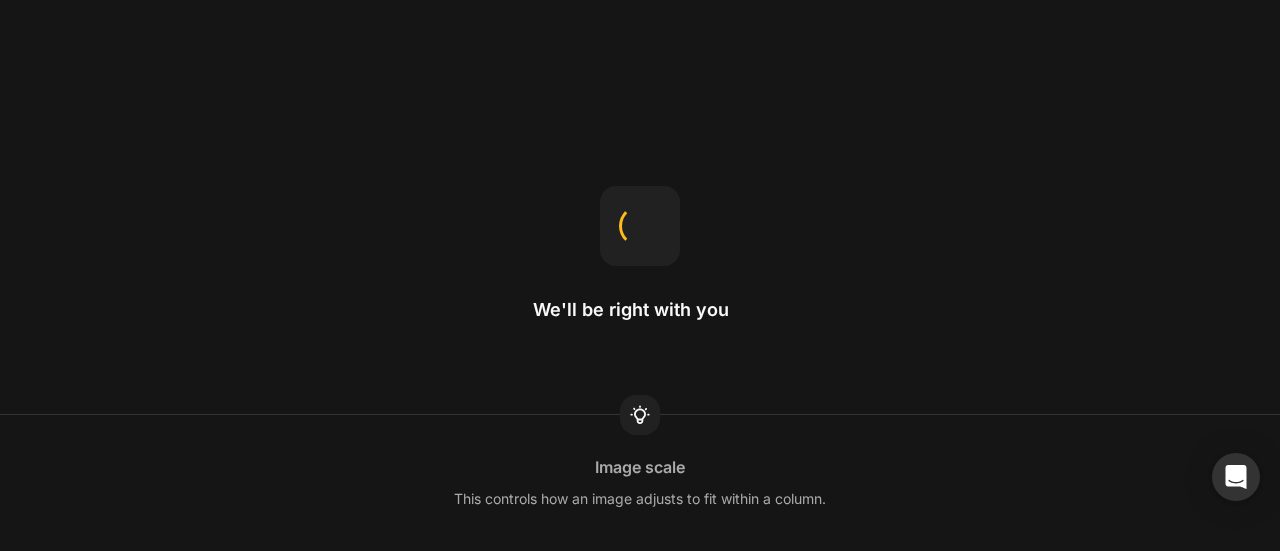 scroll, scrollTop: 0, scrollLeft: 0, axis: both 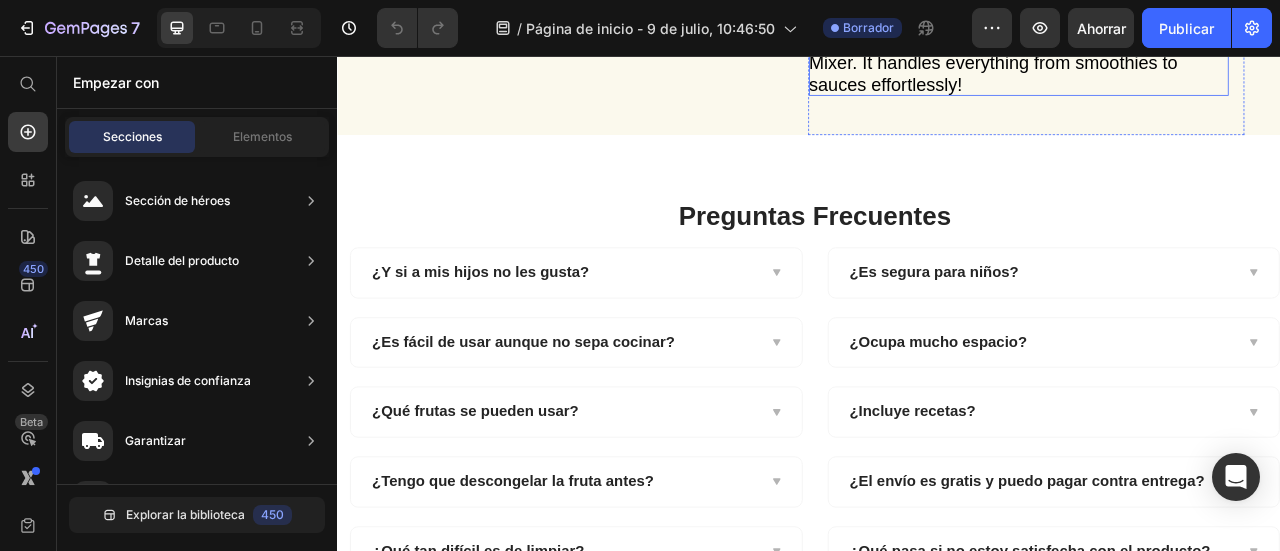 click on "I've used many blenders before, but none compare to the power and versatility of Gem Blend Blender Mixer. It handles everything from smoothies to sauces effortlessly!" at bounding box center (1203, 50) 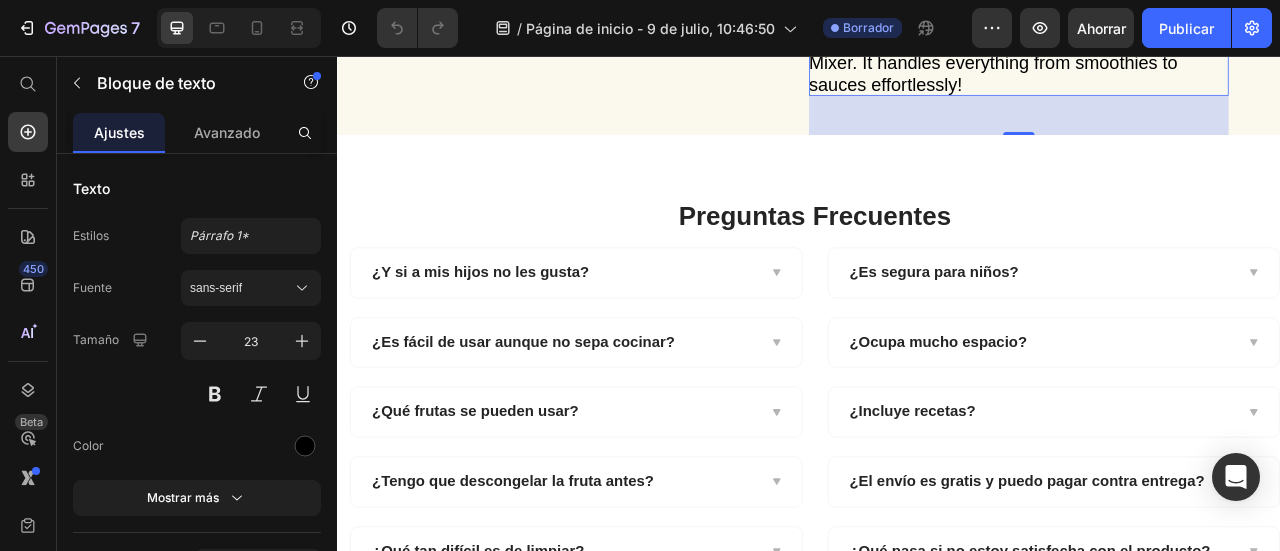 click on "I've used many blenders before, but none compare to the power and versatility of Gem Blend Blender Mixer. It handles everything from smoothies to sauces effortlessly!" at bounding box center (1203, 50) 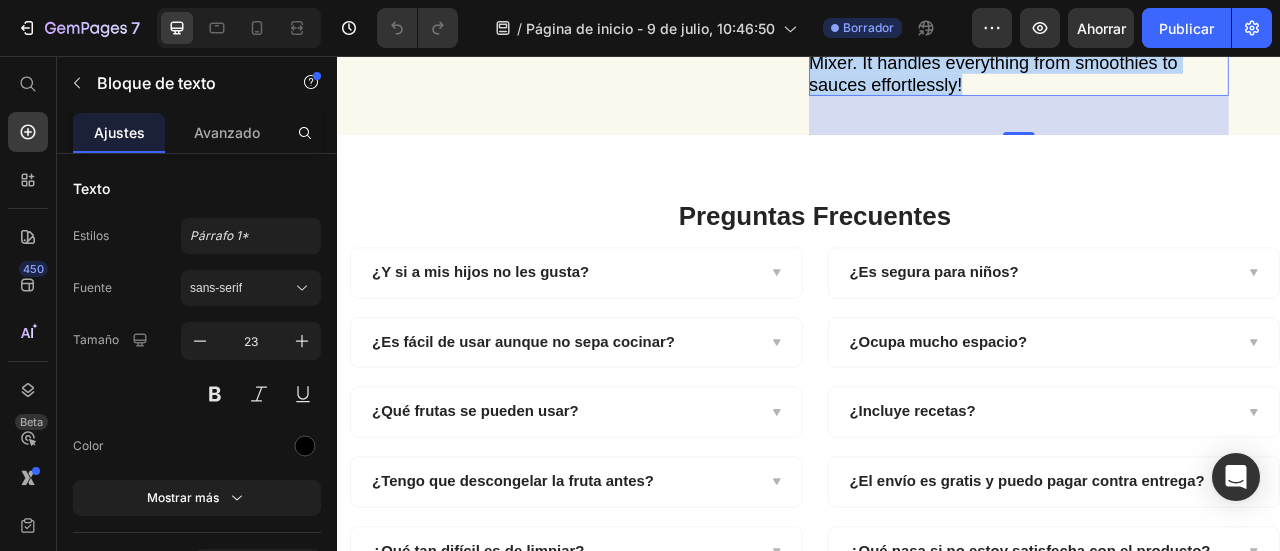 click on "I've used many blenders before, but none compare to the power and versatility of Gem Blend Blender Mixer. It handles everything from smoothies to sauces effortlessly!" at bounding box center (1203, 50) 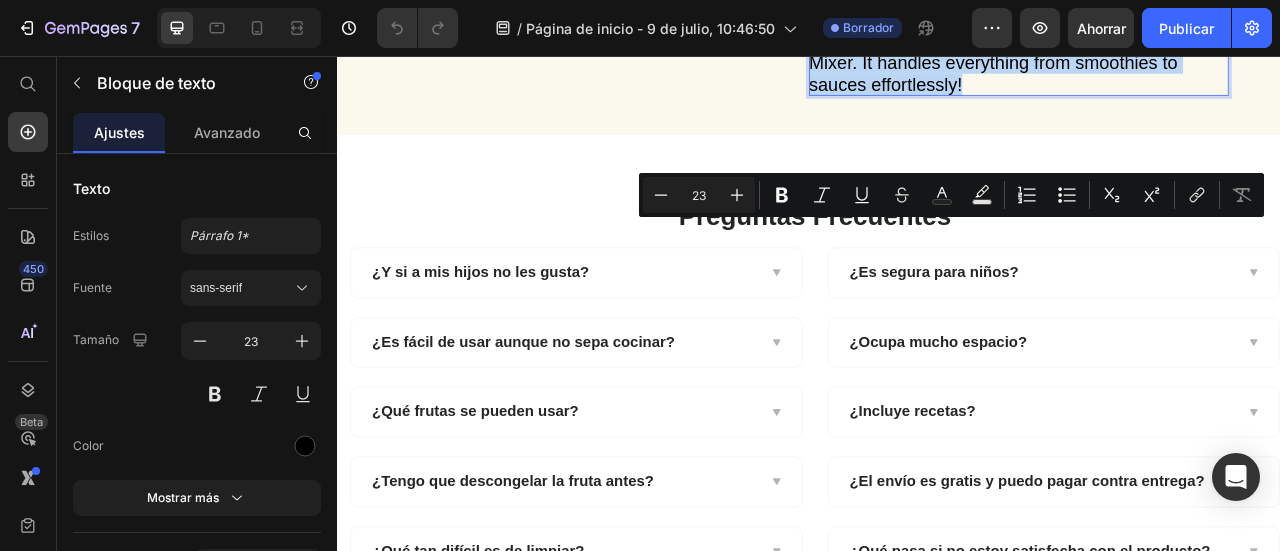 scroll, scrollTop: 5075, scrollLeft: 0, axis: vertical 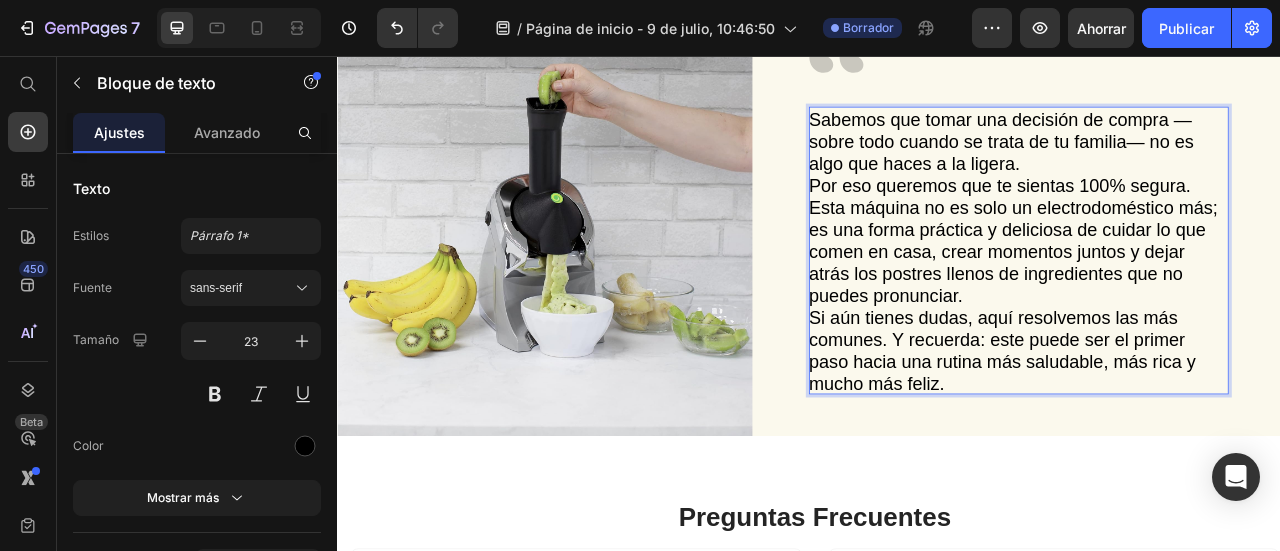 click on "Sabemos que tomar una decisión de compra —sobre todo cuando se trata de tu familia— no es algo que haces a la ligera." at bounding box center [1203, 164] 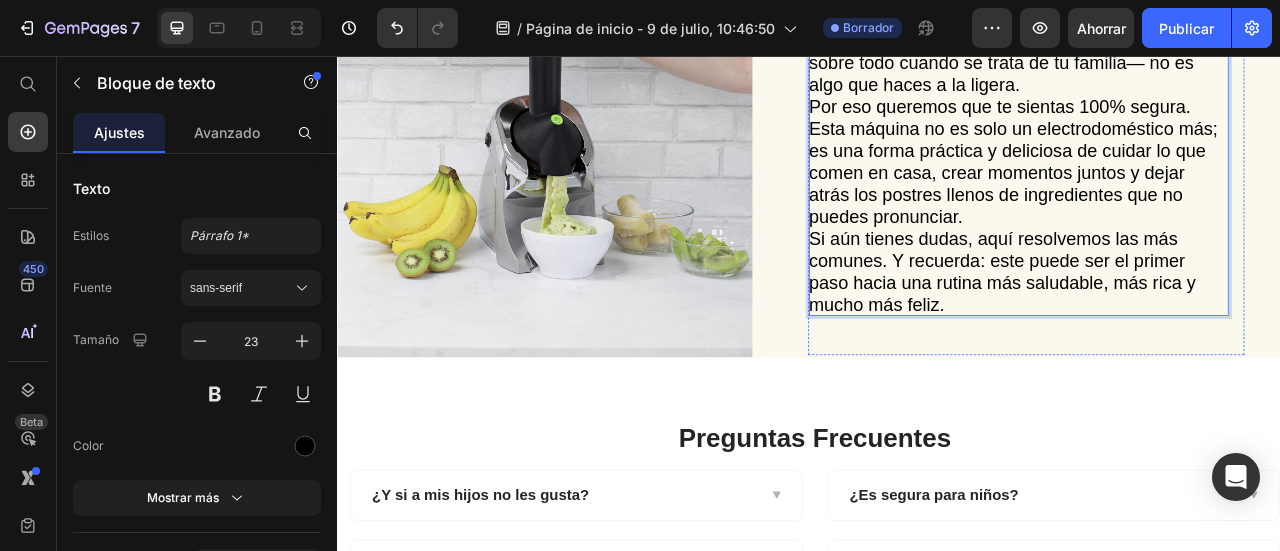 click 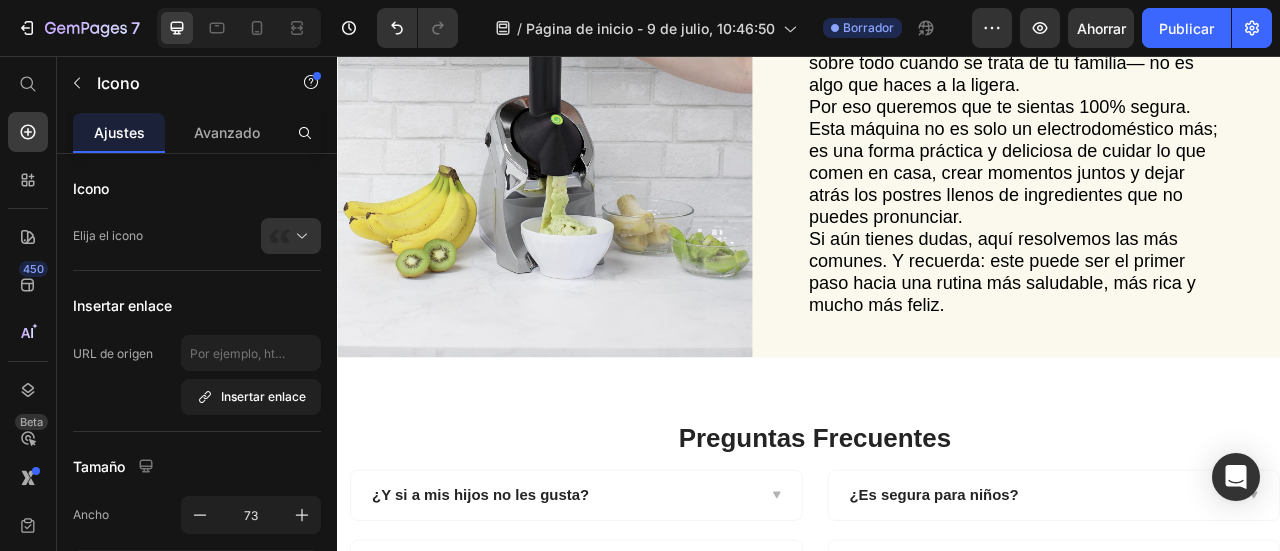 click 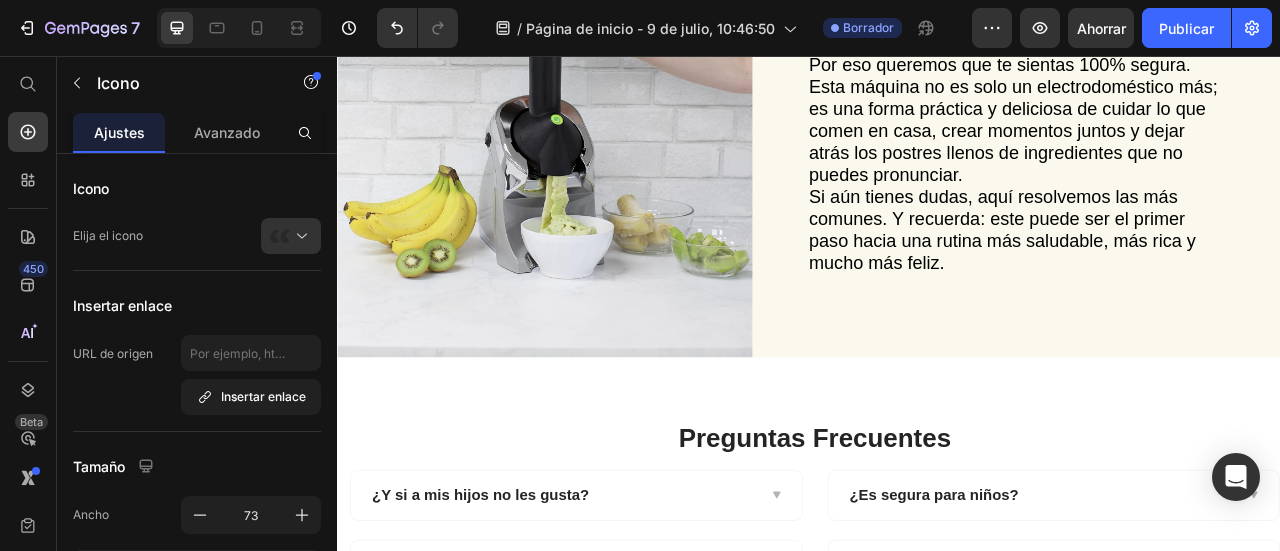 scroll, scrollTop: 5174, scrollLeft: 0, axis: vertical 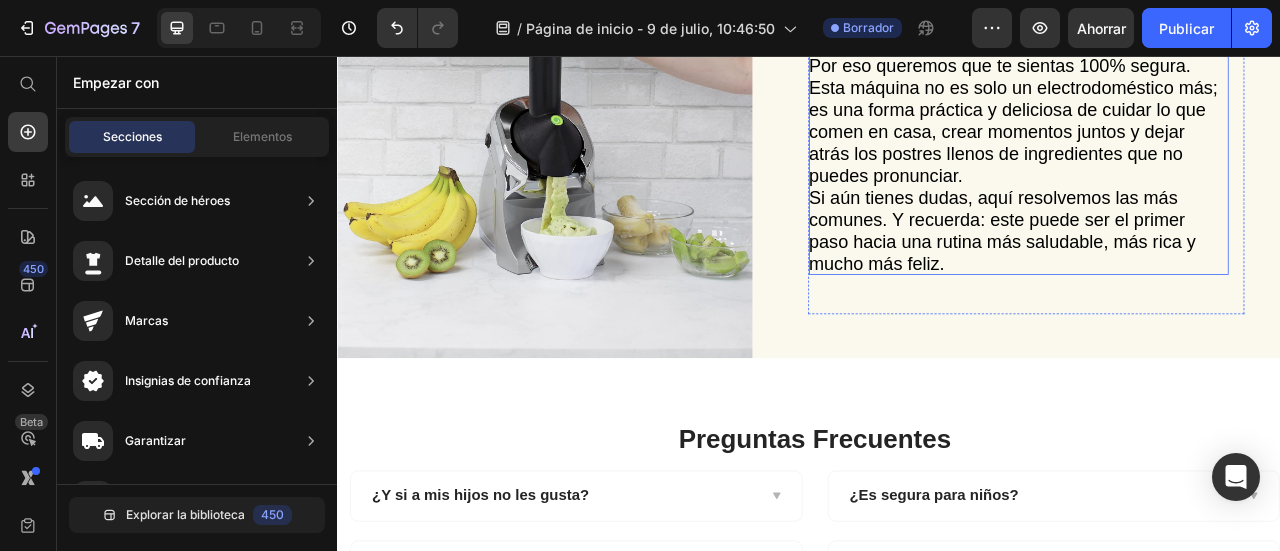 click on "Sabemos que tomar una decisión de compra —sobre todo cuando se trata de tu familia— no es algo que haces a la ligera." at bounding box center [1203, 12] 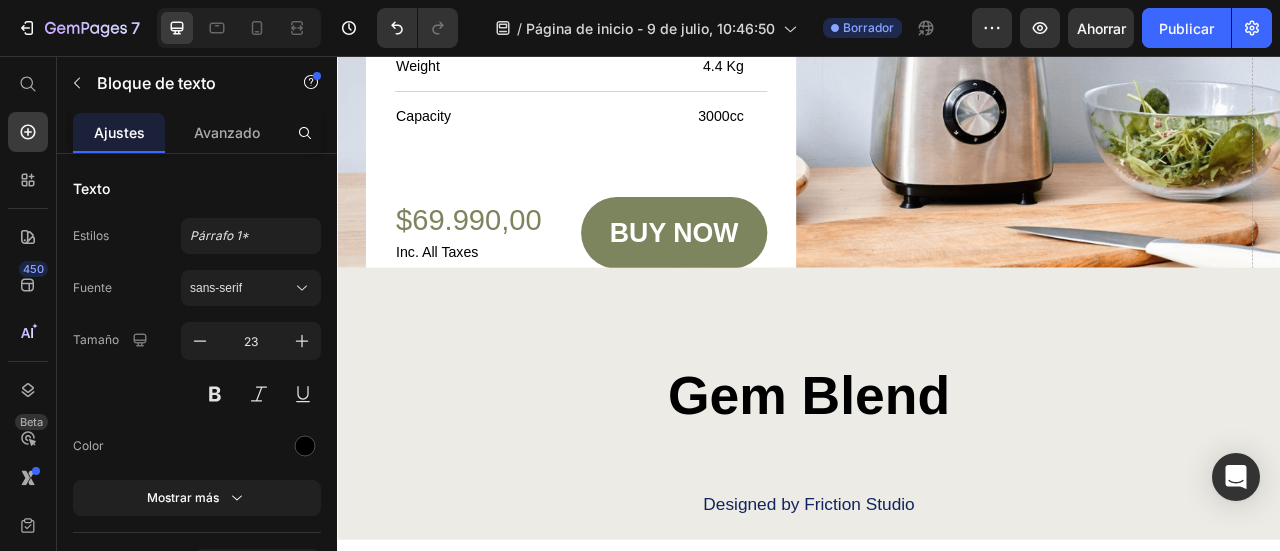 scroll, scrollTop: 7674, scrollLeft: 0, axis: vertical 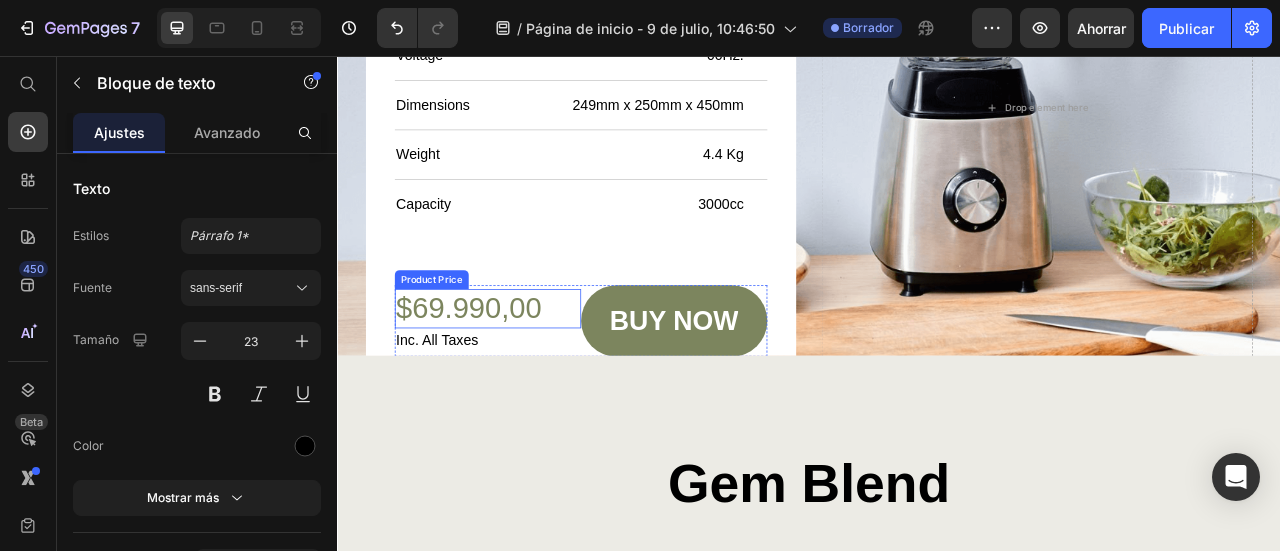 click on "$69.990,00" at bounding box center (528, 377) 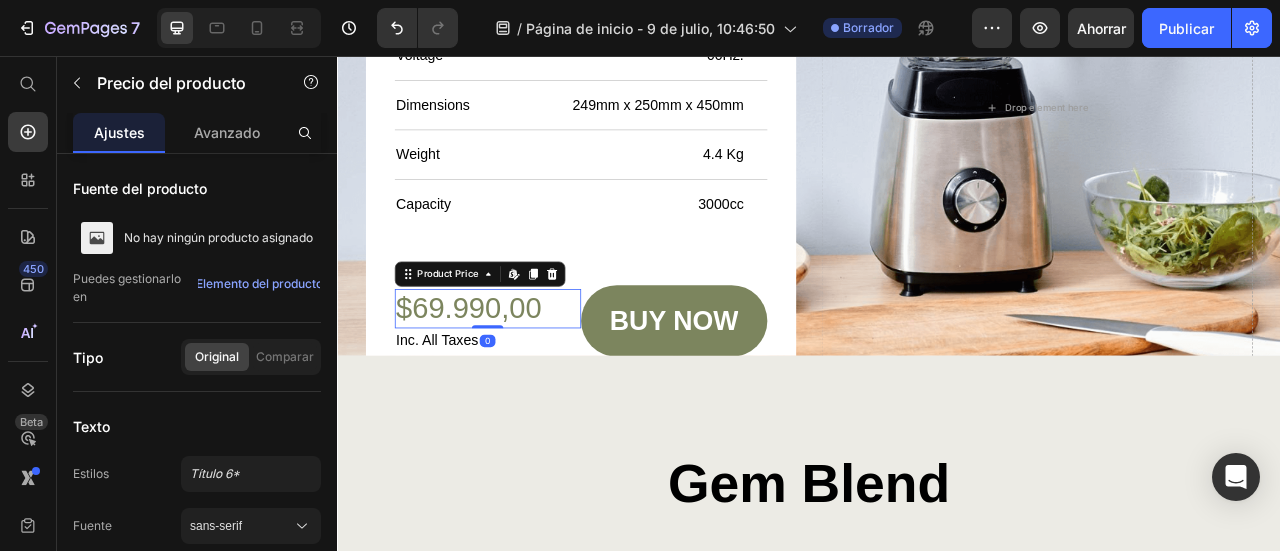 click on "$69.990,00" at bounding box center (528, 377) 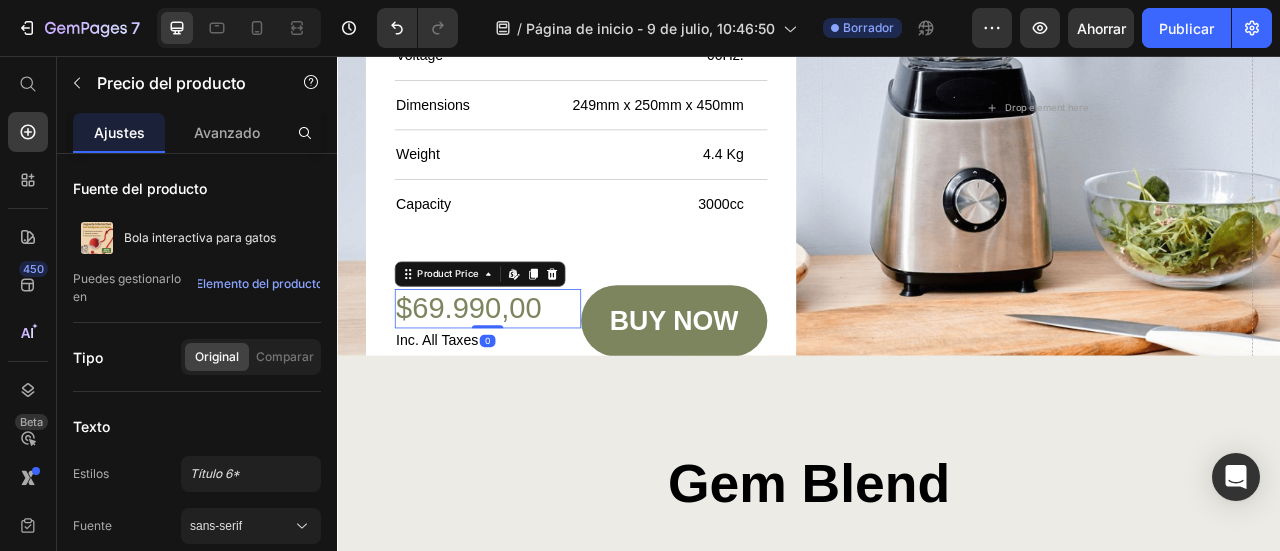 click on "$69.990,00" at bounding box center [528, 377] 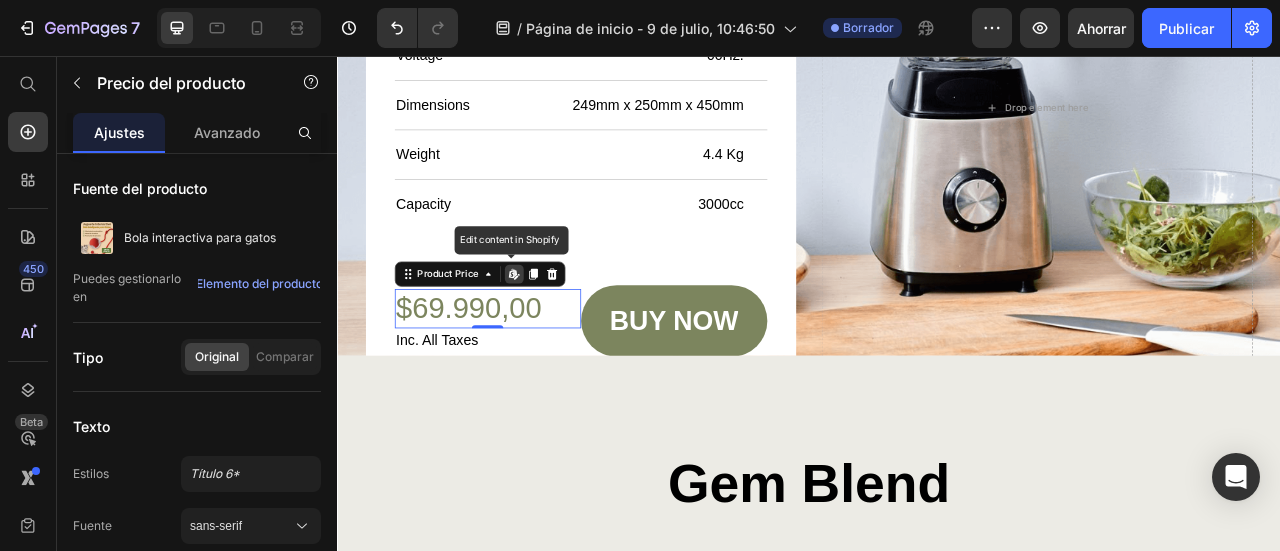 click on "$69.990,00" at bounding box center (528, 377) 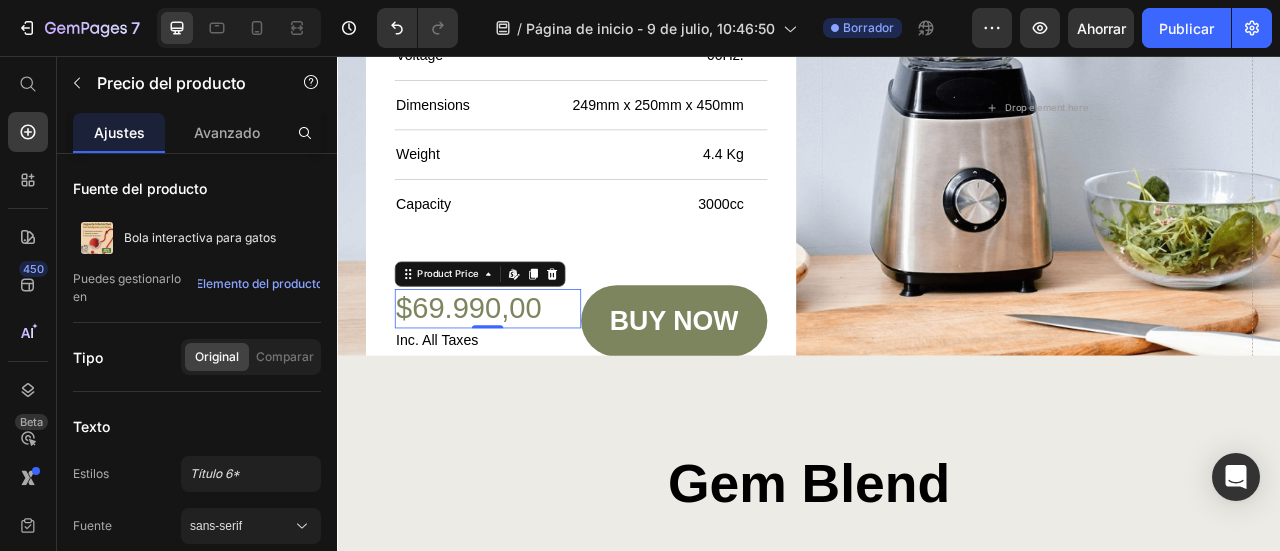 click on "$69.990,00" at bounding box center [528, 377] 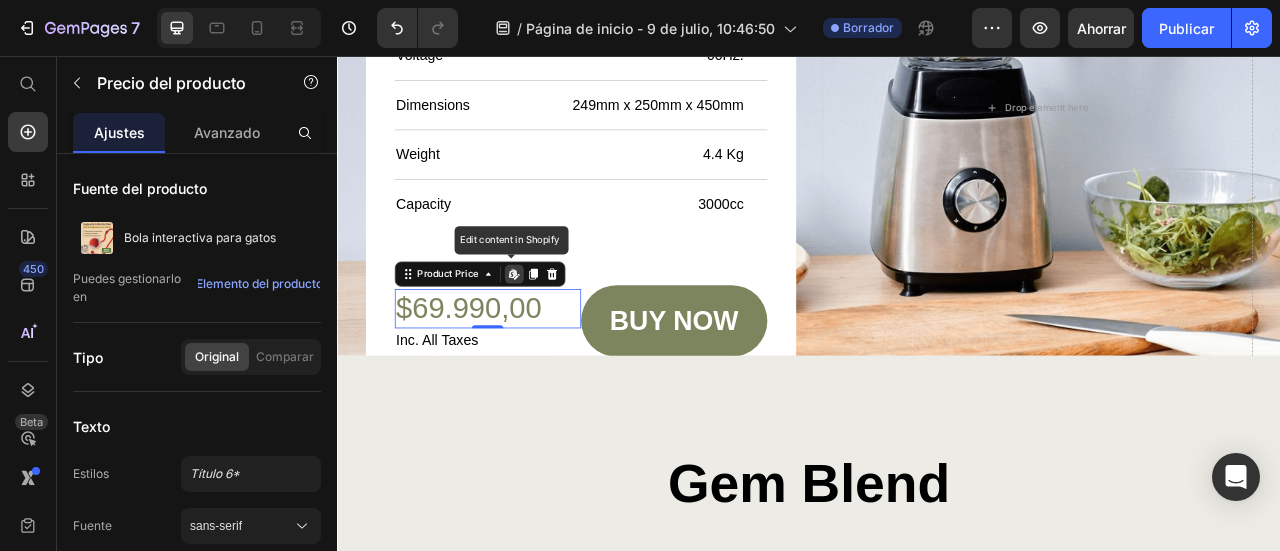 click 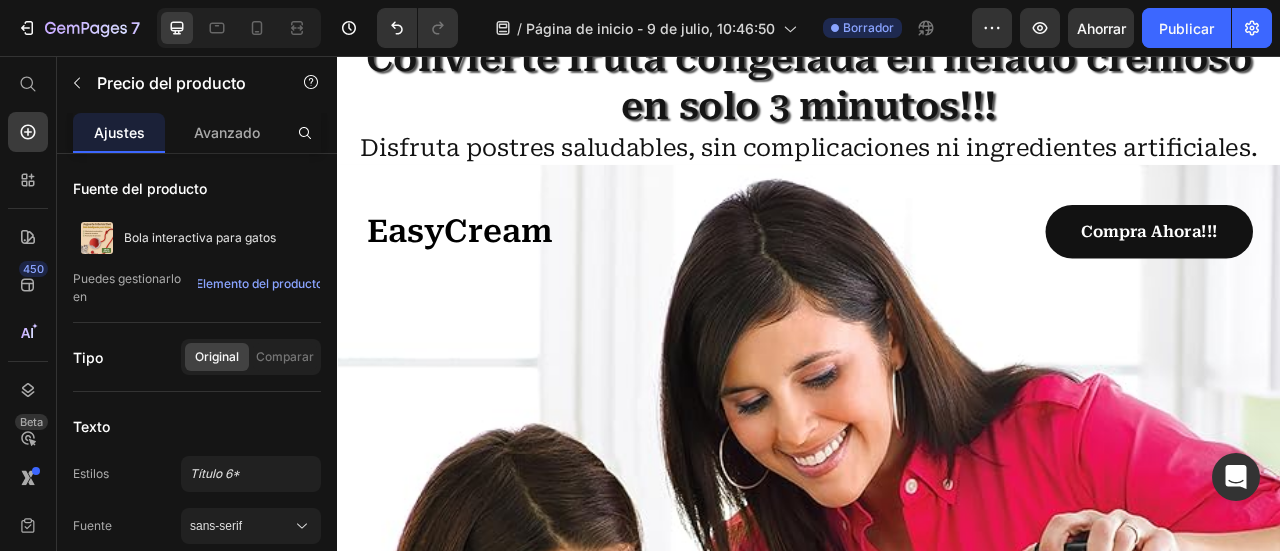 scroll, scrollTop: 0, scrollLeft: 0, axis: both 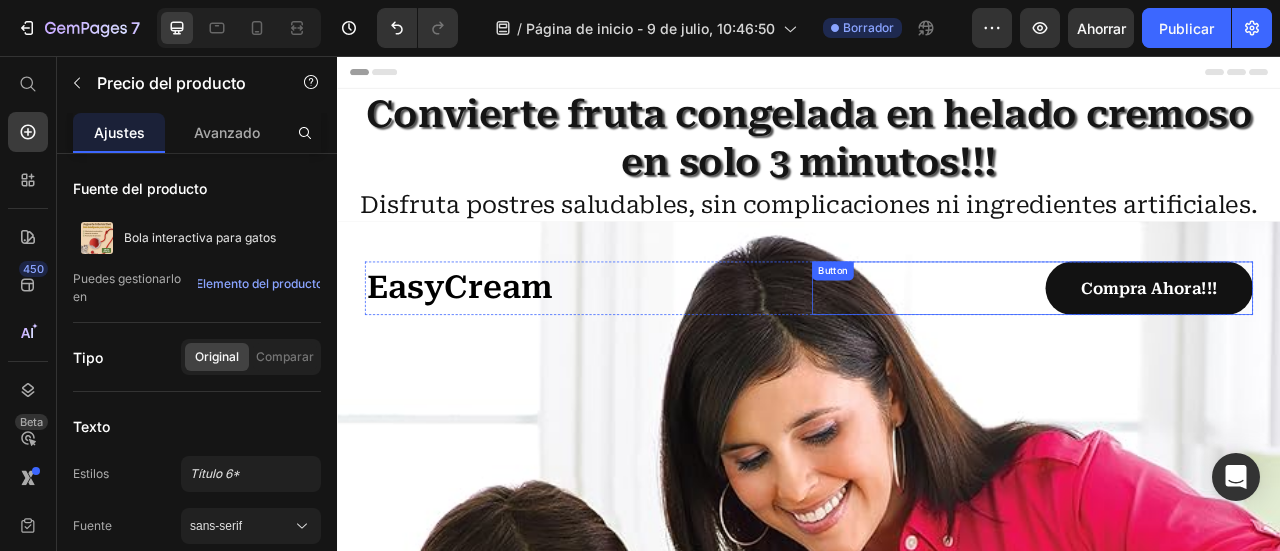 click on "compra ahora!!!" at bounding box center [1370, 351] 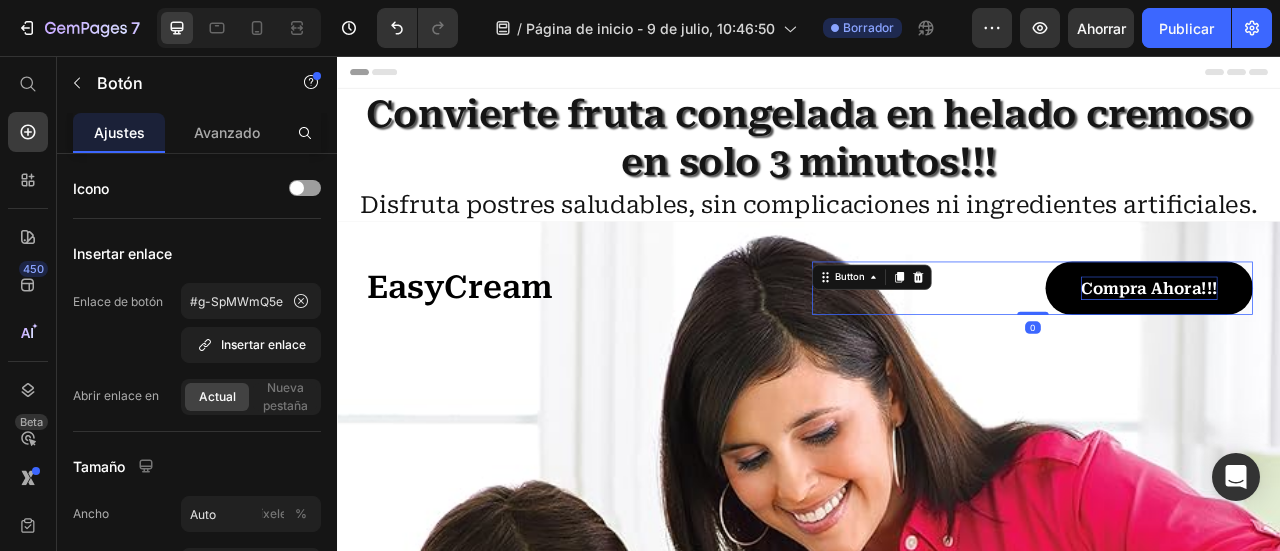 click on "compra ahora!!!" at bounding box center (1370, 351) 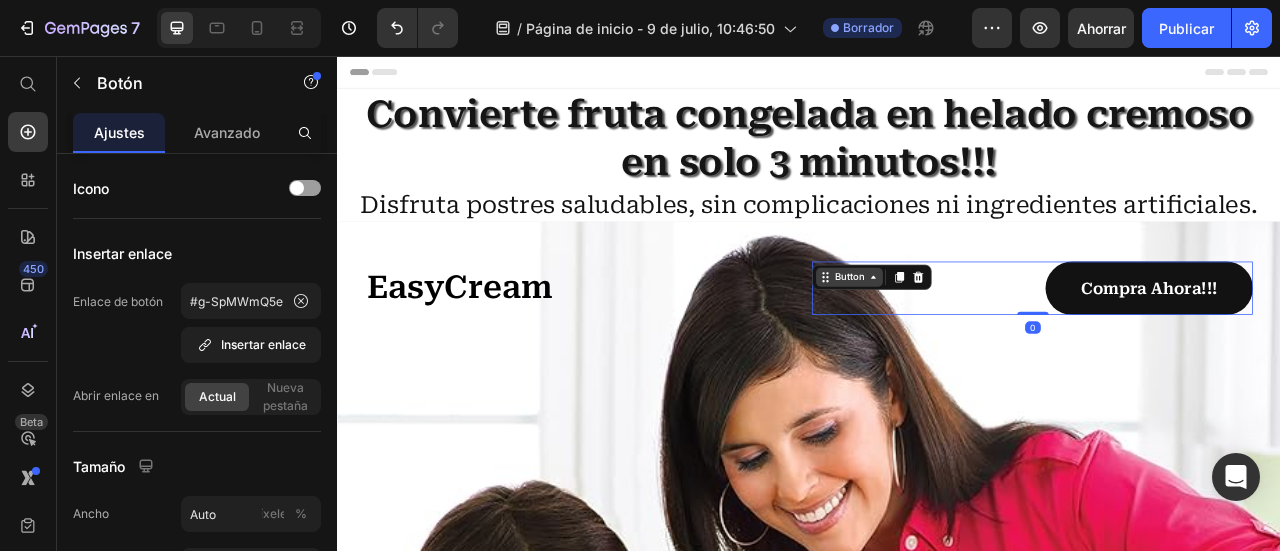 click on "Button" at bounding box center (988, 337) 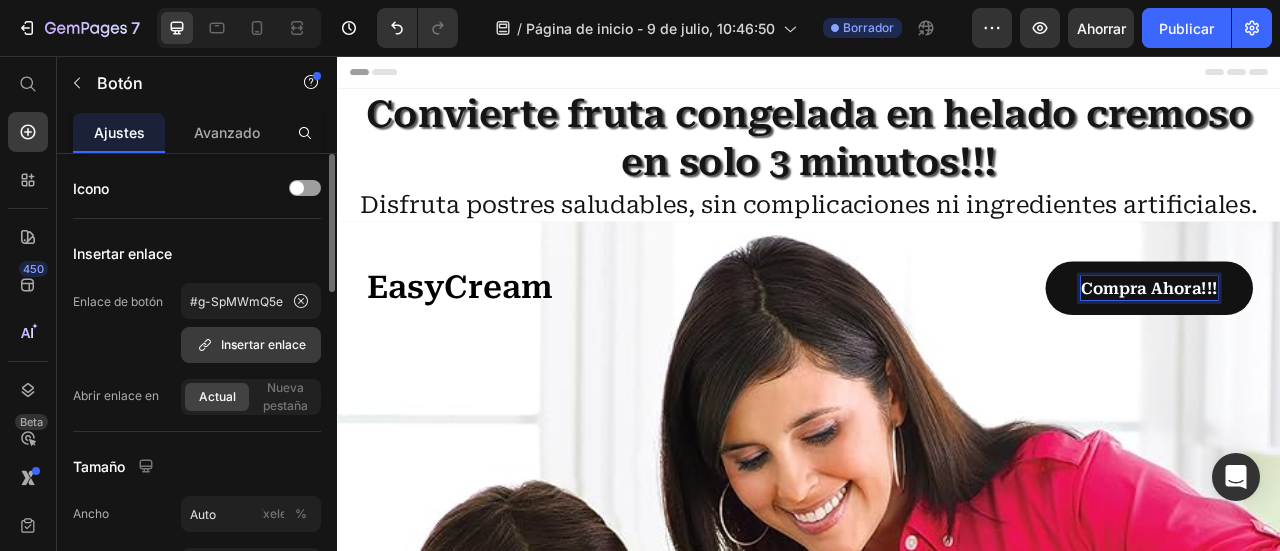 click on "Insertar enlace" at bounding box center [251, 345] 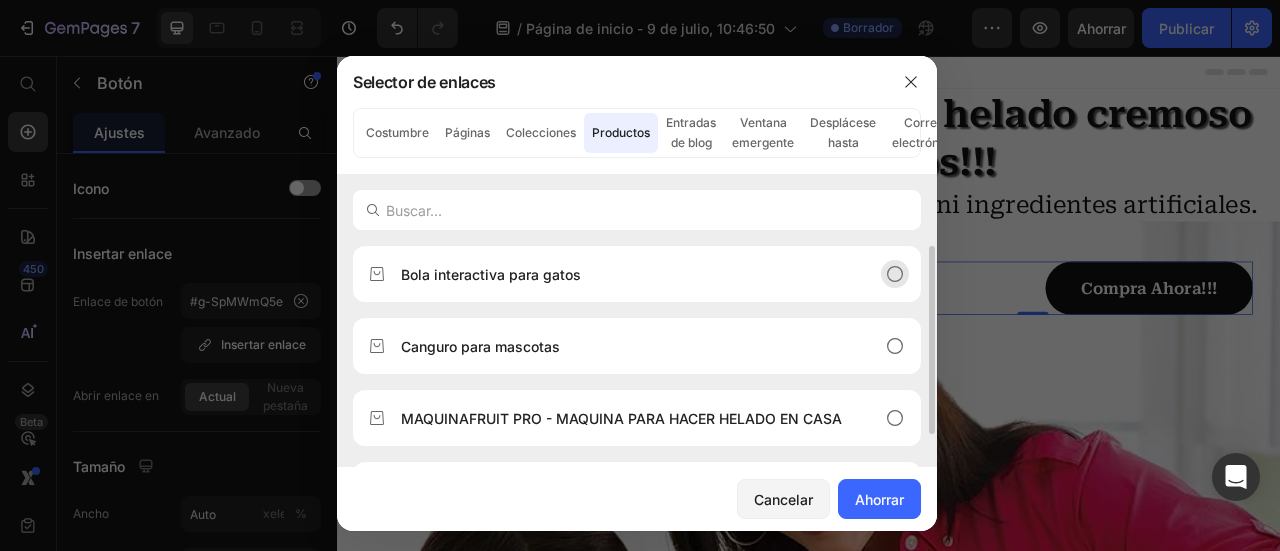 scroll, scrollTop: 100, scrollLeft: 0, axis: vertical 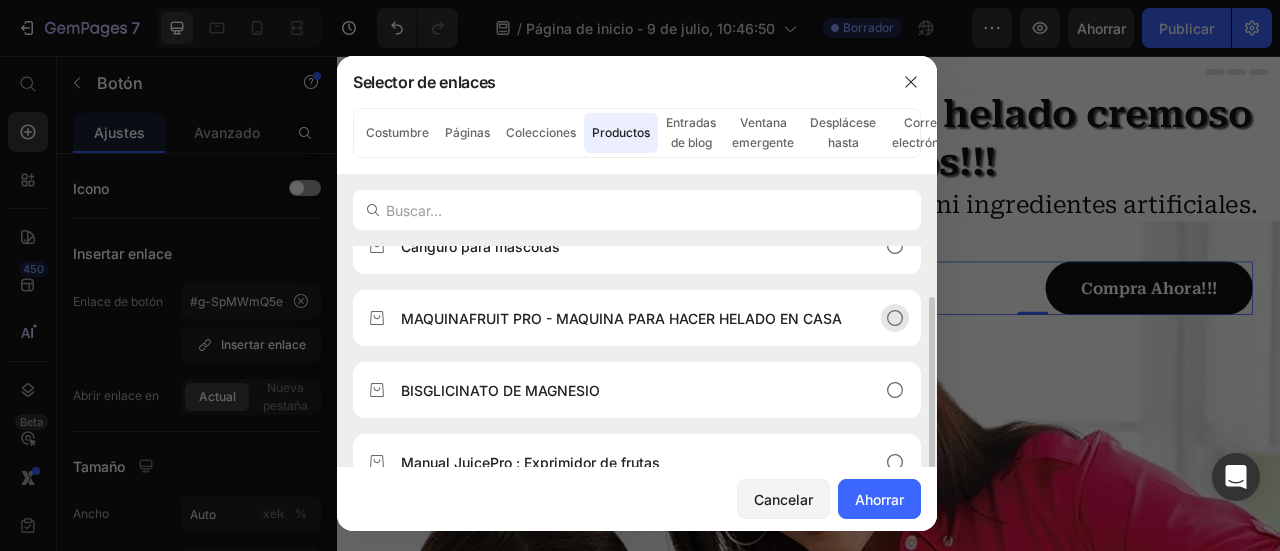 click on "MAQUINAFRUIT PRO - MAQUINA PARA HACER HELADO EN CASA" at bounding box center [621, 318] 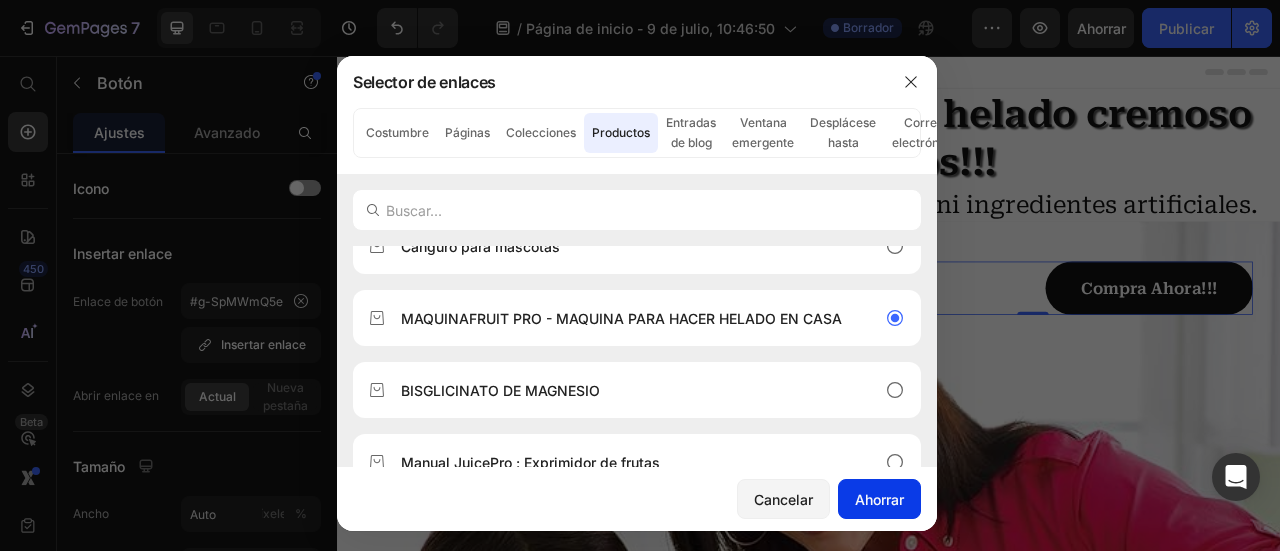 drag, startPoint x: 878, startPoint y: 501, endPoint x: 266, endPoint y: 448, distance: 614.29065 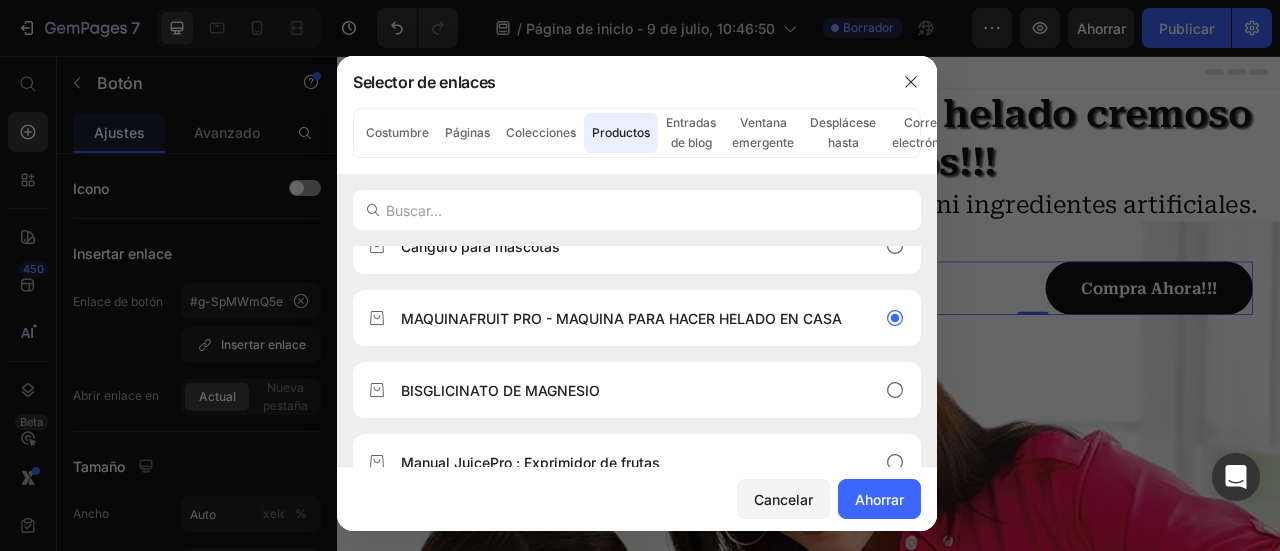 type on "/products/maquina-para-hacer-helado-casera" 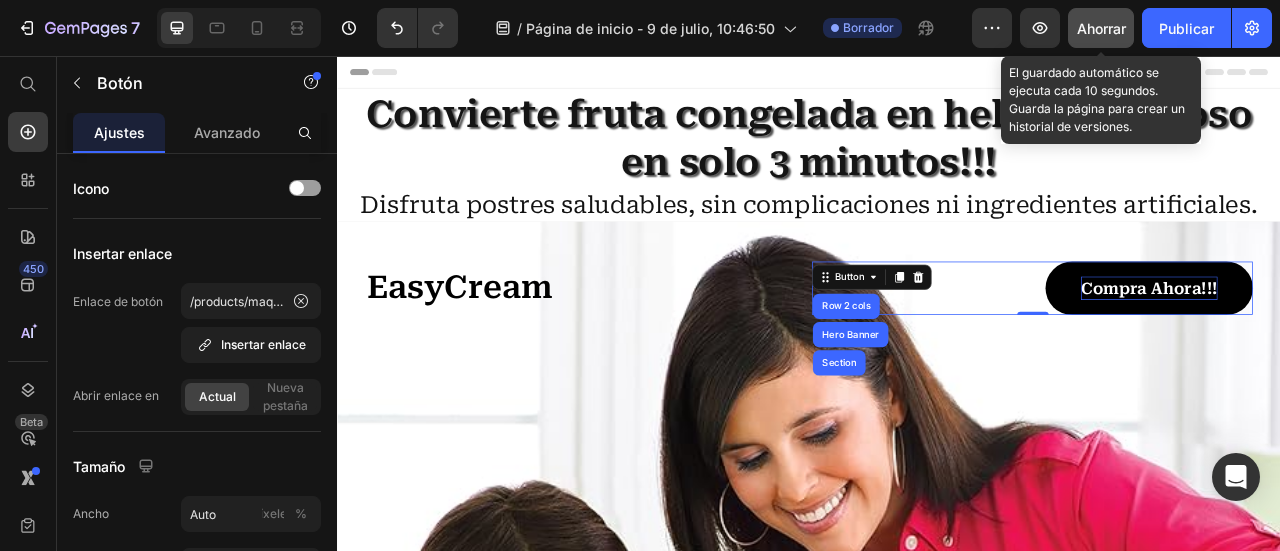 click on "Ahorrar" at bounding box center (1101, 28) 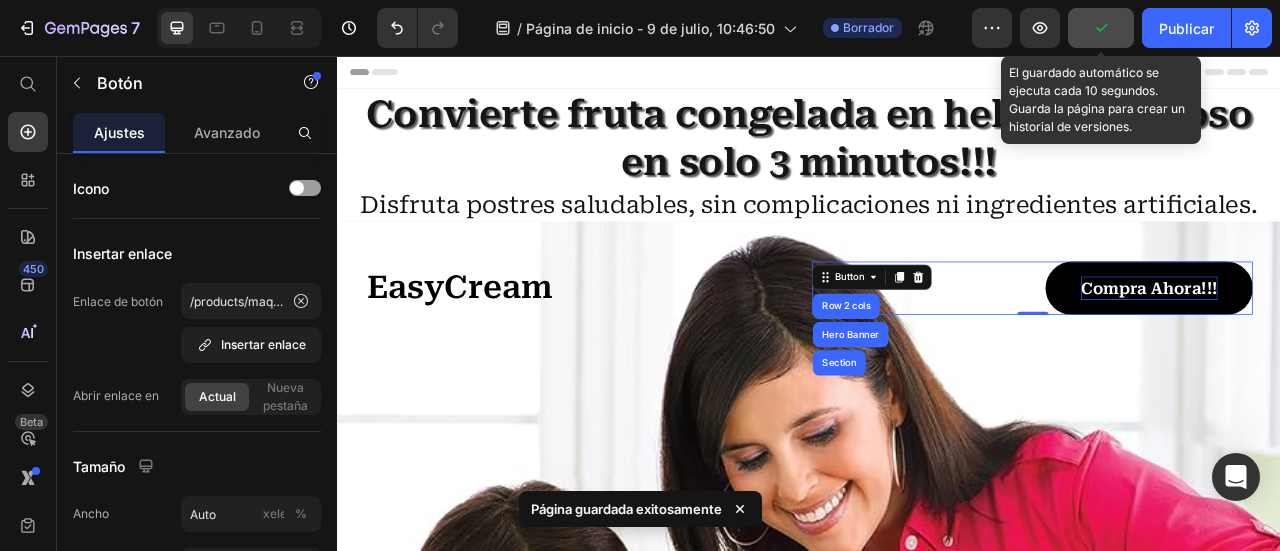 click on "compra ahora!!!" at bounding box center (1370, 351) 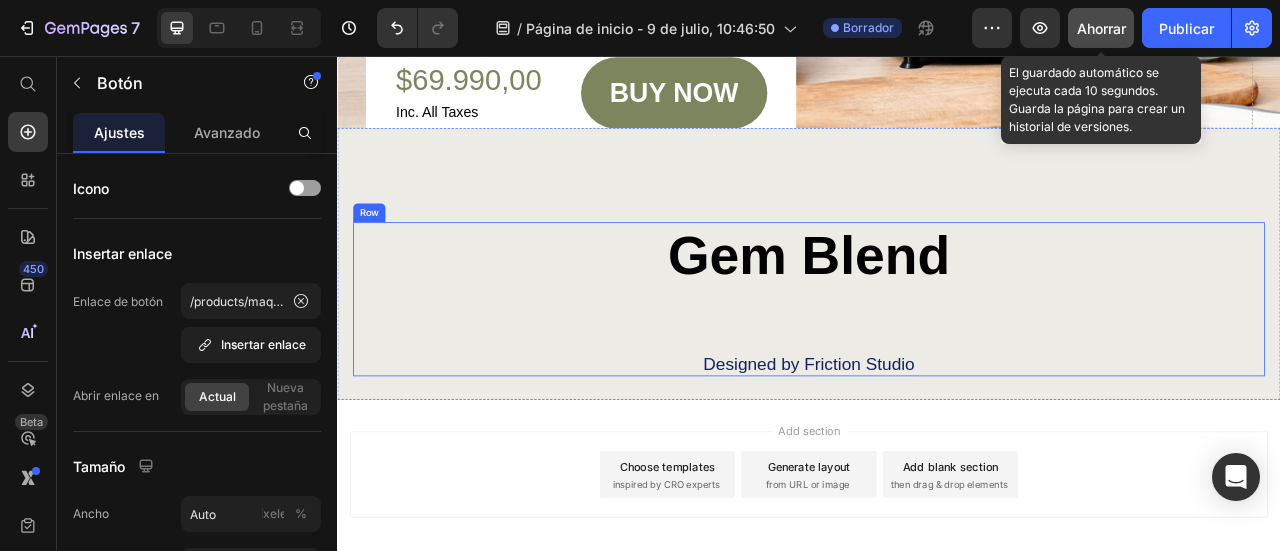 scroll, scrollTop: 7700, scrollLeft: 0, axis: vertical 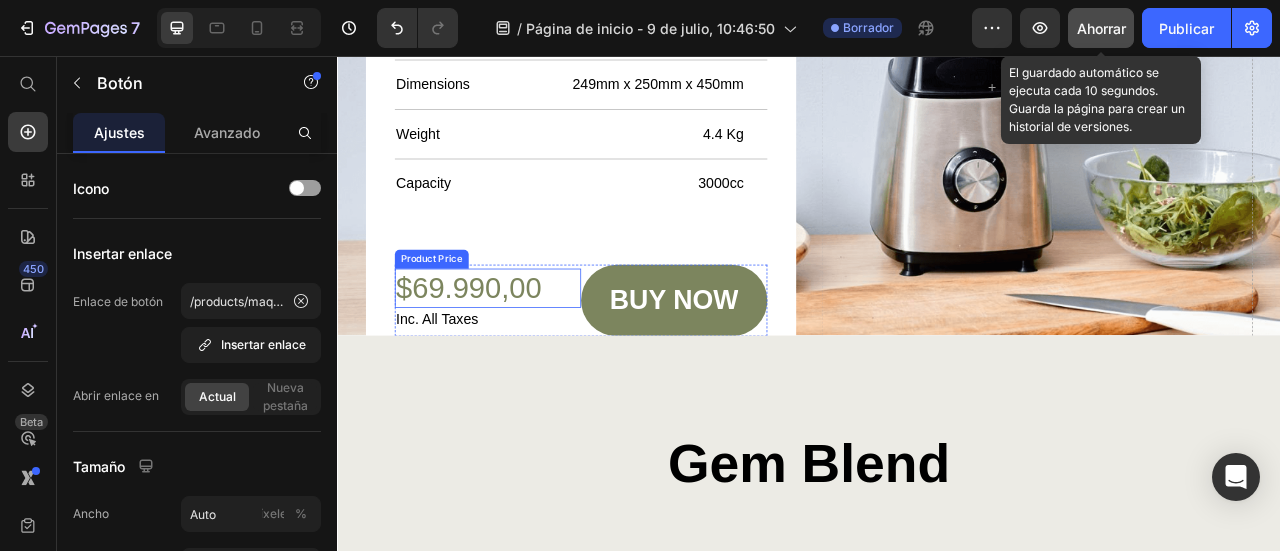 click on "$69.990,00" at bounding box center [528, 351] 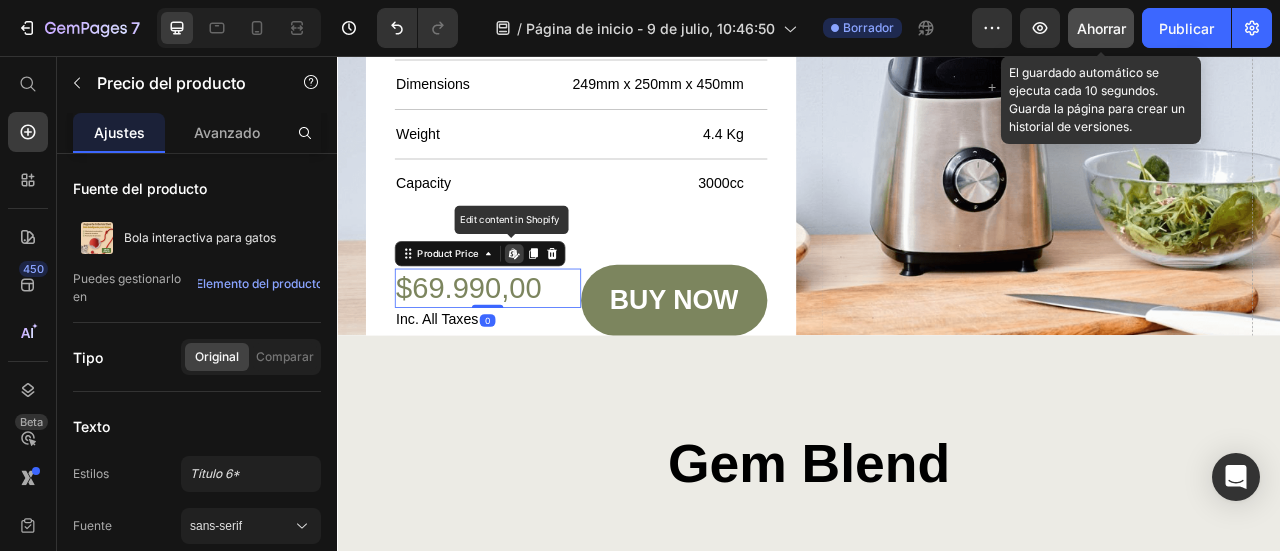 click 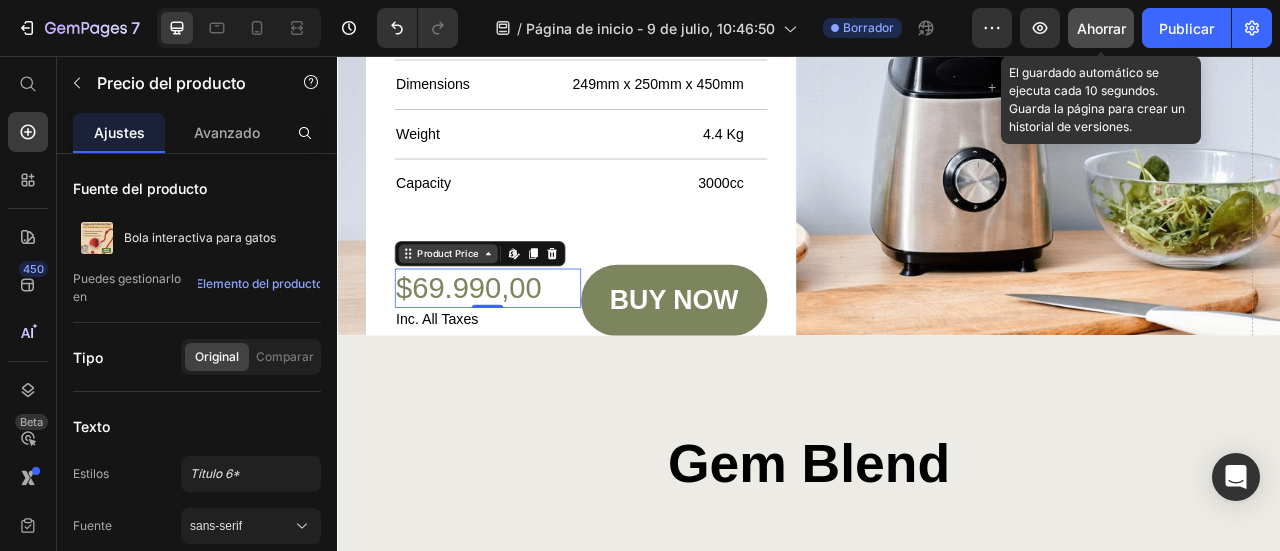 click on "Product Price" at bounding box center [478, 307] 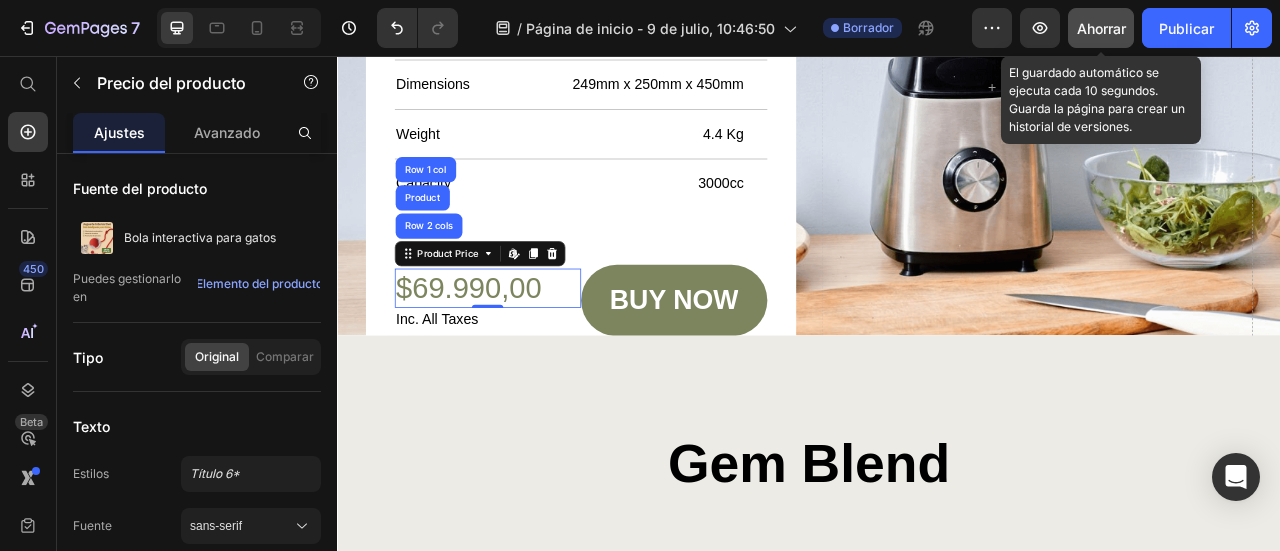 click on "$69.990,00" at bounding box center (528, 351) 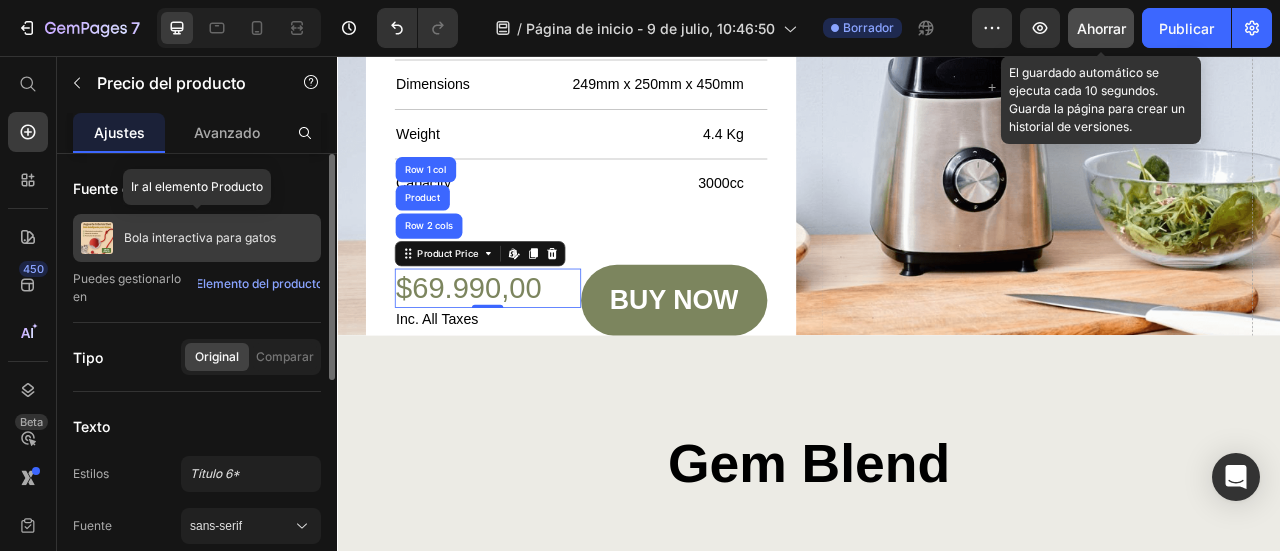 click on "Bola interactiva para gatos" at bounding box center [200, 237] 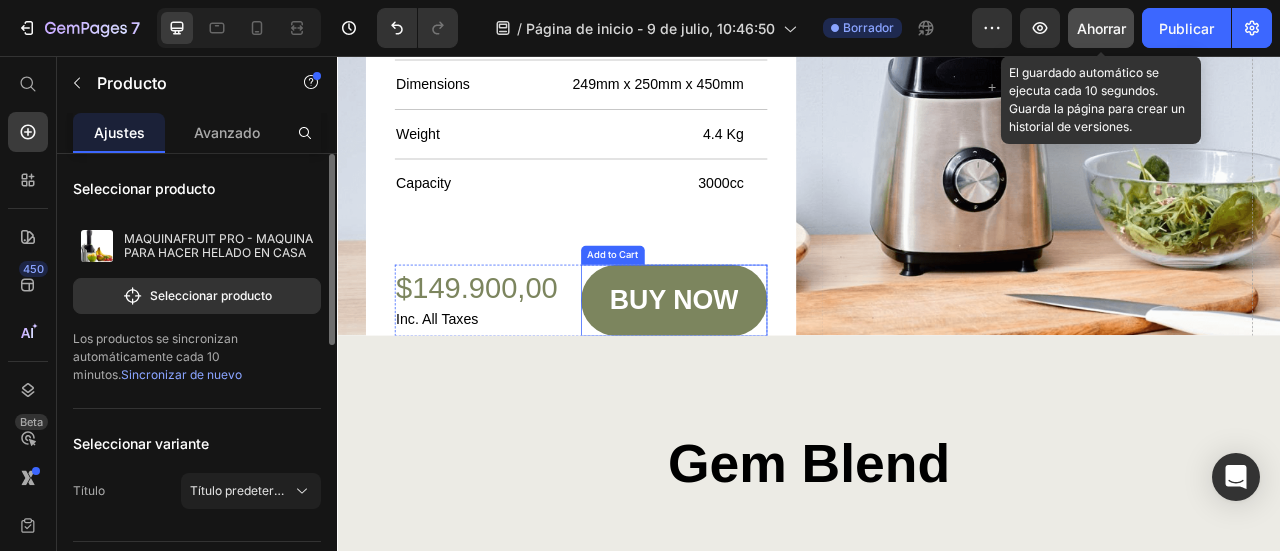 scroll, scrollTop: 7800, scrollLeft: 0, axis: vertical 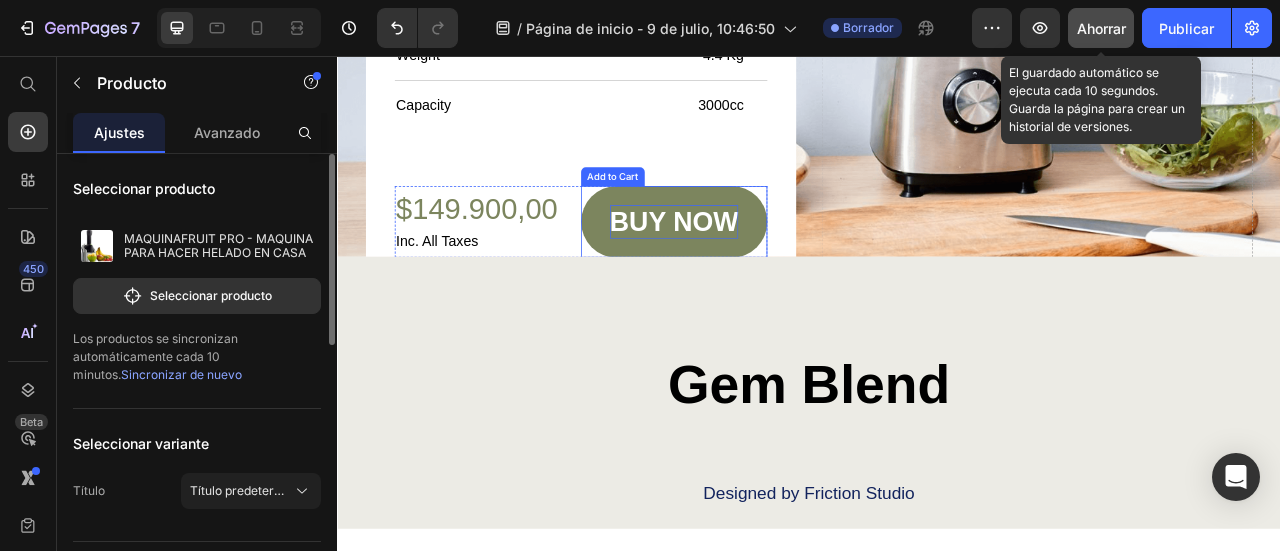 click on "buy now" at bounding box center [766, 266] 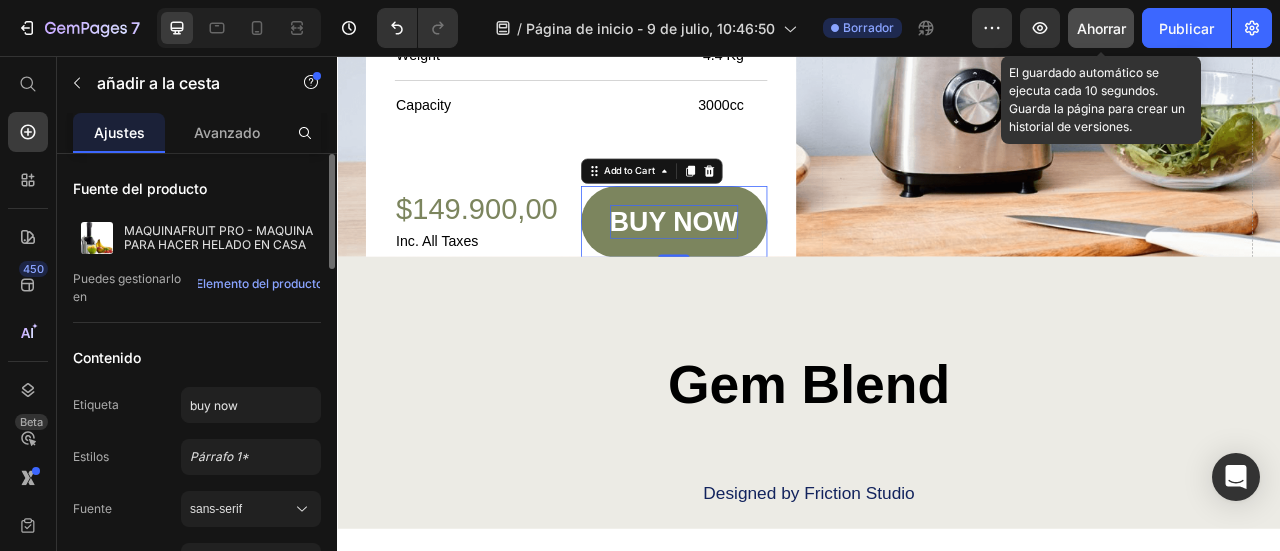 click on "buy now" at bounding box center [766, 266] 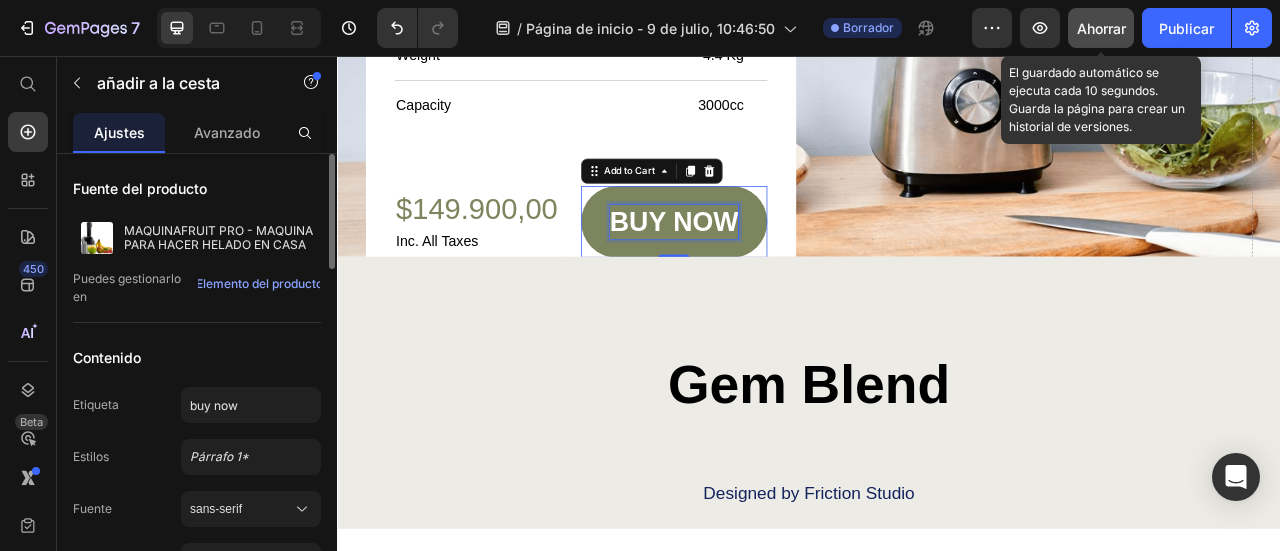 click on "buy now" at bounding box center [766, 266] 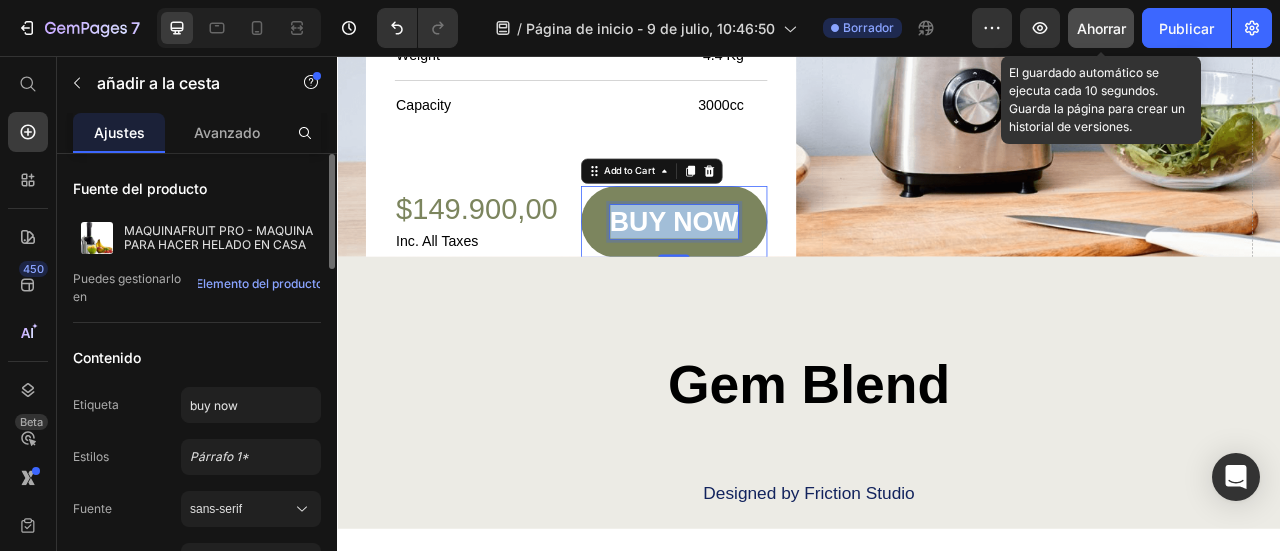 click on "buy now" at bounding box center [766, 266] 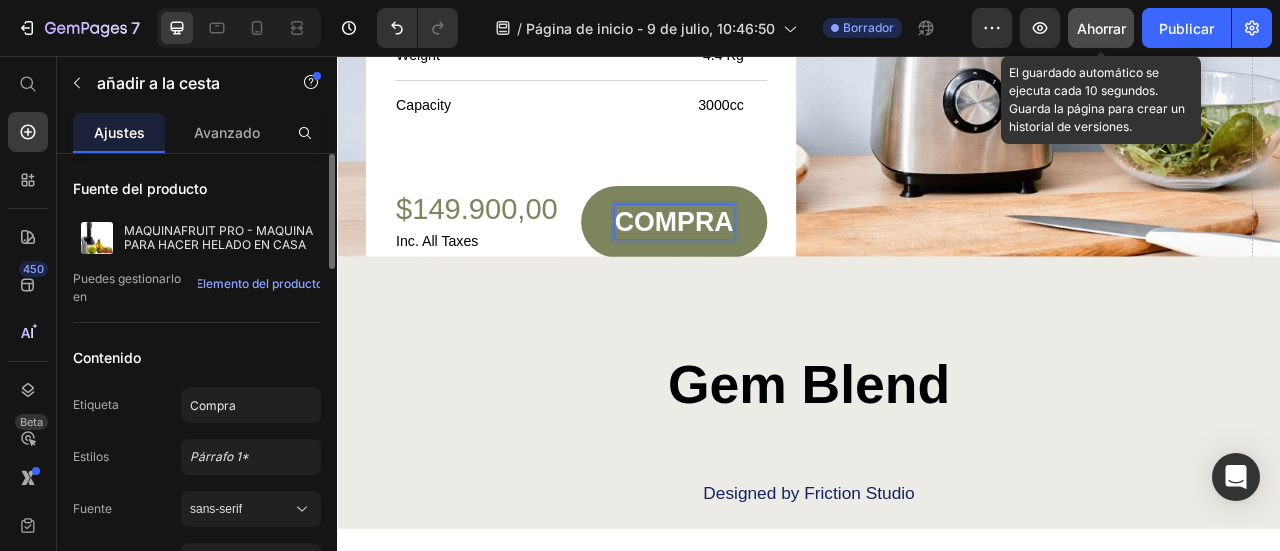 click on "Compra" at bounding box center [765, 266] 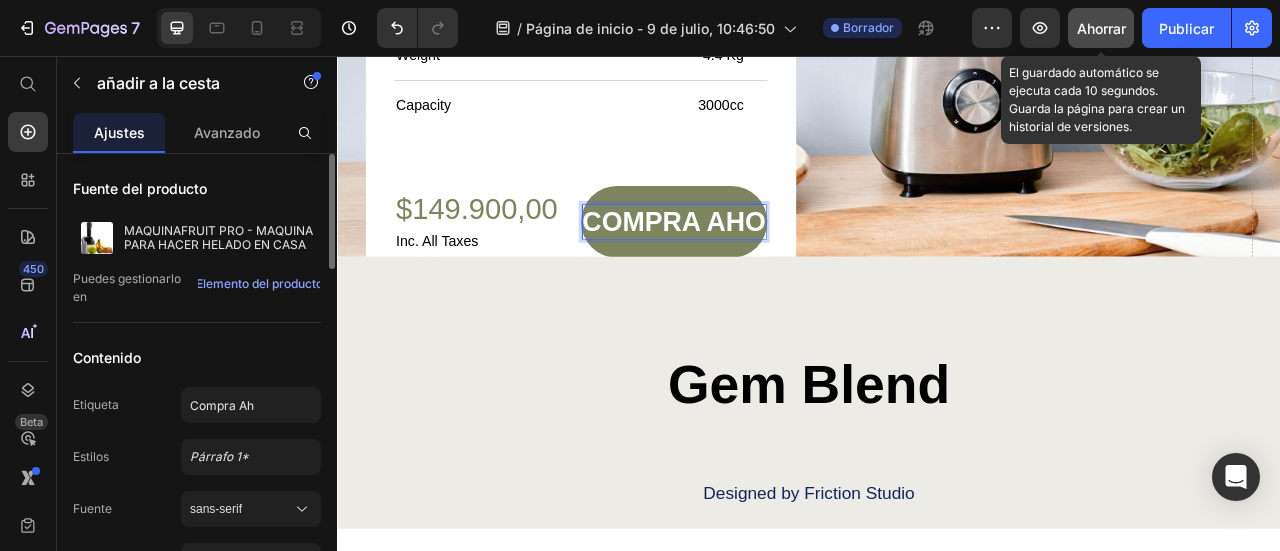 scroll, scrollTop: 7778, scrollLeft: 0, axis: vertical 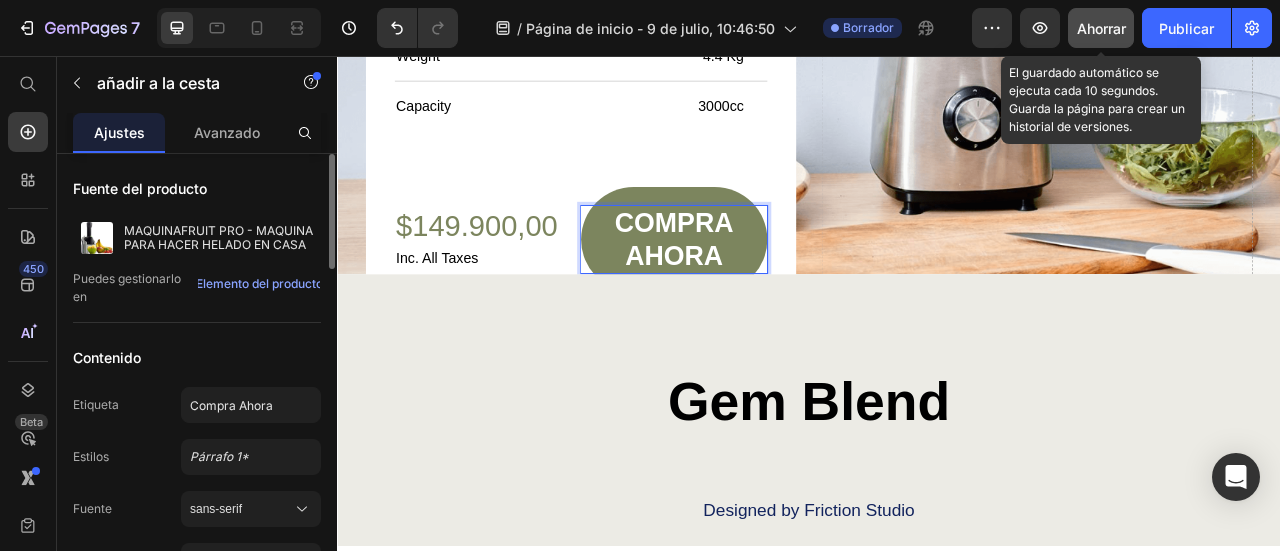 click on "Compra Ahora" at bounding box center (765, 289) 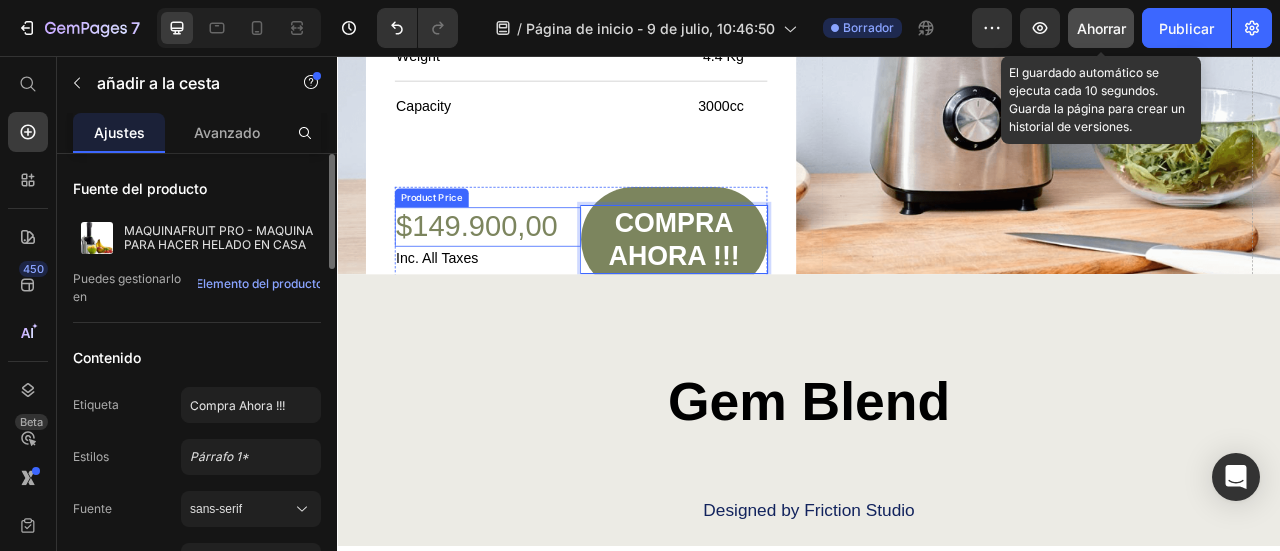 click on "$149.900,00" at bounding box center [528, 273] 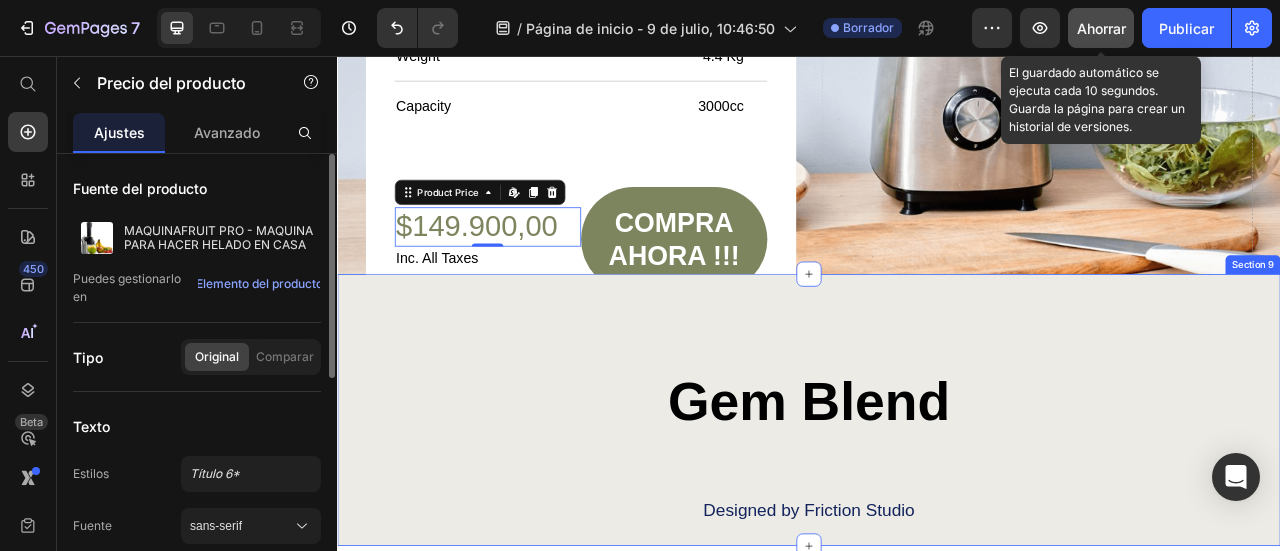click on "Gem Blend Heading Designed by Friction Studio Text Block Row Section 9" at bounding box center (937, 506) 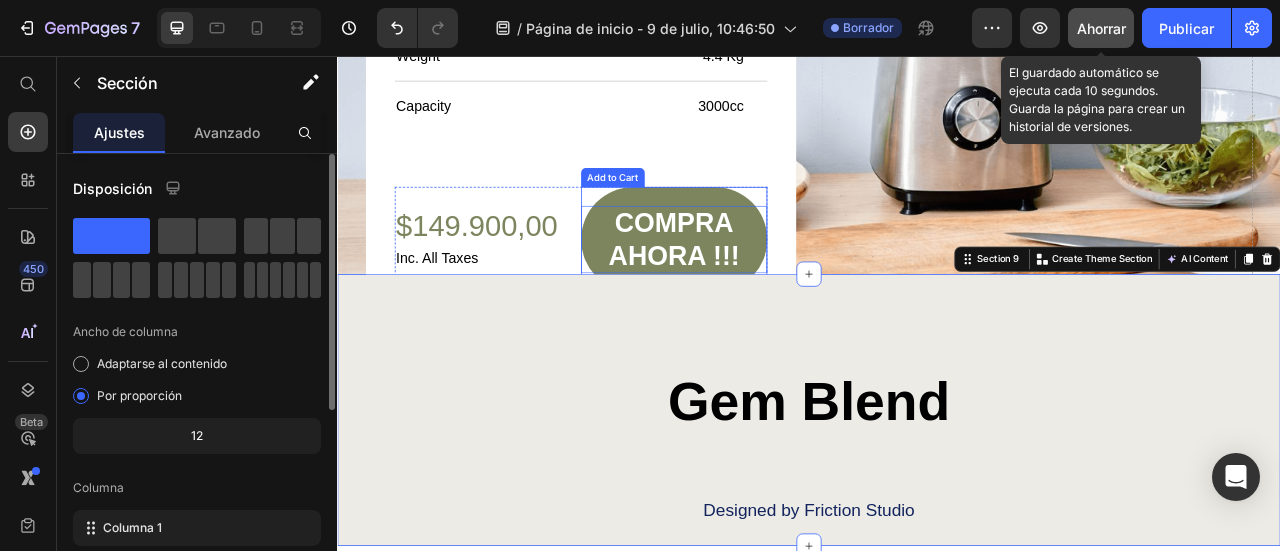 click on "Compra Ahora !!!" at bounding box center [765, 289] 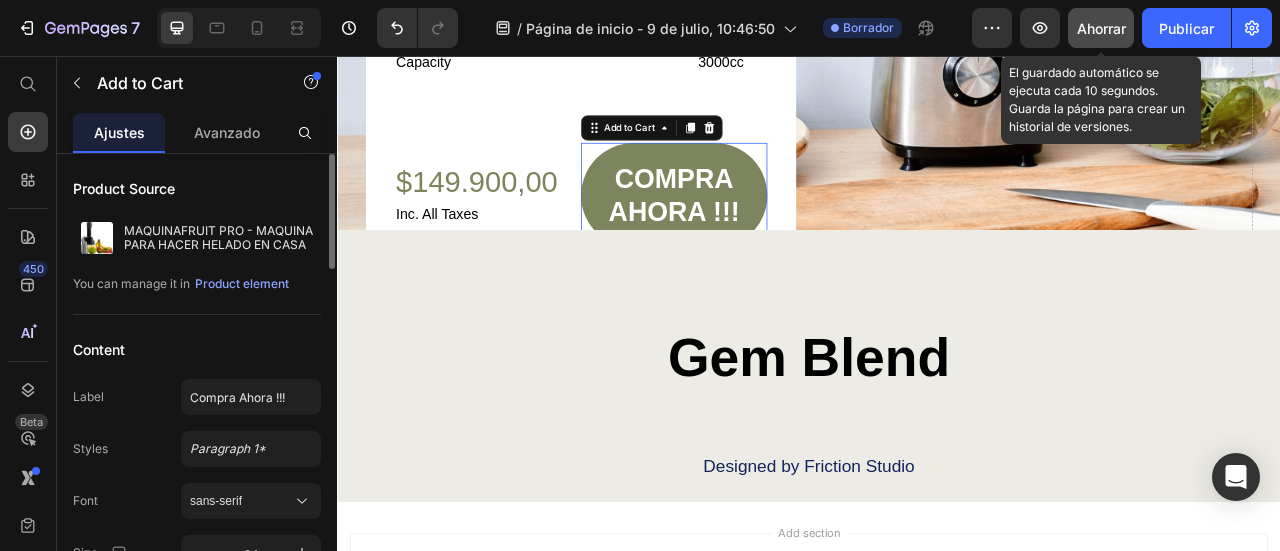 scroll, scrollTop: 7878, scrollLeft: 0, axis: vertical 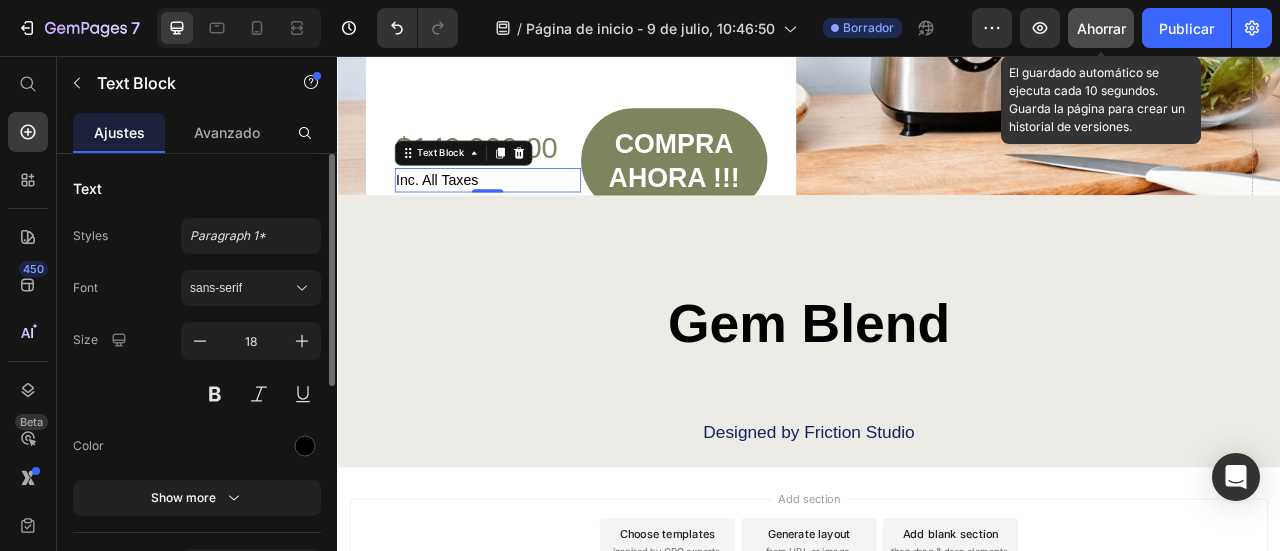 click on "Inc. All Taxes" at bounding box center [528, 213] 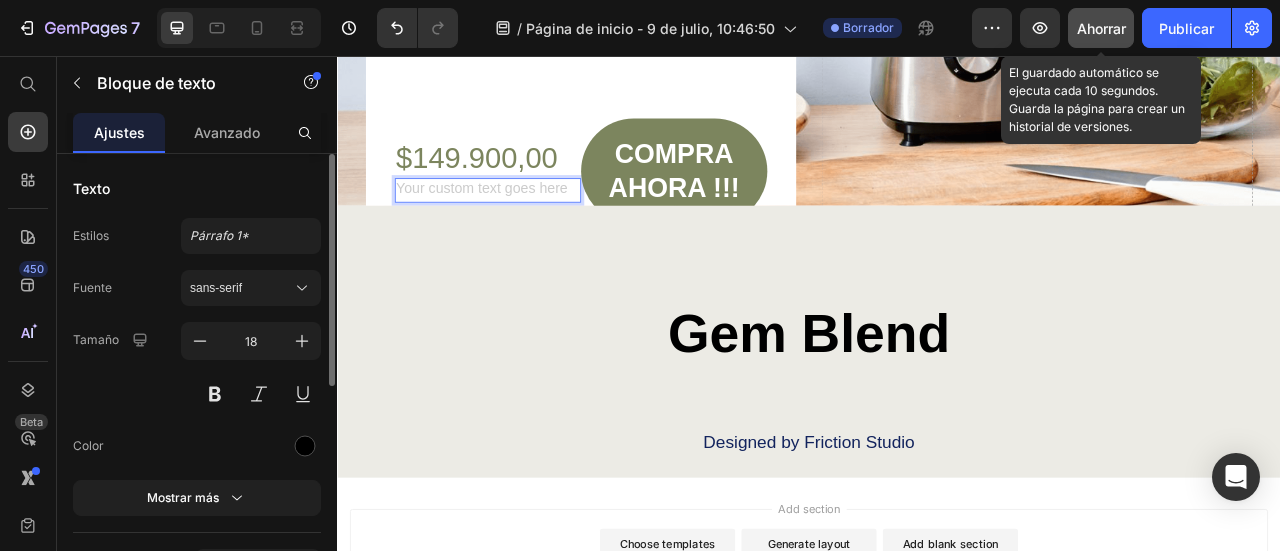 scroll, scrollTop: 7852, scrollLeft: 0, axis: vertical 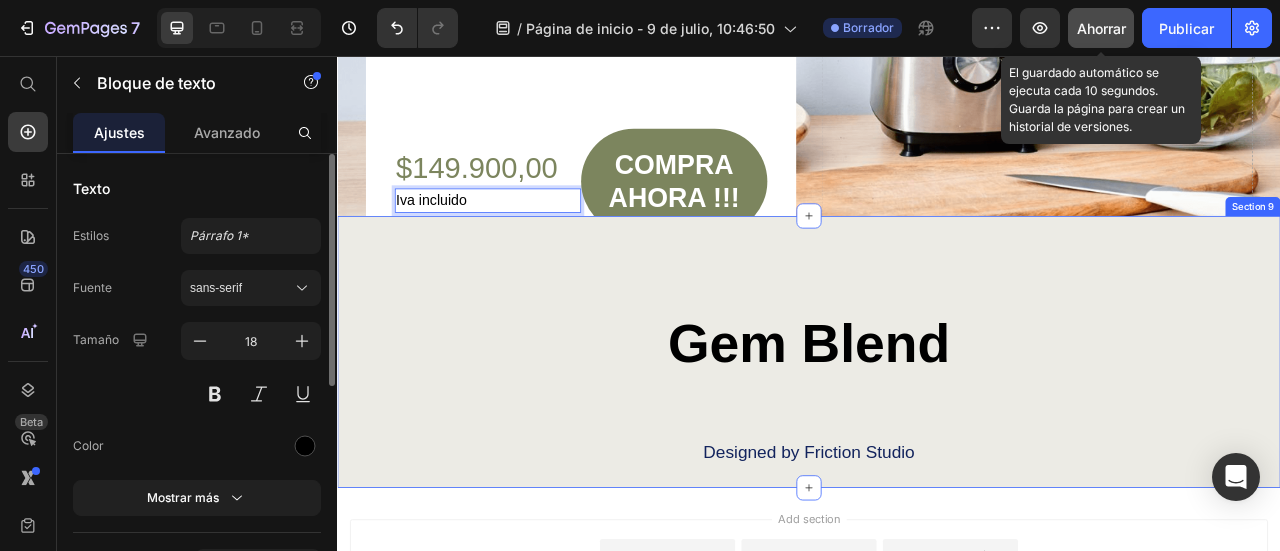 click on "Gem Blend Heading Designed by Friction Studio Text Block Row Section 9" at bounding box center (937, 432) 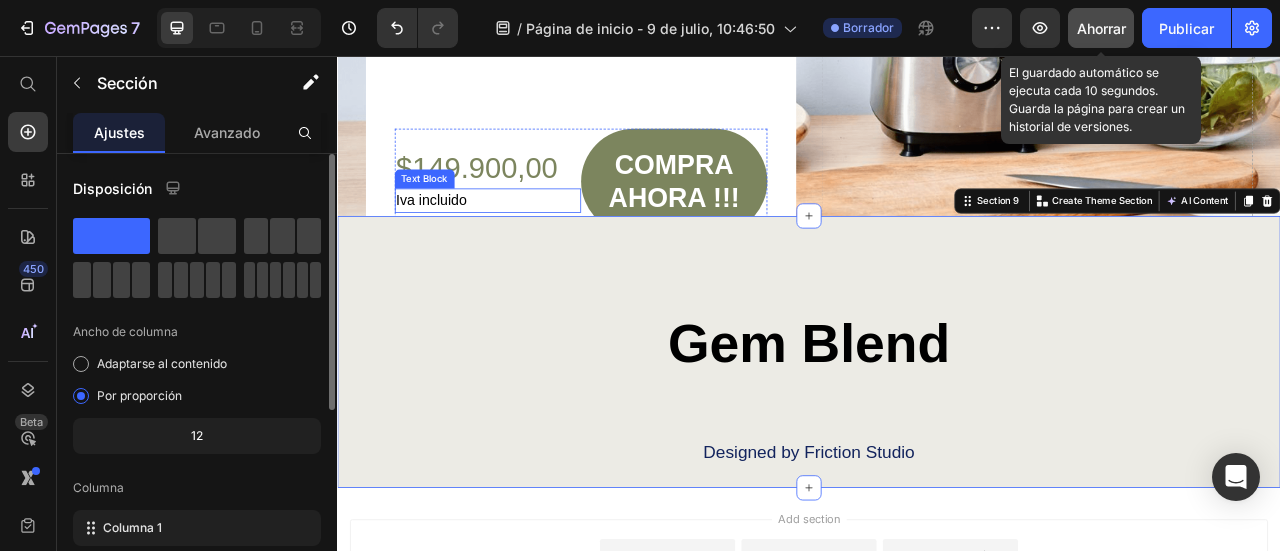 click on "Iva incluido" at bounding box center [528, 239] 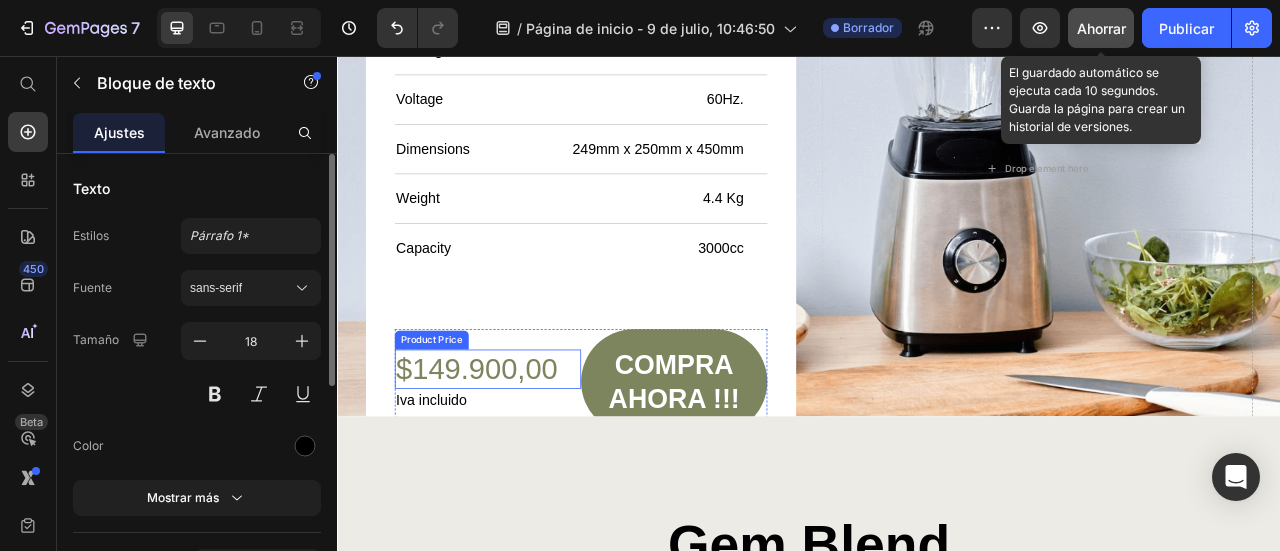 scroll, scrollTop: 7651, scrollLeft: 0, axis: vertical 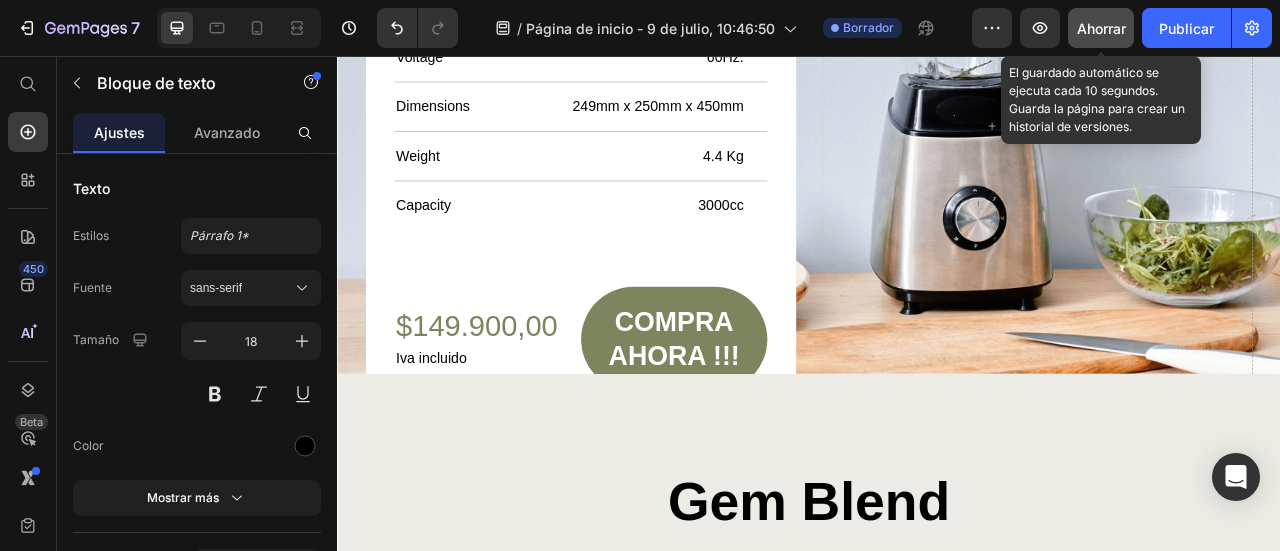 click on "Iva incluido" at bounding box center [528, 440] 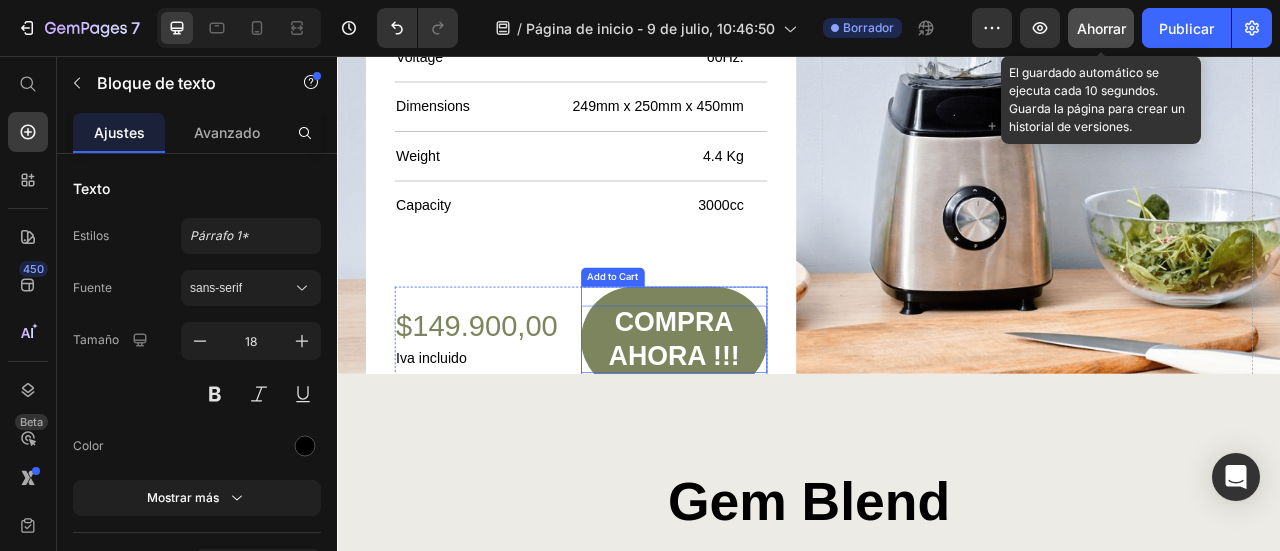 click on "Compra Ahora !!!" at bounding box center [765, 416] 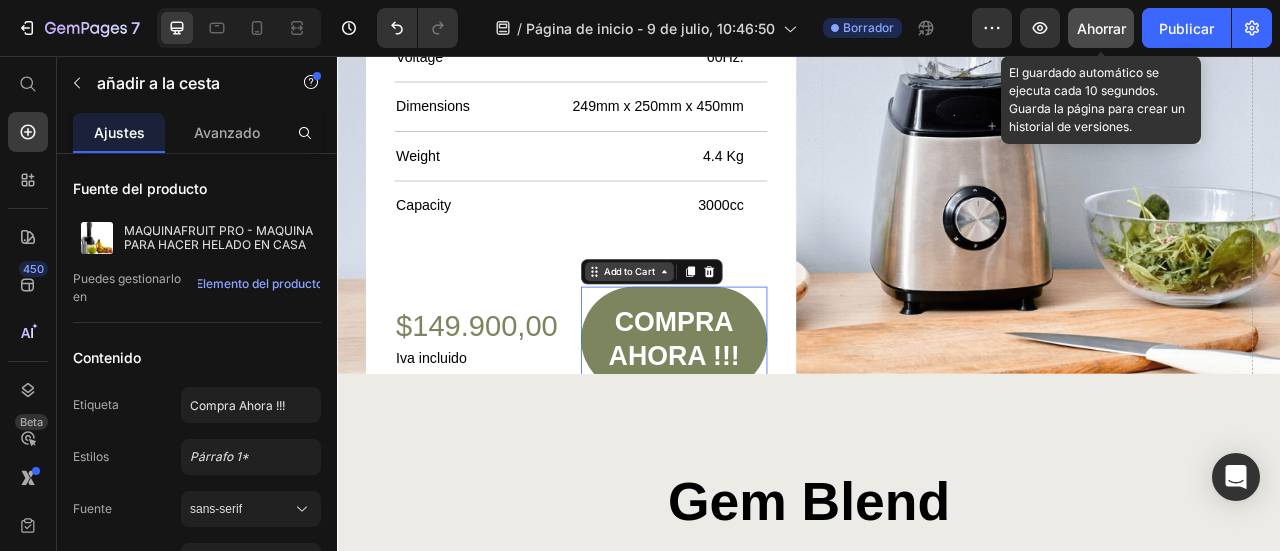 click on "Add to Cart" at bounding box center [708, 330] 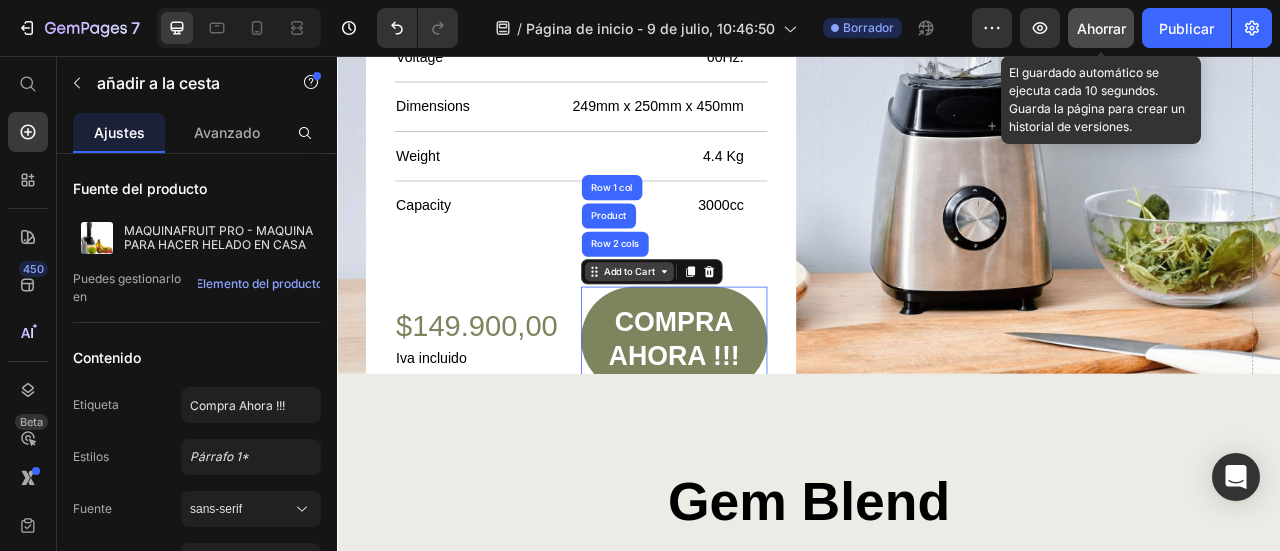 click on "Add to Cart" at bounding box center (708, 330) 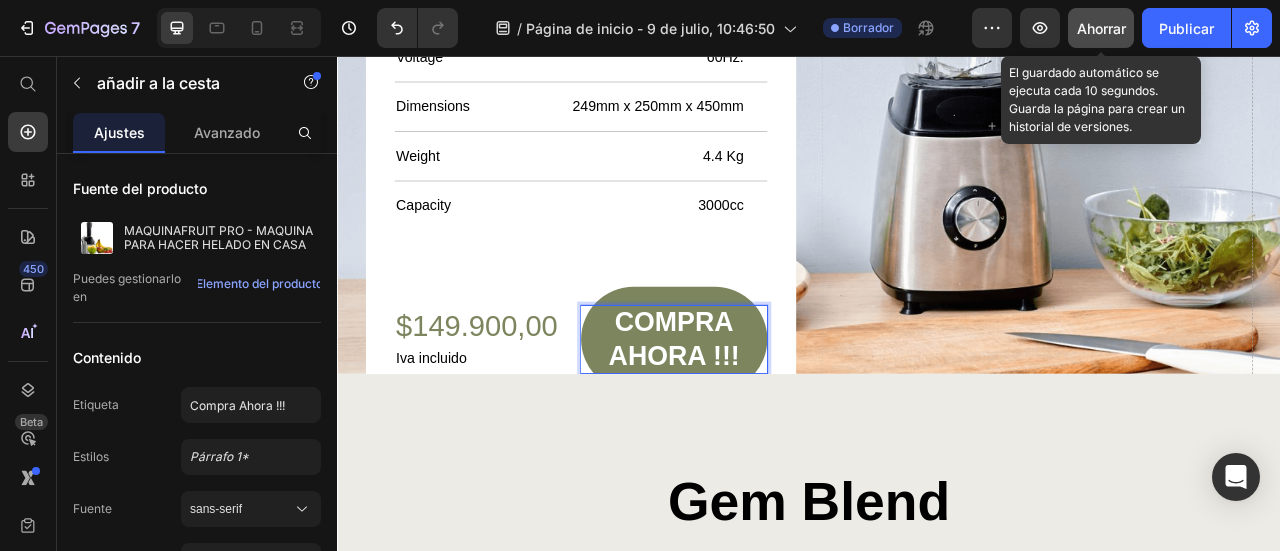 scroll, scrollTop: 7584, scrollLeft: 0, axis: vertical 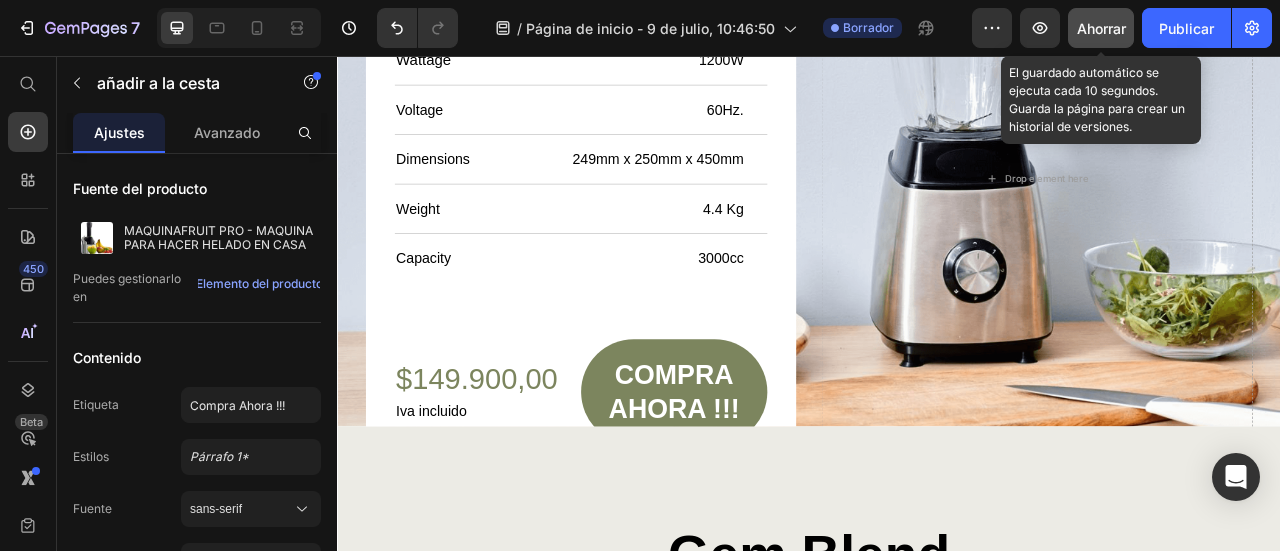 click on "Compra Ahora !!!" at bounding box center (765, 483) 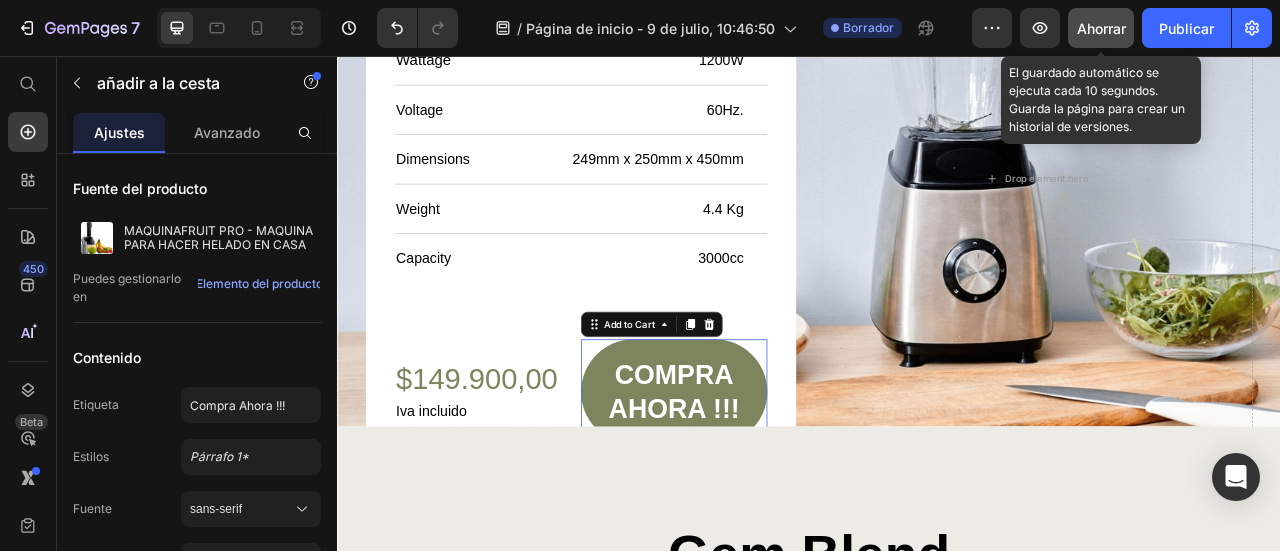click on "Compra Ahora !!!" at bounding box center (765, 483) 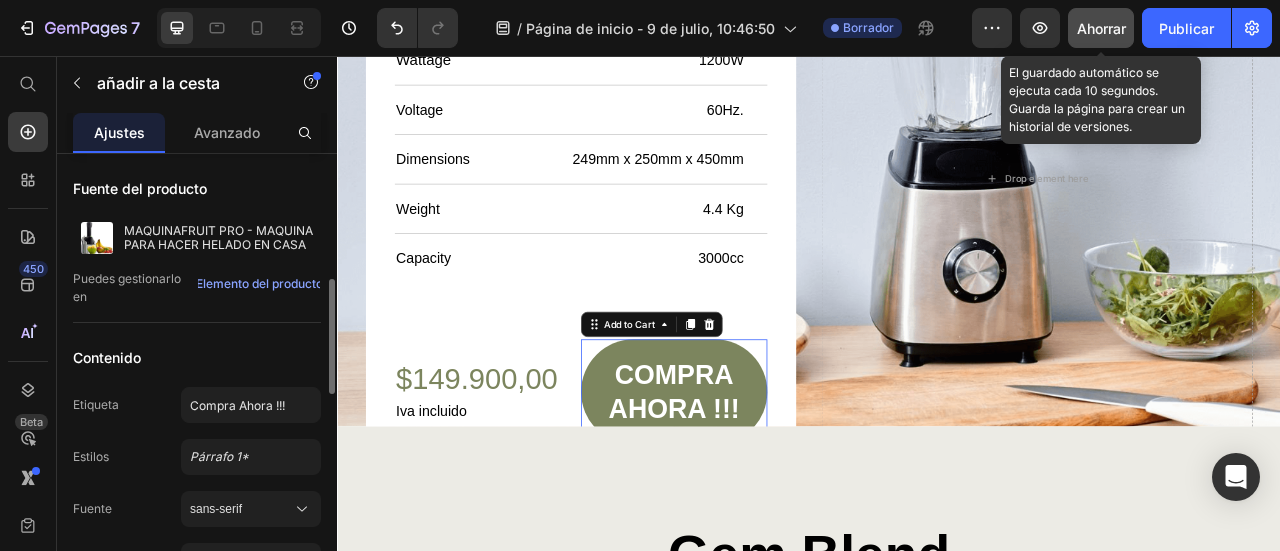 scroll, scrollTop: 100, scrollLeft: 0, axis: vertical 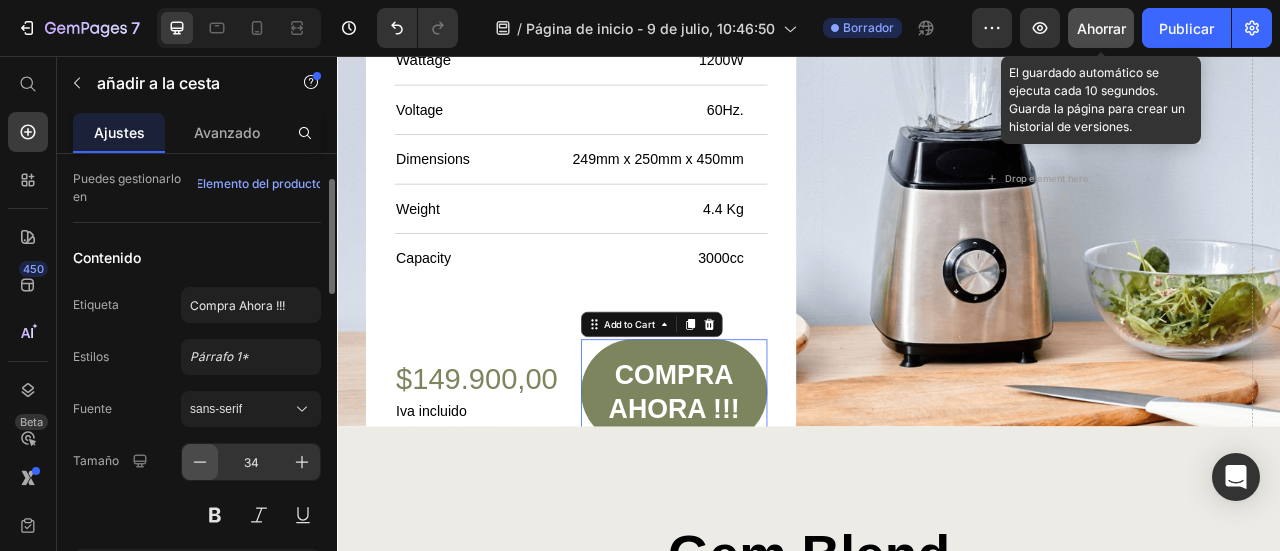 click 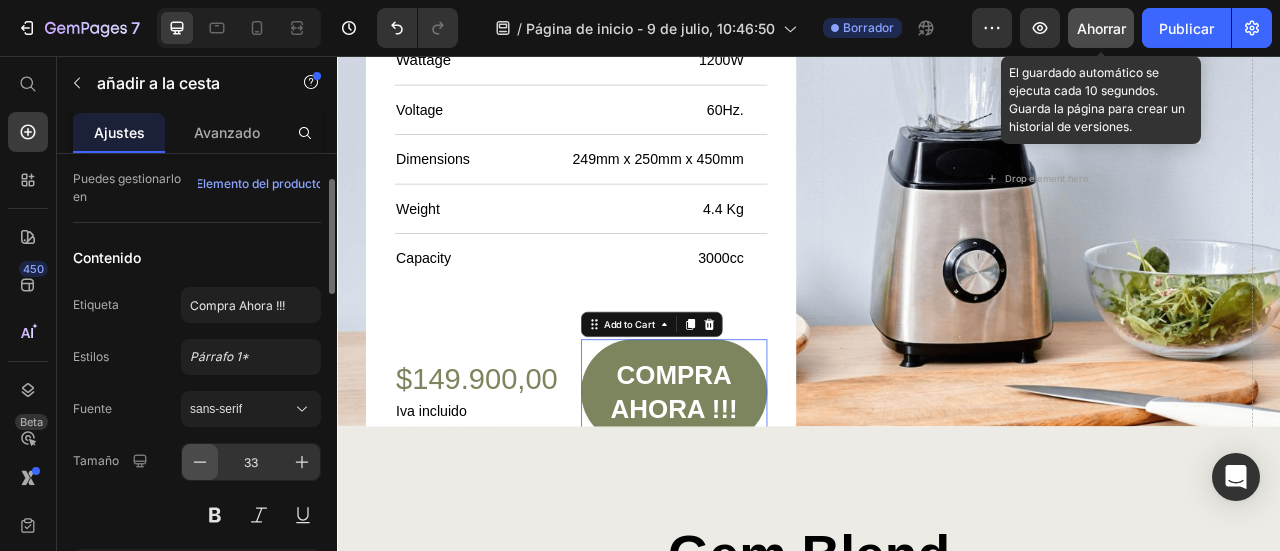 click 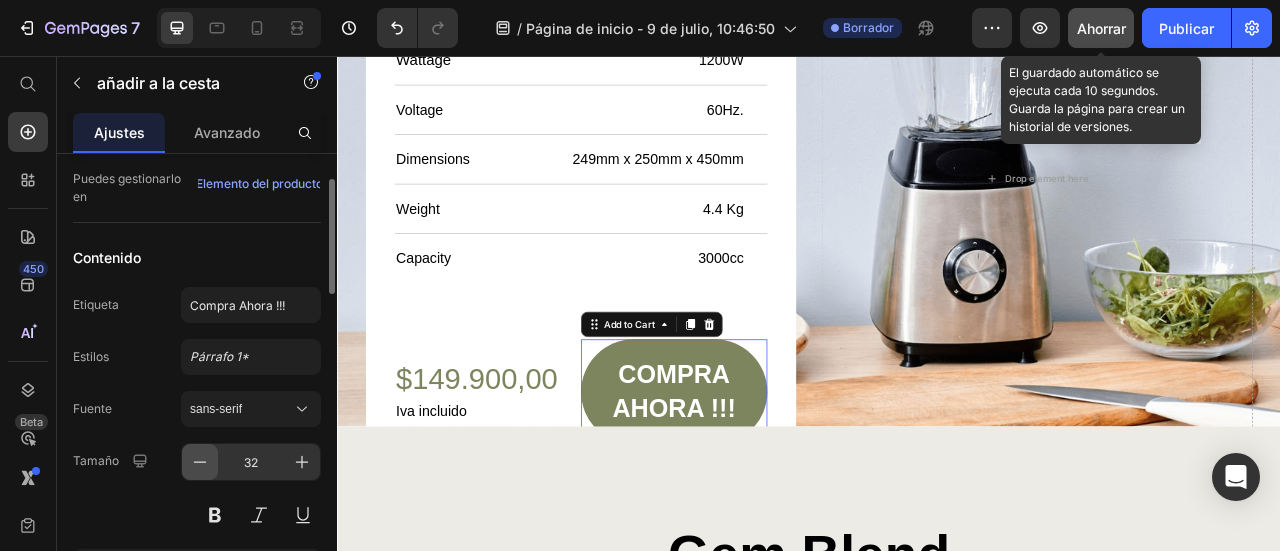 click 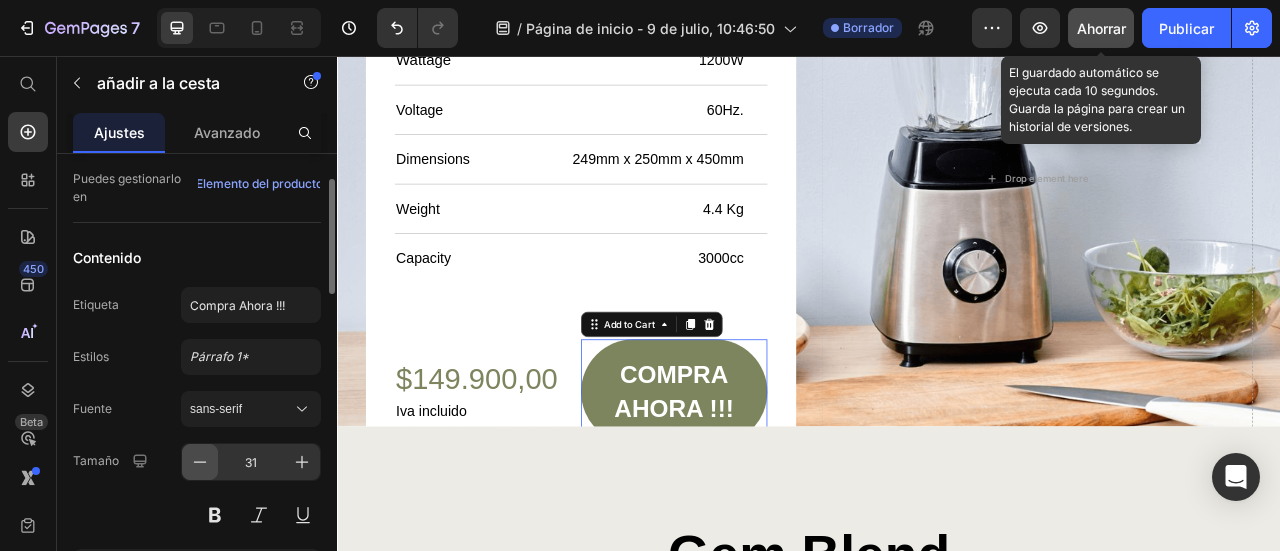 click 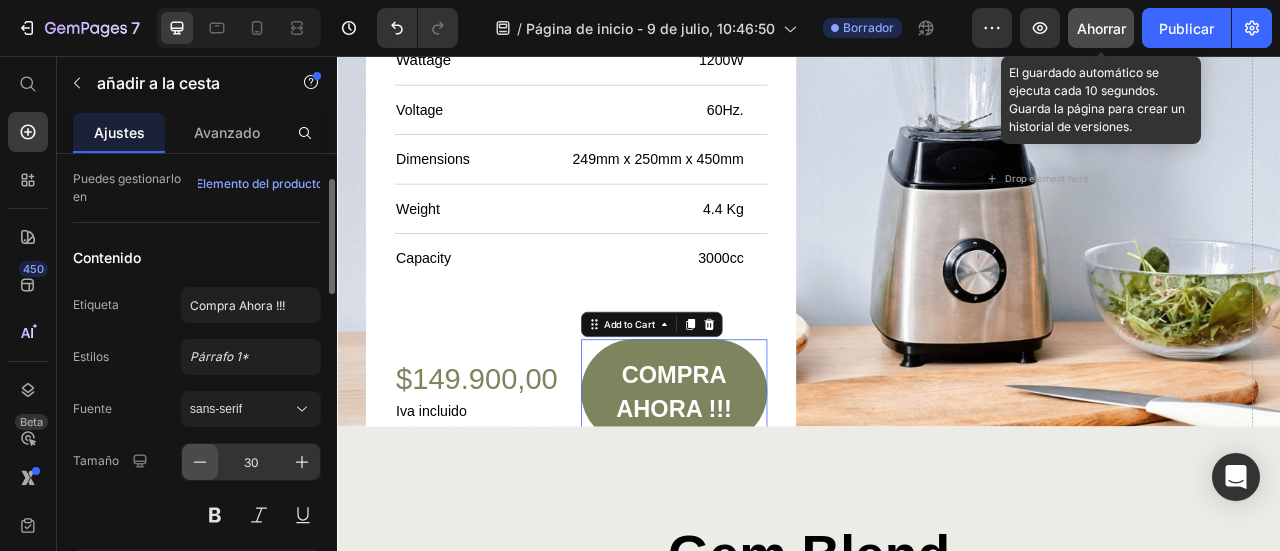 click 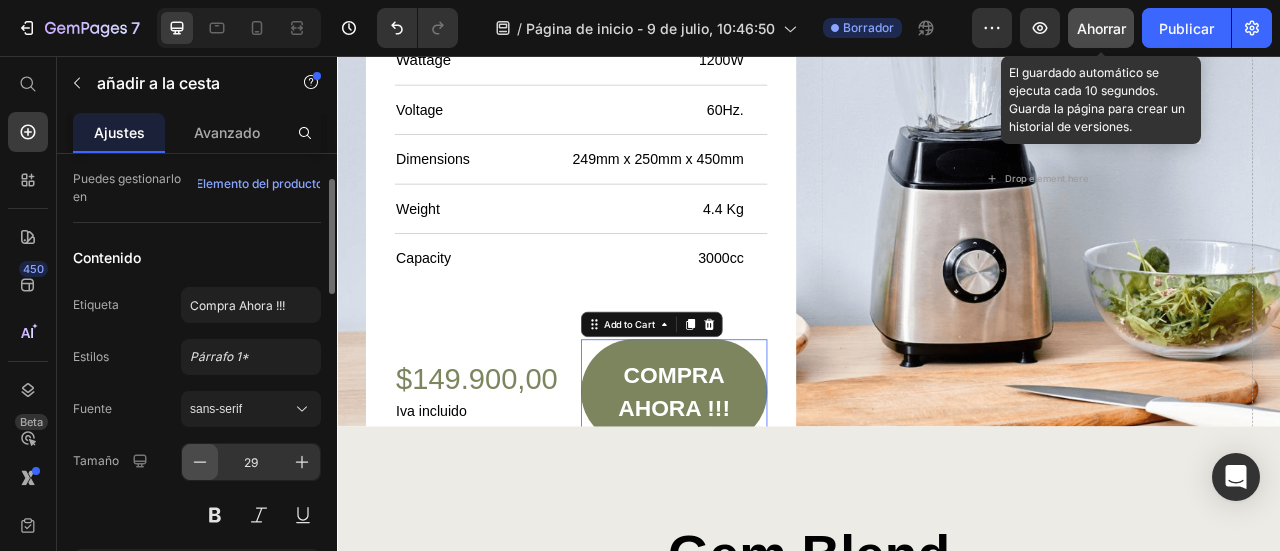 click 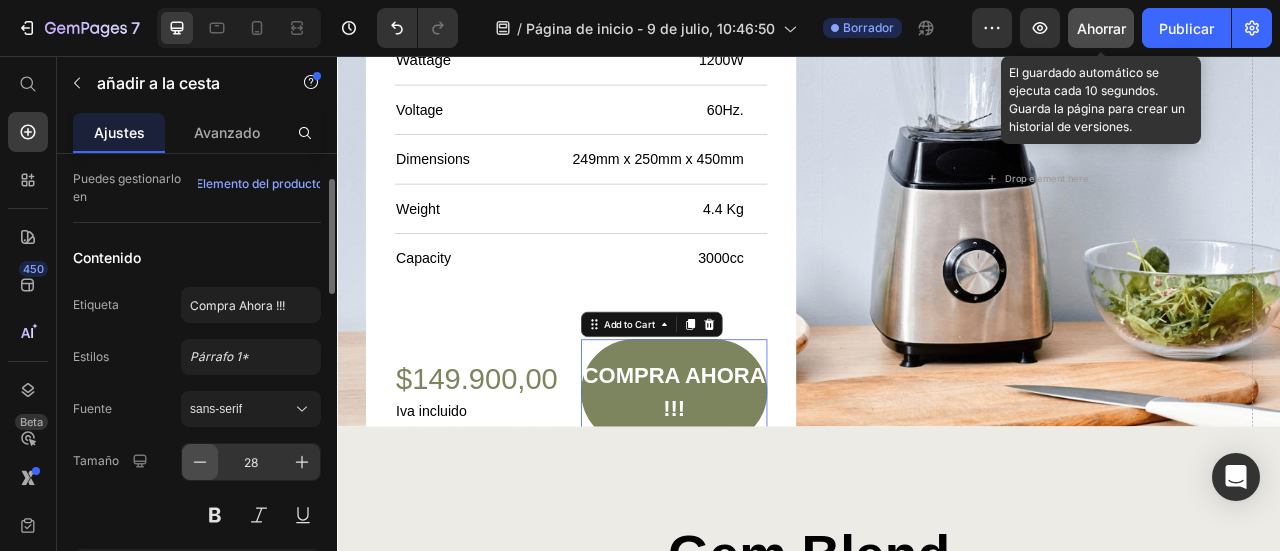 click 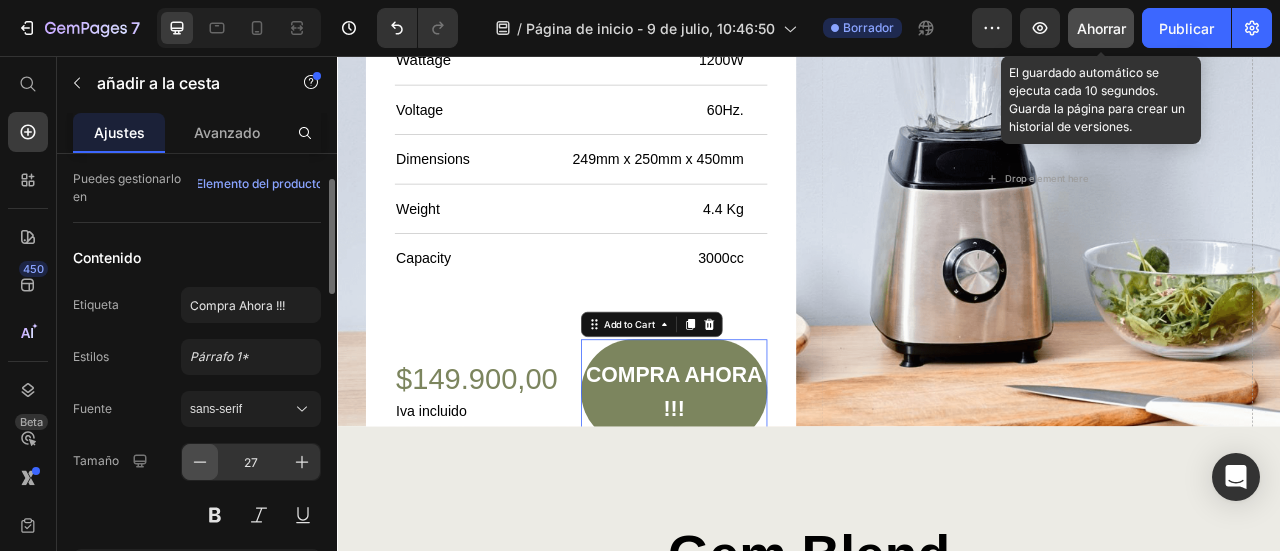 click 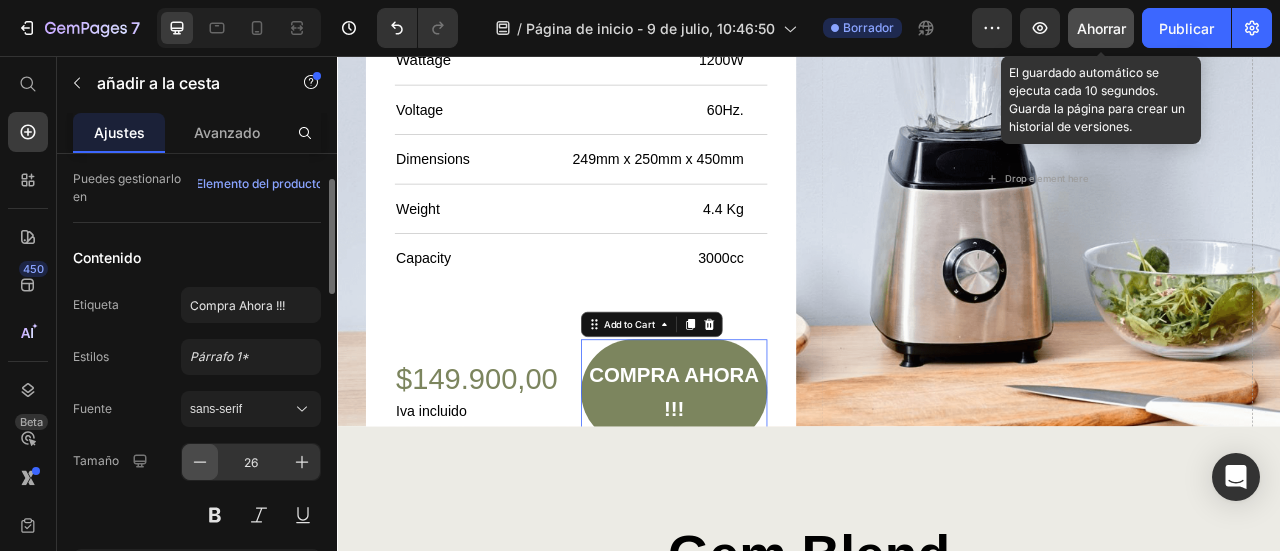 click 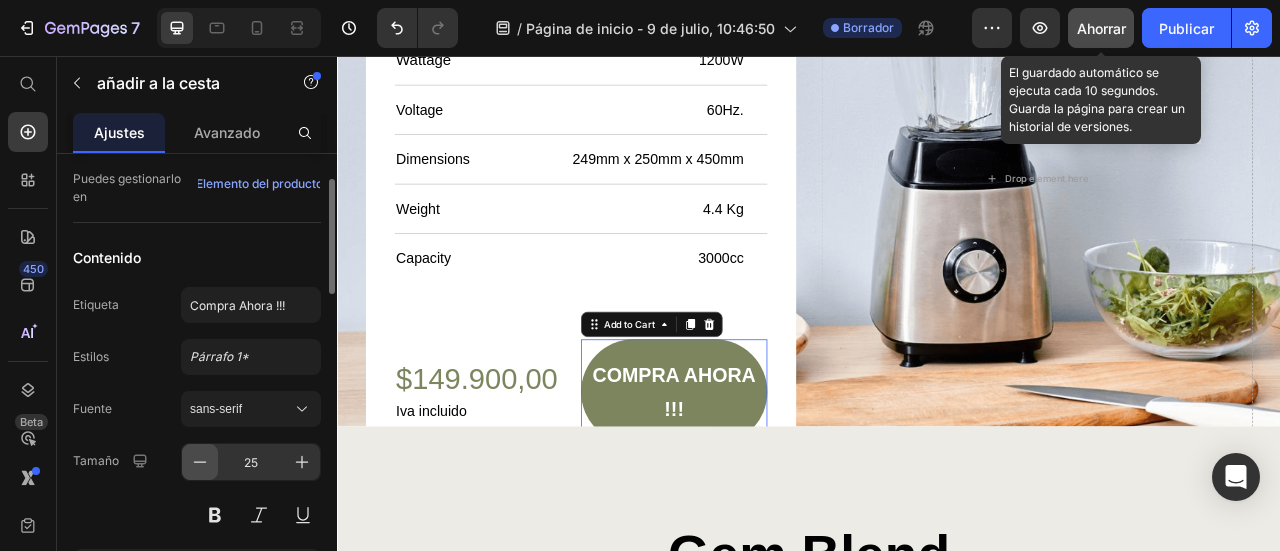 click 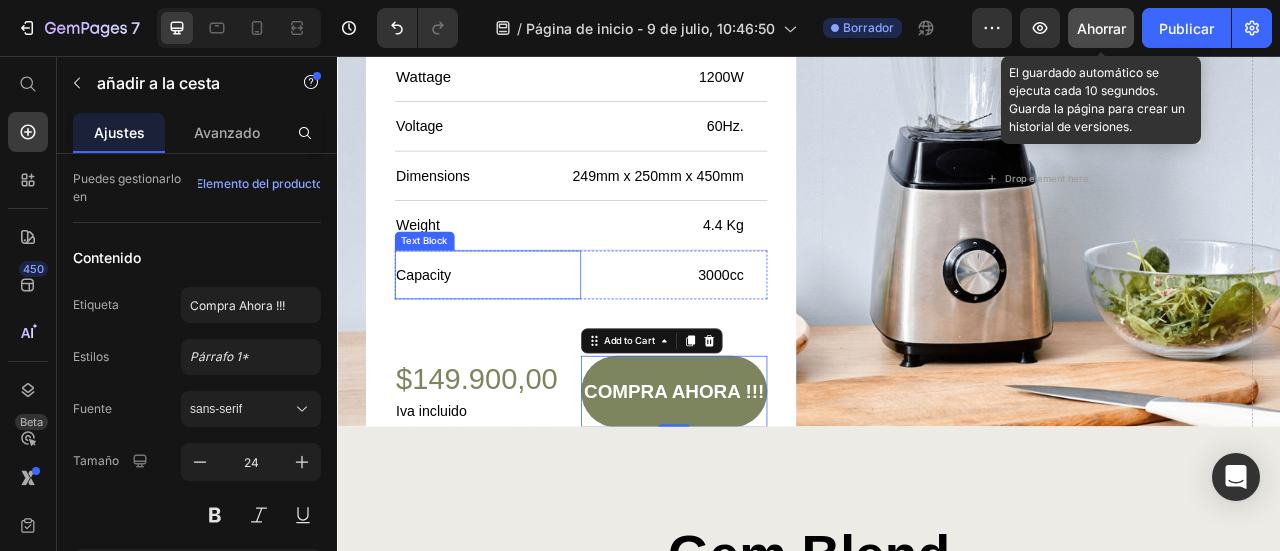scroll, scrollTop: 7684, scrollLeft: 0, axis: vertical 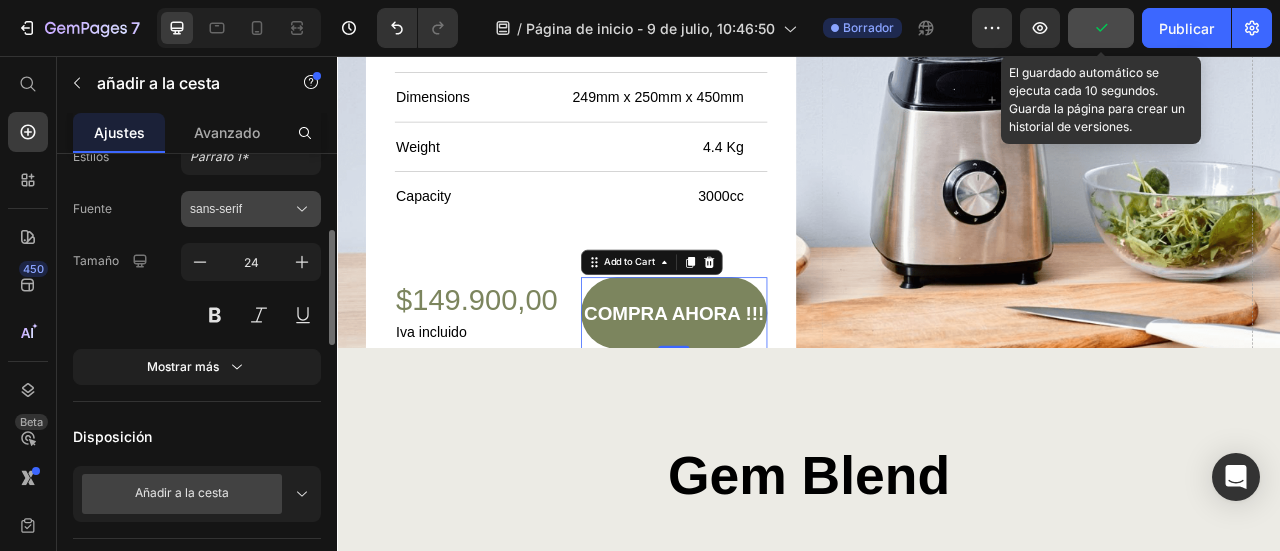 click on "sans-serif" at bounding box center [216, 209] 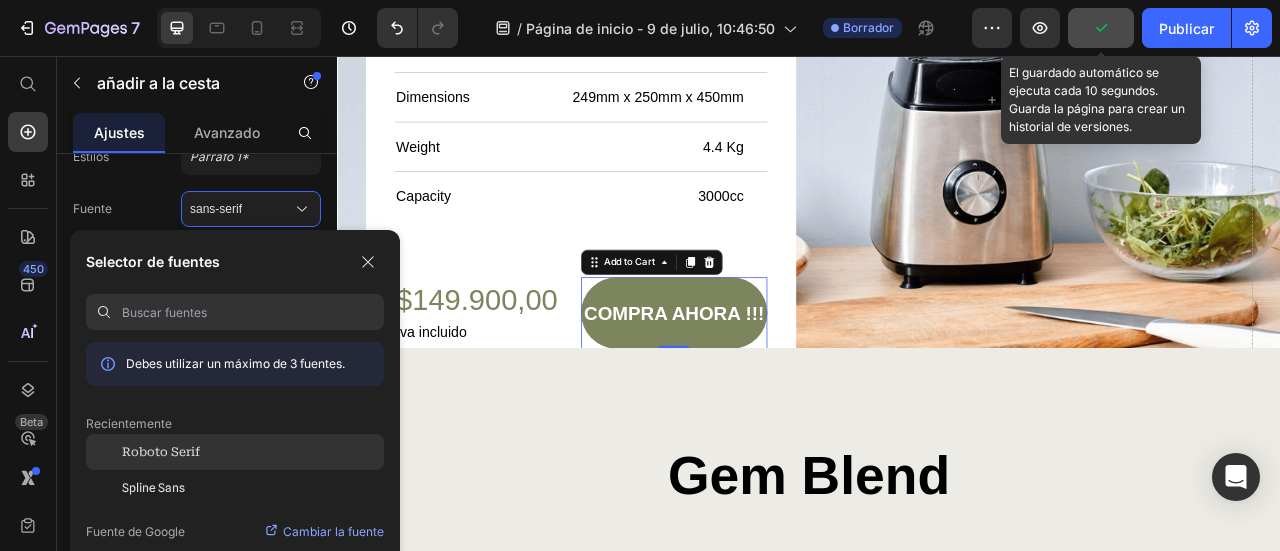 click on "Roboto Serif" at bounding box center (161, 452) 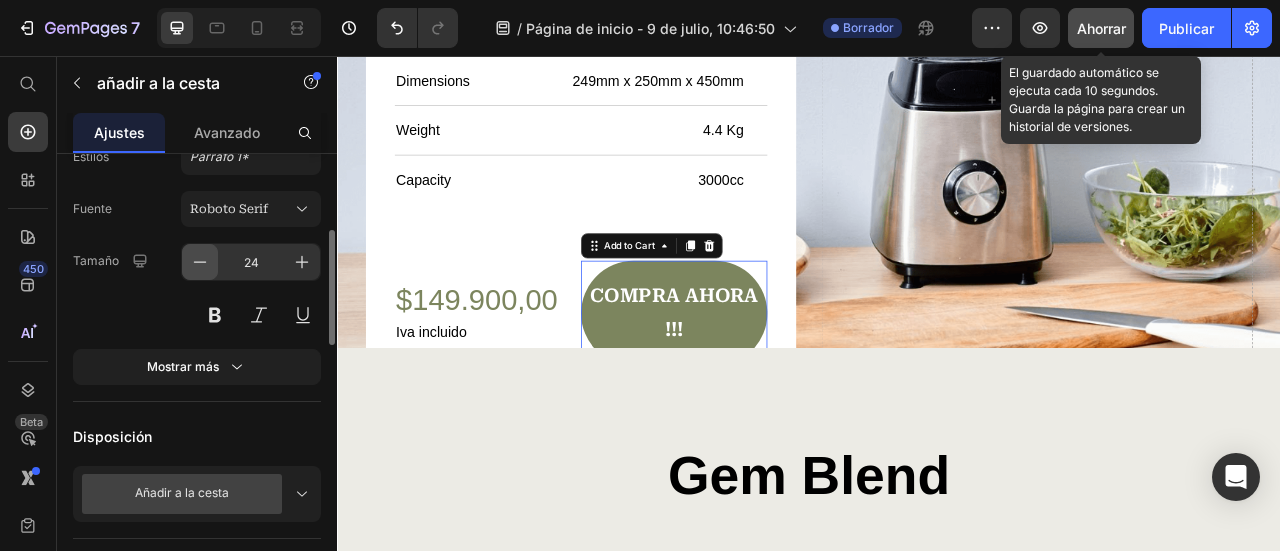 click 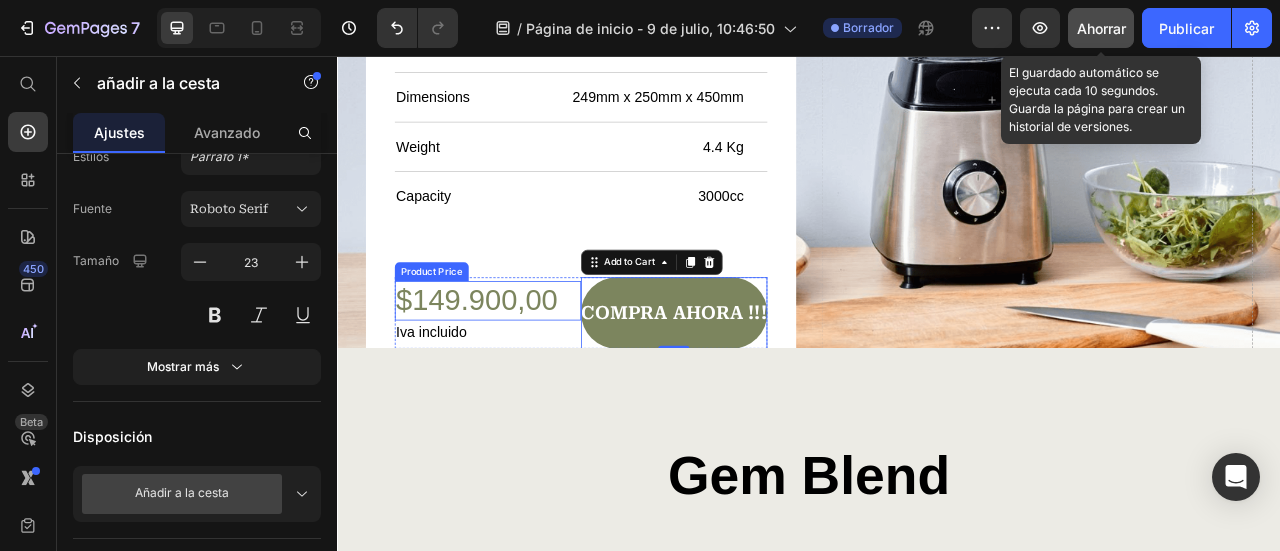 click on "$149.900,00" at bounding box center (528, 367) 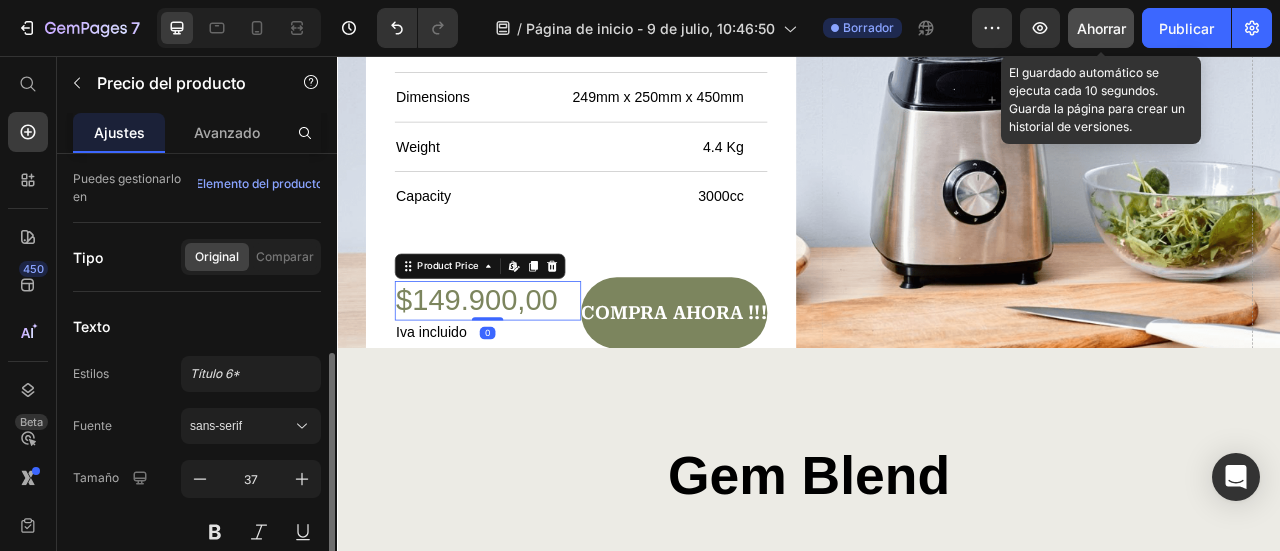 scroll, scrollTop: 200, scrollLeft: 0, axis: vertical 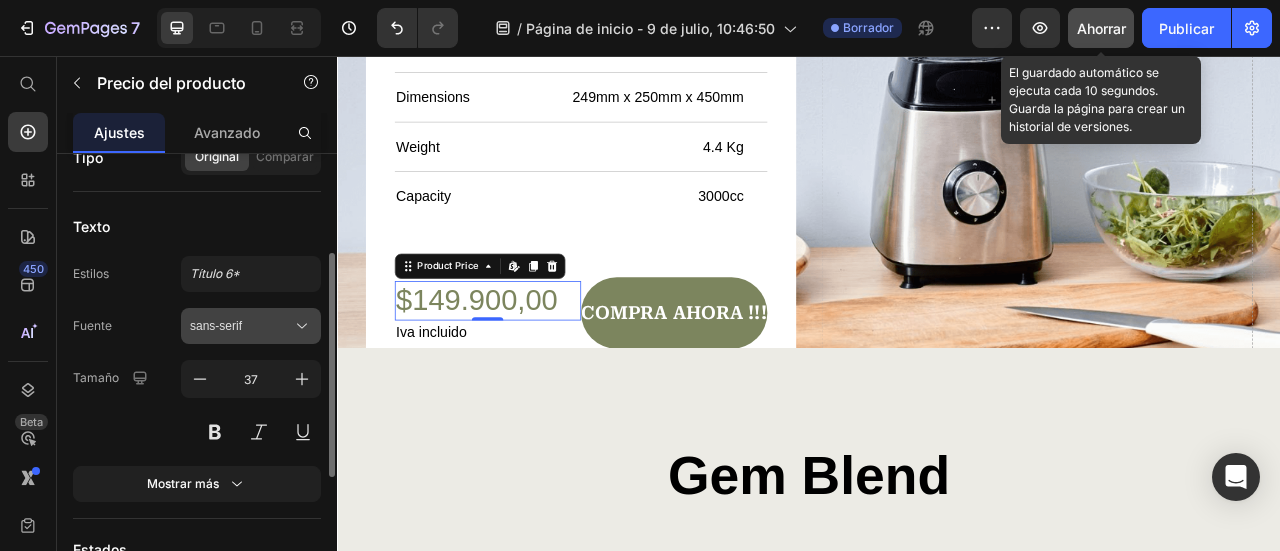 click on "sans-serif" at bounding box center [216, 326] 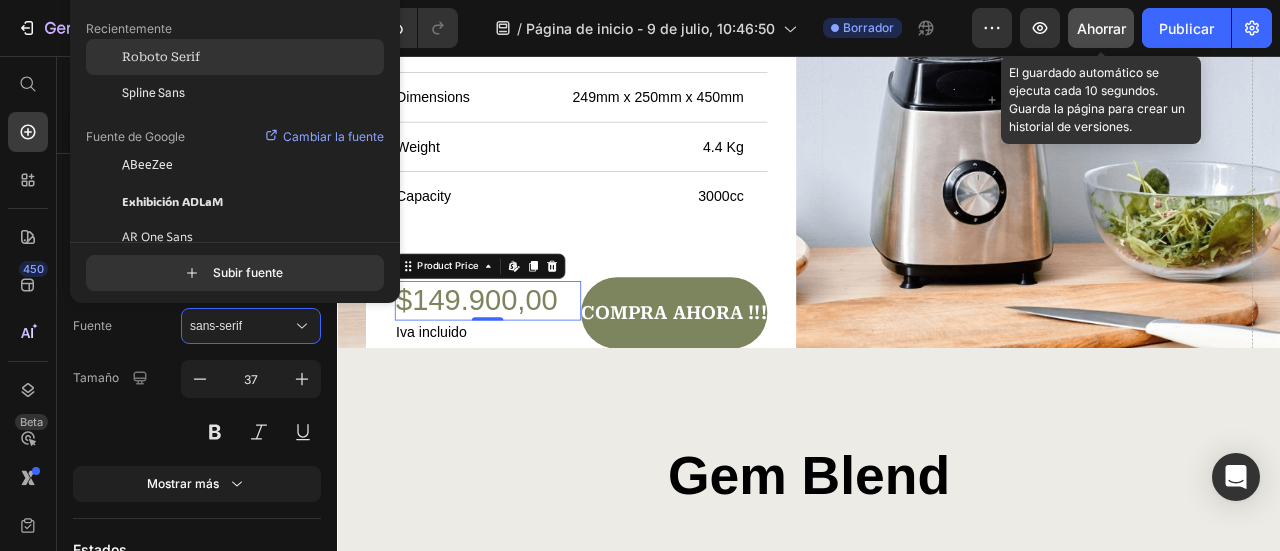 click on "Roboto Serif" at bounding box center (161, 57) 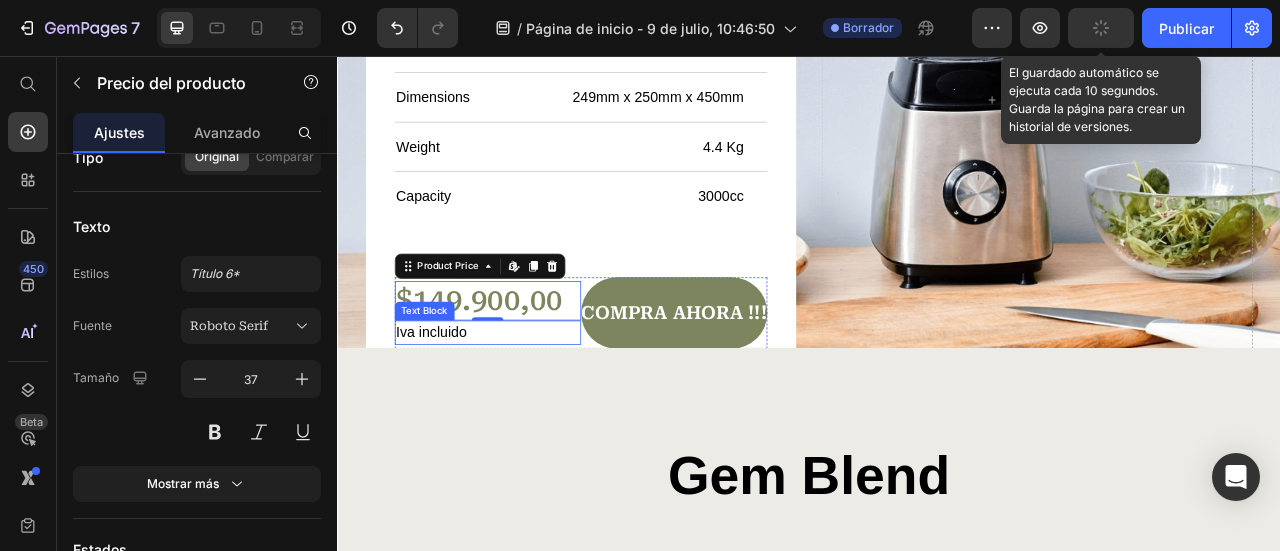 click on "Iva incluido" at bounding box center [528, 407] 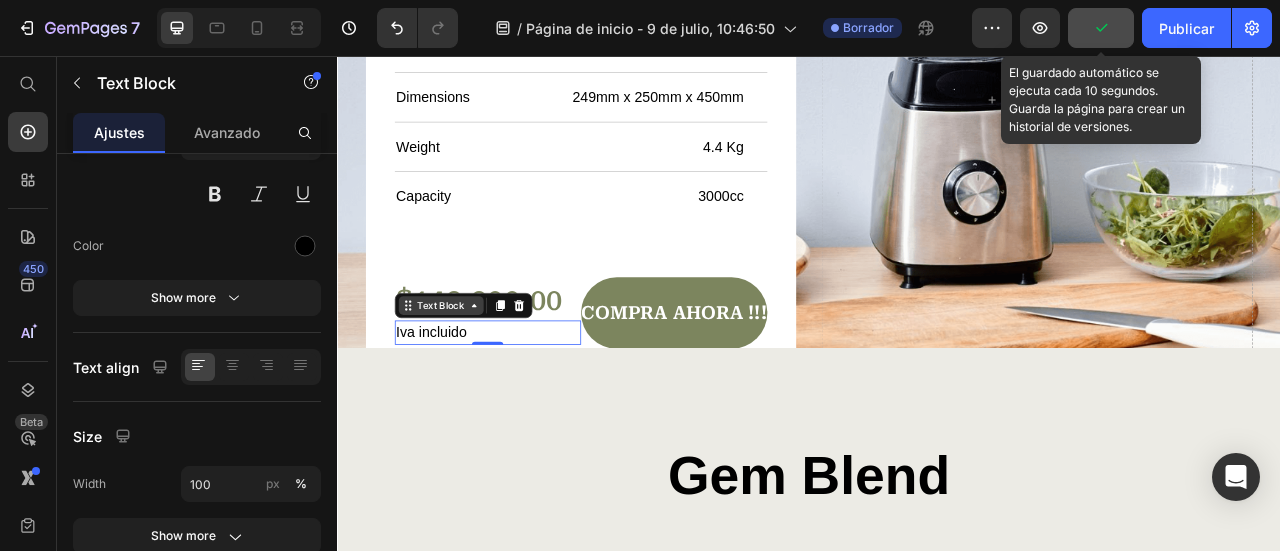 scroll, scrollTop: 0, scrollLeft: 0, axis: both 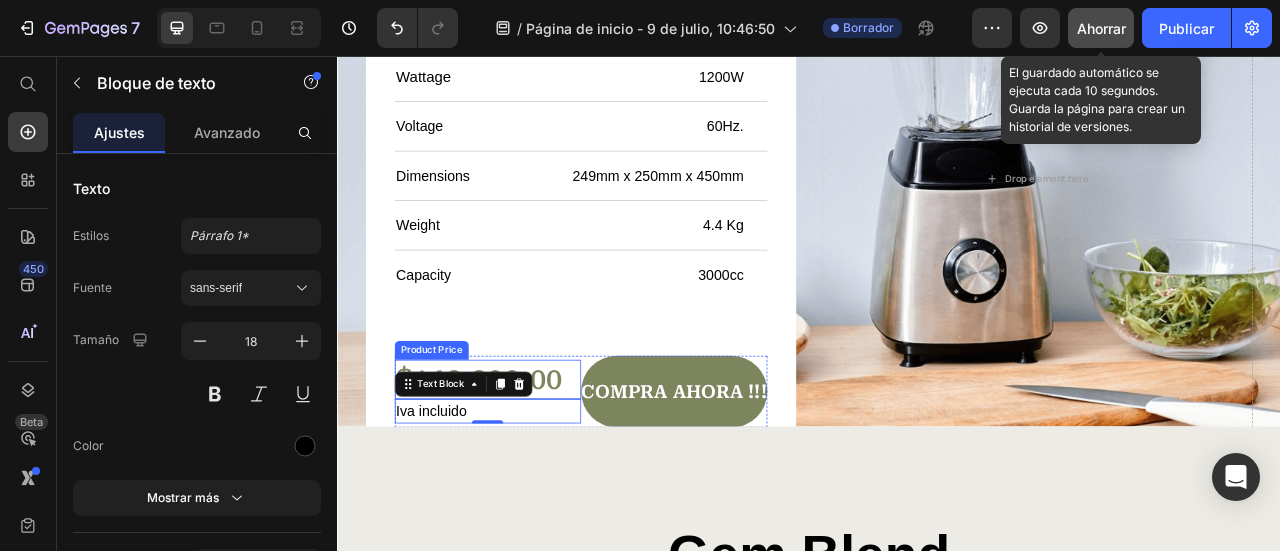 click on "$149.900,00" at bounding box center [528, 467] 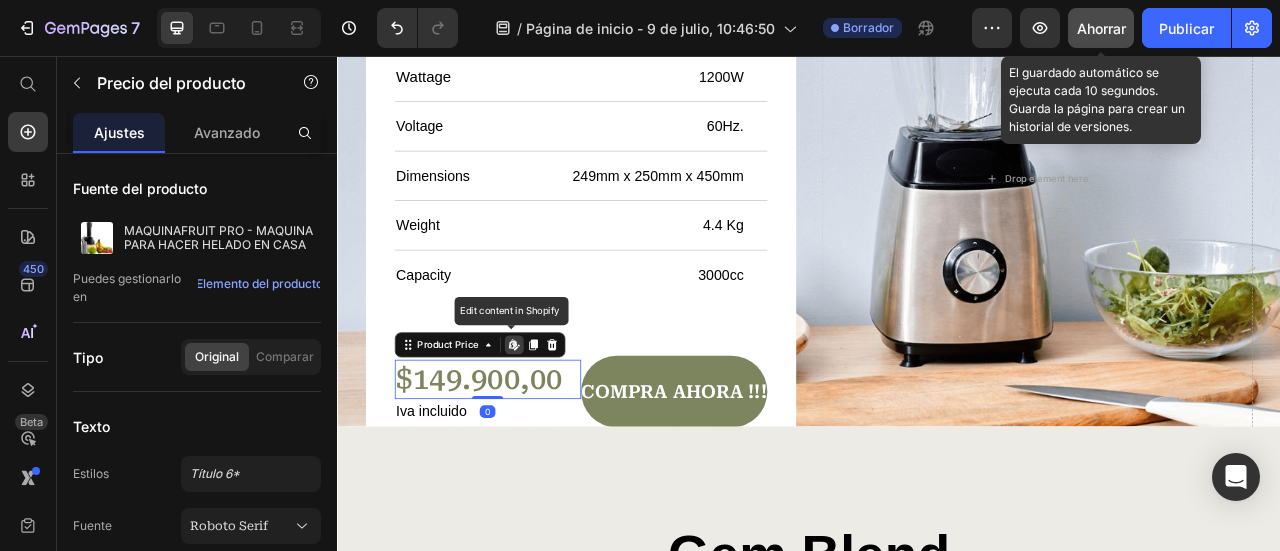 click 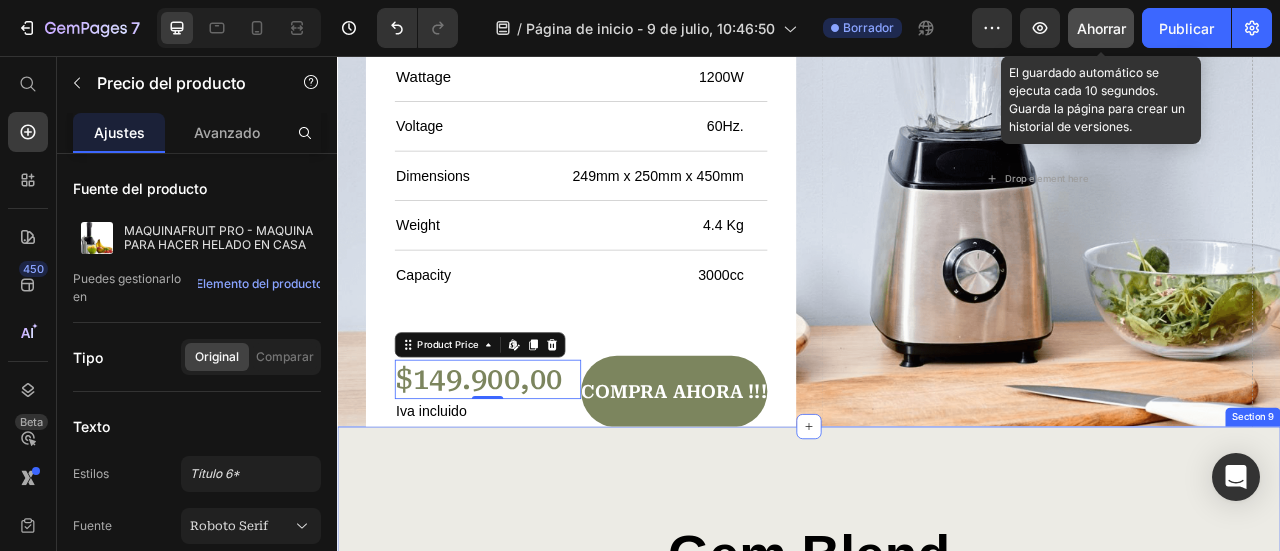 click on "Gem Blend Heading Designed by Friction Studio Text Block Row Section 9" at bounding box center [937, 700] 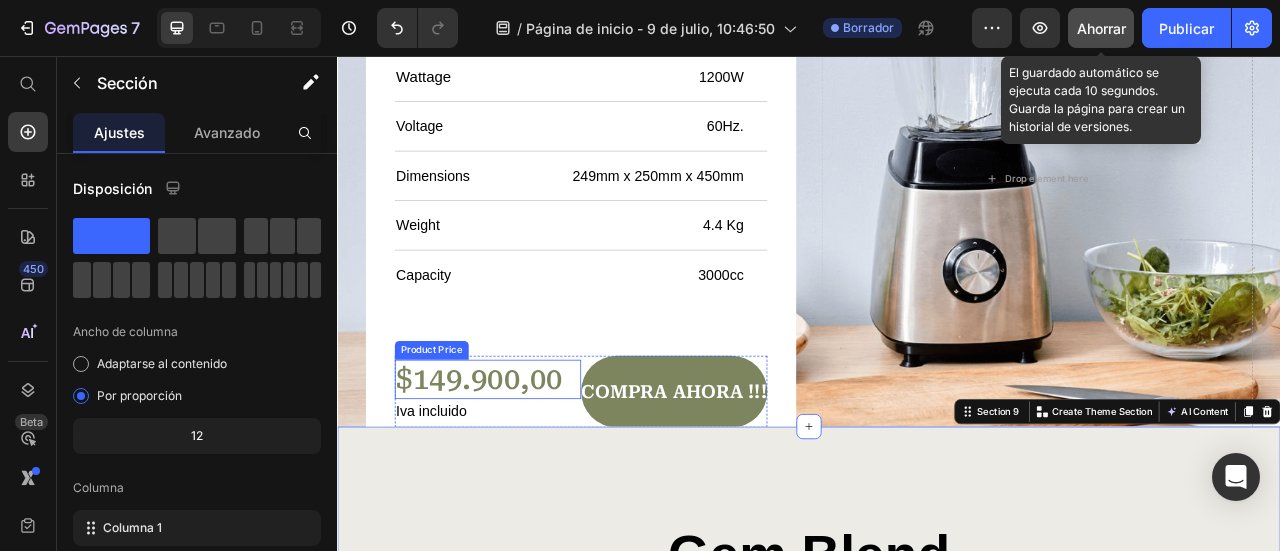 click on "$149.900,00" at bounding box center (528, 467) 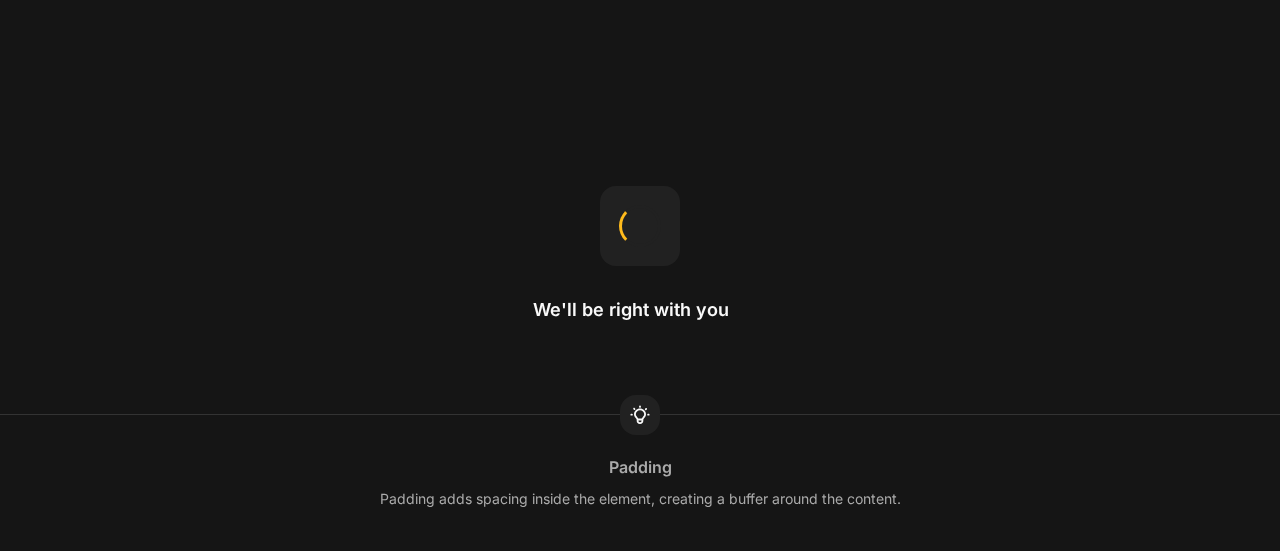 scroll, scrollTop: 0, scrollLeft: 0, axis: both 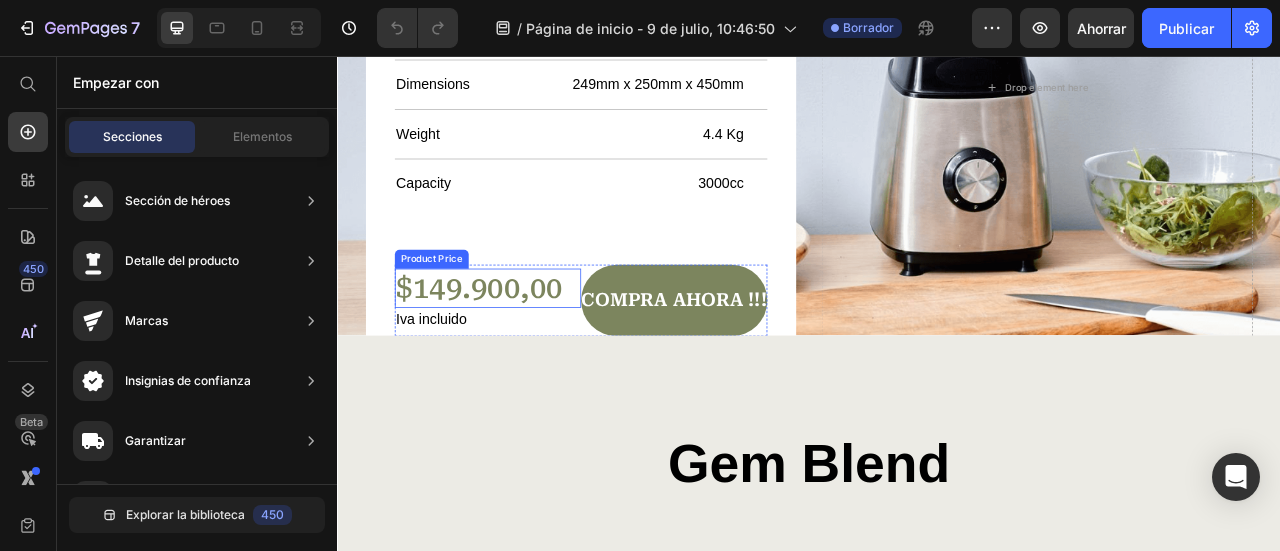 click on "$149.900,00" at bounding box center [528, 351] 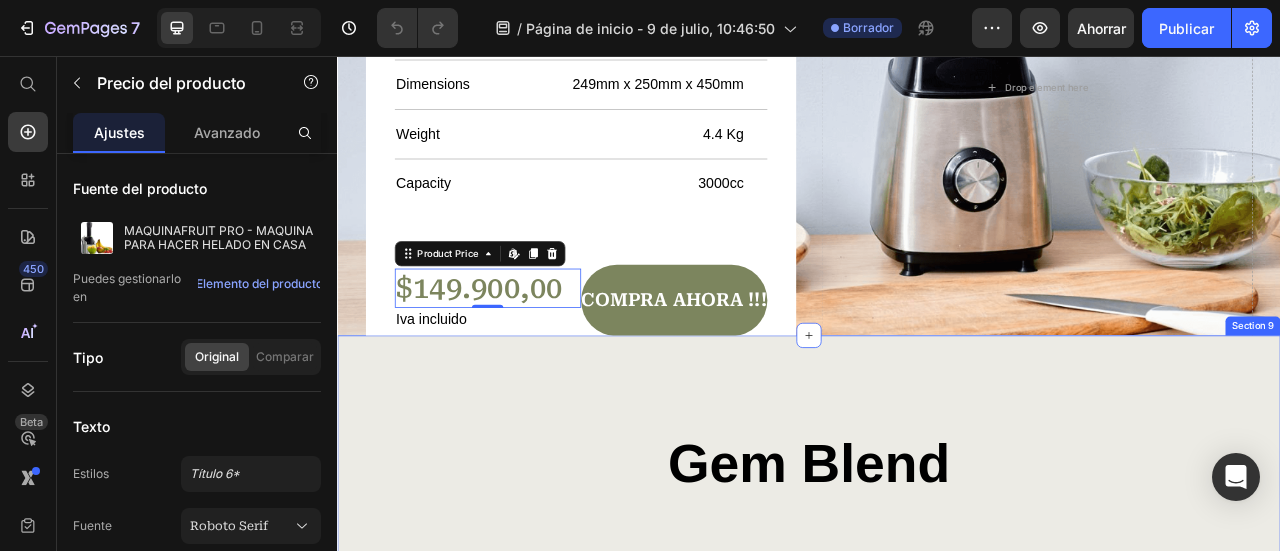 click on "Gem Blend Heading Designed by Friction Studio Text Block Row Section 9" at bounding box center [937, 584] 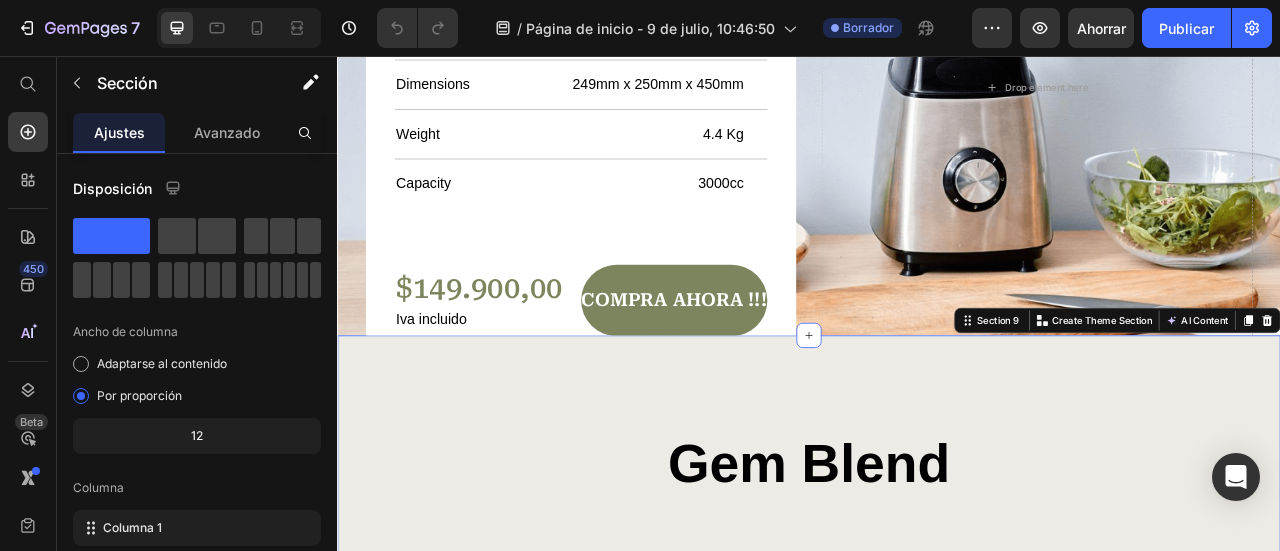 click on "Iva incluido" at bounding box center (528, 391) 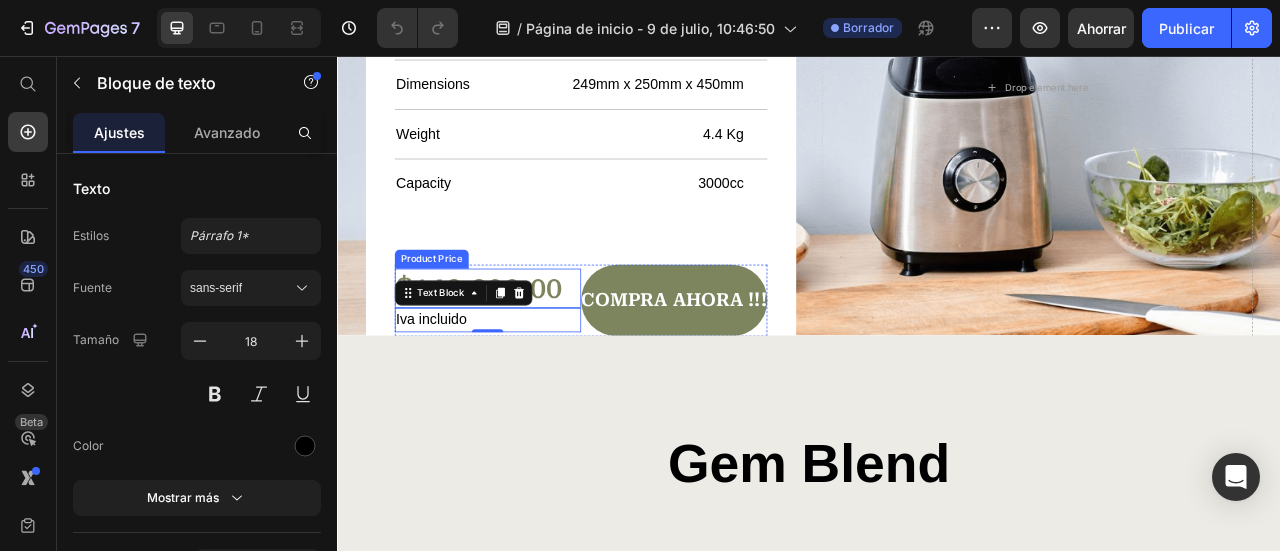 click on "$149.900,00" at bounding box center (528, 351) 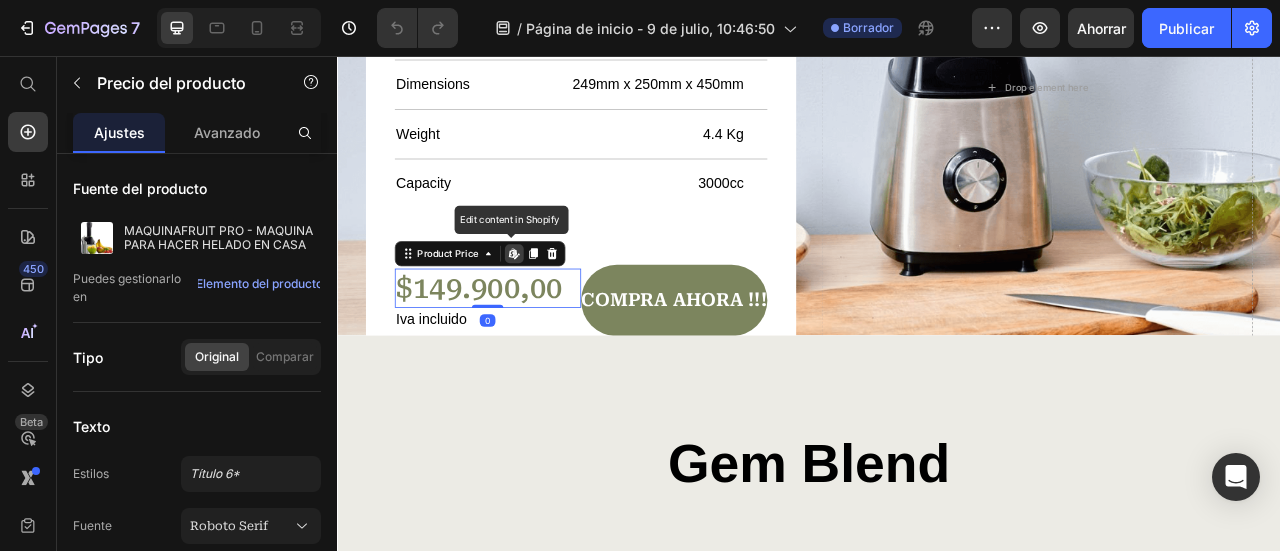 click 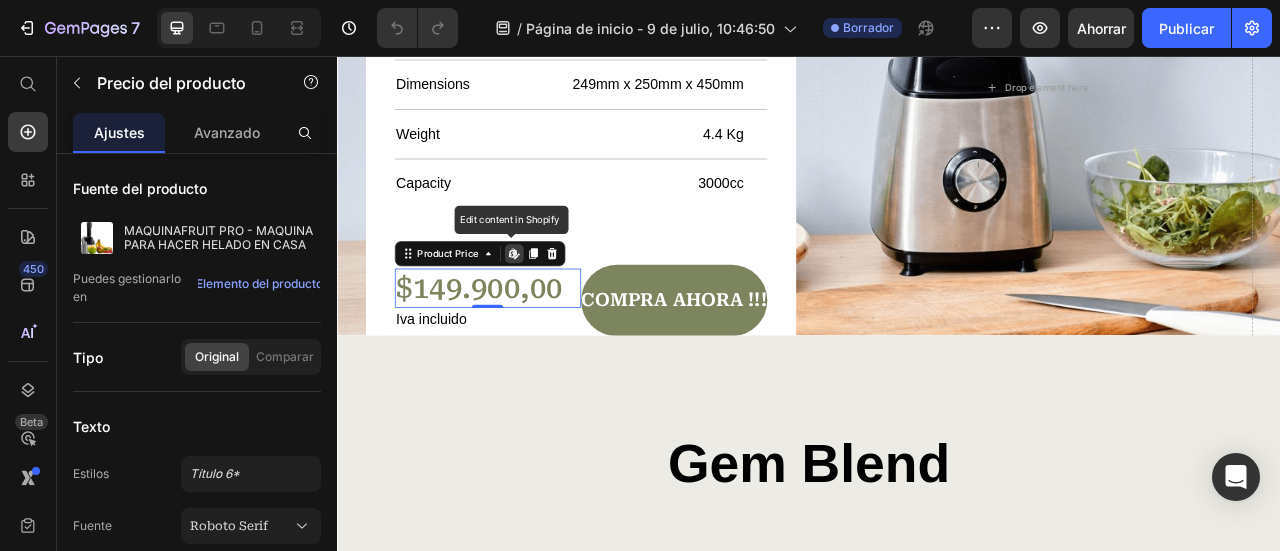 click 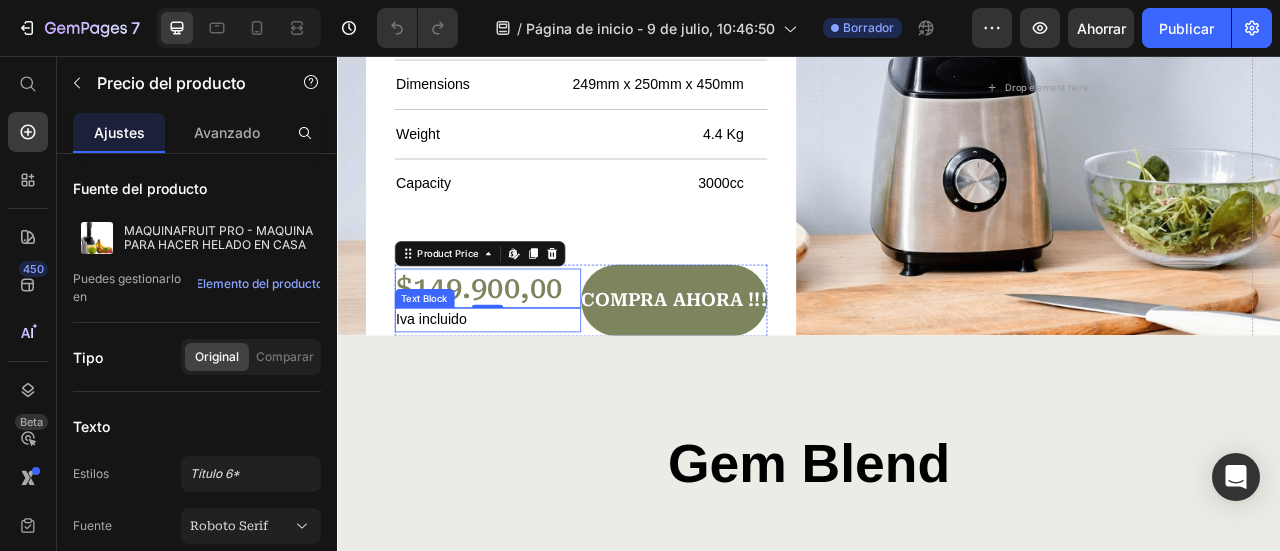 click on "Iva incluido" at bounding box center (528, 391) 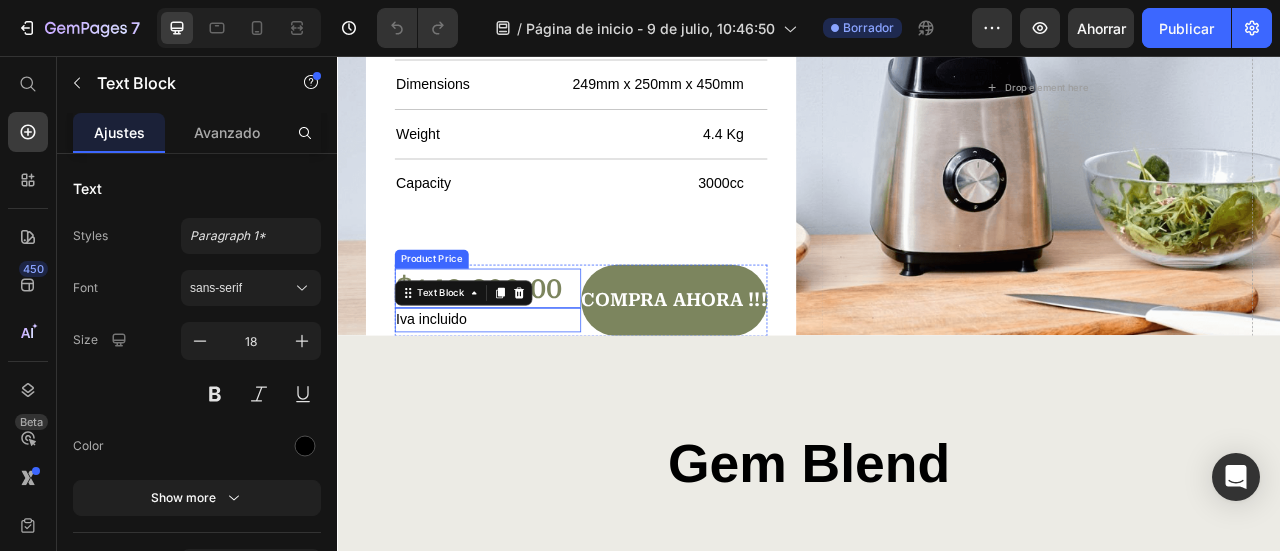click on "Text Block" at bounding box center [497, 357] 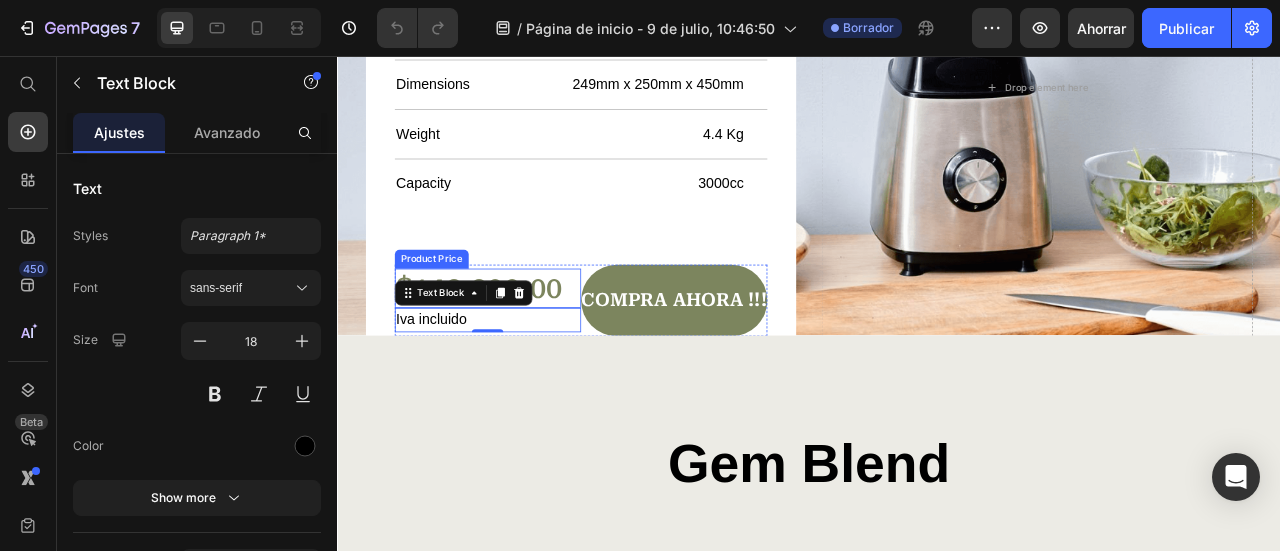 click on "Text Block" at bounding box center [497, 357] 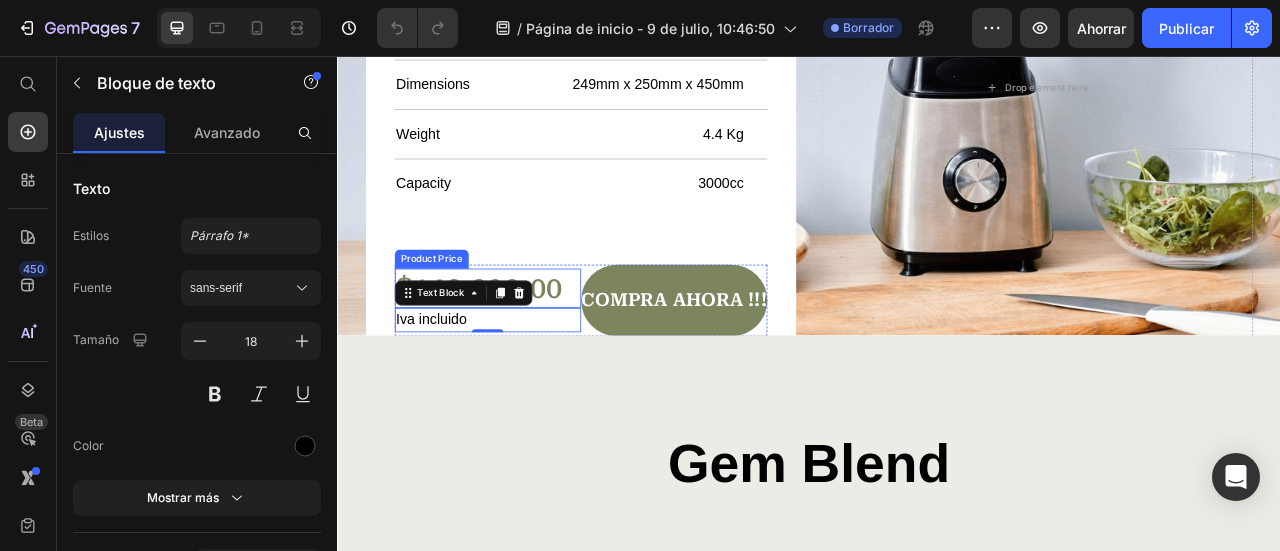 click on "$149.900,00" at bounding box center [528, 351] 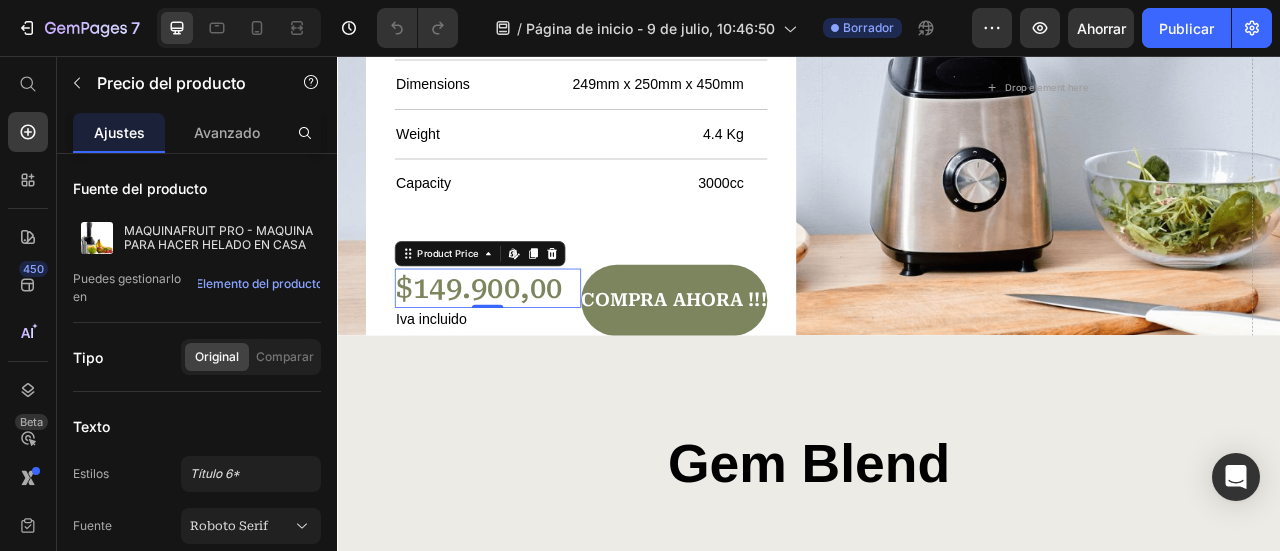 scroll, scrollTop: 7600, scrollLeft: 0, axis: vertical 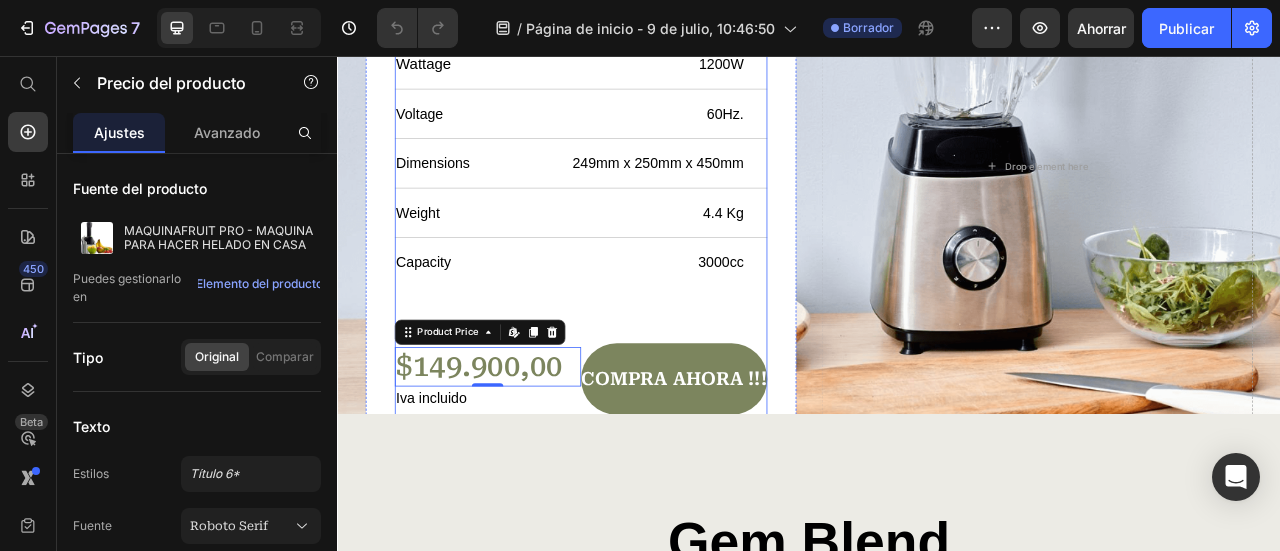 click 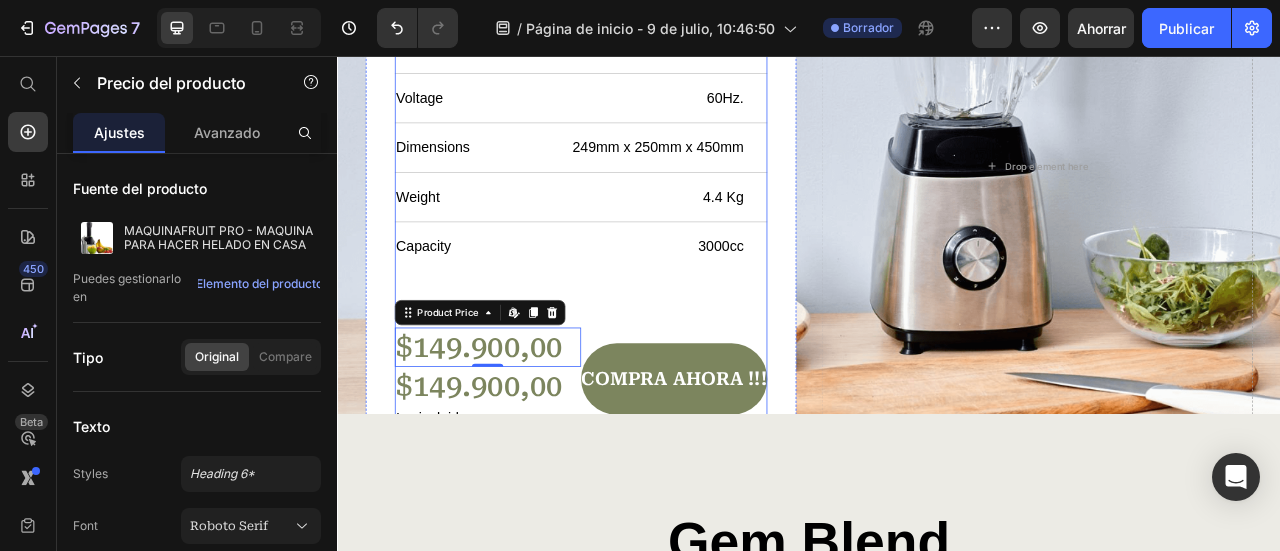 click on "Buy It Today and Get 10% Off Your First Order Heading Wattage Text Block 1200W Text Block Row Voltage Text Block 60Hz. Text Block Row Dimensions Text Block 249mm x 250mm x 450mm Text Block Row Weight Text Block 4.4 Kg Text Block Row Capacity Text Block 3000cc Text Block Row Row $149.900,00 Product Price   Edit content in Shopify 0 $149.900,00 Product Price Iva incluido Text Block Compra Ahora !!! Add to Cart Row" at bounding box center [647, 207] 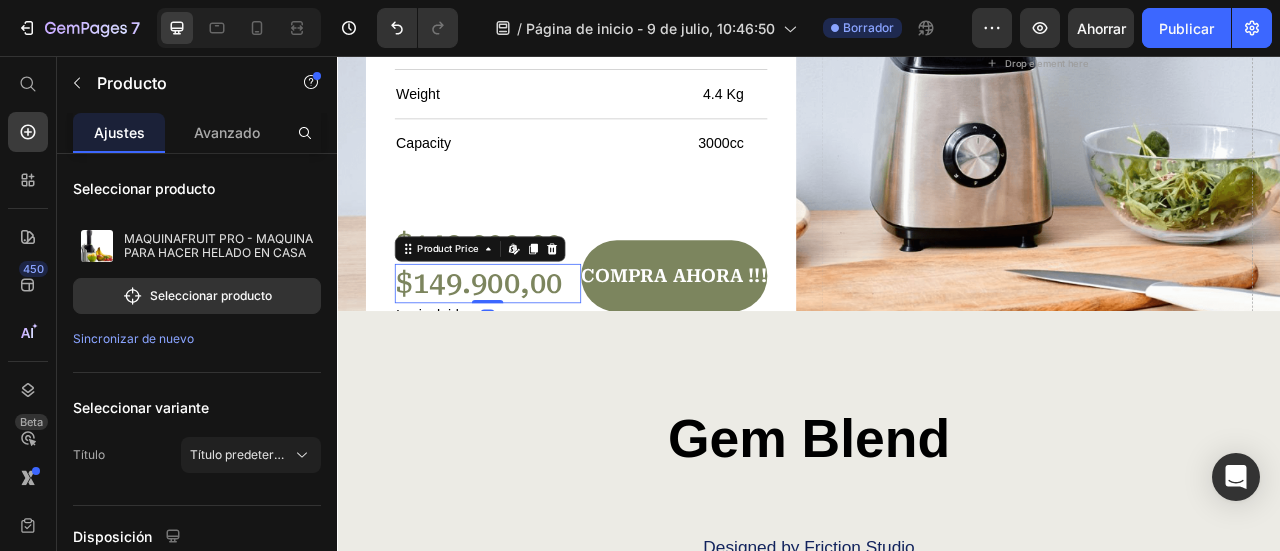 scroll, scrollTop: 7700, scrollLeft: 0, axis: vertical 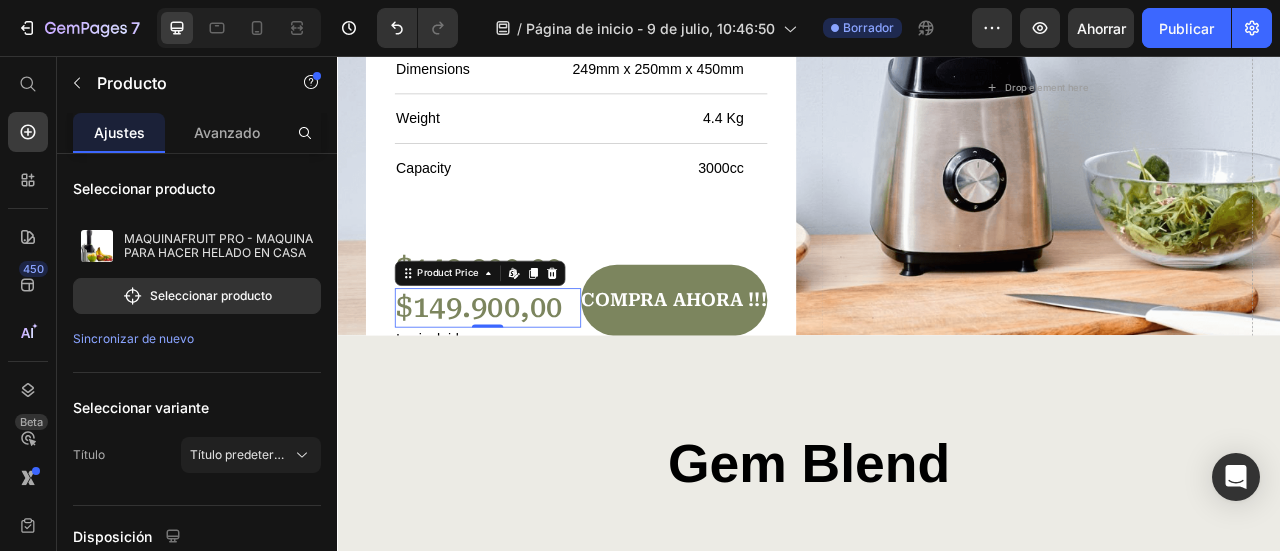 click on "$149.900,00" at bounding box center (528, 376) 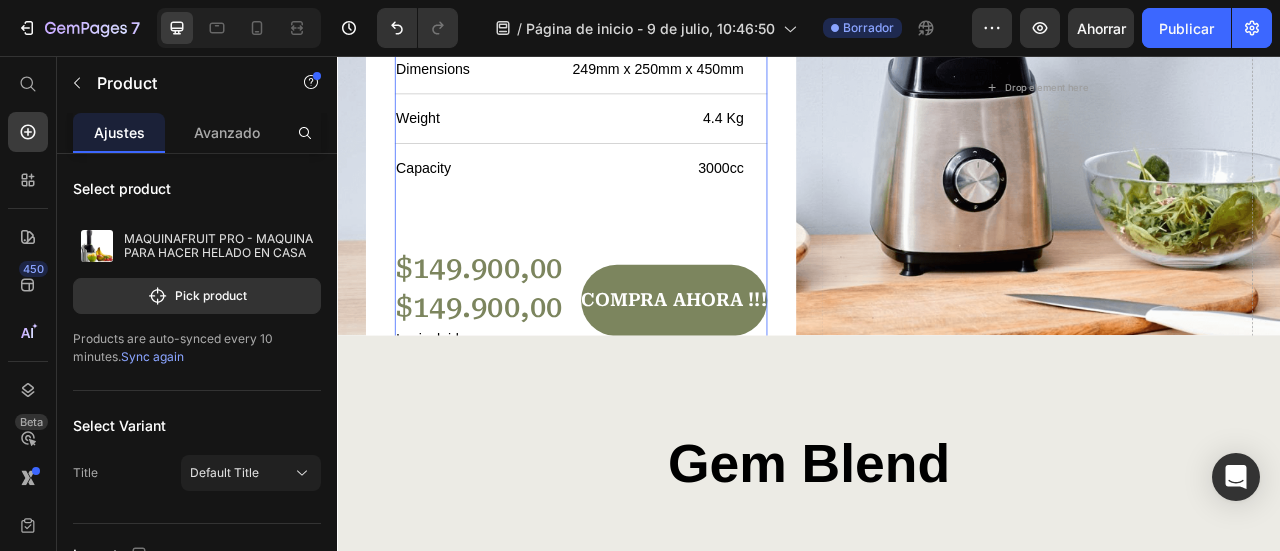 click on "Buy It Today and Get 10% Off Your First Order Heading Wattage Text Block 1200W Text Block Row Voltage Text Block 60Hz. Text Block Row Dimensions Text Block 249mm x 250mm x 450mm Text Block Row Weight Text Block 4.4 Kg Text Block Row Capacity Text Block 3000cc Text Block Row Row $149.900,00 Product Price $149.900,00 Product Price Iva incluido Text Block Compra Ahora !!! Add to Cart Row" at bounding box center (647, 107) 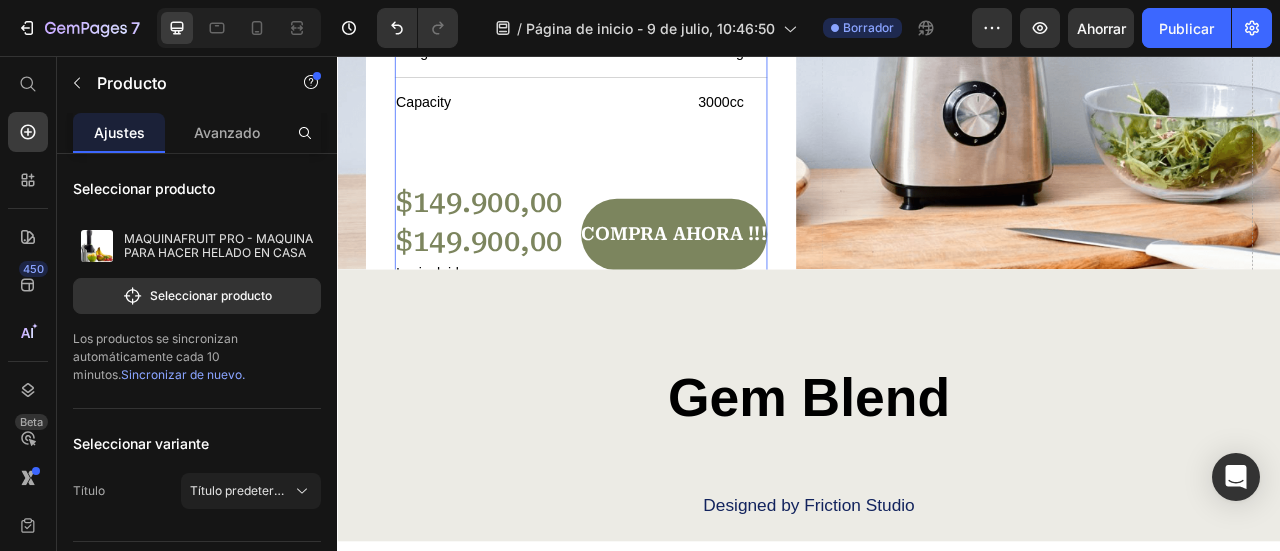 scroll, scrollTop: 7800, scrollLeft: 0, axis: vertical 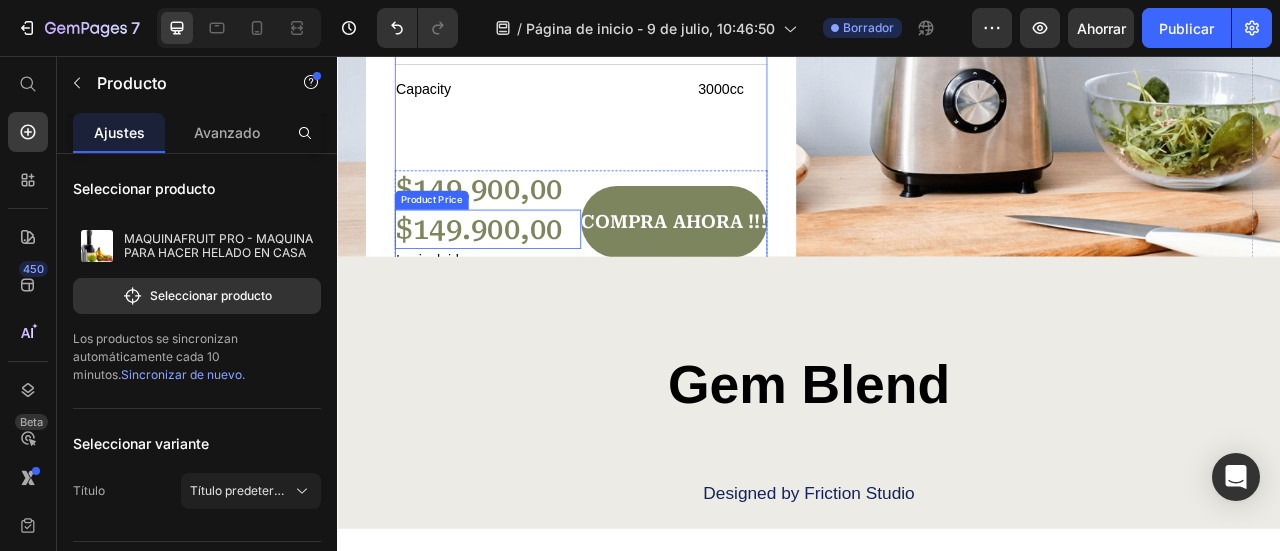 click on "$149.900,00" at bounding box center (528, 276) 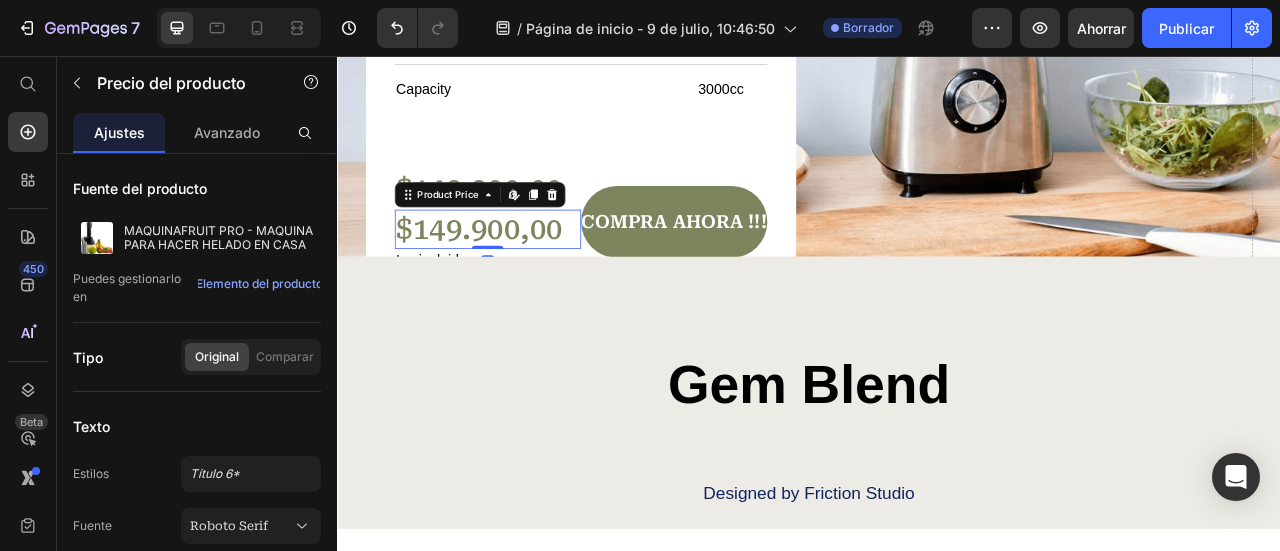 scroll, scrollTop: 7900, scrollLeft: 0, axis: vertical 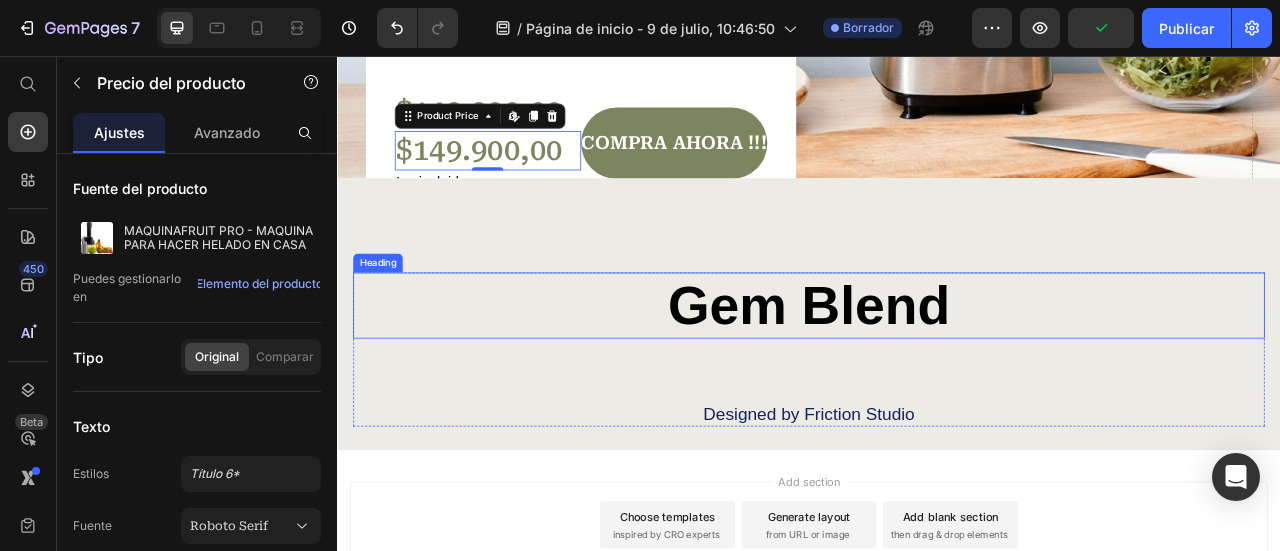 click on "Gem Blend" at bounding box center (937, 373) 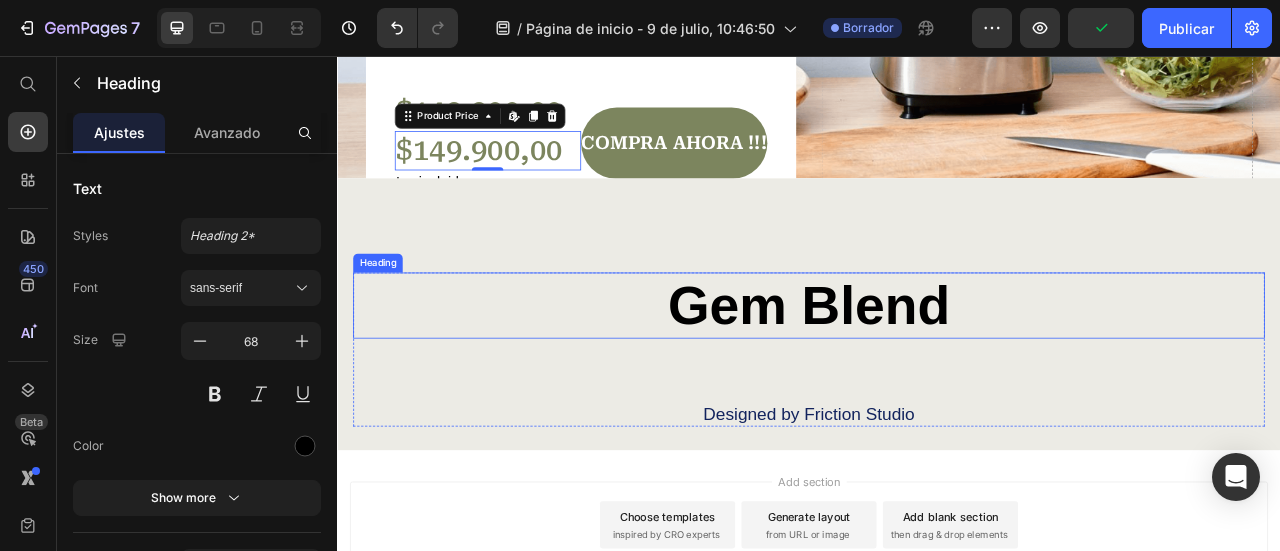 click on "Gem Blend" at bounding box center (937, 373) 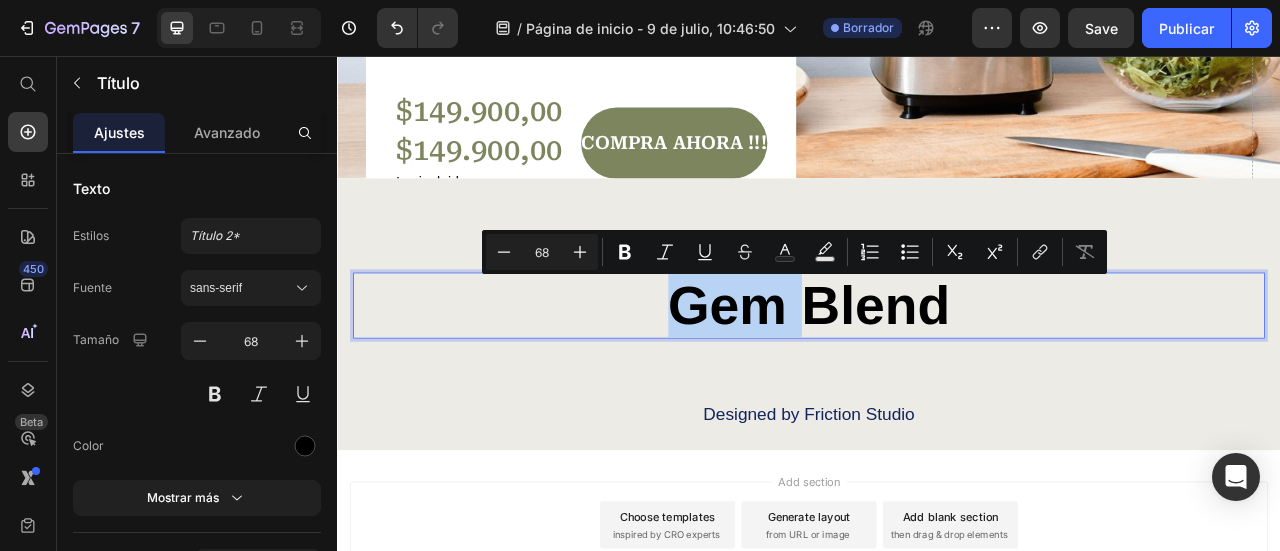 click on "Gem Blend" at bounding box center (937, 373) 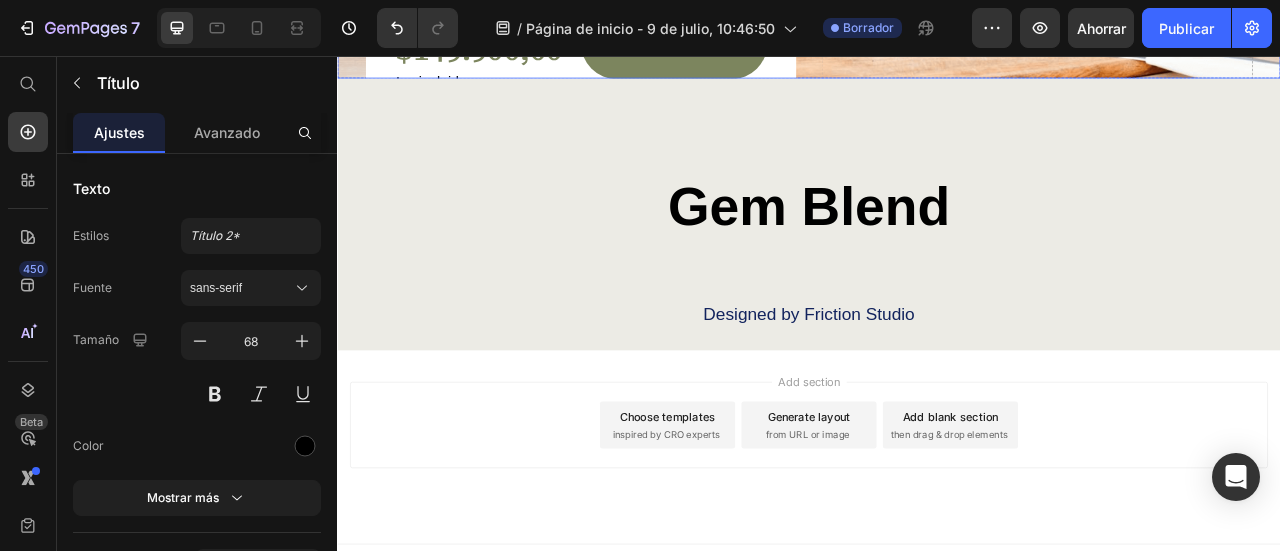 scroll, scrollTop: 8059, scrollLeft: 0, axis: vertical 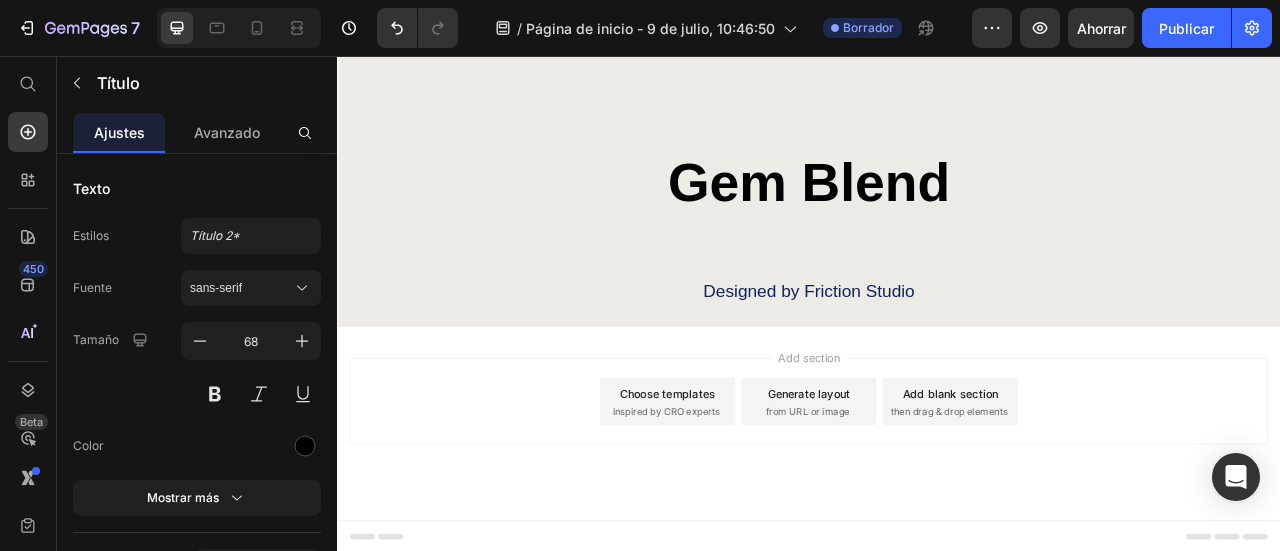 click on "Gem Blend" at bounding box center [937, 216] 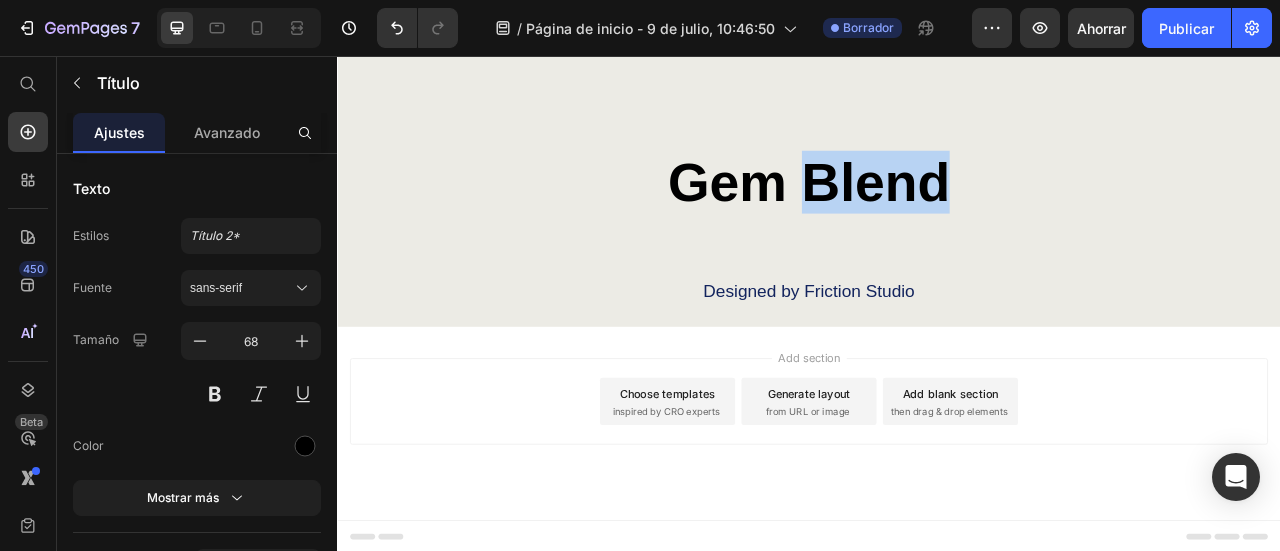 click on "Gem Blend" at bounding box center (937, 216) 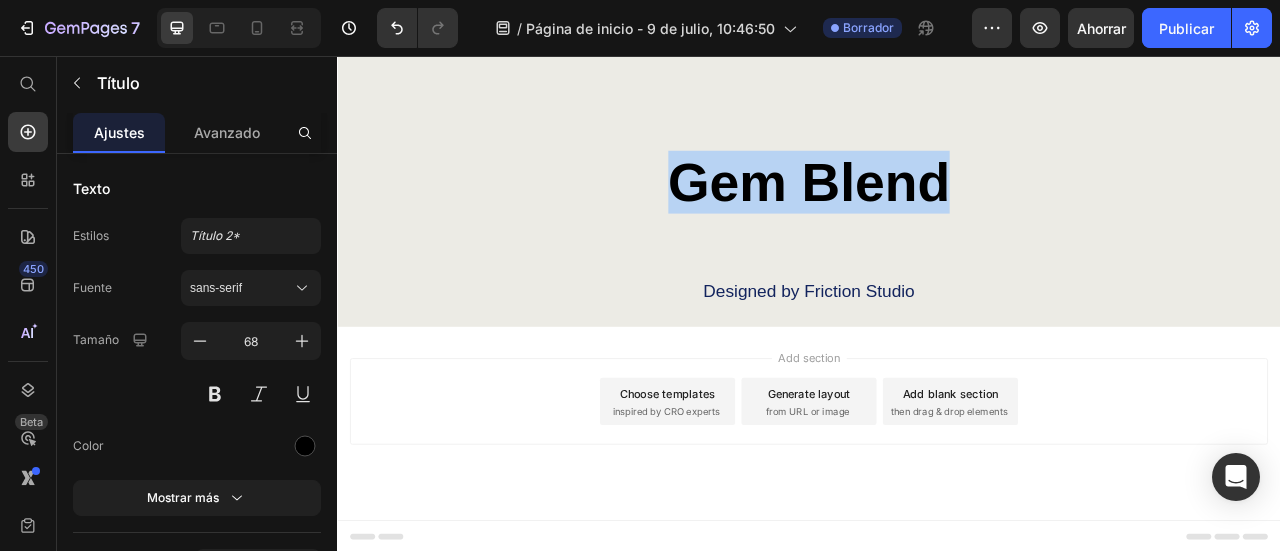 click on "Gem Blend" at bounding box center [937, 216] 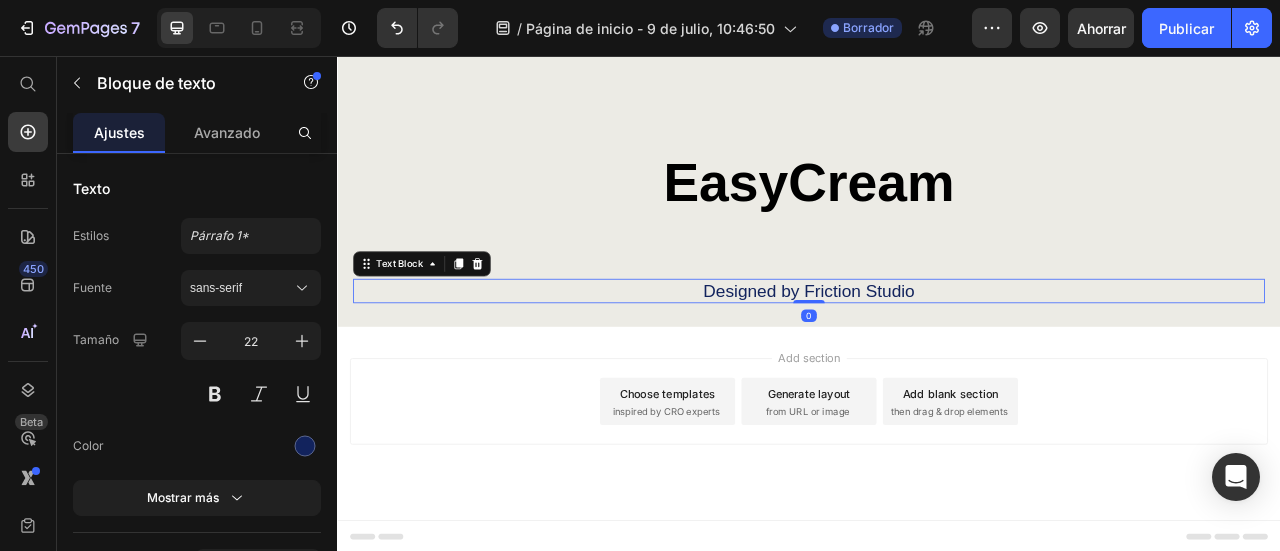 click on "Designed by Friction Studio" at bounding box center (937, 355) 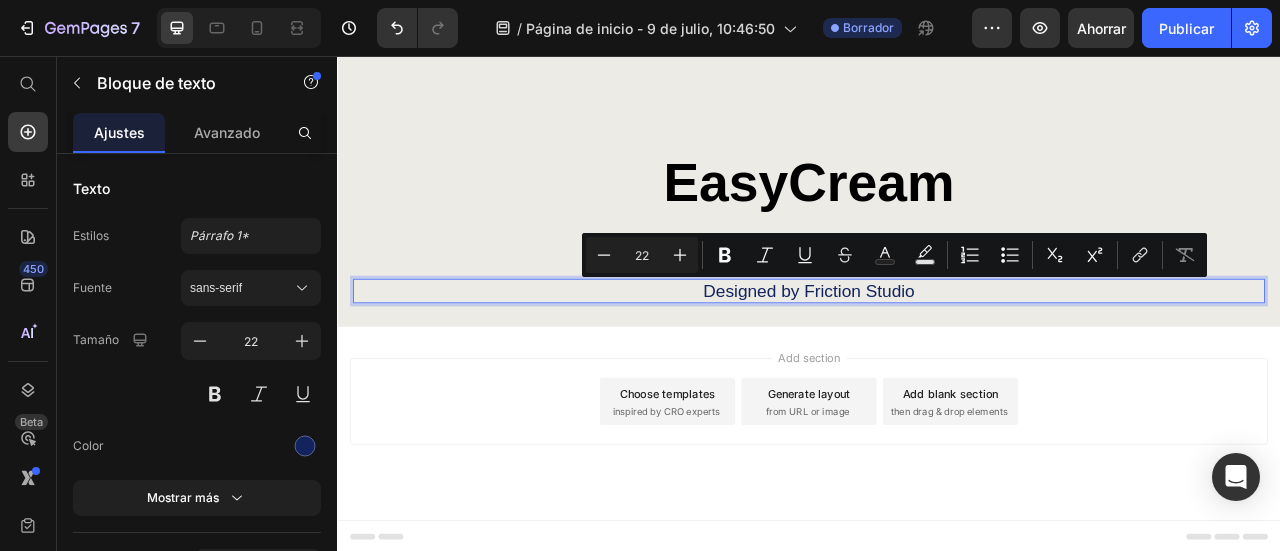 click on "Designed by Friction Studio" at bounding box center (937, 355) 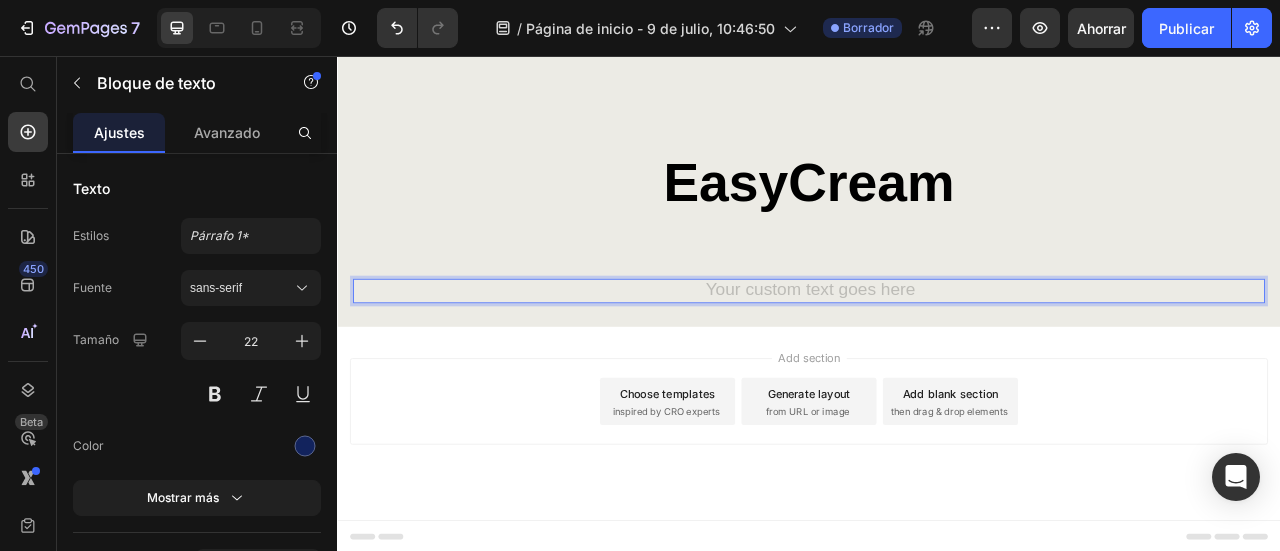 scroll, scrollTop: 8032, scrollLeft: 0, axis: vertical 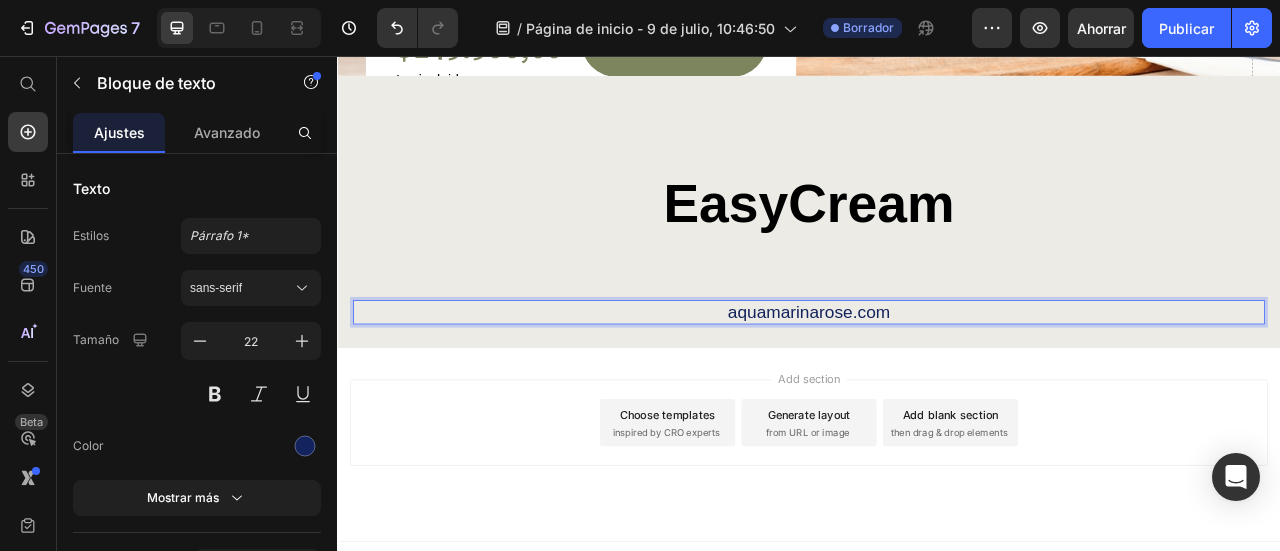 click on "Add section Choose templates inspired by CRO experts Generate layout from URL or image Add blank section then drag & drop elements" at bounding box center [937, 522] 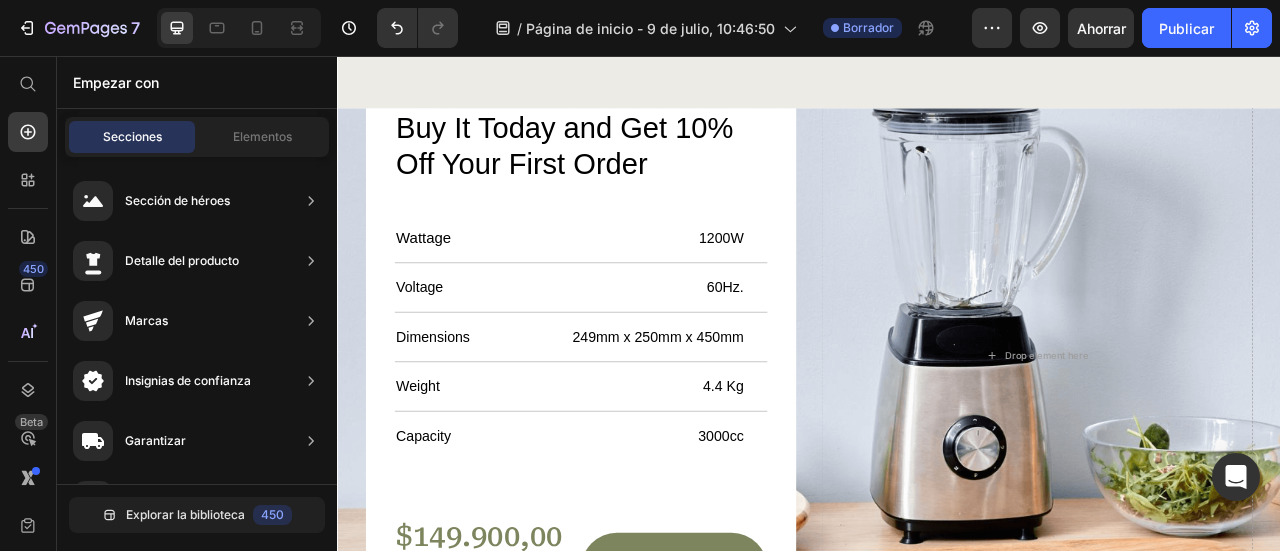 scroll, scrollTop: 7159, scrollLeft: 0, axis: vertical 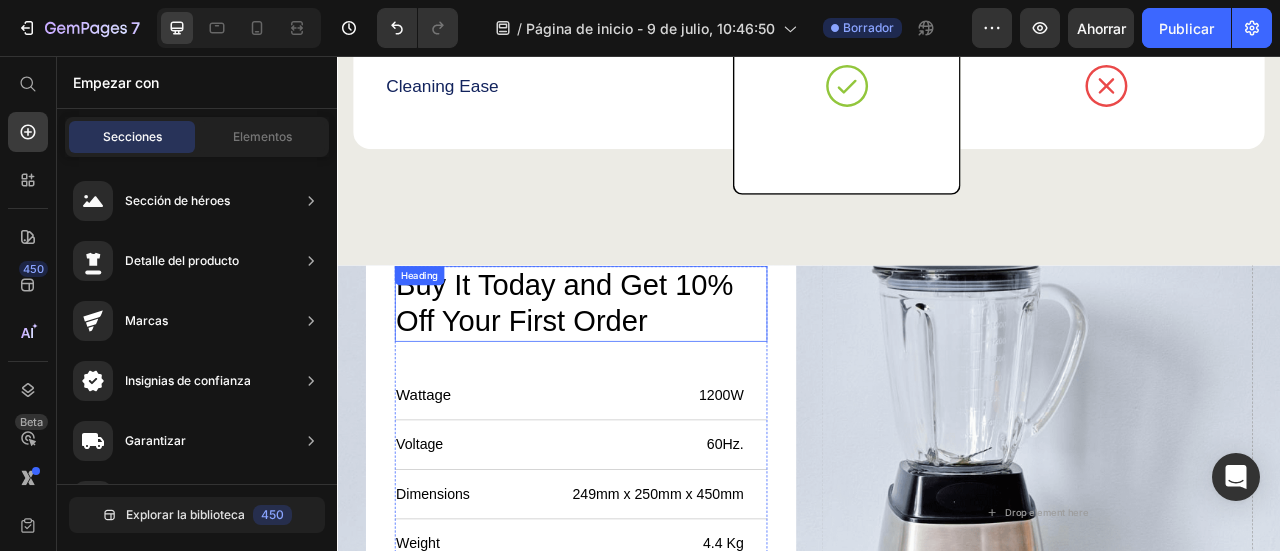 click on "Buy It Today and Get 10% Off Your First Order" at bounding box center [637, 371] 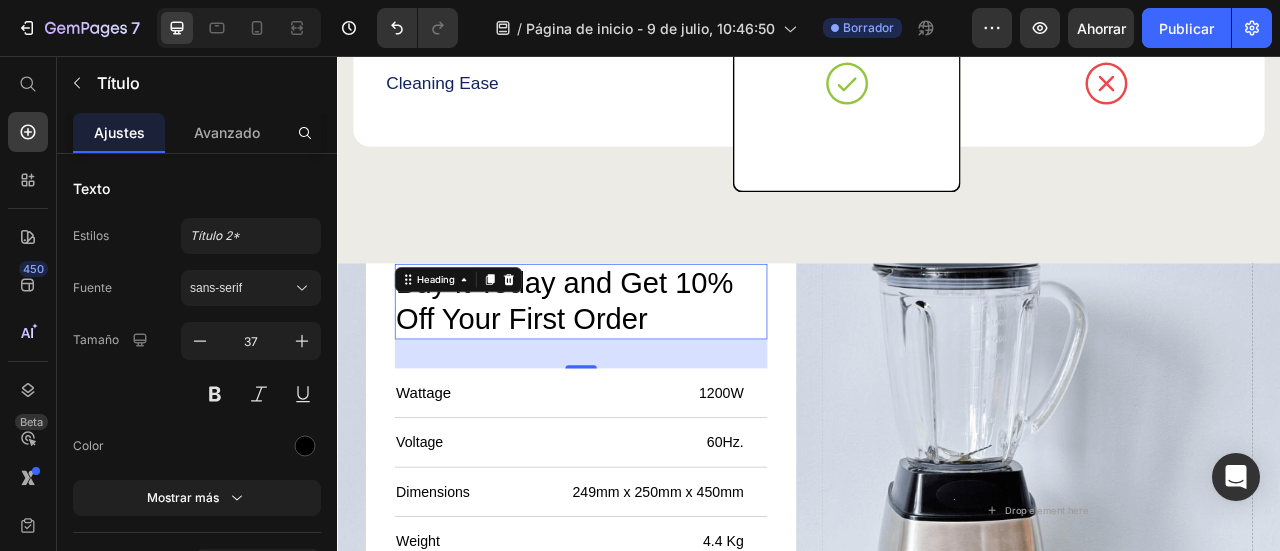 scroll, scrollTop: 7159, scrollLeft: 0, axis: vertical 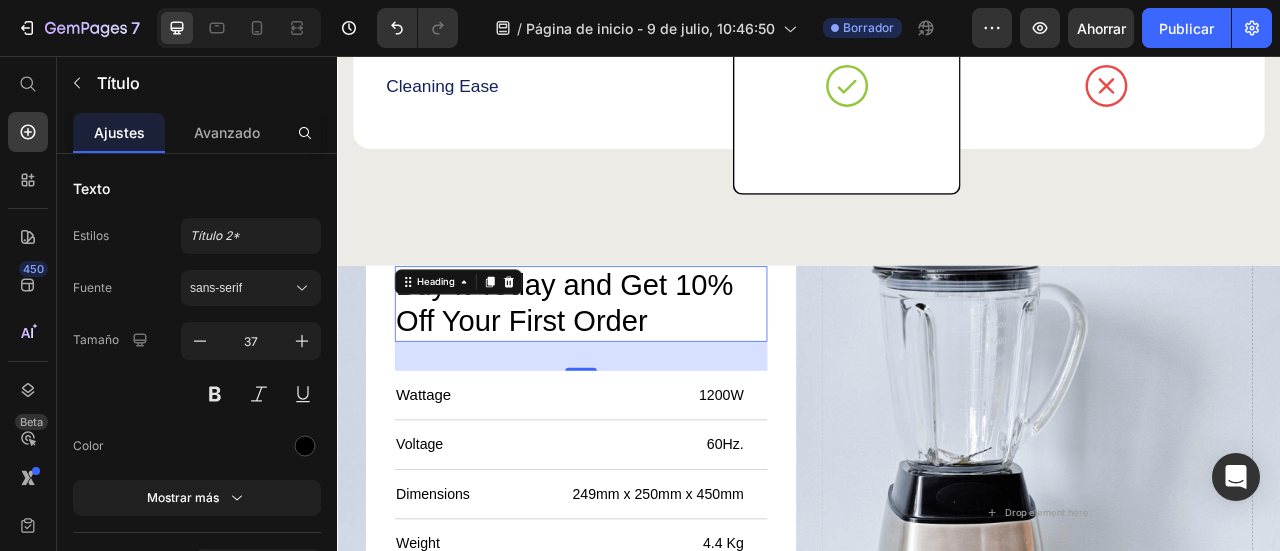 click on "Buy It Today and Get 10% Off Your First Order Heading   37 Wattage Text Block 1200W Text Block Row Voltage Text Block 60Hz. Text Block Row Dimensions Text Block 249mm x 250mm x 450mm Text Block Row Weight Text Block 4.4 Kg Text Block Row Capacity Text Block 3000cc Text Block Row Row $149.900,00 Product Price $149.900,00 Product Price Iva incluido Text Block Compra Ahora !!! Add to Cart Row Product Row" at bounding box center (647, 636) 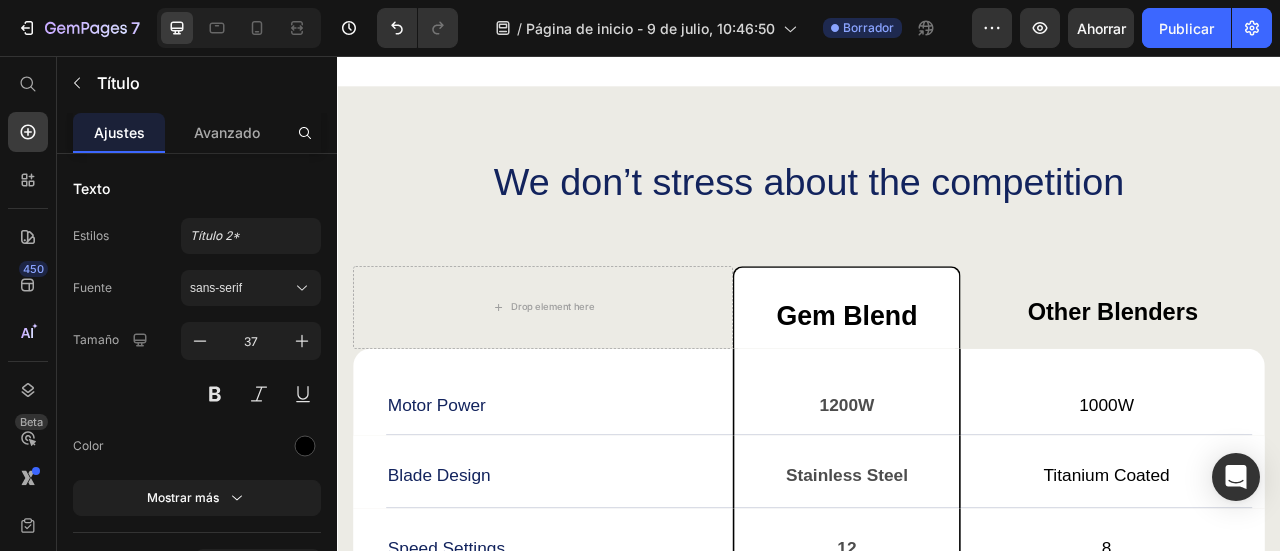 scroll, scrollTop: 6393, scrollLeft: 0, axis: vertical 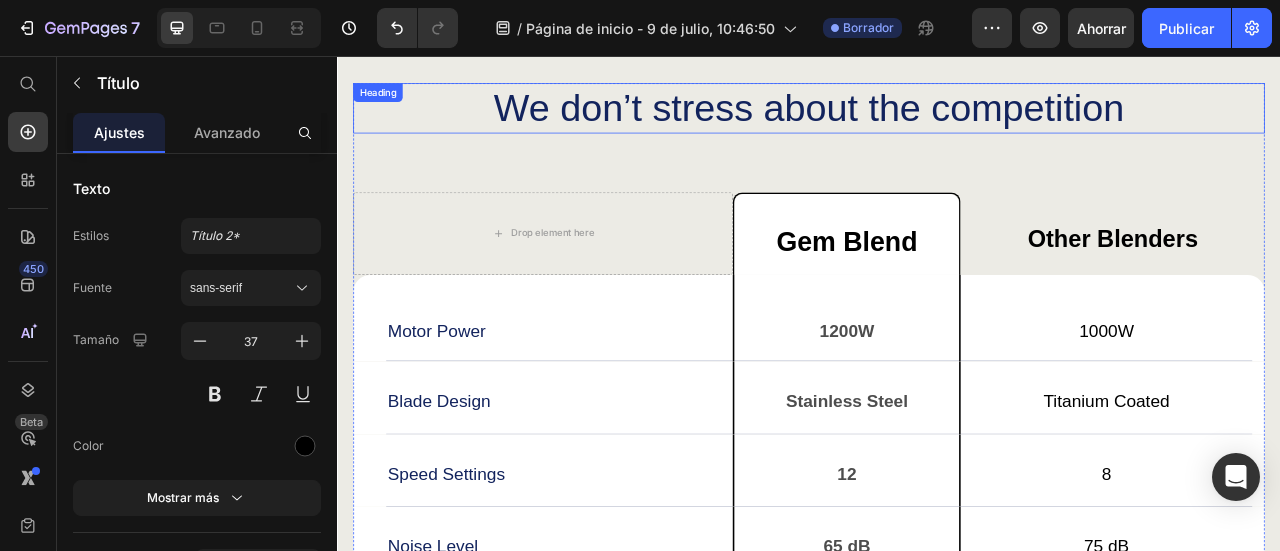 click on "We don’t stress about the competition" at bounding box center (937, 122) 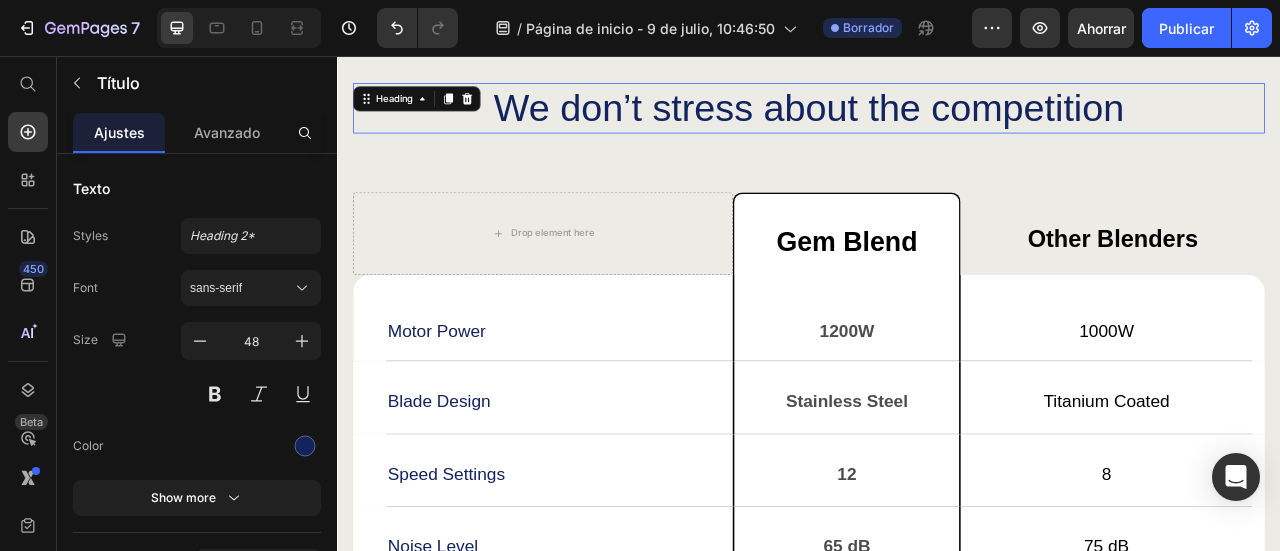 click on "We don’t stress about the competition" at bounding box center (937, 122) 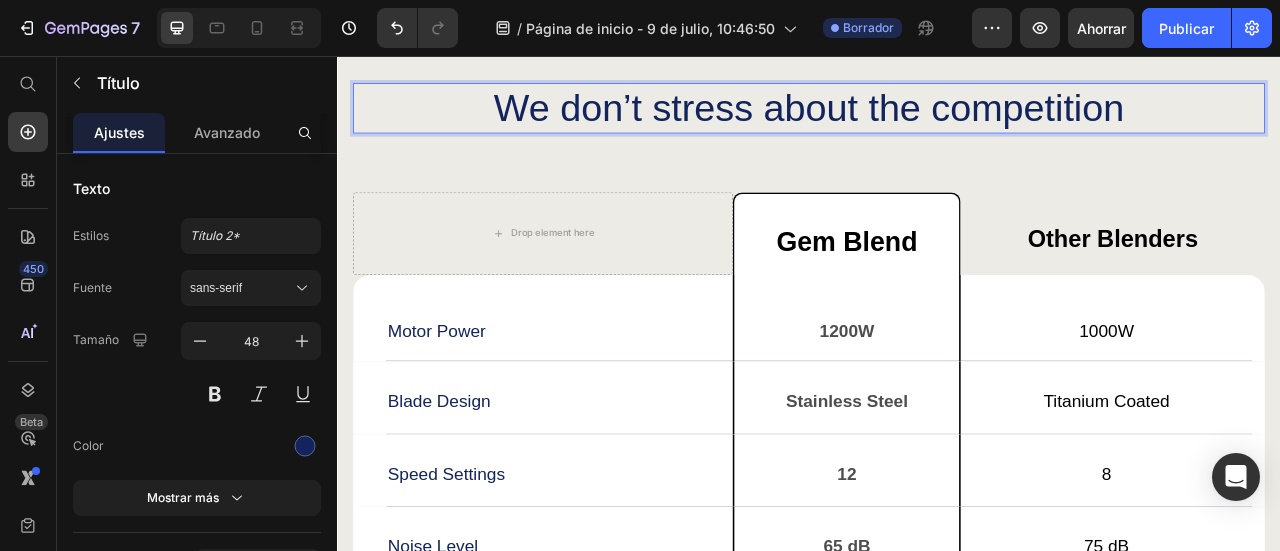 click on "We don’t stress about the competition" at bounding box center (937, 122) 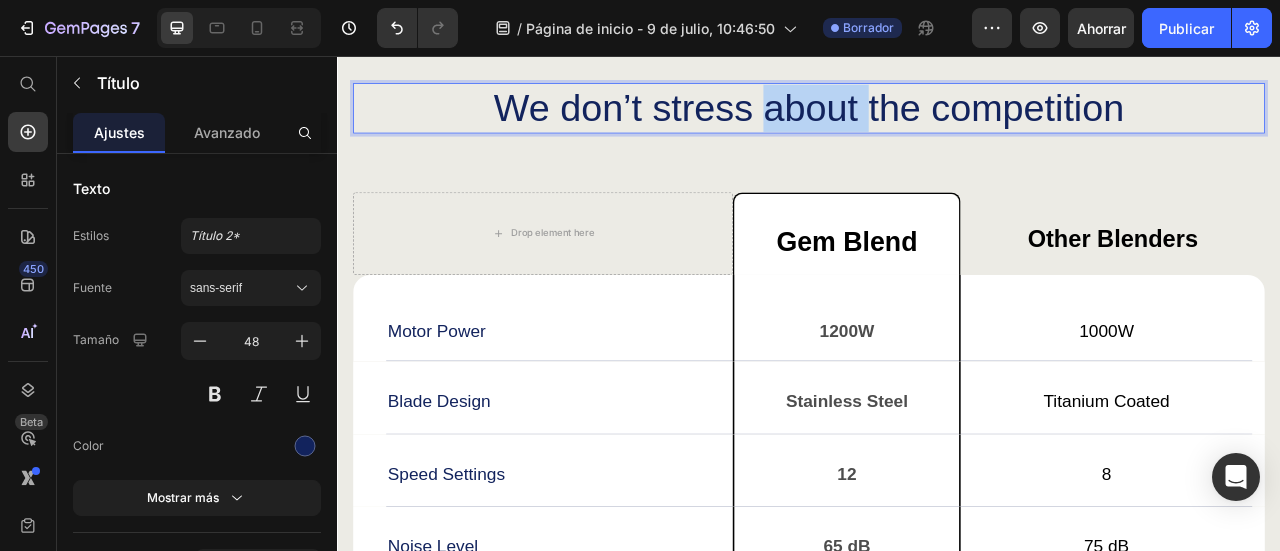 click on "We don’t stress about the competition" at bounding box center (937, 122) 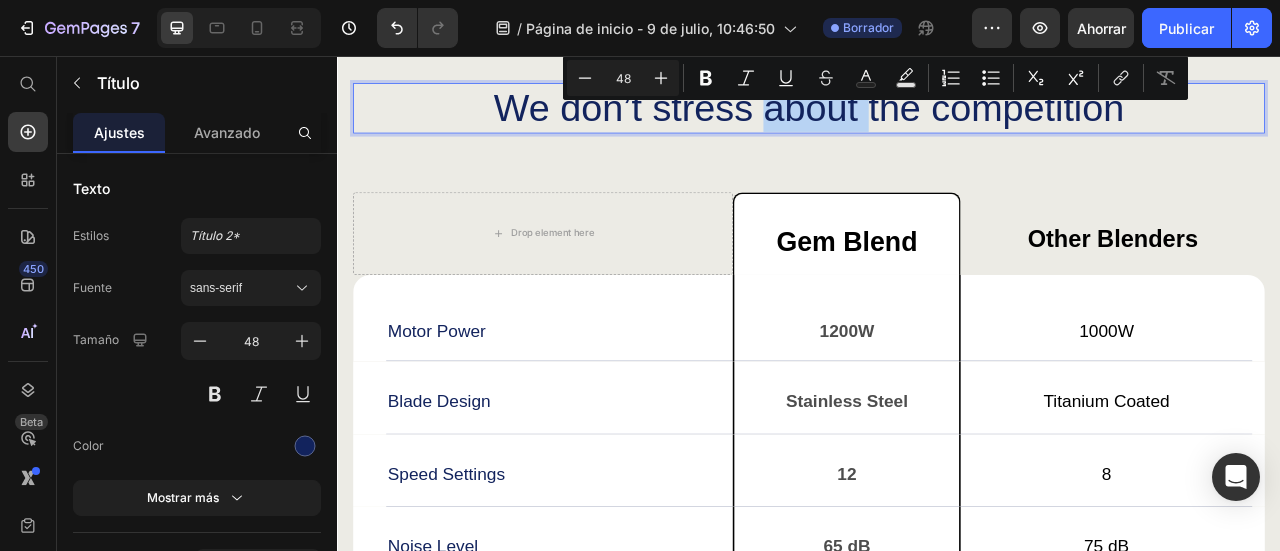 click on "We don’t stress about the competition" at bounding box center (937, 122) 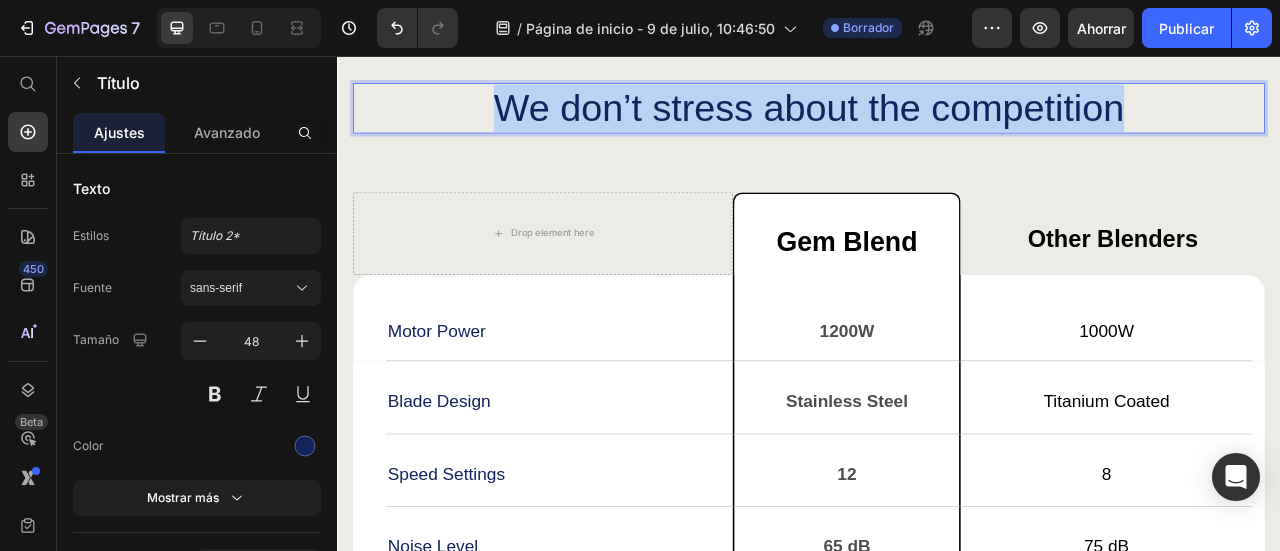 drag, startPoint x: 1322, startPoint y: 109, endPoint x: 530, endPoint y: 118, distance: 792.05115 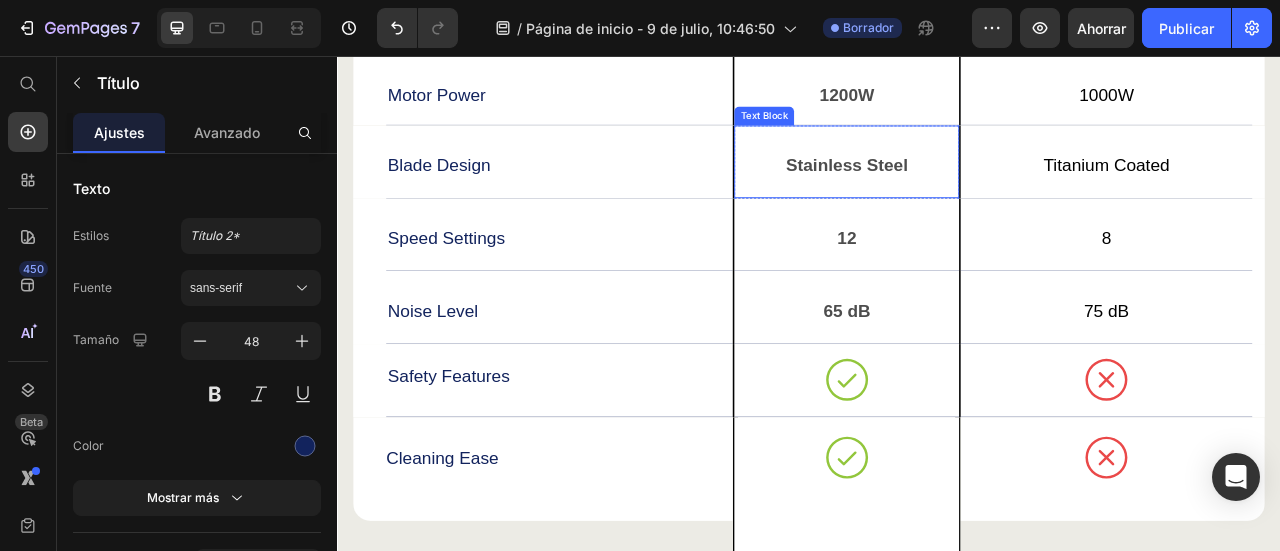 scroll, scrollTop: 6493, scrollLeft: 0, axis: vertical 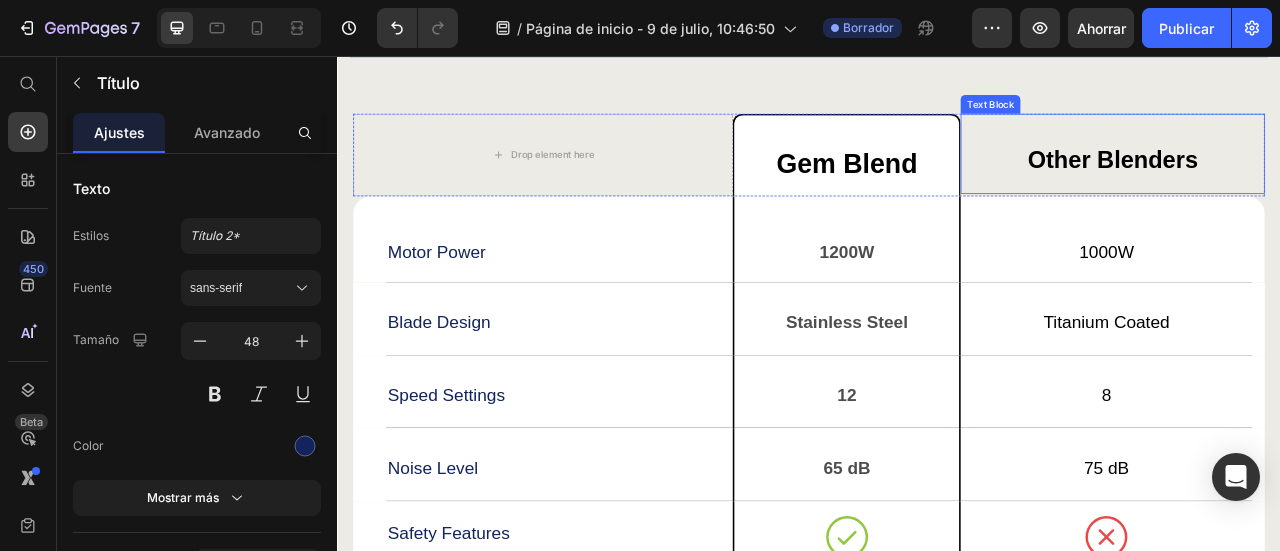 click on "Other Blenders" at bounding box center (1323, 180) 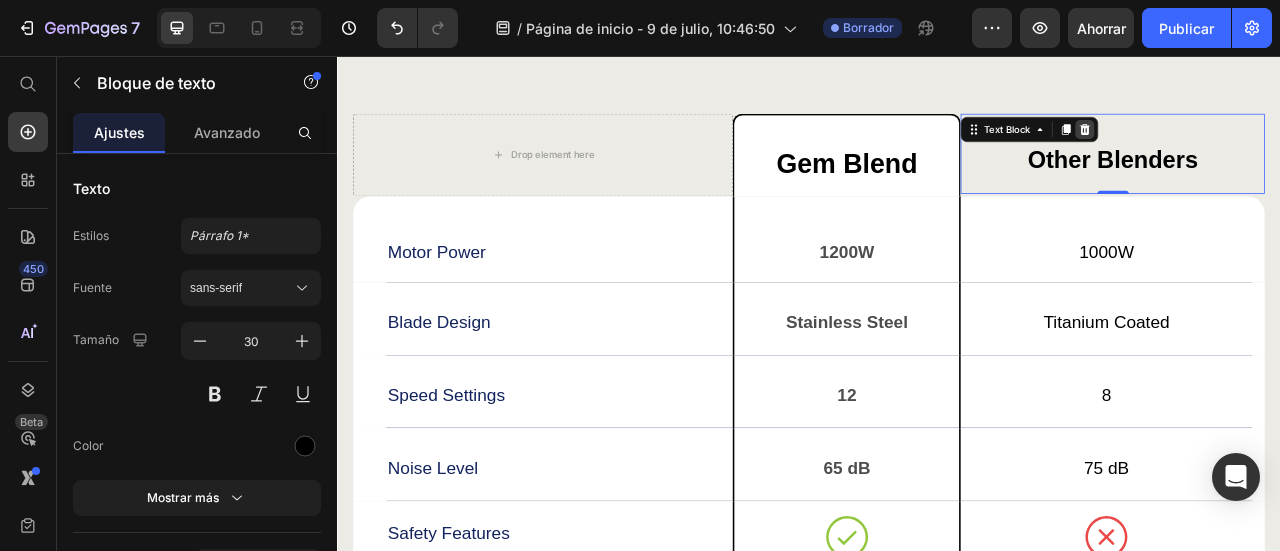 click 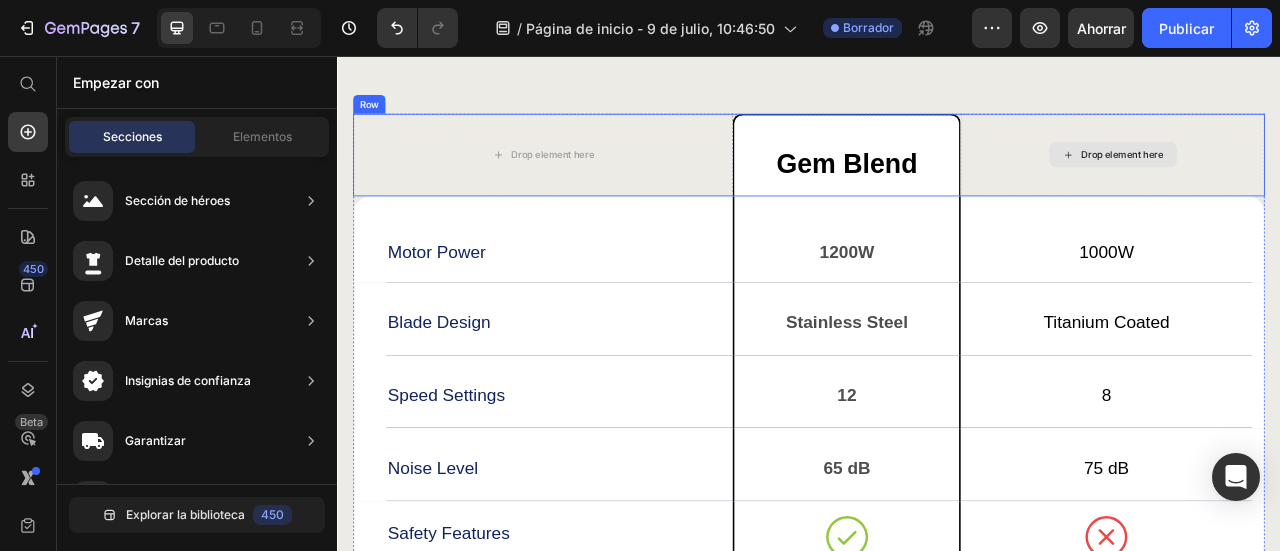 click on "Drop element here" at bounding box center (1324, 181) 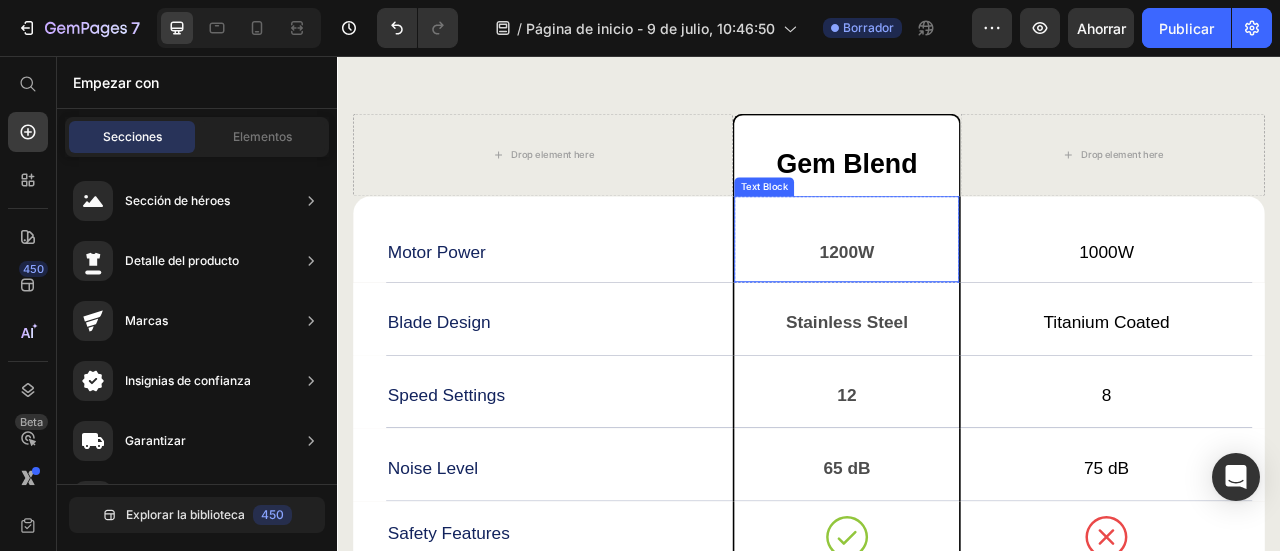 scroll, scrollTop: 6293, scrollLeft: 0, axis: vertical 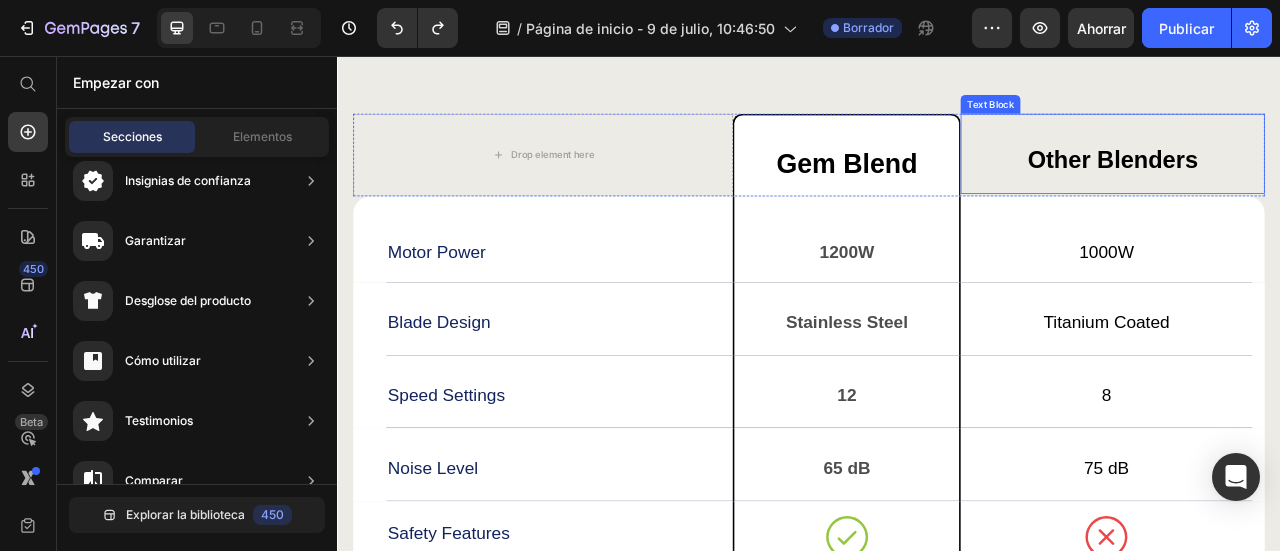click on "Other Blenders" at bounding box center [1323, 180] 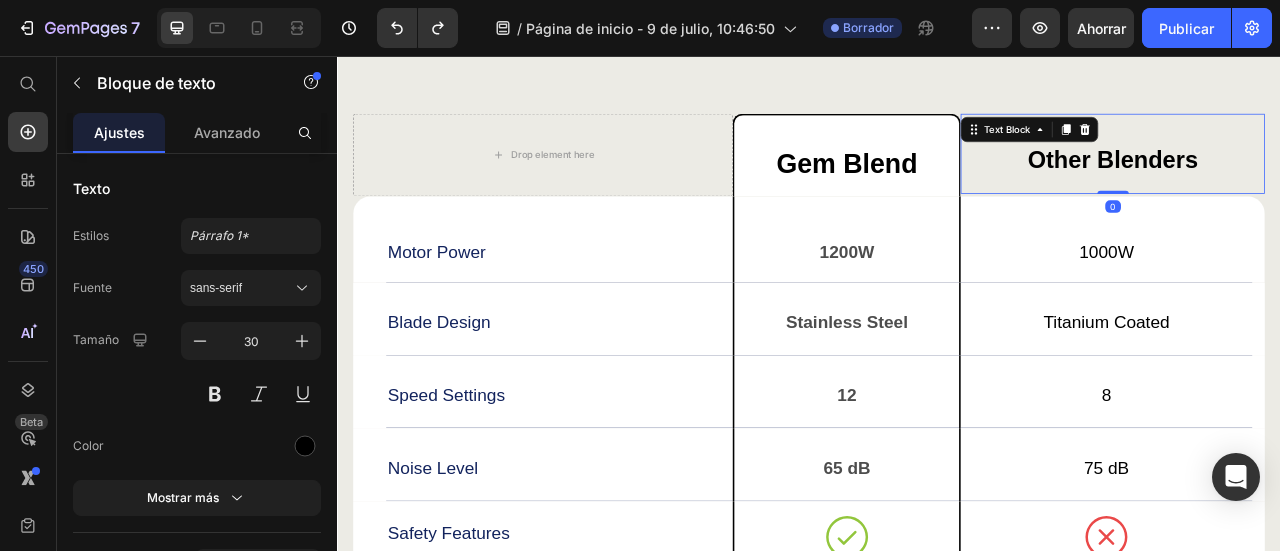 click on "Text Block" at bounding box center (1217, 149) 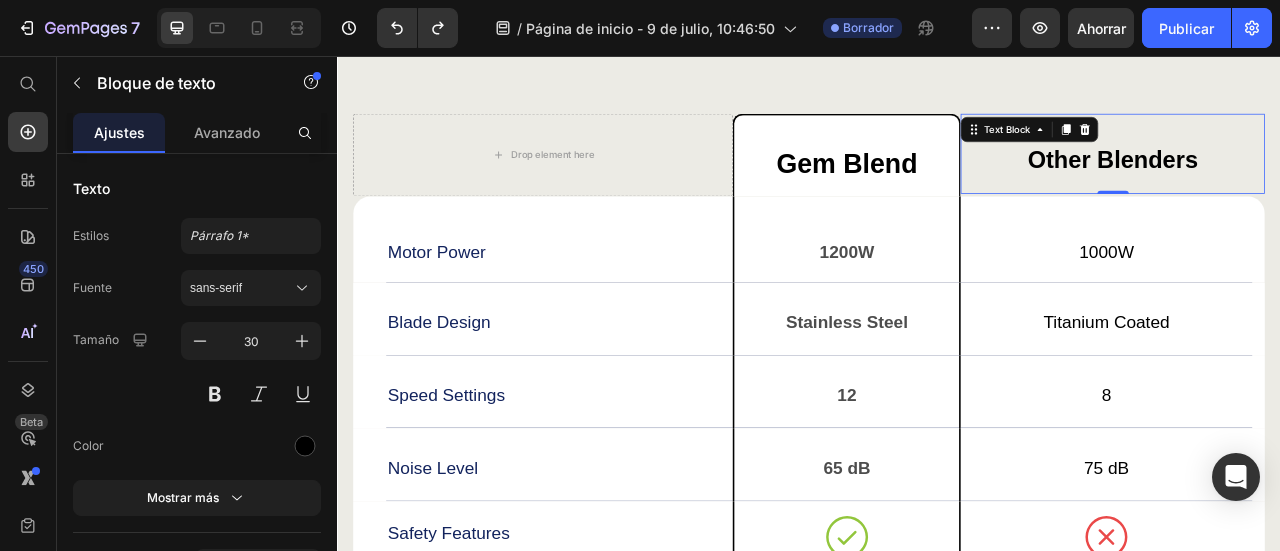 click on "Text Block" at bounding box center (1217, 149) 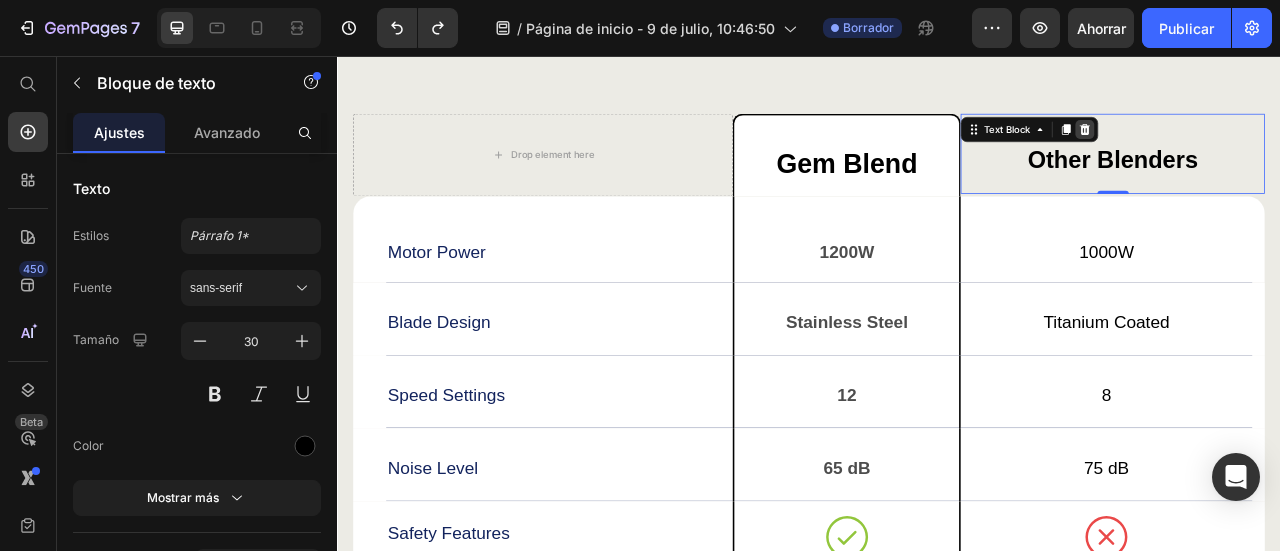 click 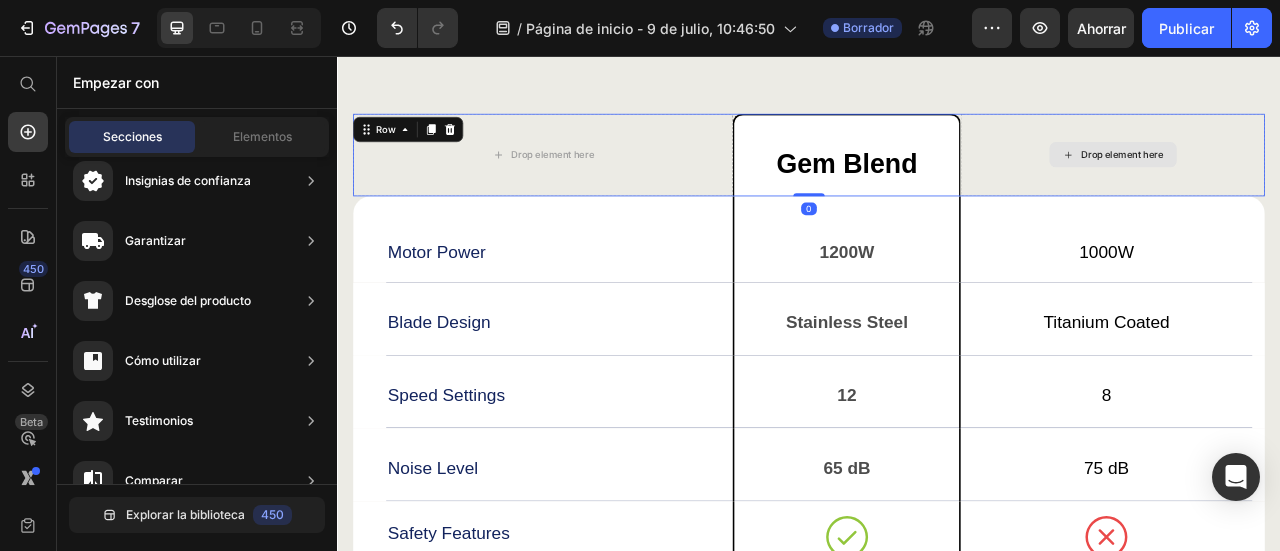 click on "Drop element here" at bounding box center [1323, 181] 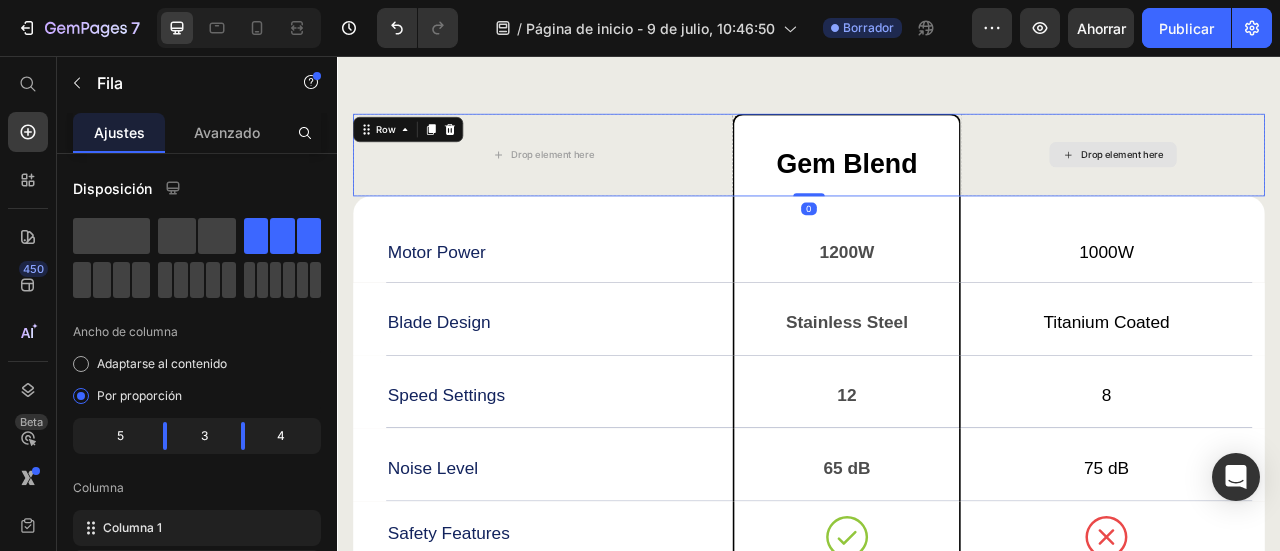 click on "Drop element here" at bounding box center (1323, 181) 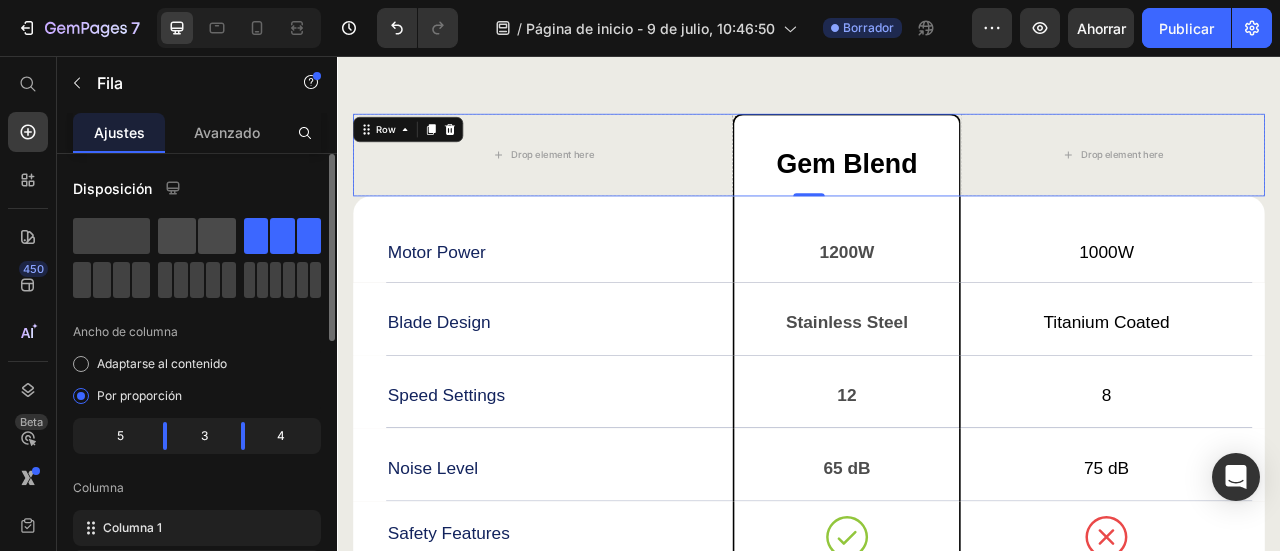 click 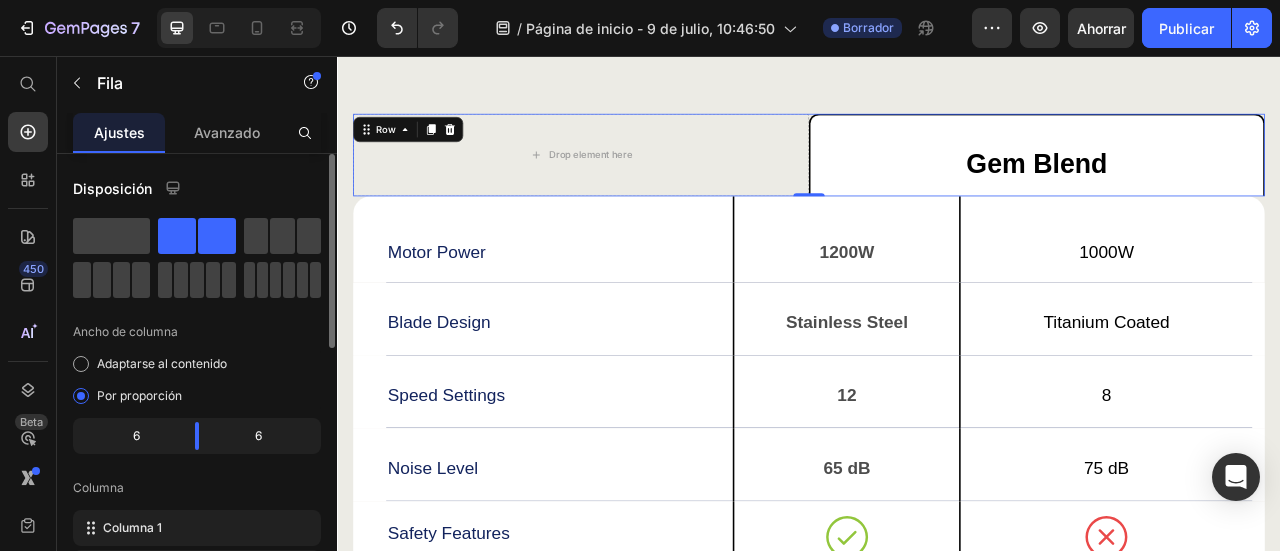 click 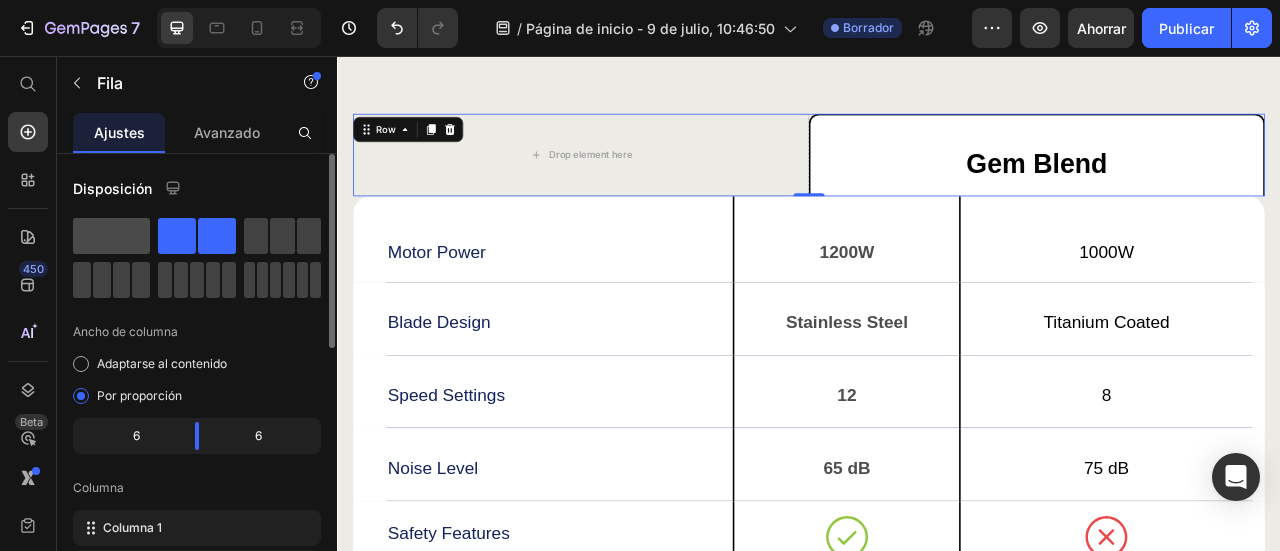 click 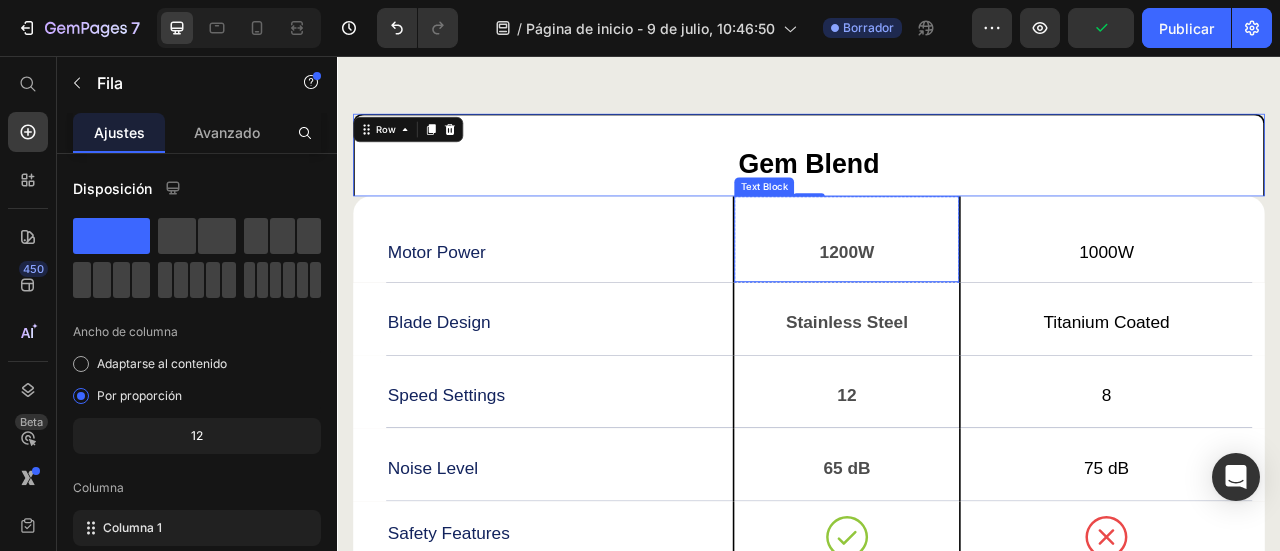 scroll, scrollTop: 6593, scrollLeft: 0, axis: vertical 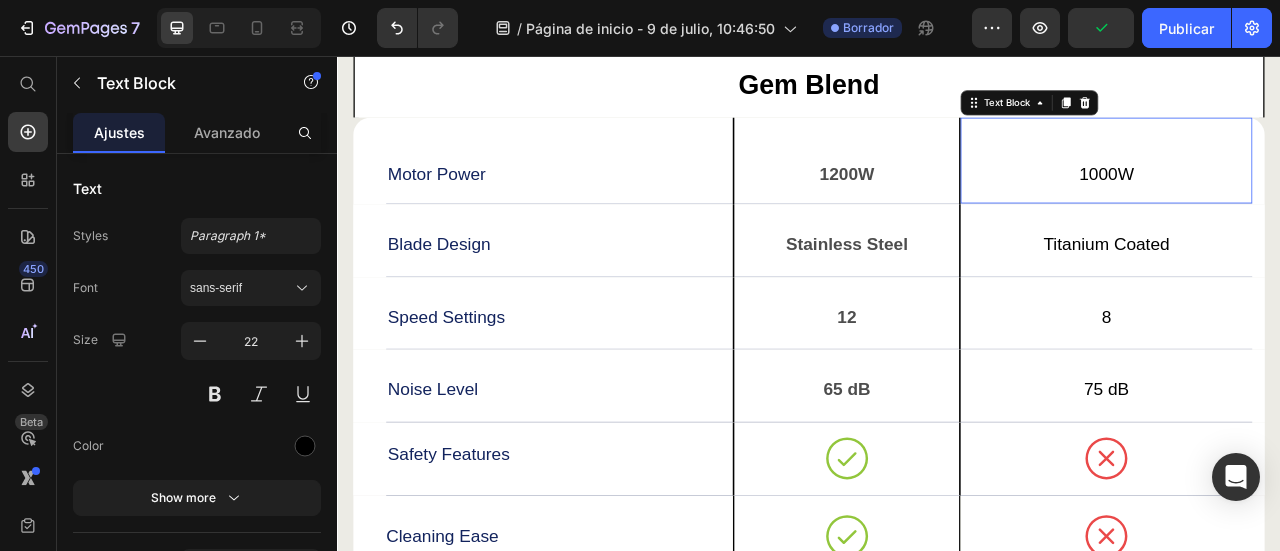 click on "1000W" at bounding box center [1315, 189] 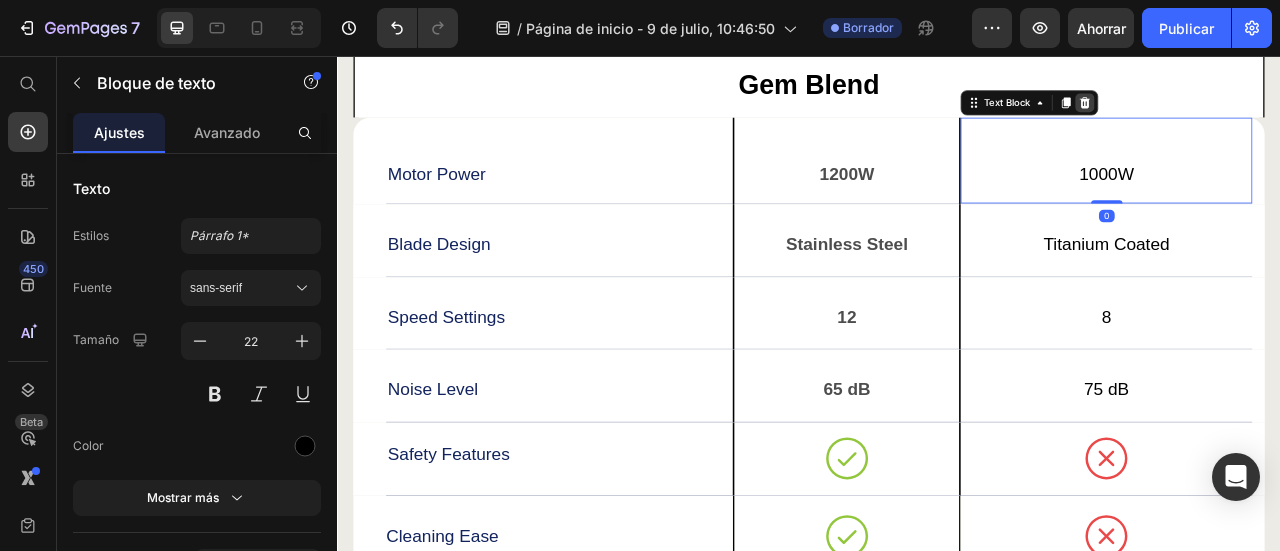 click at bounding box center [1288, 115] 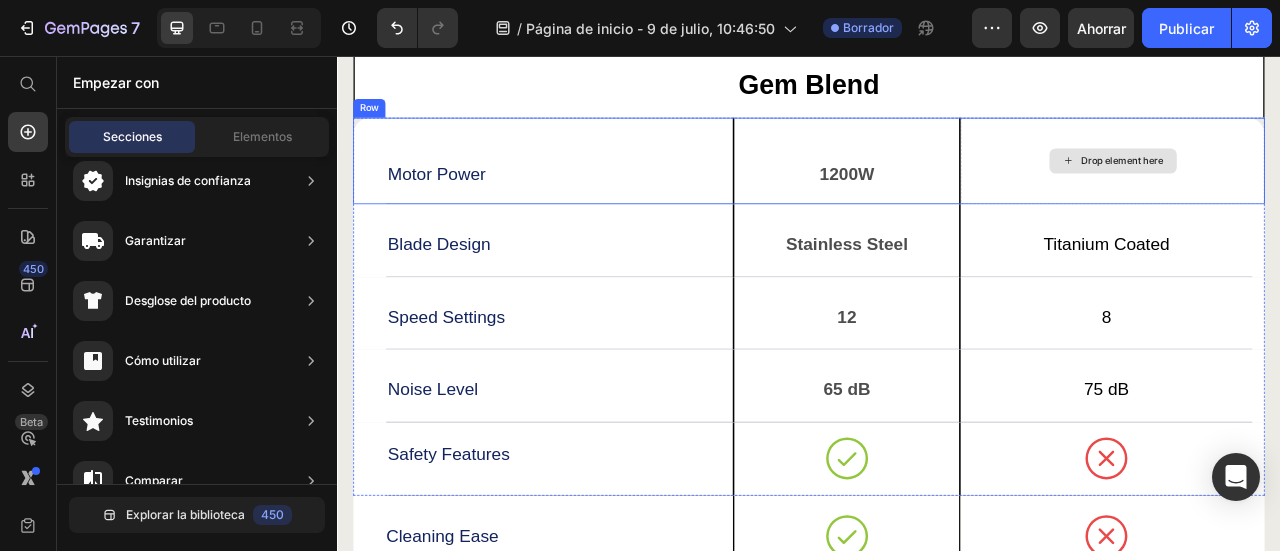 click on "Drop element here" at bounding box center [1324, 189] 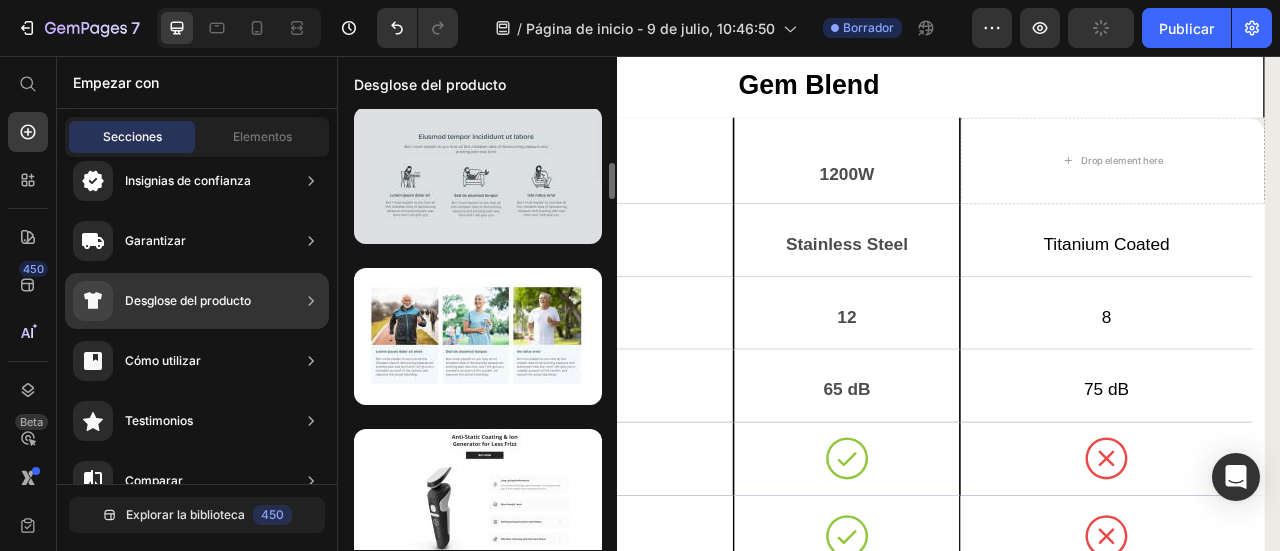 scroll, scrollTop: 752, scrollLeft: 0, axis: vertical 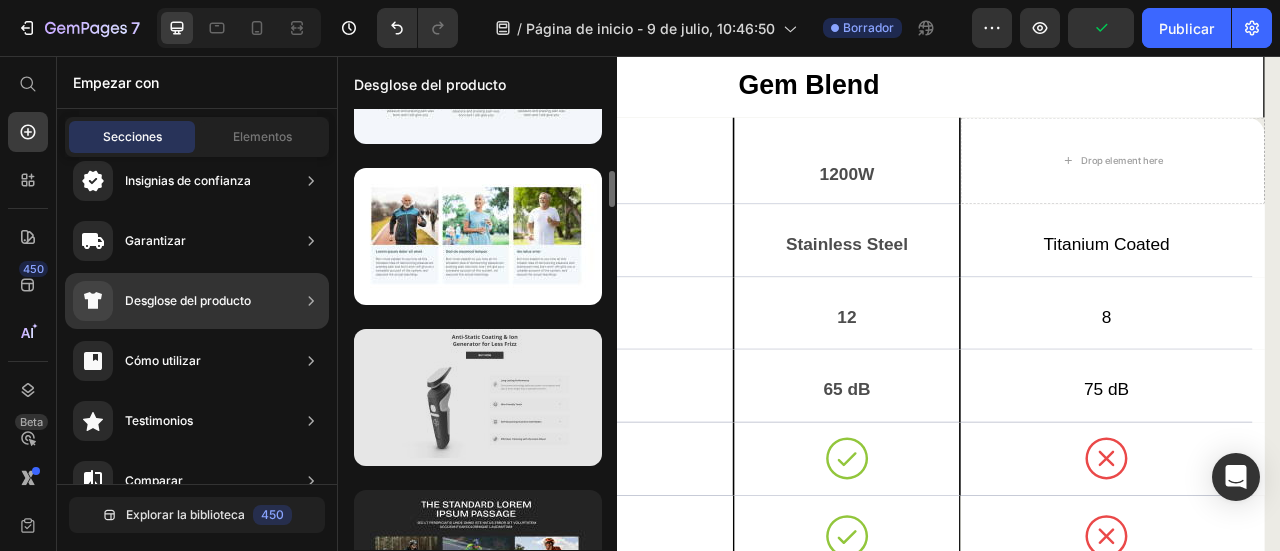 click at bounding box center [478, 397] 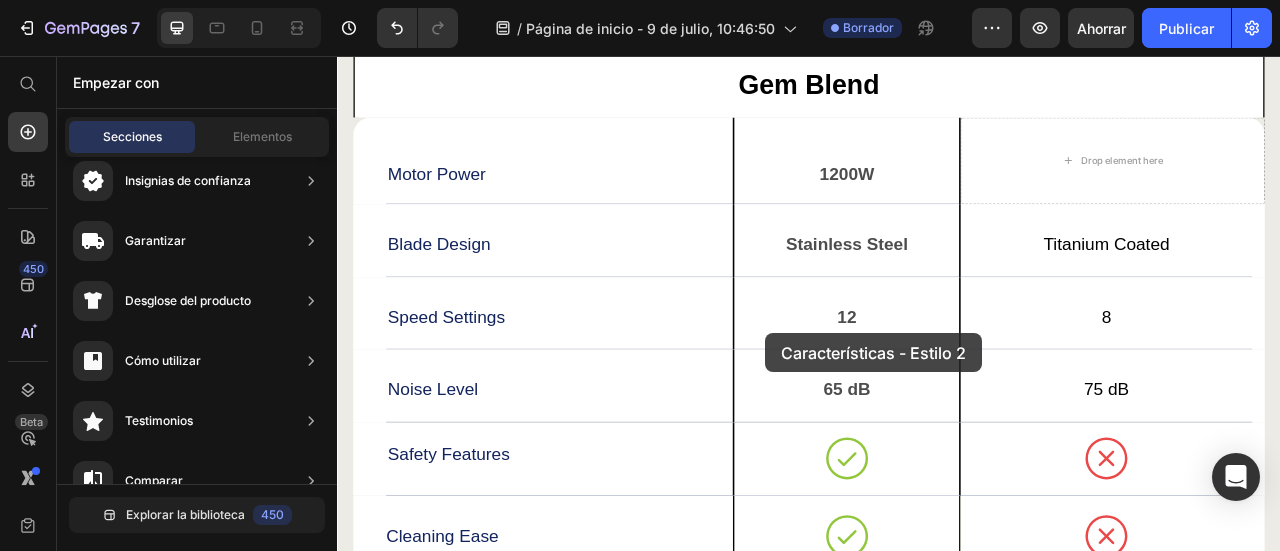 drag, startPoint x: 793, startPoint y: 450, endPoint x: 882, endPoint y: 409, distance: 97.98979 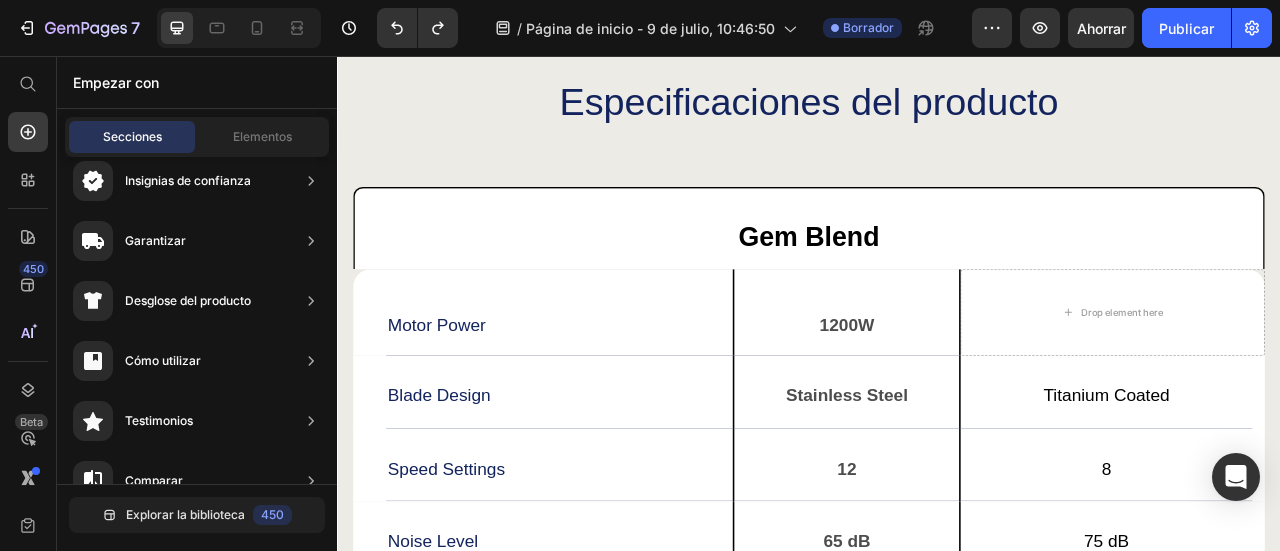 scroll, scrollTop: 6355, scrollLeft: 0, axis: vertical 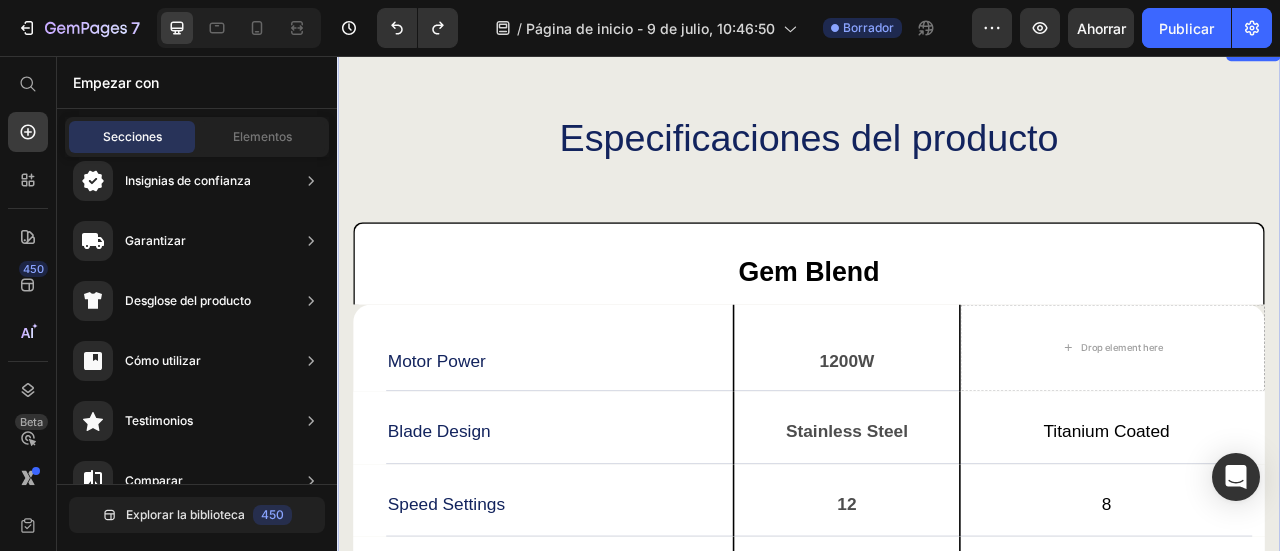 click on "Especificaciones del producto Heading Gem Blend Text Block Row Motor Power Text Block 1200W Text Block Row
Drop element here Row Blade Design Text Block Stainless Steel Text Block Row Titanium Coated Text Block Row Speed Settings Text Block 12 Text Block Row 8 Text Block Row Noise Level Text Block 65 dB Text Block Row 75 dB Text Block Row Safety Features Text Block
Icon Row
Icon Row Row Cleaning Ease Text Block
Icon Row
Icon Row Row Row Row Section 7" at bounding box center [937, 585] 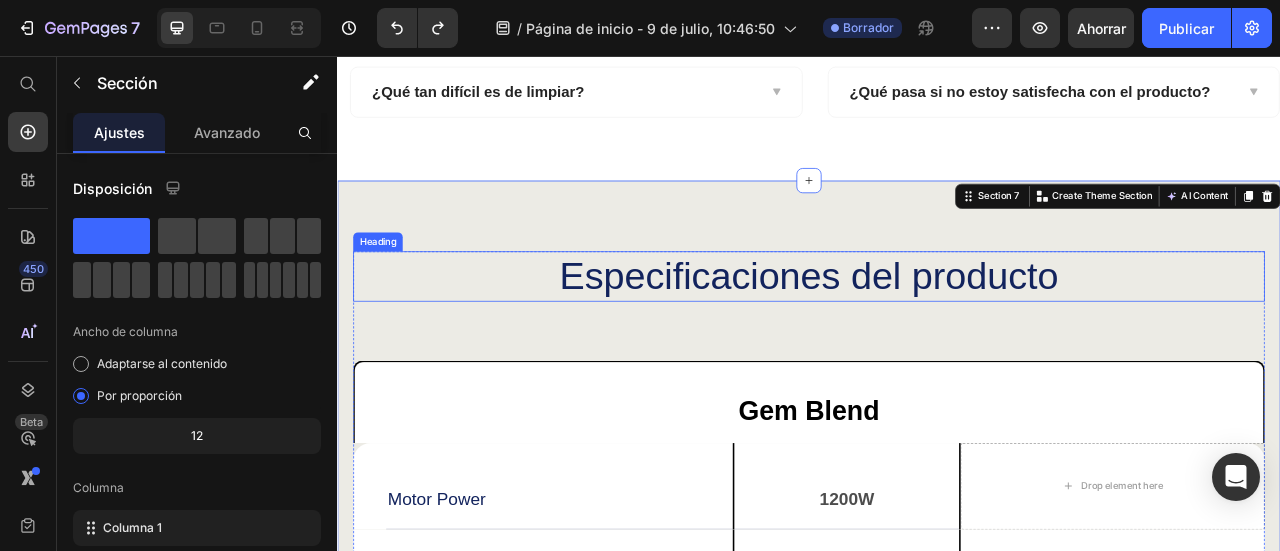 scroll, scrollTop: 6055, scrollLeft: 0, axis: vertical 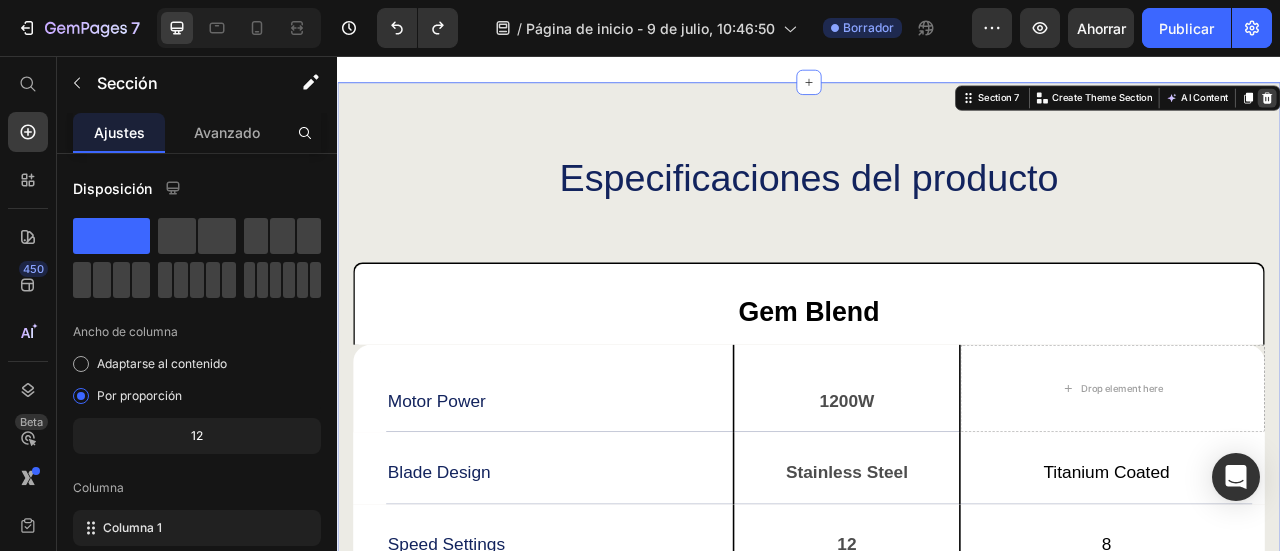click 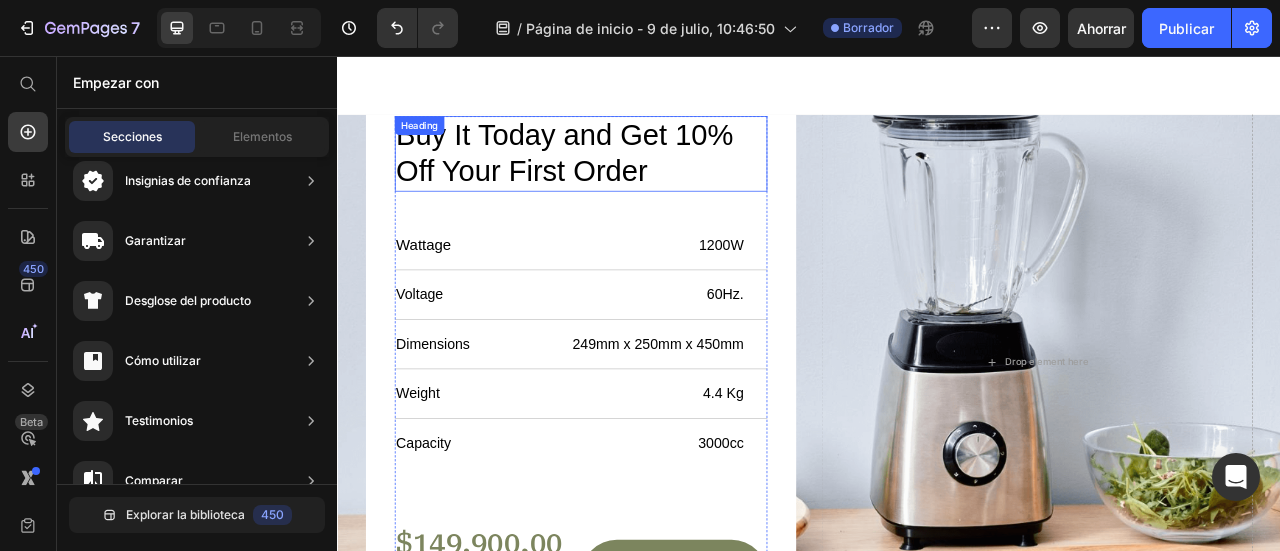 scroll, scrollTop: 6055, scrollLeft: 0, axis: vertical 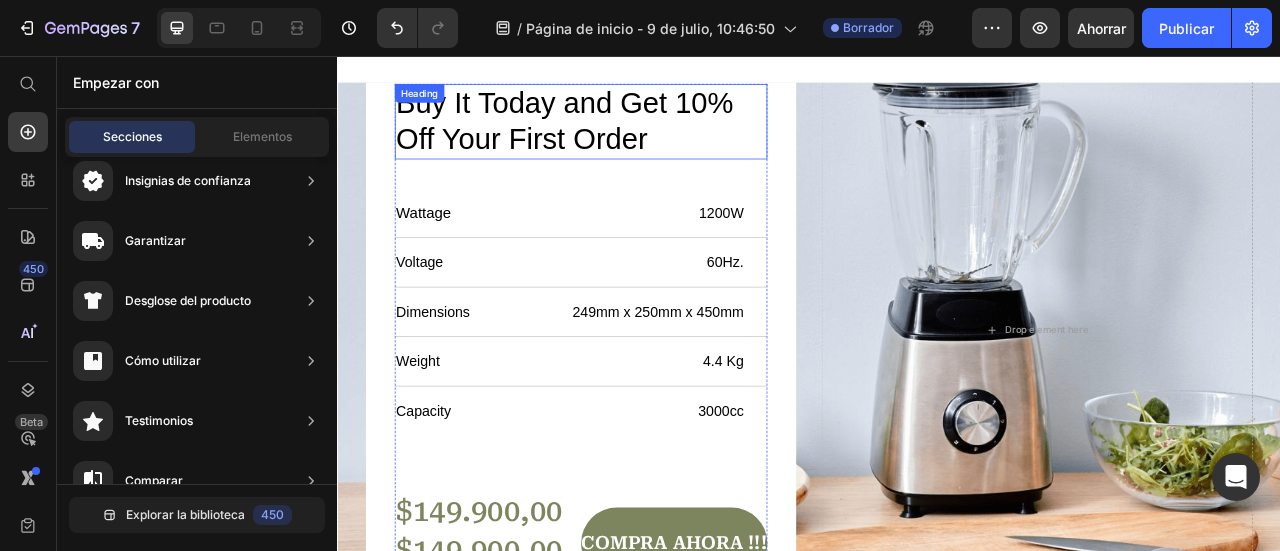 click on "Buy It Today and Get 10% Off Your First Order" at bounding box center [637, 139] 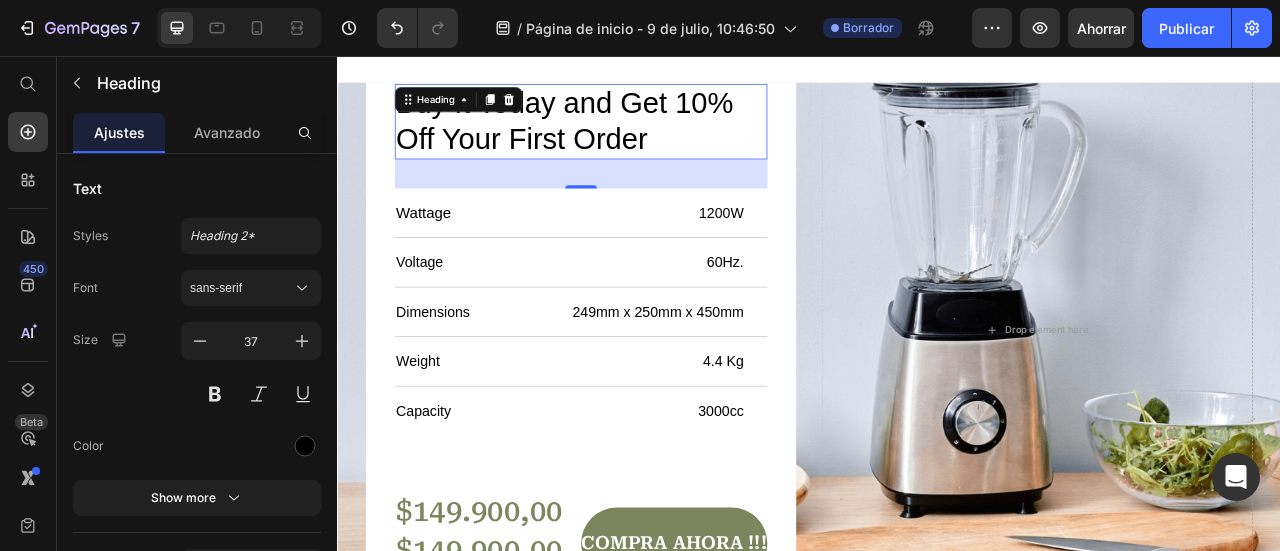 click on "Buy It Today and Get 10% Off Your First Order" at bounding box center (637, 139) 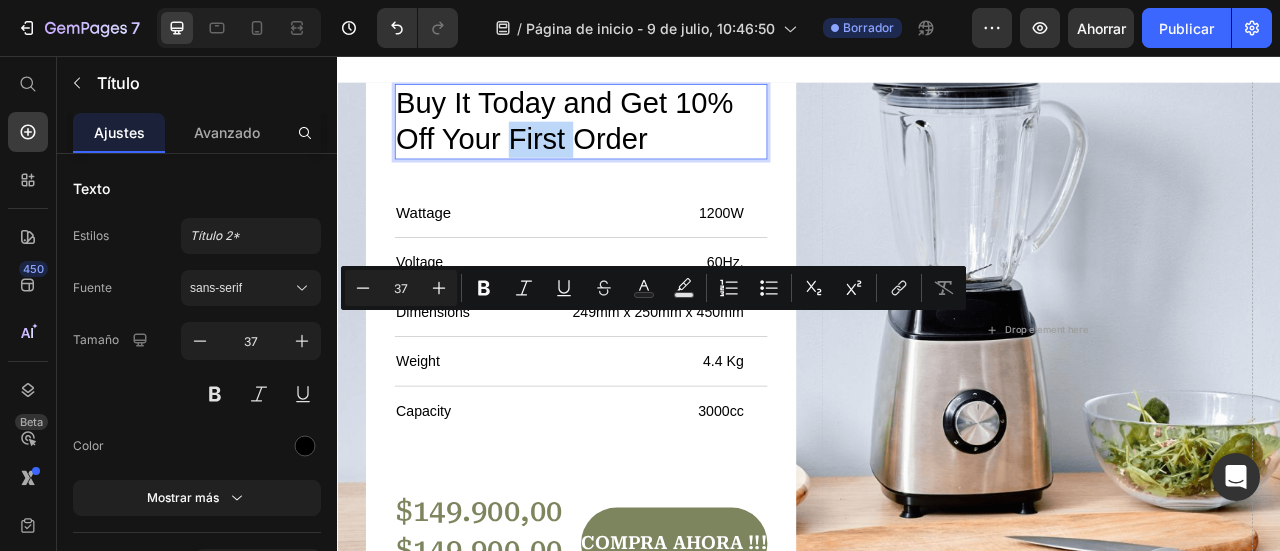 click on "Buy It Today and Get 10% Off Your First Order" at bounding box center (637, 139) 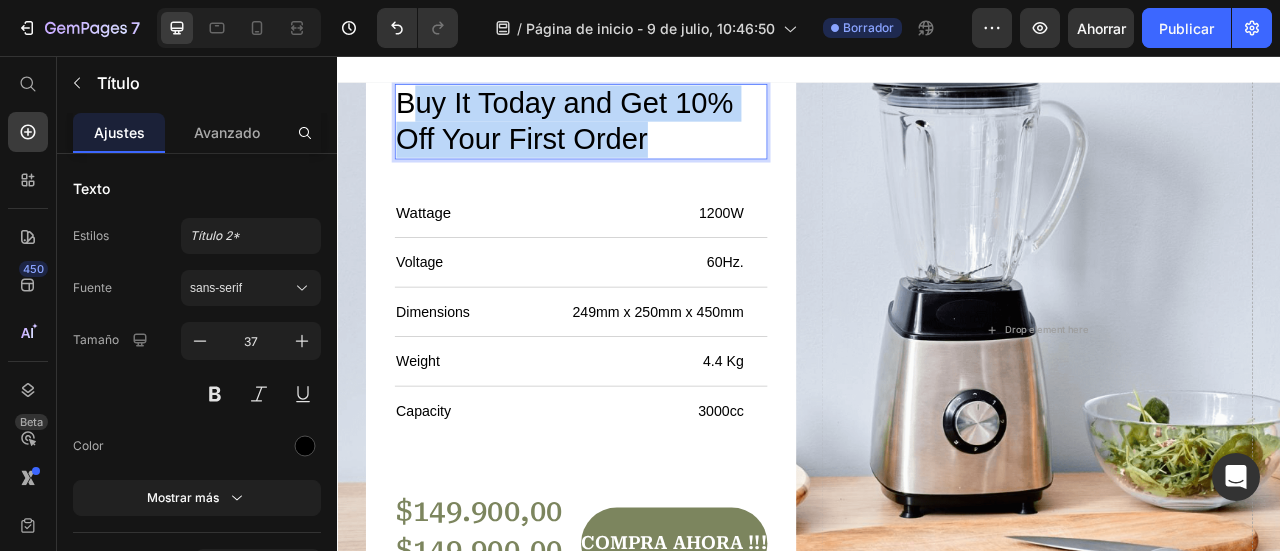 drag, startPoint x: 767, startPoint y: 405, endPoint x: 429, endPoint y: 350, distance: 342.44562 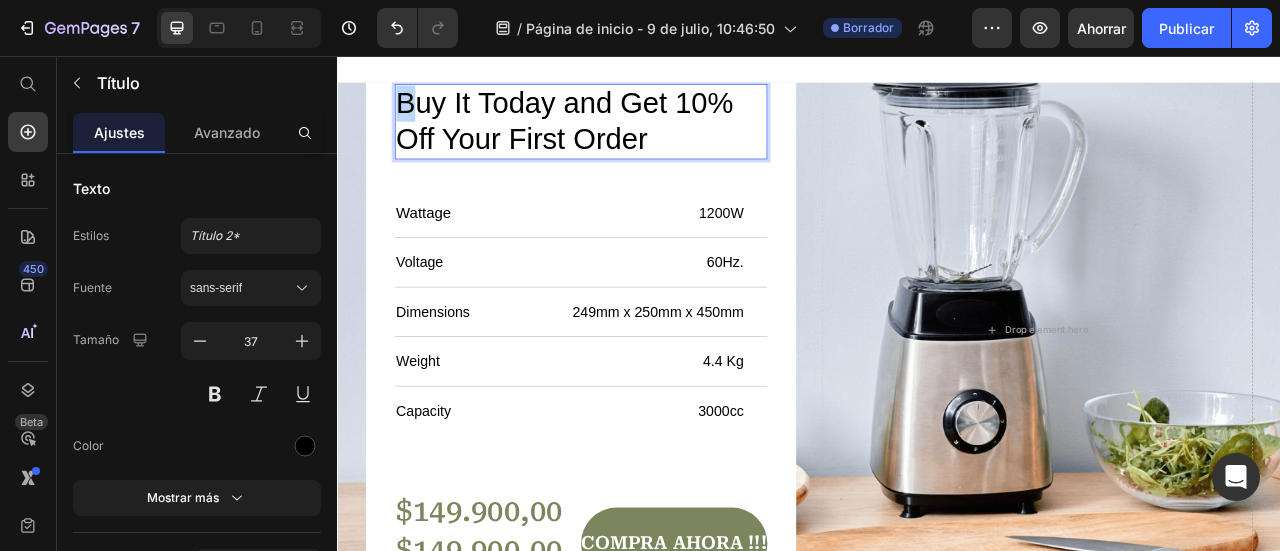 drag, startPoint x: 429, startPoint y: 350, endPoint x: 410, endPoint y: 353, distance: 19.235384 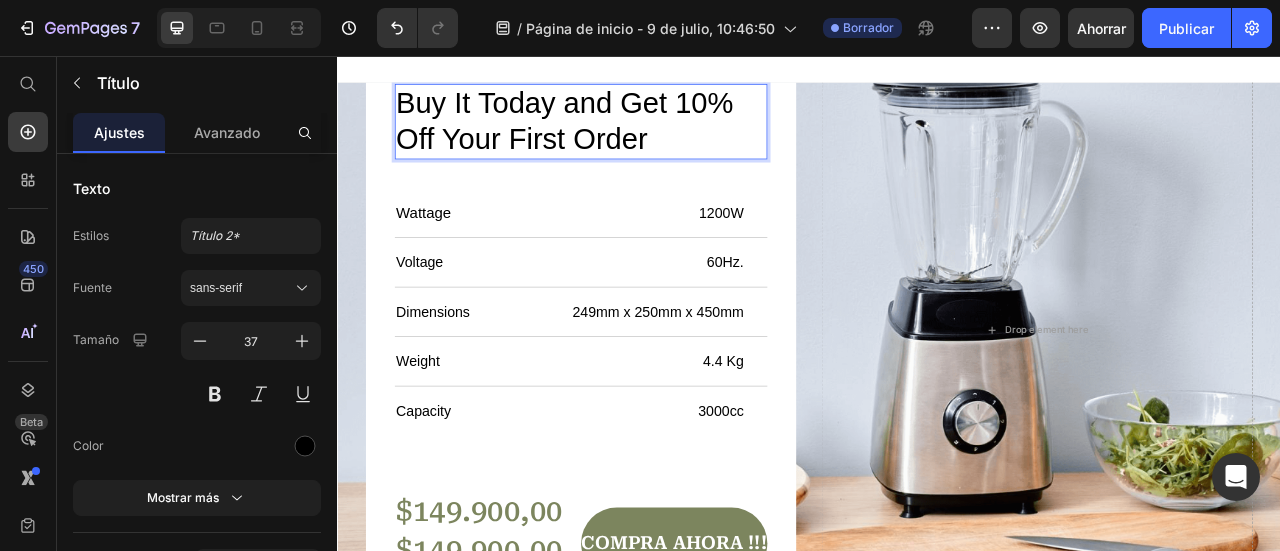 click on "Buy It Today and Get 10% Off Your First Order" at bounding box center [637, 139] 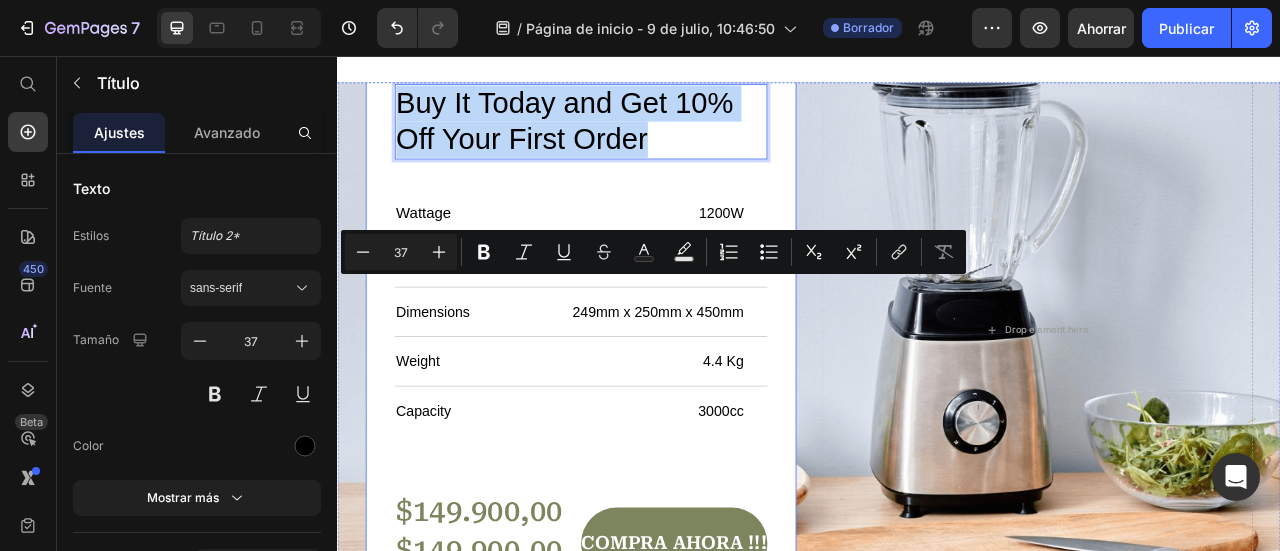 drag, startPoint x: 764, startPoint y: 416, endPoint x: 396, endPoint y: 363, distance: 371.797 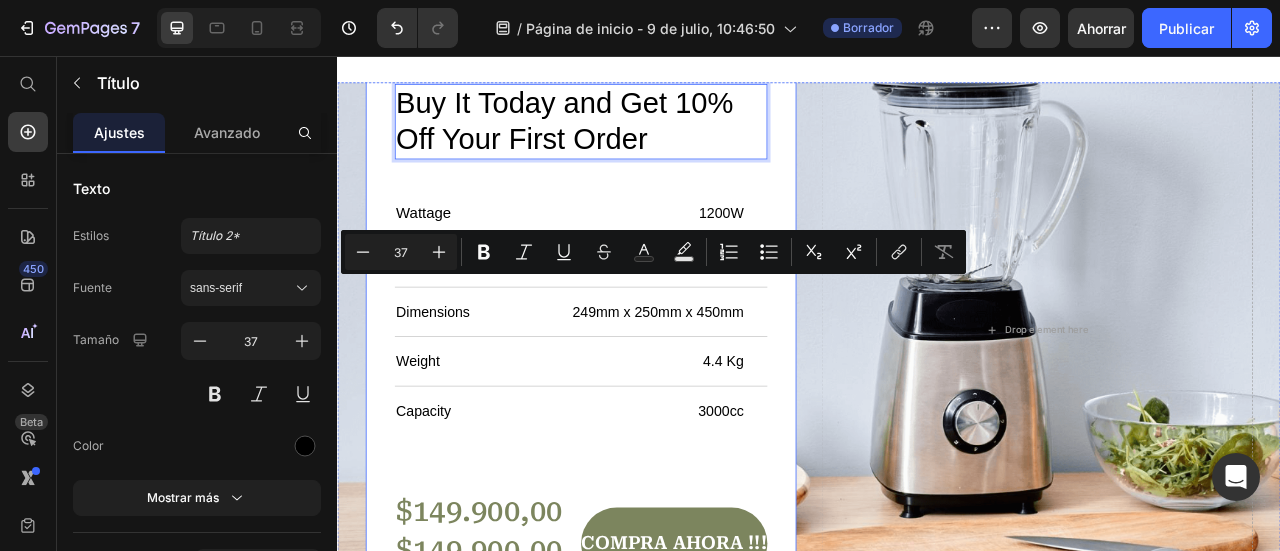scroll, scrollTop: 6078, scrollLeft: 0, axis: vertical 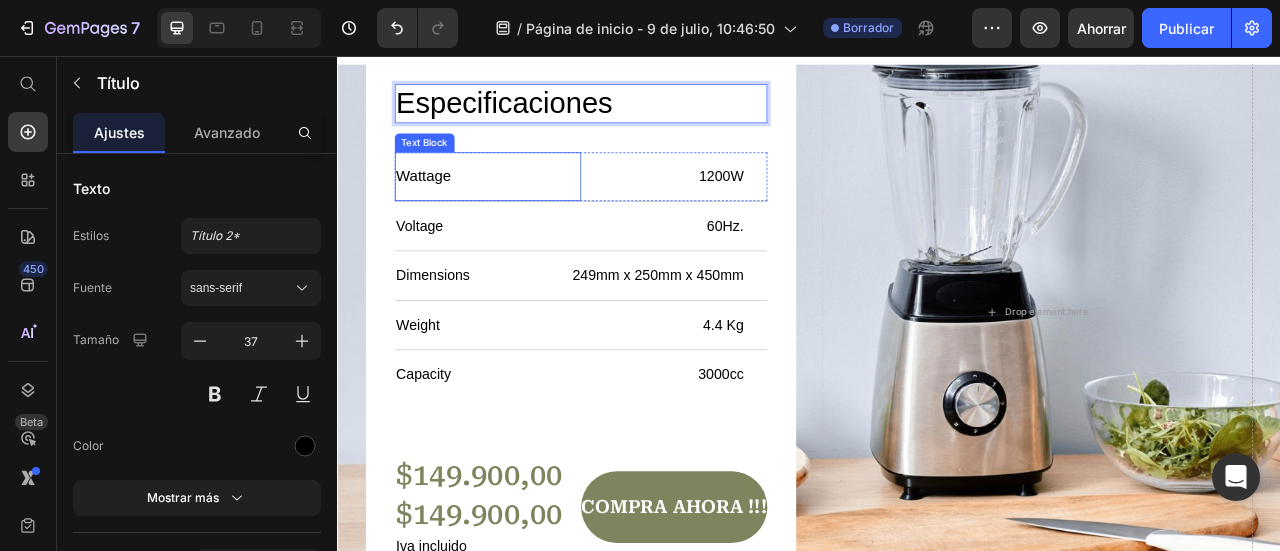 click on "Wattage" at bounding box center [528, 209] 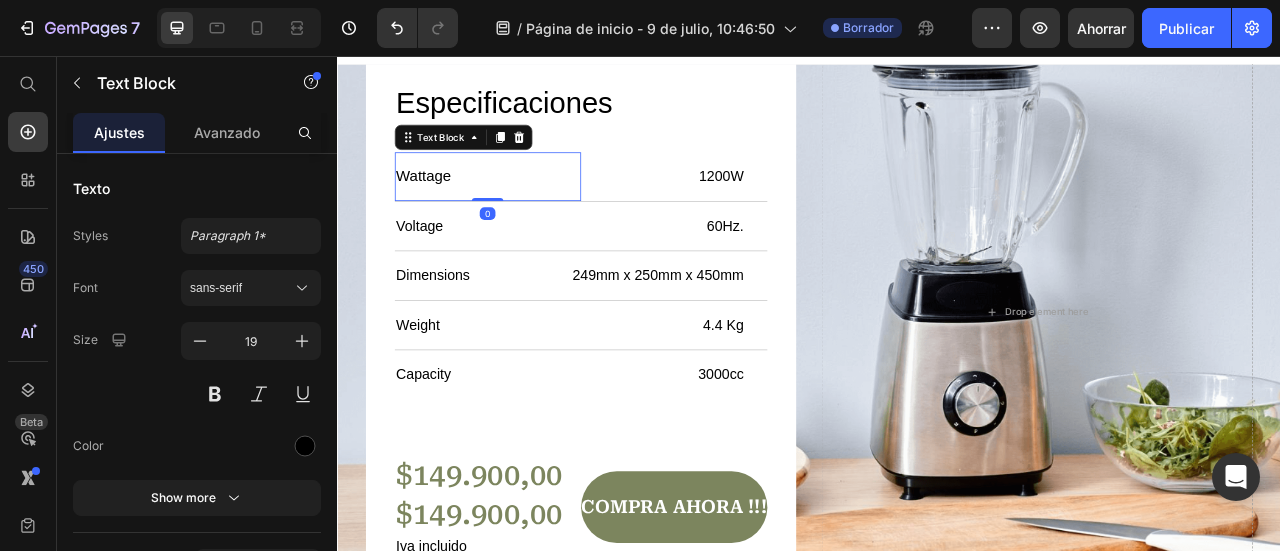 click on "Wattage" at bounding box center [528, 209] 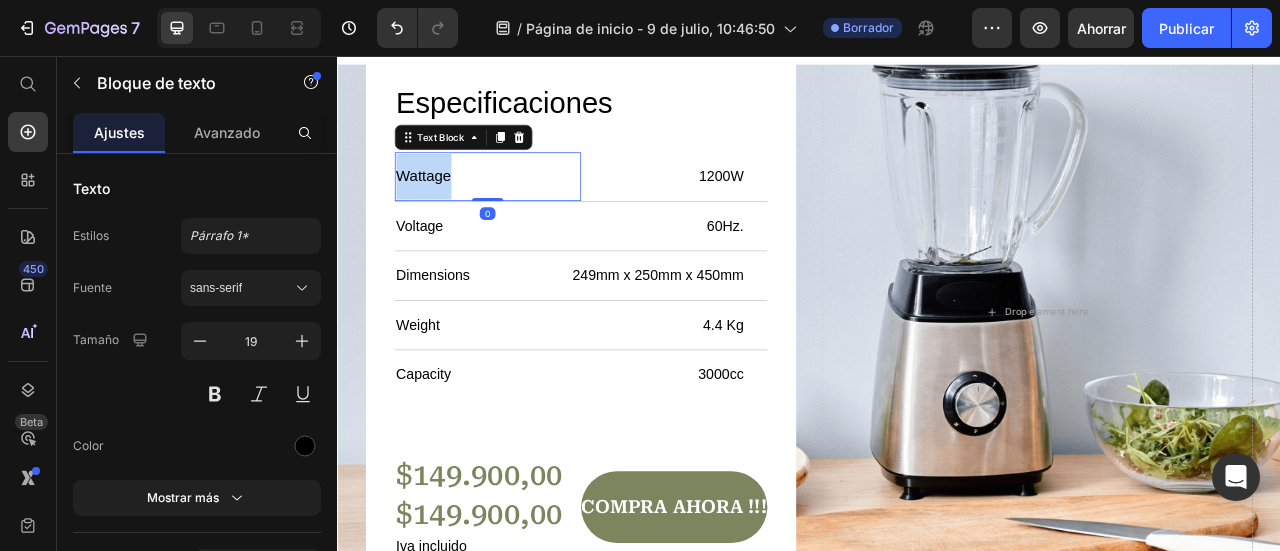 click on "Wattage" at bounding box center (528, 209) 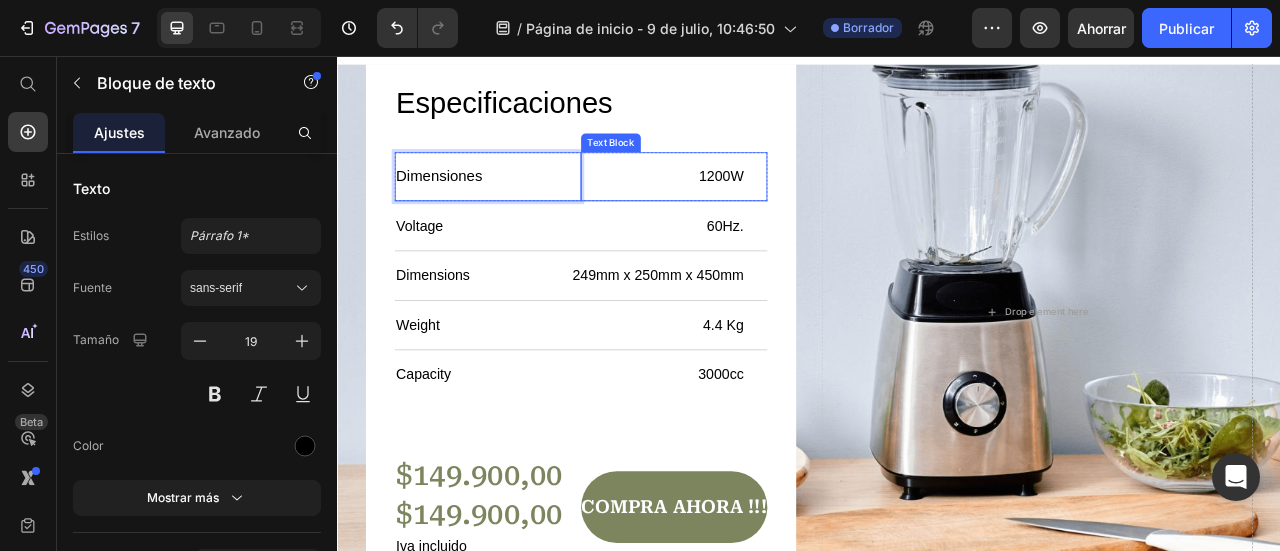 click on "1200W" at bounding box center (751, 209) 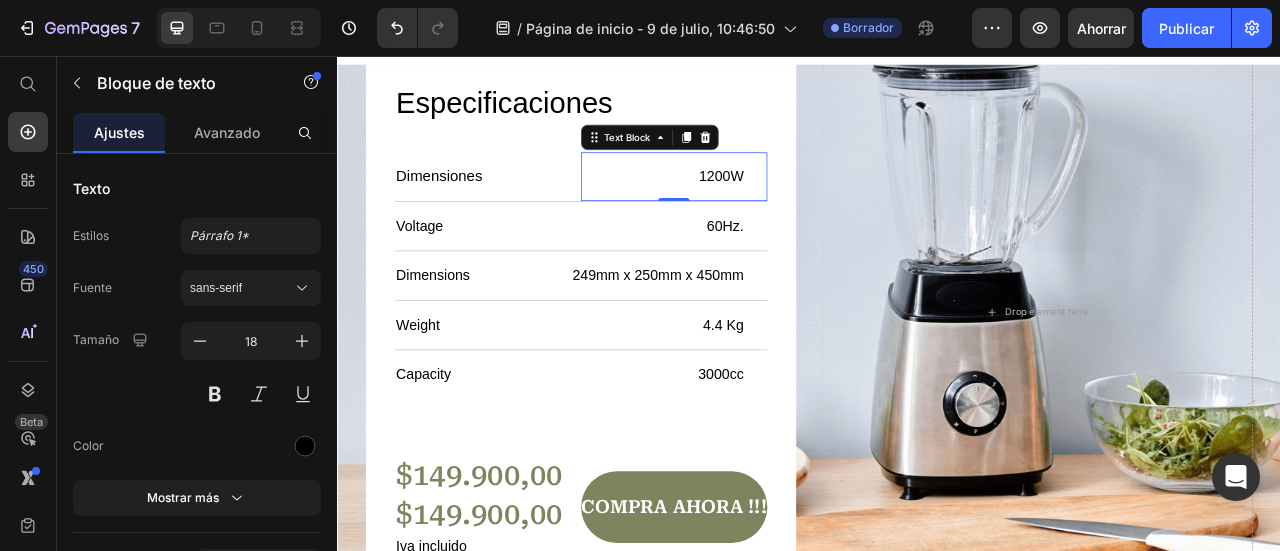 click on "1200W" at bounding box center [751, 209] 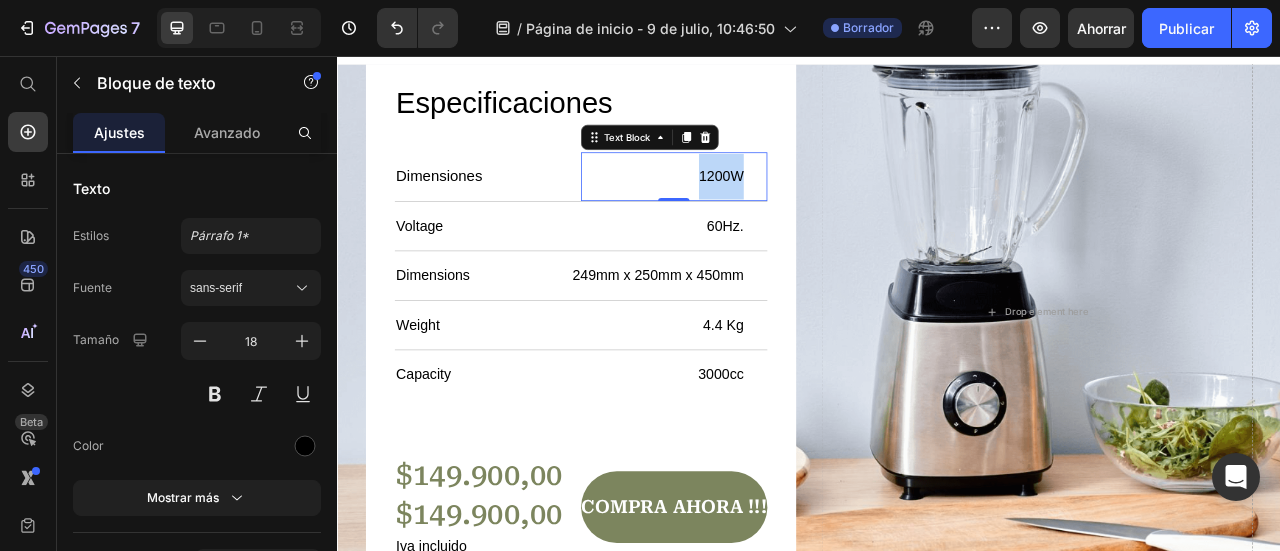click on "1200W" at bounding box center [751, 209] 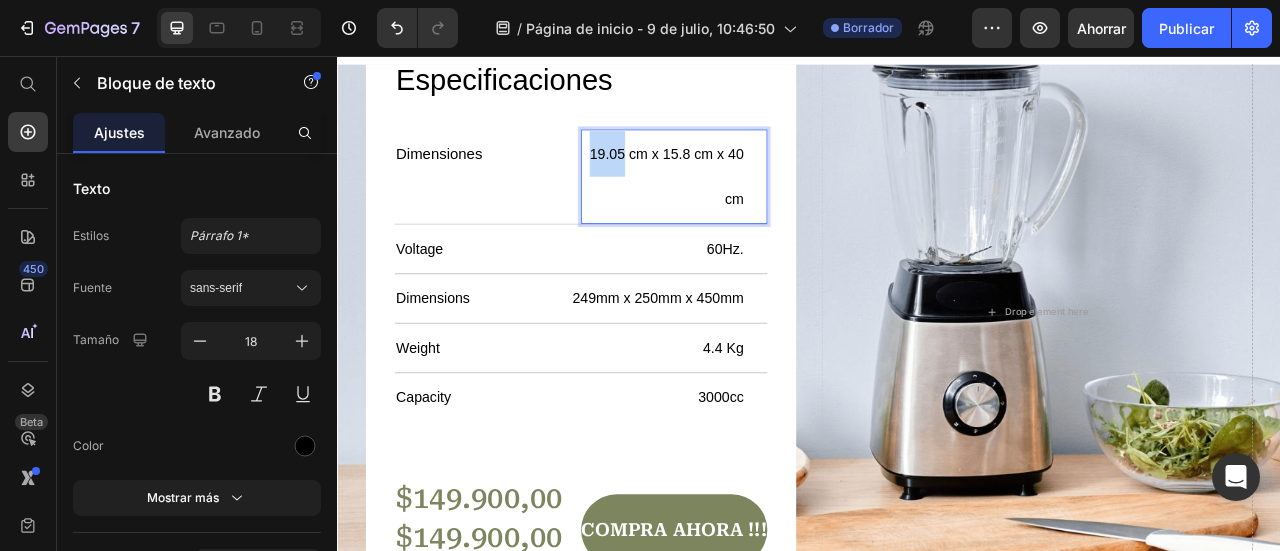 scroll, scrollTop: 6048, scrollLeft: 0, axis: vertical 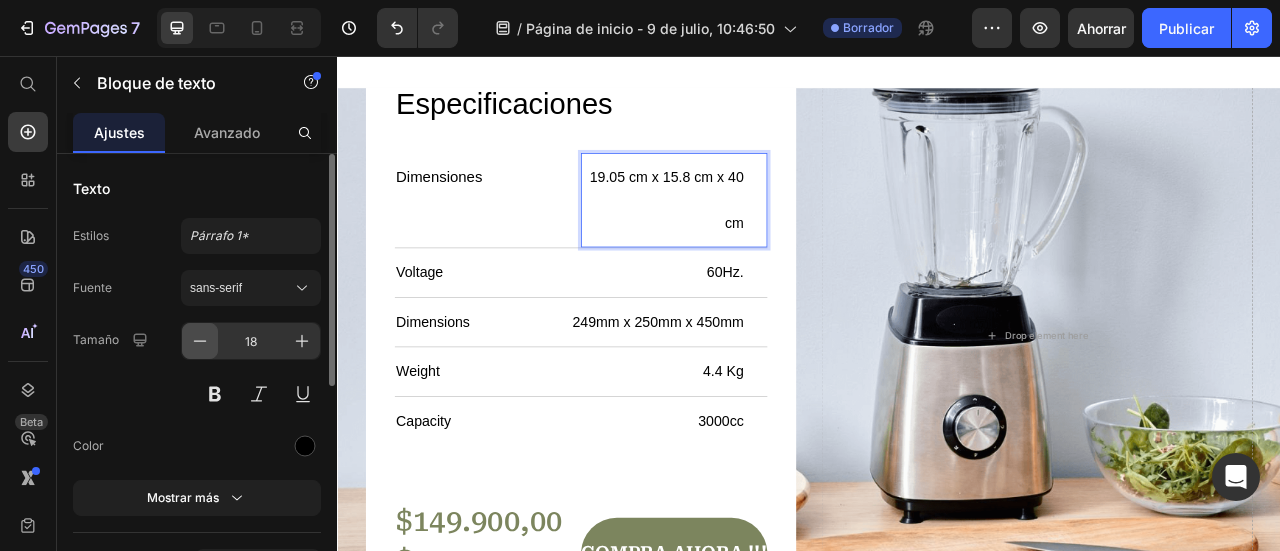 click 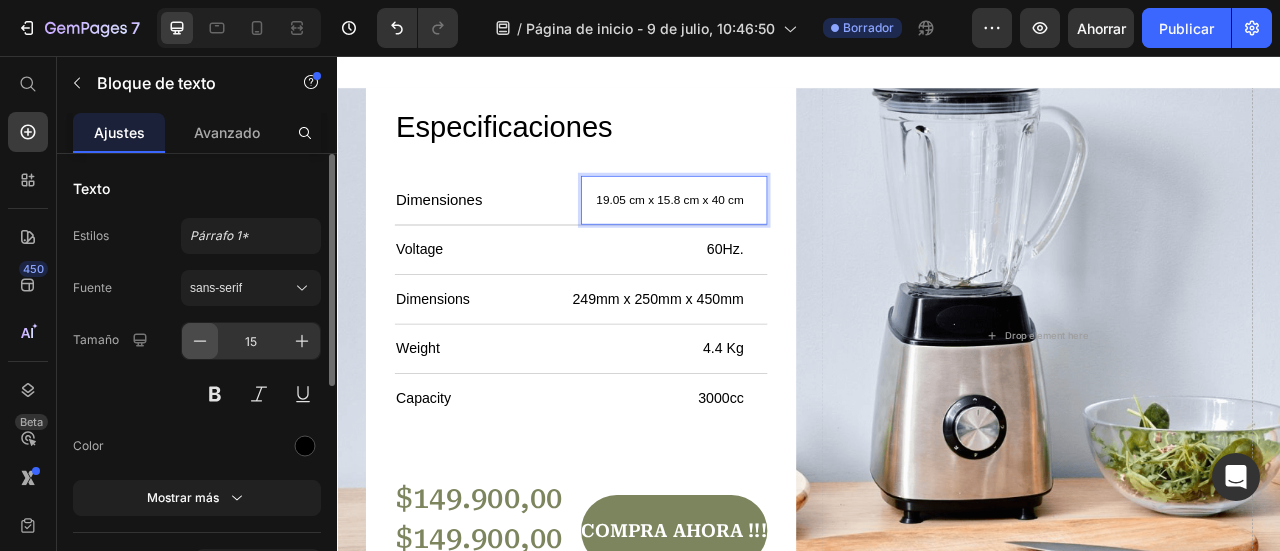 click 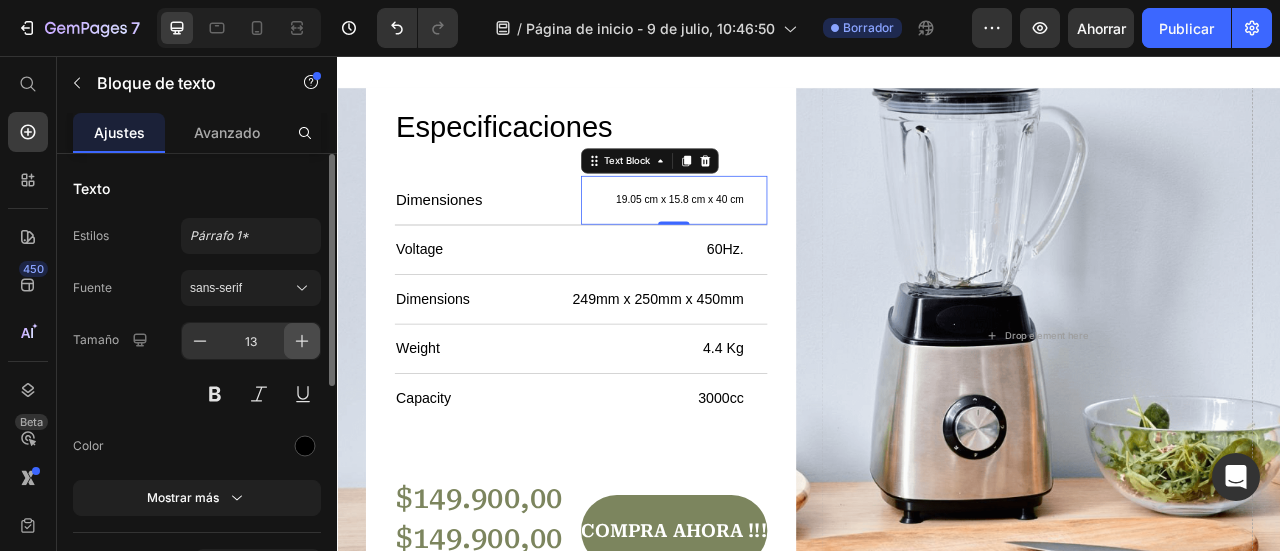 click 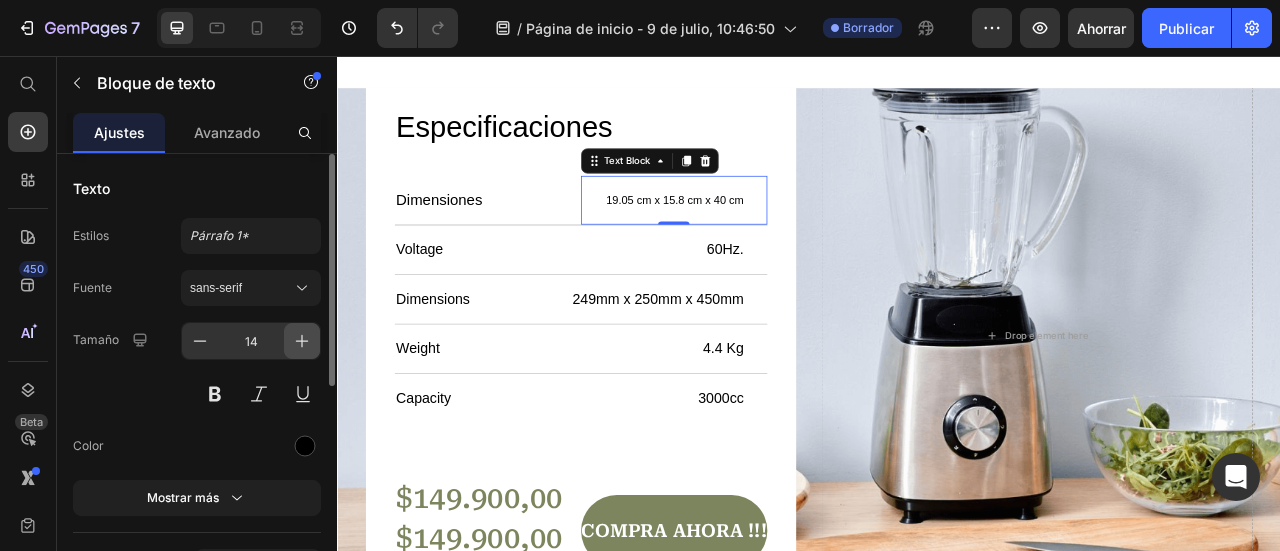 click 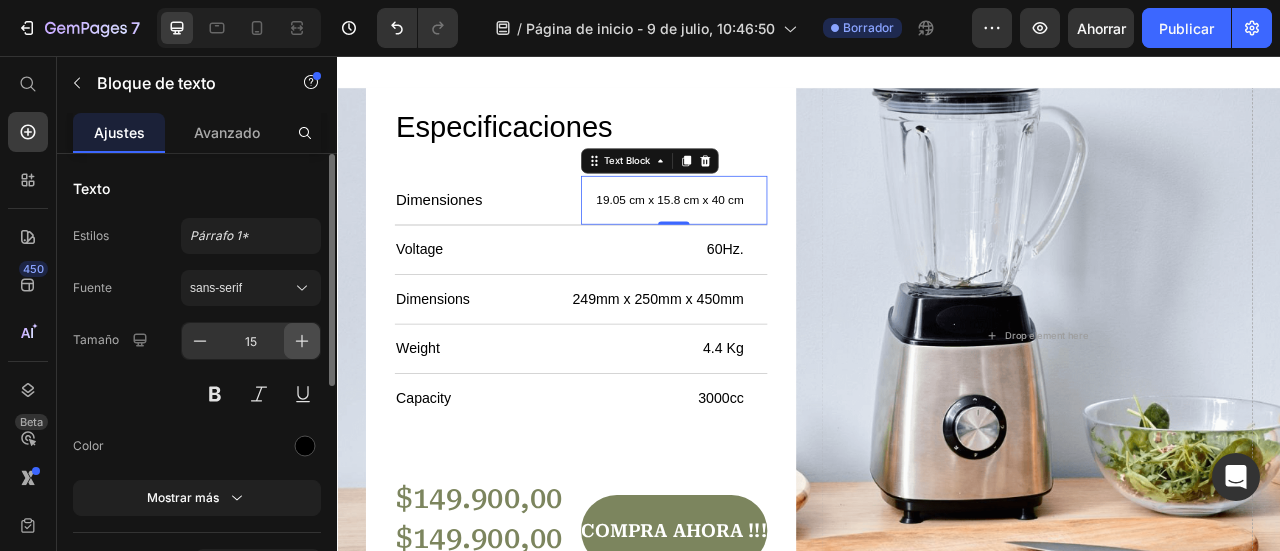 click 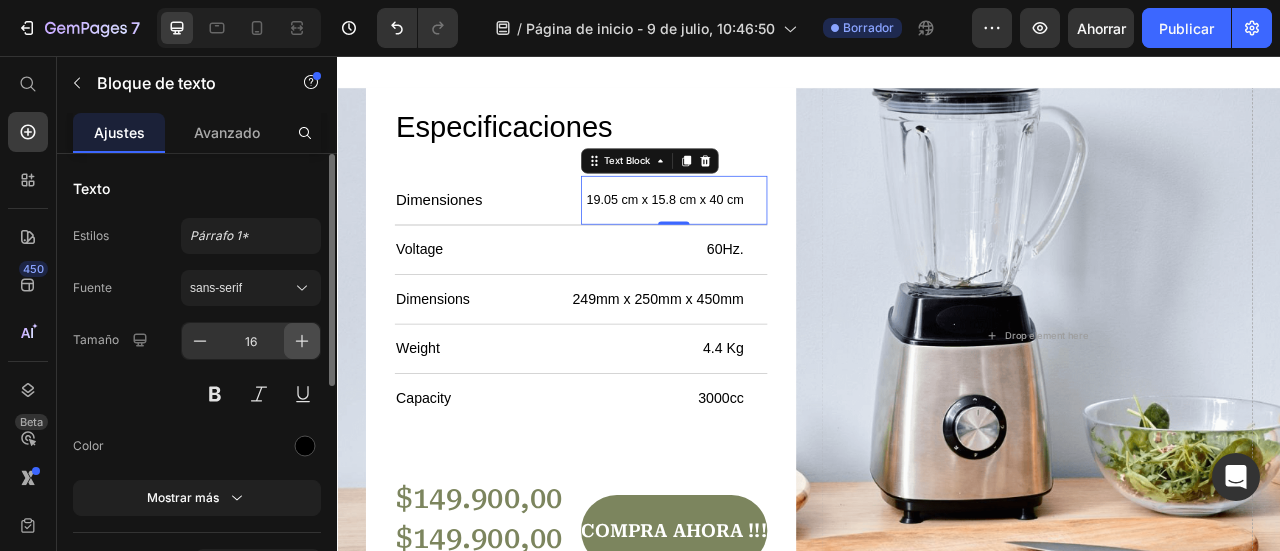 click 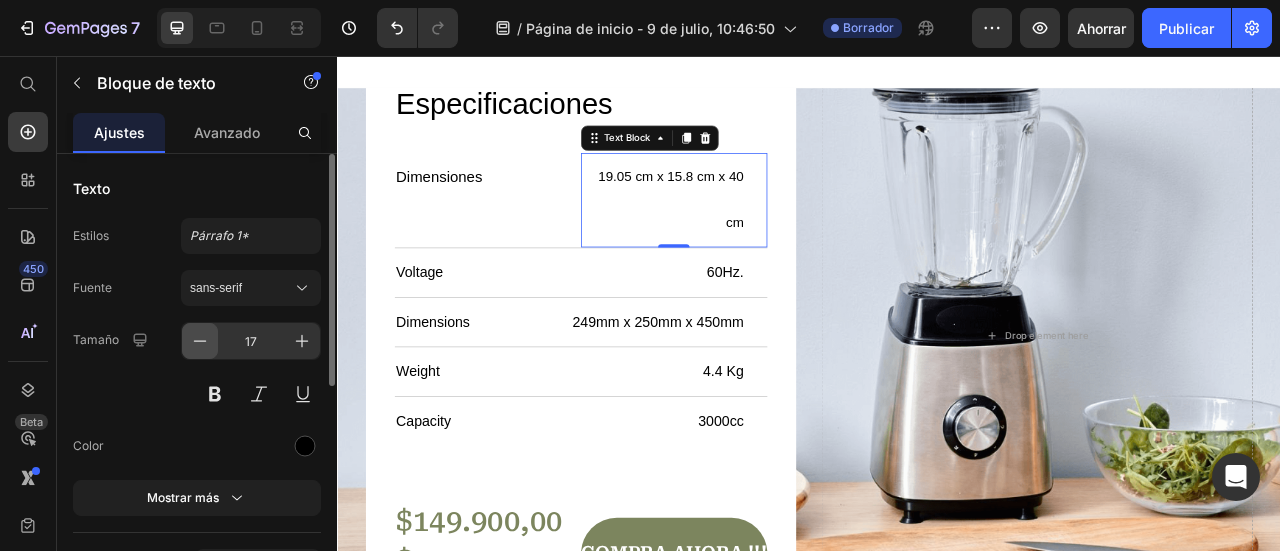 click 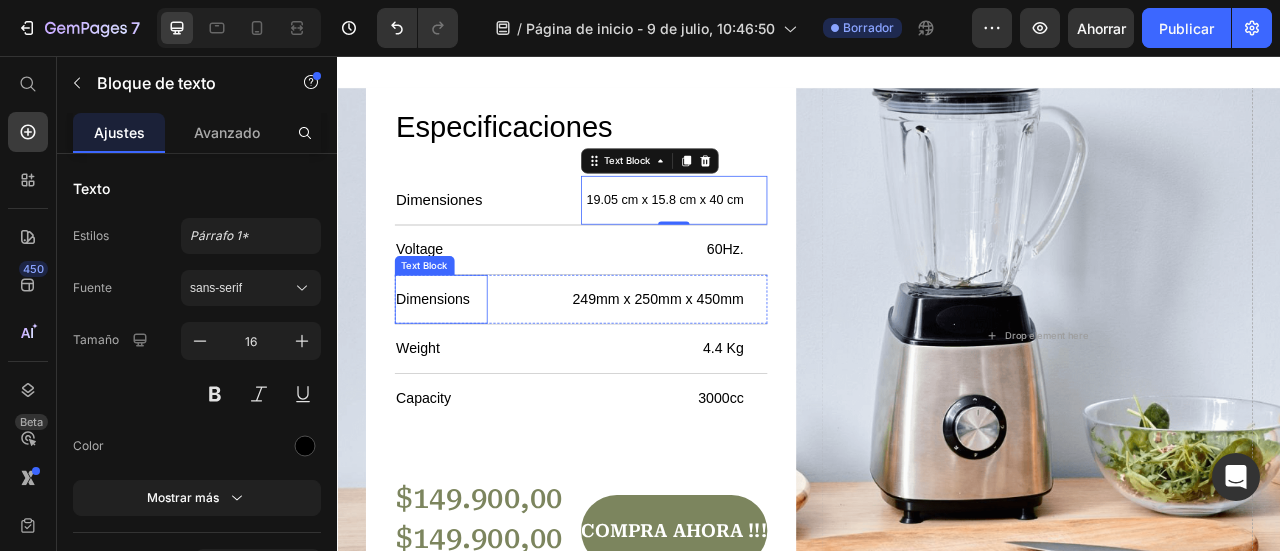 click on "Voltage" at bounding box center [528, 302] 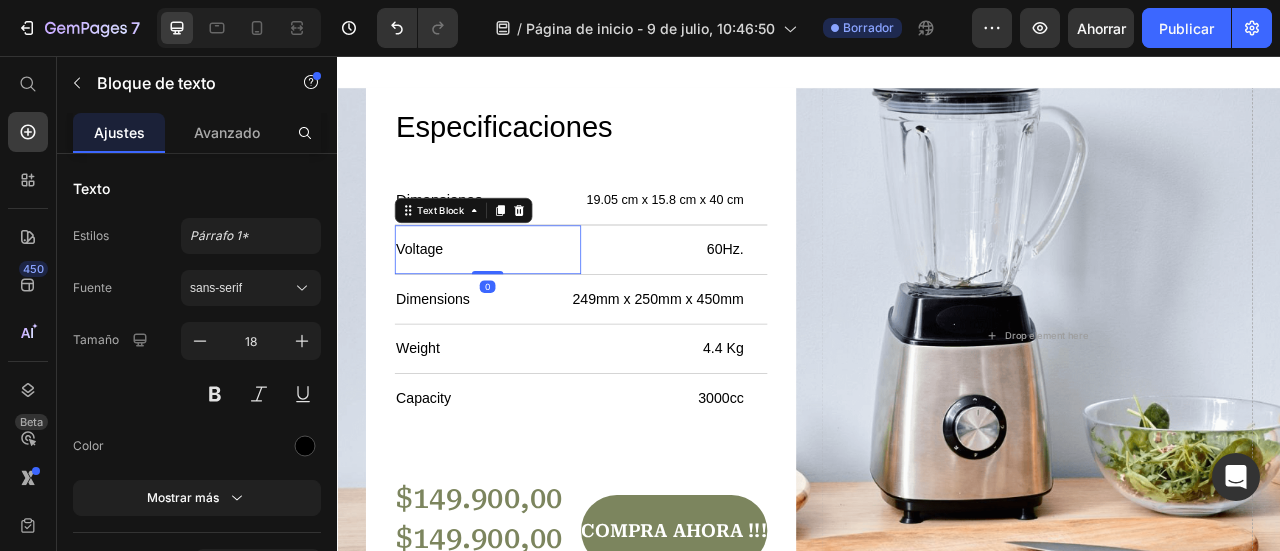 click on "Voltage" at bounding box center [528, 302] 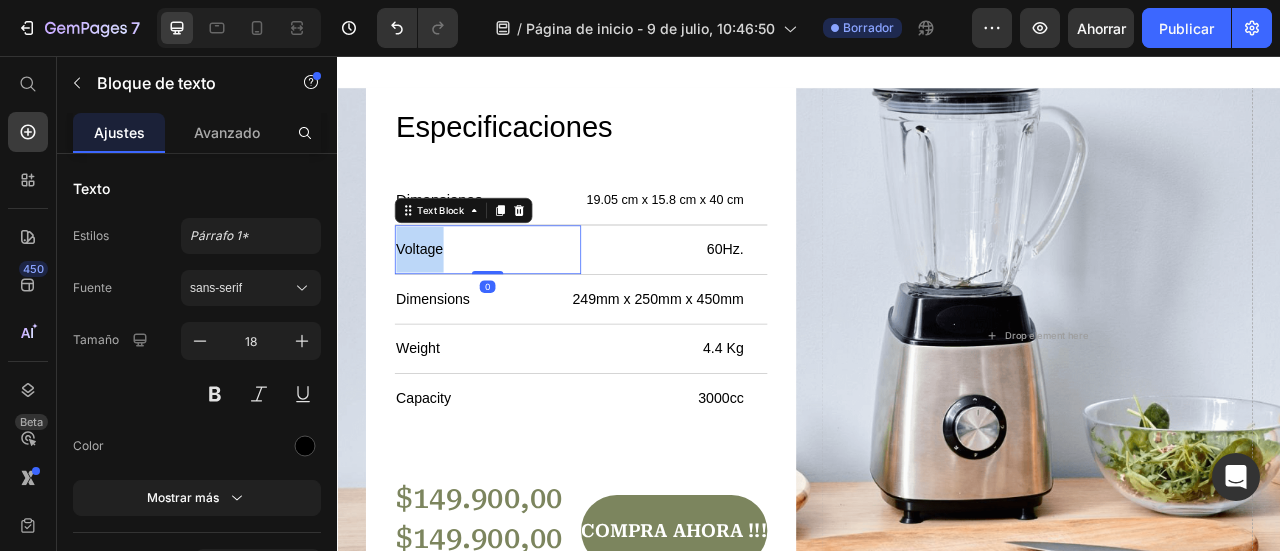 click on "Voltage" at bounding box center (528, 302) 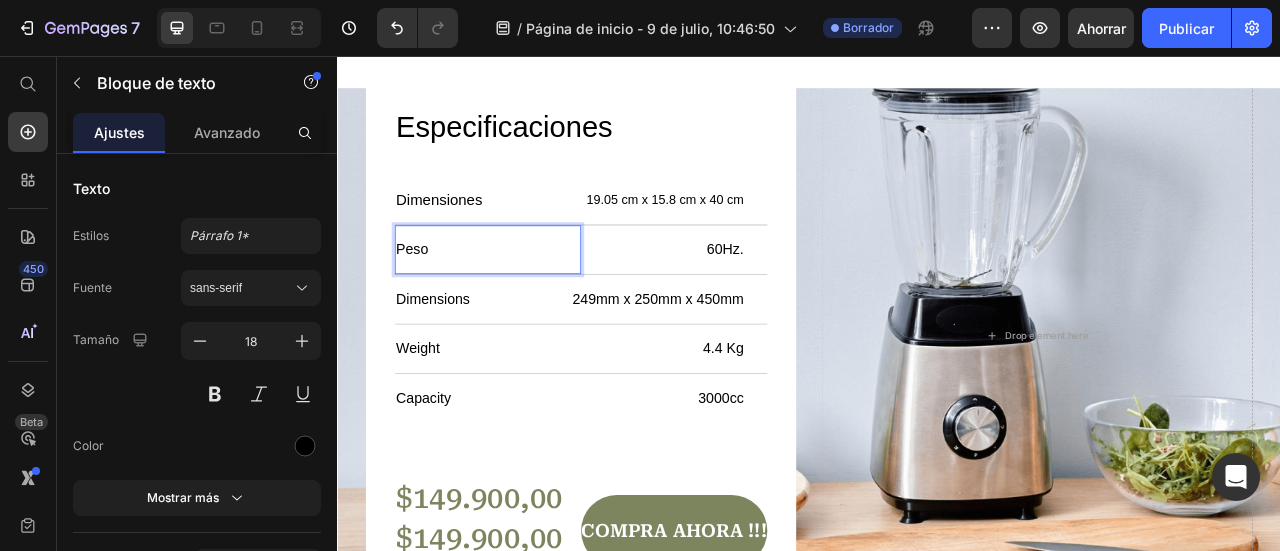type 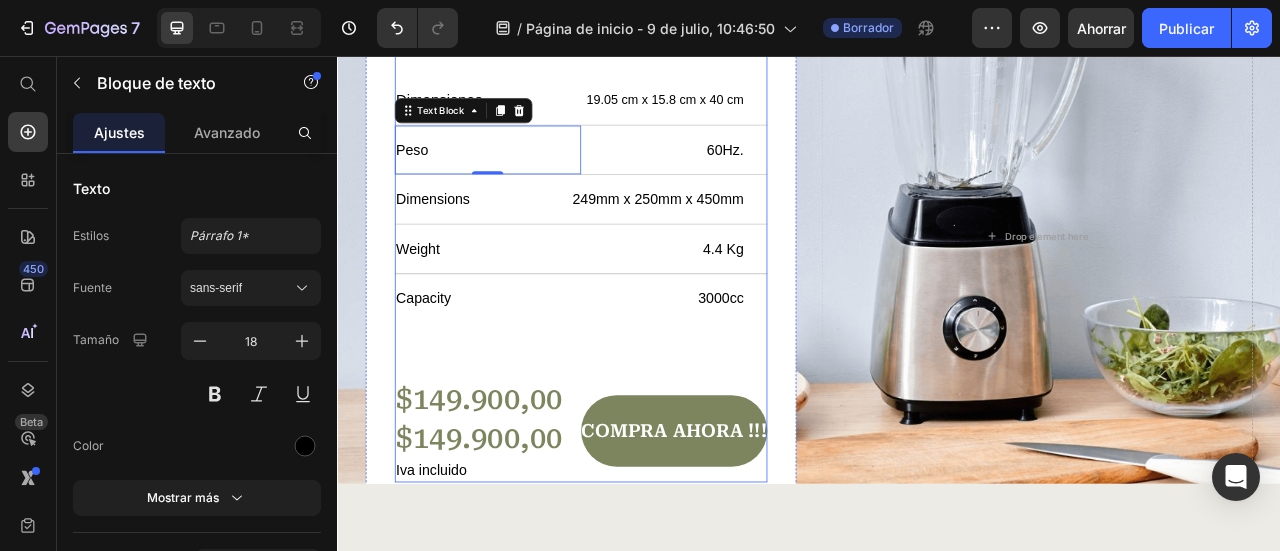 scroll, scrollTop: 6277, scrollLeft: 0, axis: vertical 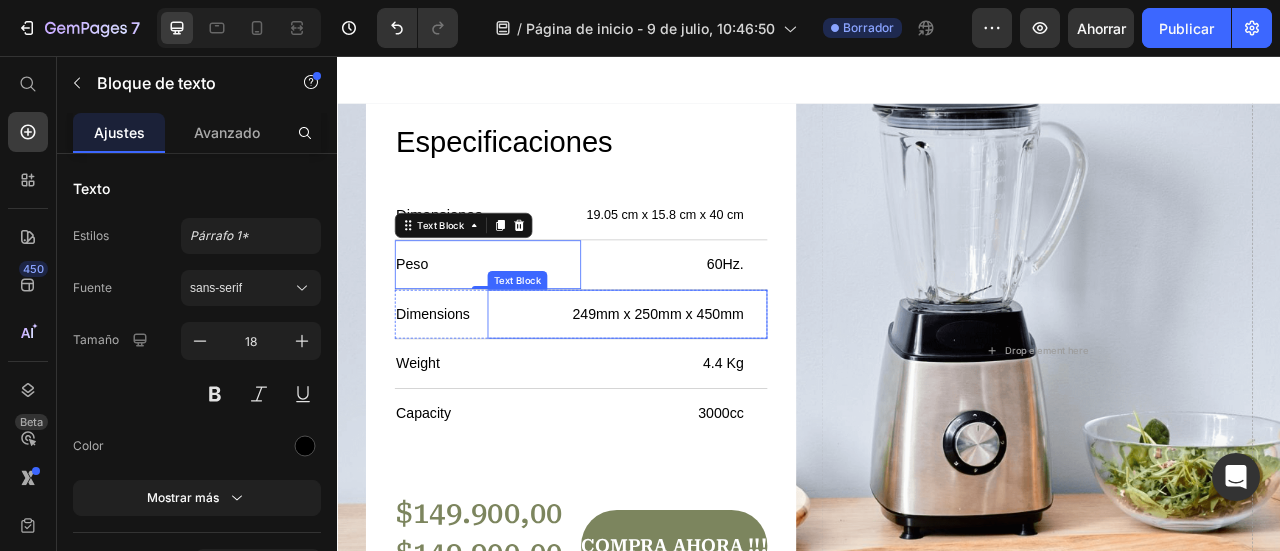 click on "60Hz." at bounding box center (751, 321) 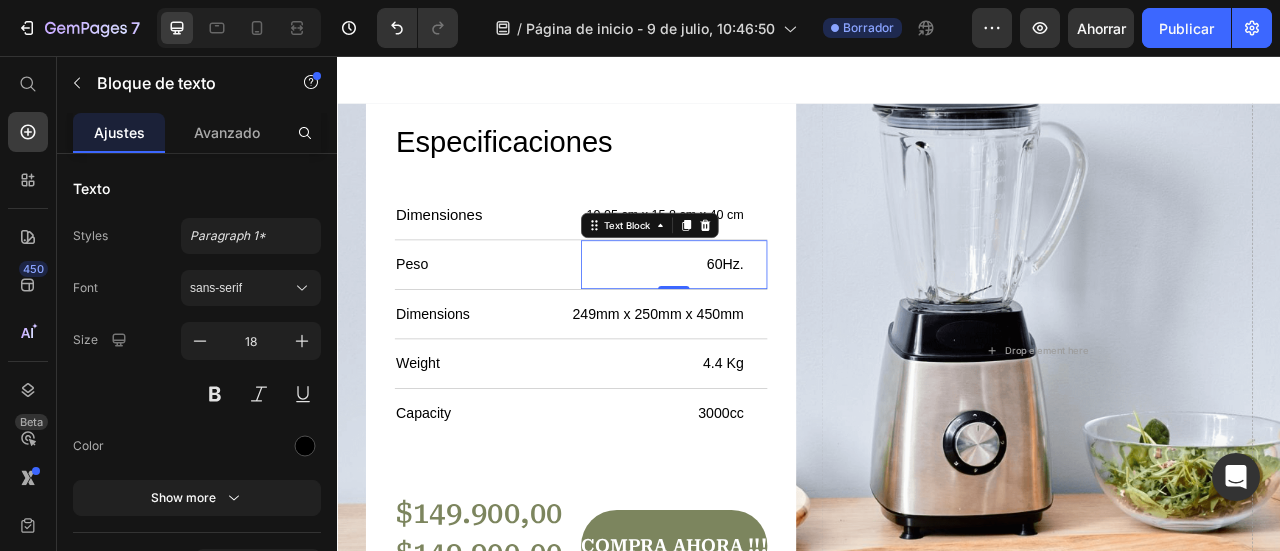 click on "60Hz." at bounding box center [751, 321] 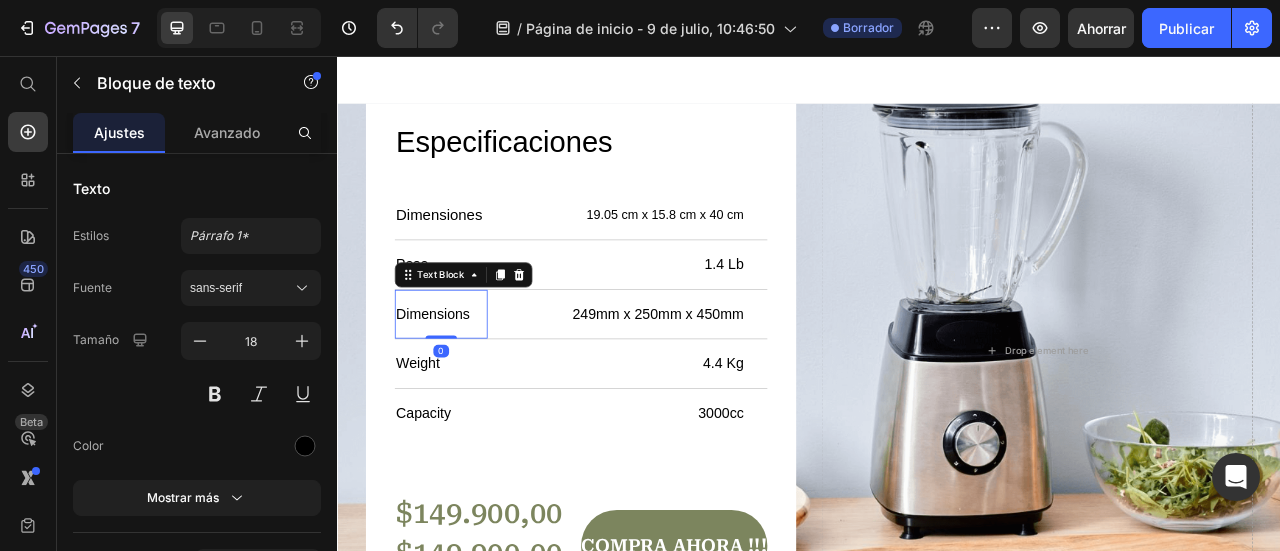 click on "Dimensions" at bounding box center (469, 384) 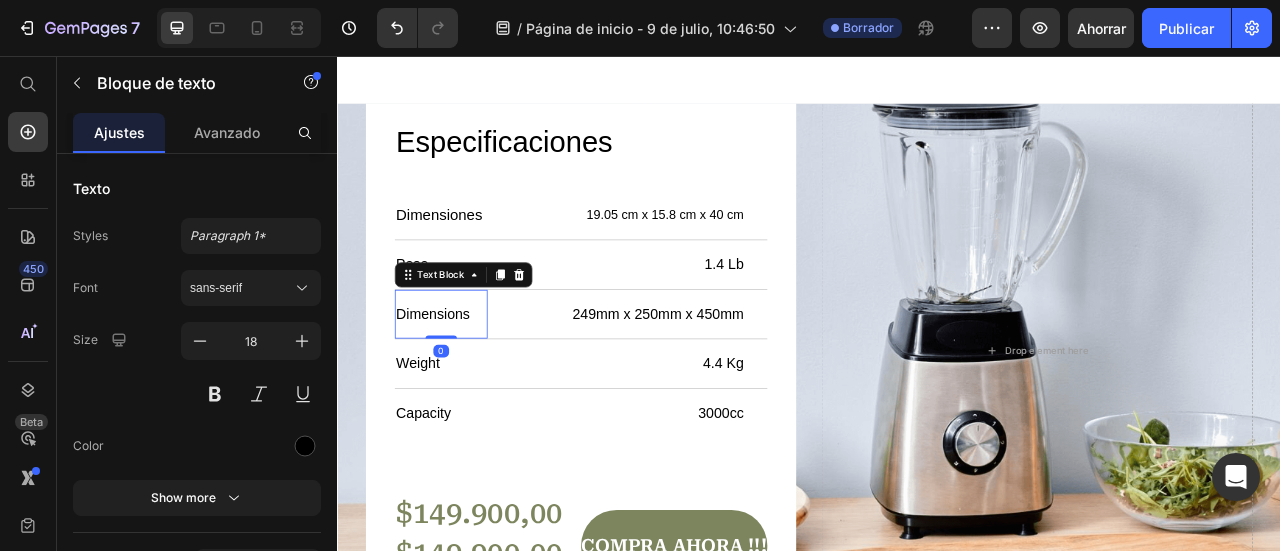 click on "Dimensions" at bounding box center [469, 384] 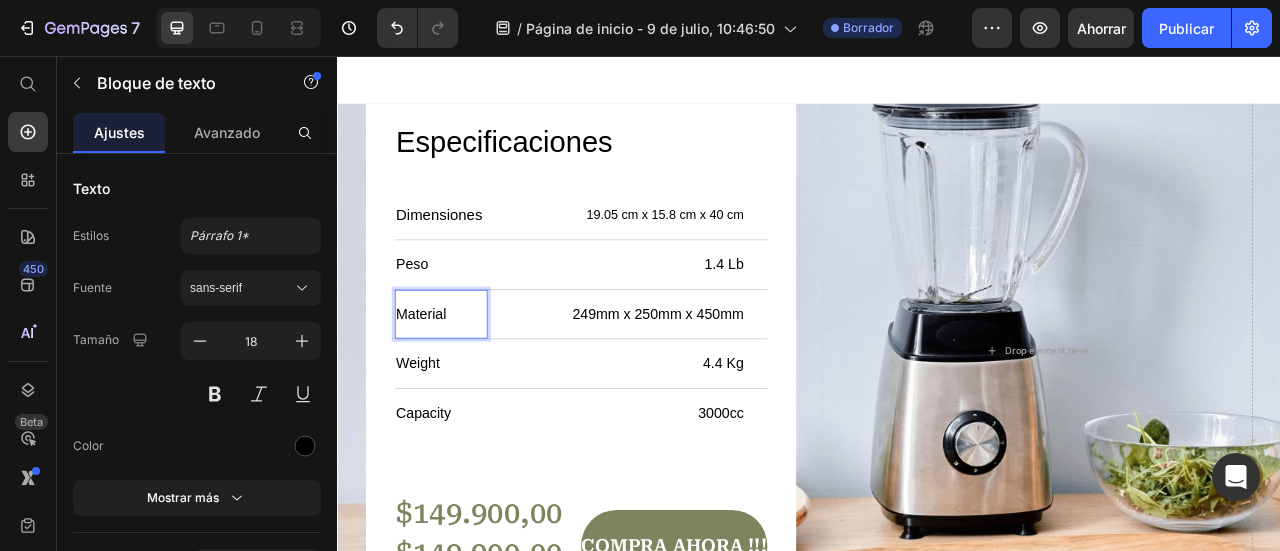 scroll, scrollTop: 6307, scrollLeft: 0, axis: vertical 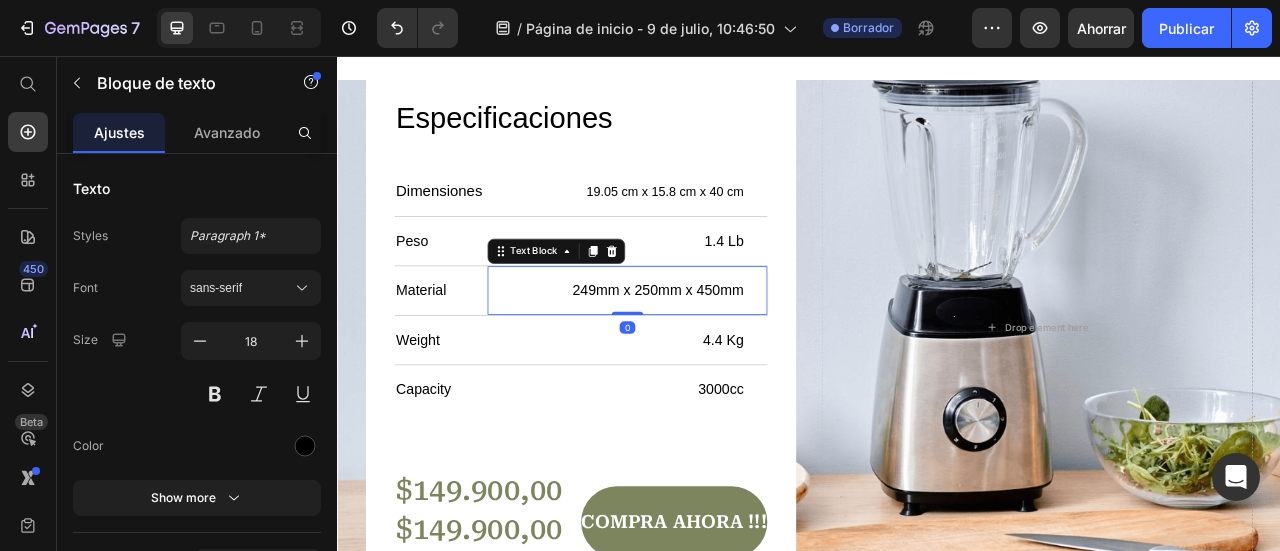 click on "249mm x 250mm x 450mm" at bounding box center [692, 354] 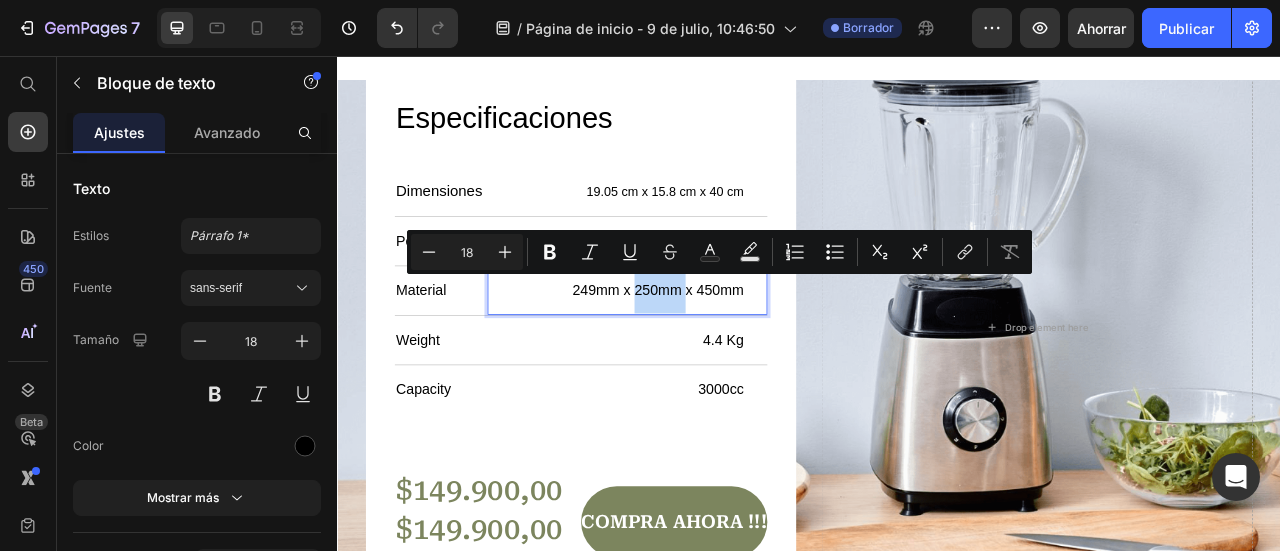 click on "249mm x 250mm x 450mm" at bounding box center [692, 354] 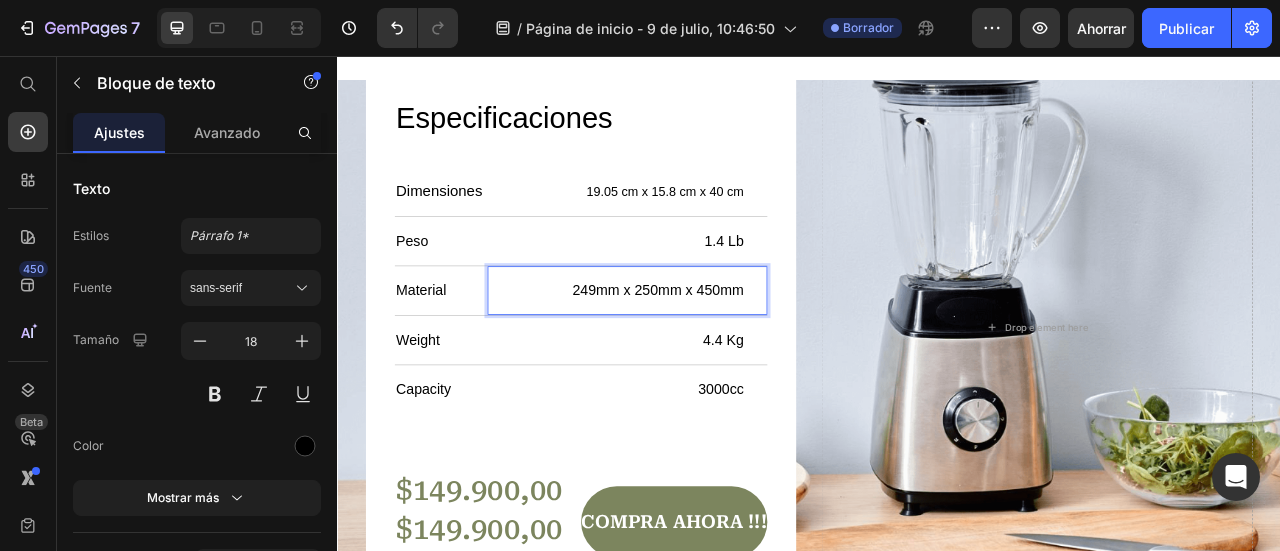 click on "249mm x 250mm x 450mm" at bounding box center [692, 354] 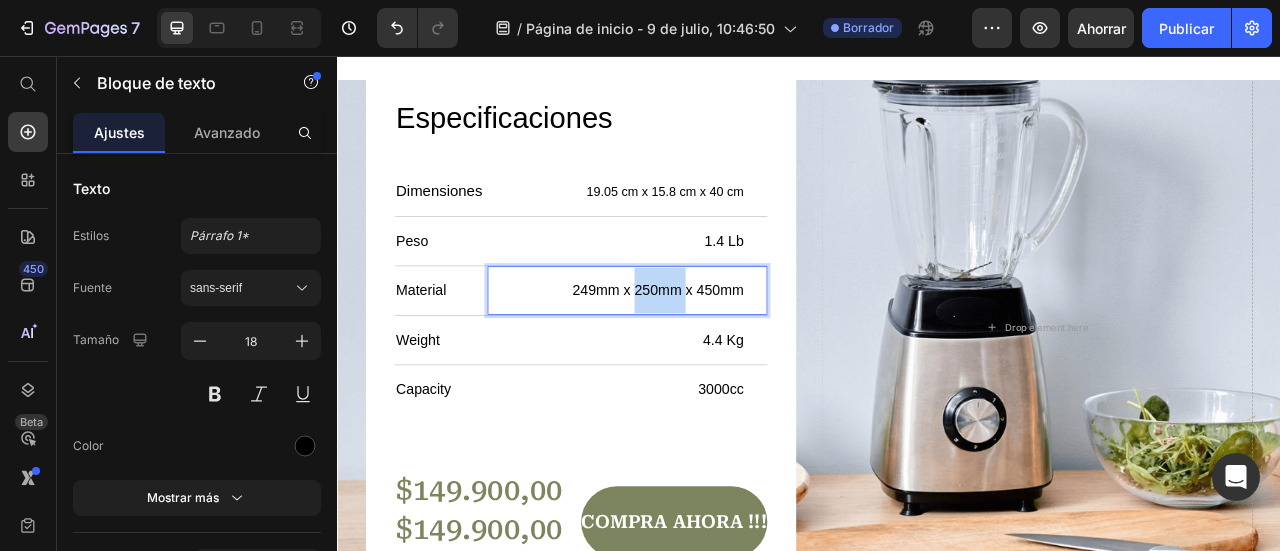 click on "249mm x 250mm x 450mm" at bounding box center (692, 354) 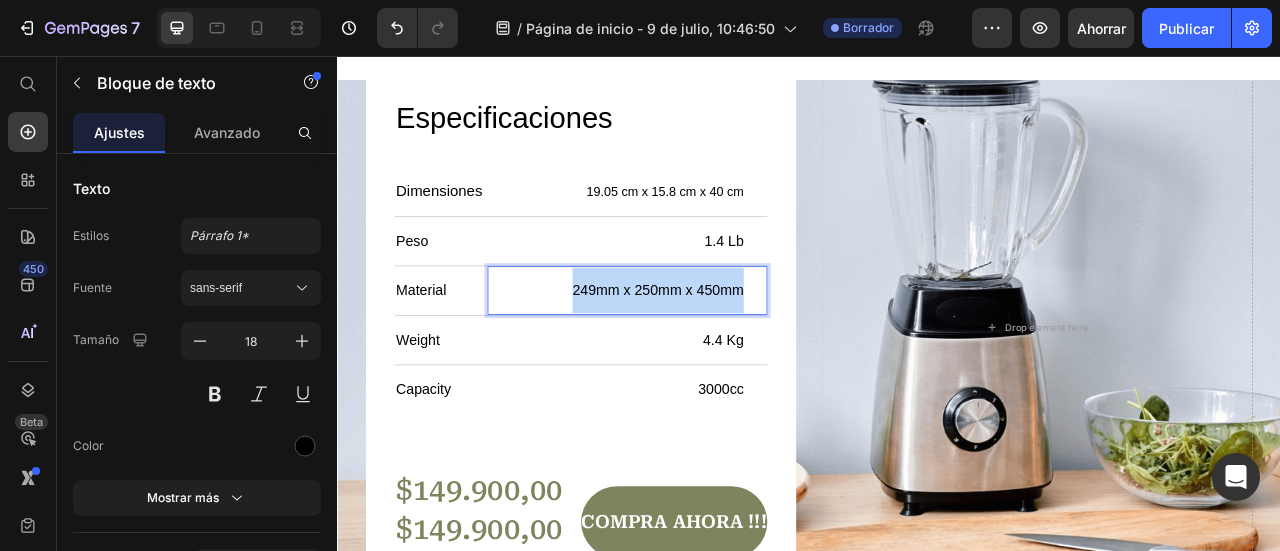 click on "249mm x 250mm x 450mm" at bounding box center (692, 354) 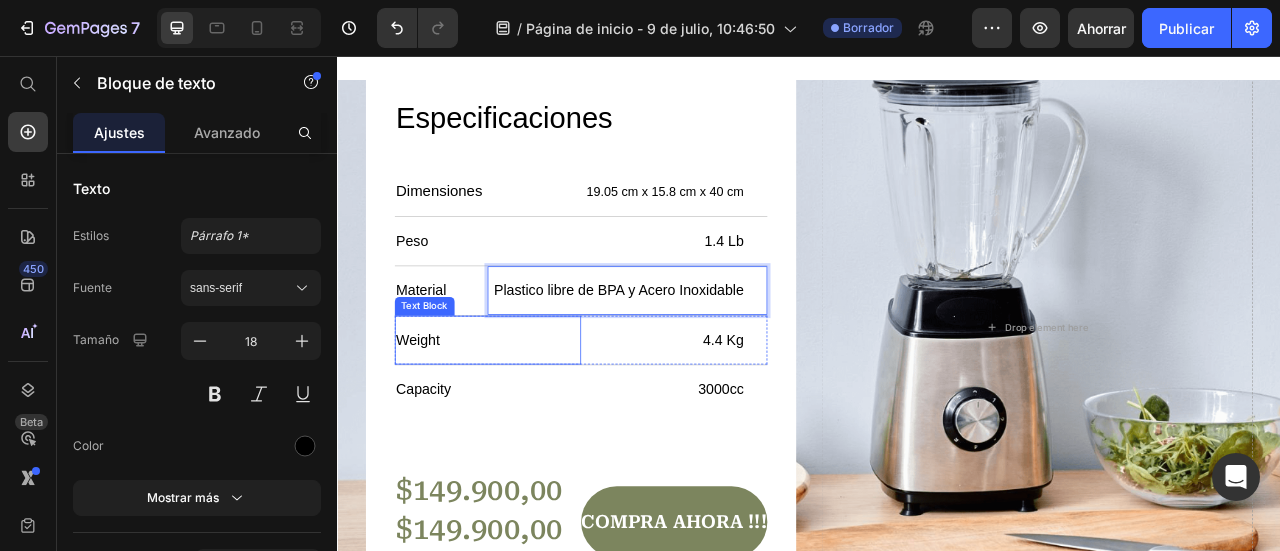 click on "Weight" at bounding box center [528, 417] 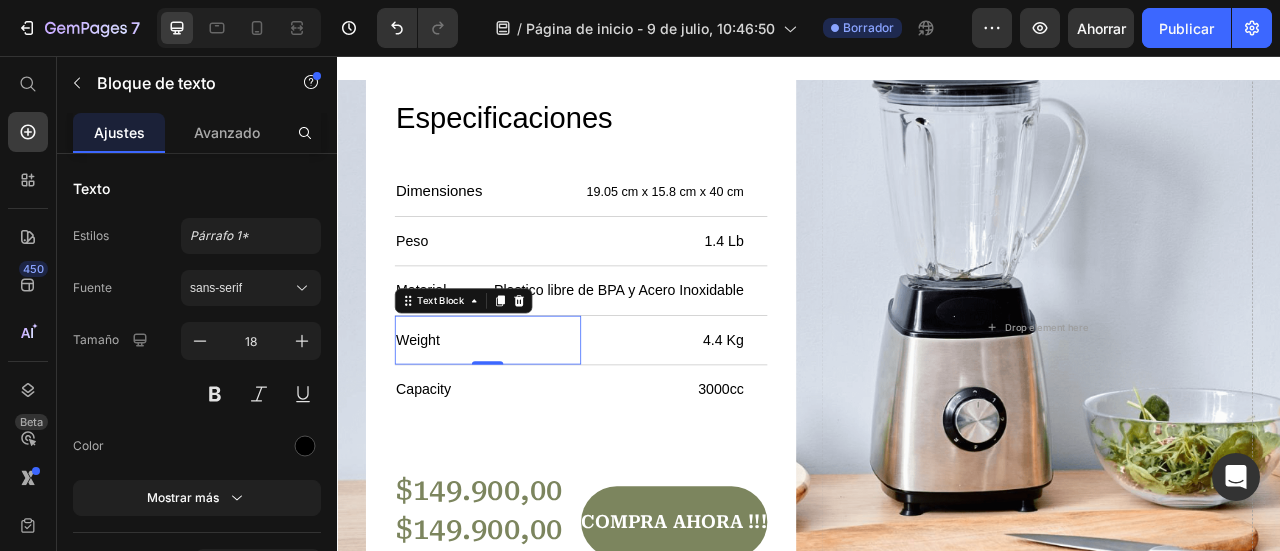 click on "Weight" at bounding box center (528, 417) 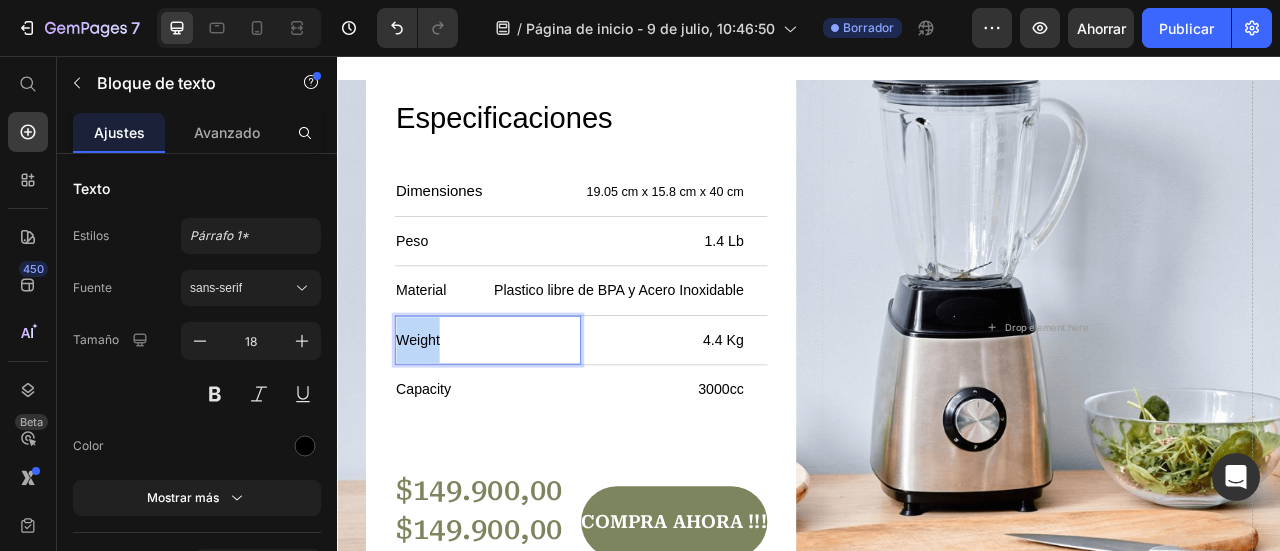 click on "Weight" at bounding box center (528, 417) 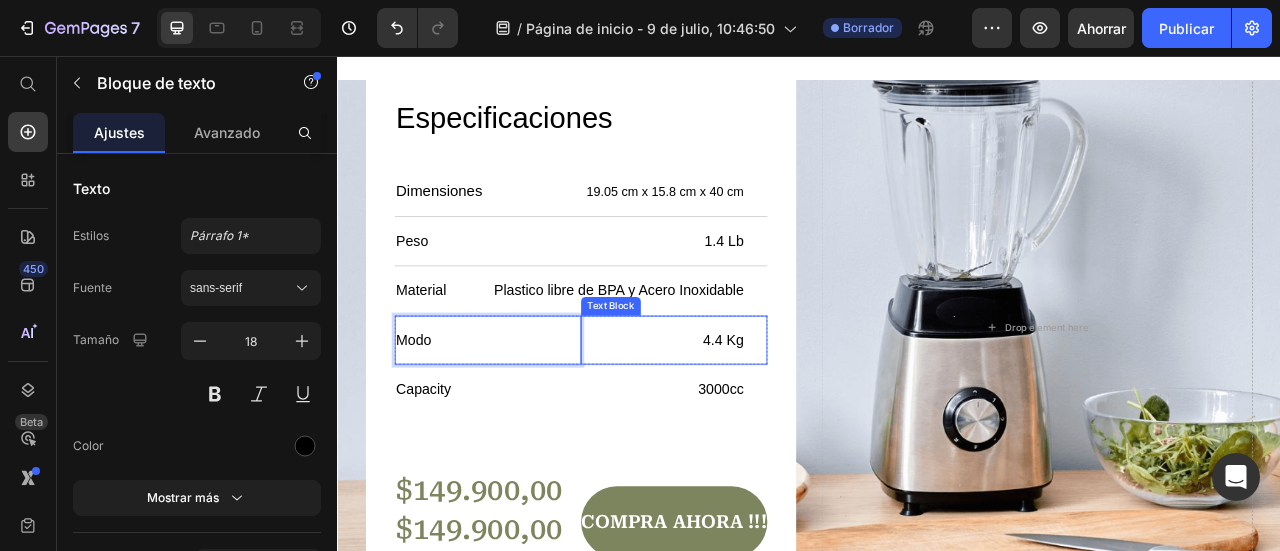 click on "4.4 Kg" at bounding box center (751, 417) 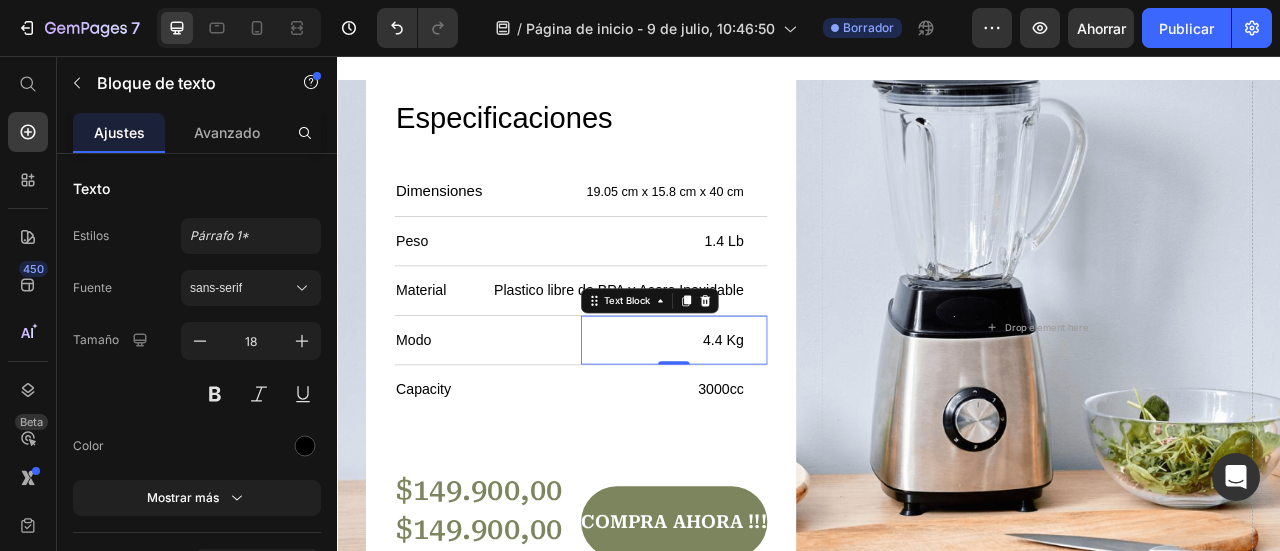 click on "4.4 Kg" at bounding box center (751, 417) 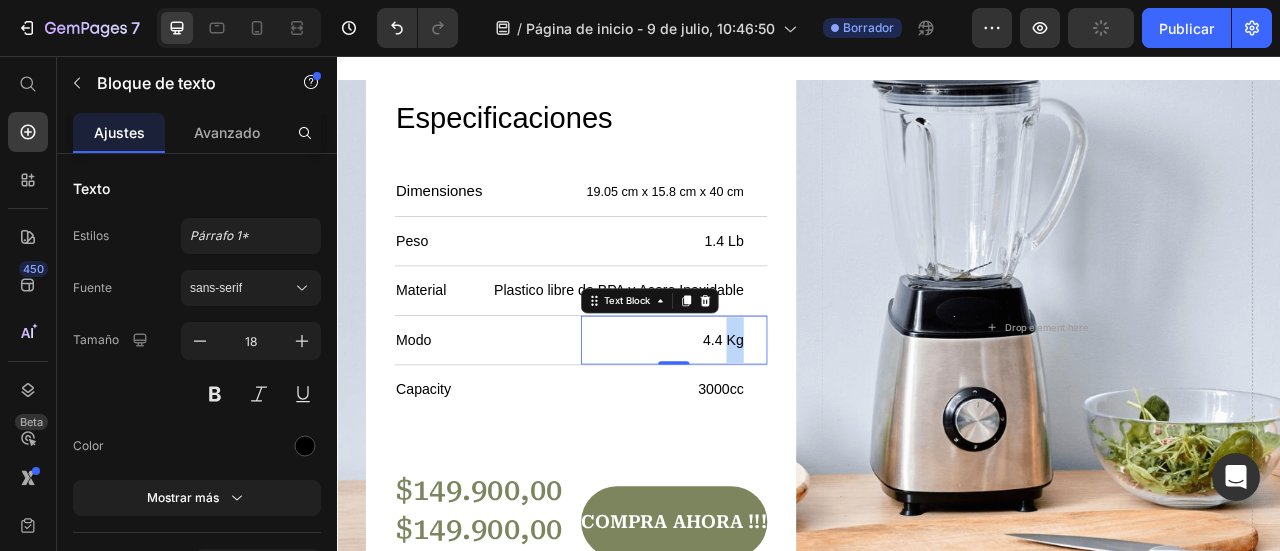 click on "4.4 Kg" at bounding box center (751, 417) 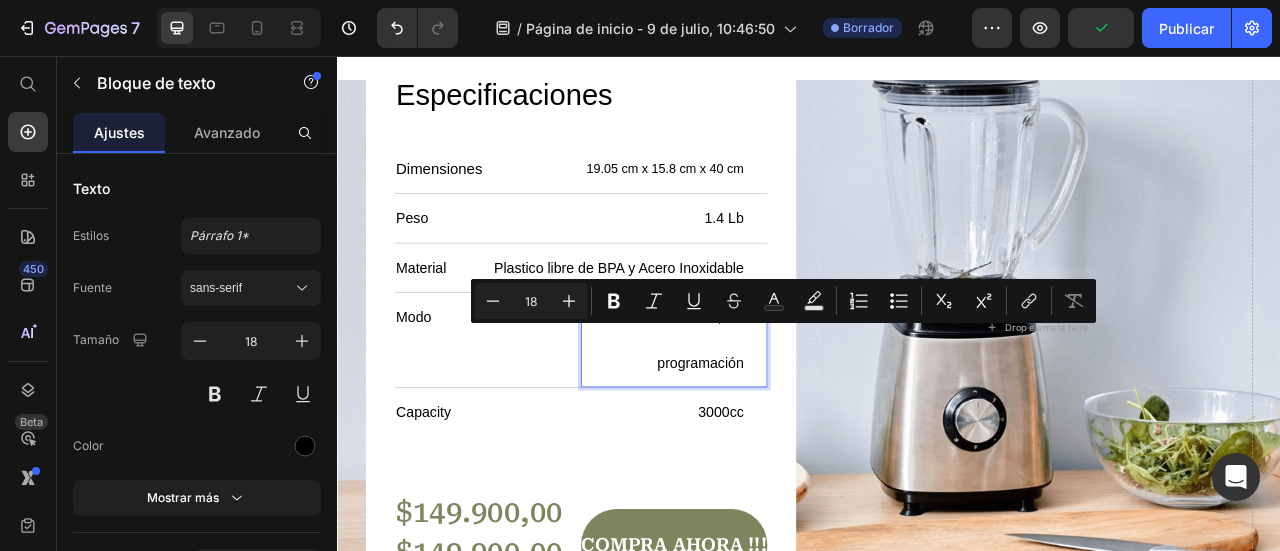 scroll, scrollTop: 6278, scrollLeft: 0, axis: vertical 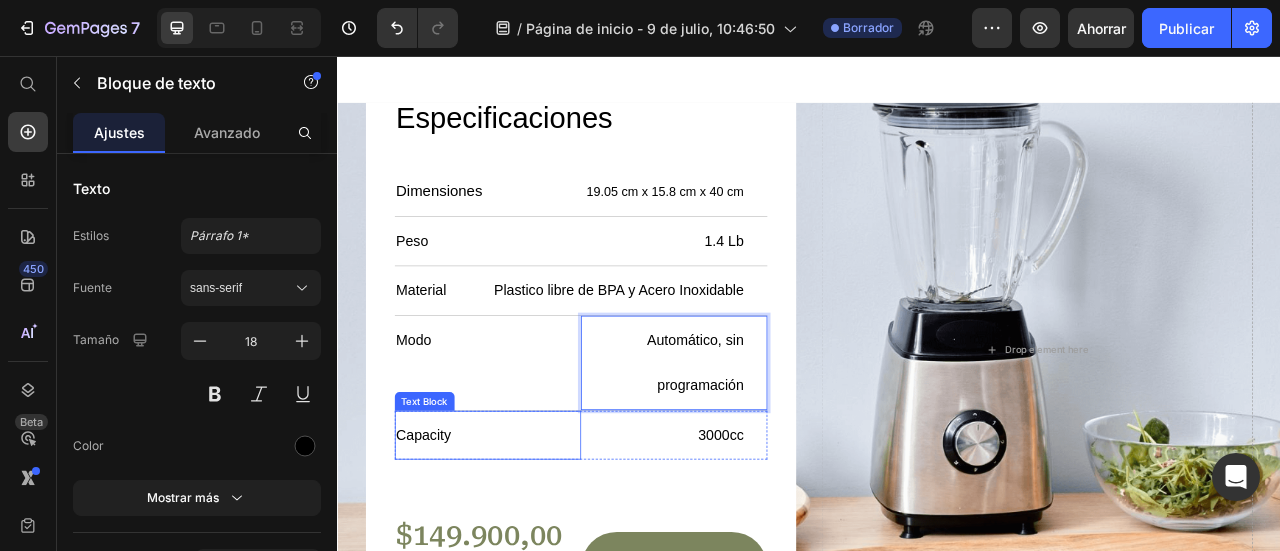 click on "Capacity" at bounding box center [528, 538] 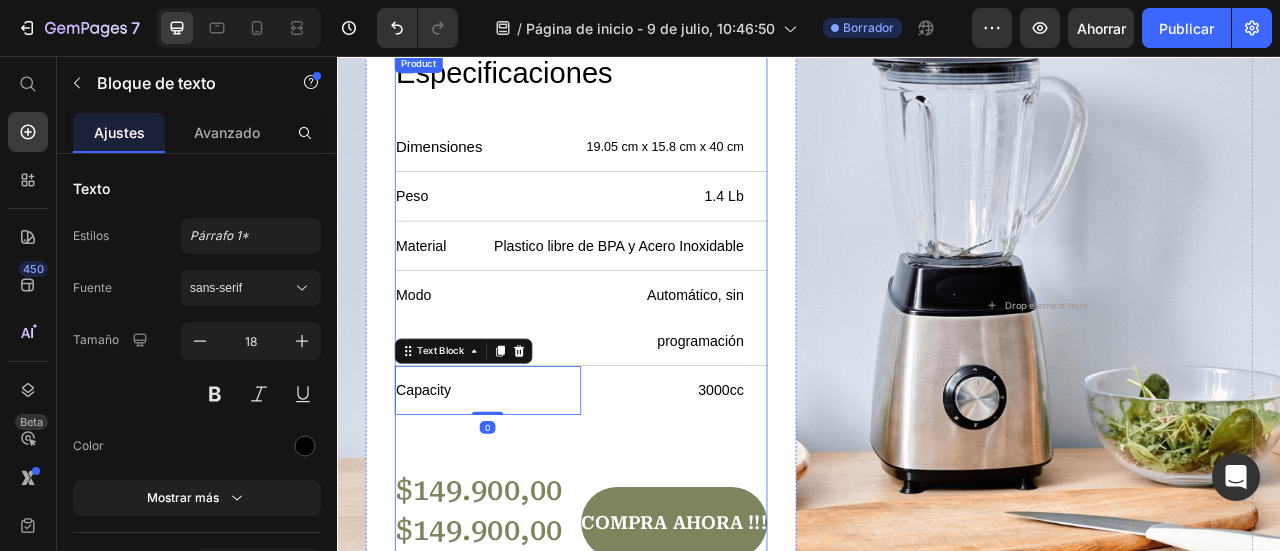 scroll, scrollTop: 6378, scrollLeft: 0, axis: vertical 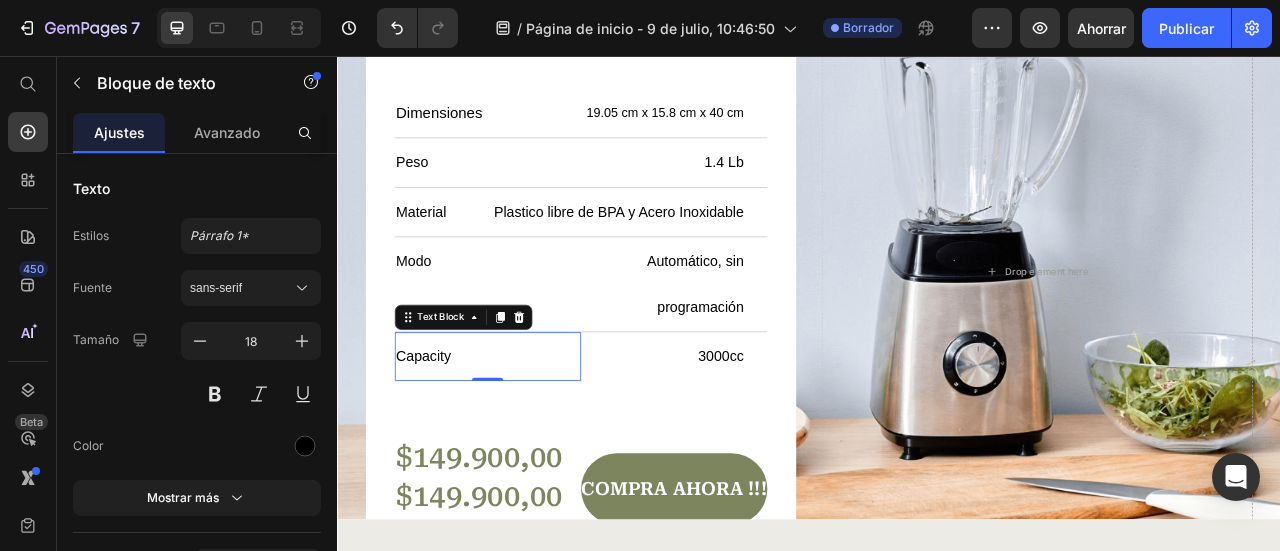 click on "Capacity" at bounding box center (528, 438) 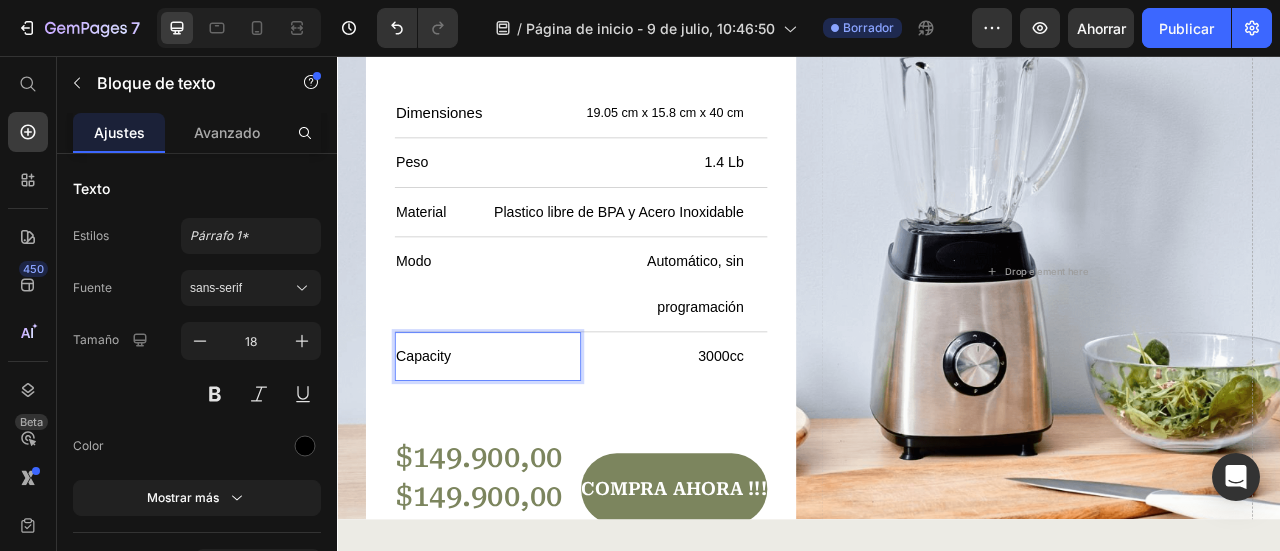 click on "Capacity" at bounding box center [528, 438] 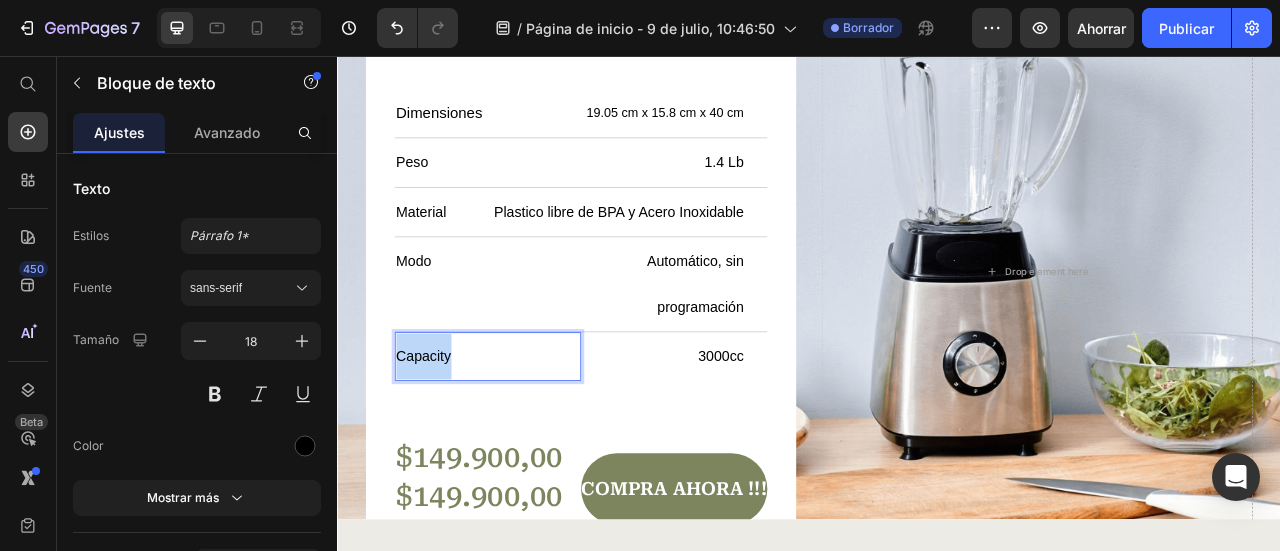 click on "Capacity" at bounding box center (528, 438) 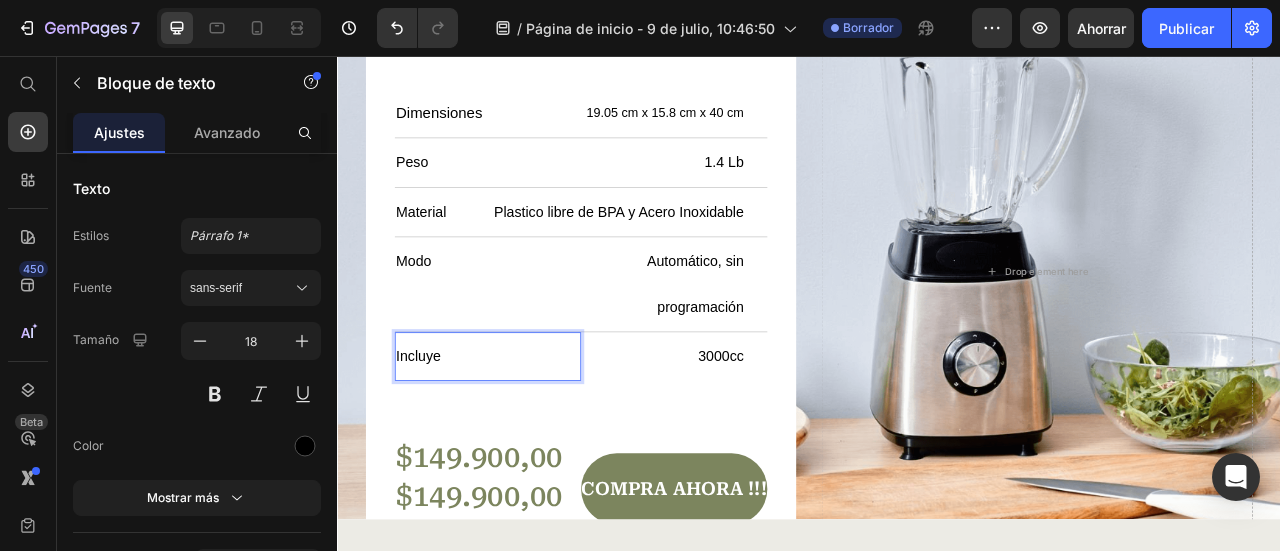 scroll, scrollTop: 6, scrollLeft: 0, axis: vertical 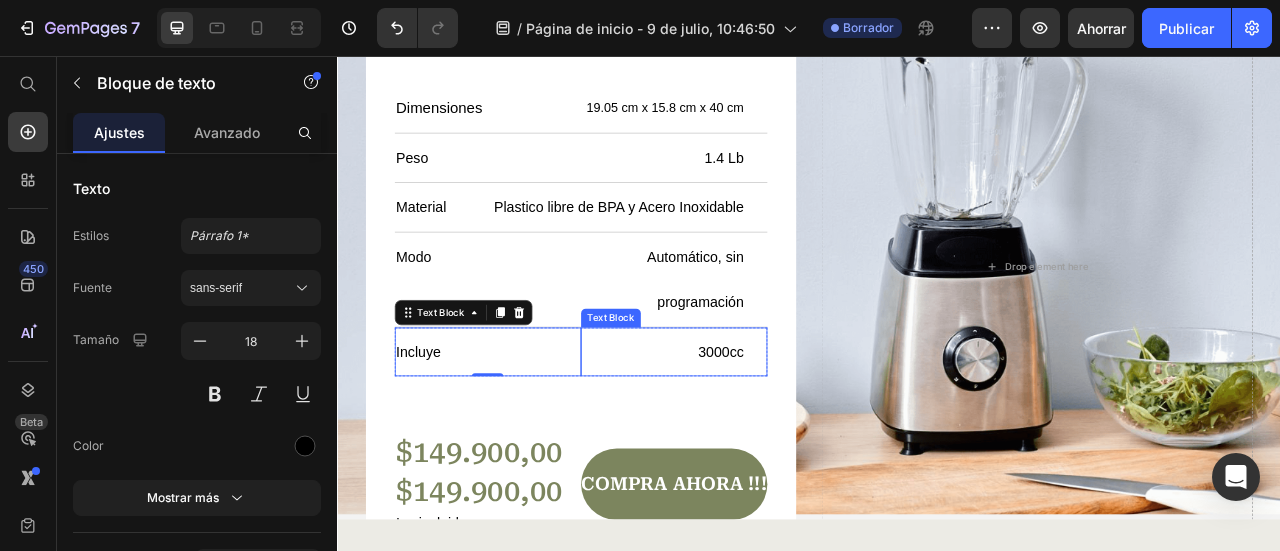 click on "3000cc" at bounding box center [751, 432] 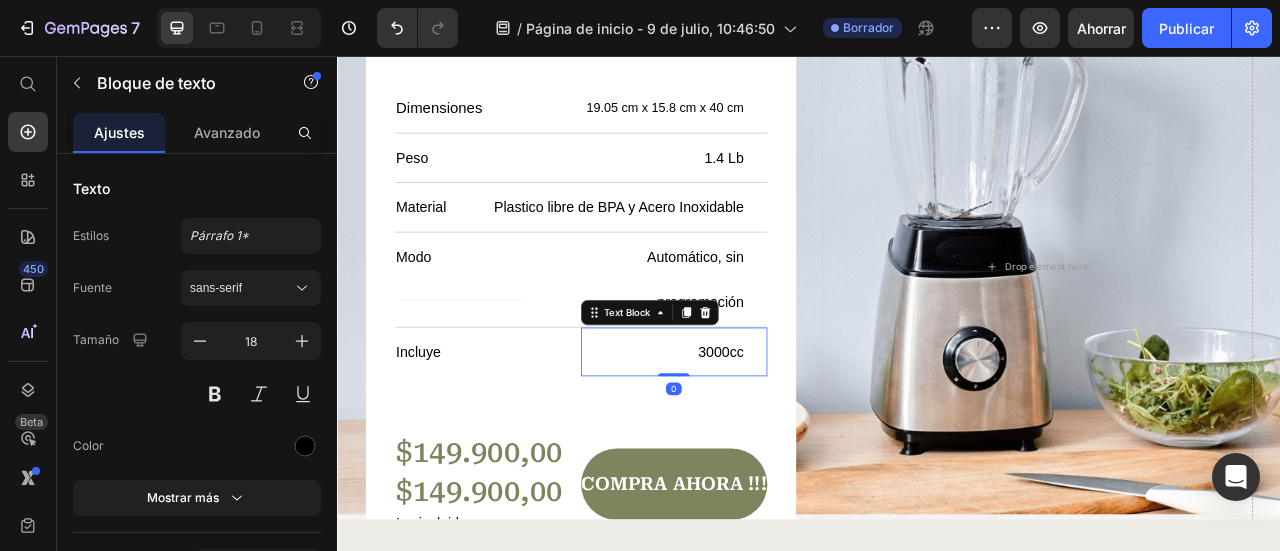 click on "3000cc" at bounding box center [751, 432] 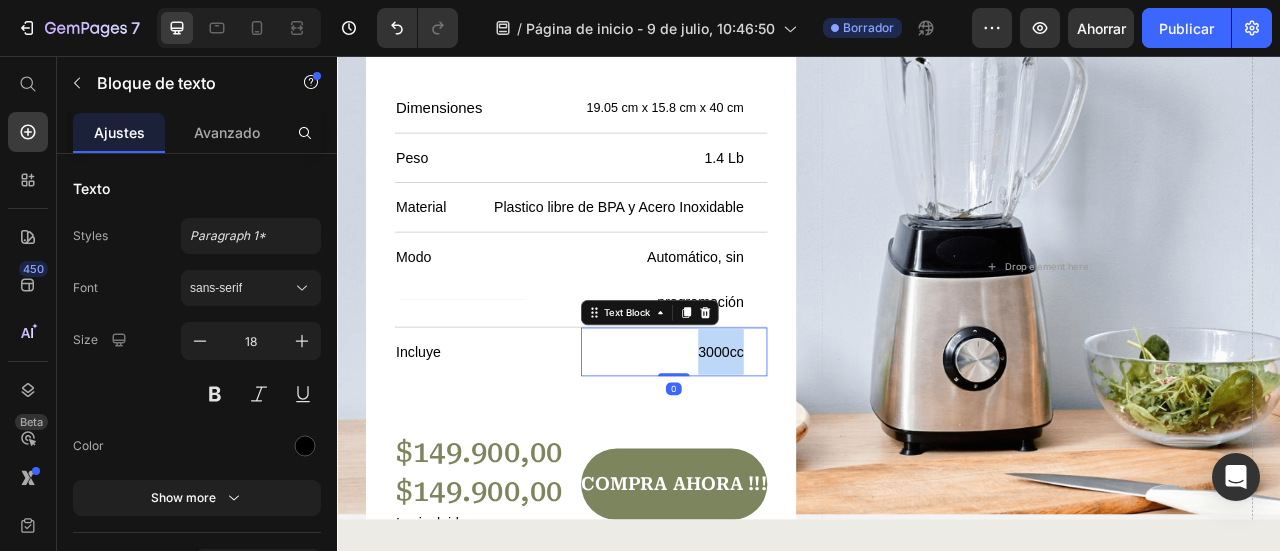 click on "3000cc" at bounding box center (751, 432) 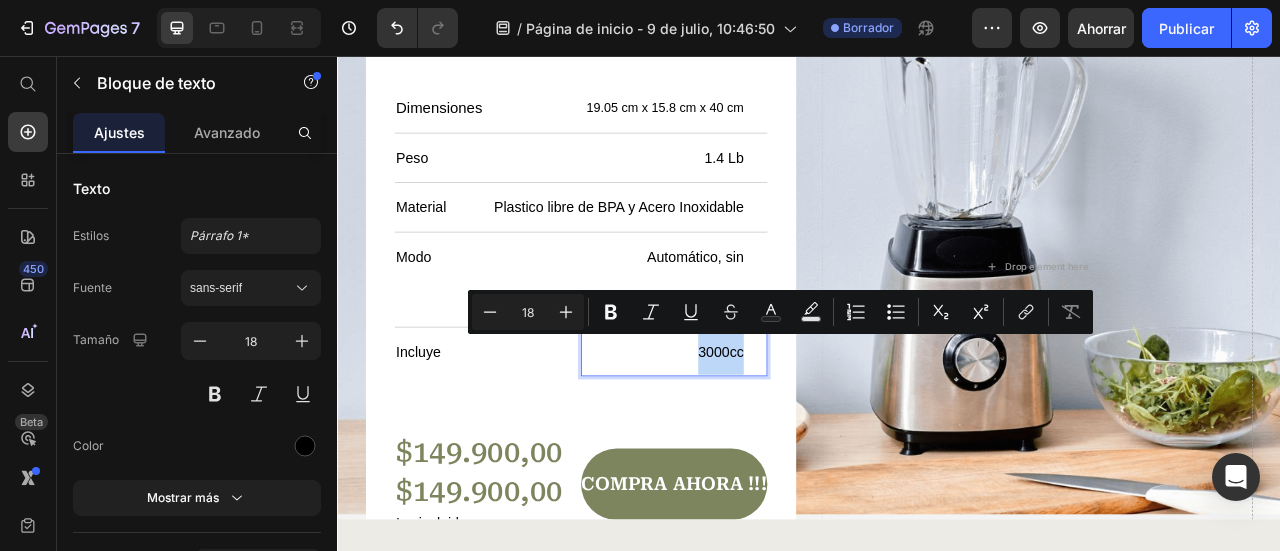scroll, scrollTop: 6349, scrollLeft: 0, axis: vertical 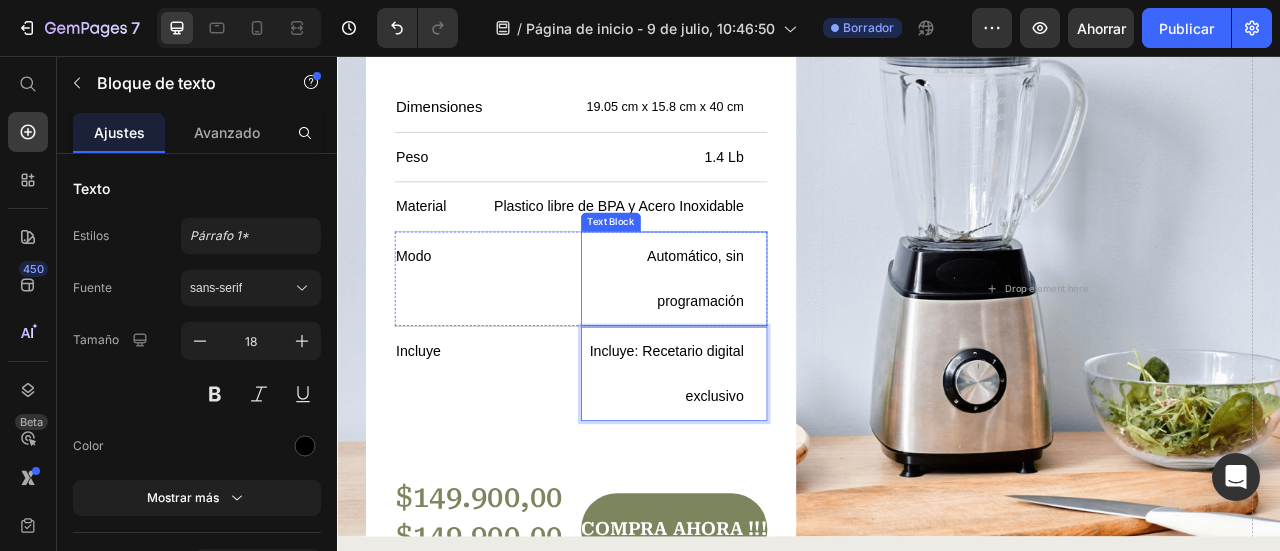 click on "Automático, sin programación" at bounding box center (751, 339) 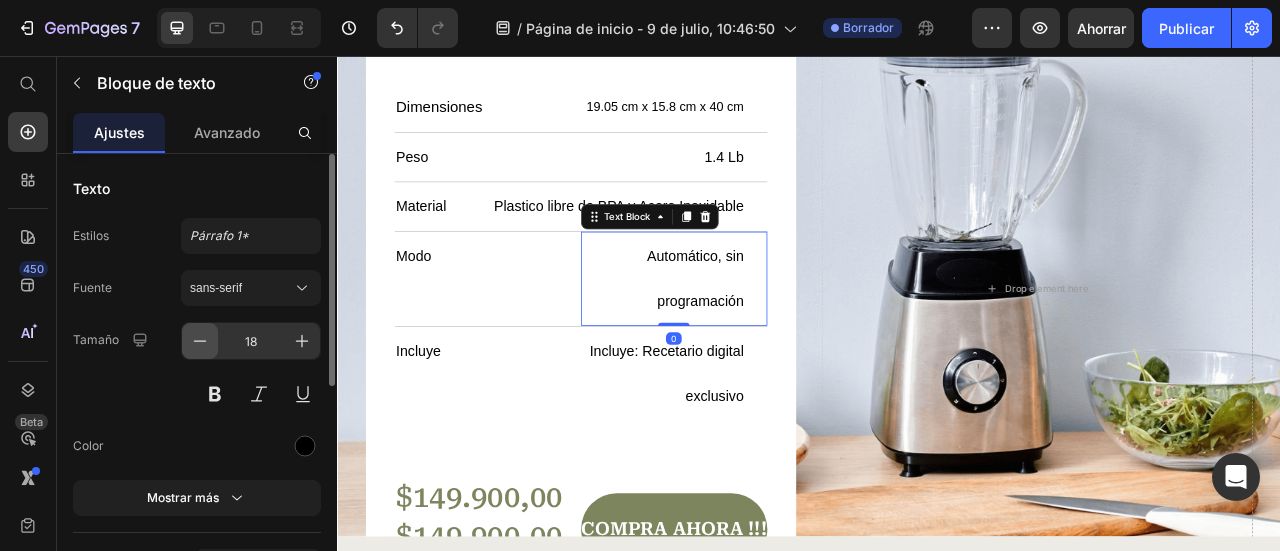 click 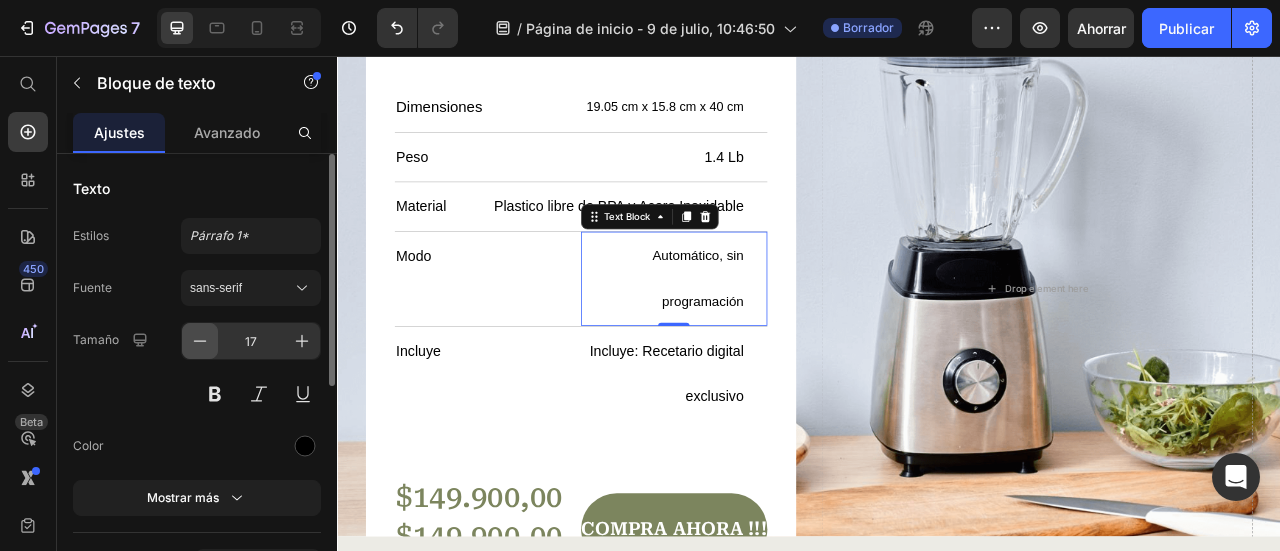 click 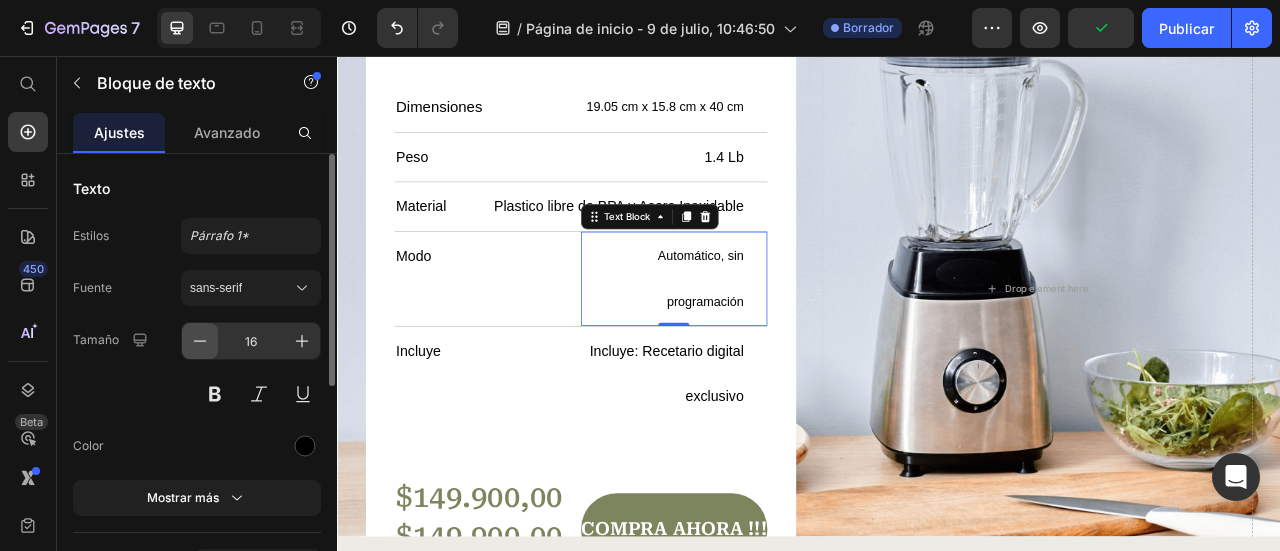 click 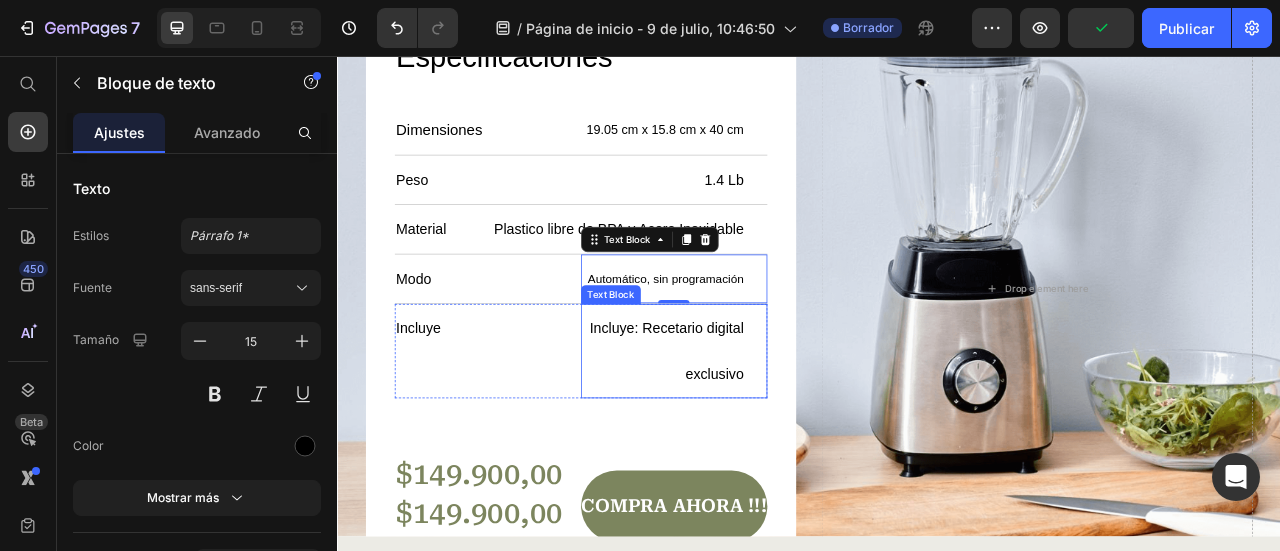 click on "Incluye: Recetario digital exclusivo" at bounding box center (751, 431) 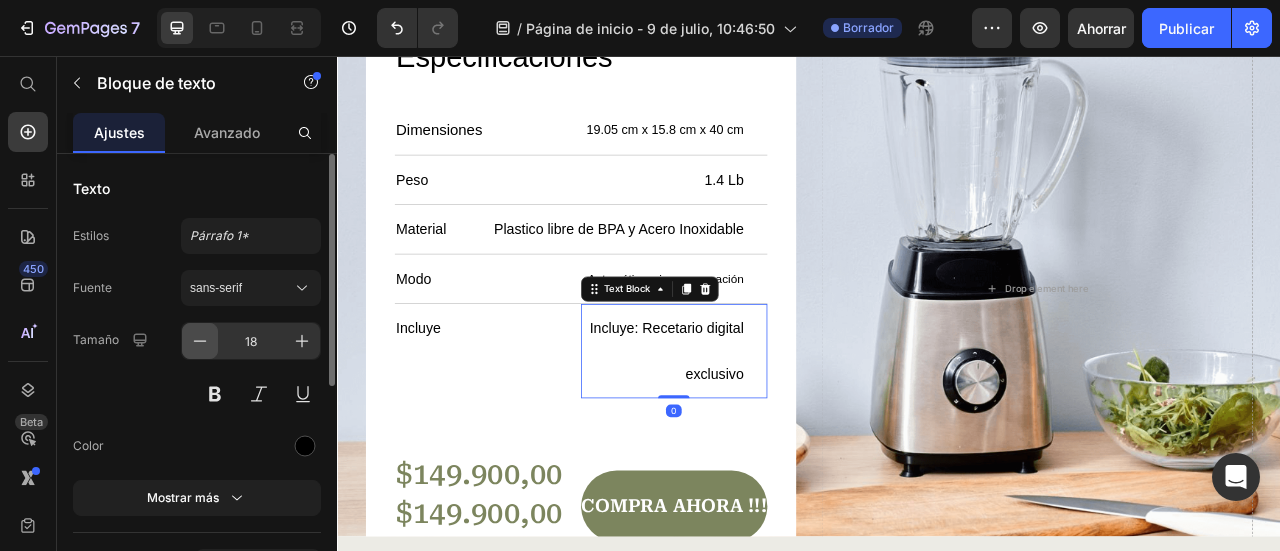 click at bounding box center [200, 341] 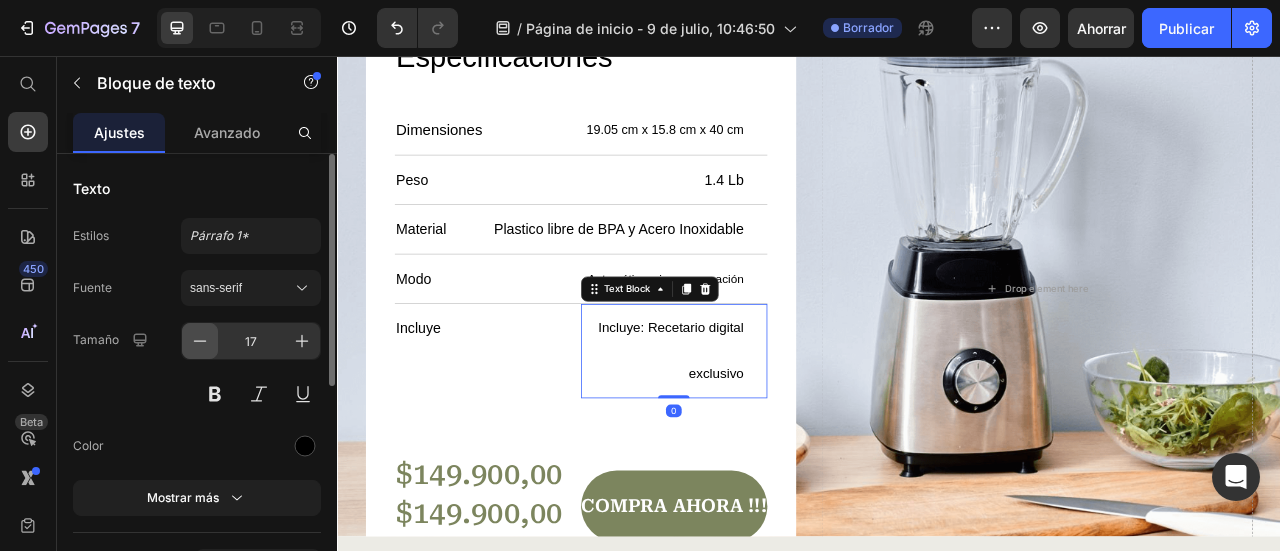 click at bounding box center [200, 341] 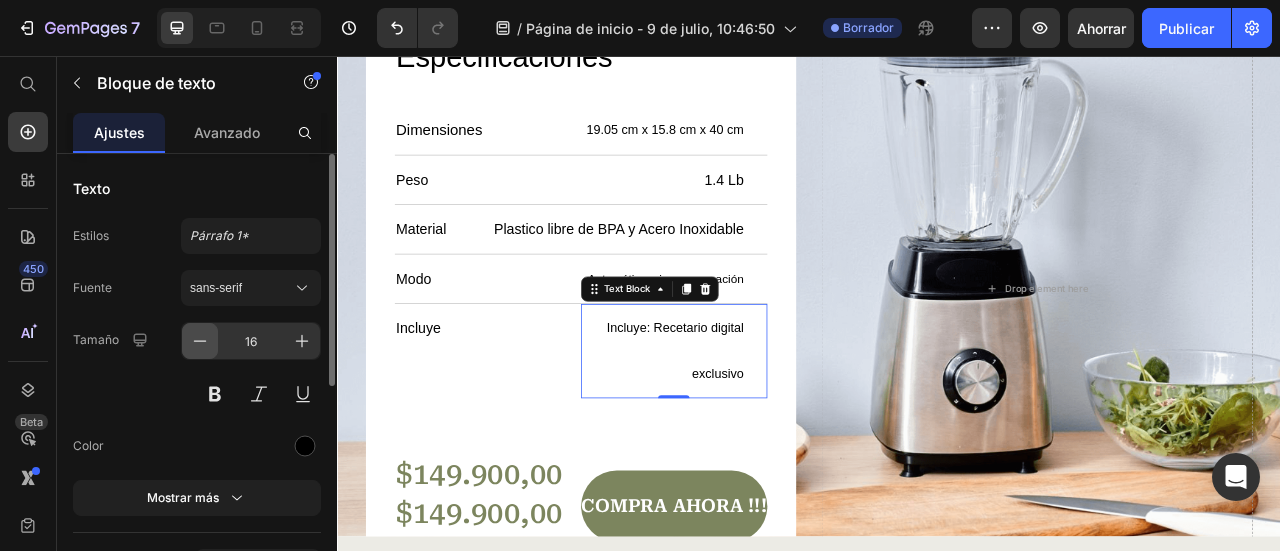 click at bounding box center (200, 341) 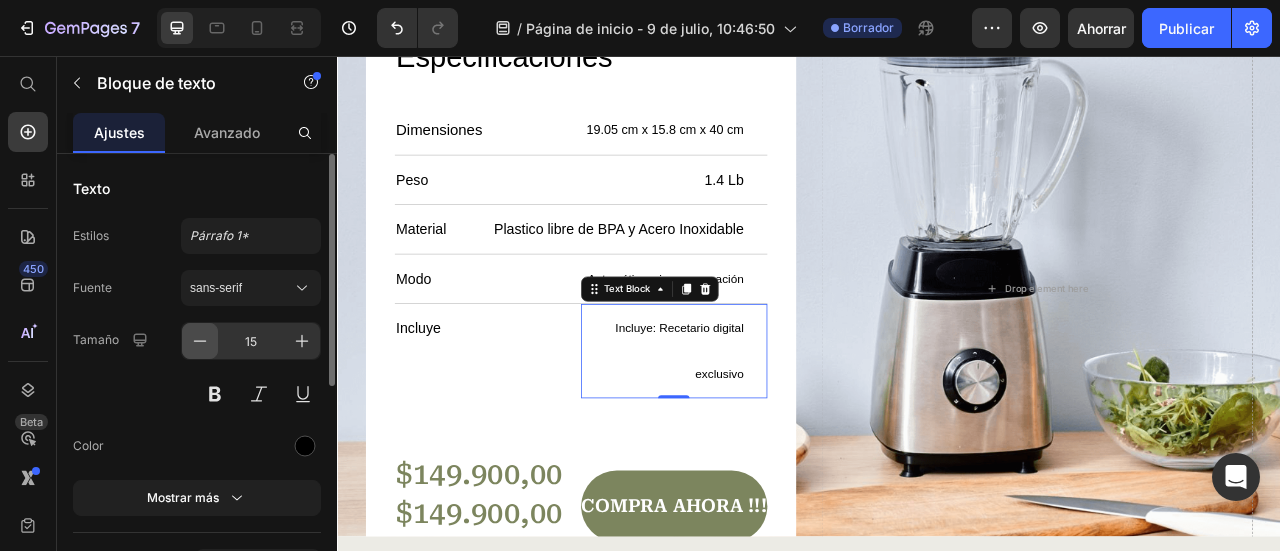click at bounding box center (200, 341) 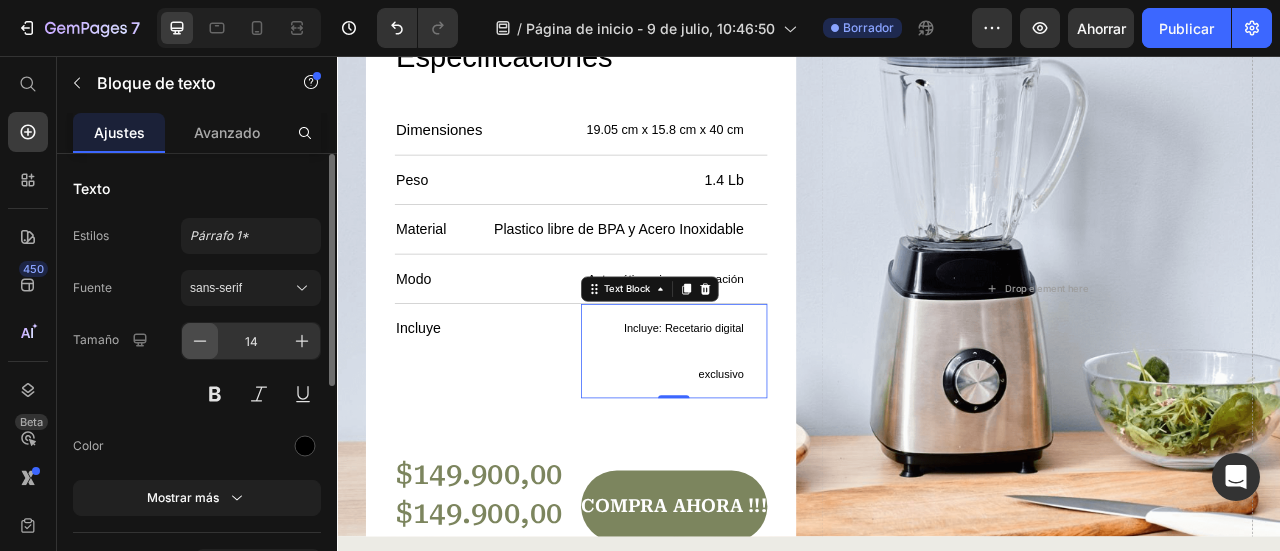 click at bounding box center (200, 341) 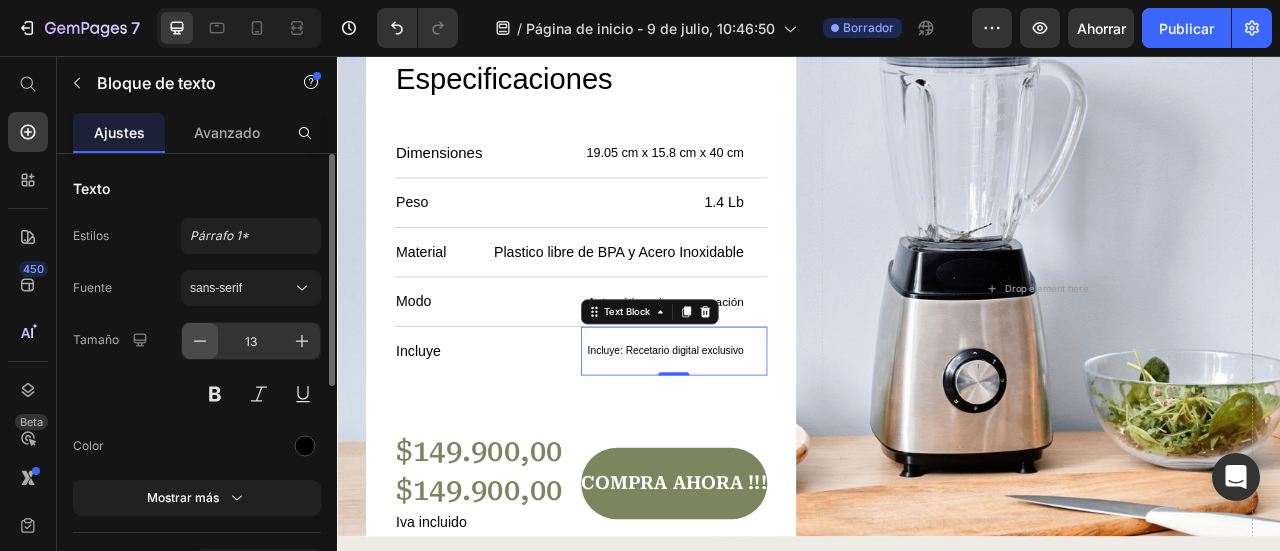 click at bounding box center [200, 341] 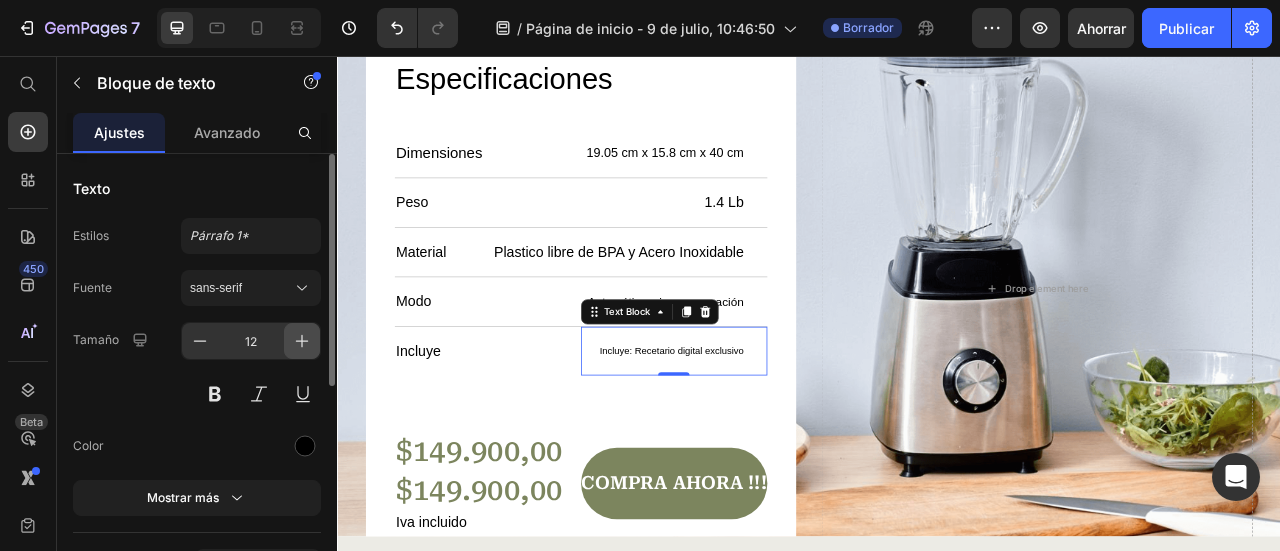 click 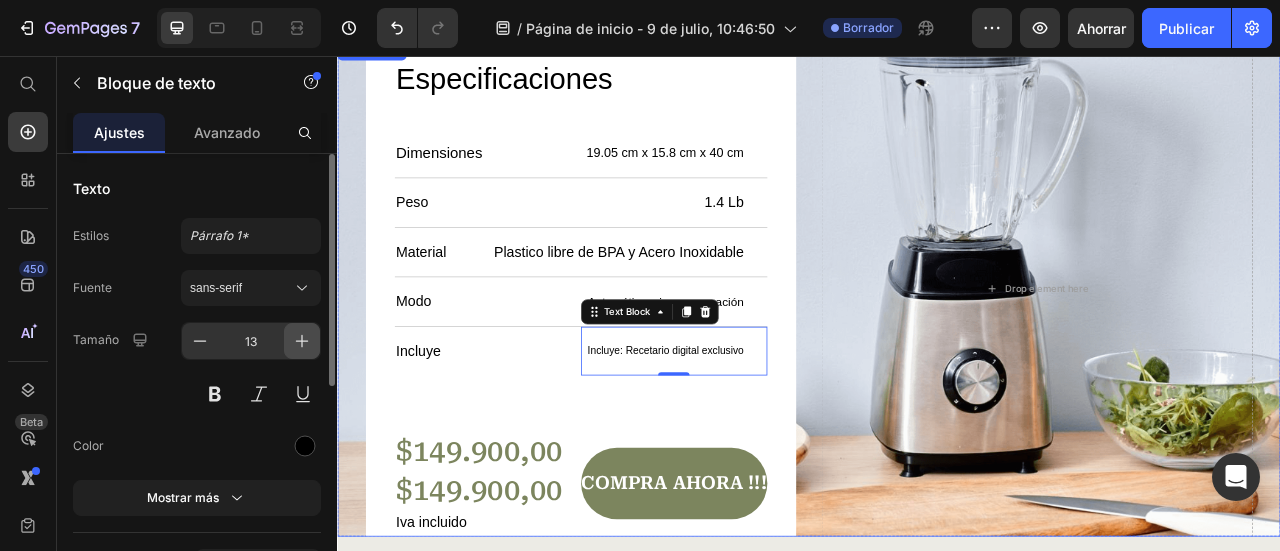 click 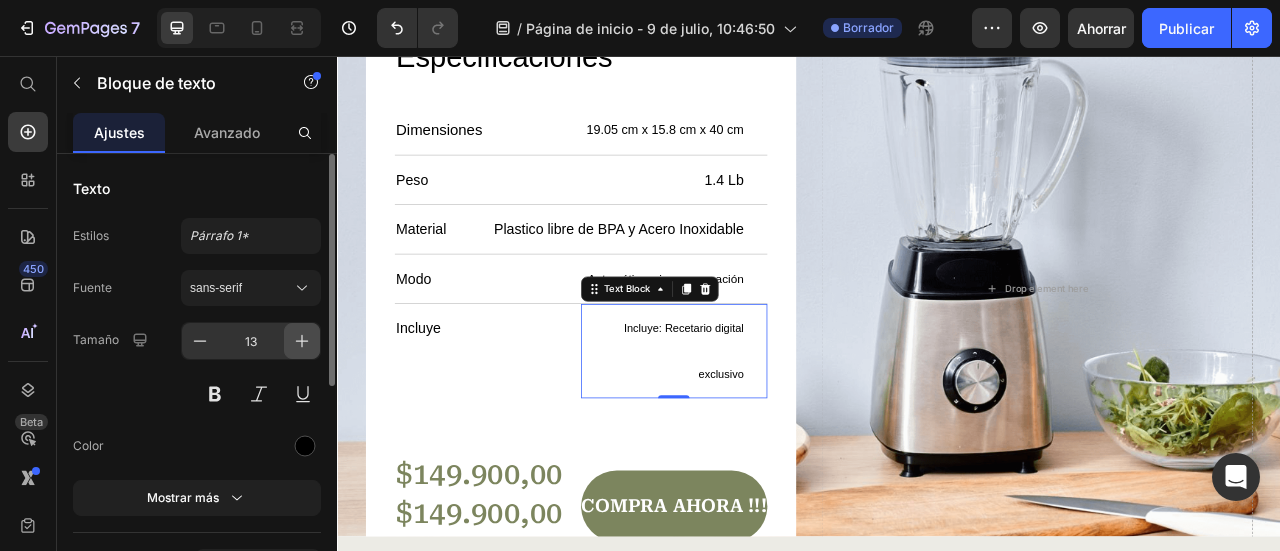 type on "14" 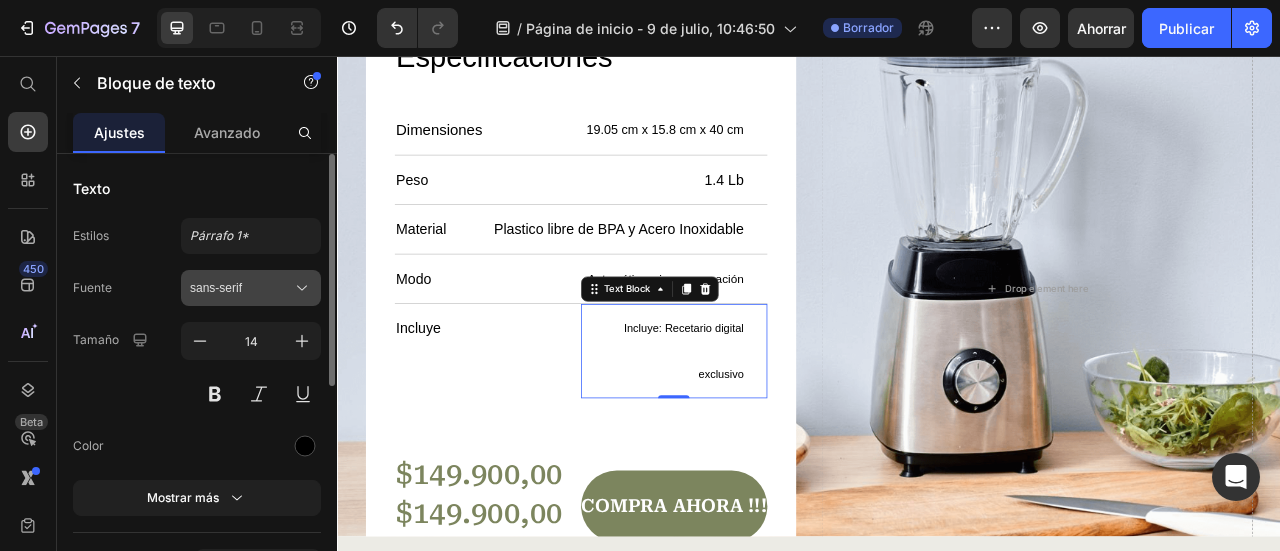click on "sans-serif" at bounding box center [216, 288] 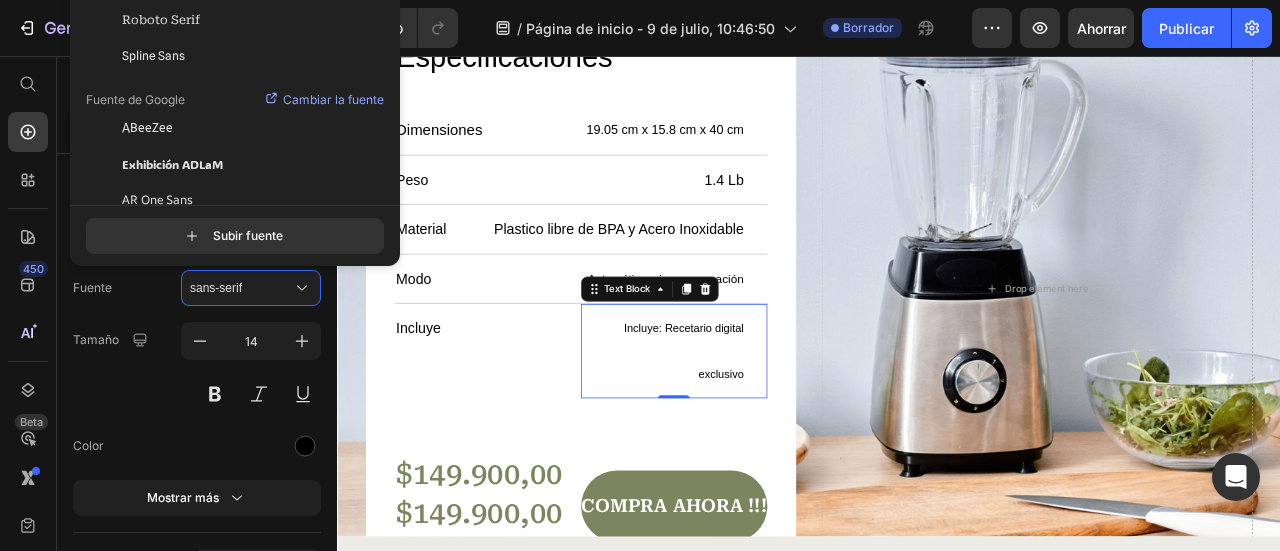 click on "Incluye: Recetario digital exclusivo" at bounding box center (765, 431) 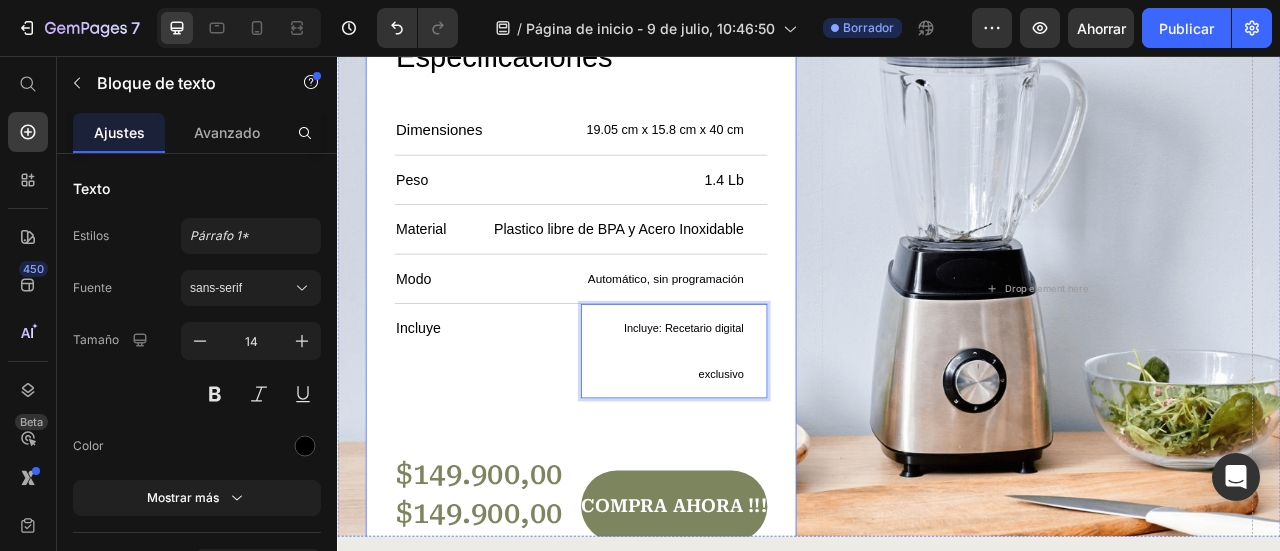 click on "Especificaciones Heading Dimensiones Text Block 19.05 cm x 15.8 cm x 40 cm Text Block Row Peso Text Block 1.4 Lb Text Block Row Material Text Block Plastico libre de BPA y Acero Inoxidable Text Block Row Modo Text Block Automático, sin programación Text Block Row Incluye Text Block Incluye: Recetario digital exclusivo Text Block   0 Row Row $149.900,00 Product Price $149.900,00 Product Price Iva incluido Text Block Compra Ahora !!! Add to Cart Row Product Row" at bounding box center [647, 351] 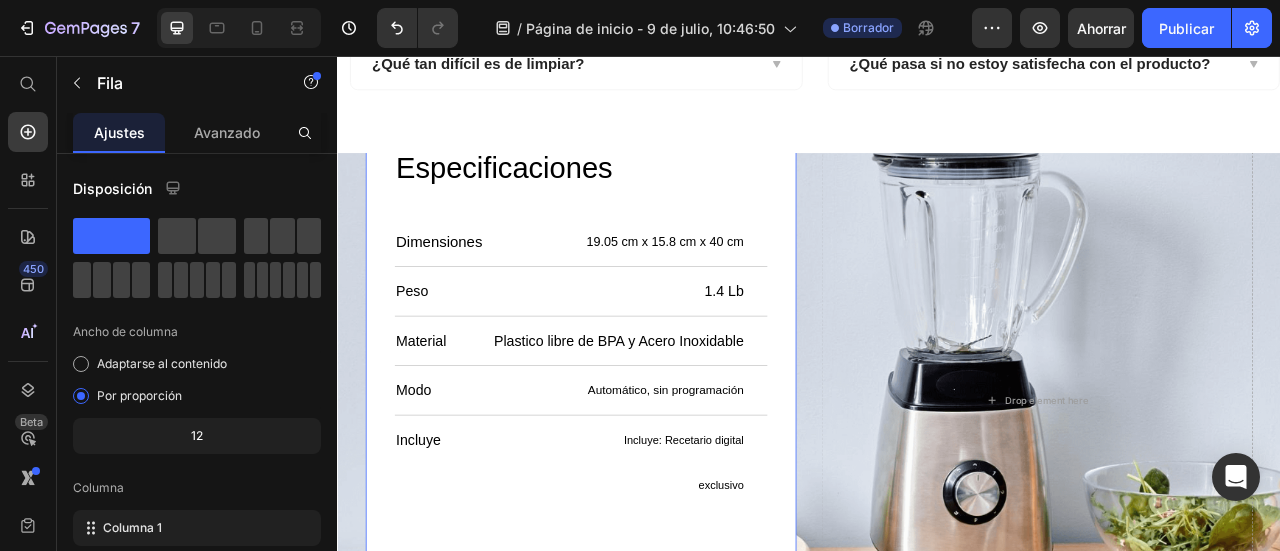 scroll, scrollTop: 6112, scrollLeft: 0, axis: vertical 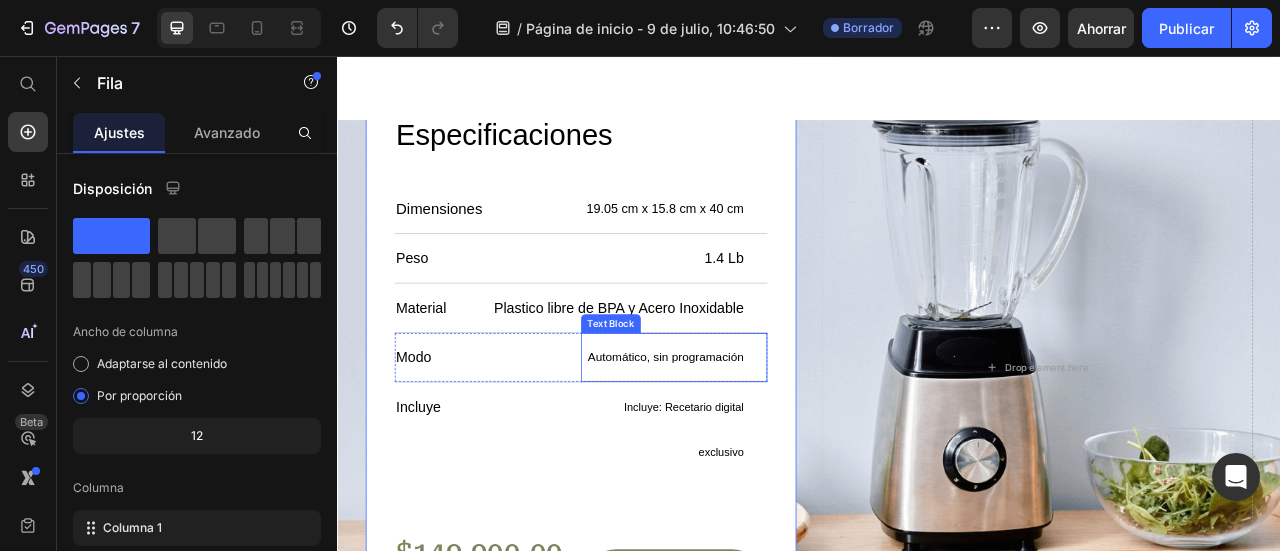 click on "Automático, sin programación" at bounding box center [751, 439] 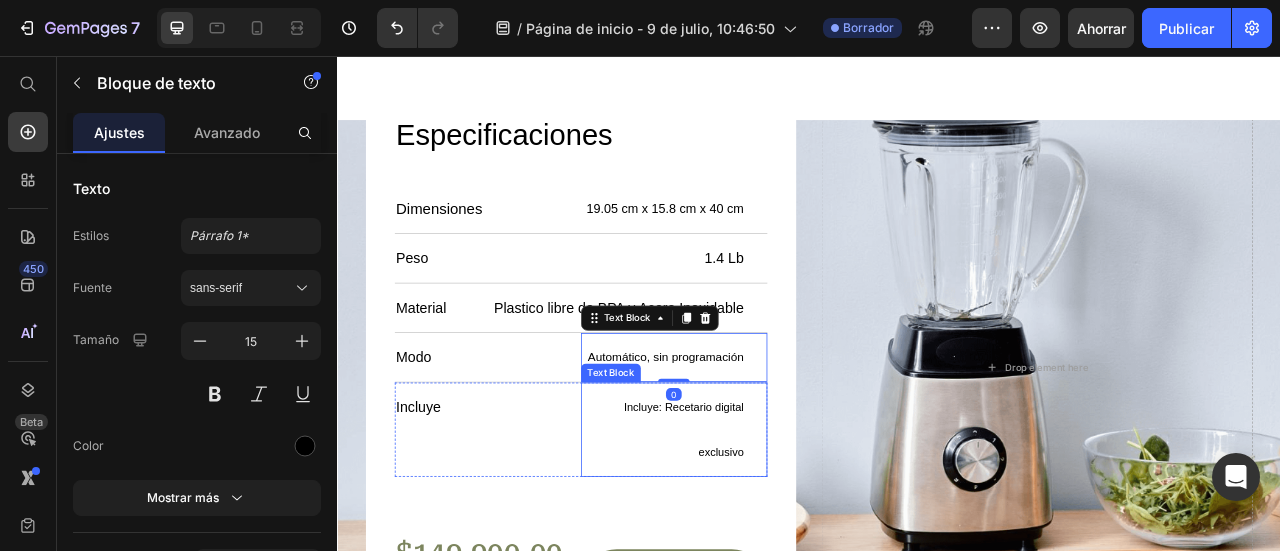 click on "Incluye: Recetario digital exclusivo" at bounding box center (751, 531) 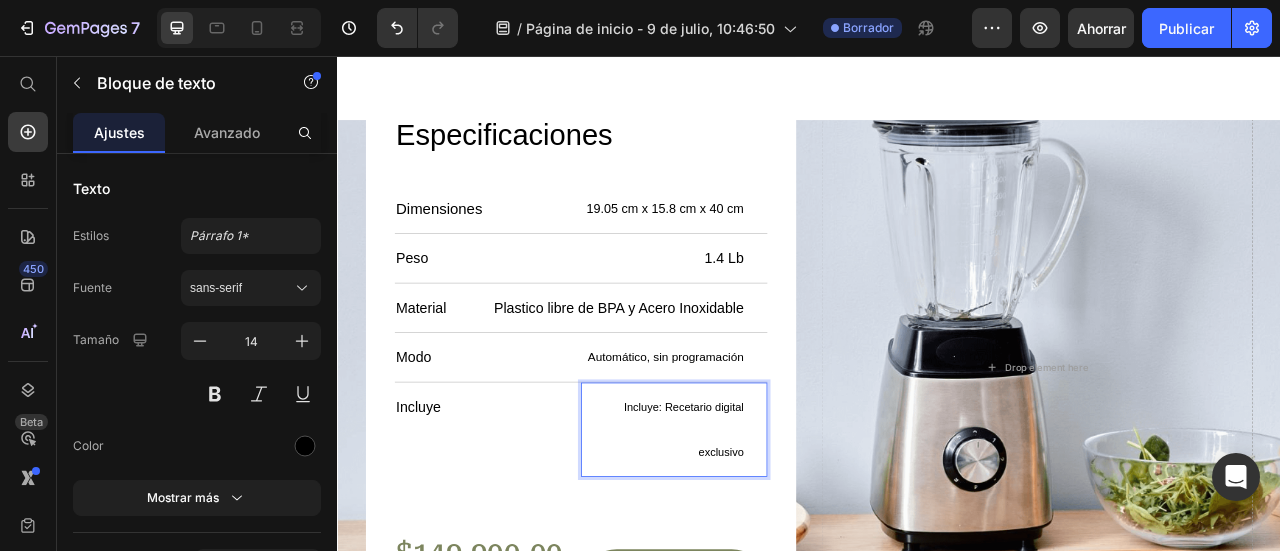 click on "Incluye: Recetario digital exclusivo" at bounding box center (765, 531) 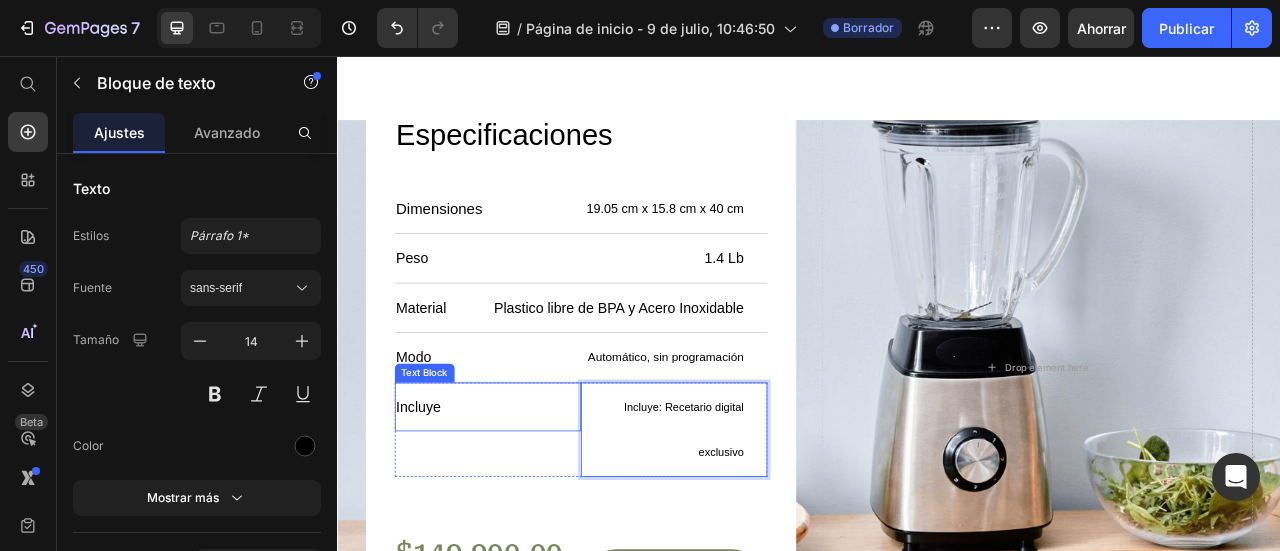 click on "Incluye" at bounding box center [528, 502] 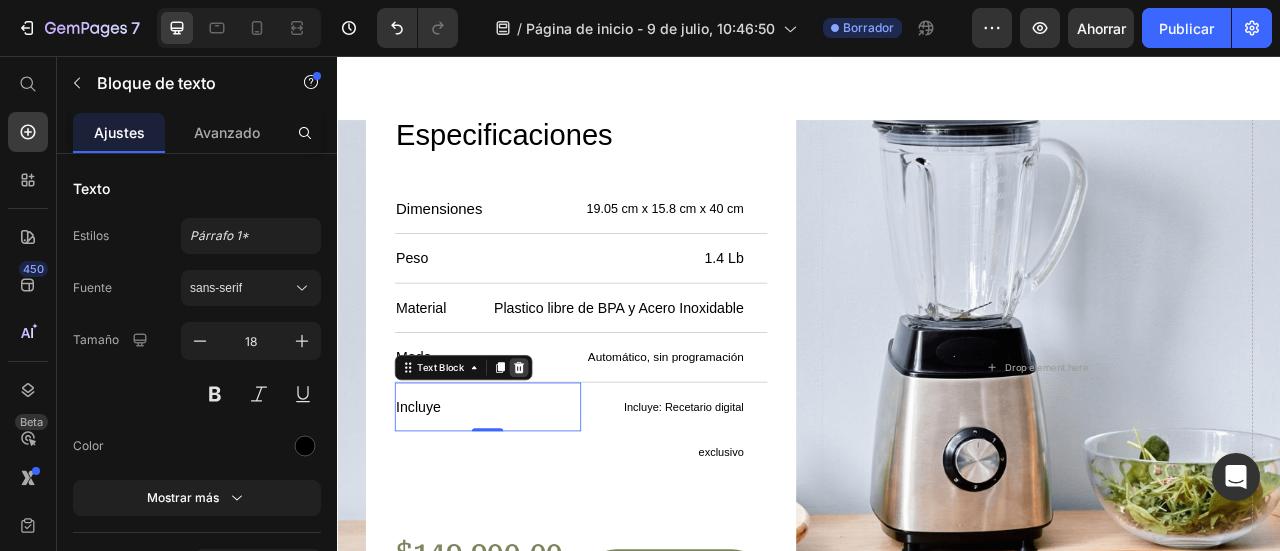 click 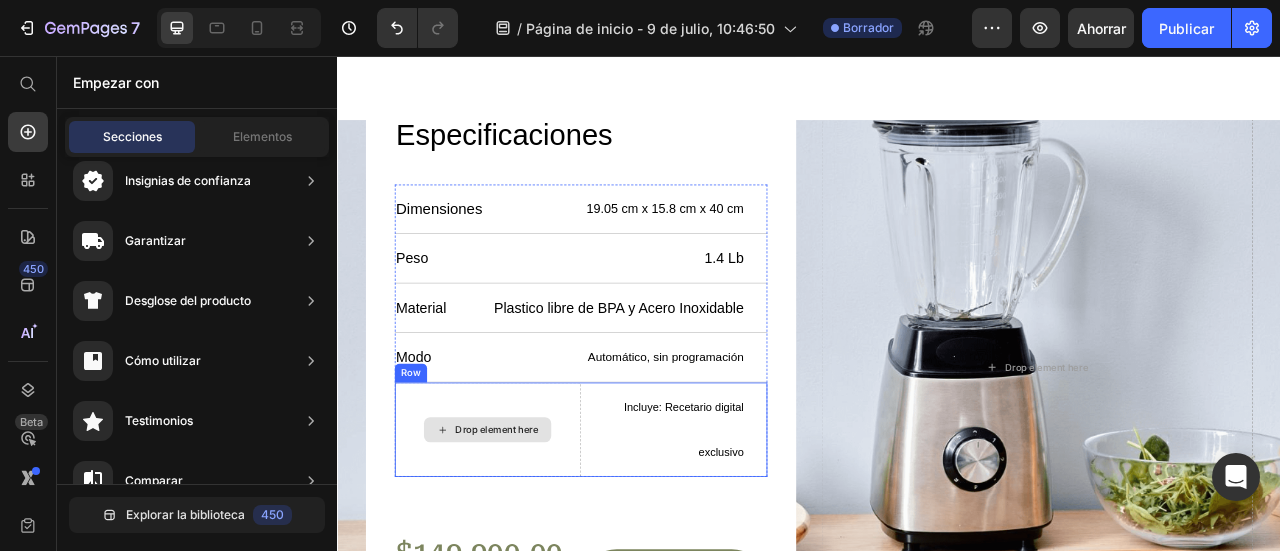 click on "Drop element here" at bounding box center [540, 531] 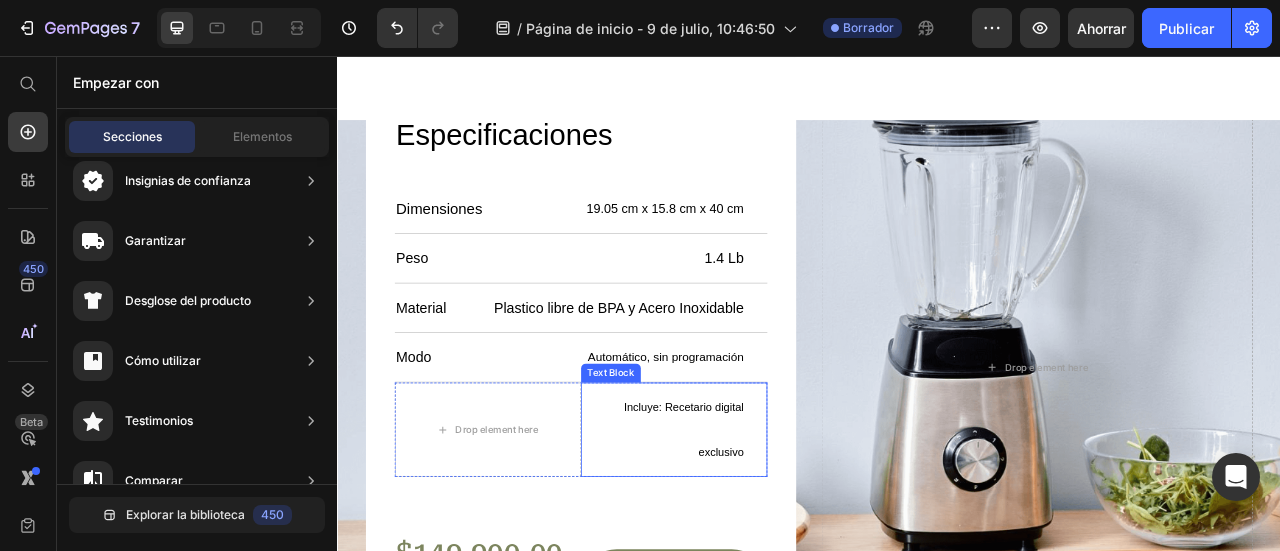 click on "Incluye: Recetario digital exclusivo" at bounding box center (751, 531) 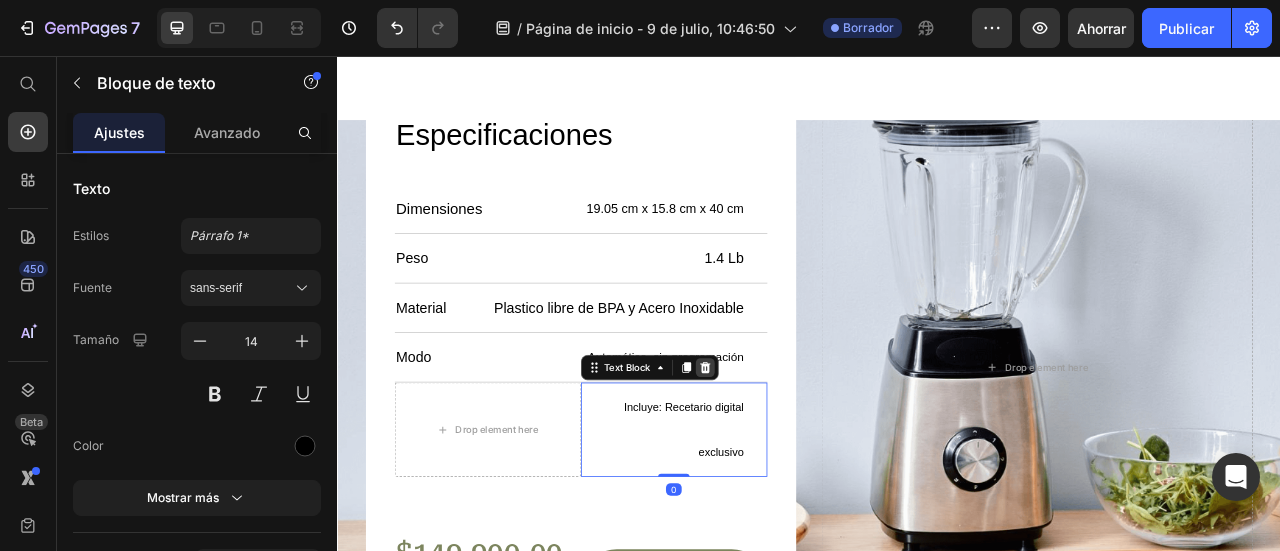 click 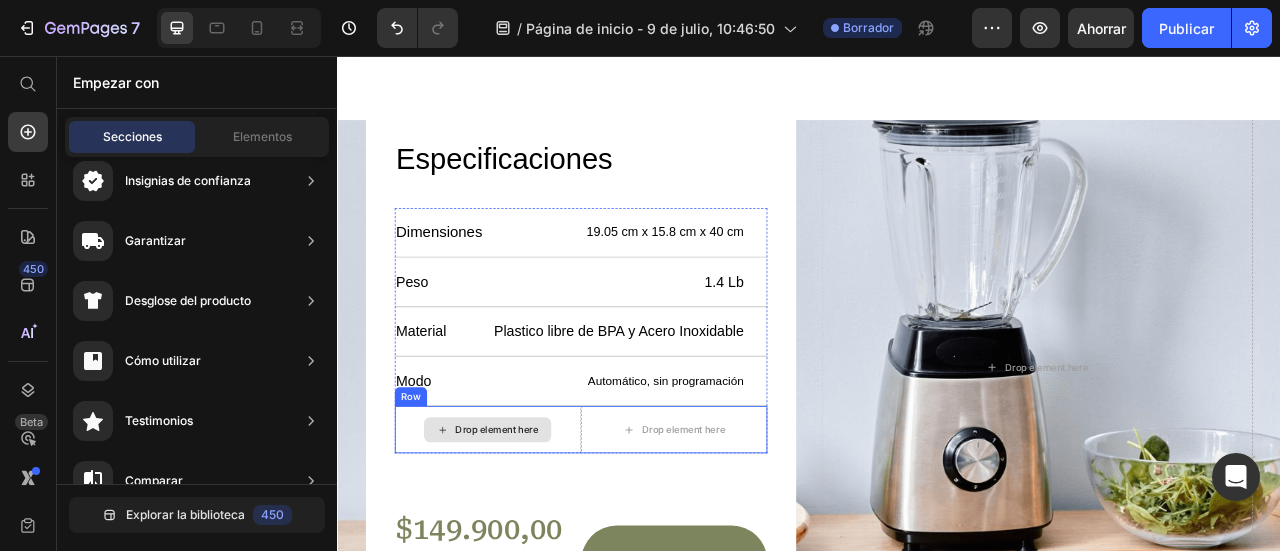 click on "Drop element here" at bounding box center (528, 531) 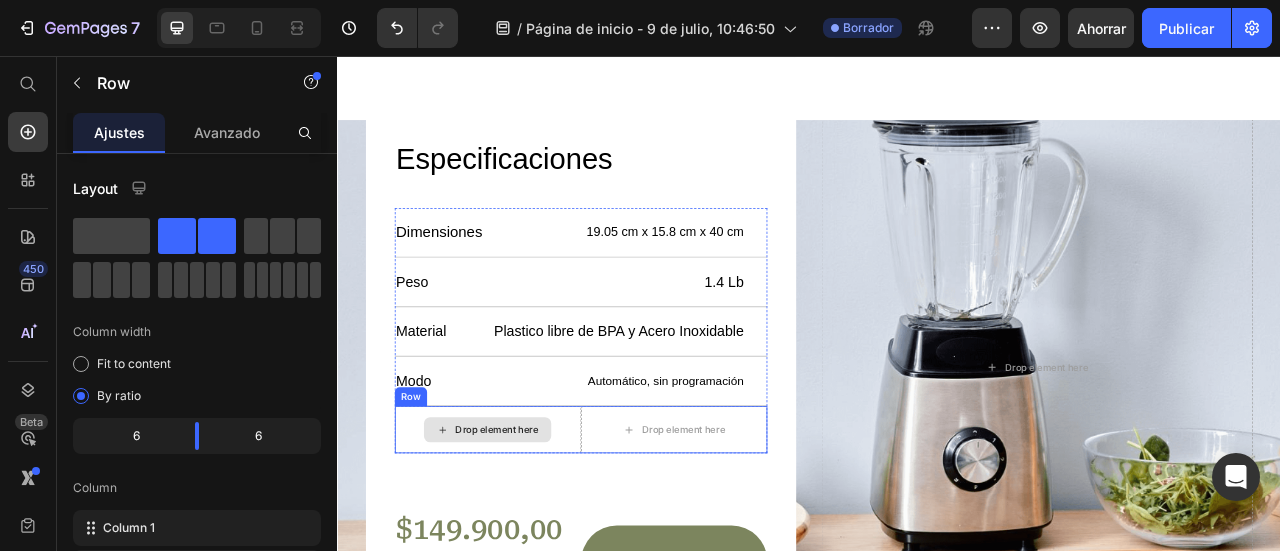 click on "Drop element here" at bounding box center (528, 531) 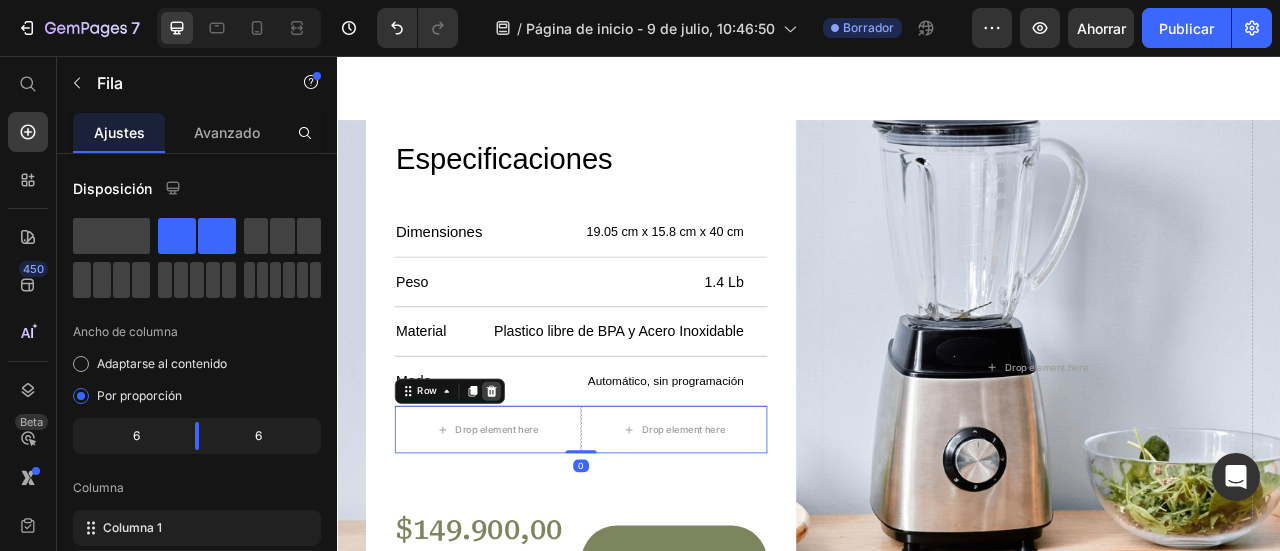 click at bounding box center (533, 482) 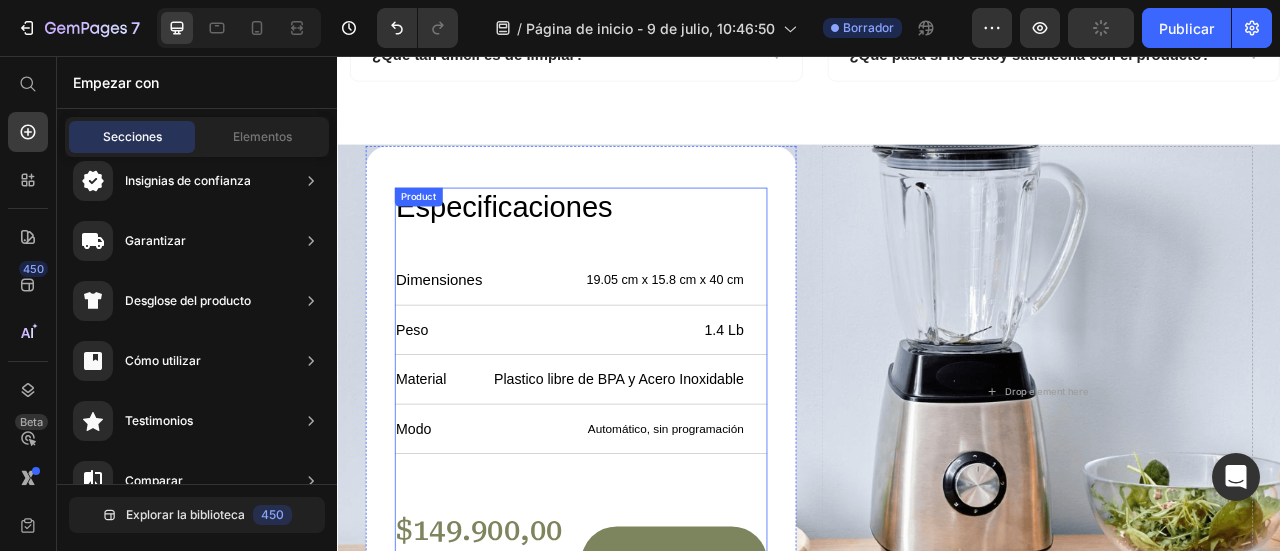scroll, scrollTop: 6512, scrollLeft: 0, axis: vertical 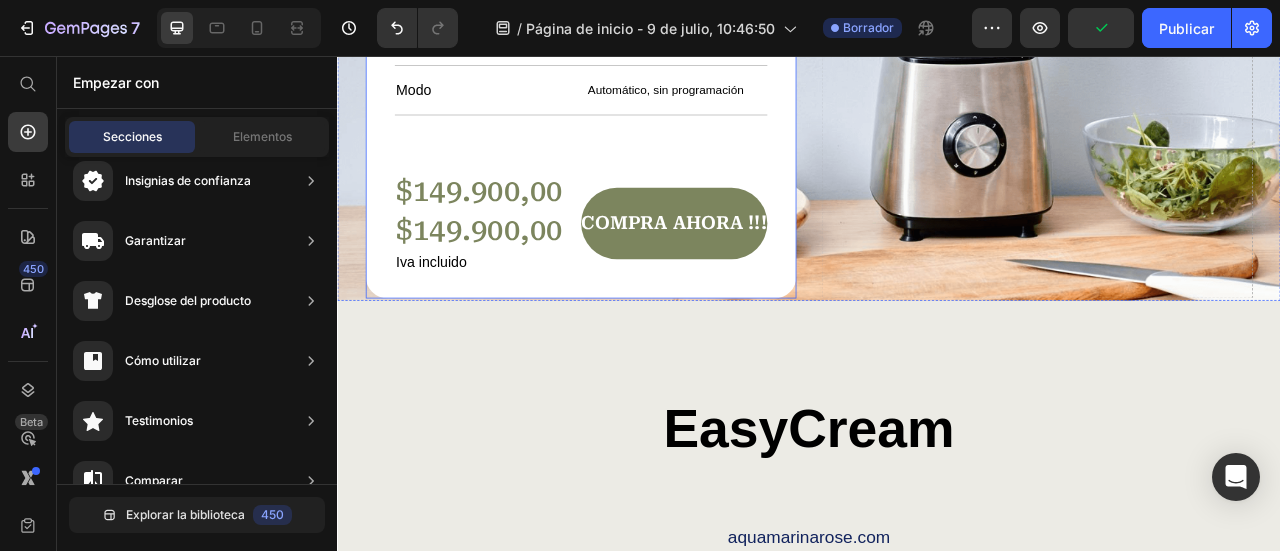 click on "$149.900,00" at bounding box center (528, 228) 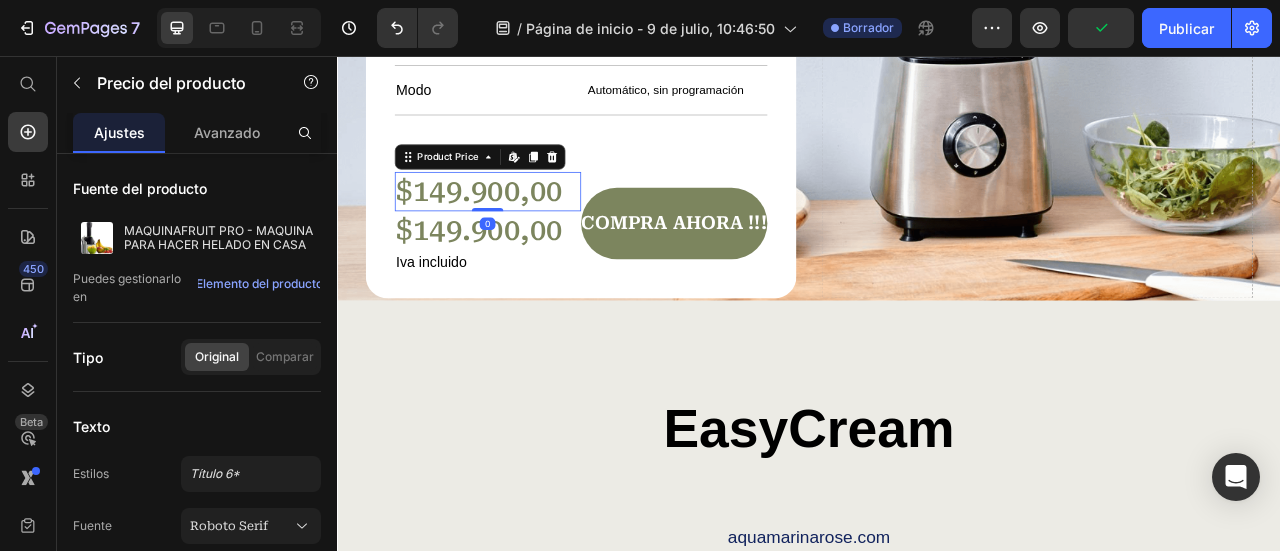 click on "$149.900,00" at bounding box center [528, 228] 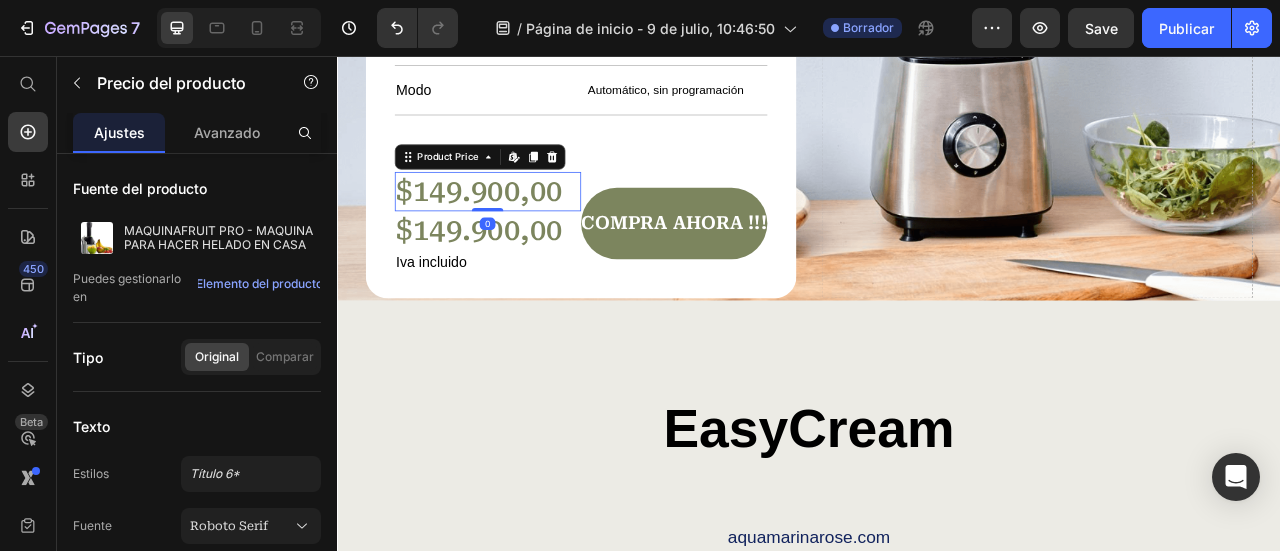 click on "$149.900,00" at bounding box center [528, 228] 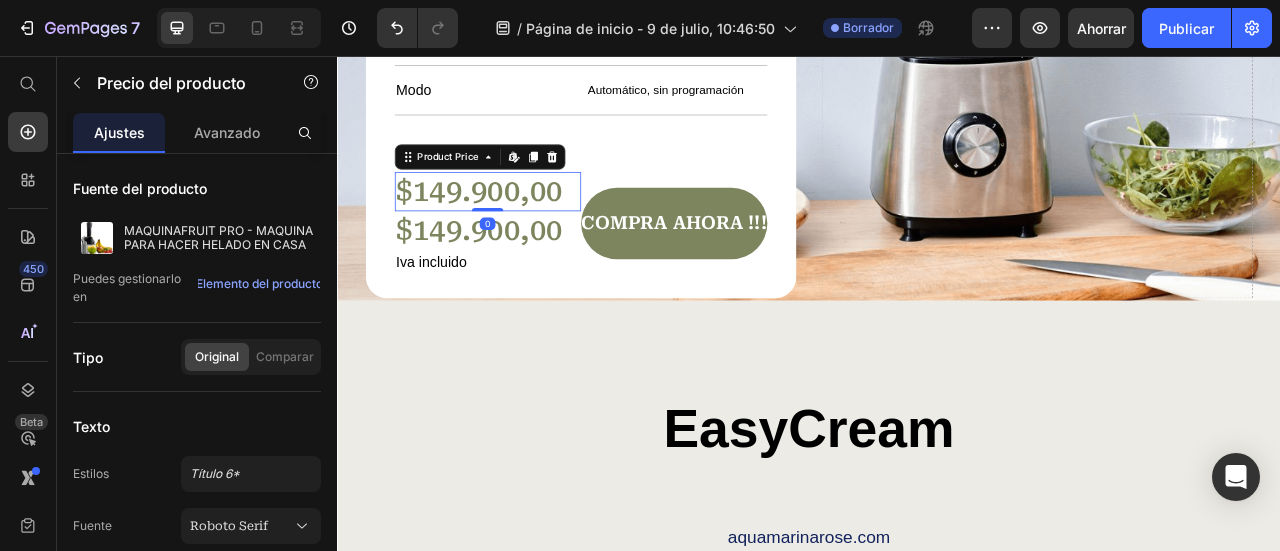 click on "$149.900,00" at bounding box center (528, 228) 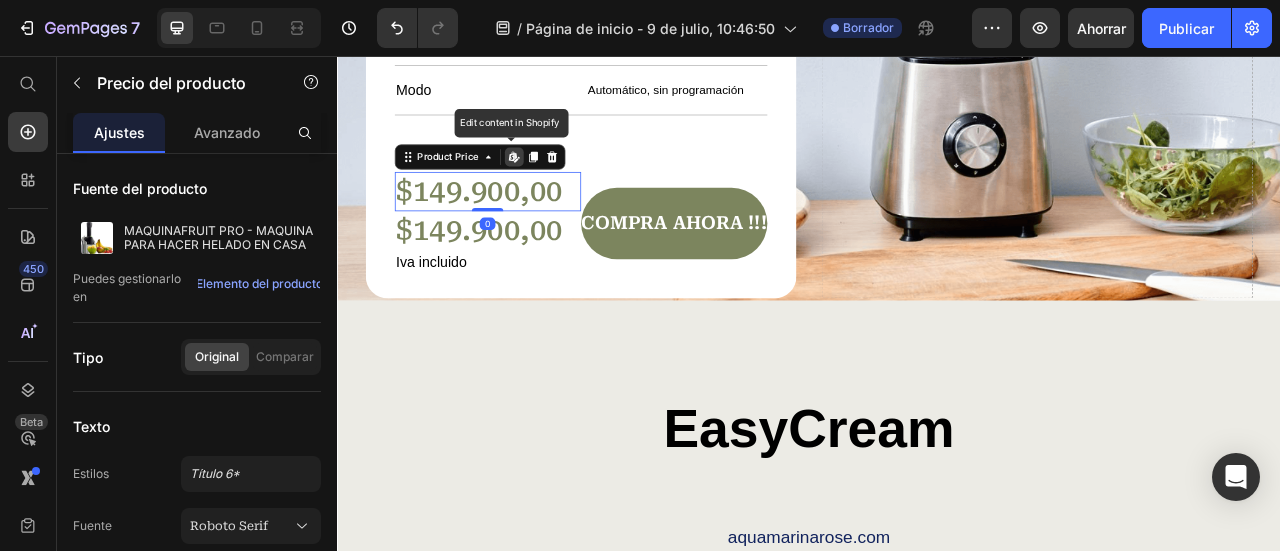 click on "$149.900,00" at bounding box center [528, 228] 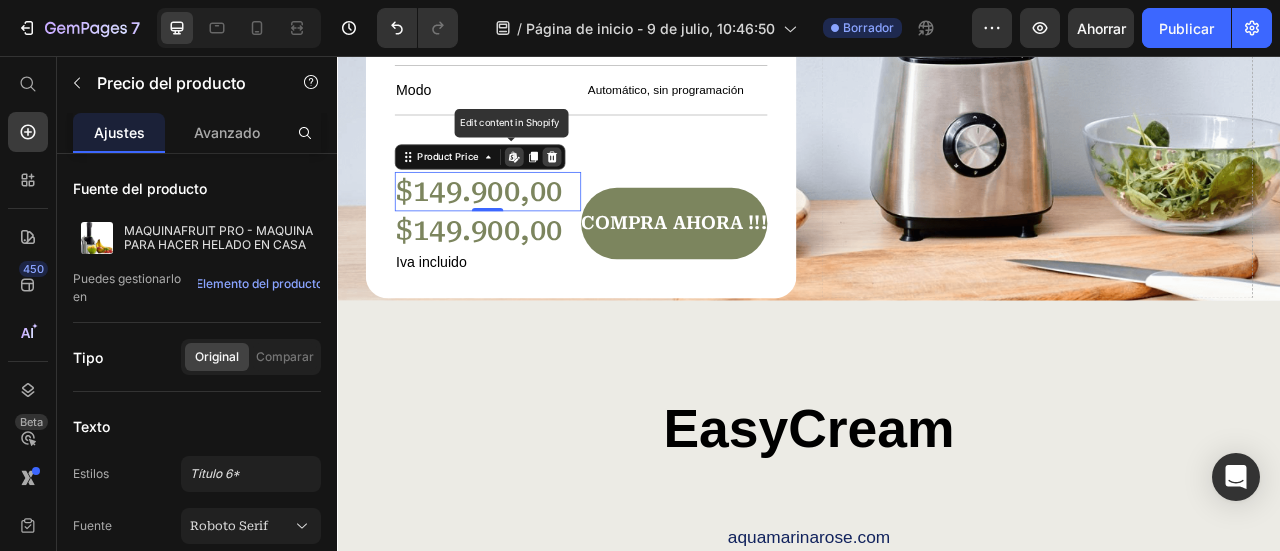 click 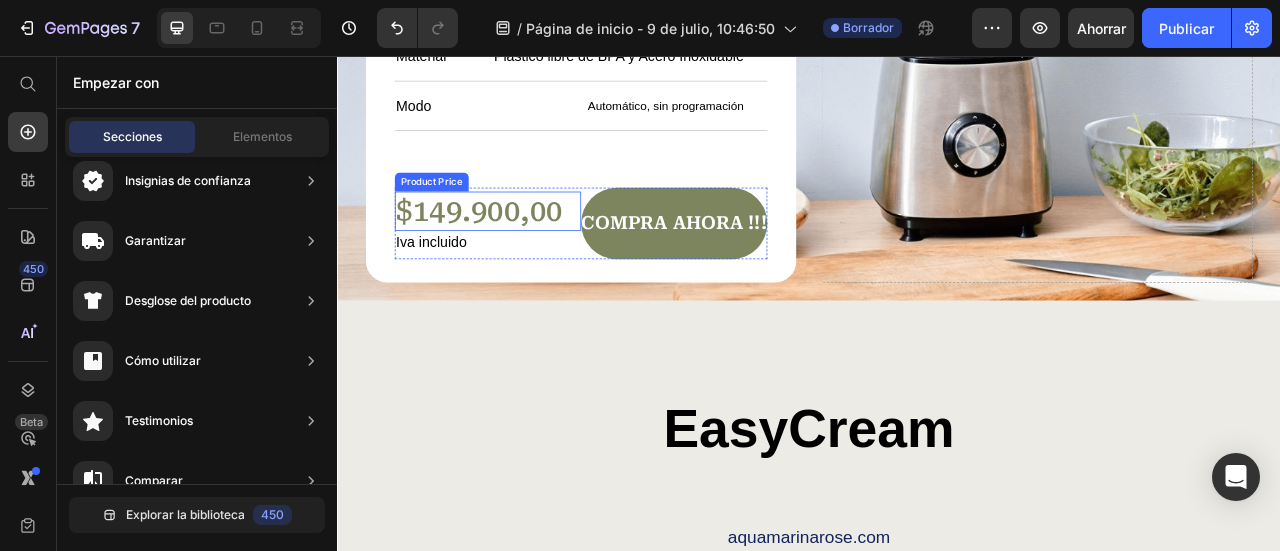 click on "$149.900,00" at bounding box center (528, 253) 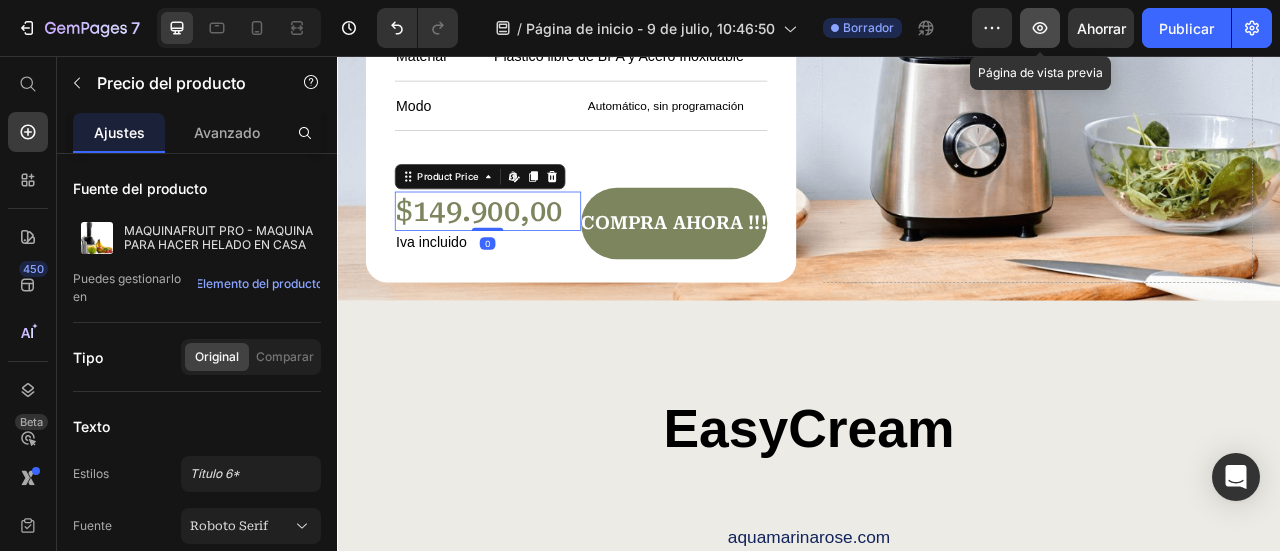 click 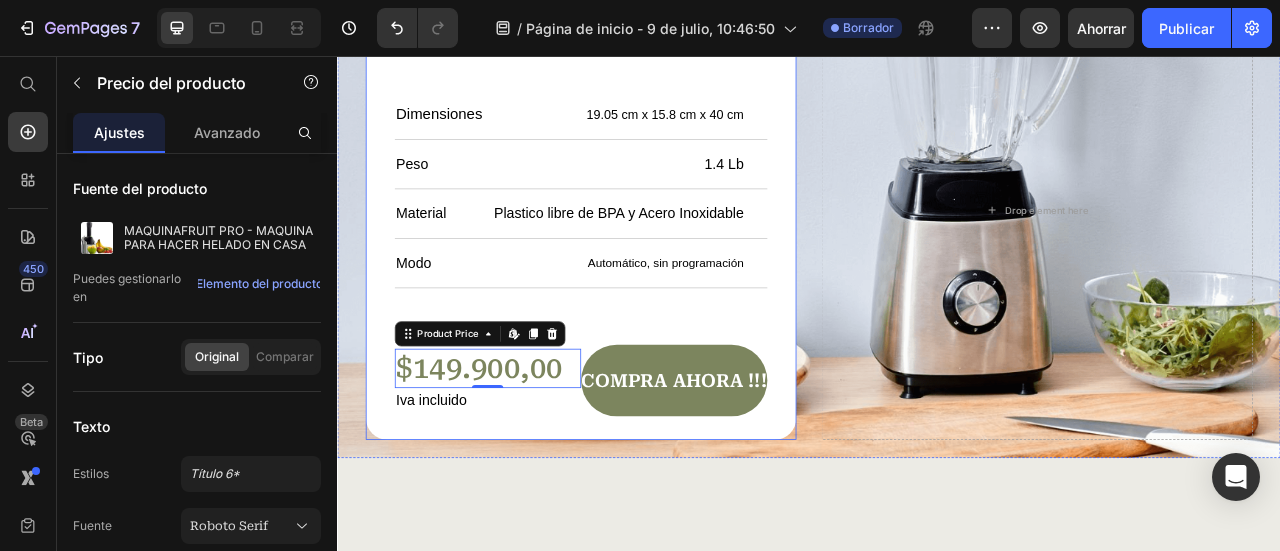 scroll, scrollTop: 6112, scrollLeft: 0, axis: vertical 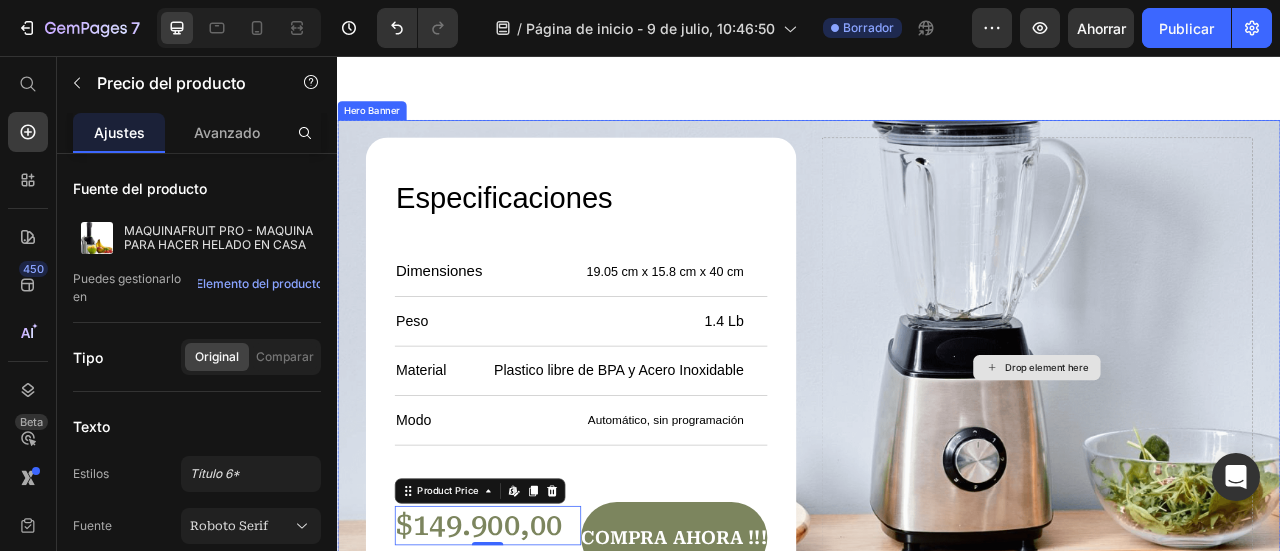 click on "Drop element here" at bounding box center [1227, 451] 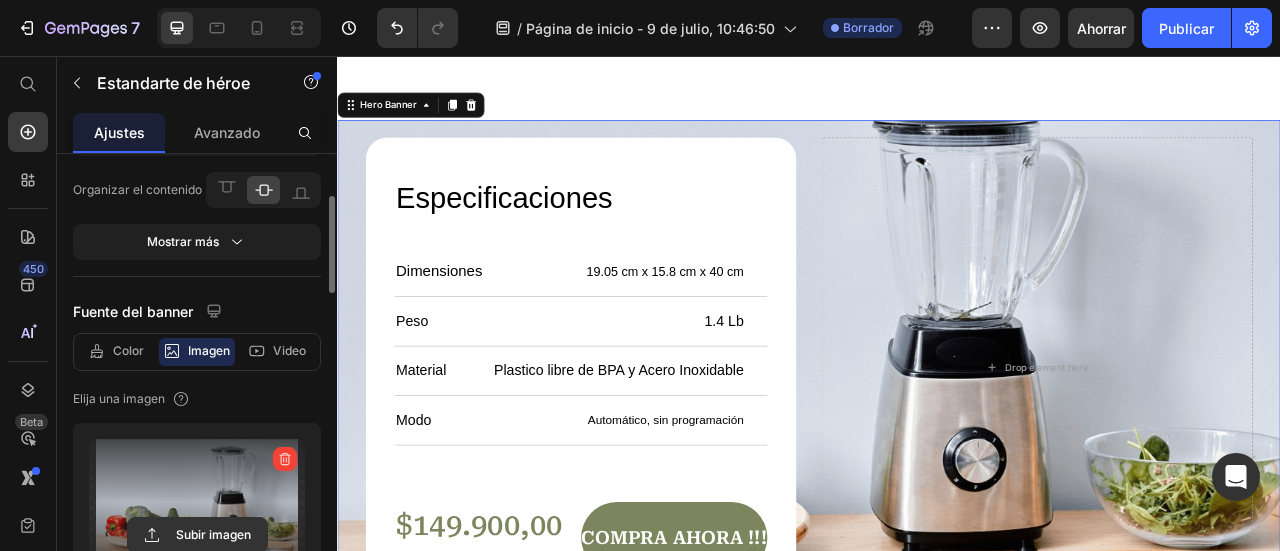 scroll, scrollTop: 300, scrollLeft: 0, axis: vertical 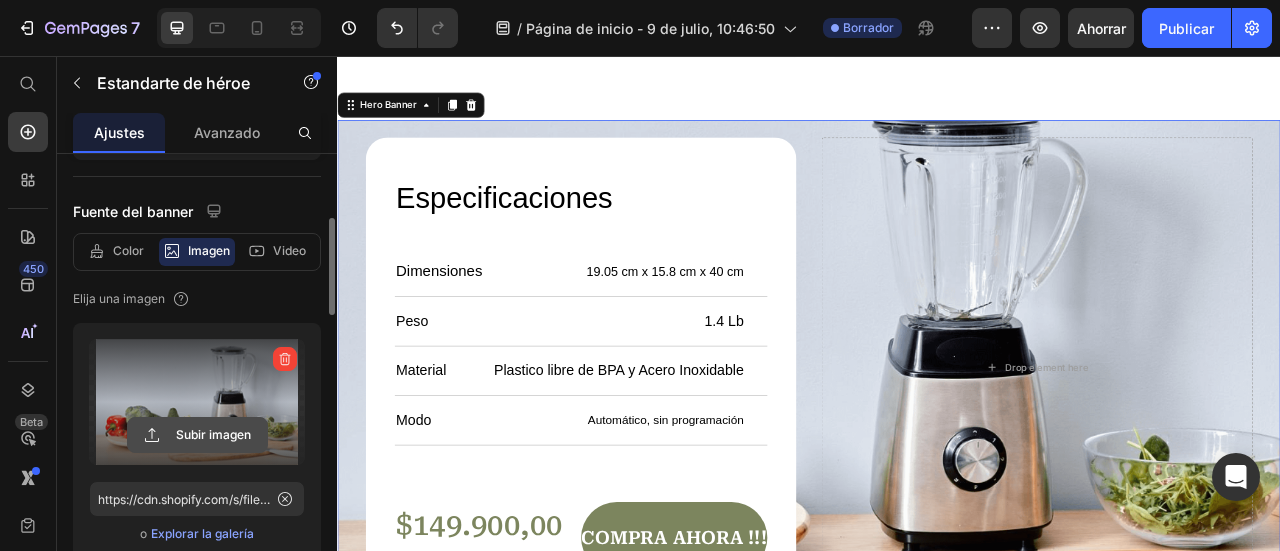 click 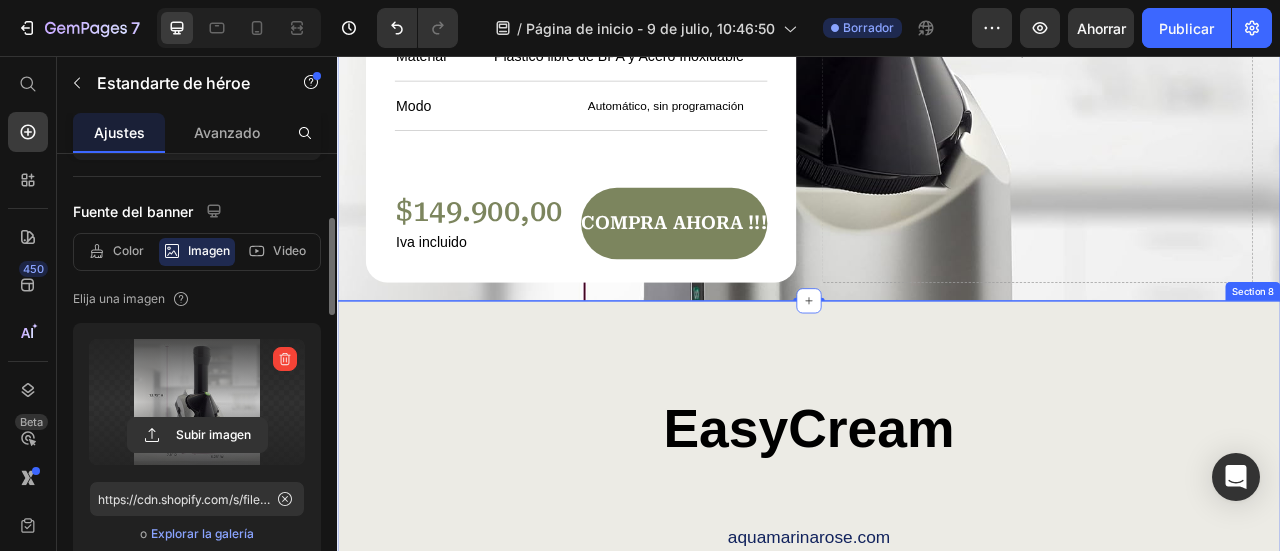 scroll, scrollTop: 6312, scrollLeft: 0, axis: vertical 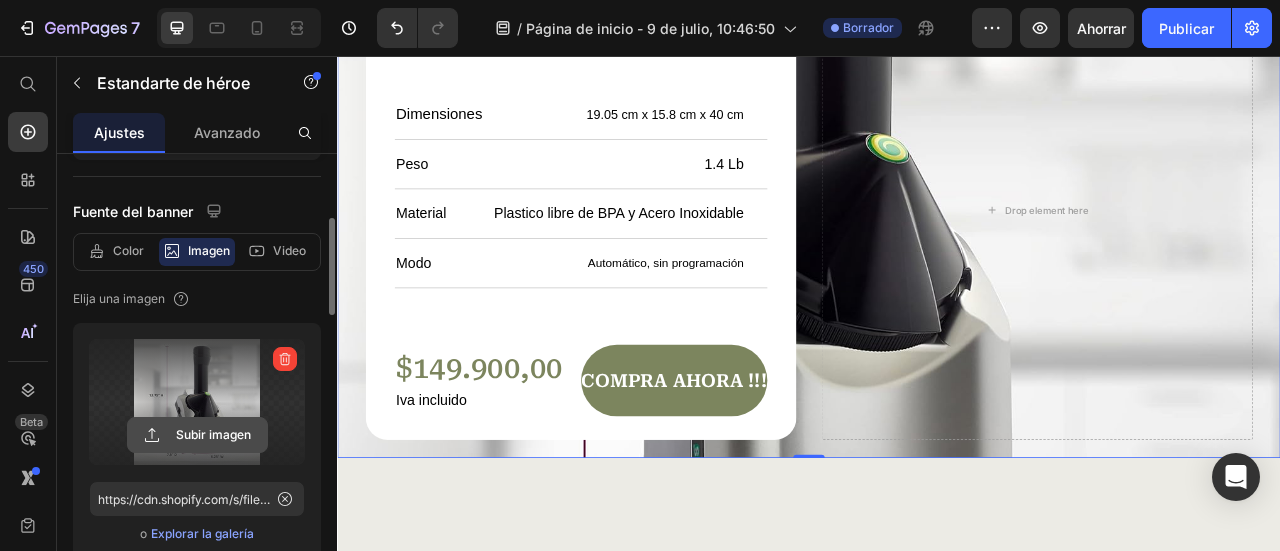 drag, startPoint x: 225, startPoint y: 69, endPoint x: 186, endPoint y: 433, distance: 366.0833 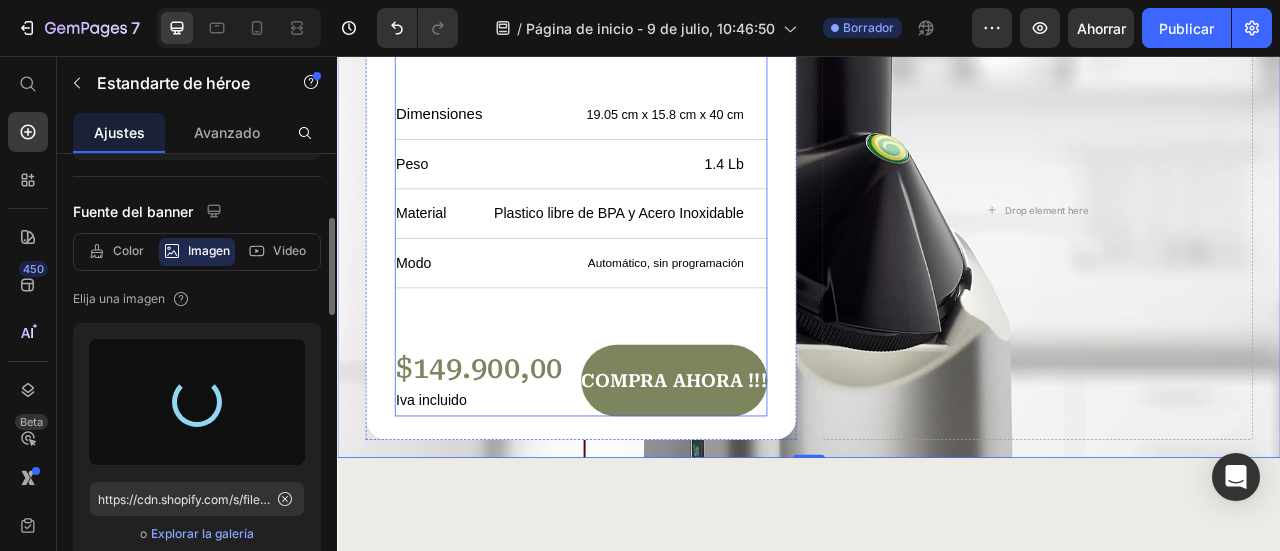 type on "https://cdn.shopify.com/s/files/1/0597/1915/5799/files/gempages_543124246927246340-23be6154-baa0-4ac6-a08b-1ce13996cf5f.jpg" 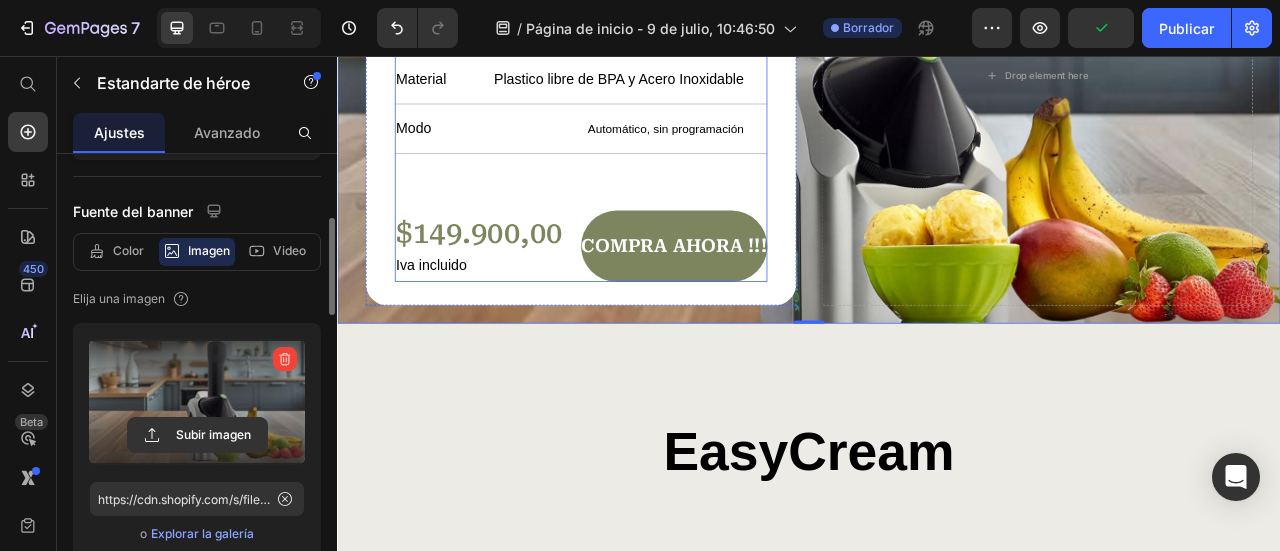 scroll, scrollTop: 6612, scrollLeft: 0, axis: vertical 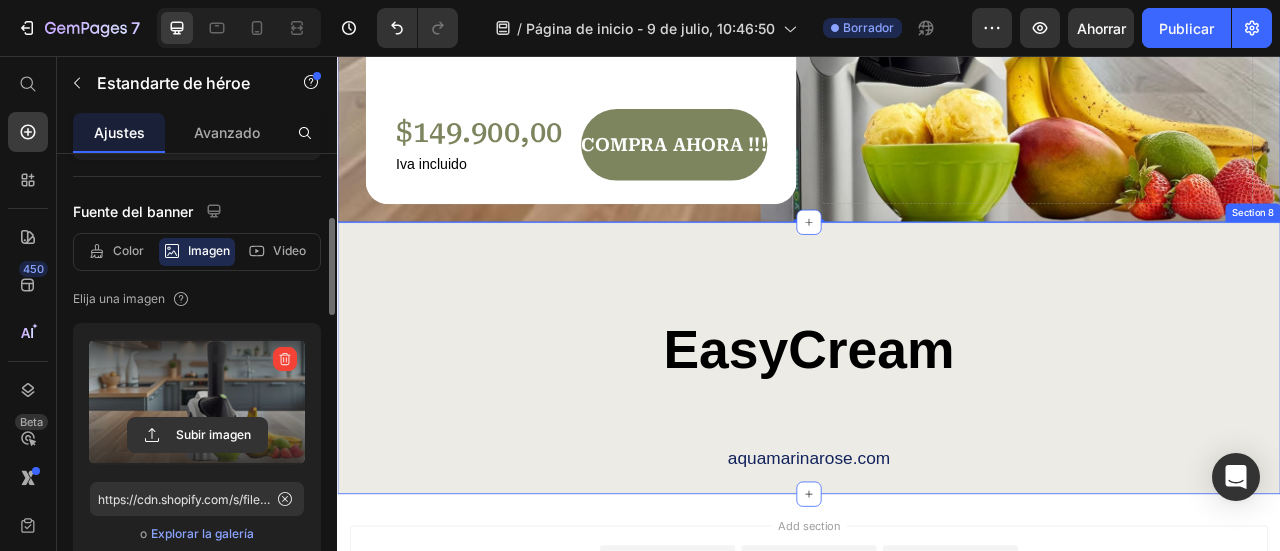 click on "EasyCream Heading aquamarinarose.com Text Block Row Section 8" at bounding box center [937, 440] 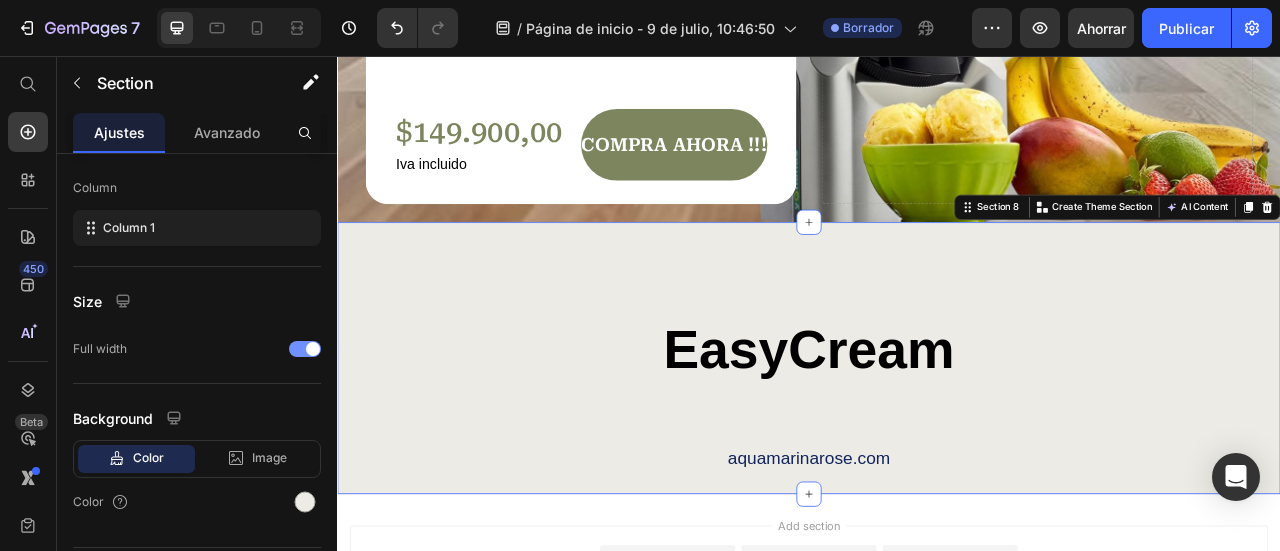 scroll, scrollTop: 0, scrollLeft: 0, axis: both 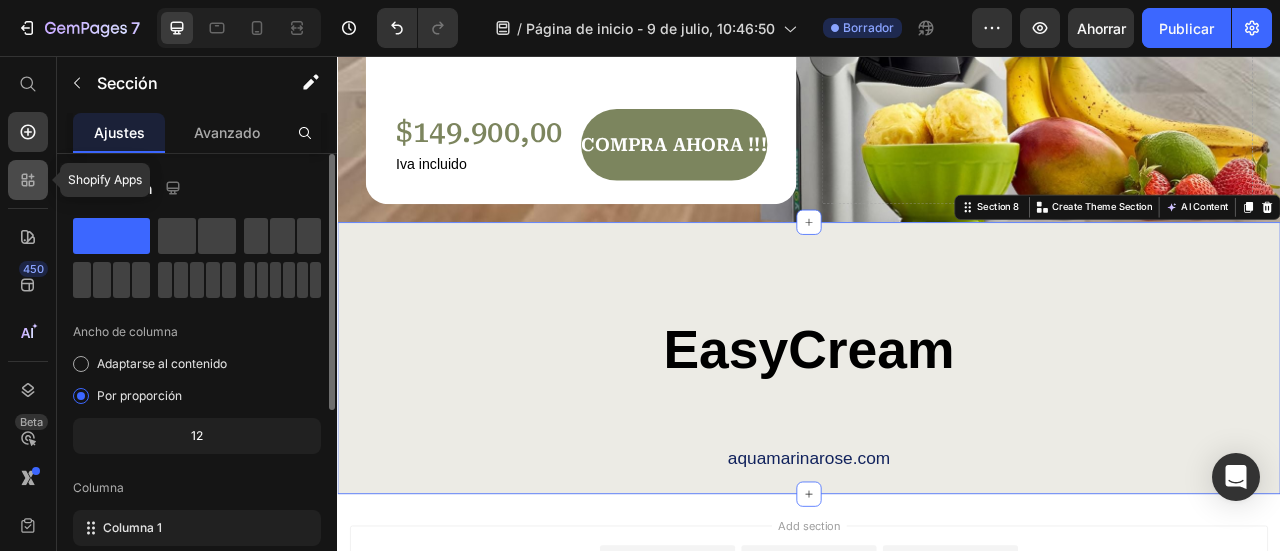 click 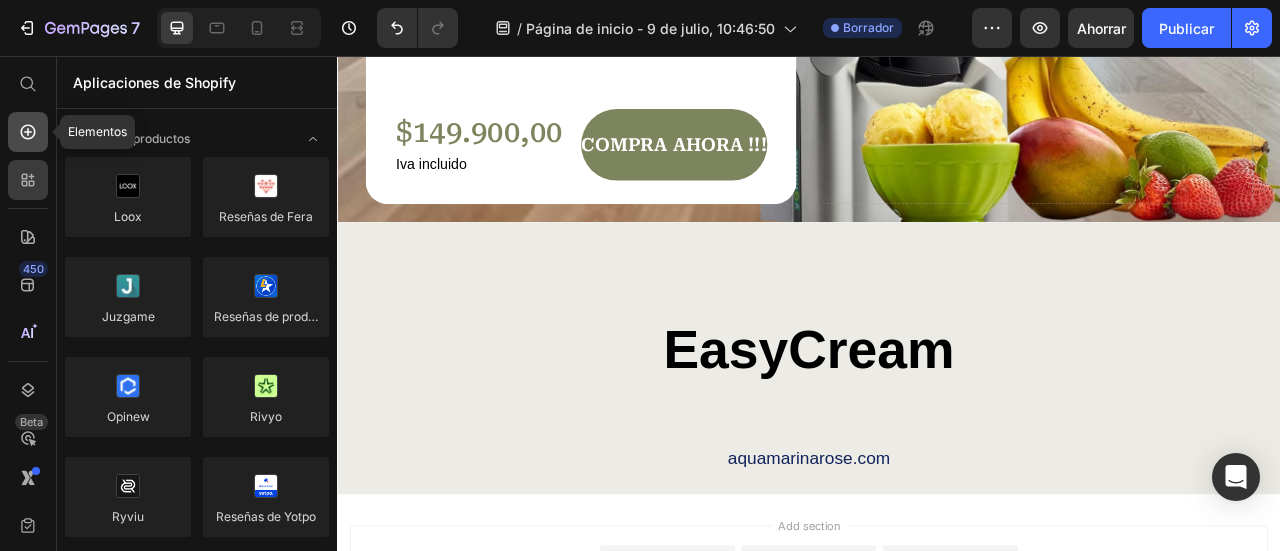 click 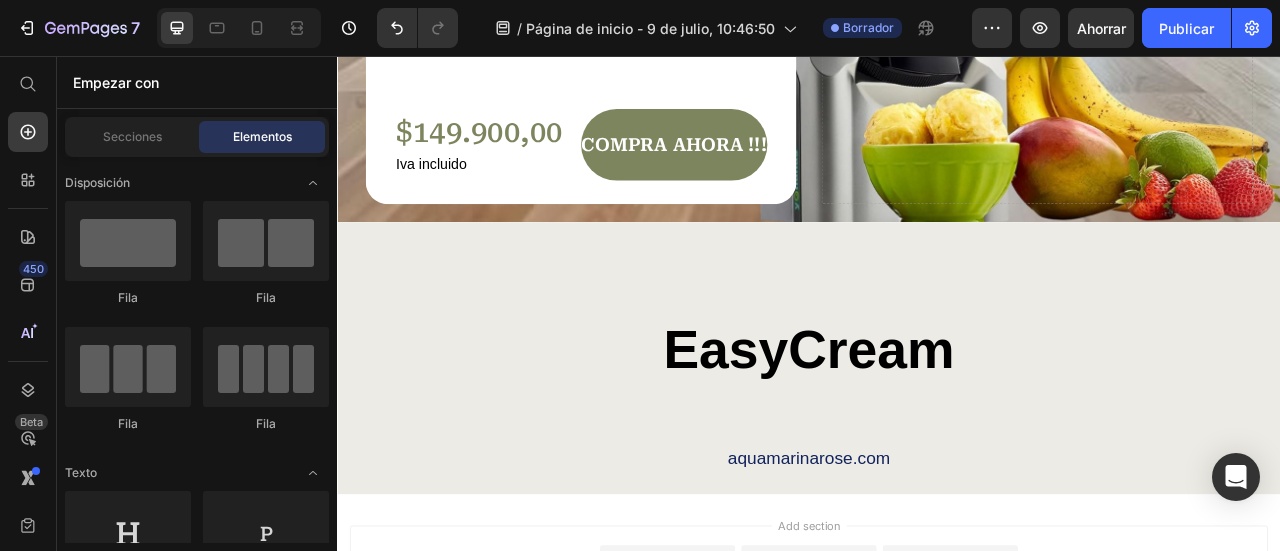click on "Empezar con" at bounding box center (197, 82) 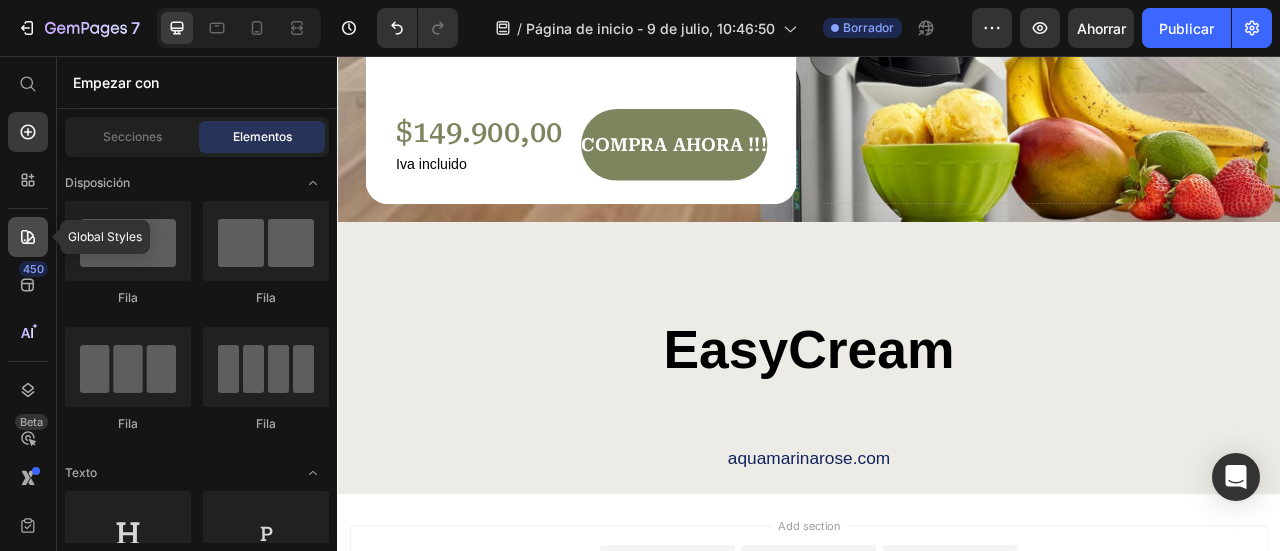 click 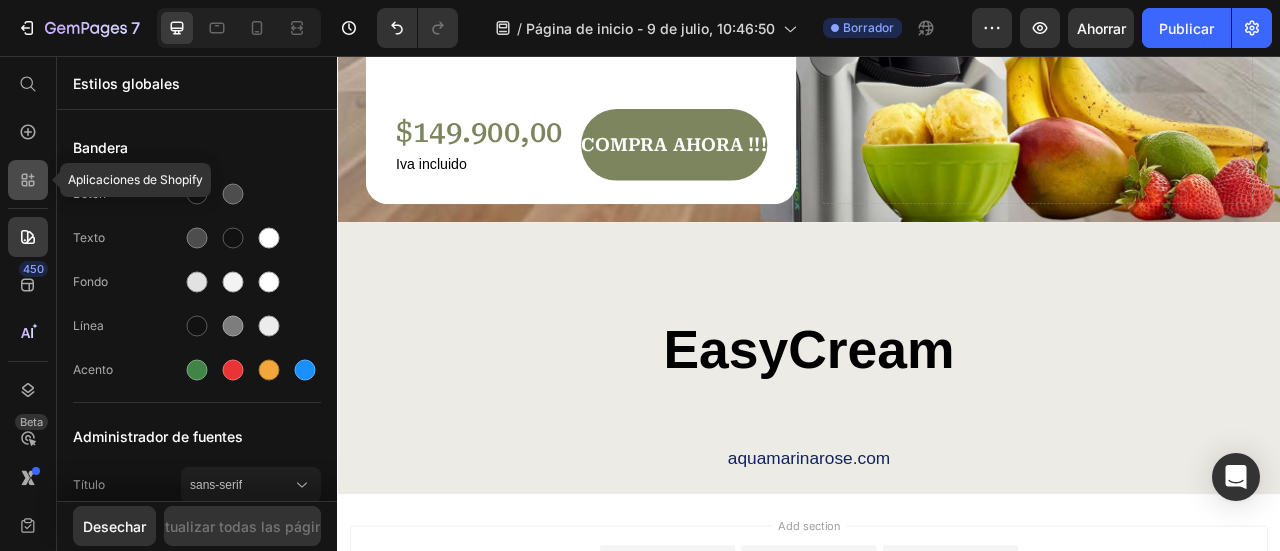 click 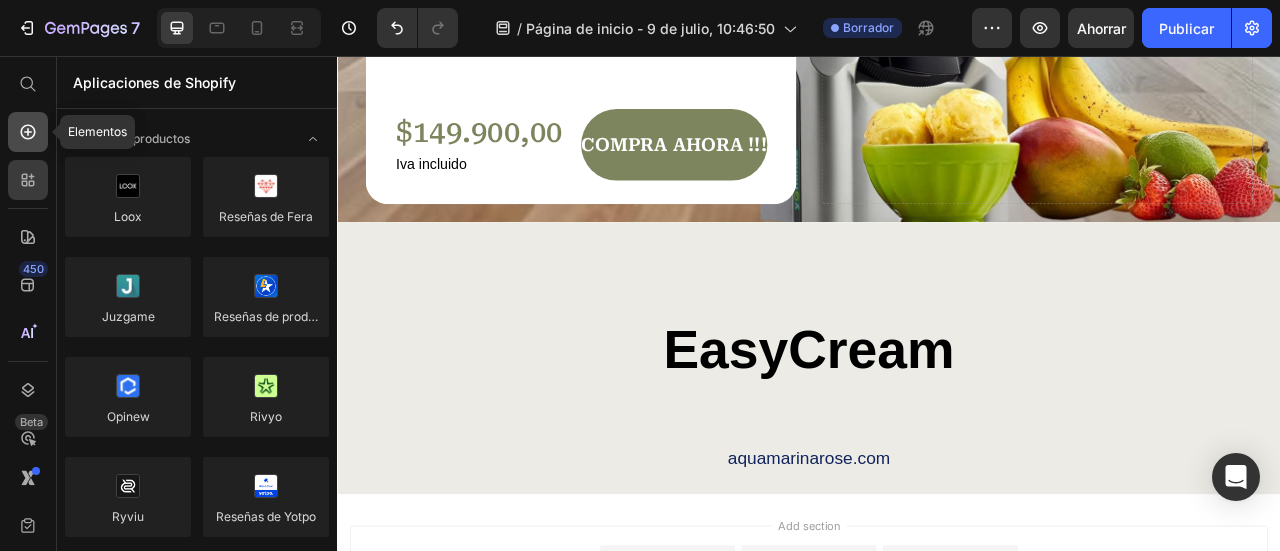 click 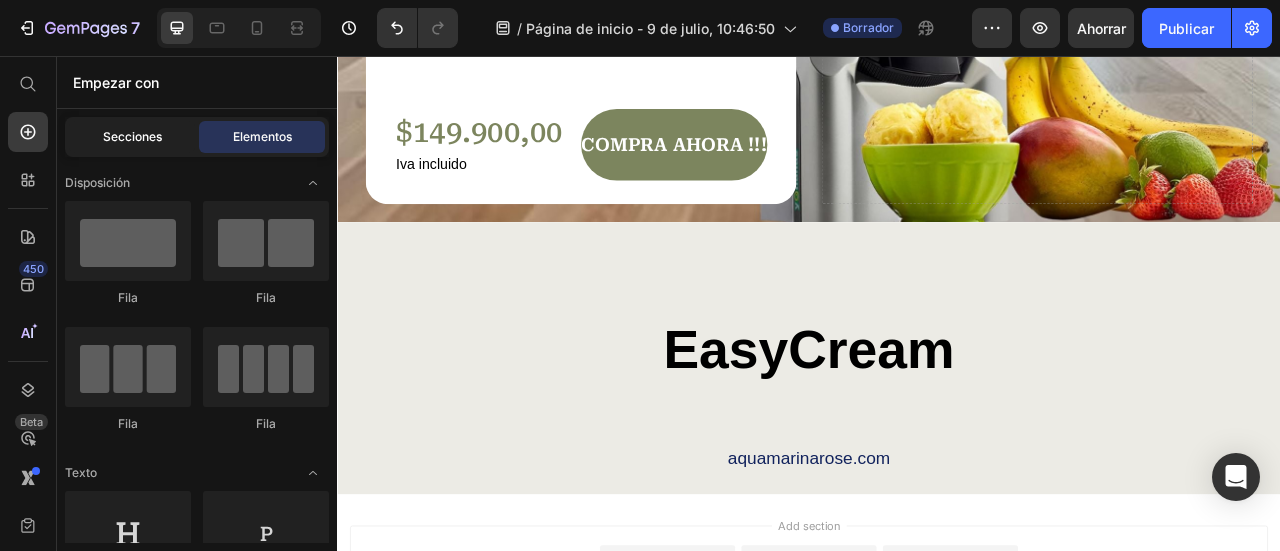 click on "Secciones" 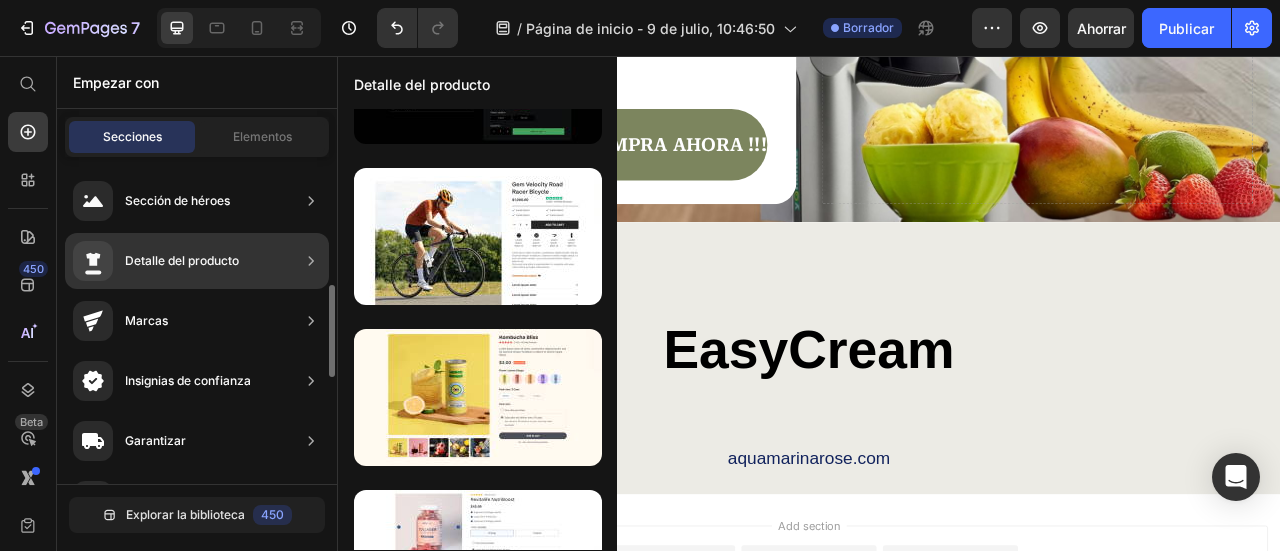 scroll, scrollTop: 100, scrollLeft: 0, axis: vertical 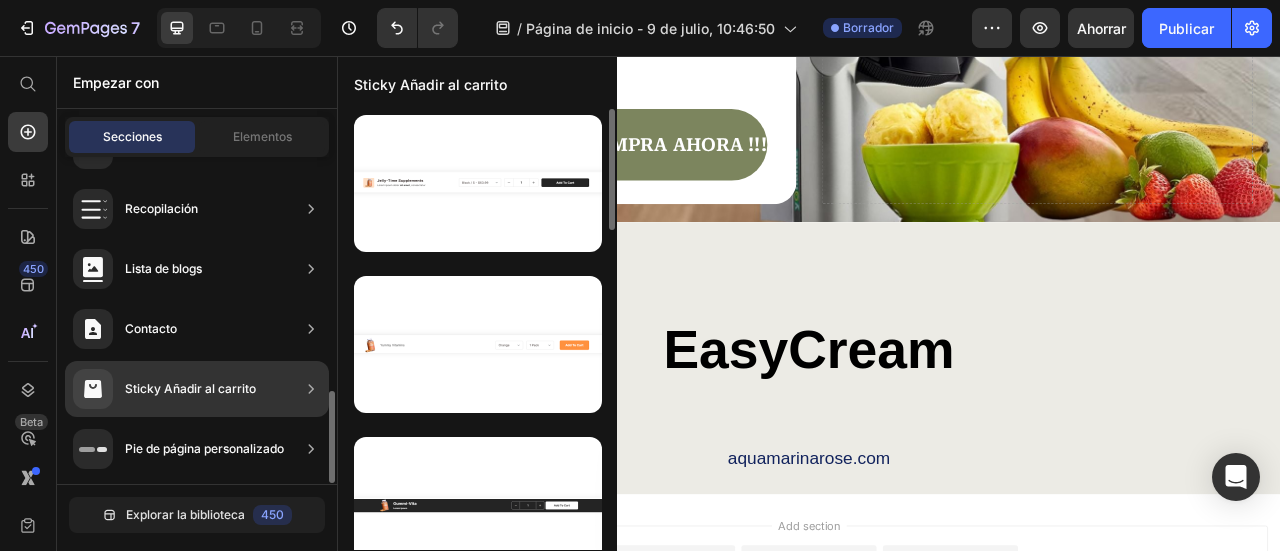 click on "Sticky Añadir al carrito" at bounding box center (190, 388) 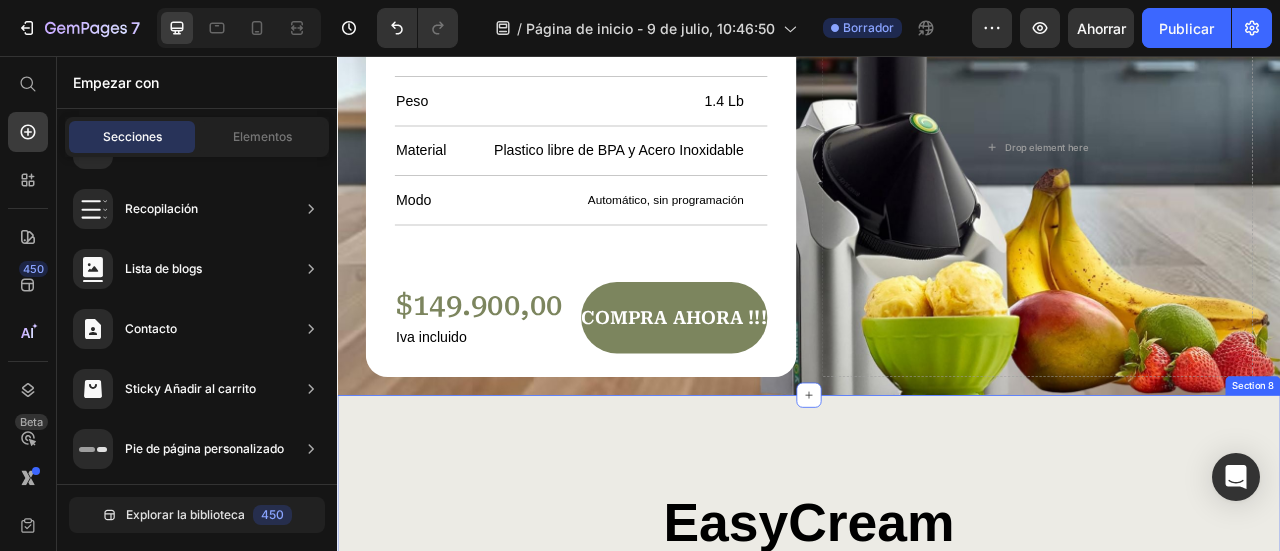 scroll, scrollTop: 6518, scrollLeft: 0, axis: vertical 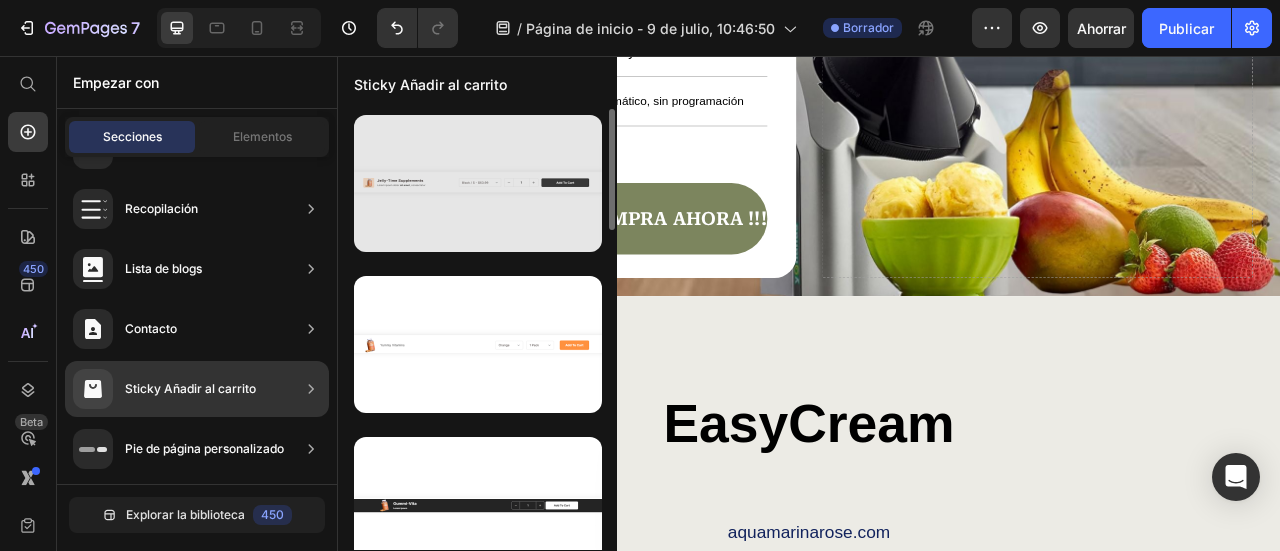 click at bounding box center [478, 183] 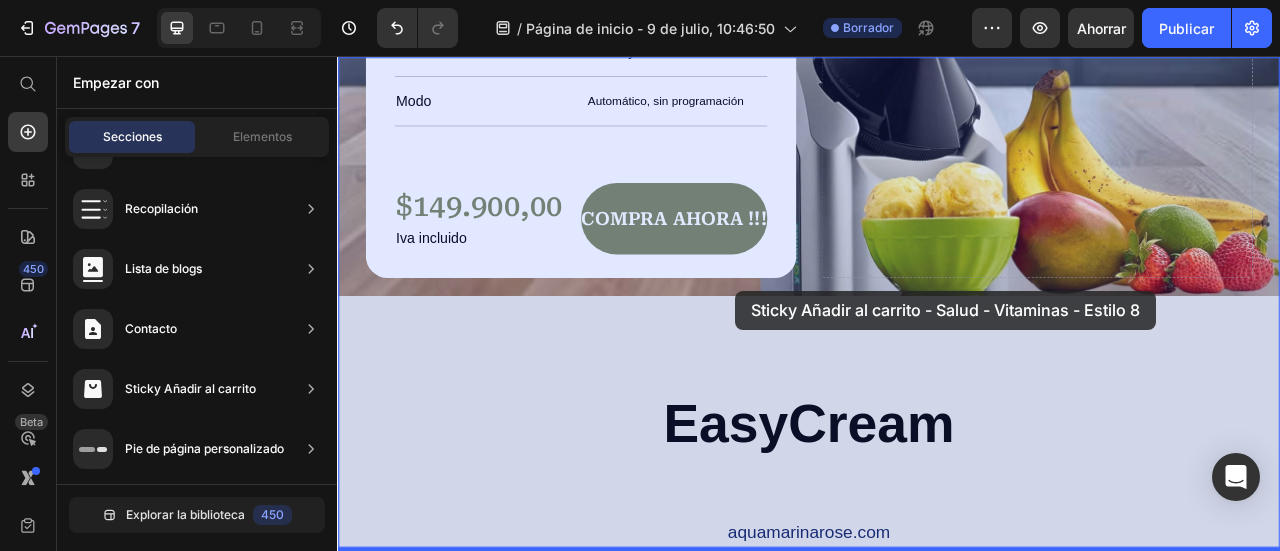 drag, startPoint x: 849, startPoint y: 227, endPoint x: 843, endPoint y: 355, distance: 128.14055 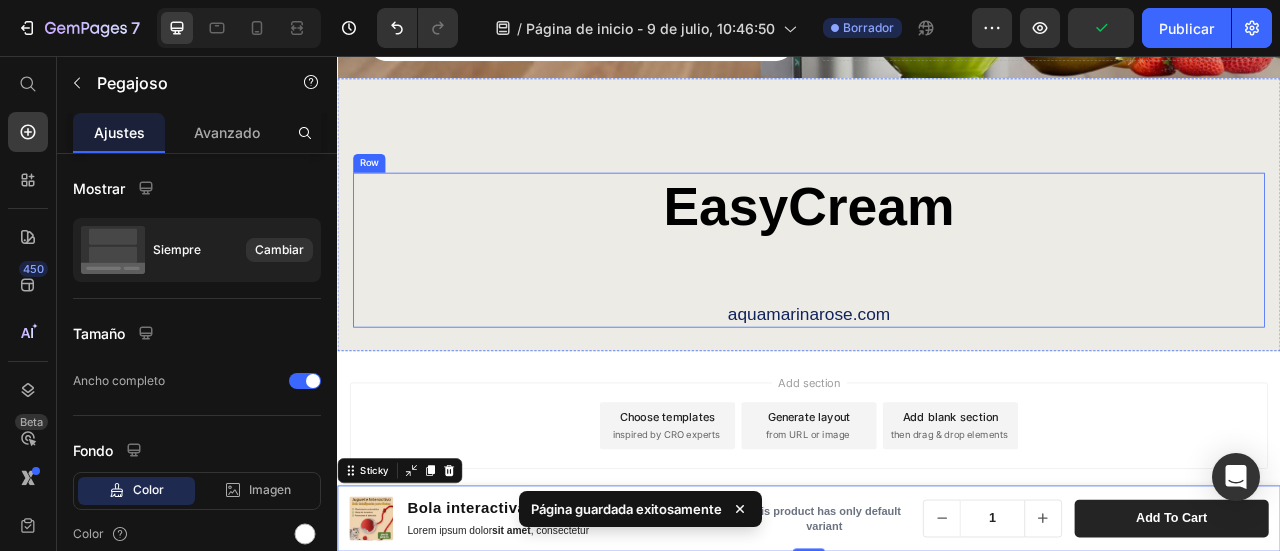 scroll, scrollTop: 6818, scrollLeft: 0, axis: vertical 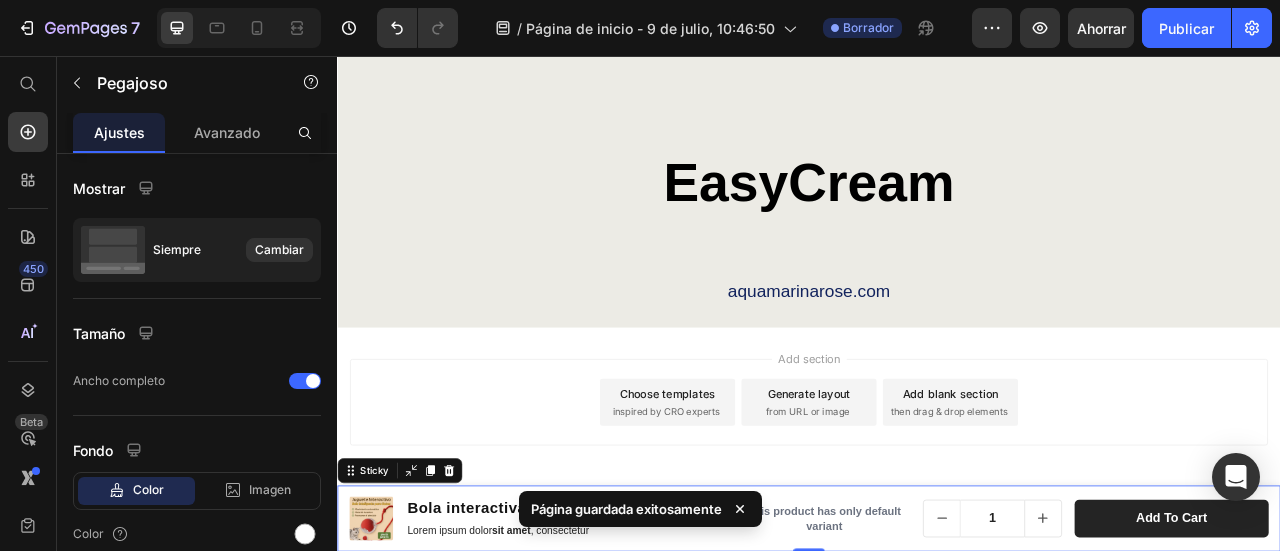 click 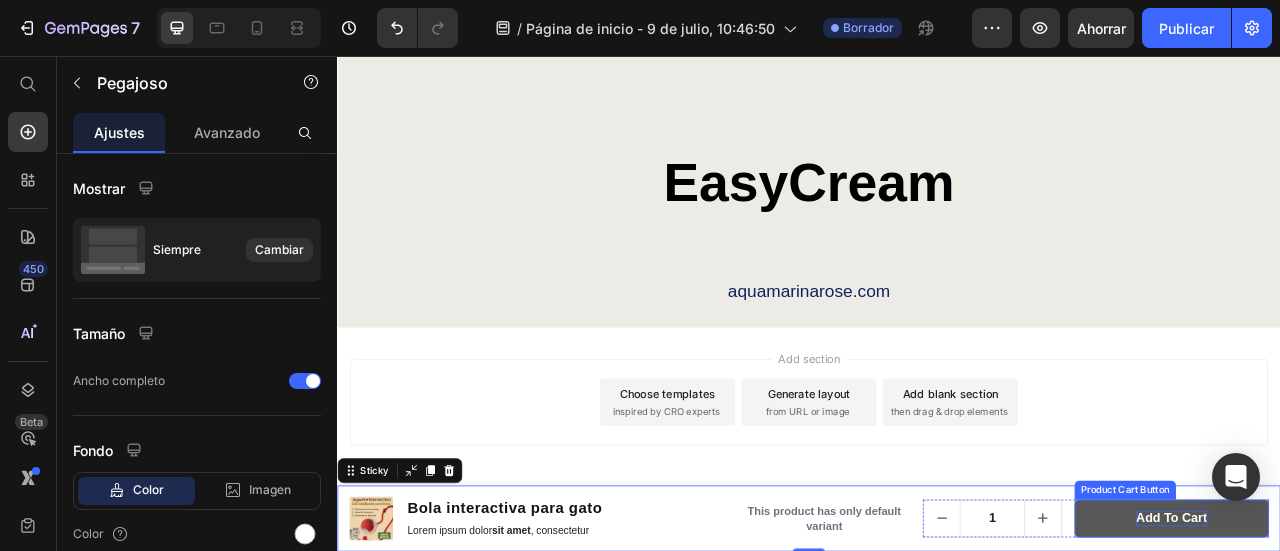 click on "add to cart" at bounding box center [1398, 644] 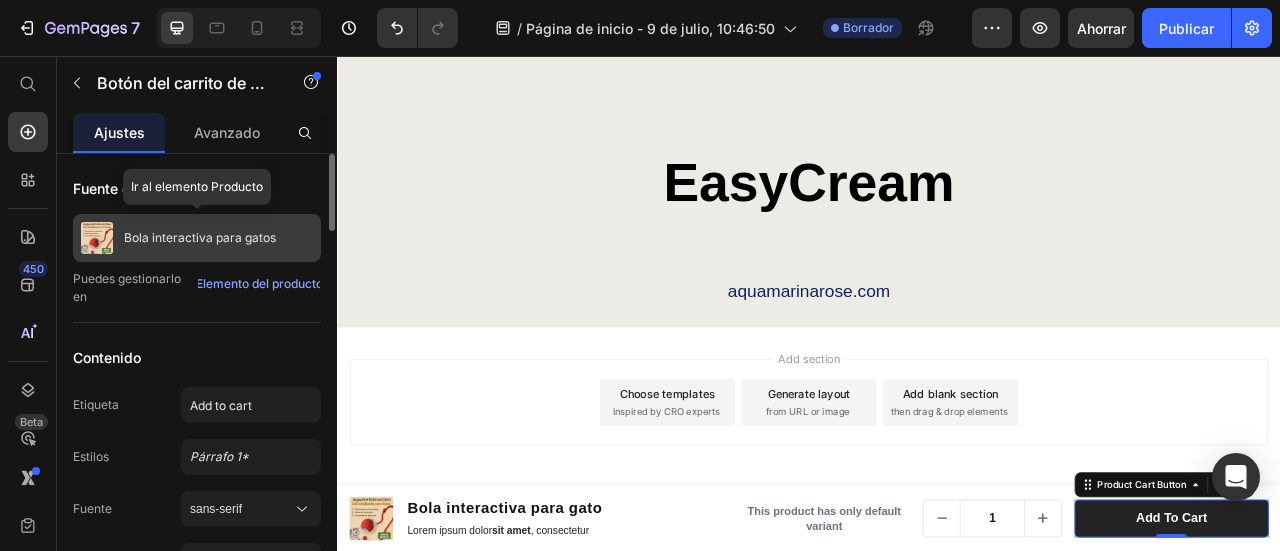 click on "Bola interactiva para gatos" at bounding box center [200, 237] 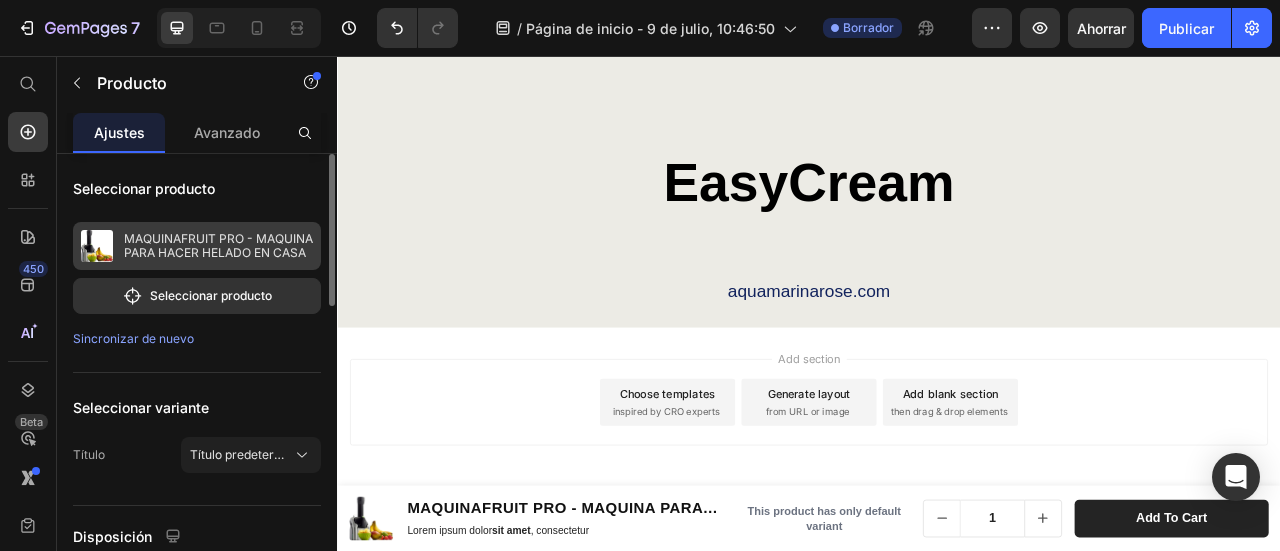 click on "MAQUINAFRUIT PRO - MAQUINA PARA HACER HELADO EN CASA" at bounding box center (218, 245) 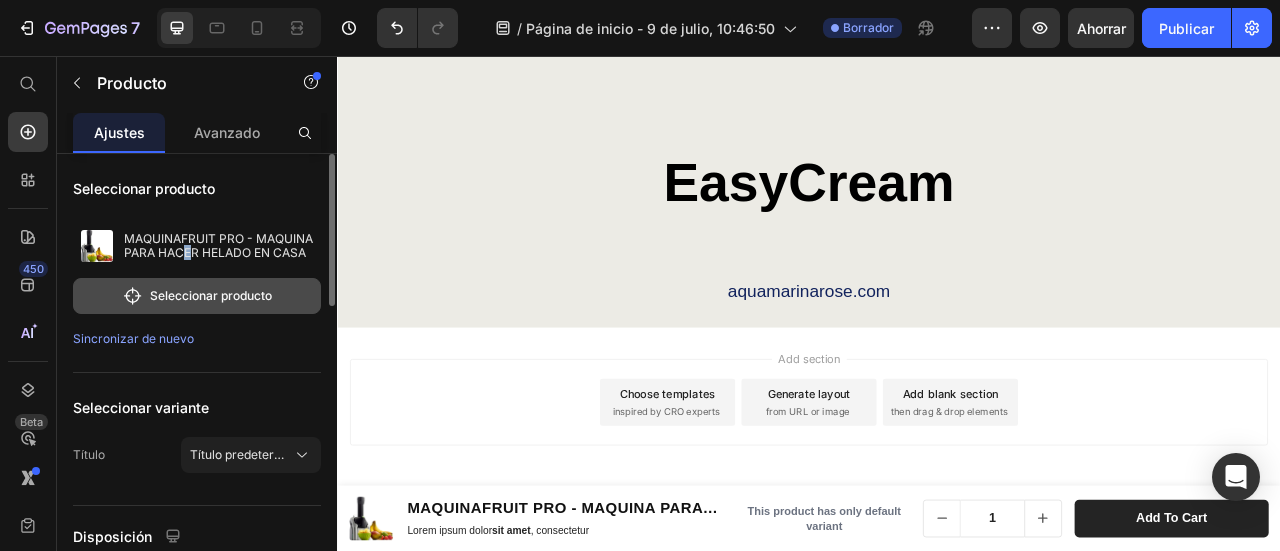 click on "Seleccionar producto" at bounding box center [211, 295] 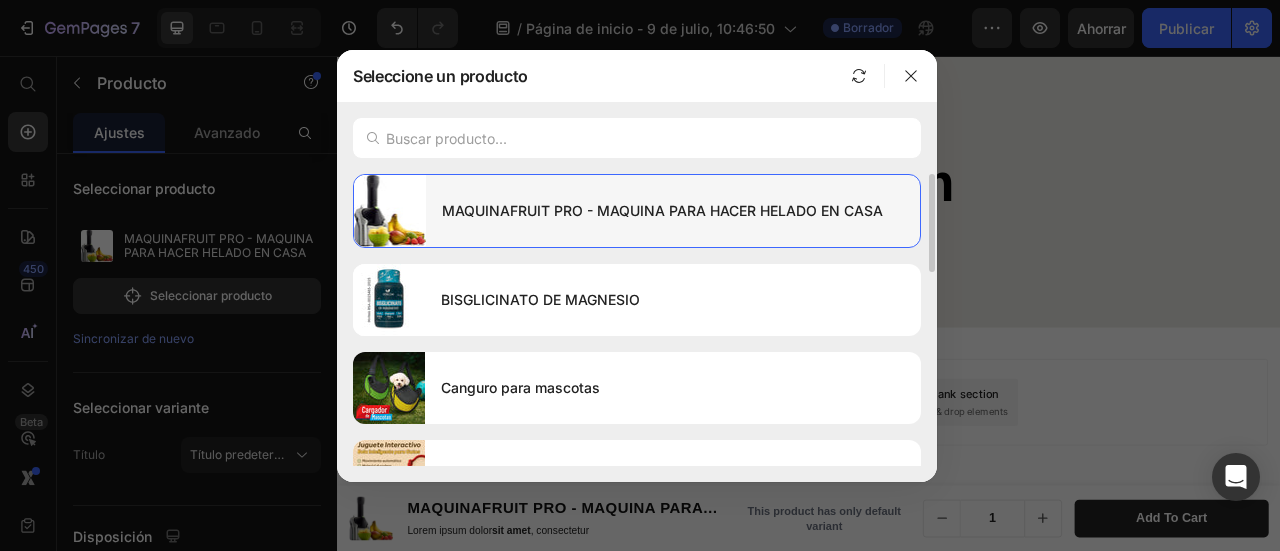 click on "MAQUINAFRUIT PRO - MAQUINA PARA HACER HELADO EN CASA" at bounding box center [662, 210] 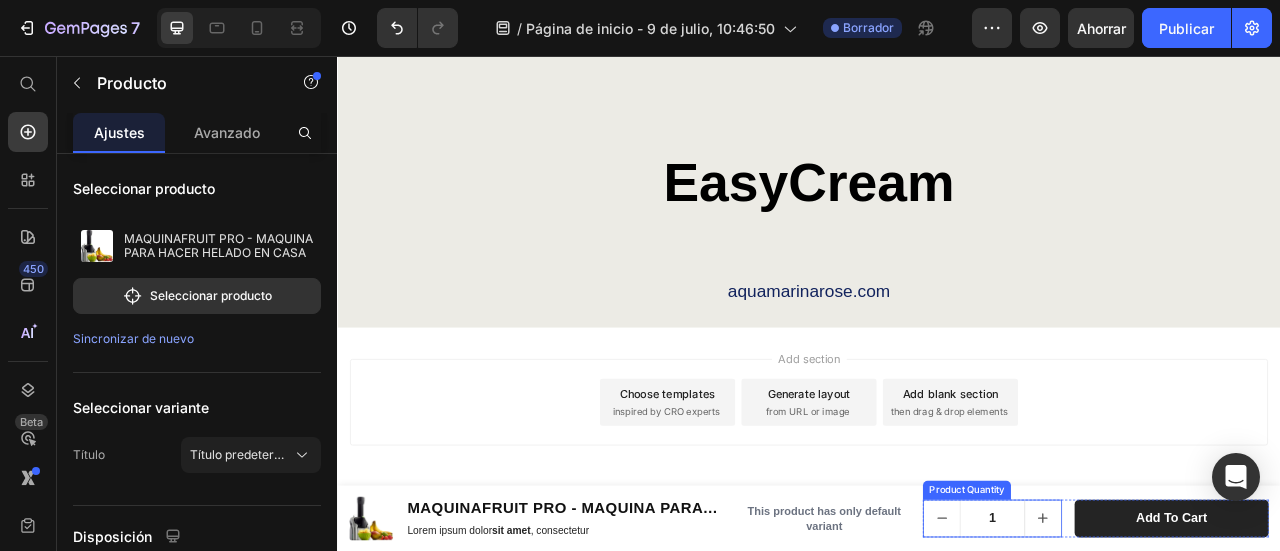 click 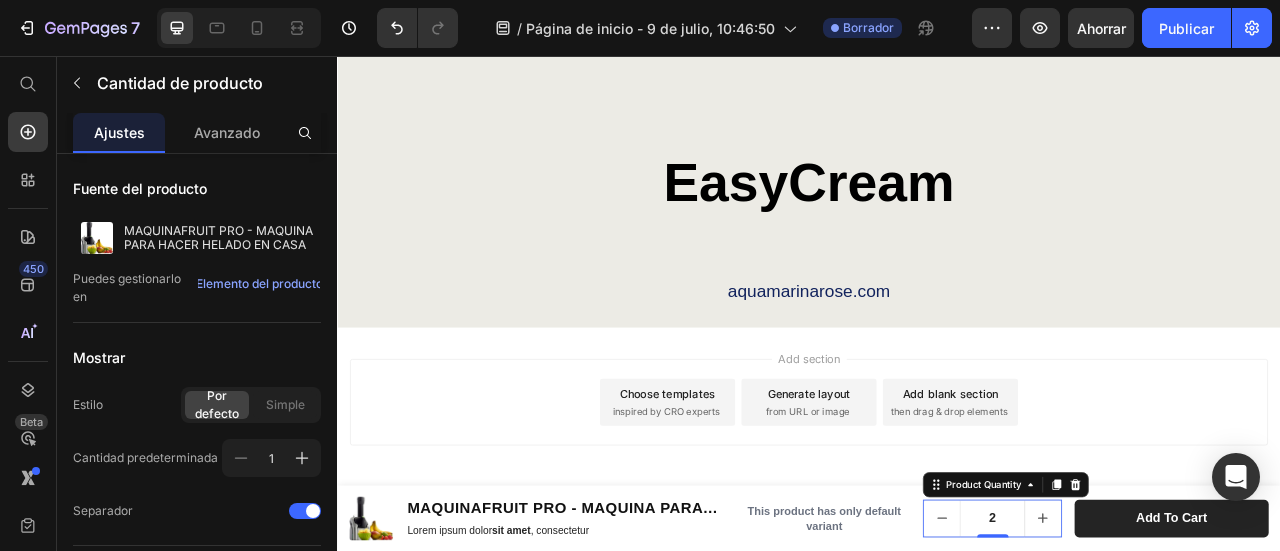 click at bounding box center [1106, 644] 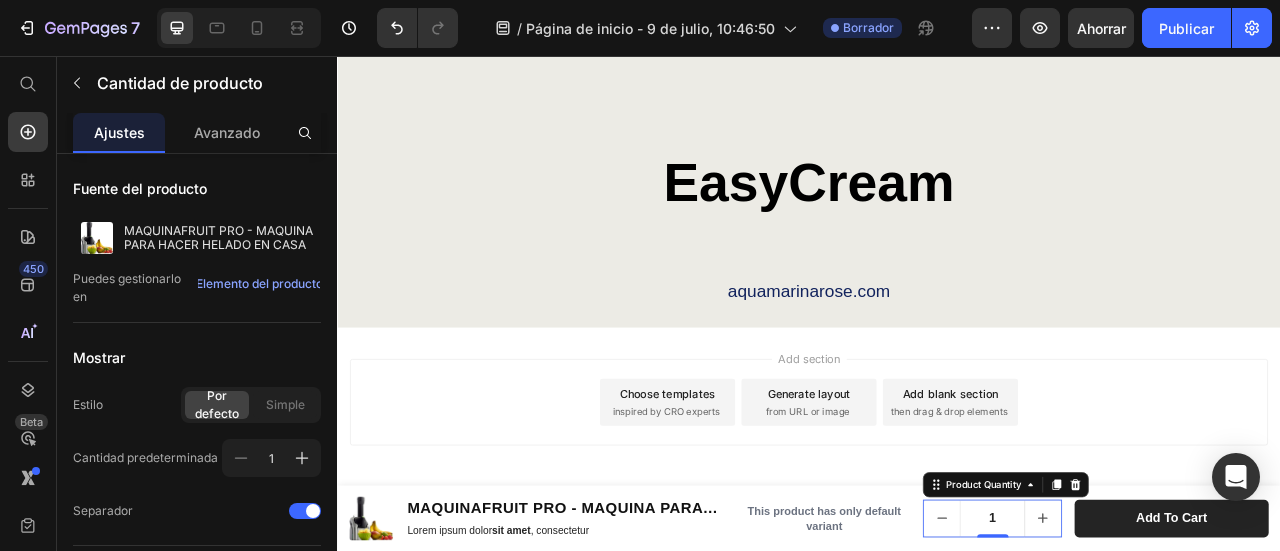 click at bounding box center [1106, 644] 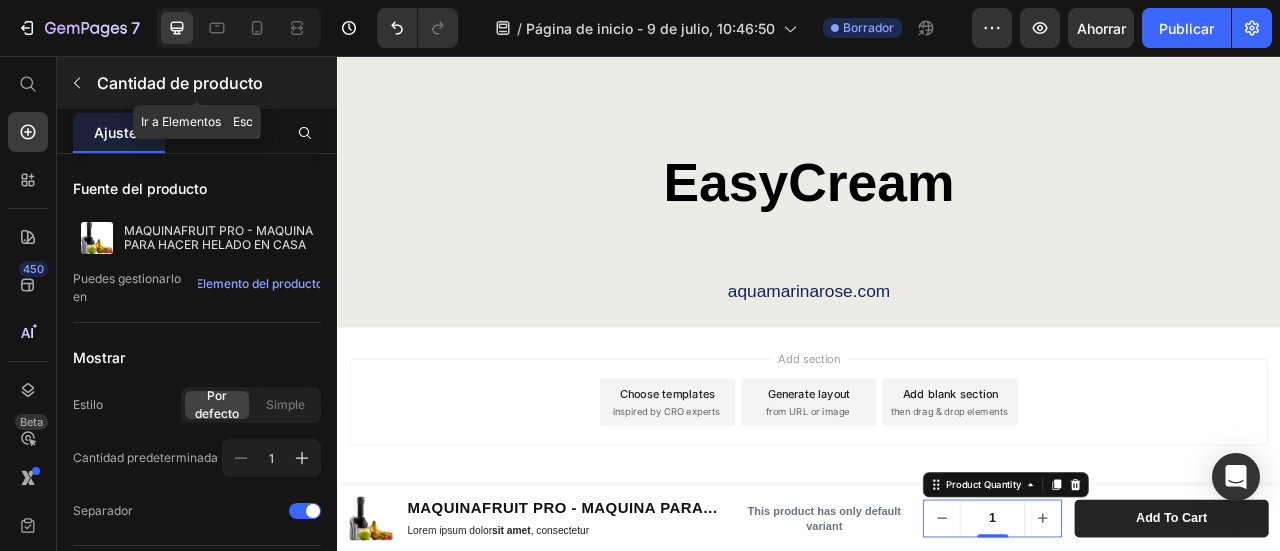 click at bounding box center (77, 83) 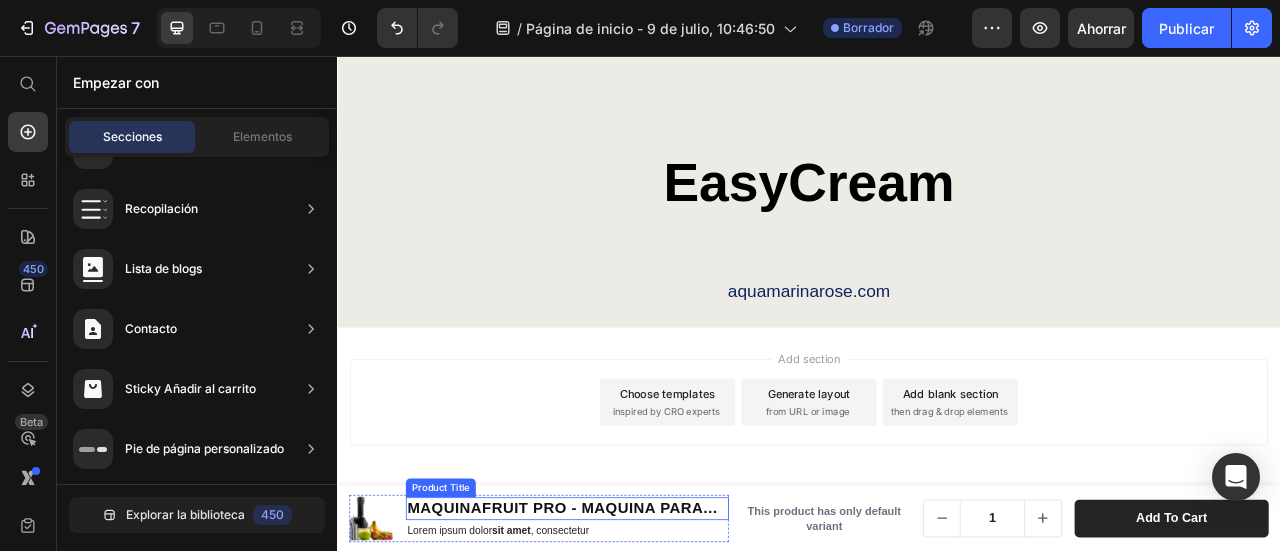 click on "MAQUINAFRUIT PRO - MAQUINA PARA HACER HELADO EN CASA" at bounding box center (629, 631) 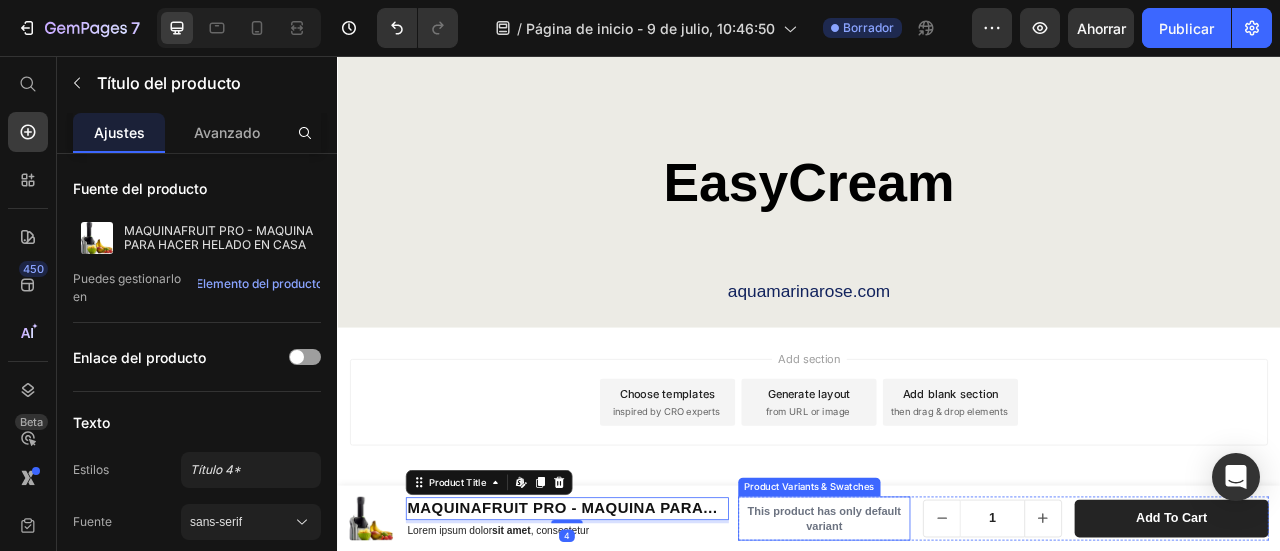 click on "This product has only default variant" at bounding box center (957, 644) 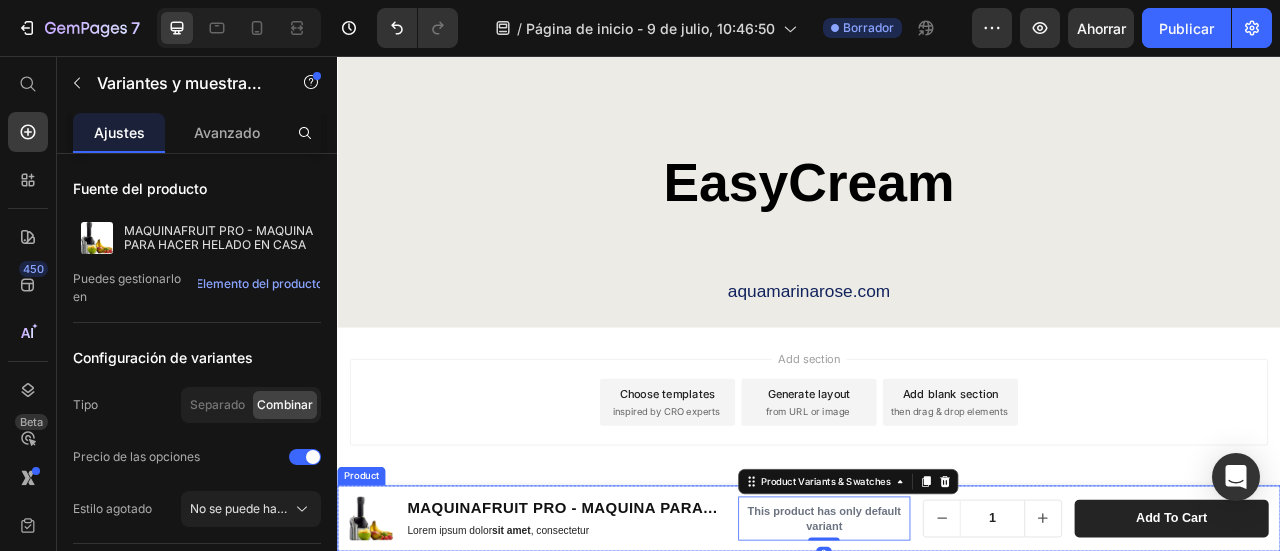 click on "Product Images MAQUINAFRUIT PRO - MAQUINA PARA HACER HELADO EN CASA Product Title Lorem ipsum dolor  sit amet , consectetur  Text Block Row This product has only default variant Product Variants & Swatches   0 1 Product Quantity add to cart Product Cart Button Row Row Product" at bounding box center (937, 644) 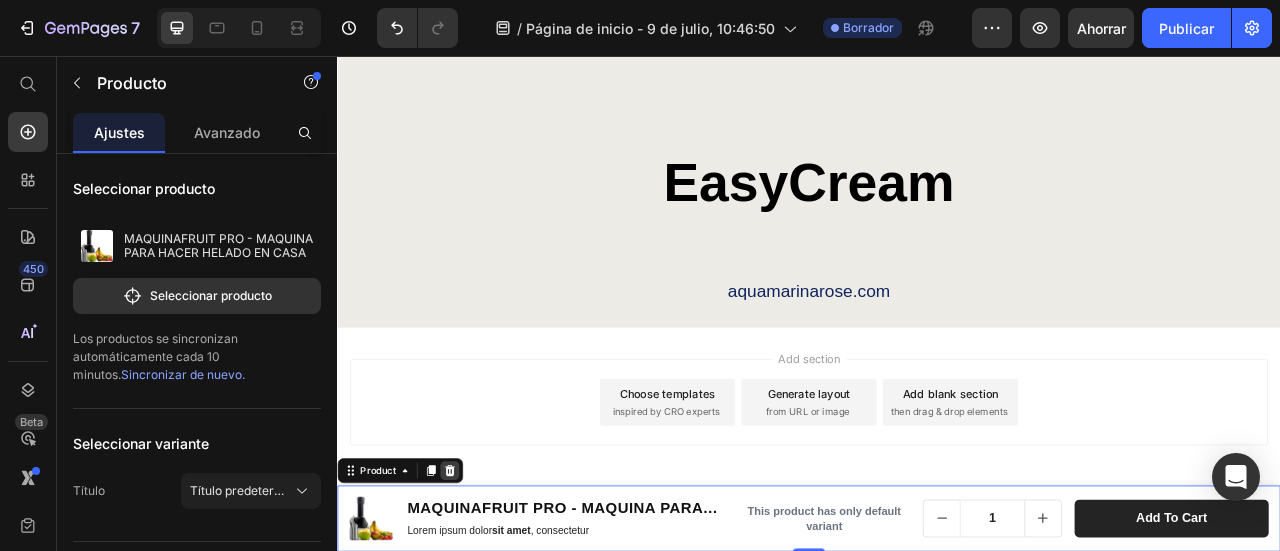 click 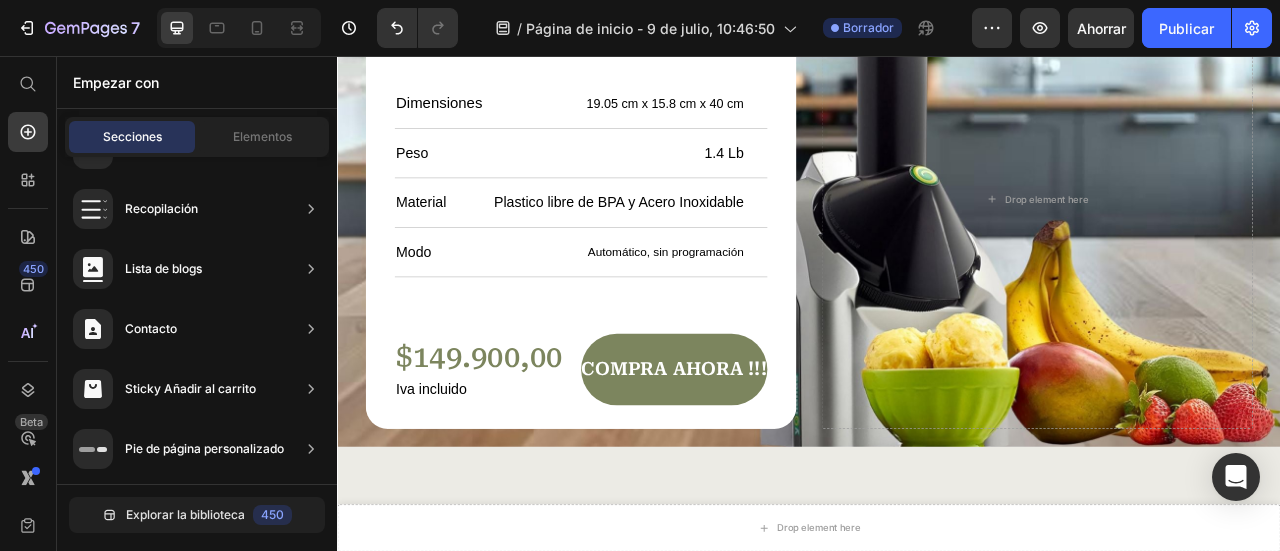scroll, scrollTop: 6318, scrollLeft: 0, axis: vertical 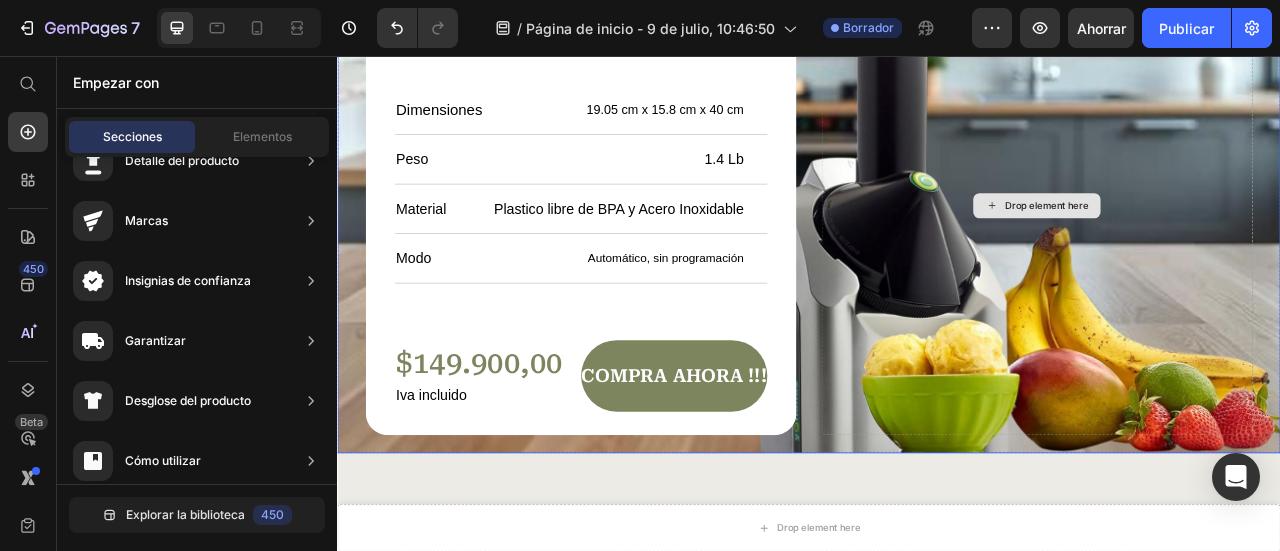 click on "Drop element here" at bounding box center [1239, 246] 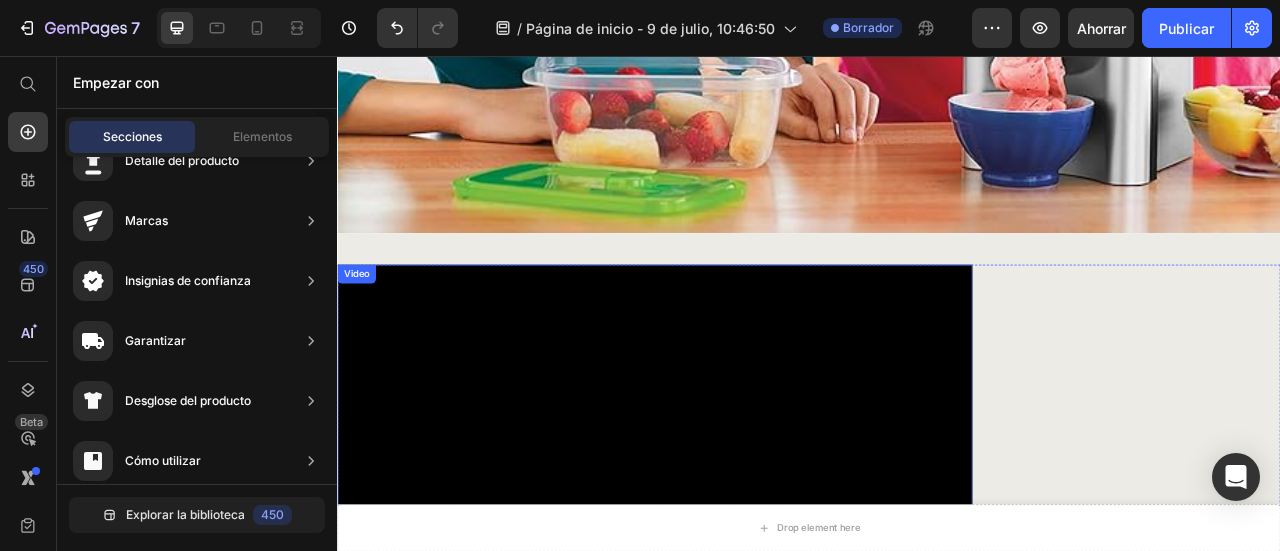scroll, scrollTop: 1843, scrollLeft: 0, axis: vertical 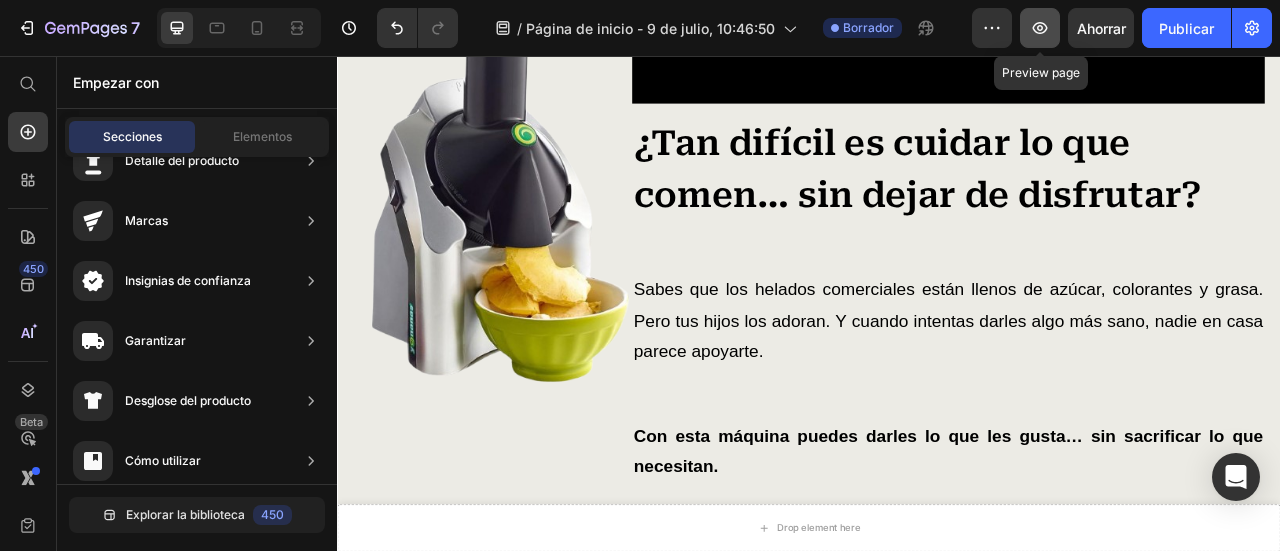 click 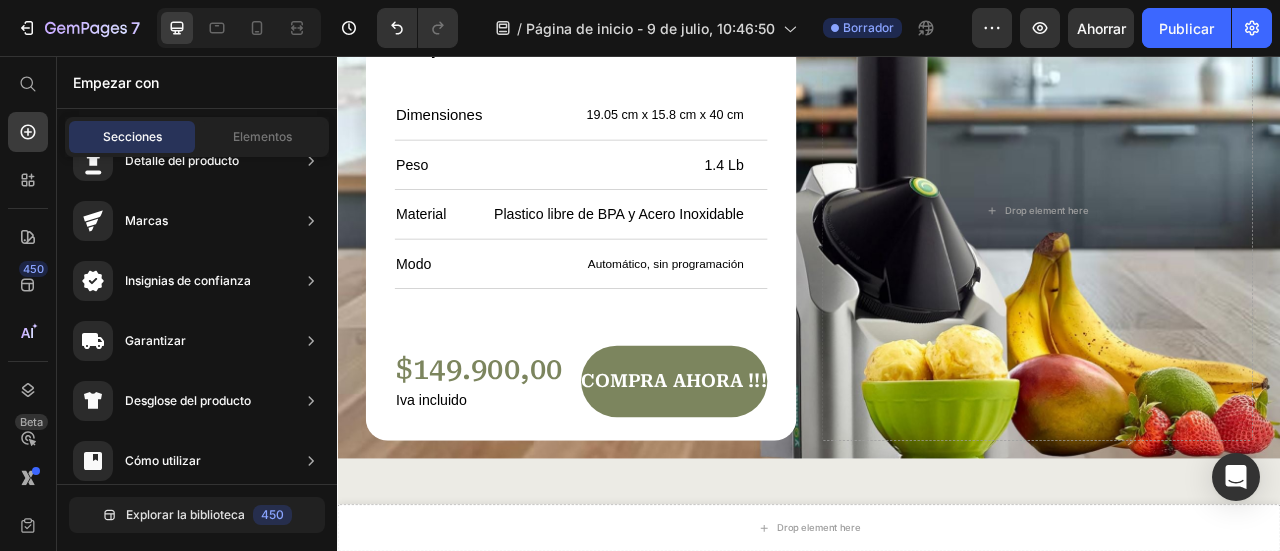 scroll, scrollTop: 6543, scrollLeft: 0, axis: vertical 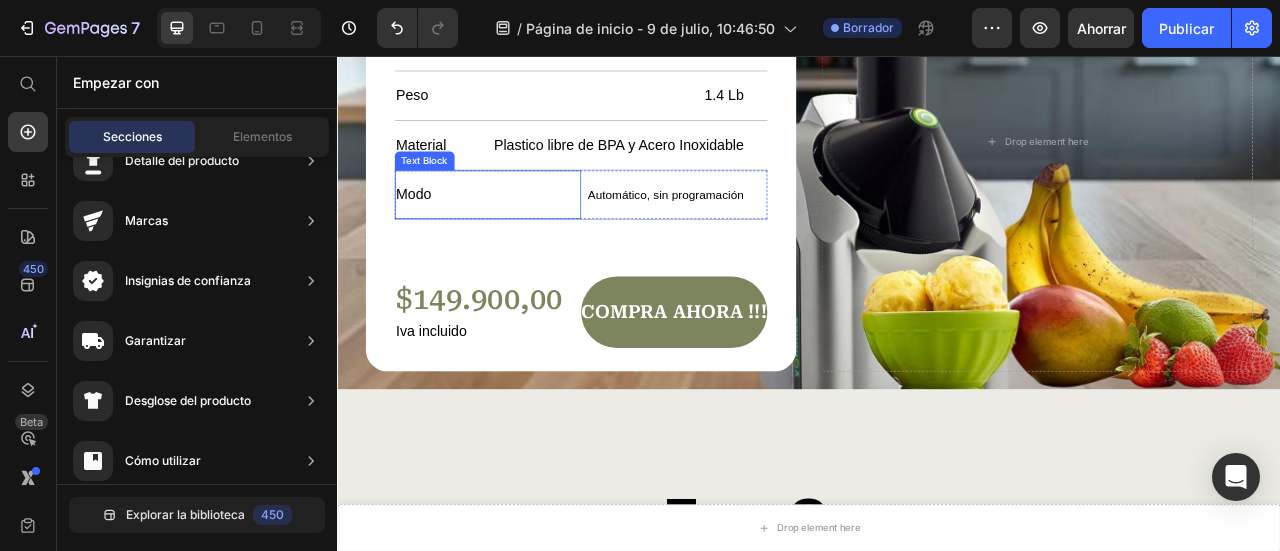 click on "Modo" at bounding box center [528, 232] 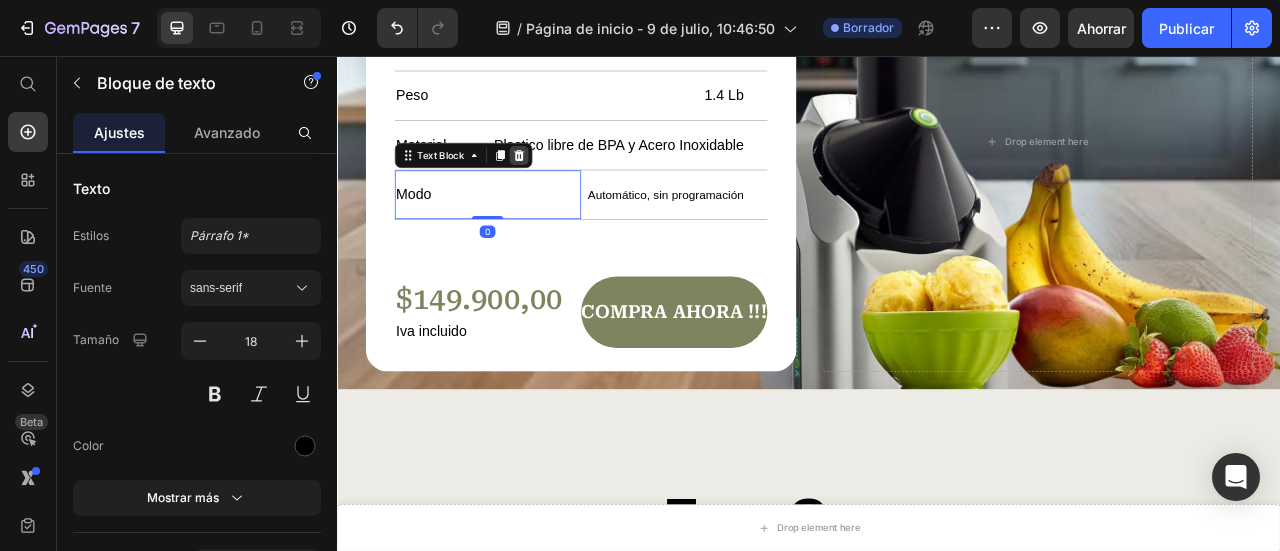 click 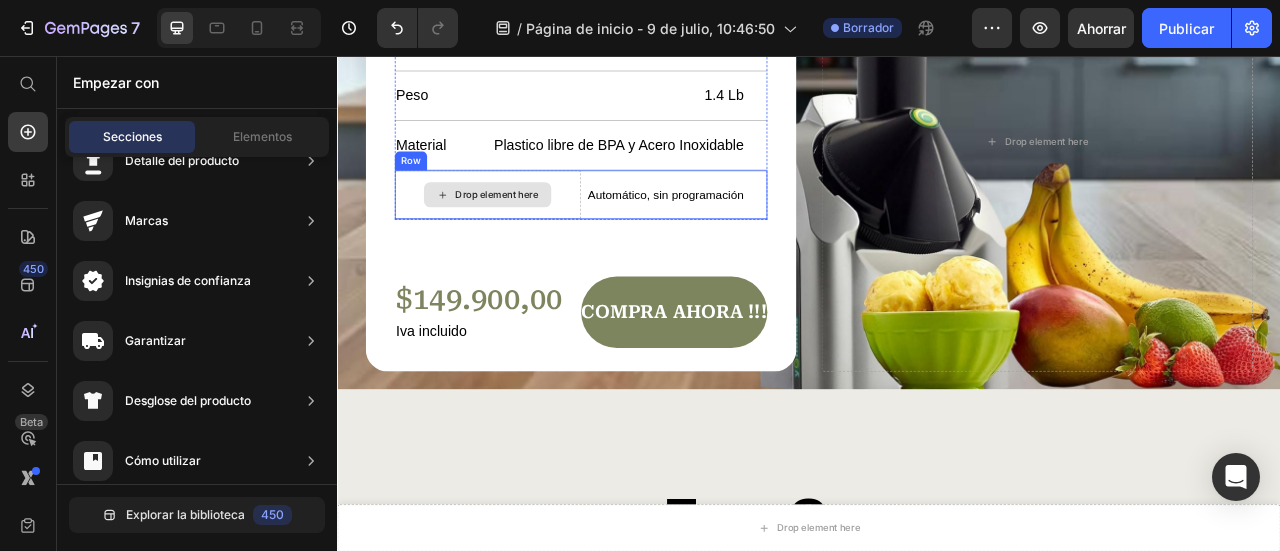 click on "Drop element here" at bounding box center (528, 232) 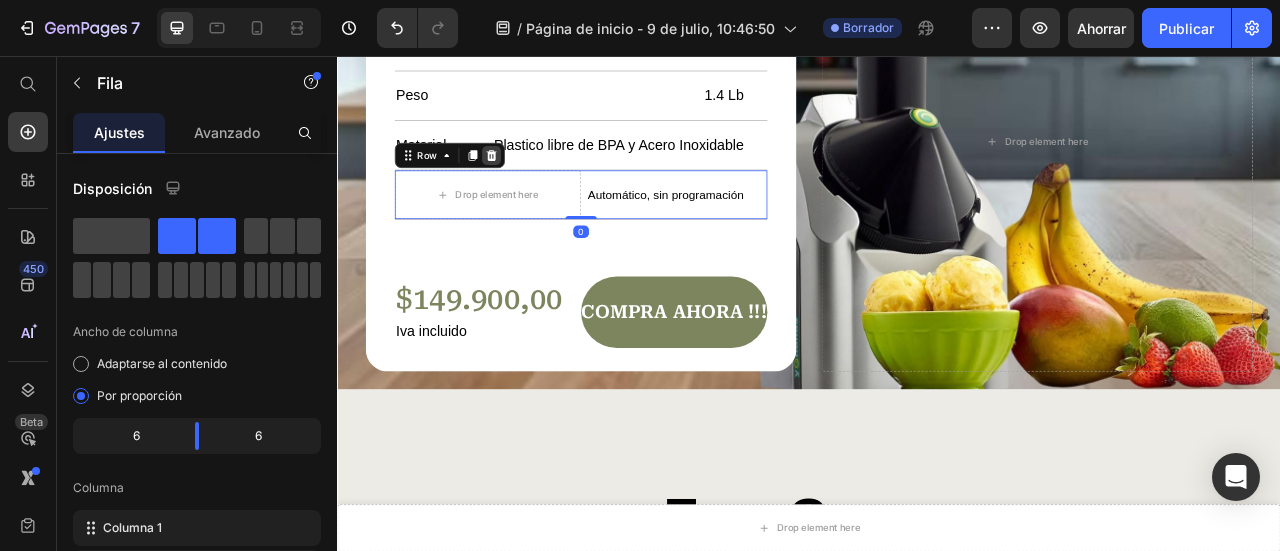 click 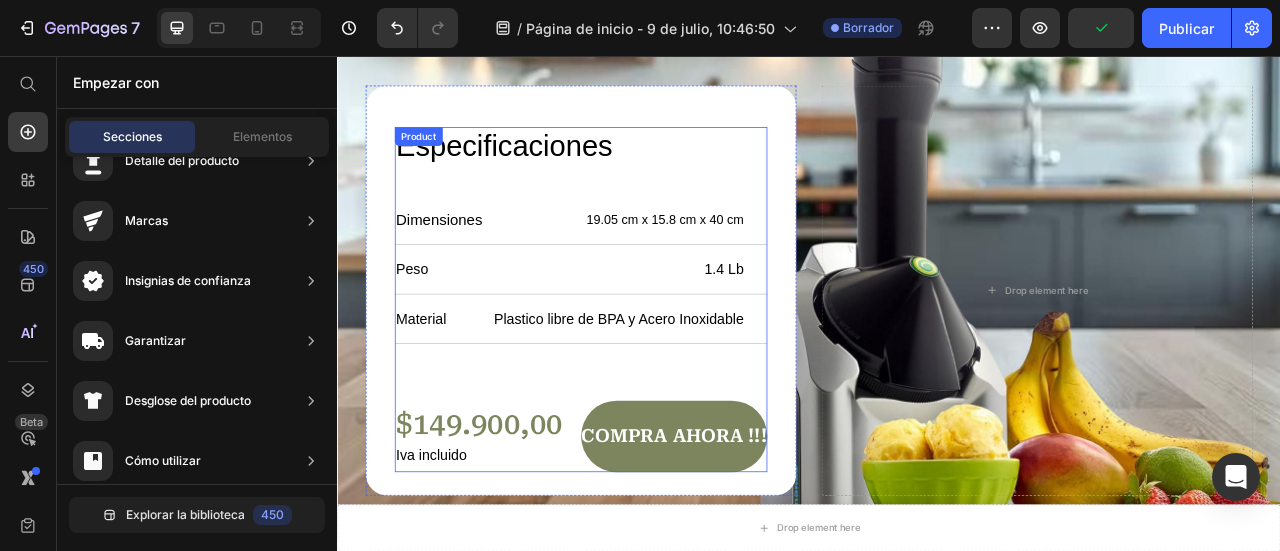 scroll, scrollTop: 6343, scrollLeft: 0, axis: vertical 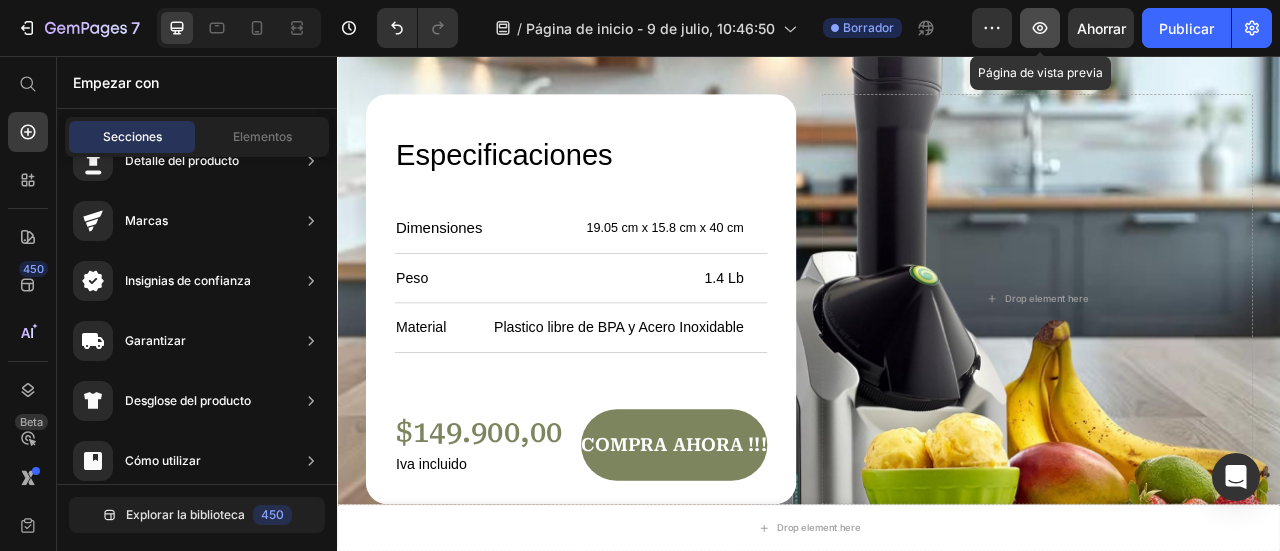 click 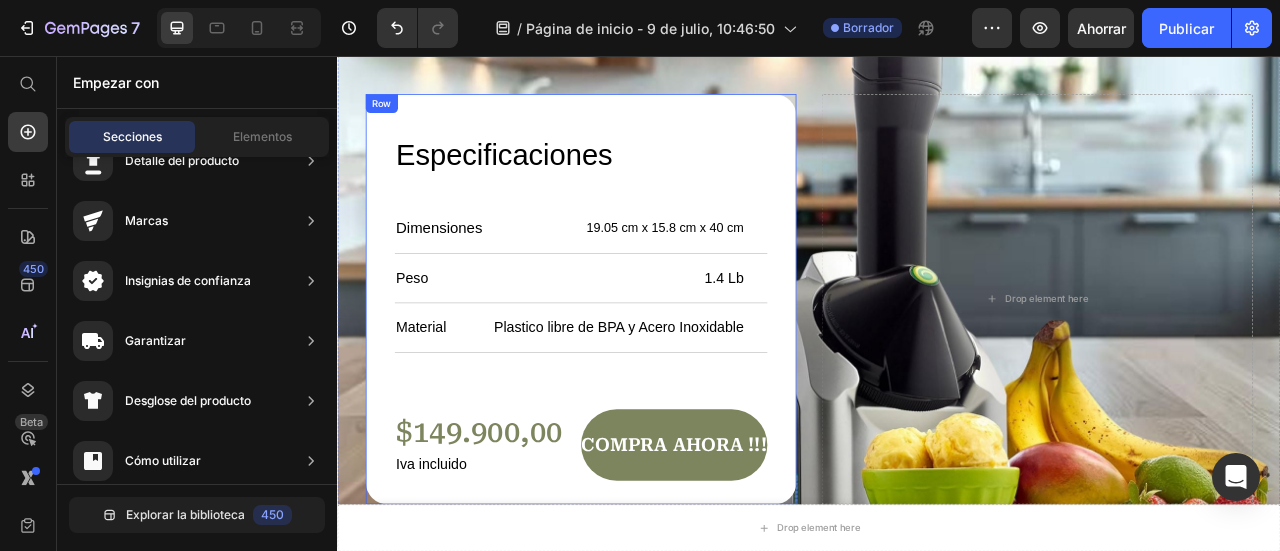 click on "Especificaciones Heading Dimensiones Text Block 19.05 cm x 15.8 cm x 40 cm Text Block Row Peso Text Block 1.4 Lb Text Block Row Material Text Block Plastico libre de BPA y Acero Inoxidable Text Block Row Row $149.900,00 Product Price Iva incluido Text Block Compra Ahora !!! Add to Cart Row Product Row" at bounding box center [647, 365] 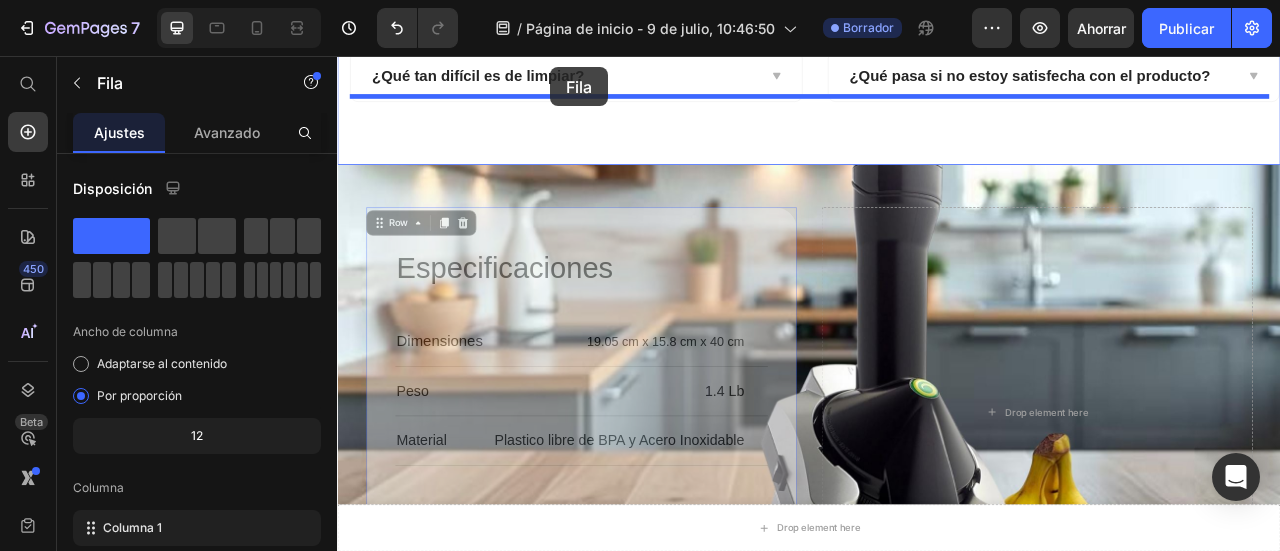 drag, startPoint x: 607, startPoint y: 125, endPoint x: 608, endPoint y: 70, distance: 55.00909 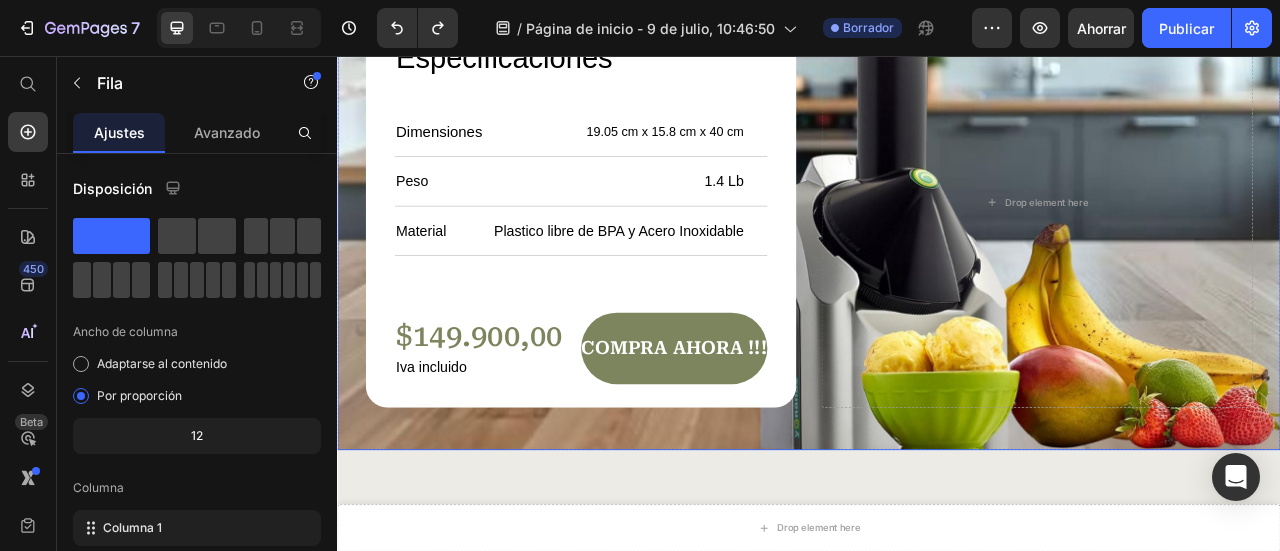 scroll, scrollTop: 6338, scrollLeft: 0, axis: vertical 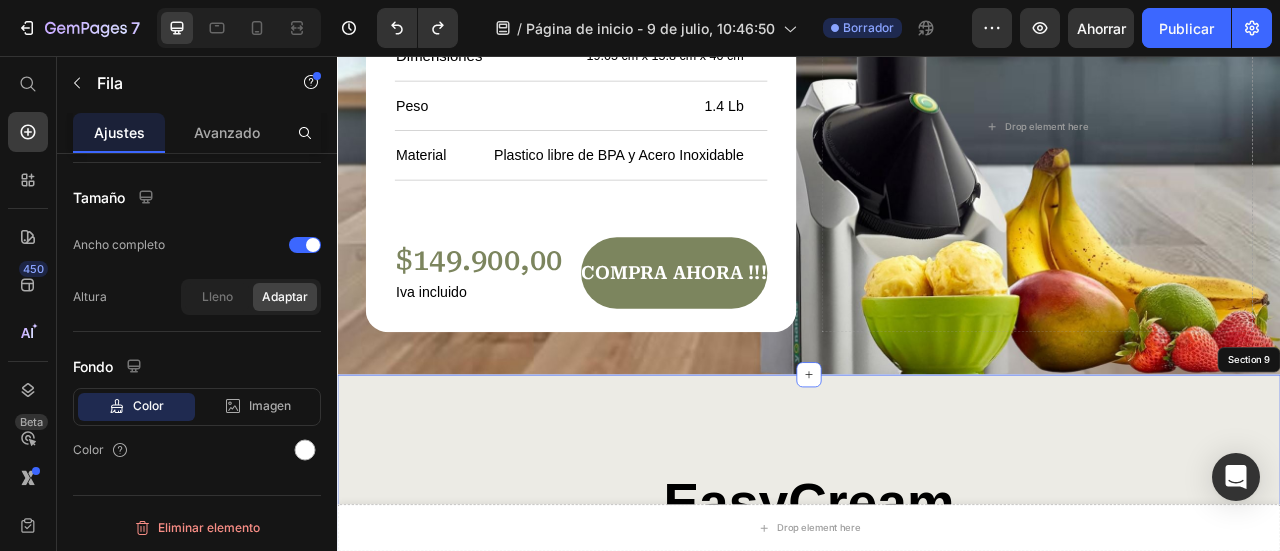 click on "EasyCream Heading aquamarinarose.com Text Block Row Section 9" at bounding box center (937, 634) 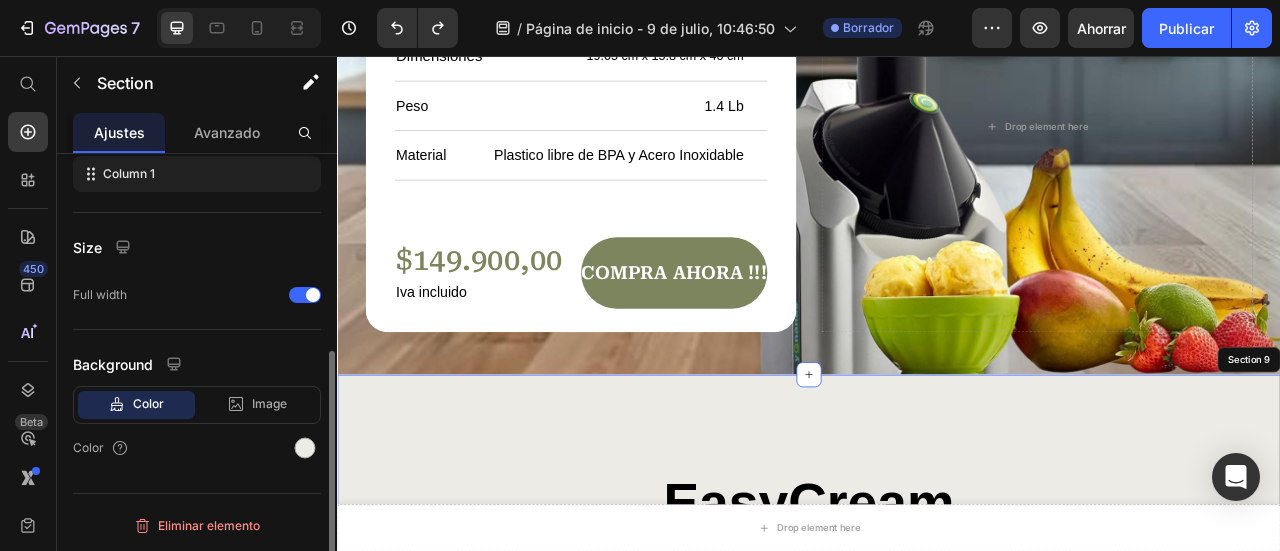 scroll, scrollTop: 0, scrollLeft: 0, axis: both 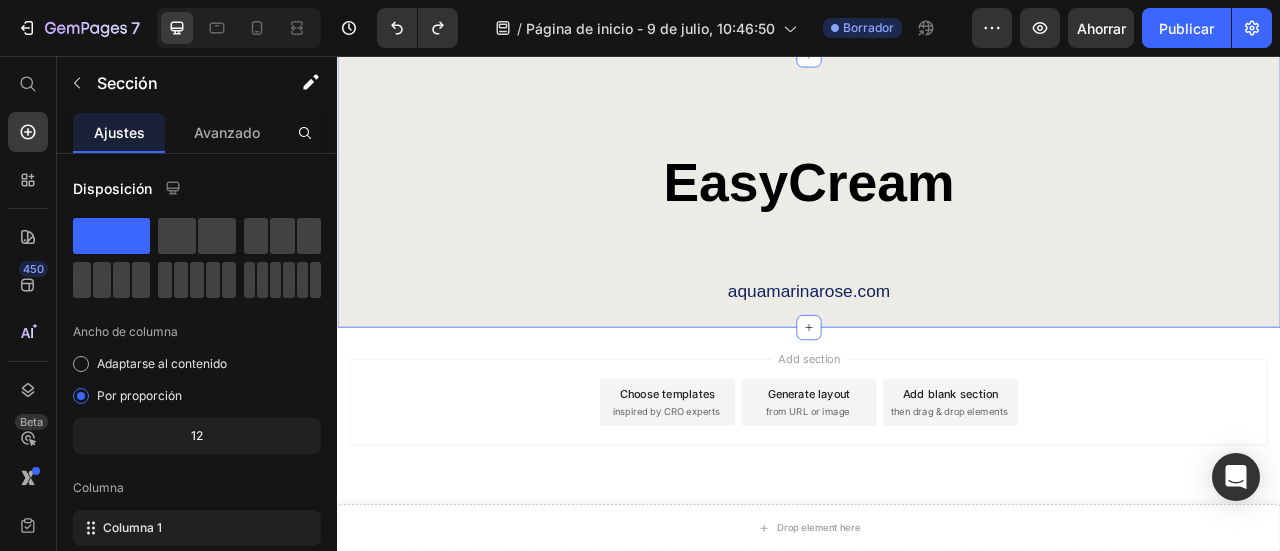 click on "EasyCream Heading aquamarinarose.com Text Block" at bounding box center (937, 272) 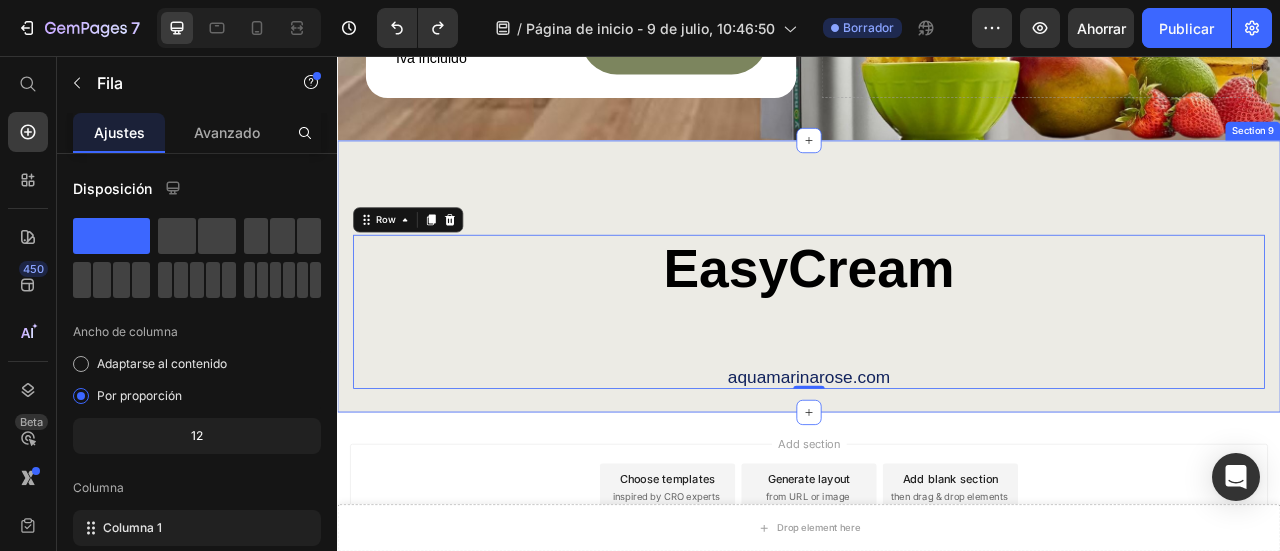 scroll, scrollTop: 6618, scrollLeft: 0, axis: vertical 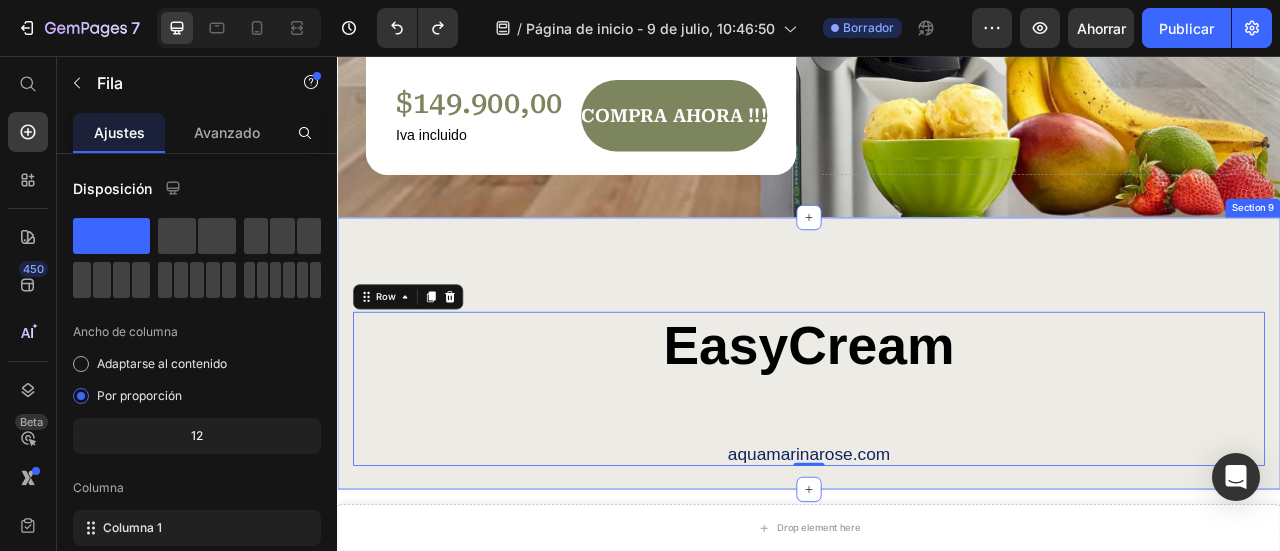 click on "EasyCream Heading aquamarinarose.com Text Block Row   0 Section 9" at bounding box center (937, 434) 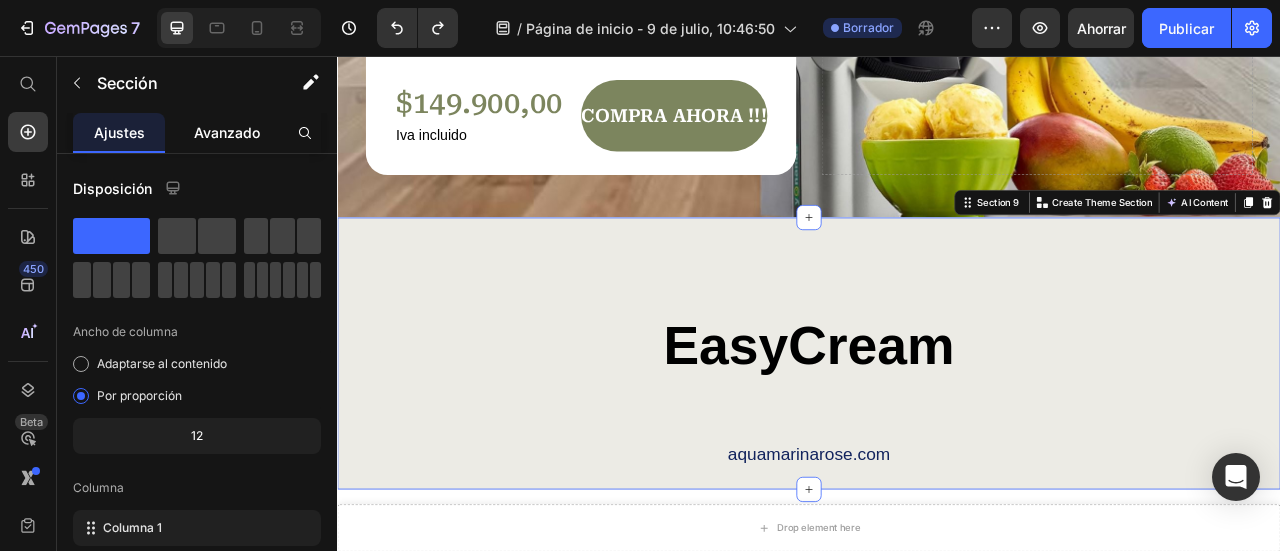 click on "Avanzado" 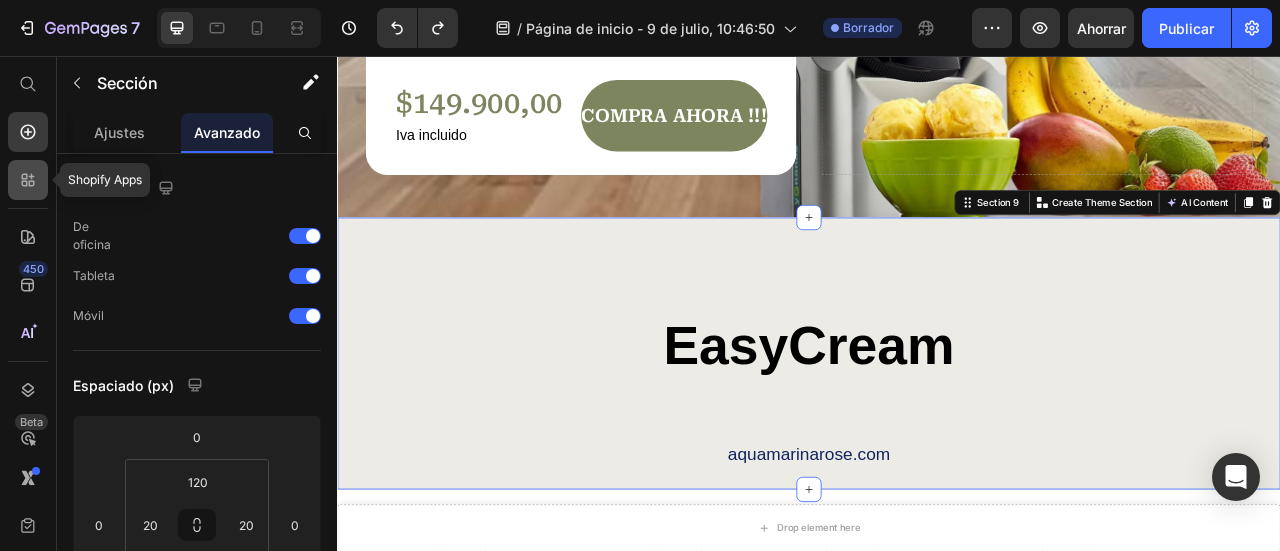 click 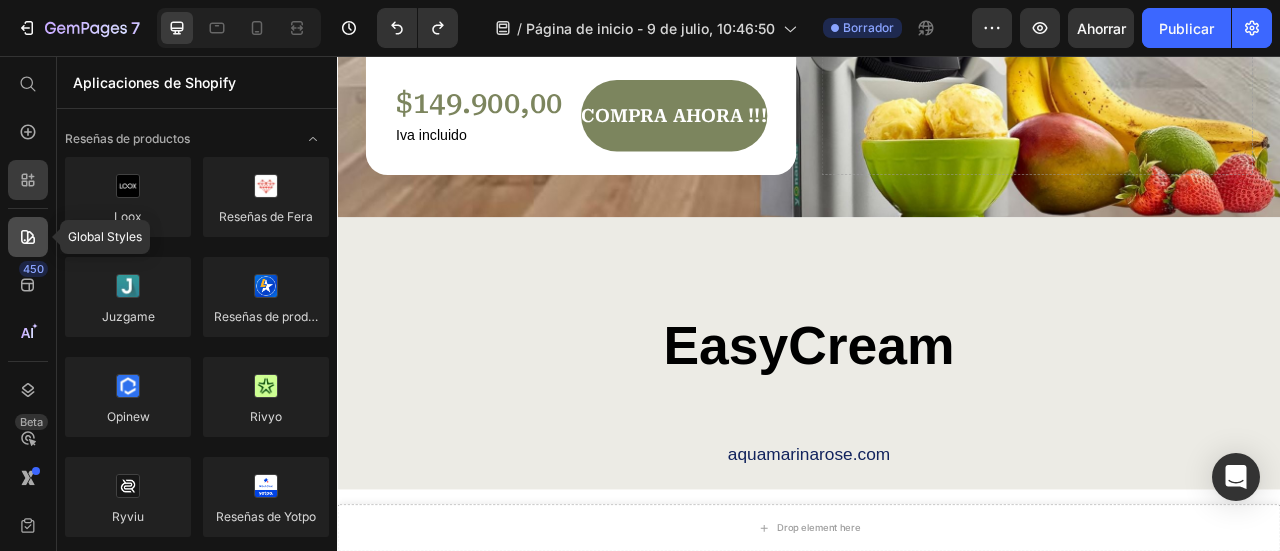 click 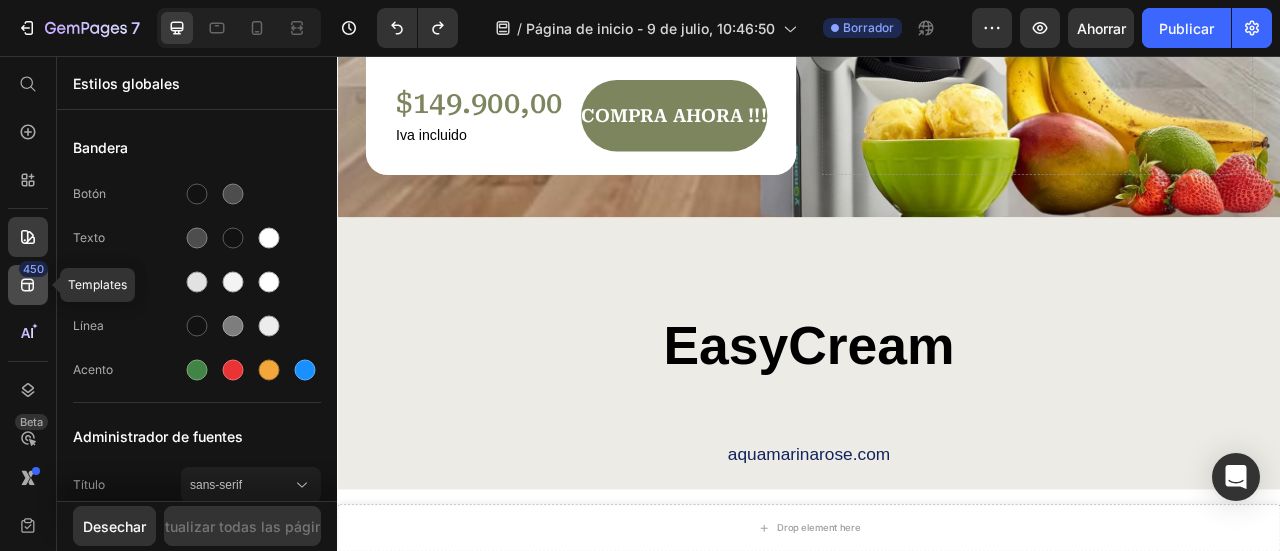 click 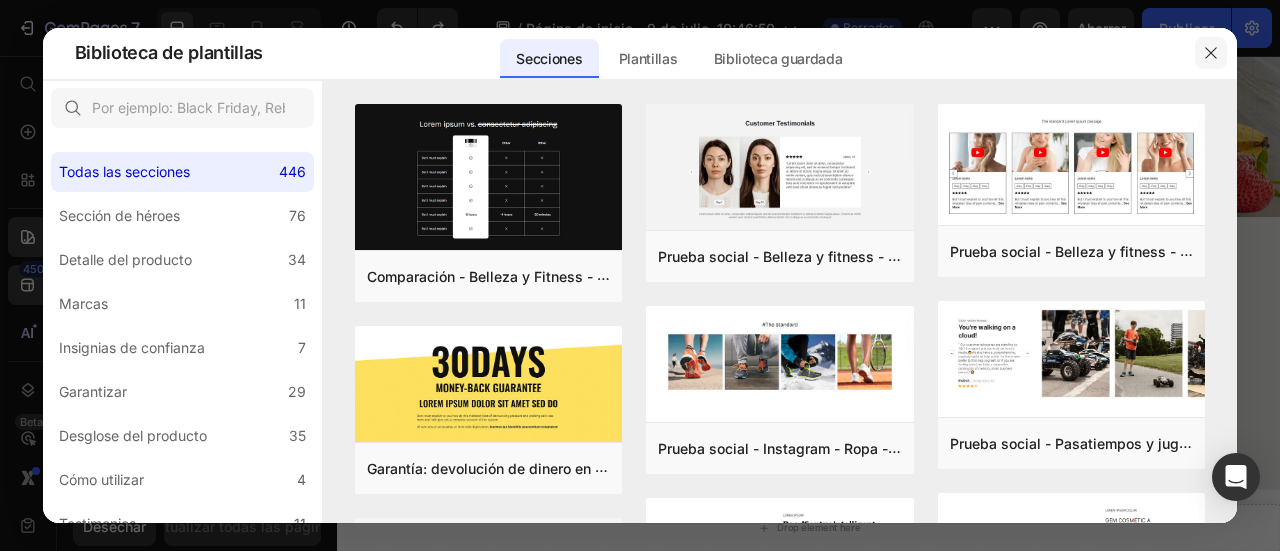 click 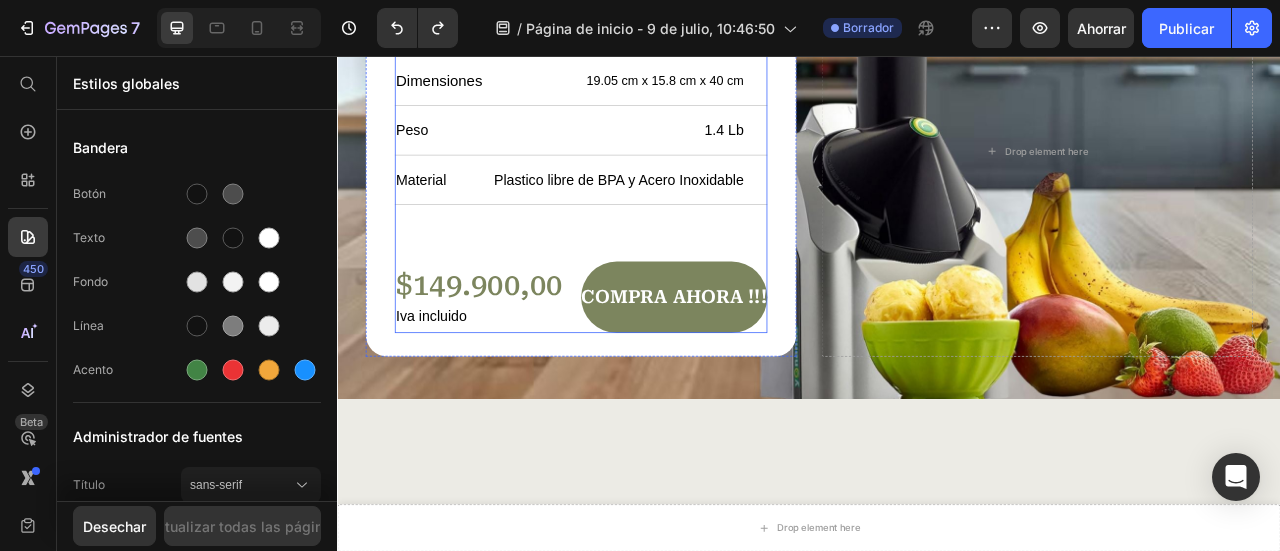 scroll, scrollTop: 6562, scrollLeft: 0, axis: vertical 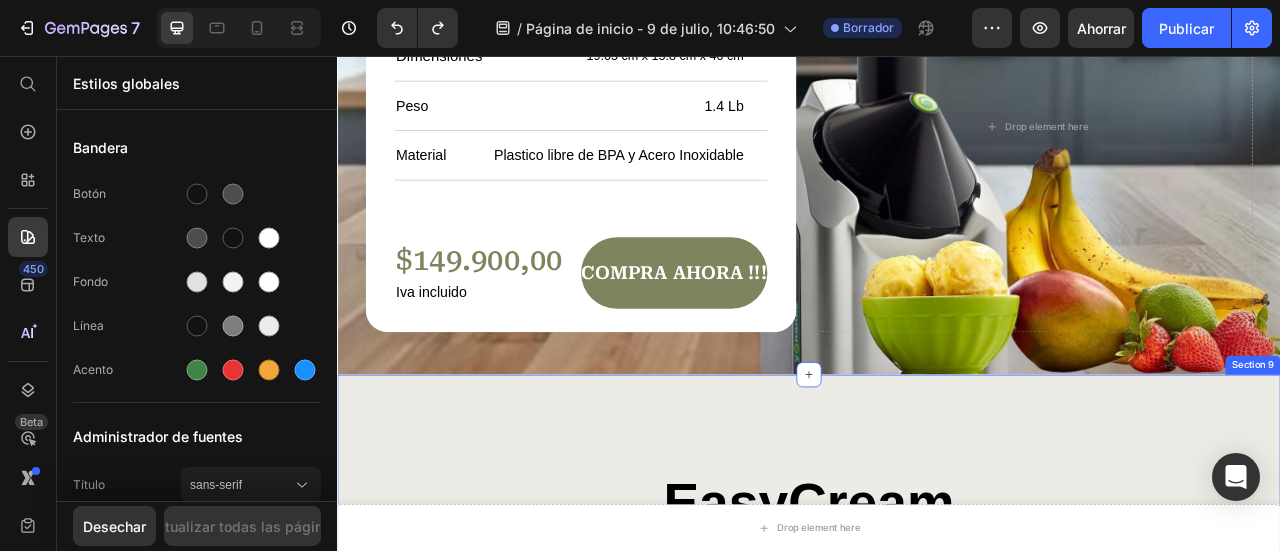 click on "EasyCream Heading aquamarinarose.com Text Block Row Section 9" at bounding box center (937, 634) 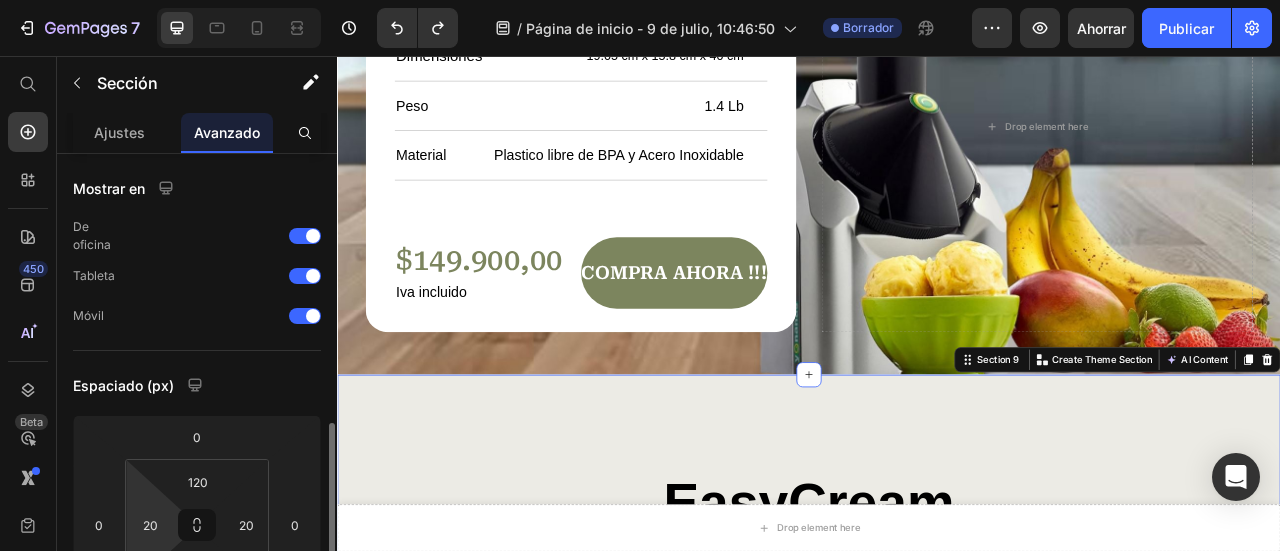 scroll, scrollTop: 200, scrollLeft: 0, axis: vertical 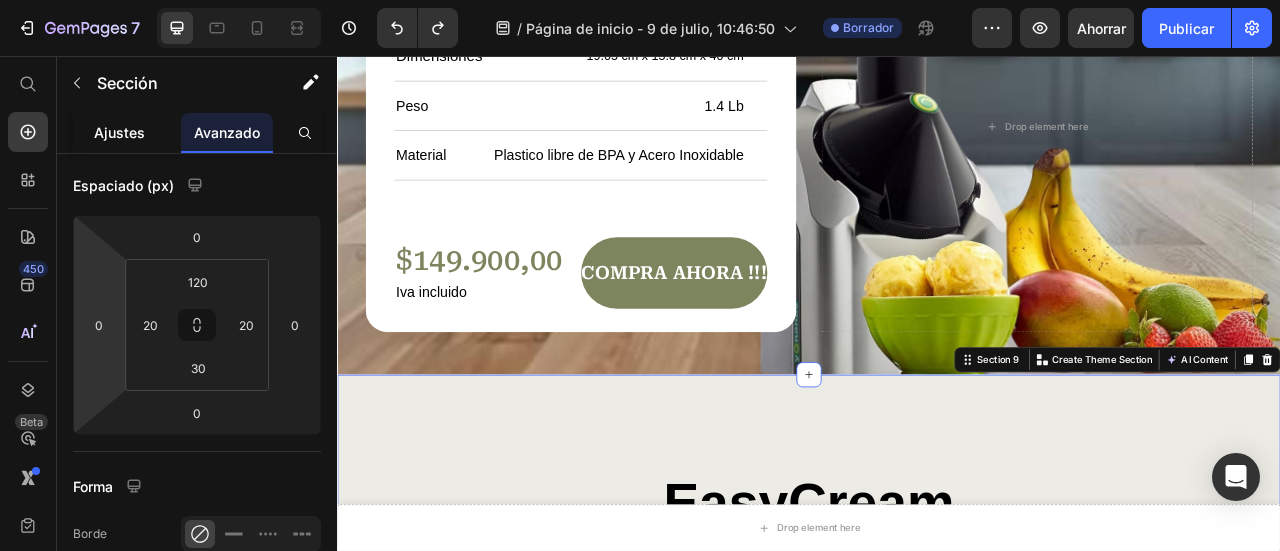 click on "Ajustes" at bounding box center (119, 132) 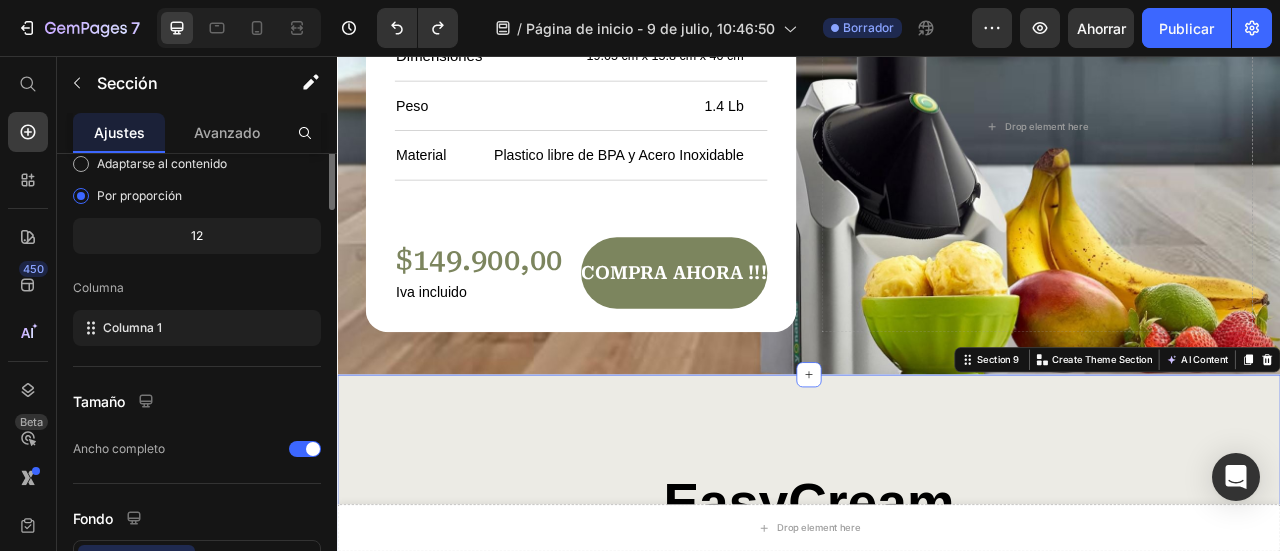 scroll, scrollTop: 0, scrollLeft: 0, axis: both 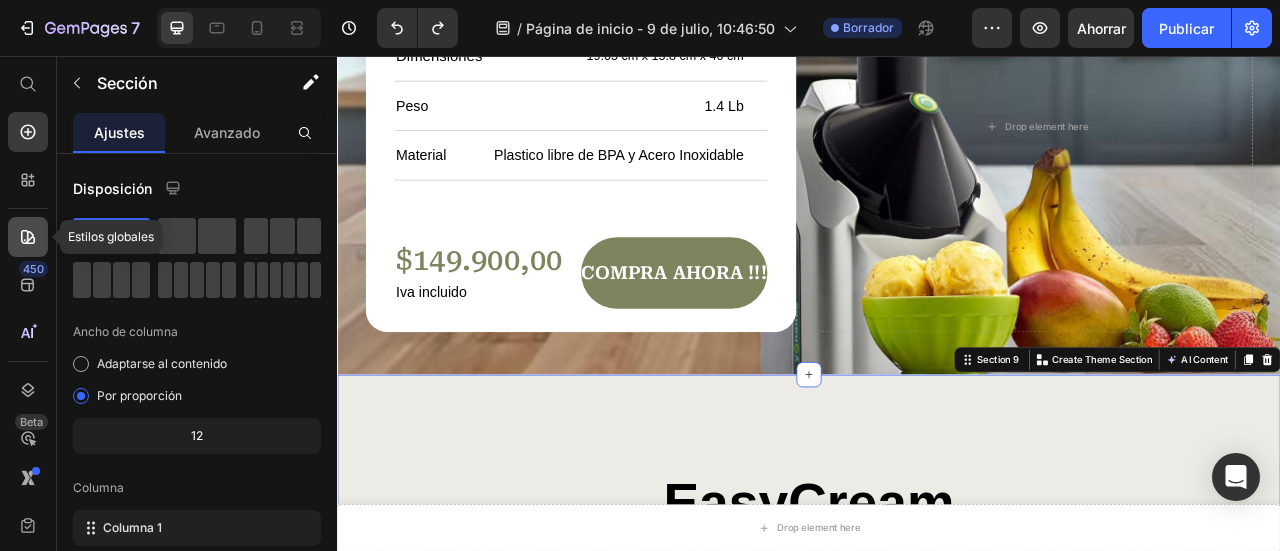 click 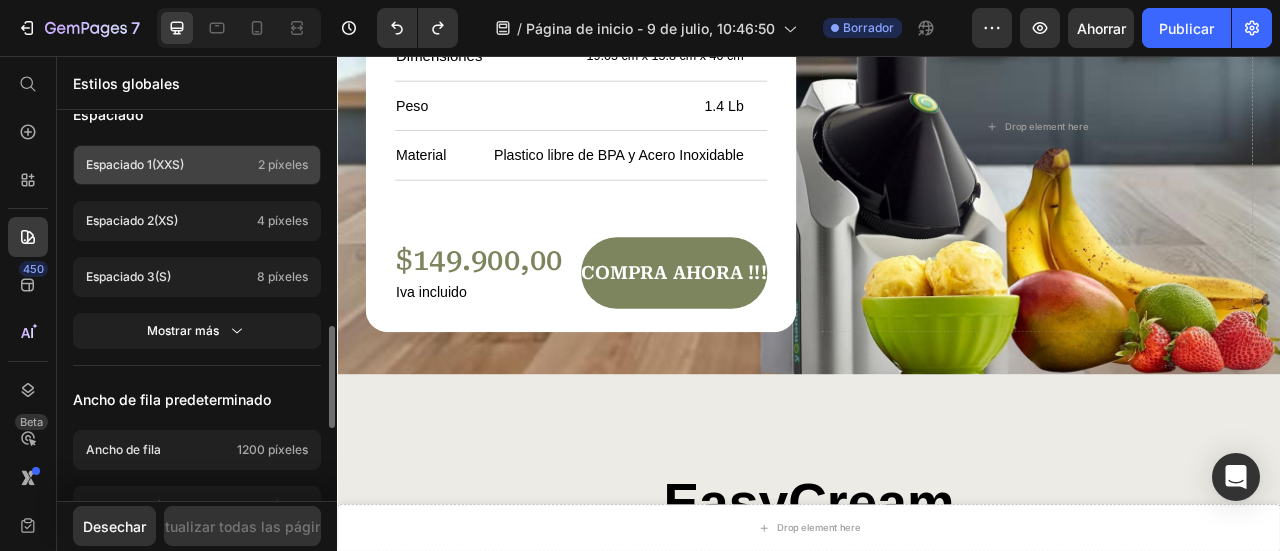 scroll, scrollTop: 1075, scrollLeft: 0, axis: vertical 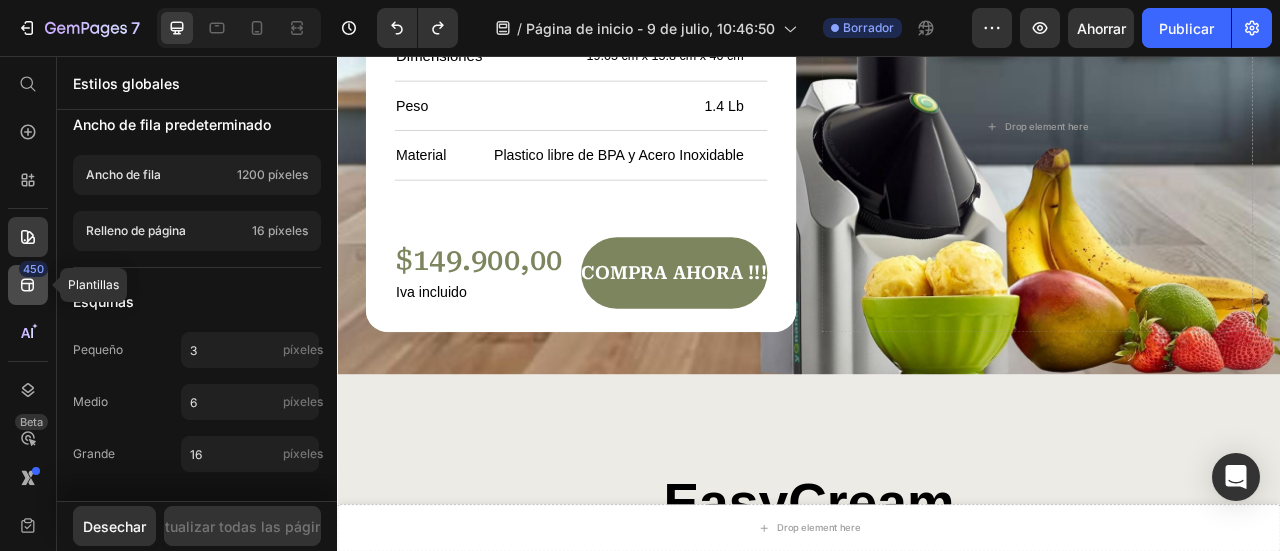 click 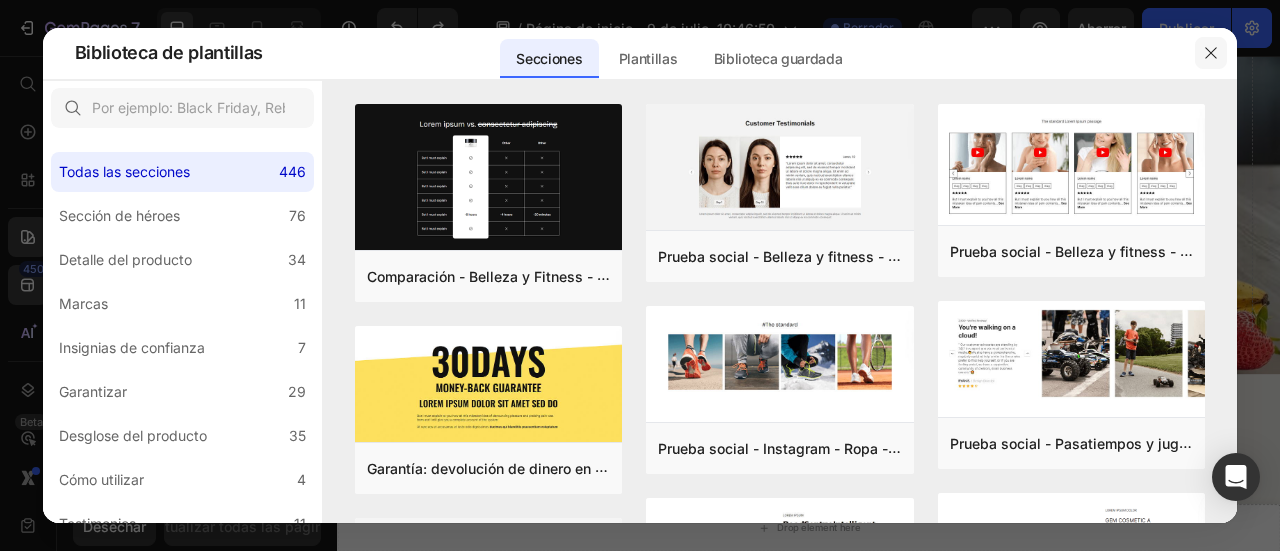click at bounding box center [1211, 53] 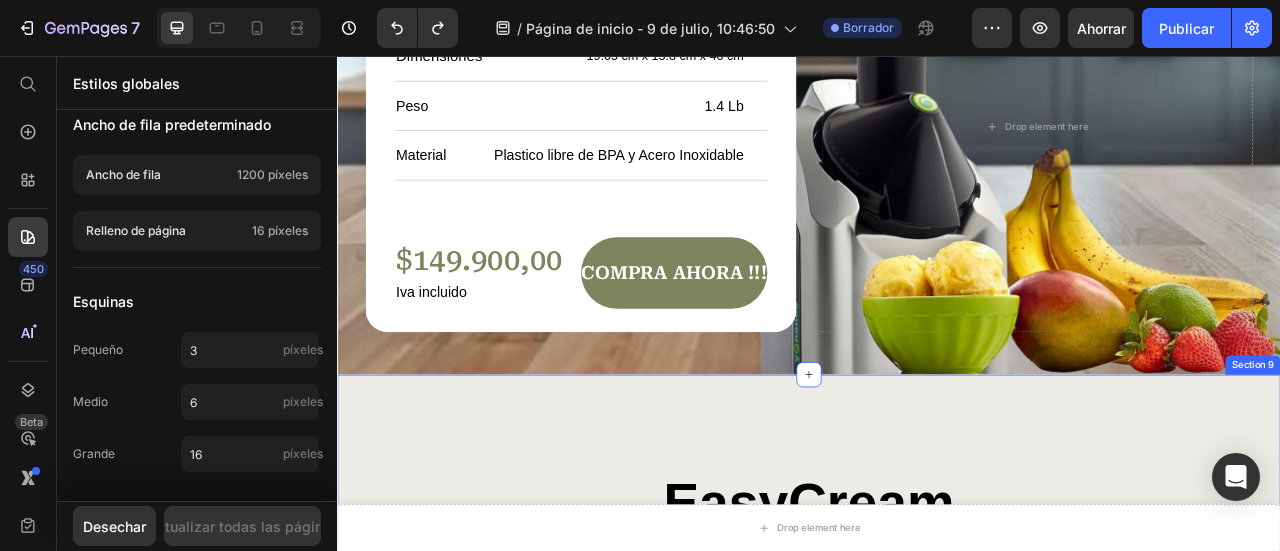 click on "EasyCream Heading aquamarinarose.com Text Block Row Section 9" at bounding box center (937, 634) 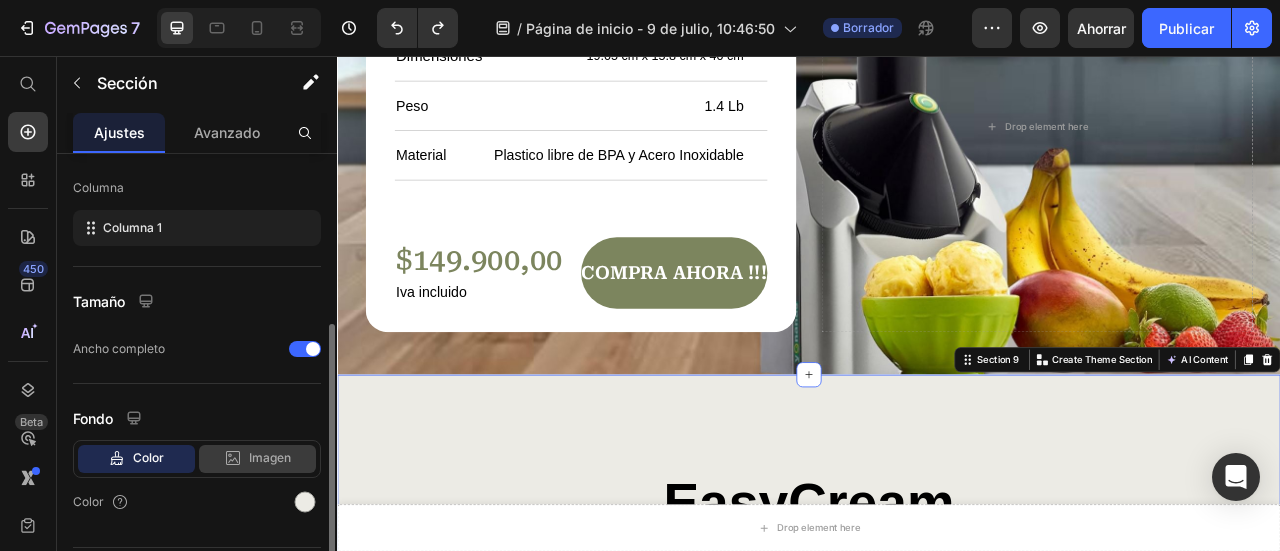 scroll, scrollTop: 352, scrollLeft: 0, axis: vertical 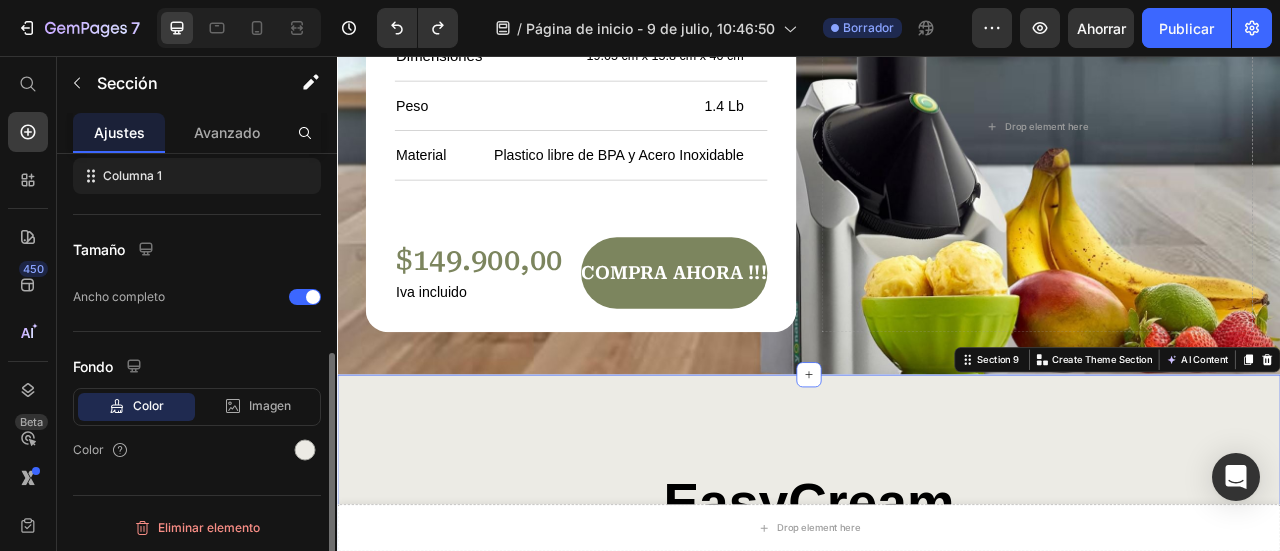 click on "EasyCream Heading aquamarinarose.com Text Block Row Section 9   You can create reusable sections Create Theme Section AI Content Write with GemAI What would you like to describe here? Tone and Voice Persuasive Product MAQUINAFRUIT PRO - MAQUINA PARA HACER HELADO EN CASA Show more Generate" at bounding box center (937, 634) 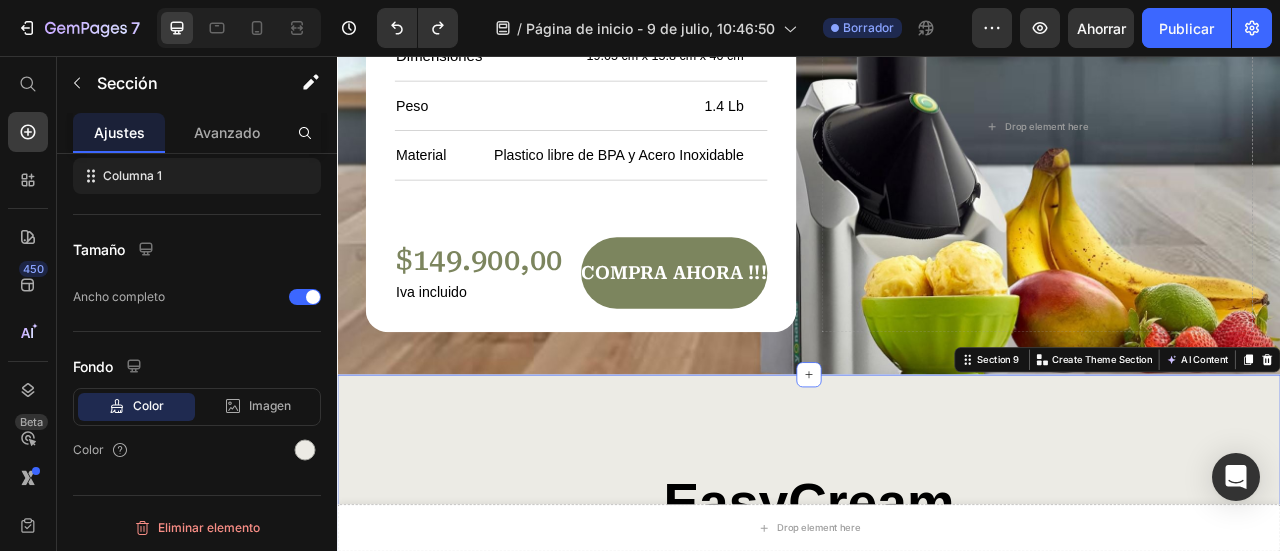 click on "EasyCream Heading aquamarinarose.com Text Block Row Section 9   You can create reusable sections Create Theme Section AI Content Write with GemAI What would you like to describe here? Tone and Voice Persuasive Product MAQUINAFRUIT PRO - MAQUINA PARA HACER HELADO EN CASA Show more Generate" at bounding box center [937, 634] 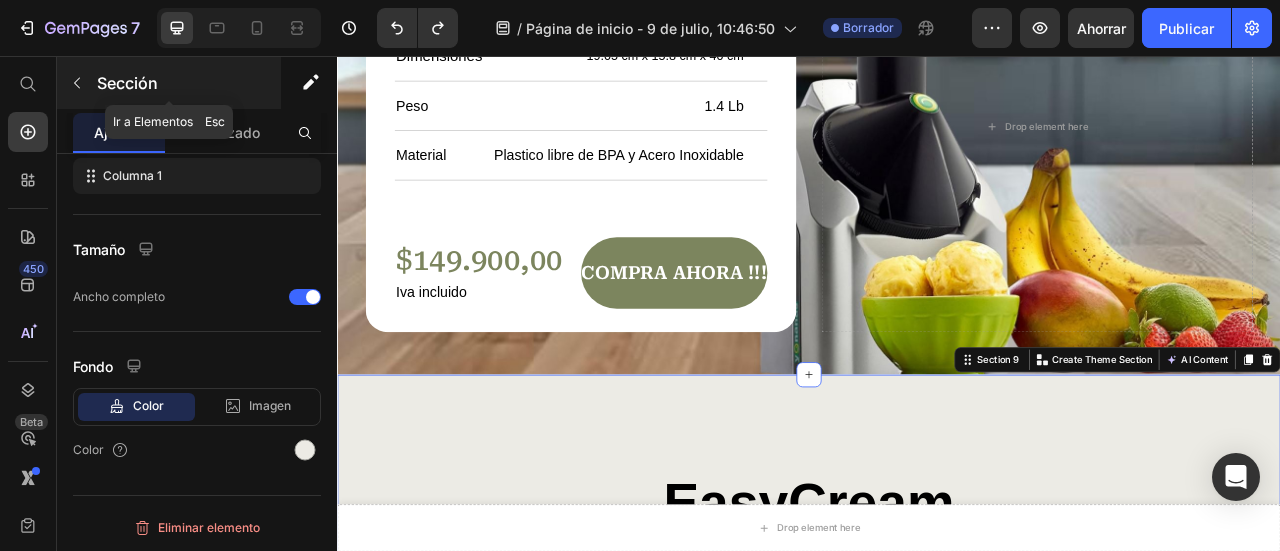 click 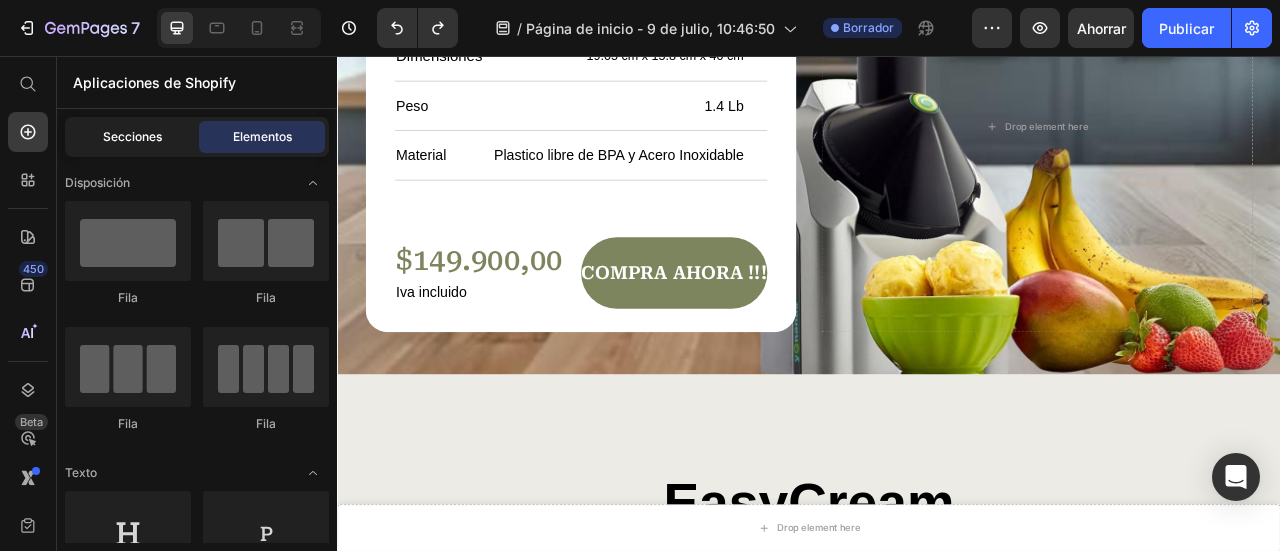 drag, startPoint x: 122, startPoint y: 122, endPoint x: 165, endPoint y: 150, distance: 51.312767 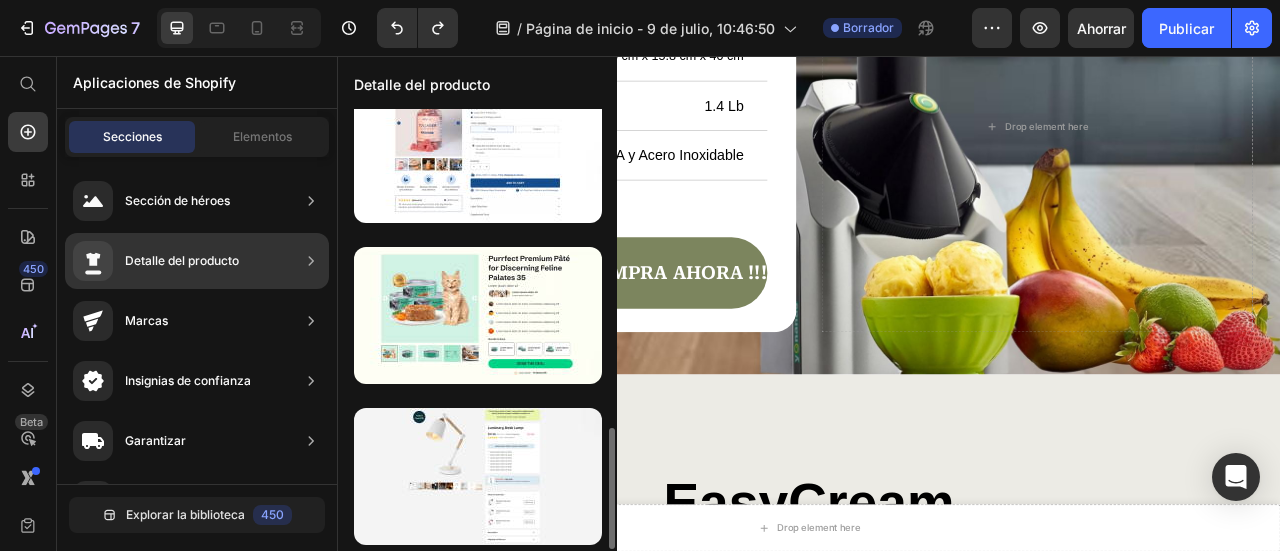 scroll, scrollTop: 300, scrollLeft: 0, axis: vertical 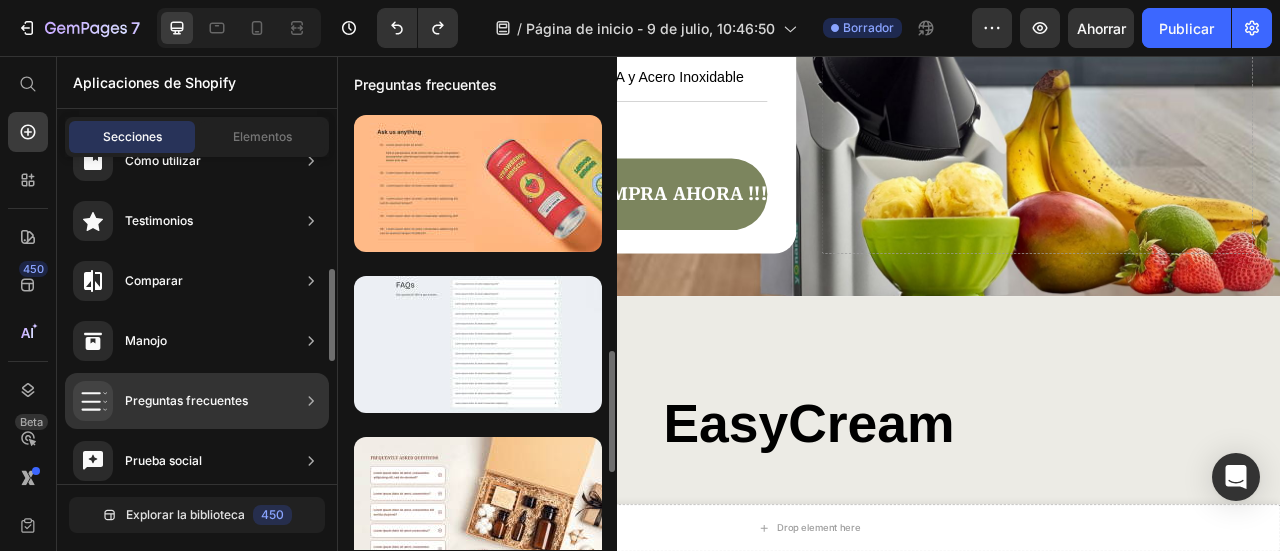 click on "Manojo" 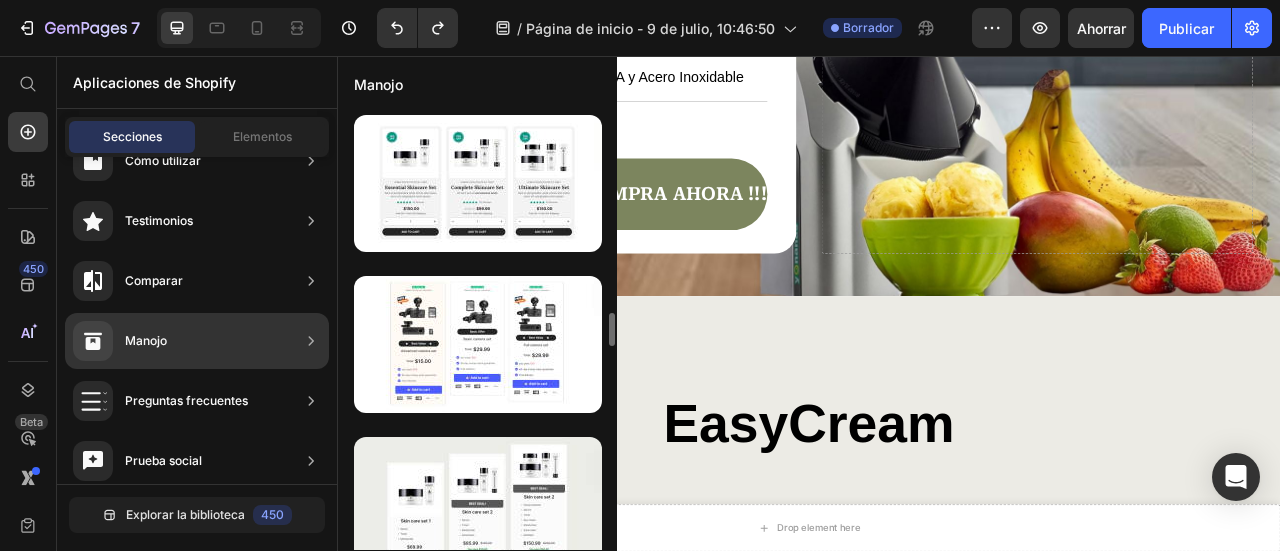click at bounding box center [478, 827] 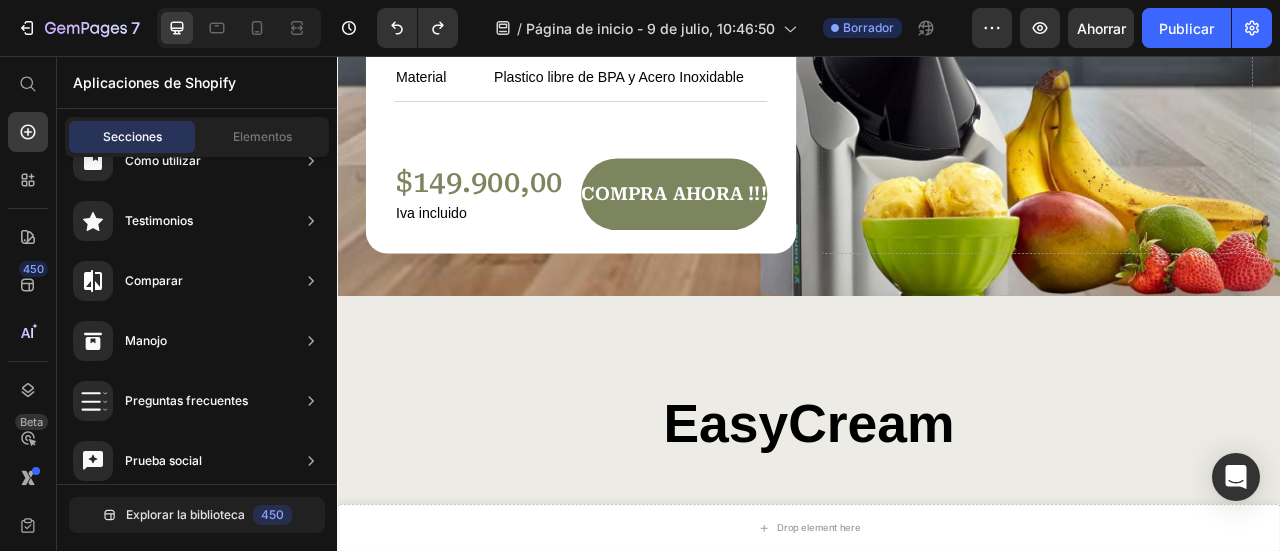 scroll, scrollTop: 0, scrollLeft: 0, axis: both 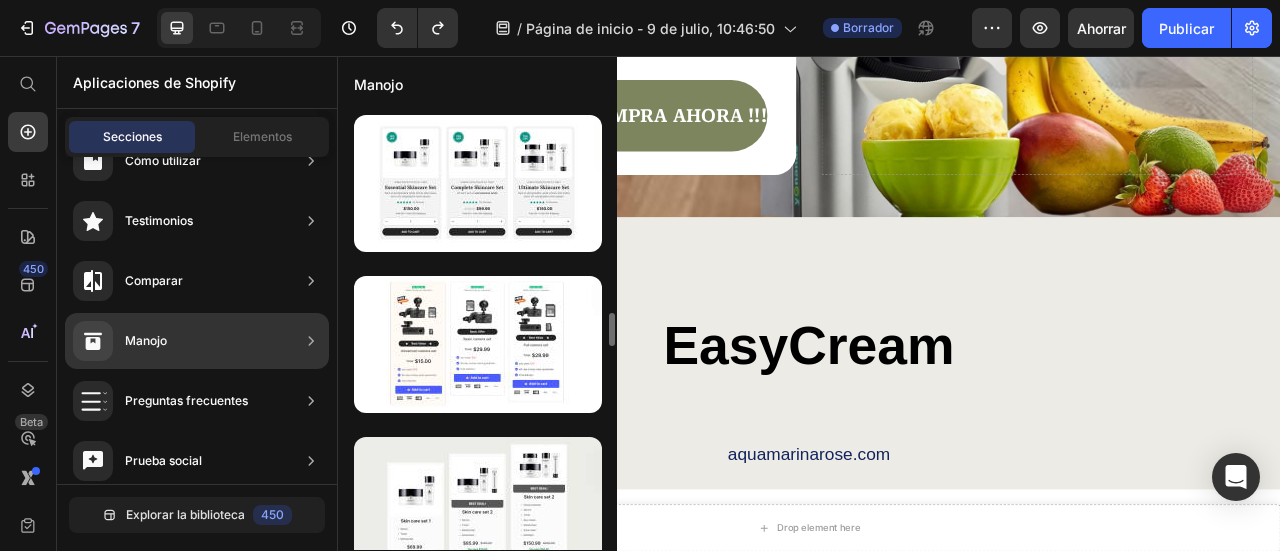 click at bounding box center (478, 666) 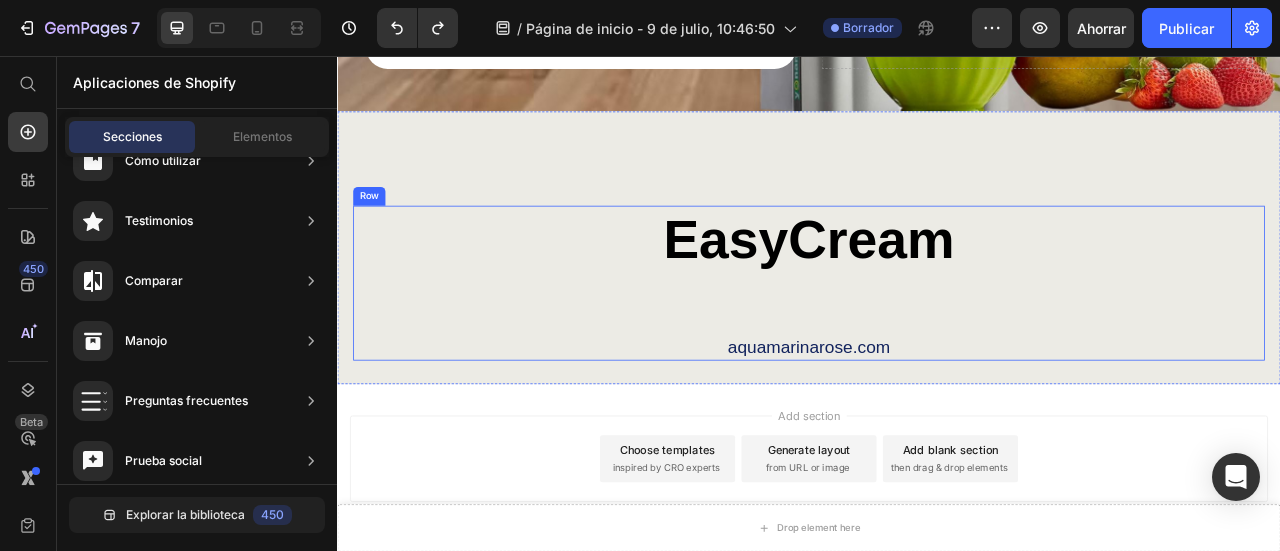 scroll, scrollTop: 6962, scrollLeft: 0, axis: vertical 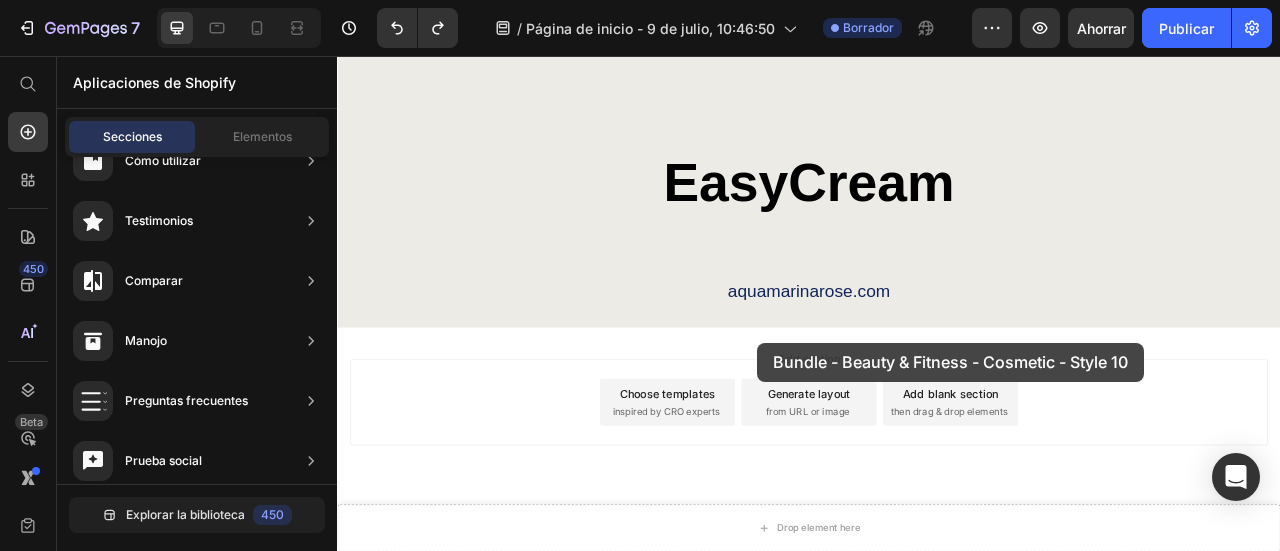 drag, startPoint x: 797, startPoint y: 497, endPoint x: 871, endPoint y: 421, distance: 106.07545 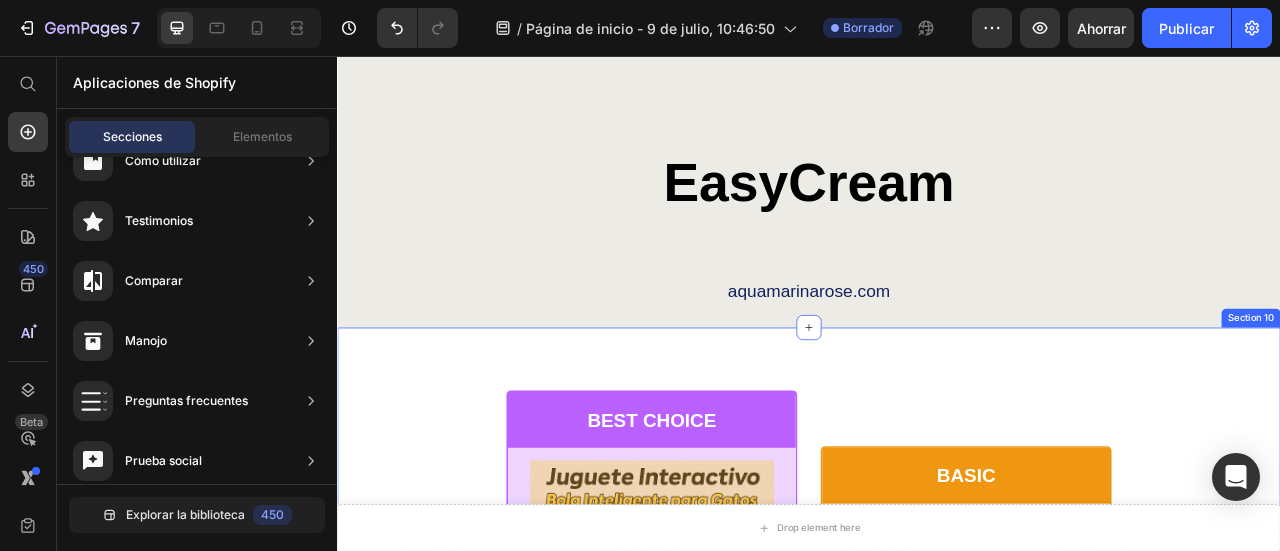 click on "BEST CHOICE Text Block Row Product Images Row Bola interactiva para gato Product Title $69.990,00 Product Price Row or 4 payments of $15.00 with Text Block Image Row INCLUDES: Text Block Row Row Lorem ipsum dolor sit amet, consectetur adipiscing elit. Text Block Lorem ipsum dolor Text Block Lorem ipsum dolor sit amet, consectetur Text Block Row Lorem ipsum dolor sit amet, consectetur Text Block Row Lorem ipsum dolor sit amet, consectetur Text Block Row Lorem ipsum dolor sit amet, consectetur Text Block Row $69.990,00 Product Price BEST PRICE. BUY NOW! Add to Cart Row 30 - Day money back guarantee Text Block Row Product Row BASIC Text Block Row Product Images Row Bola interactiva para gato Product Title $69.990,00 Product Price Row or 4 payments of $15.00 with Text Block Image Row INCLUDES: Text Block Row Row Lorem ipsum dolor sit amet, consectetur adipiscing elit. Text Block Lorem ipsum dolor Text Block
Icon Row
Icon Row
Icon Row
Icon Row Row" at bounding box center (937, 1157) 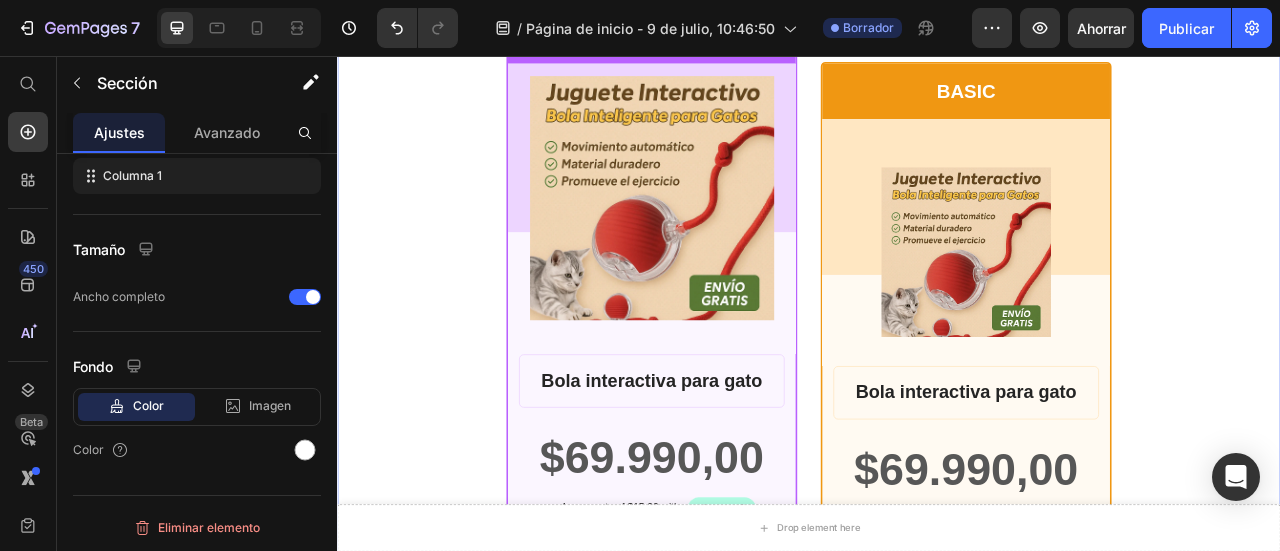 scroll, scrollTop: 7582, scrollLeft: 0, axis: vertical 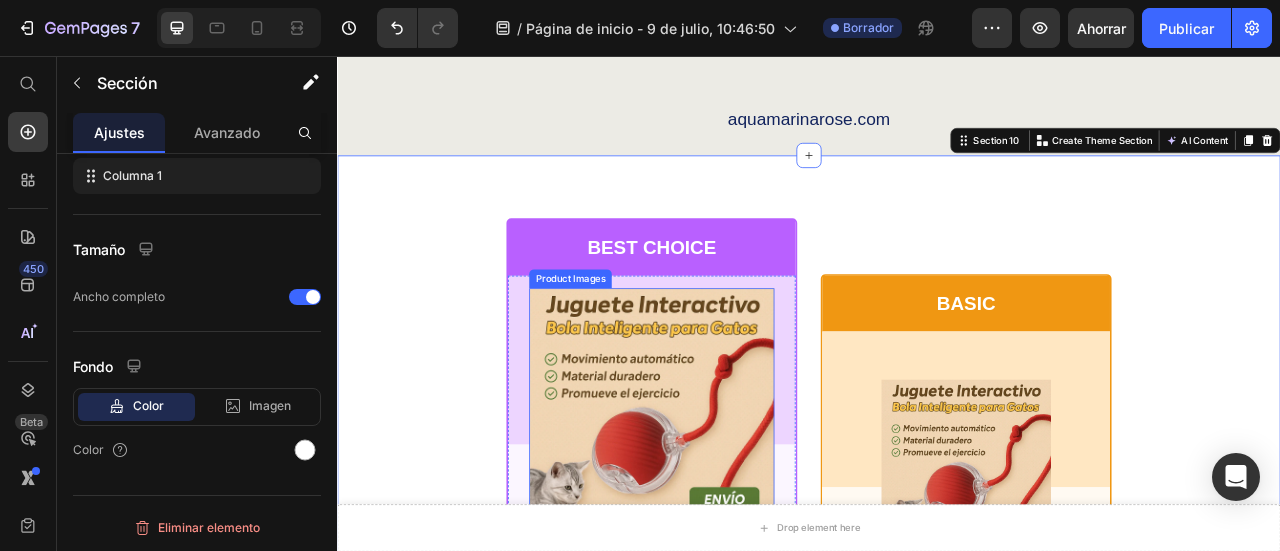 click at bounding box center (737, 506) 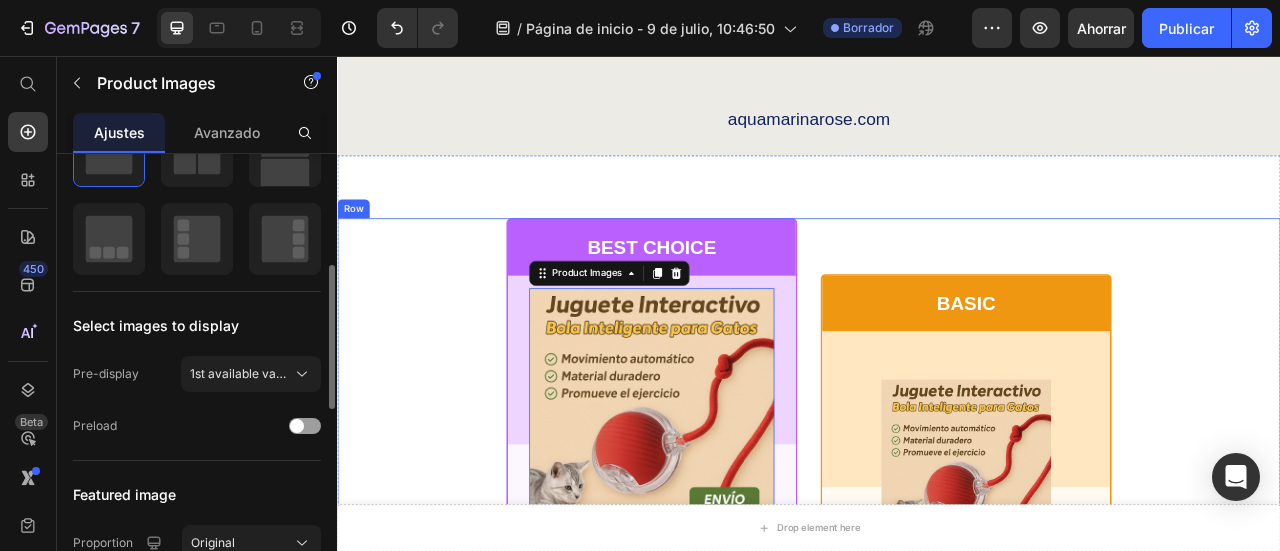 scroll, scrollTop: 0, scrollLeft: 0, axis: both 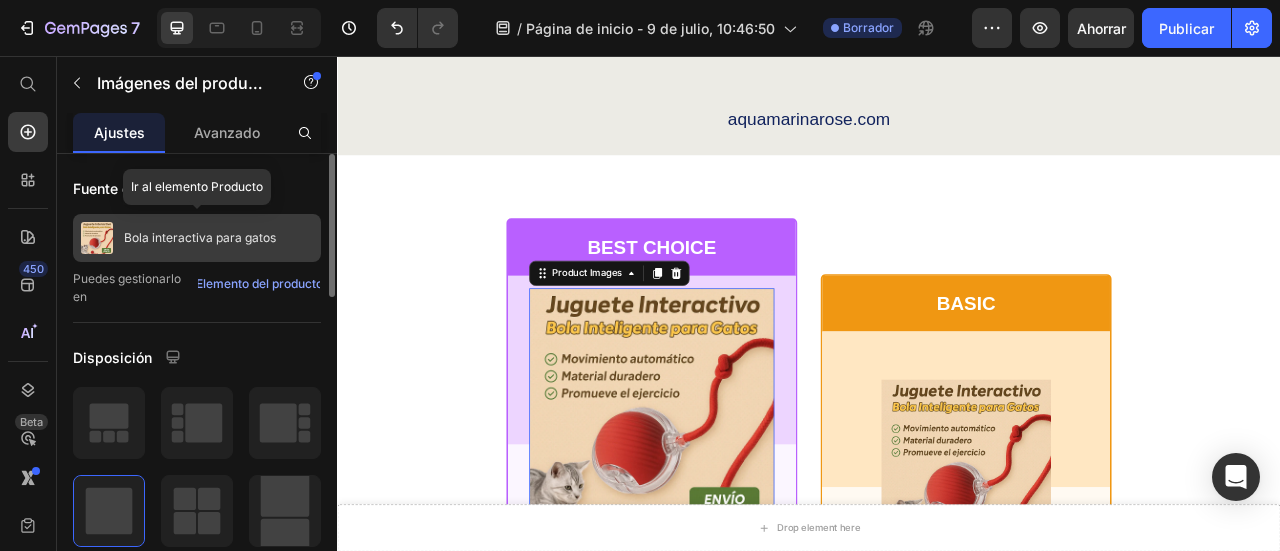 click on "Bola interactiva para gatos" at bounding box center [200, 237] 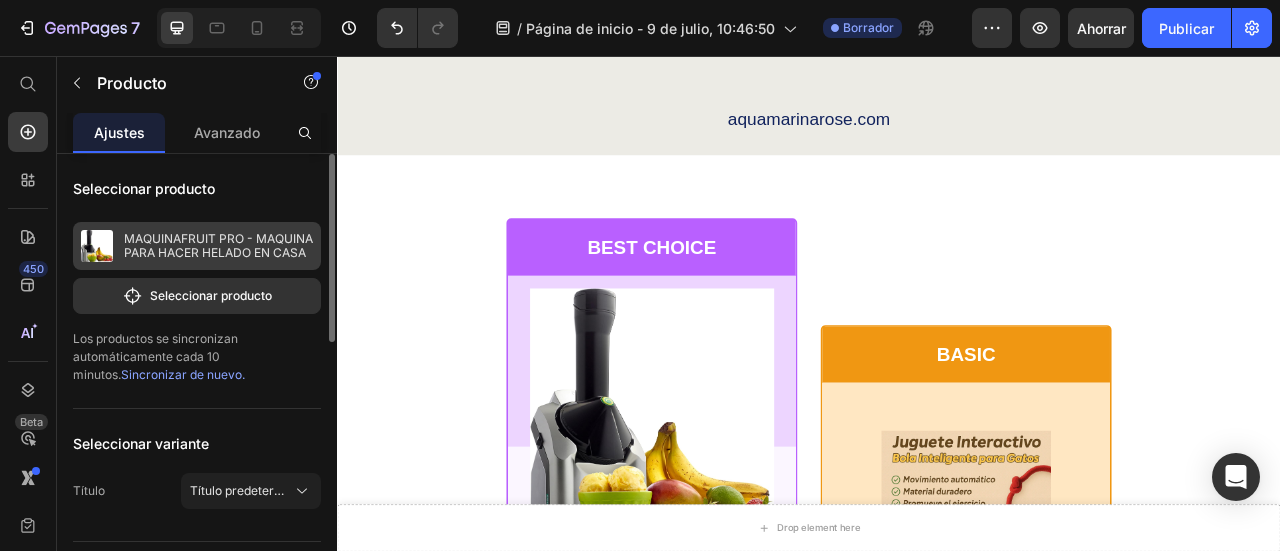 click on "MAQUINAFRUIT PRO - MAQUINA PARA HACER HELADO EN CASA" at bounding box center (218, 245) 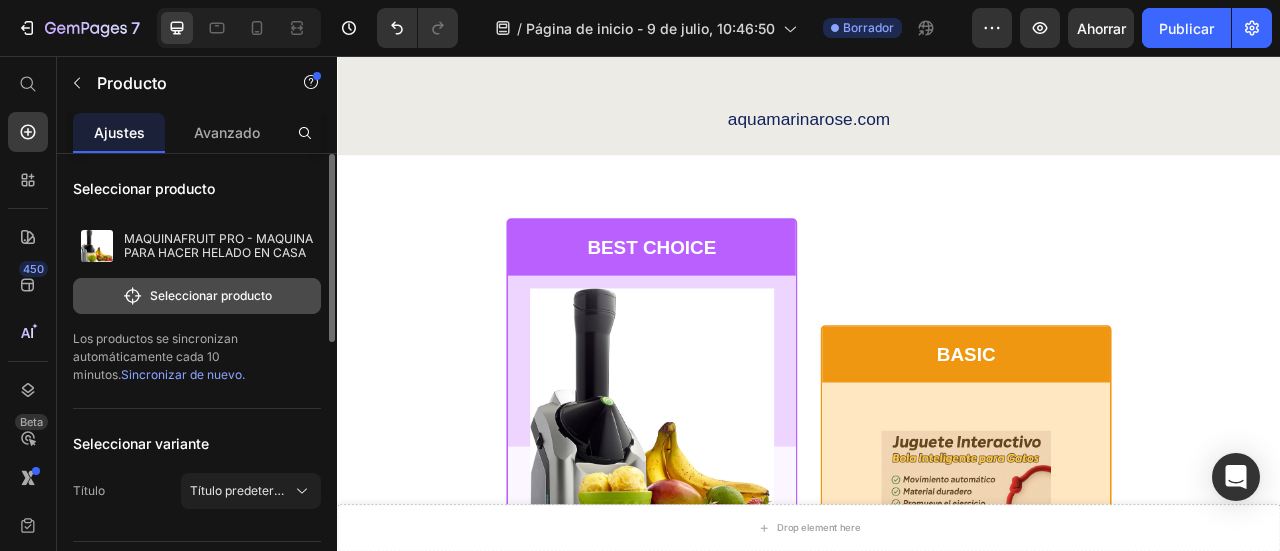 click on "Seleccionar producto" at bounding box center [211, 295] 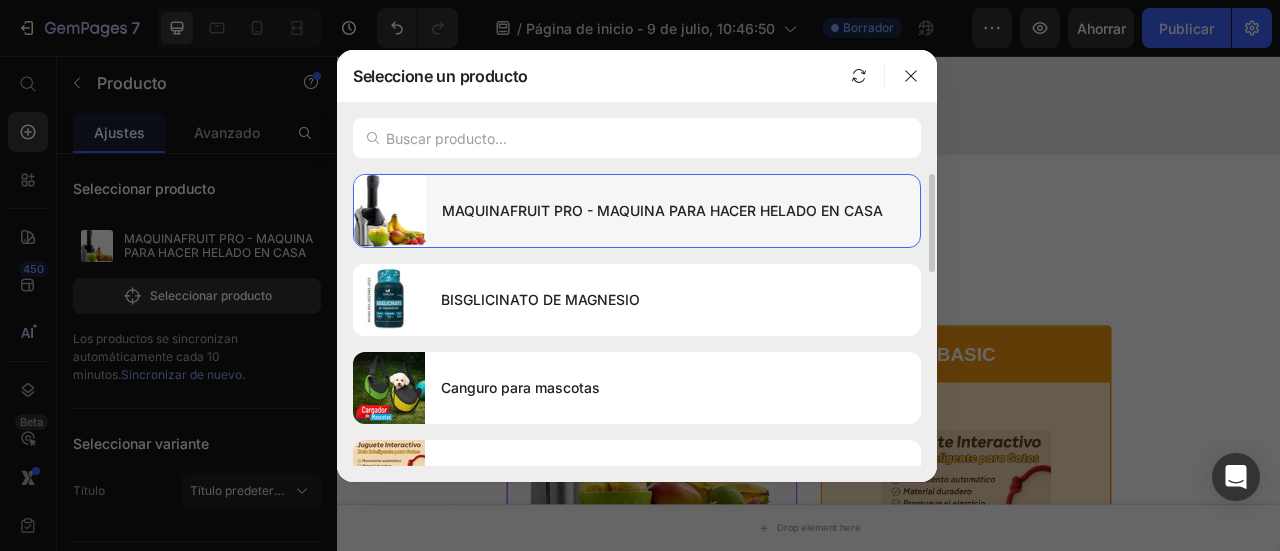 click on "MAQUINAFRUIT PRO - MAQUINA PARA HACER HELADO EN CASA" at bounding box center [662, 210] 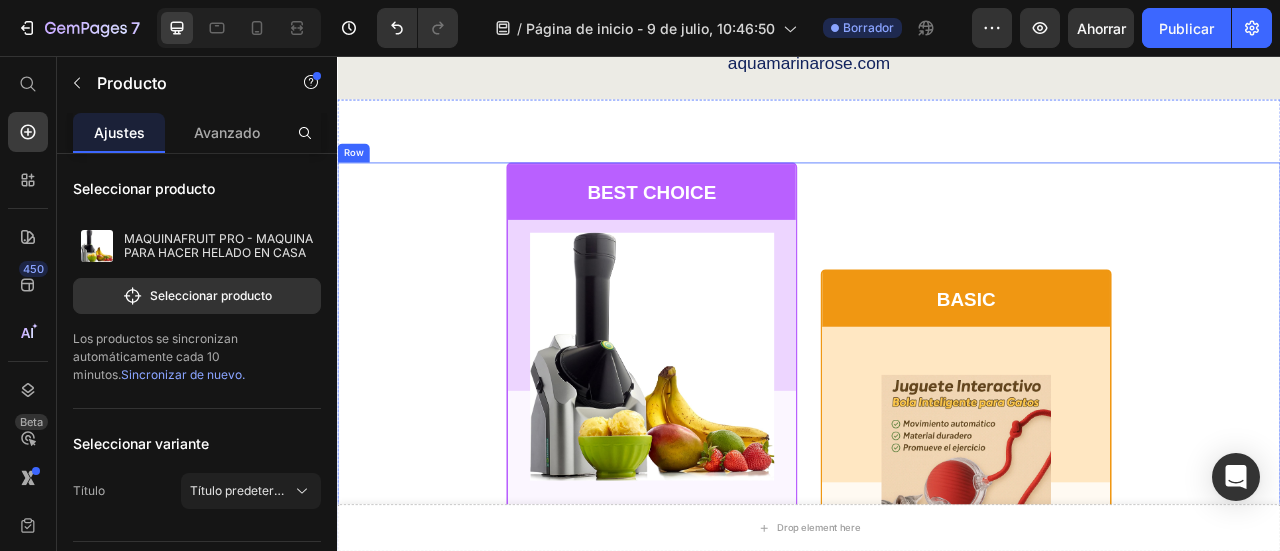 scroll, scrollTop: 7381, scrollLeft: 0, axis: vertical 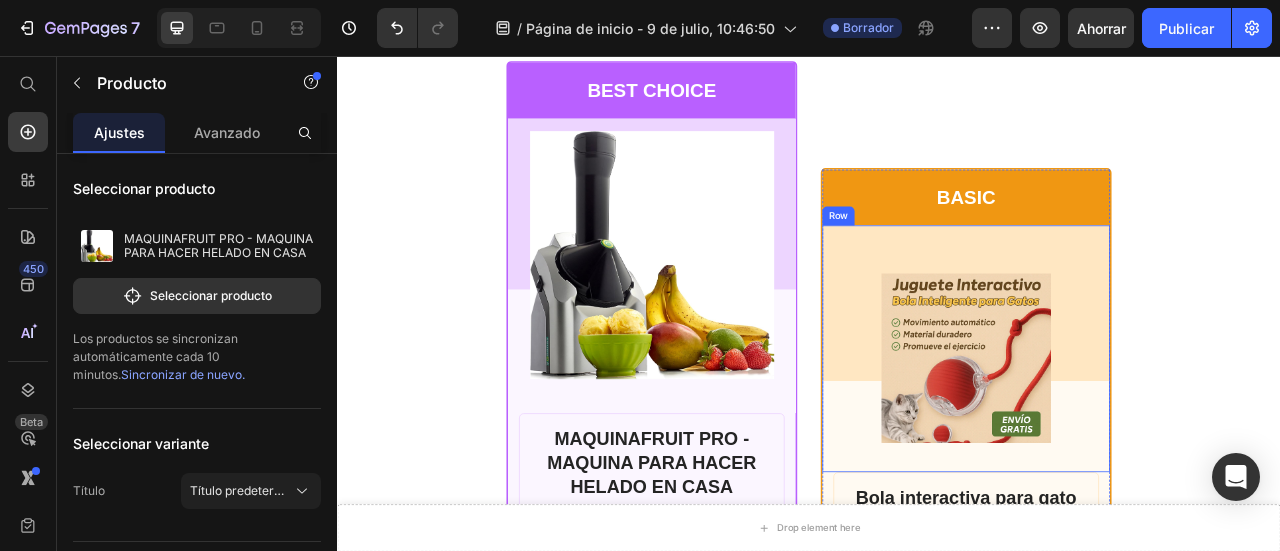click at bounding box center (1137, 440) 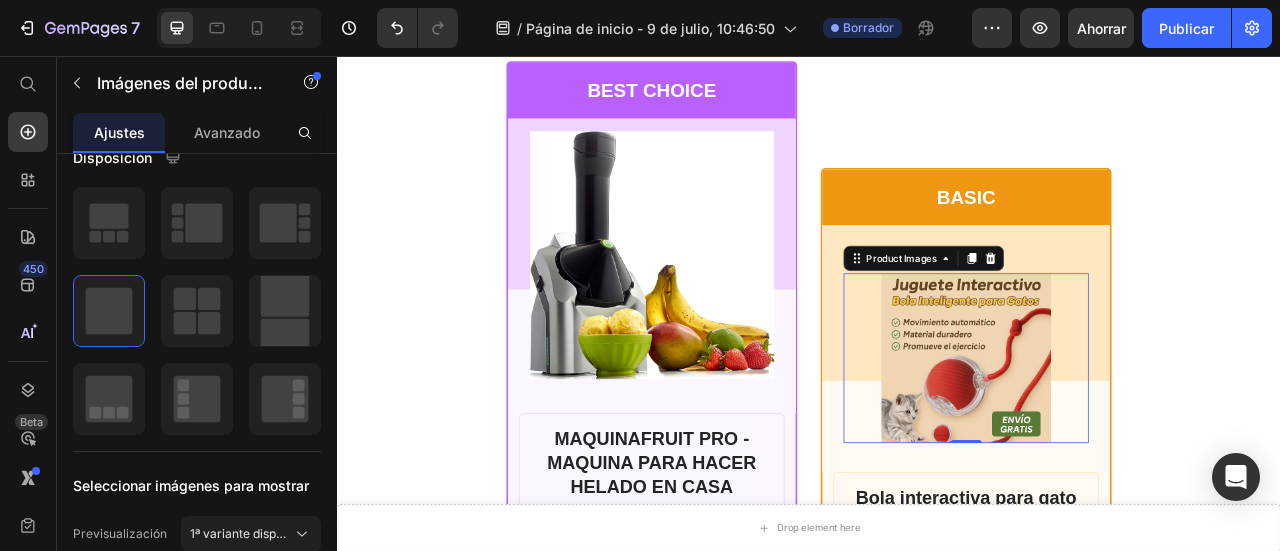 scroll, scrollTop: 500, scrollLeft: 0, axis: vertical 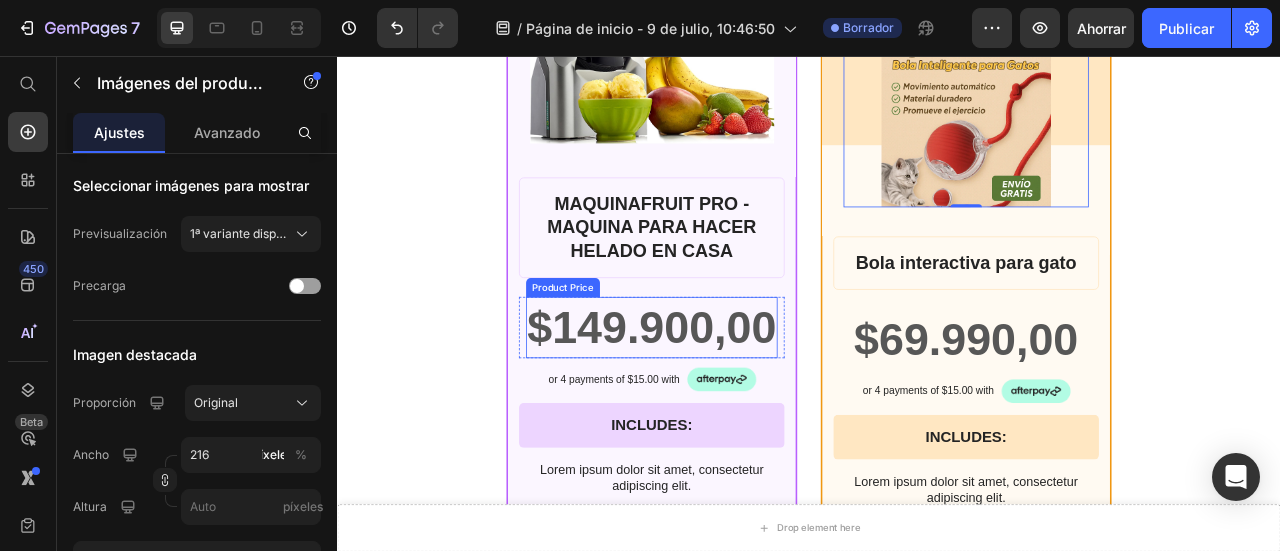 click on "$149.900,00" at bounding box center [737, 401] 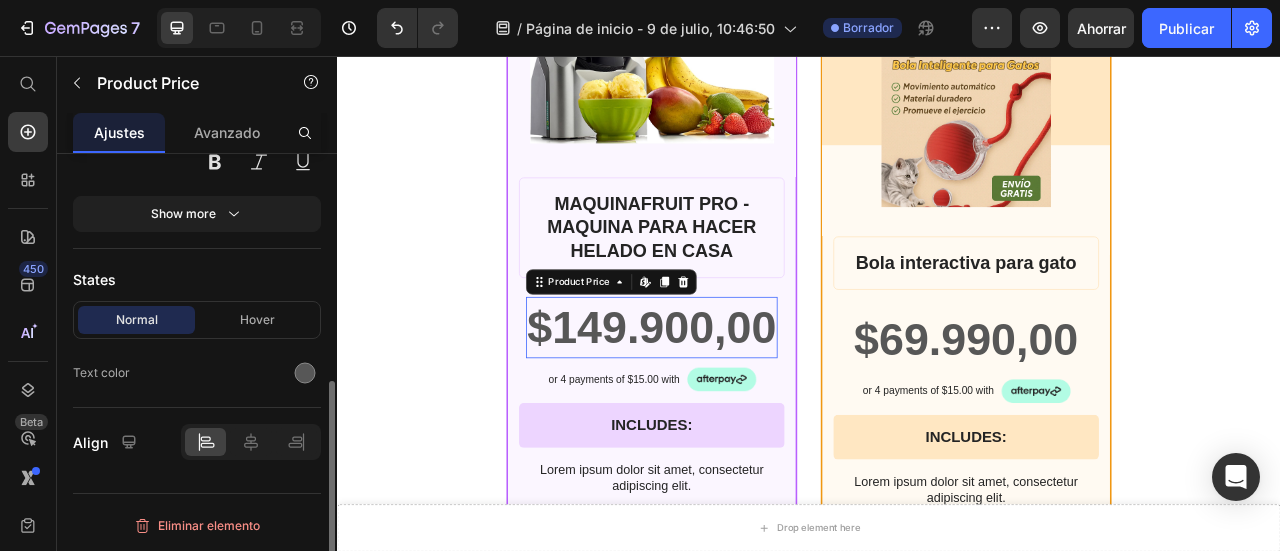 scroll, scrollTop: 0, scrollLeft: 0, axis: both 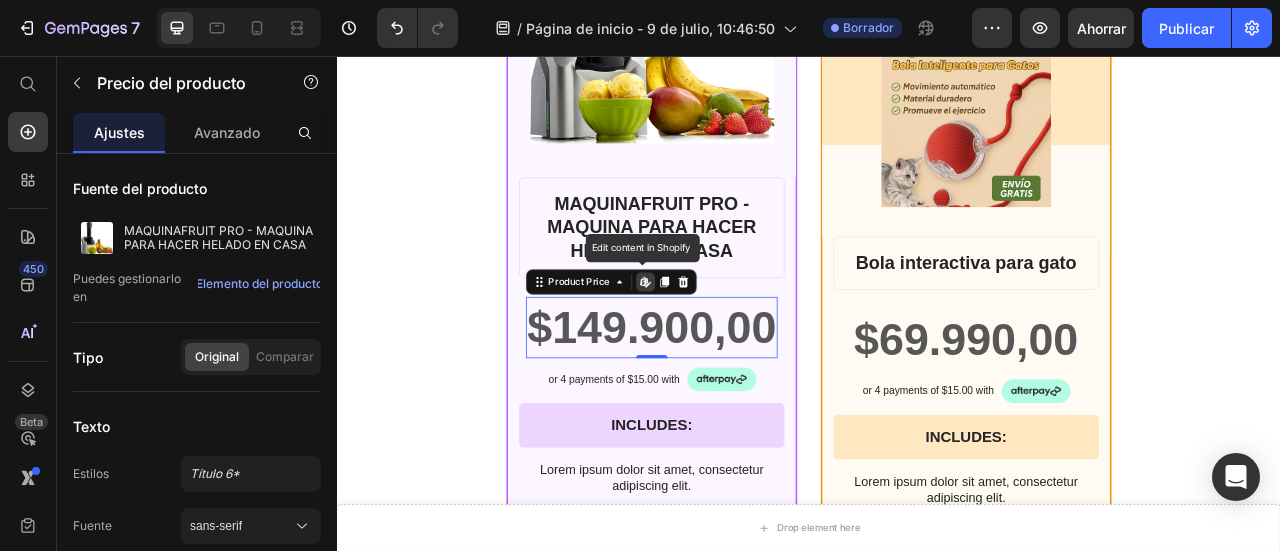 click on "Edit content in Shopify" at bounding box center [729, 343] 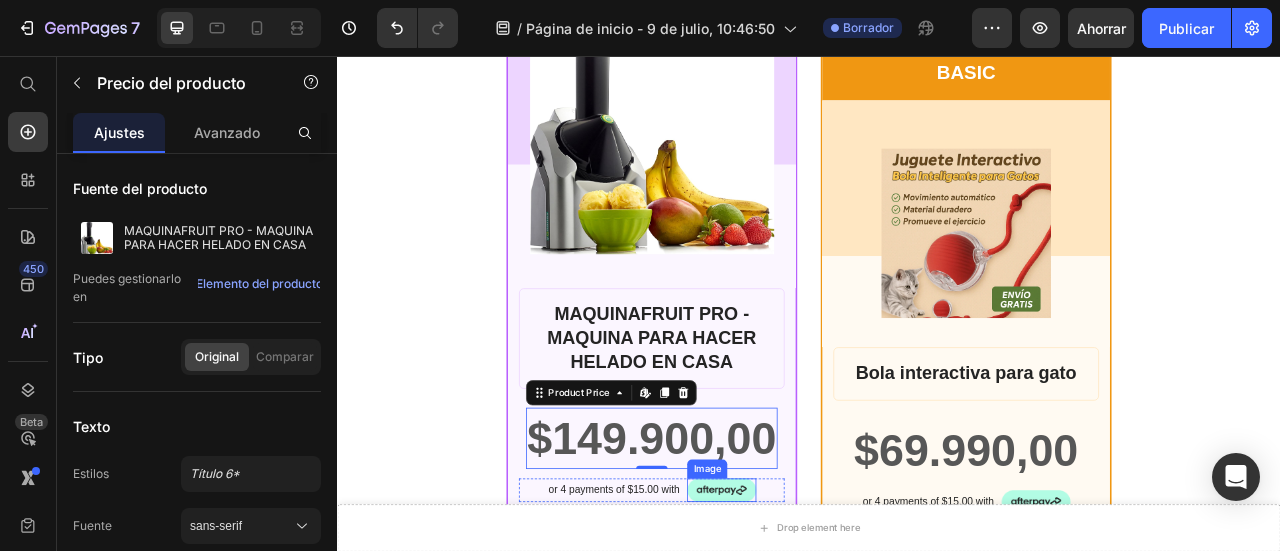 scroll, scrollTop: 7681, scrollLeft: 0, axis: vertical 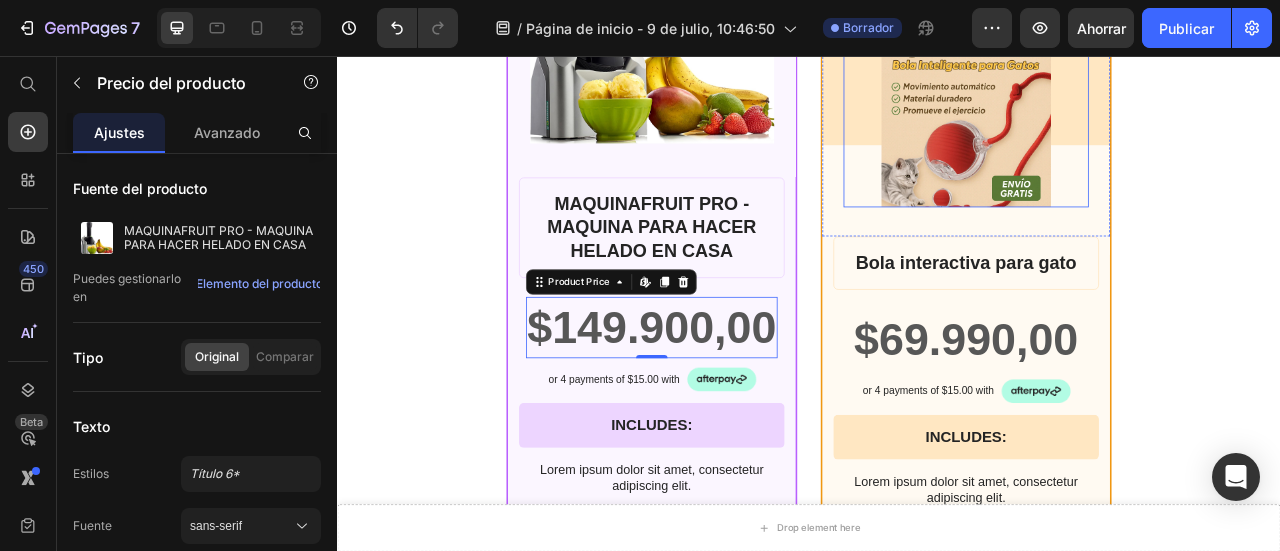 click at bounding box center [1137, 140] 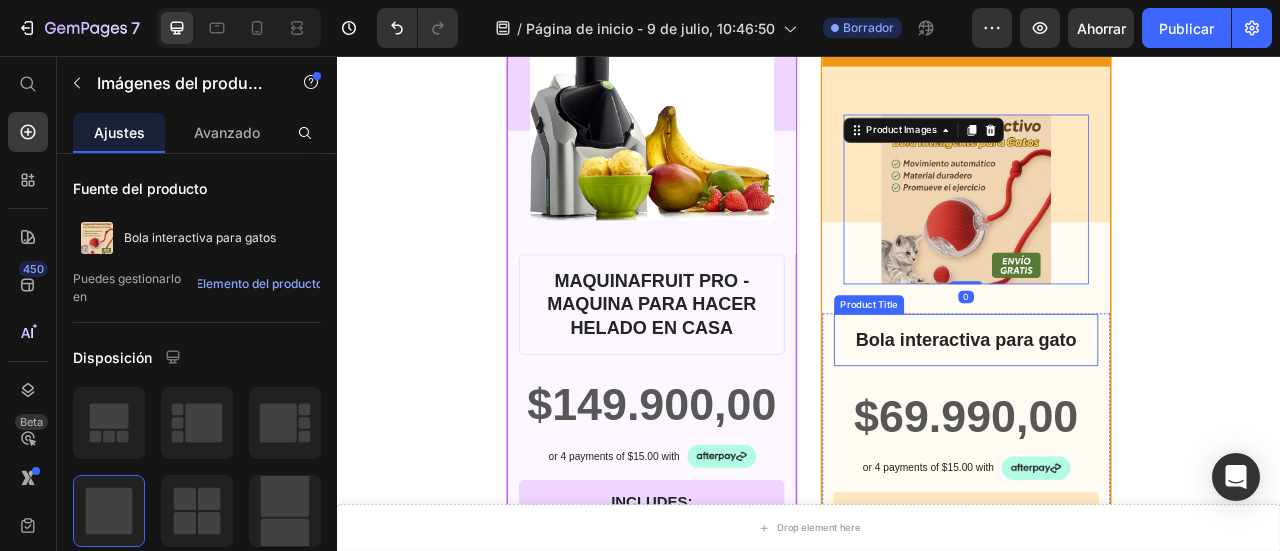 scroll, scrollTop: 7581, scrollLeft: 0, axis: vertical 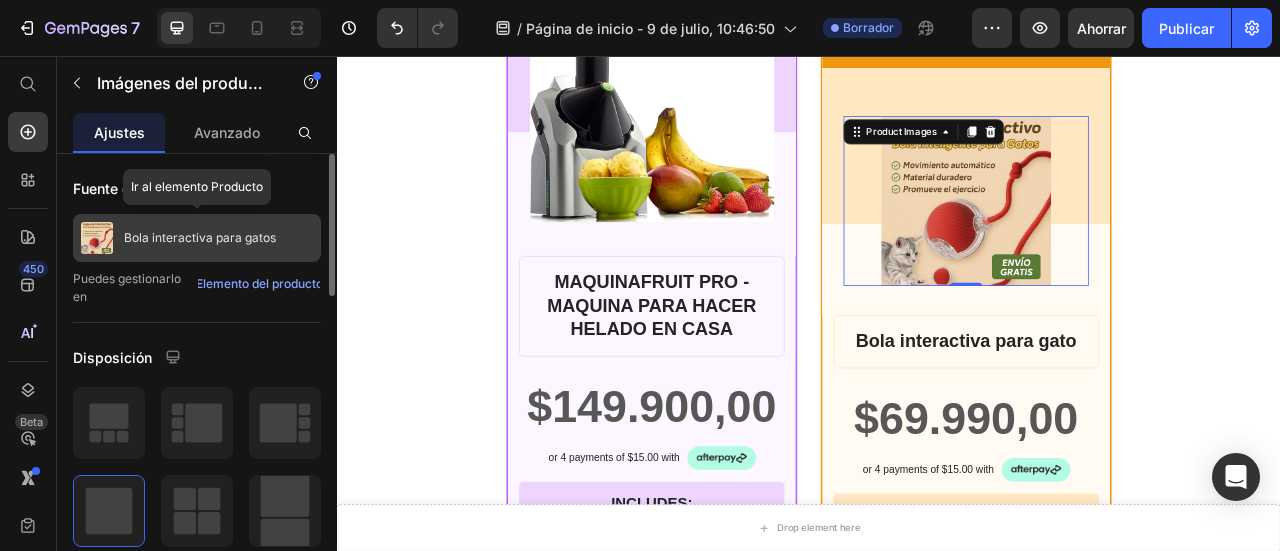 click on "Bola interactiva para gatos" at bounding box center [200, 237] 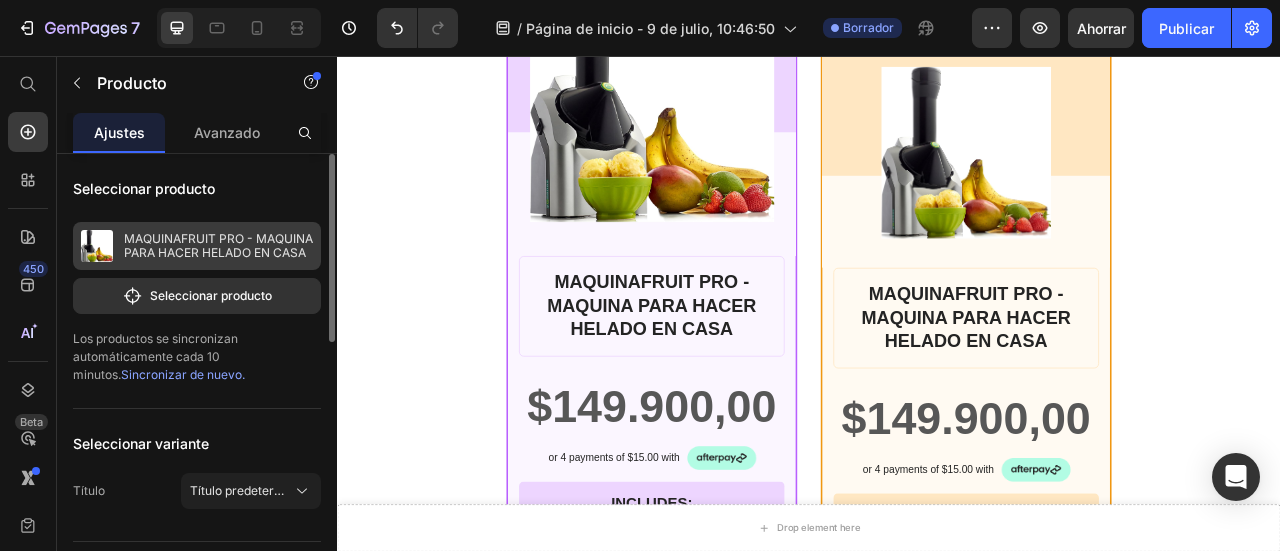 click on "MAQUINAFRUIT PRO - MAQUINA PARA HACER HELADO EN CASA" at bounding box center [197, 246] 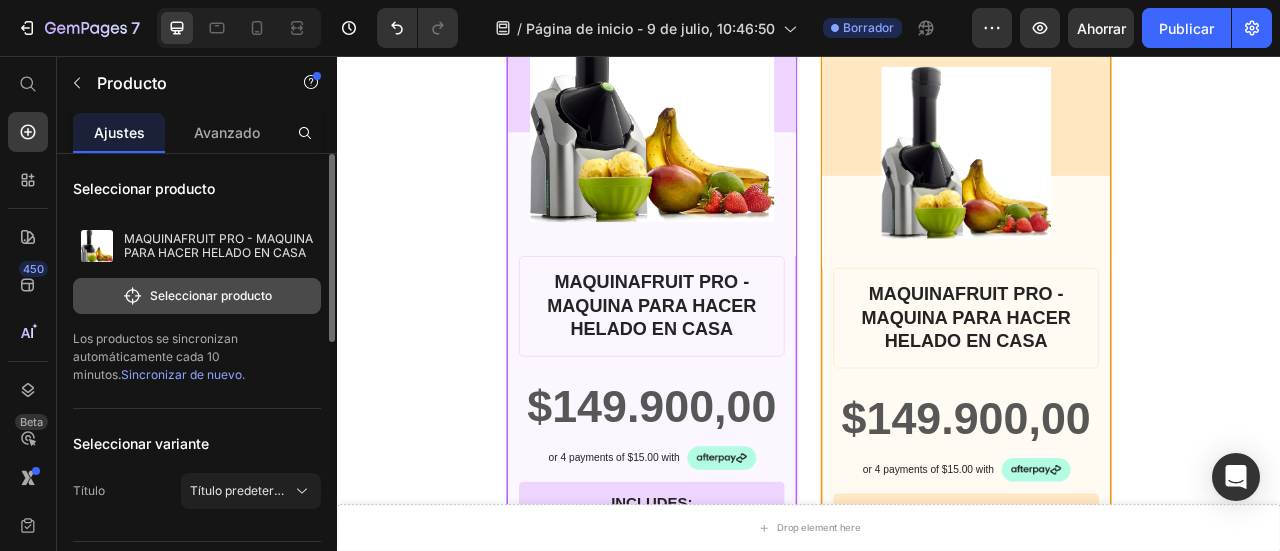 click on "Seleccionar producto" at bounding box center [211, 295] 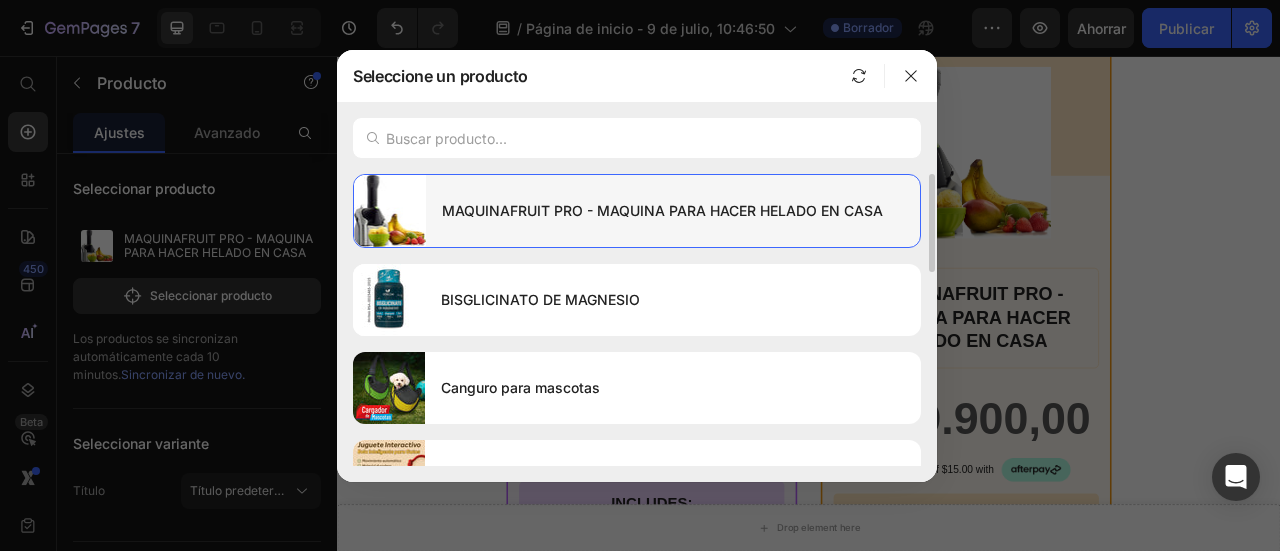 click on "MAQUINAFRUIT PRO - MAQUINA PARA HACER HELADO EN CASA" at bounding box center [673, 211] 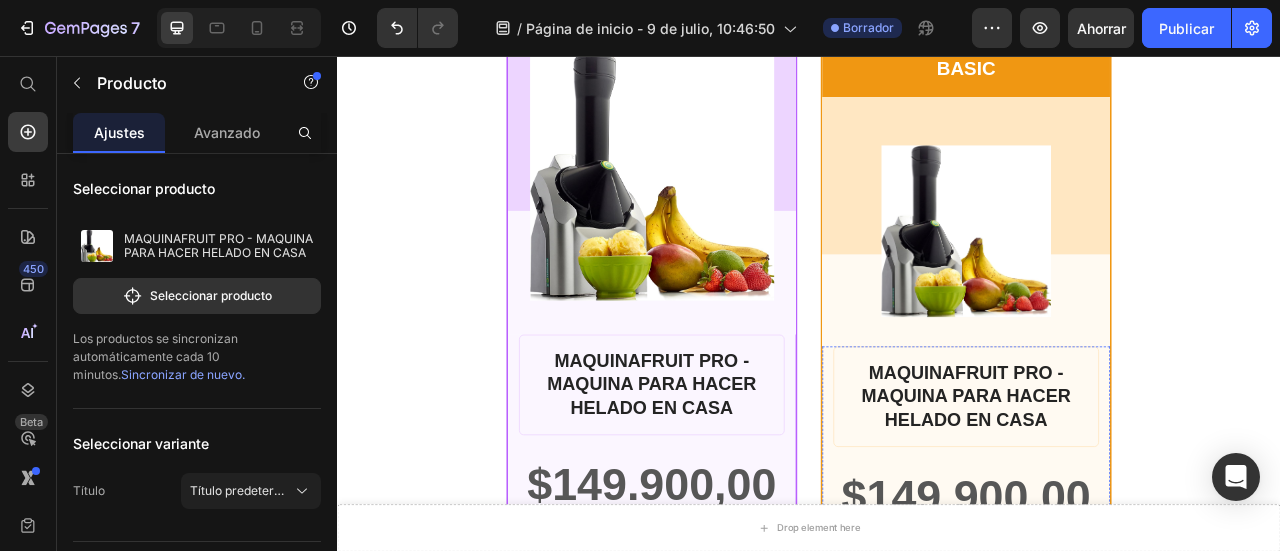 scroll, scrollTop: 7081, scrollLeft: 0, axis: vertical 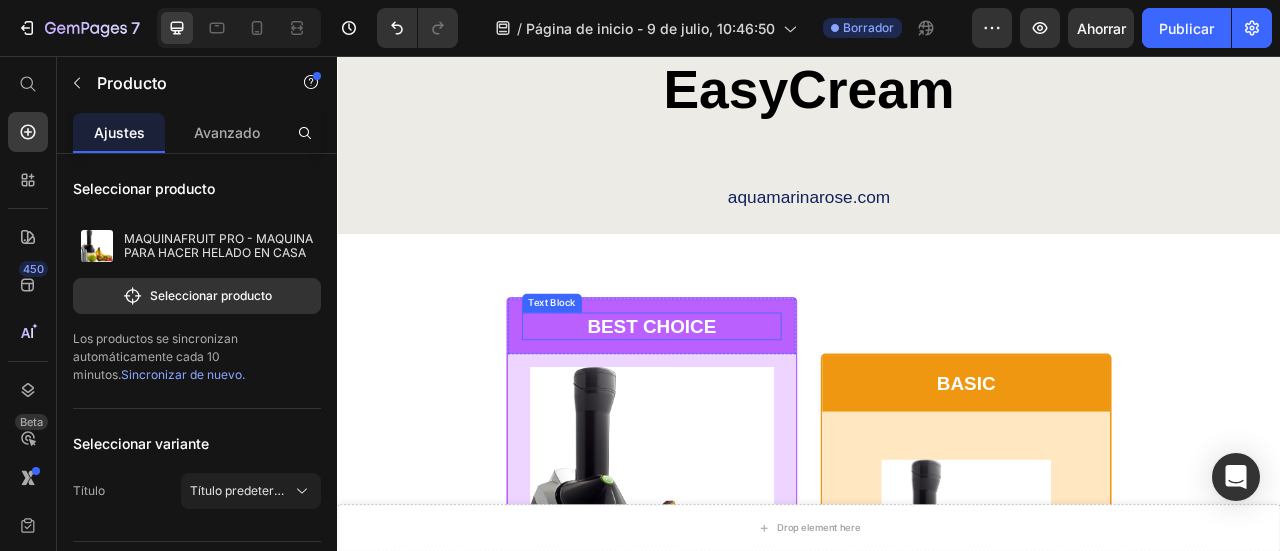 click on "BEST CHOICE" at bounding box center [737, 399] 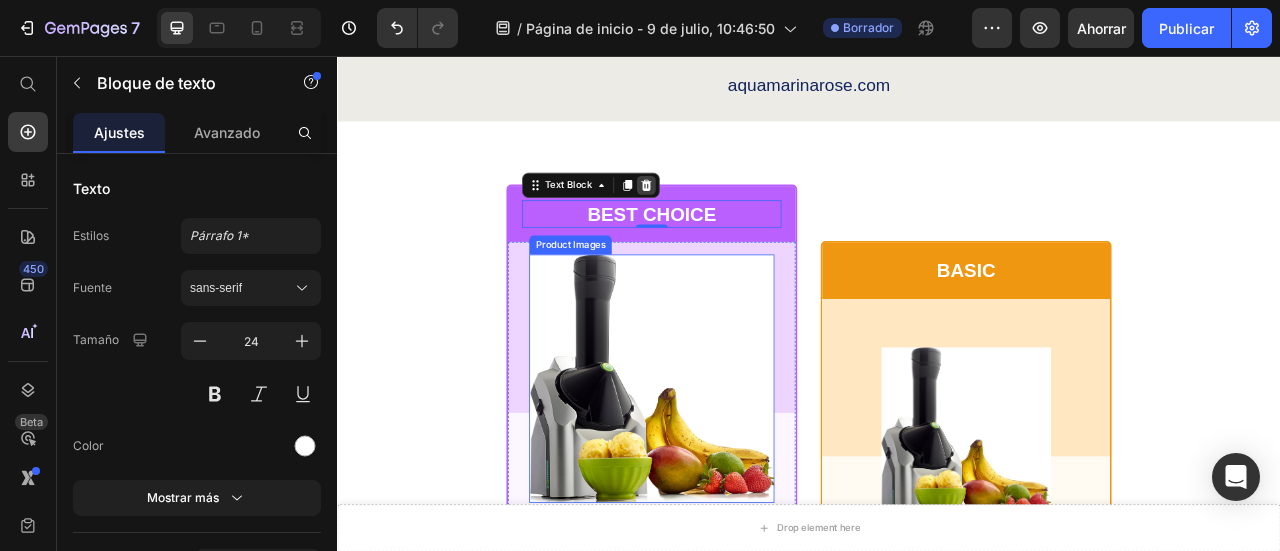 scroll, scrollTop: 7181, scrollLeft: 0, axis: vertical 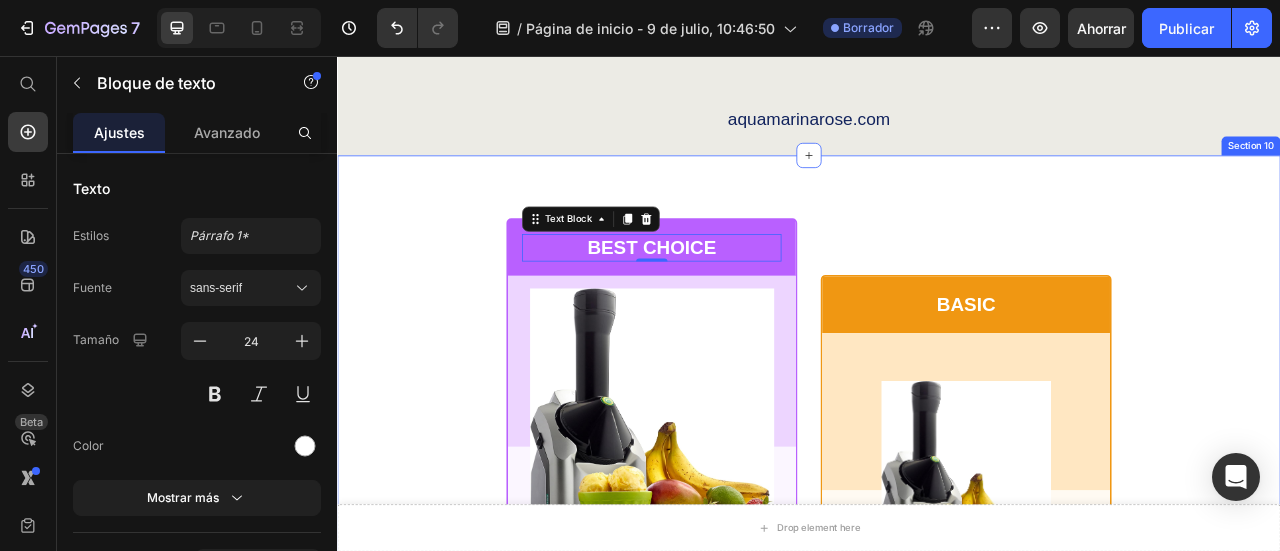 click on "BEST CHOICE Text Block   0 Row Product Images Row MAQUINAFRUIT PRO - MAQUINA PARA HACER HELADO EN CASA Product Title $149.900,00 Product Price Row or 4 payments of $15.00 with Text Block Image Row INCLUDES: Text Block Row Row Lorem ipsum dolor sit amet, consectetur adipiscing elit. Text Block Lorem ipsum dolor Text Block Lorem ipsum dolor sit amet, consectetur Text Block Row Lorem ipsum dolor sit amet, consectetur Text Block Row Lorem ipsum dolor sit amet, consectetur Text Block Row Lorem ipsum dolor sit amet, consectetur Text Block Row $149.900,00 Product Price BEST PRICE. BUY NOW! Add to Cart Row 30 - Day money back guarantee Text Block Row Product Row BASIC Text Block Row Product Images Row MAQUINAFRUIT PRO - MAQUINA PARA HACER HELADO EN CASA Product Title $149.900,00 Product Price Row or 4 payments of $15.00 with Text Block Image Row INCLUDES: Text Block Row Row Lorem ipsum dolor sit amet, consectetur adipiscing elit. Text Block Lorem ipsum dolor Text Block
Icon Row
Row" at bounding box center [937, 975] 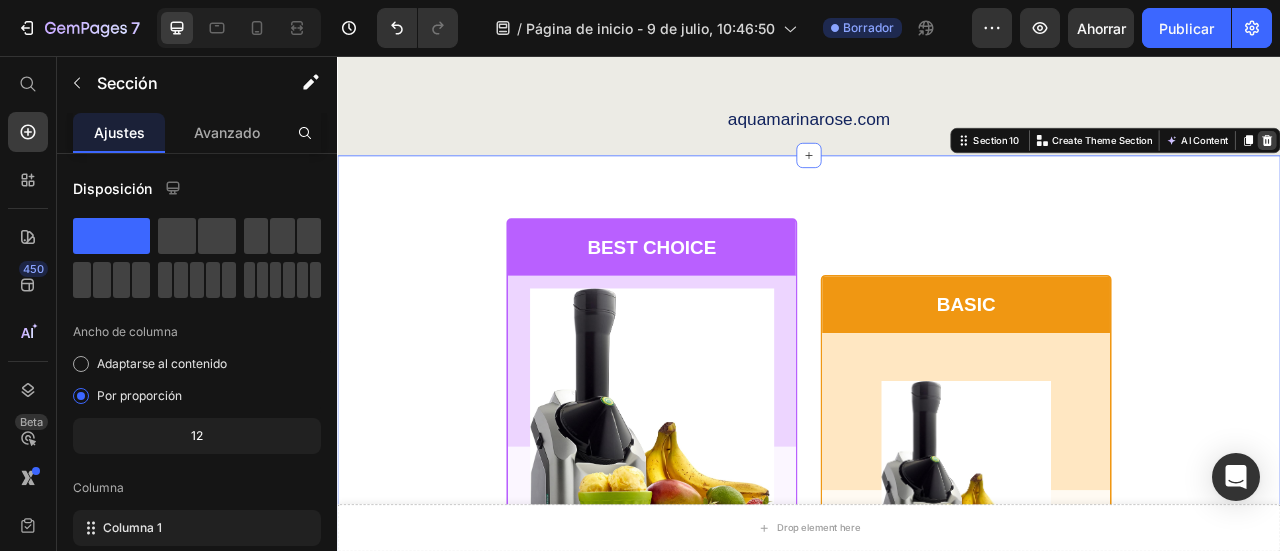 click 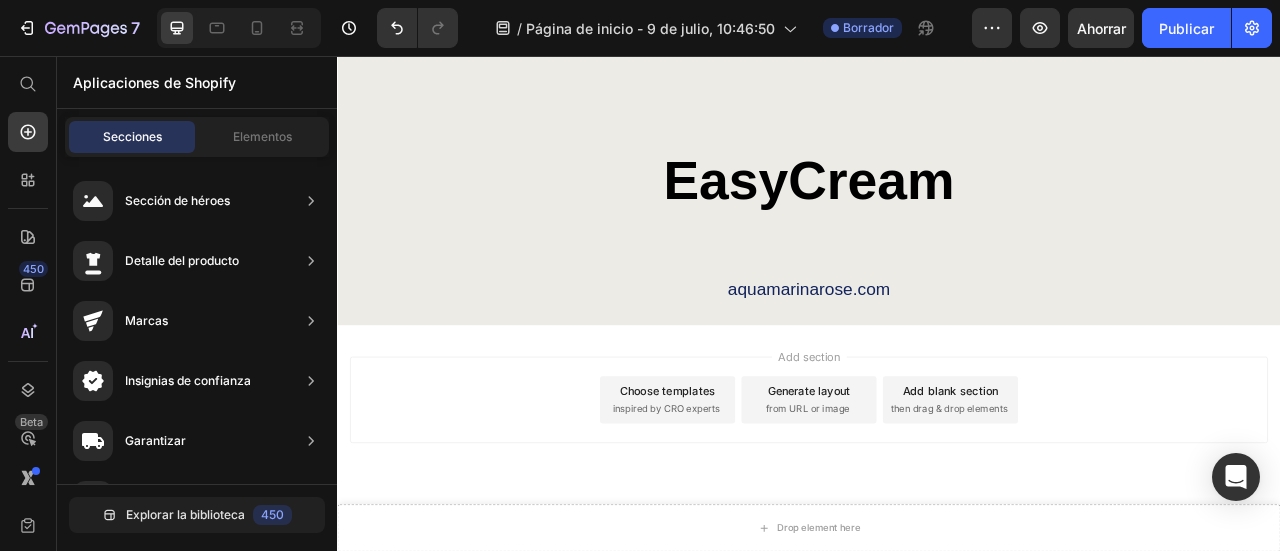 scroll, scrollTop: 6962, scrollLeft: 0, axis: vertical 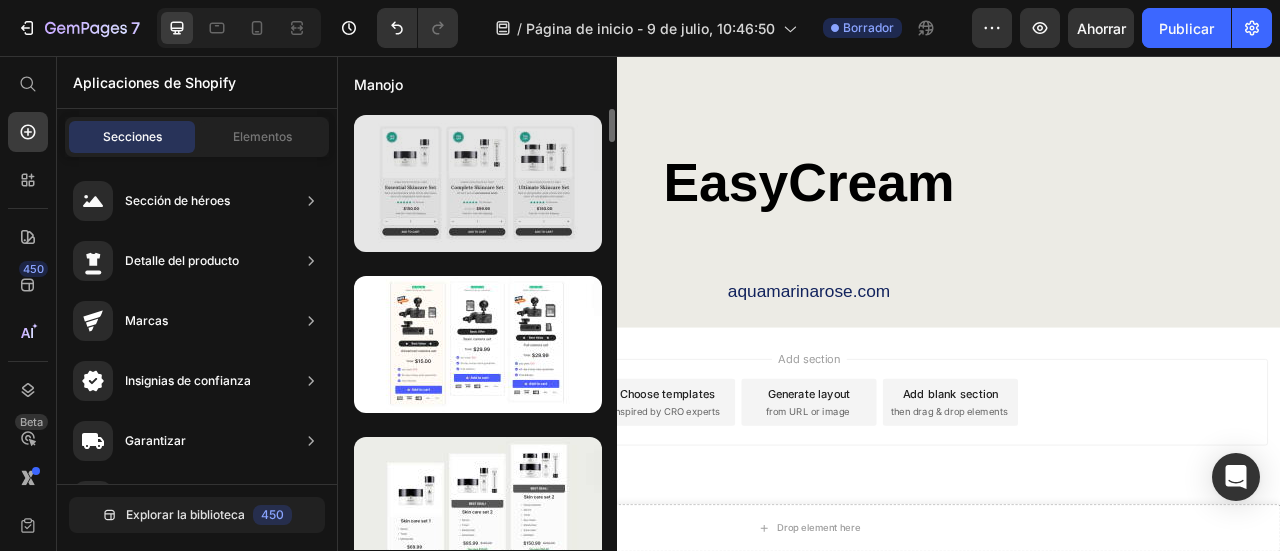 click at bounding box center [478, 183] 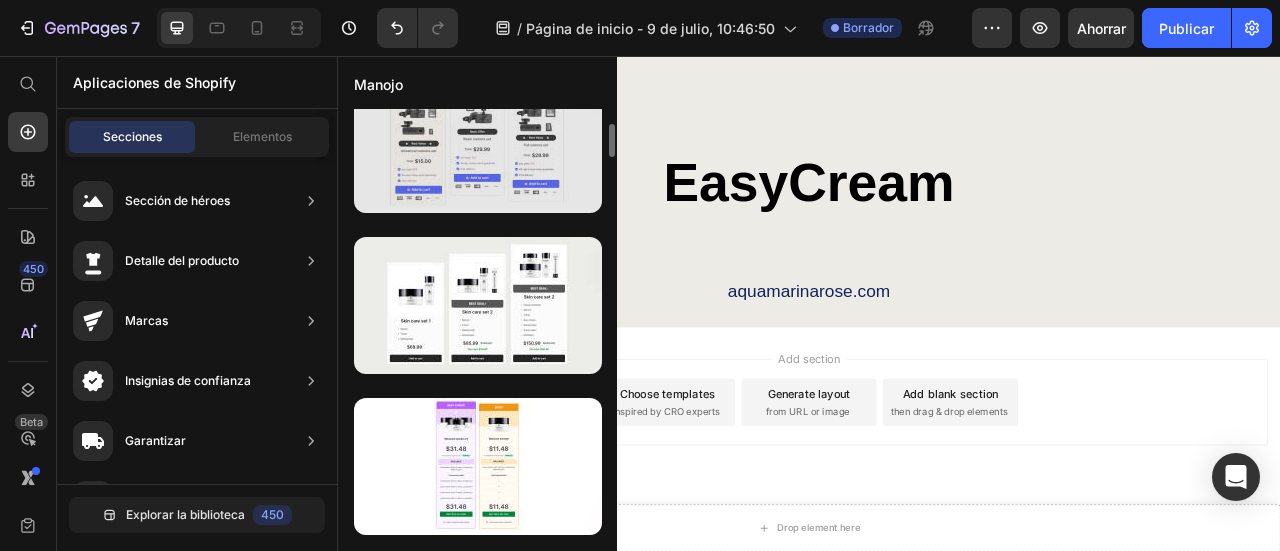 scroll, scrollTop: 0, scrollLeft: 0, axis: both 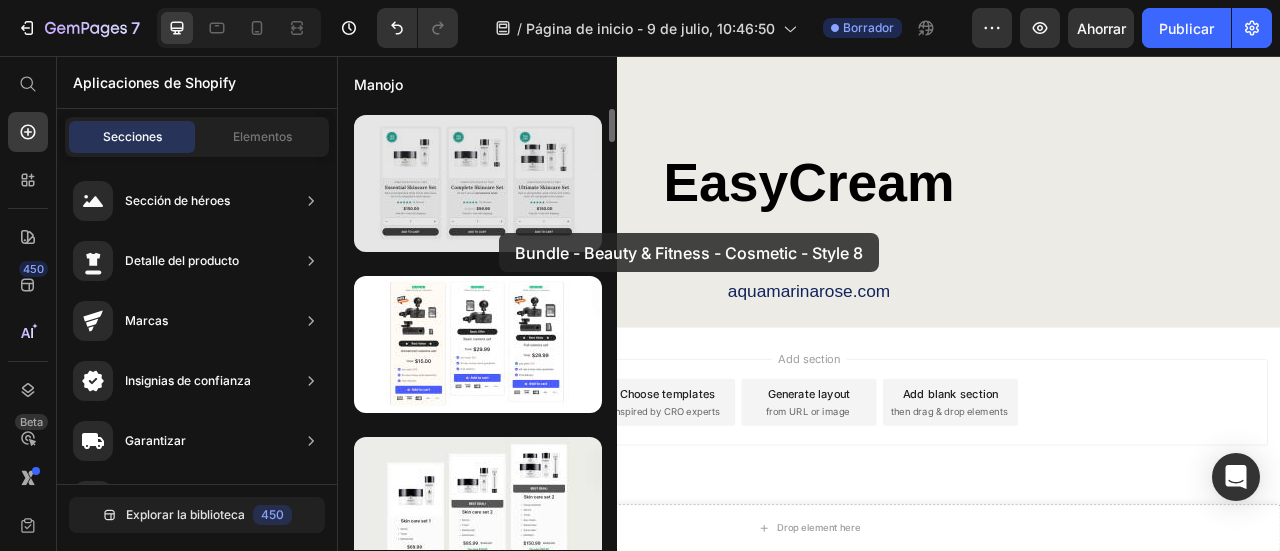 click at bounding box center [478, 183] 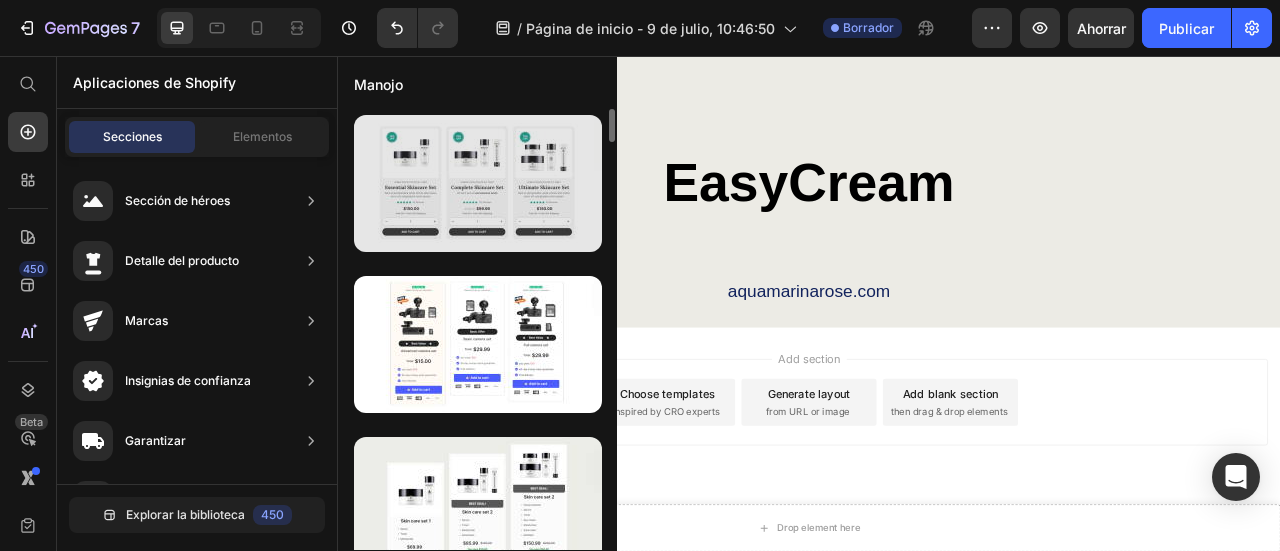 click at bounding box center (478, 183) 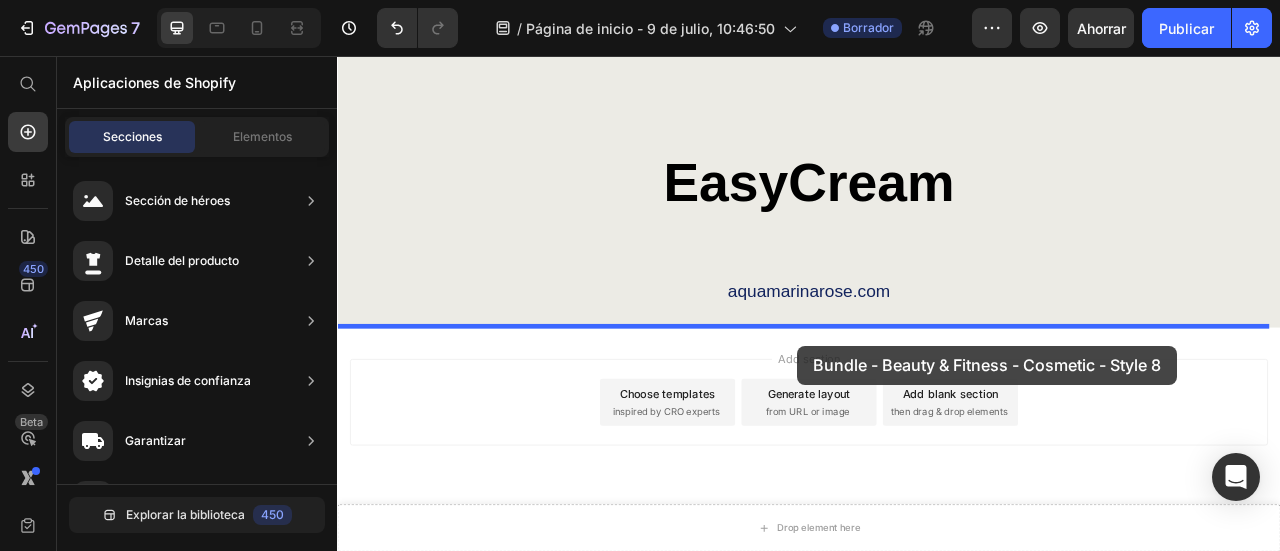 drag, startPoint x: 938, startPoint y: 296, endPoint x: 922, endPoint y: 425, distance: 129.98846 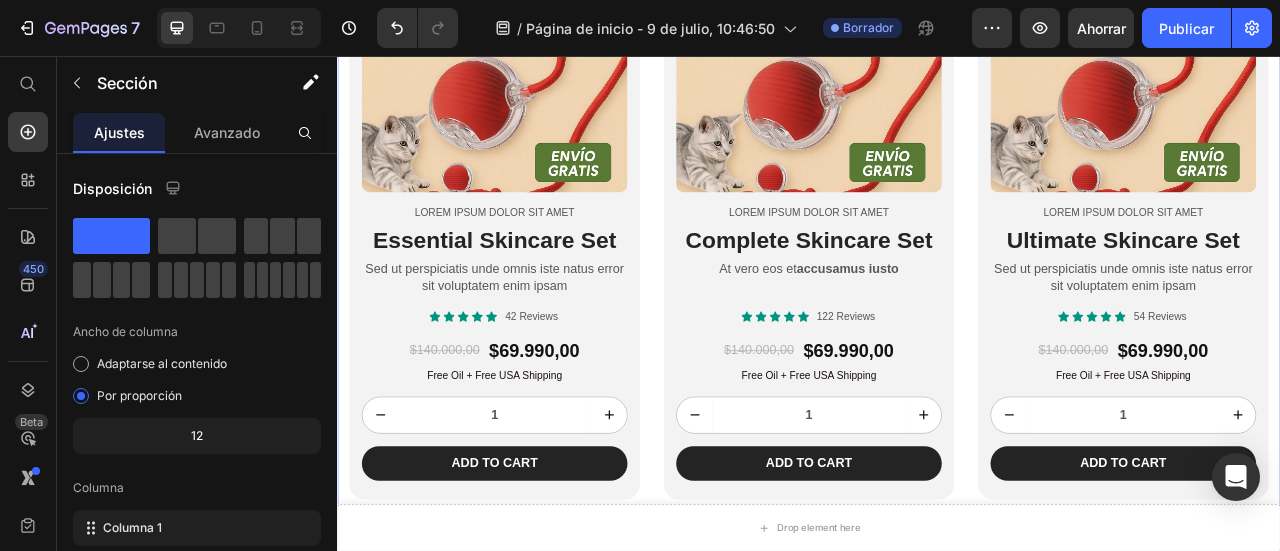 scroll, scrollTop: 7581, scrollLeft: 0, axis: vertical 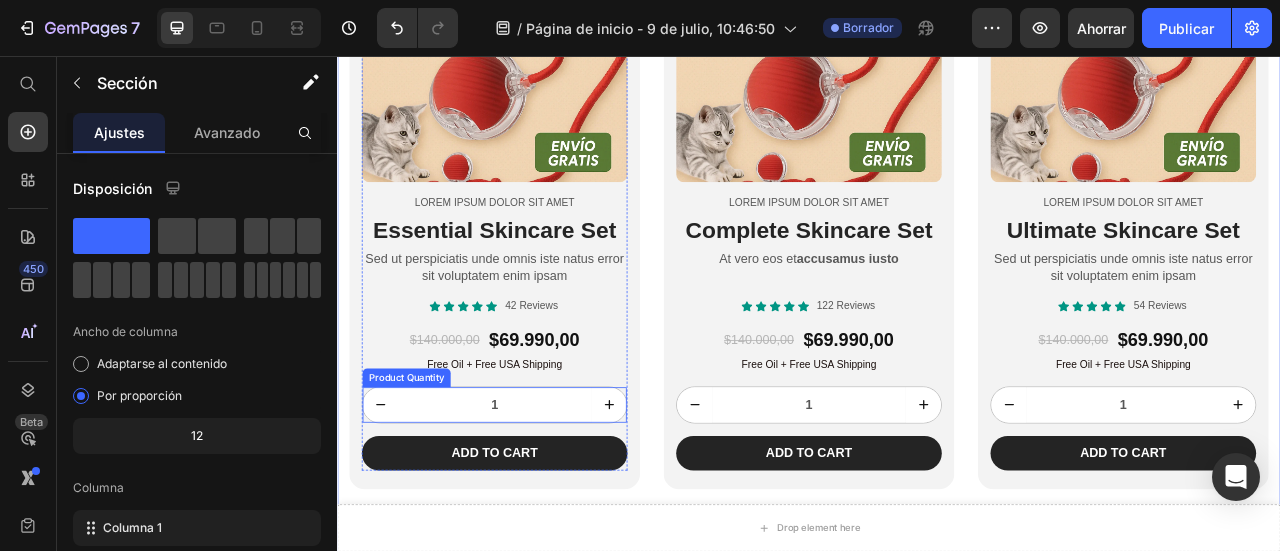 click 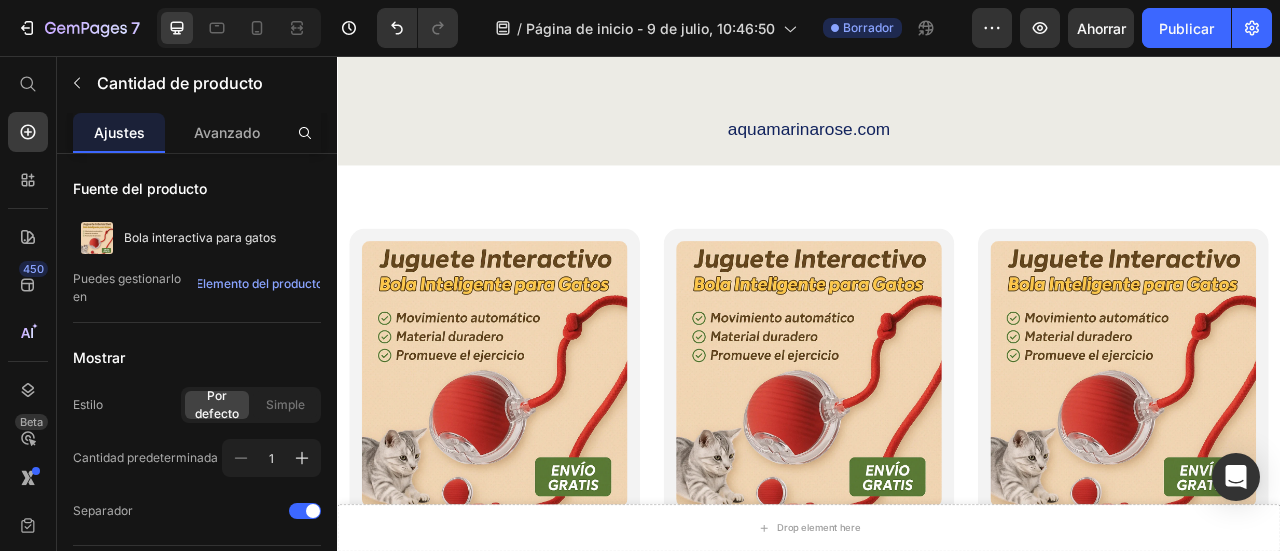 scroll, scrollTop: 6981, scrollLeft: 0, axis: vertical 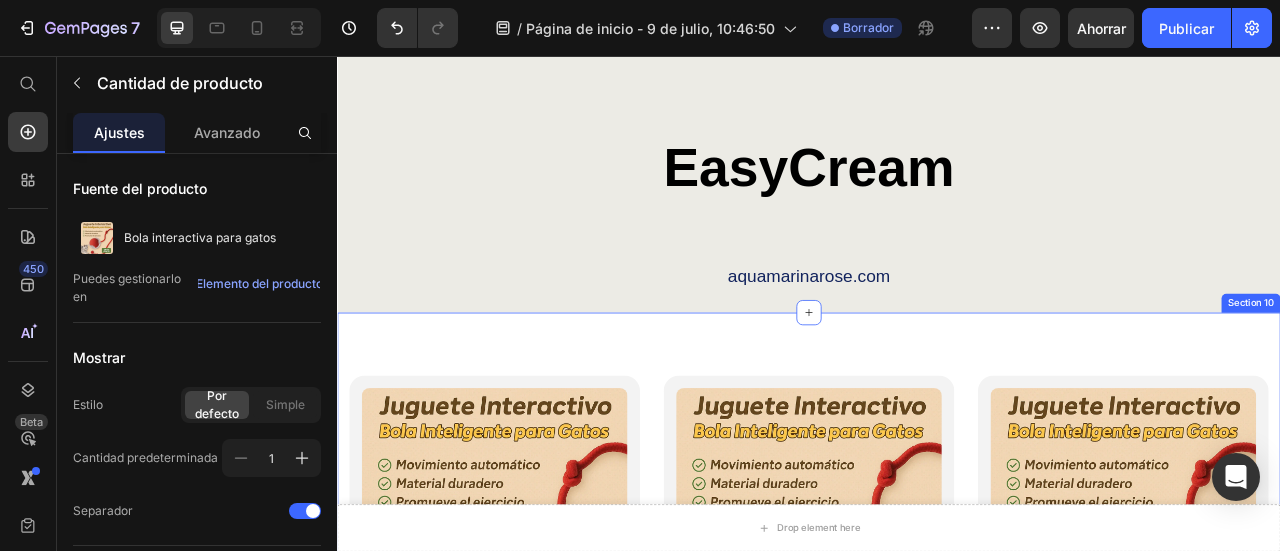 click on "Product Images Lorem ipsum dolor sit amet Text Block Essential Skincare Set Heading Sed ut perspiciatis unde omnis iste natus error sit voluptatem enim ipsam Text Block Icon Icon Icon Icon Icon Icon List 42 Reviews Text Block Row $140.000,00 Product Price $69.990,00 Product Price Row Free Oil + Free USA Shipping Text Block 2 Product Quantity   16 Add to cart Add to Cart Row Product Row Product Images Lorem ipsum dolor sit amet Text Block Complete Skincare Set Heading At vero eos et  accusamus iusto   Text Block Icon Icon Icon Icon Icon Icon List 122 Reviews Text Block Row $140.000,00 Product Price $69.990,00 Product Price Row Free Oil + Free USA Shipping Text Block 1 Product Quantity Add to cart Add to Cart Row Product Row Product Images Lorem ipsum dolor sit amet Text Block Ultimate Skincare Set Heading Sed ut perspiciatis unde omnis iste natus error sit voluptatem enim ipsam Text Block Icon Icon Icon Icon Icon Icon List 54 Reviews Text Block Row $140.000,00 Product Price $69.990,00 Product Price Row 1 Row" at bounding box center [937, 835] 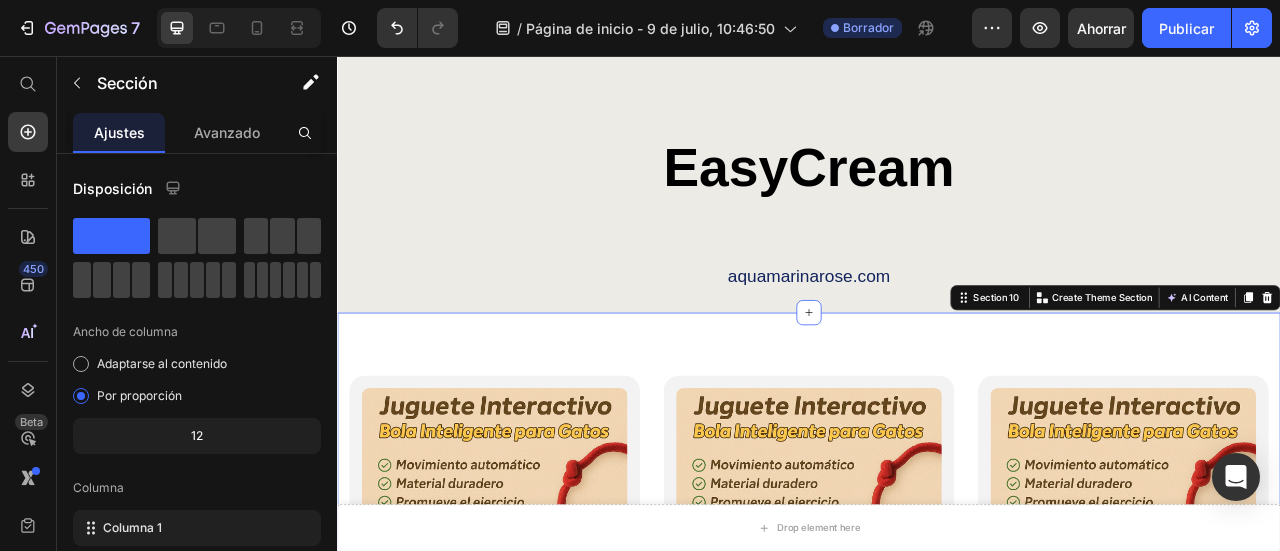 click 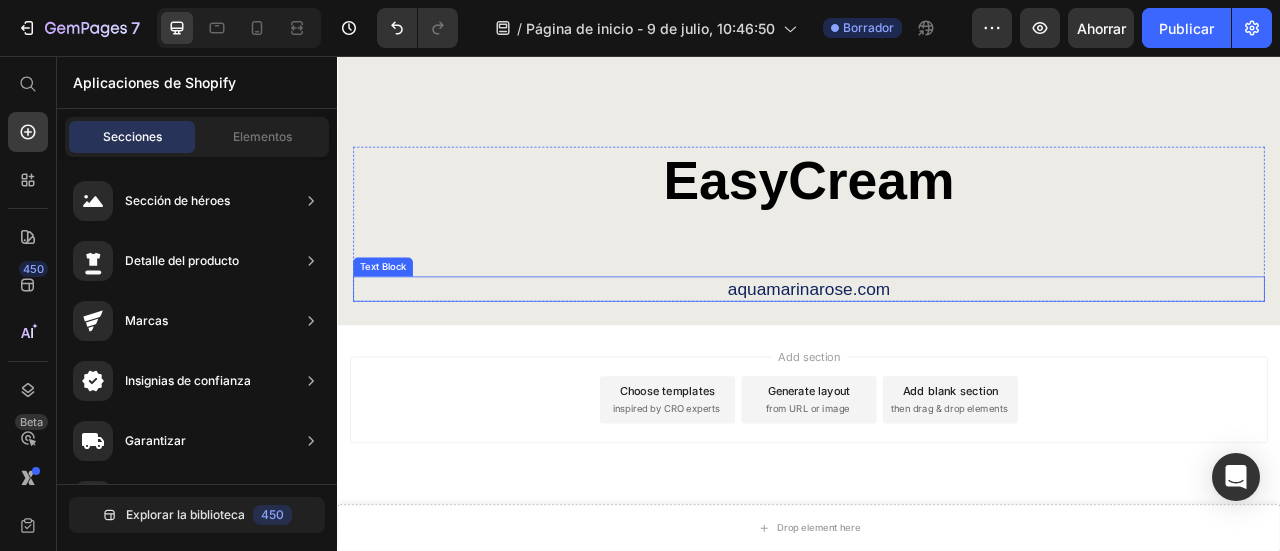 scroll, scrollTop: 6962, scrollLeft: 0, axis: vertical 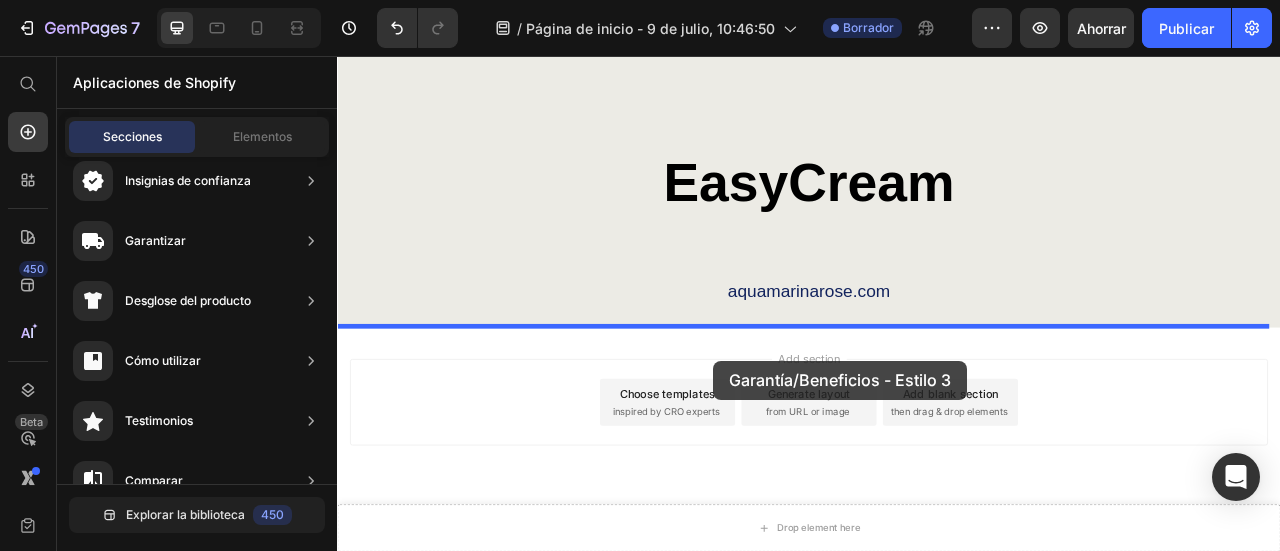 drag, startPoint x: 845, startPoint y: 415, endPoint x: 816, endPoint y: 444, distance: 41.01219 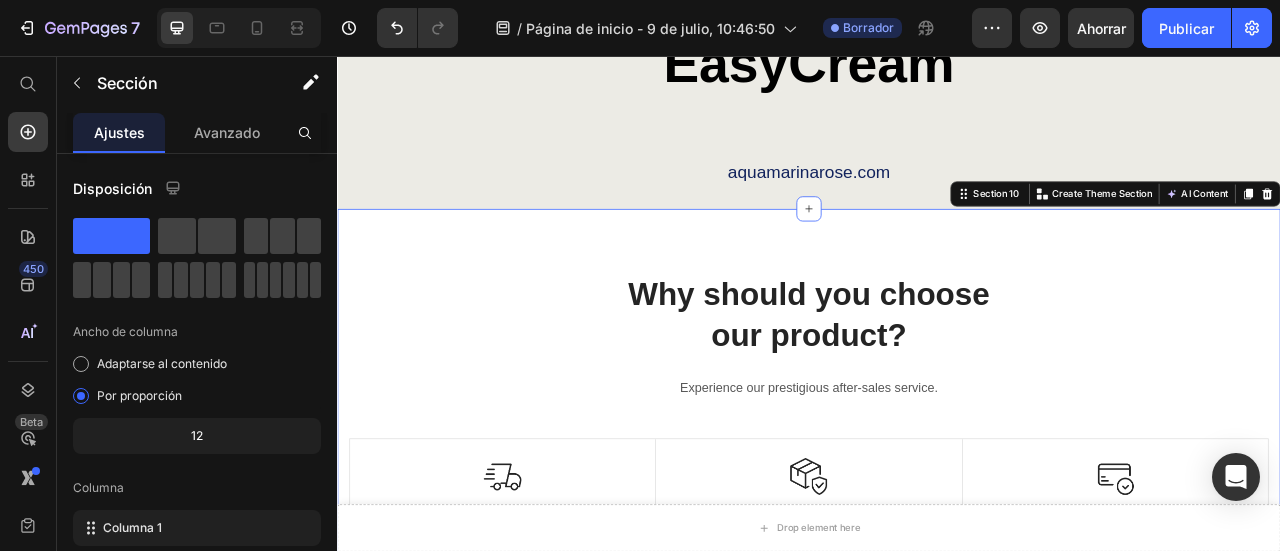 scroll, scrollTop: 7236, scrollLeft: 0, axis: vertical 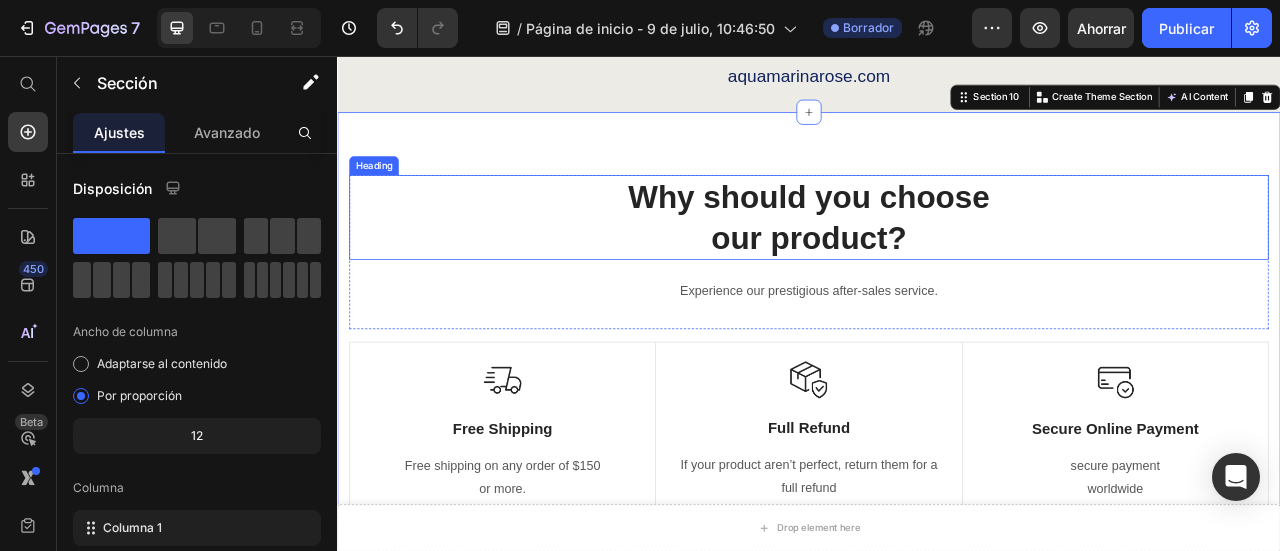 click on "Why should you choose our product?" at bounding box center (937, 261) 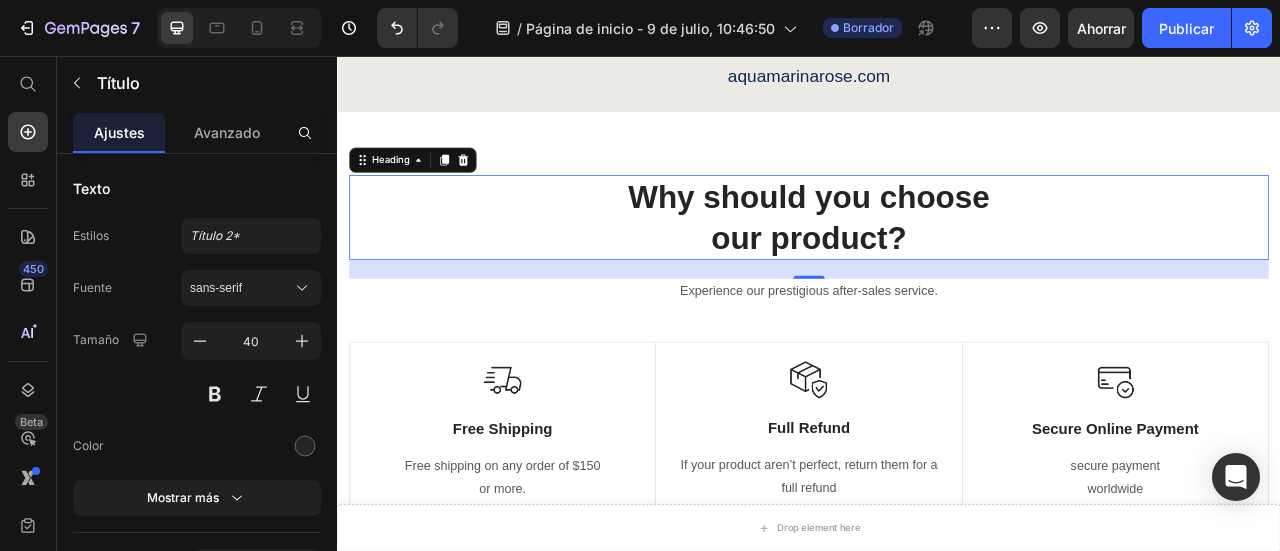 click on "Why should you choose our product?" at bounding box center (937, 261) 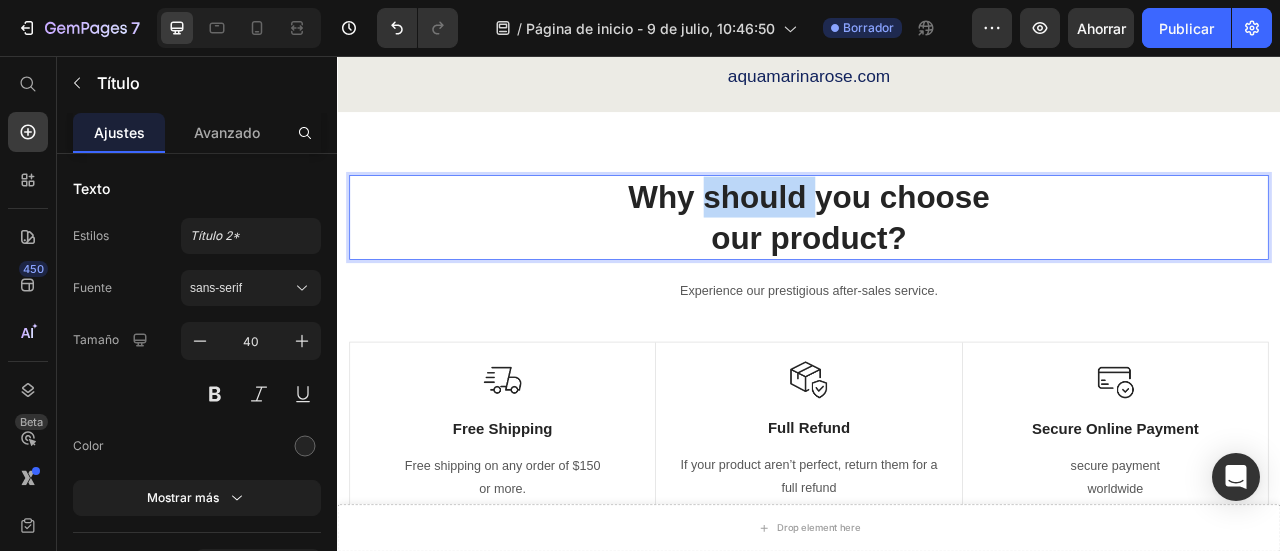 click on "Why should you choose our product?" at bounding box center [937, 261] 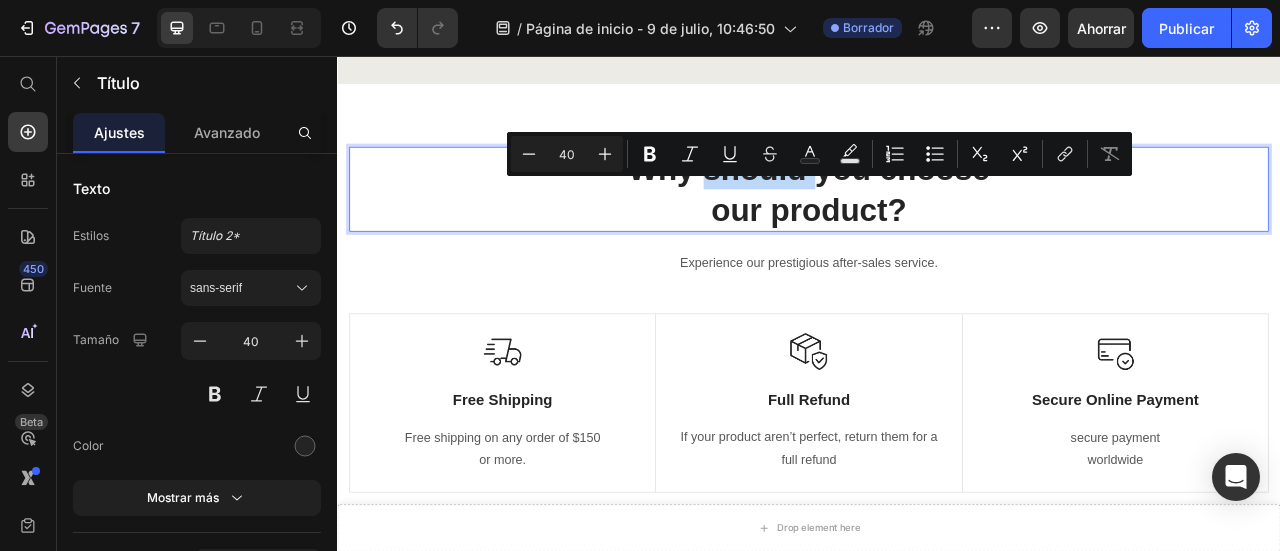 scroll, scrollTop: 7279, scrollLeft: 0, axis: vertical 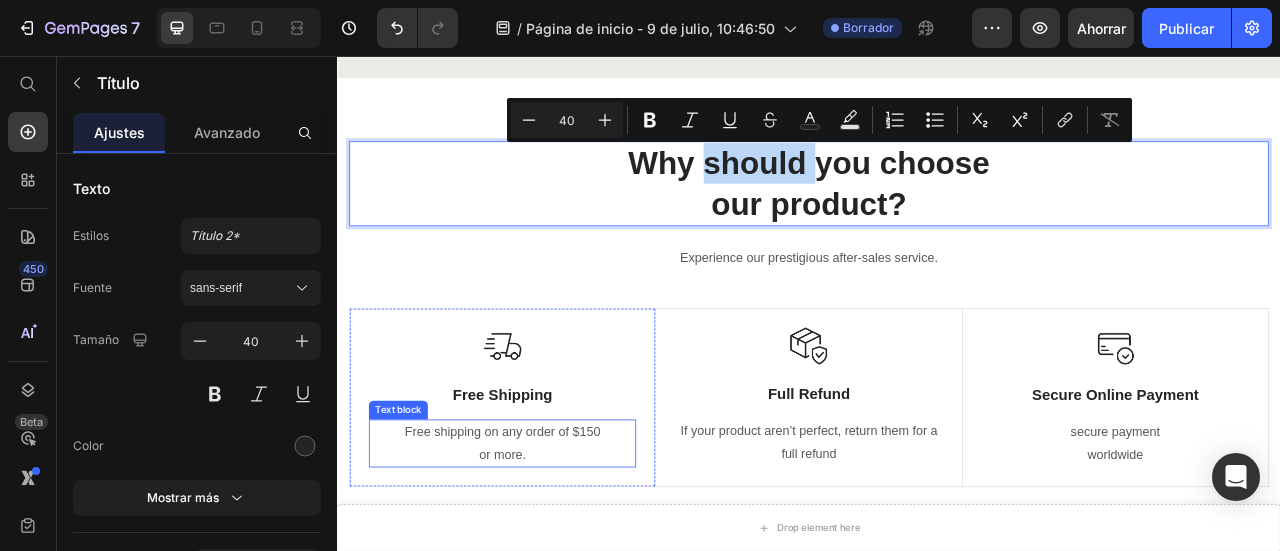 click on "Free shipping on any order of $150" at bounding box center (547, 534) 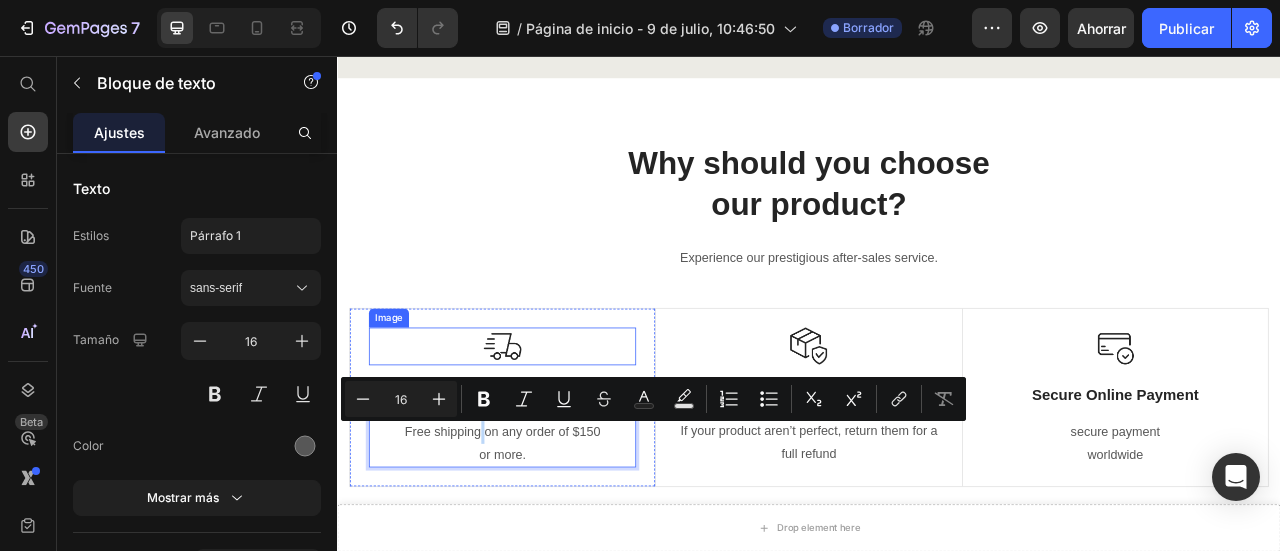 click at bounding box center [547, 425] 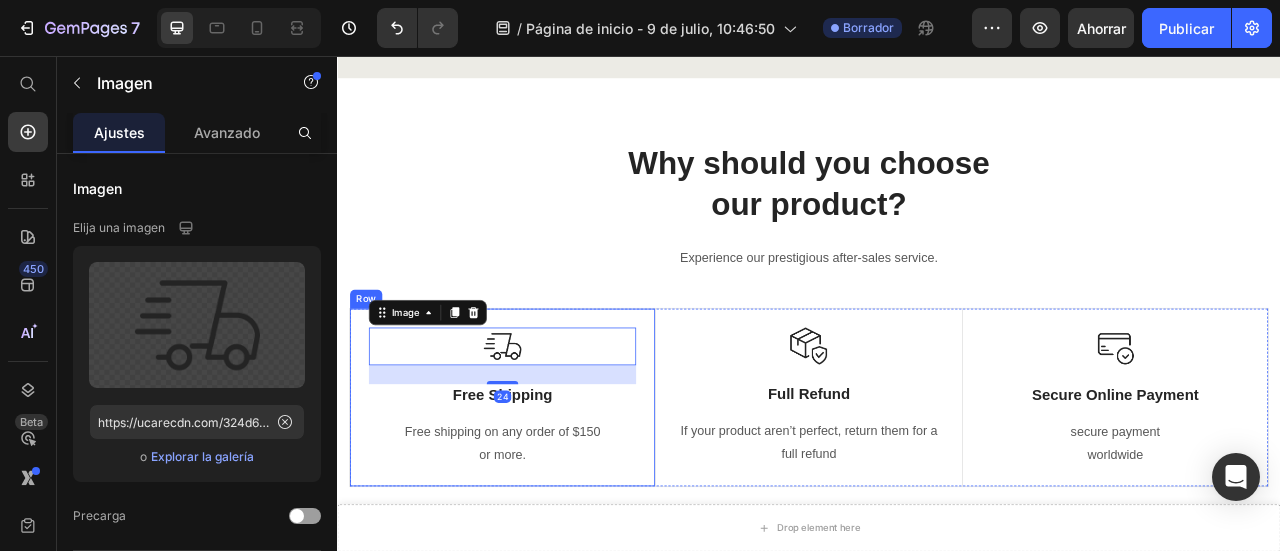click on "Image   24 Free Shipping Text Block Free shipping on any order of $150  or more. Text block" at bounding box center [547, 490] 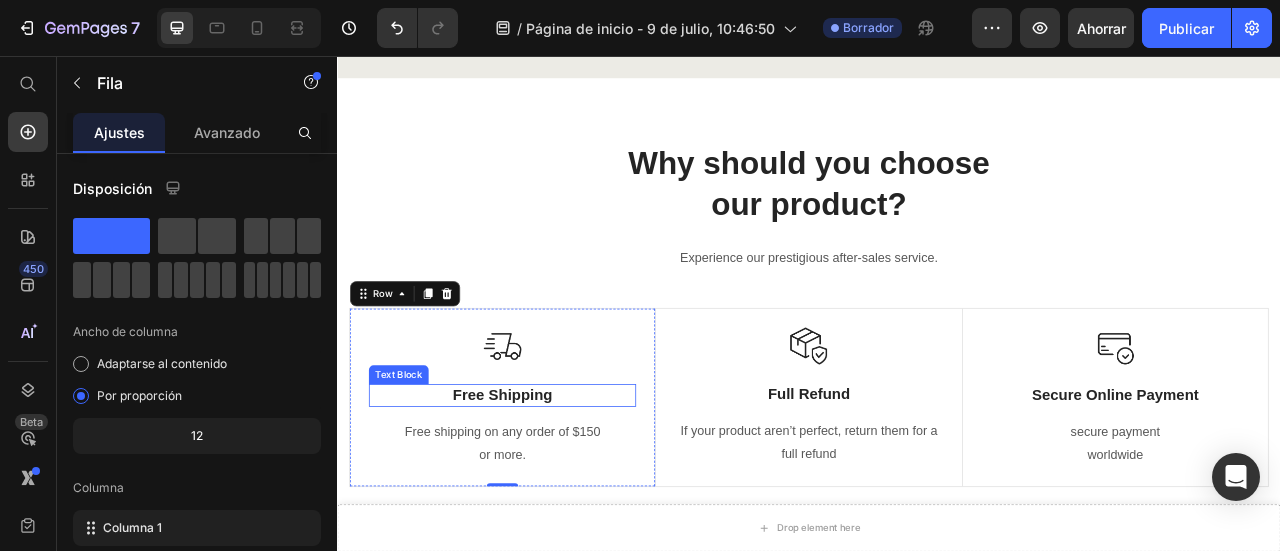 click on "Free Shipping" at bounding box center [547, 487] 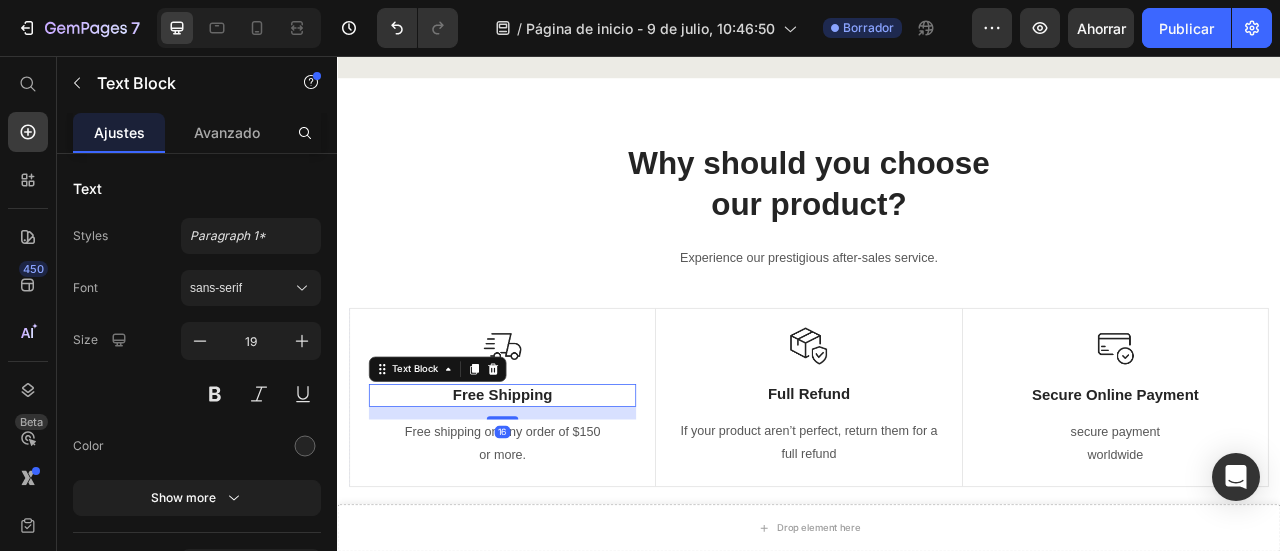 click on "Free Shipping" at bounding box center [547, 487] 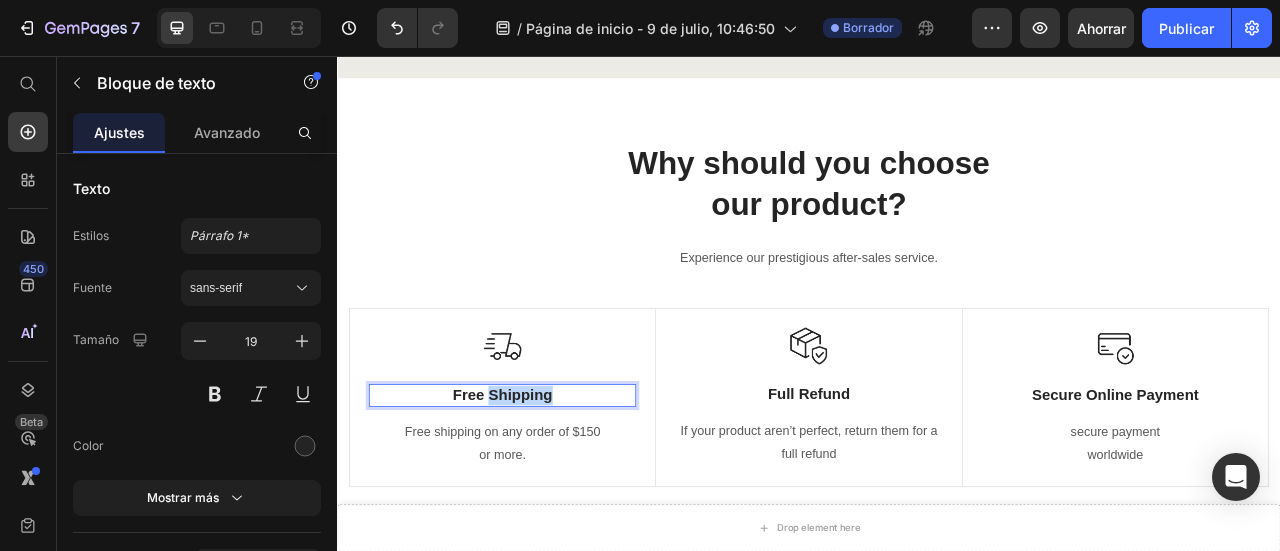 click on "Free Shipping" at bounding box center (547, 487) 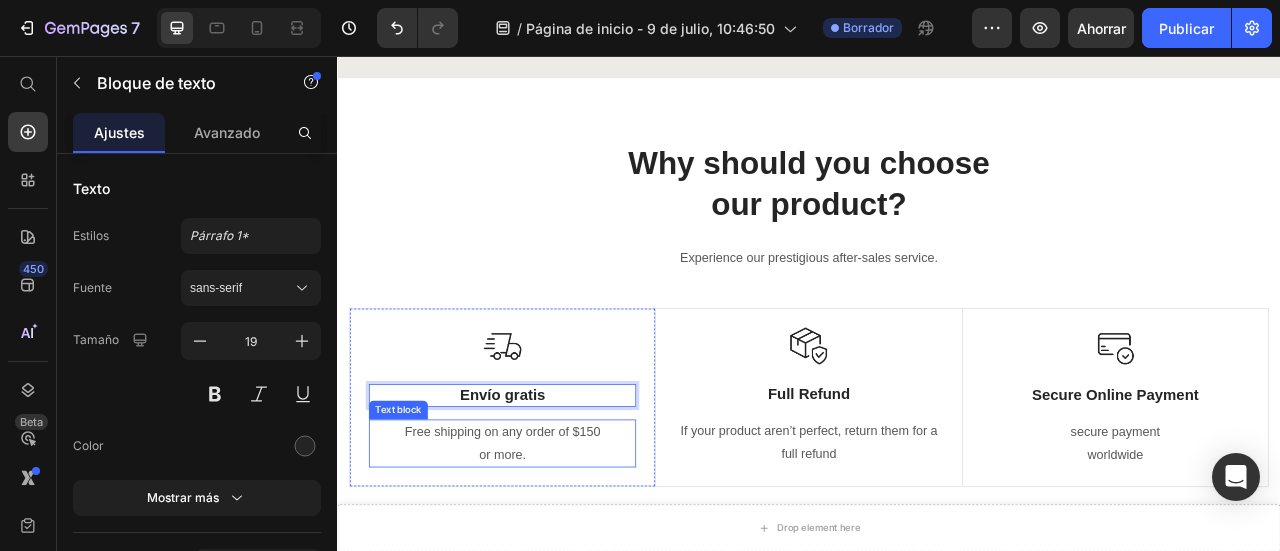click on "Free shipping on any order of $150" at bounding box center (547, 534) 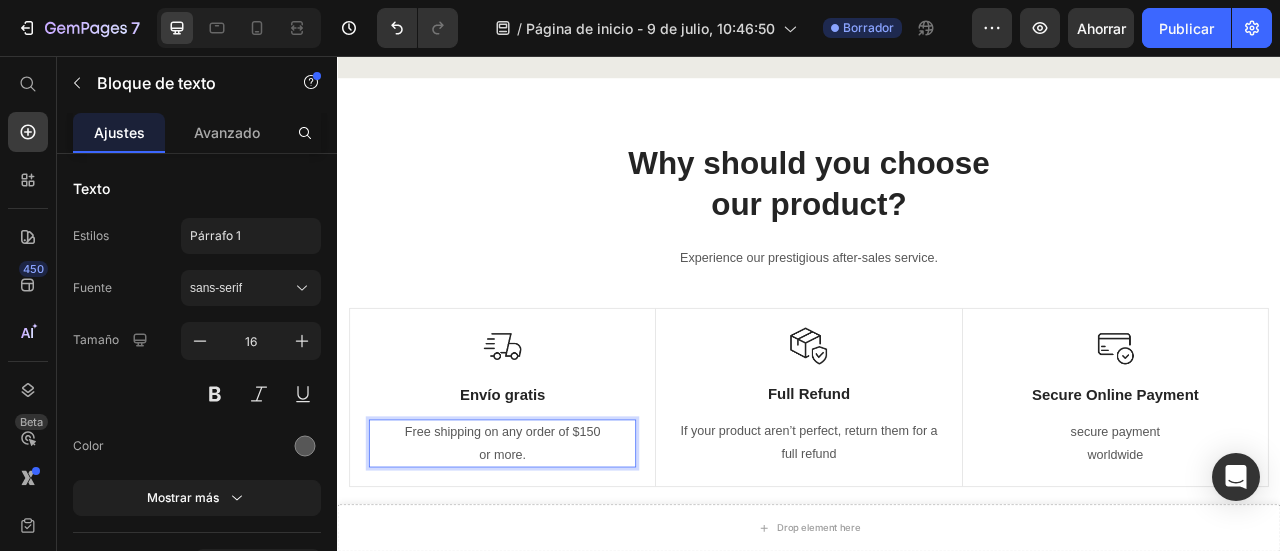 click on "or more." at bounding box center [547, 563] 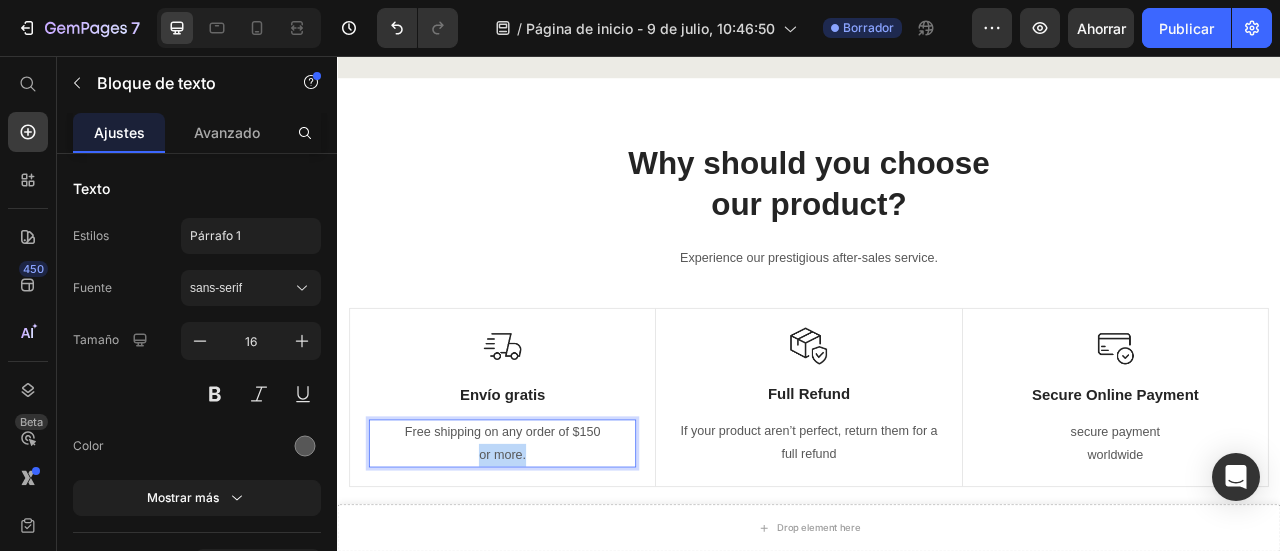 click on "or more." at bounding box center (547, 563) 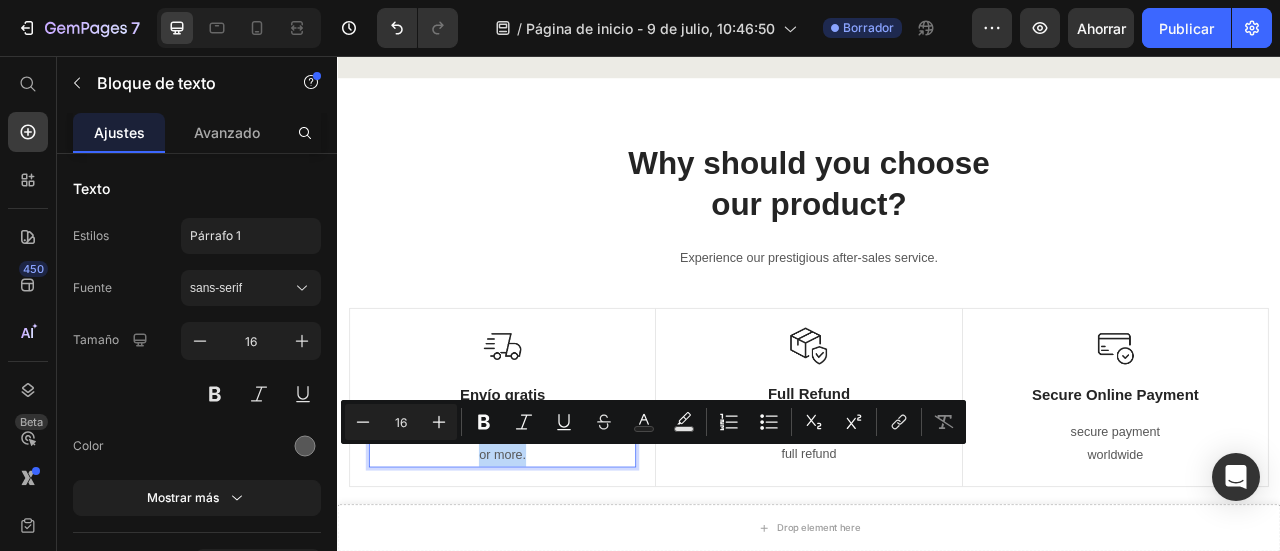 click on "or more." at bounding box center (547, 563) 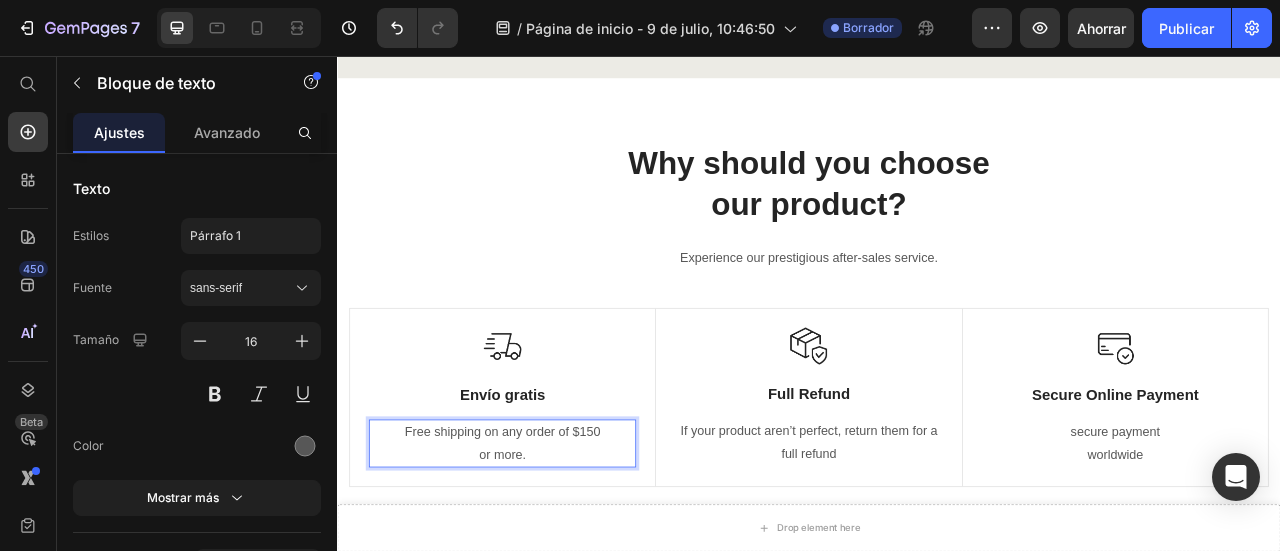 click on "or more." at bounding box center (547, 563) 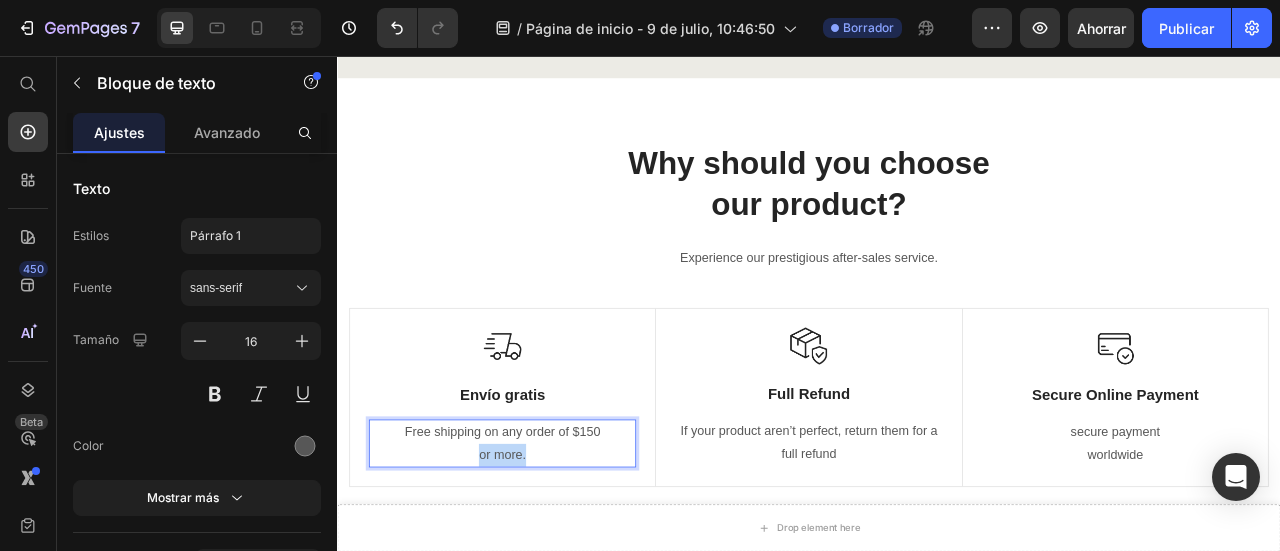 click on "or more." at bounding box center (547, 563) 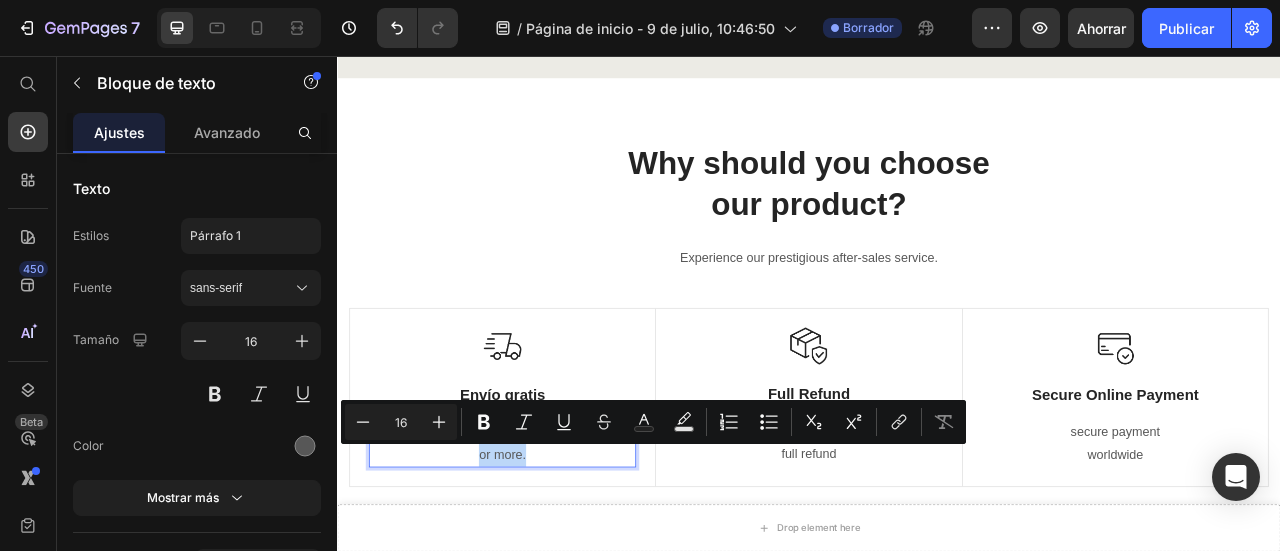 click on "or more." at bounding box center [547, 563] 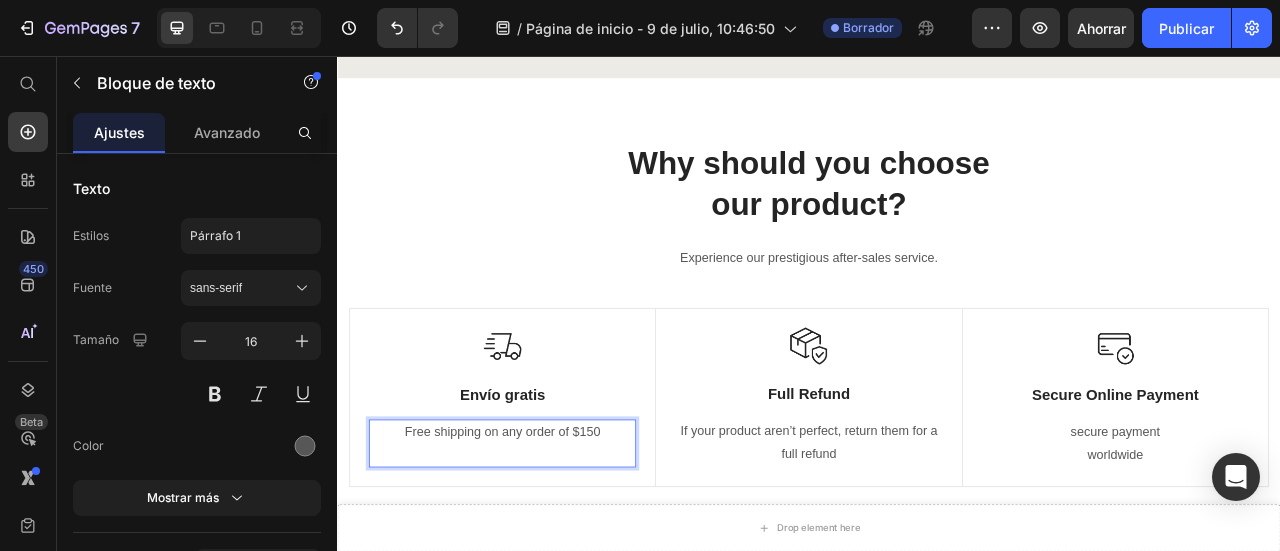 click on "Free shipping on any order of $150" at bounding box center [547, 534] 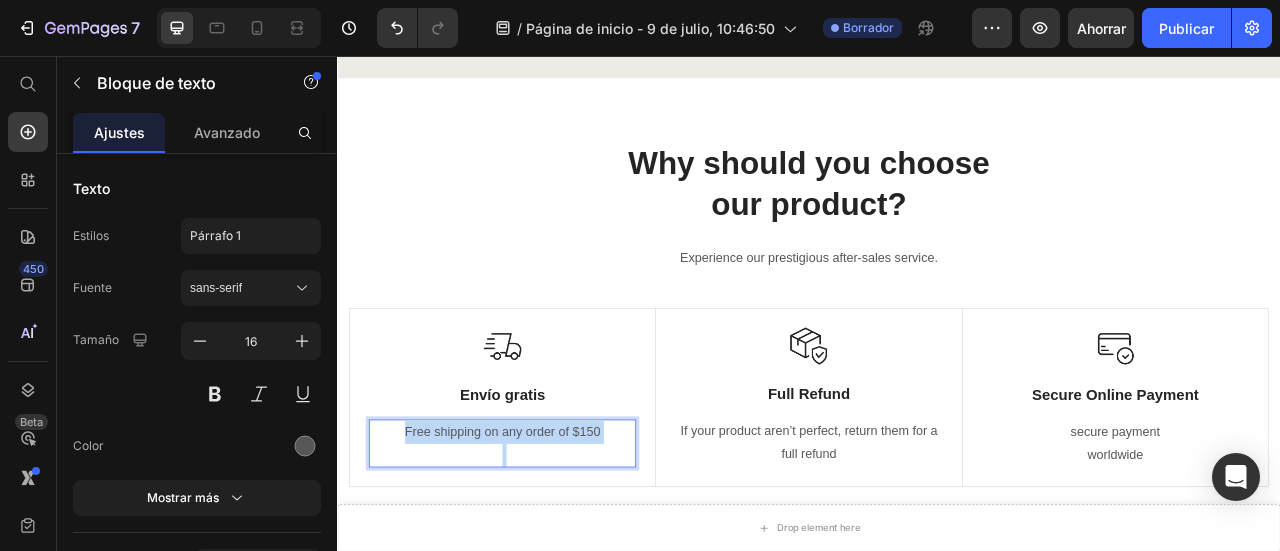 click on "Free shipping on any order of $150" at bounding box center (547, 534) 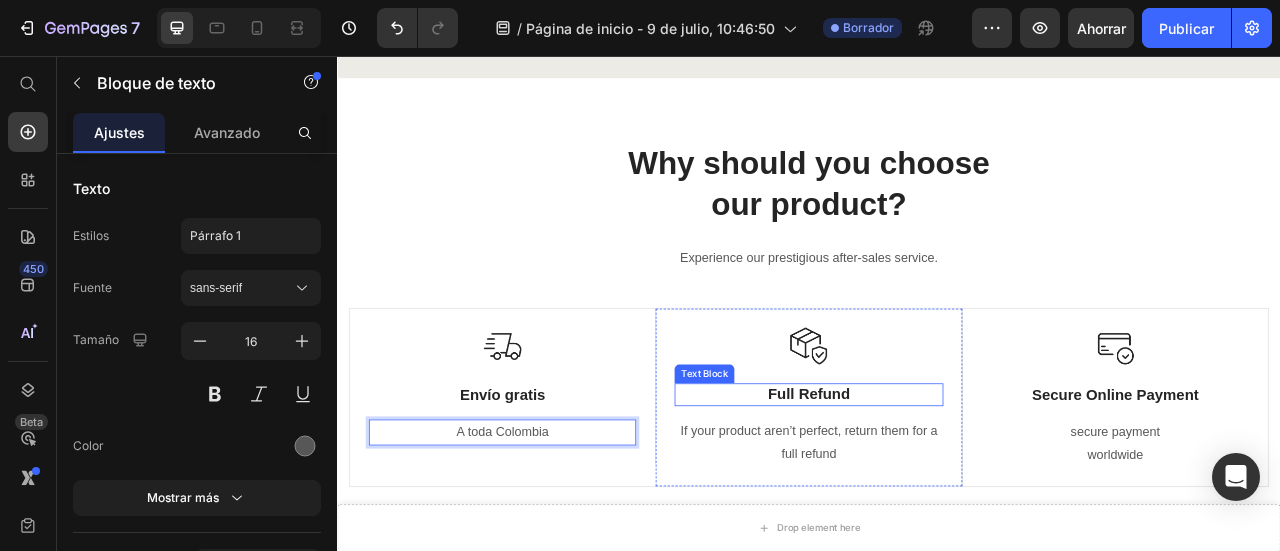 click on "Full Refund" at bounding box center [936, 486] 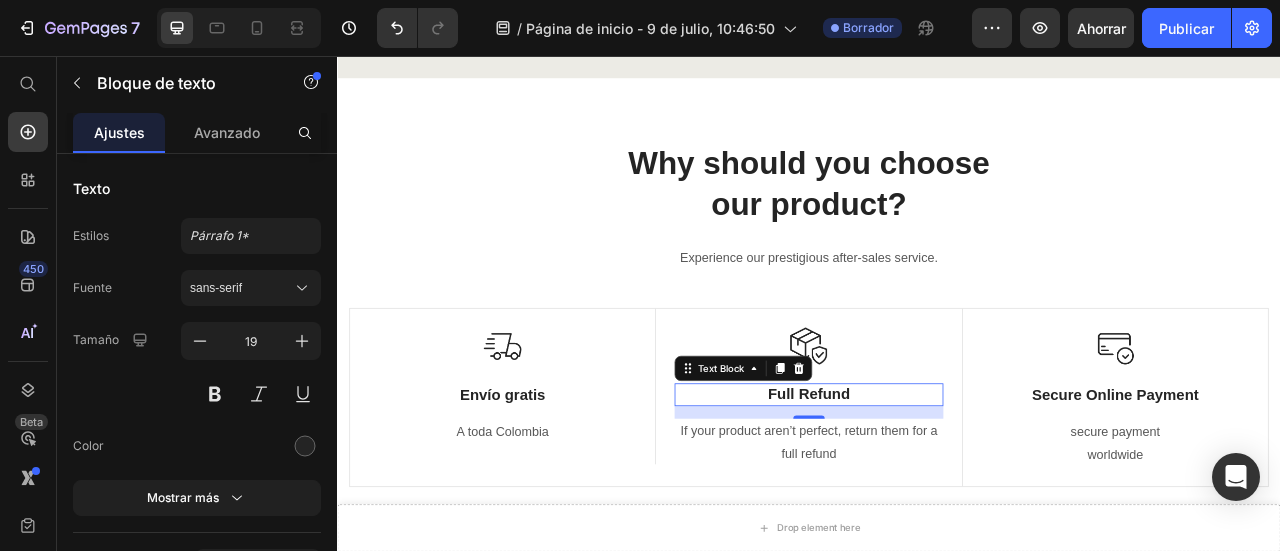 click on "Full Refund" at bounding box center [936, 486] 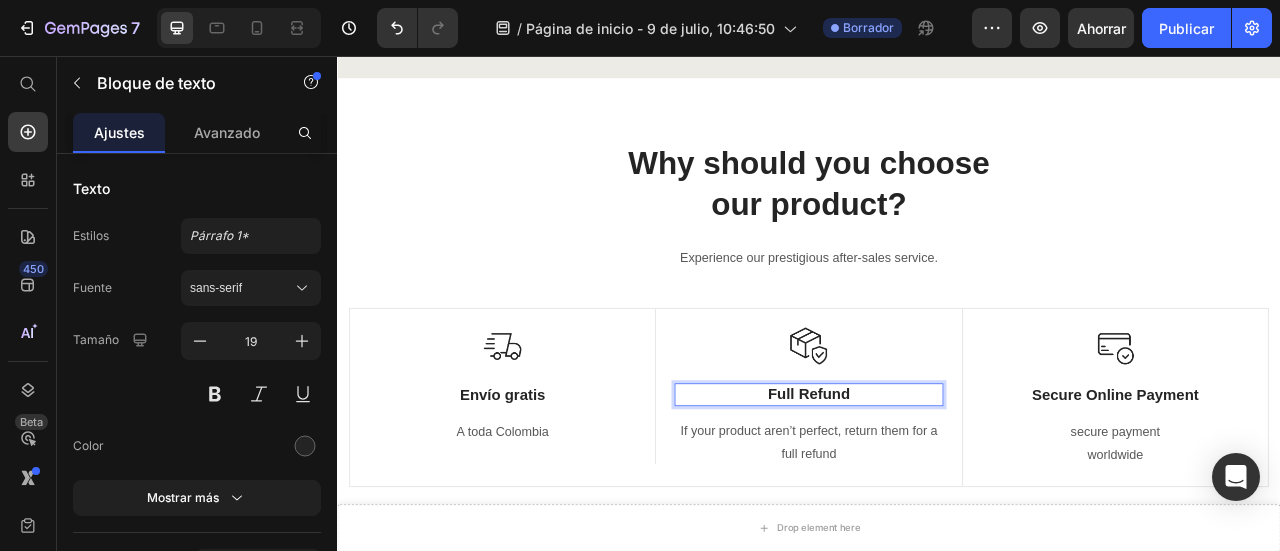 click on "Full Refund" at bounding box center (936, 486) 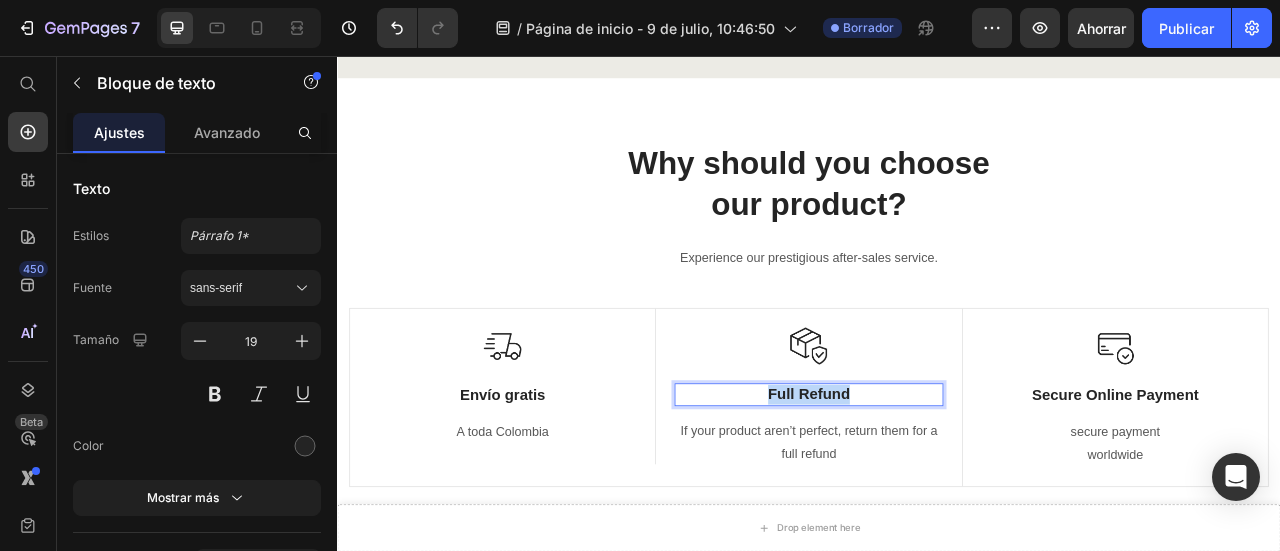 click on "Full Refund" at bounding box center [936, 486] 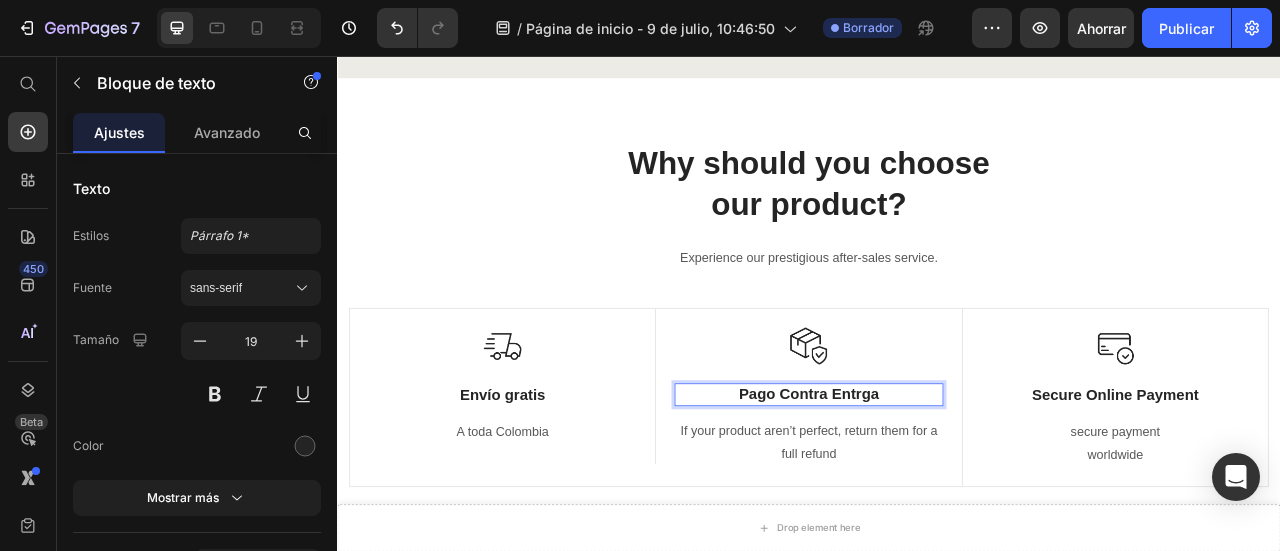 click on "Pago Contra Entrga" at bounding box center [936, 486] 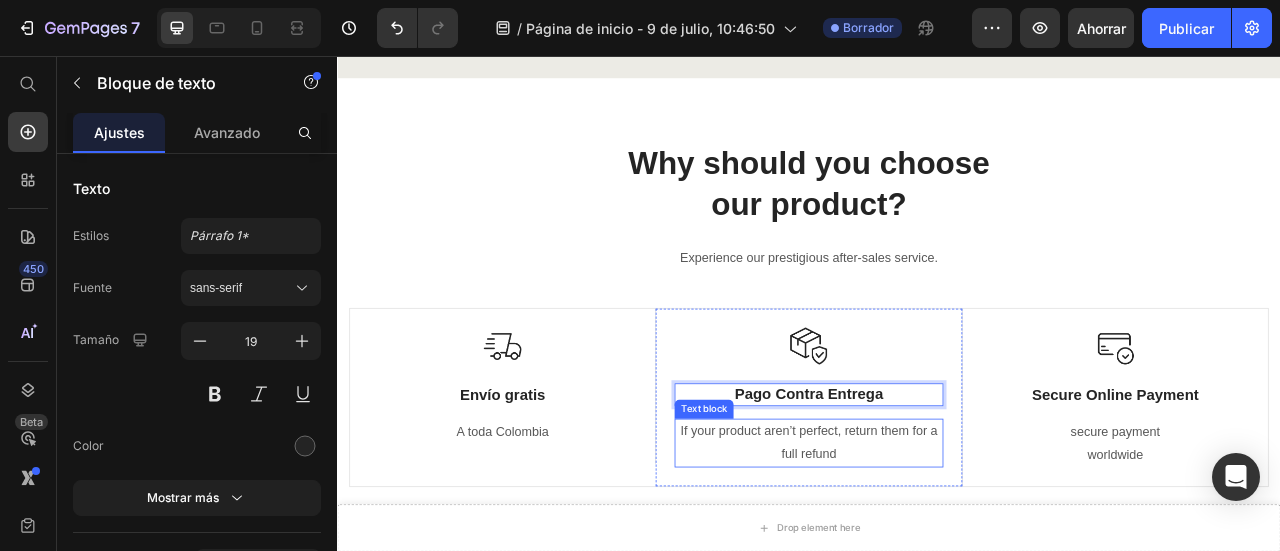 click on "If your product aren’t perfect, return them for a full refund" at bounding box center (936, 548) 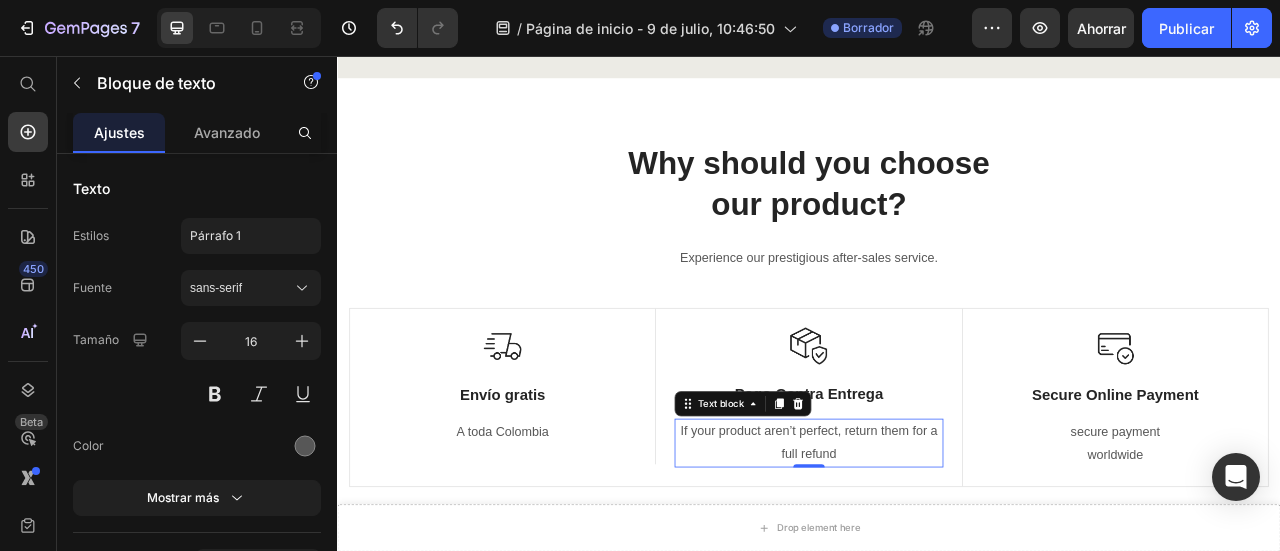 click on "If your product aren’t perfect, return them for a full refund" at bounding box center [936, 548] 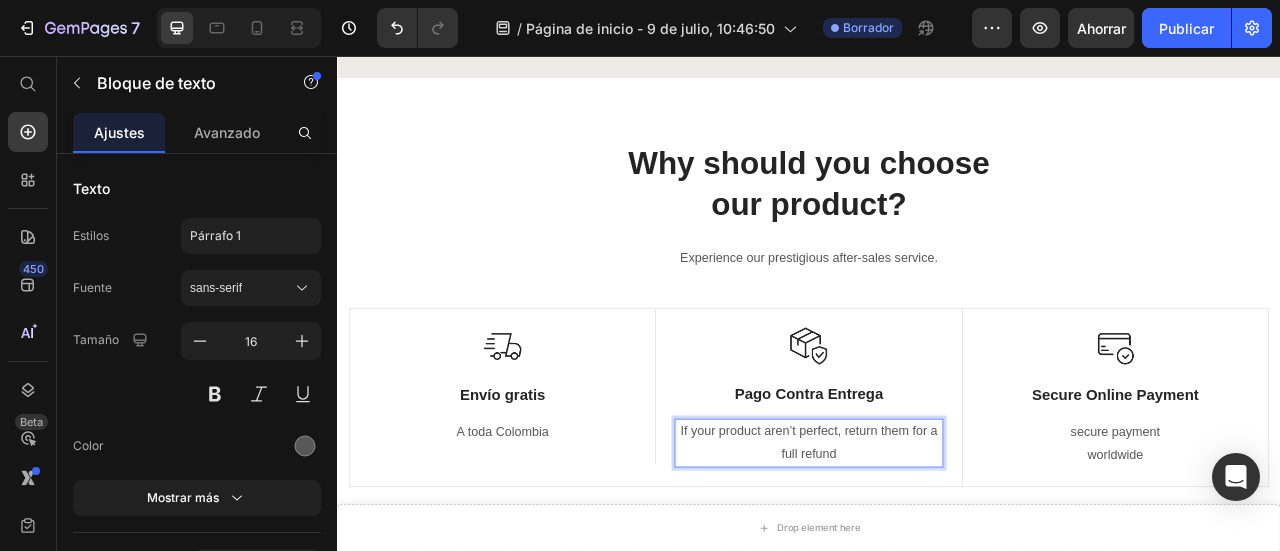 click on "If your product aren’t perfect, return them for a full refund" at bounding box center [936, 548] 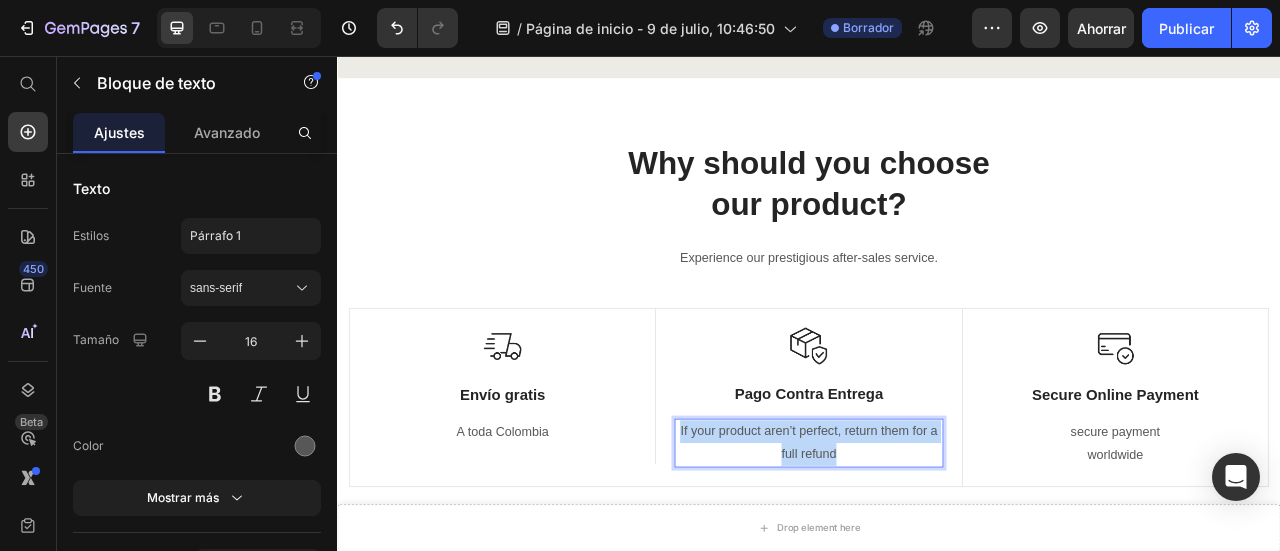click on "If your product aren’t perfect, return them for a full refund" at bounding box center [936, 548] 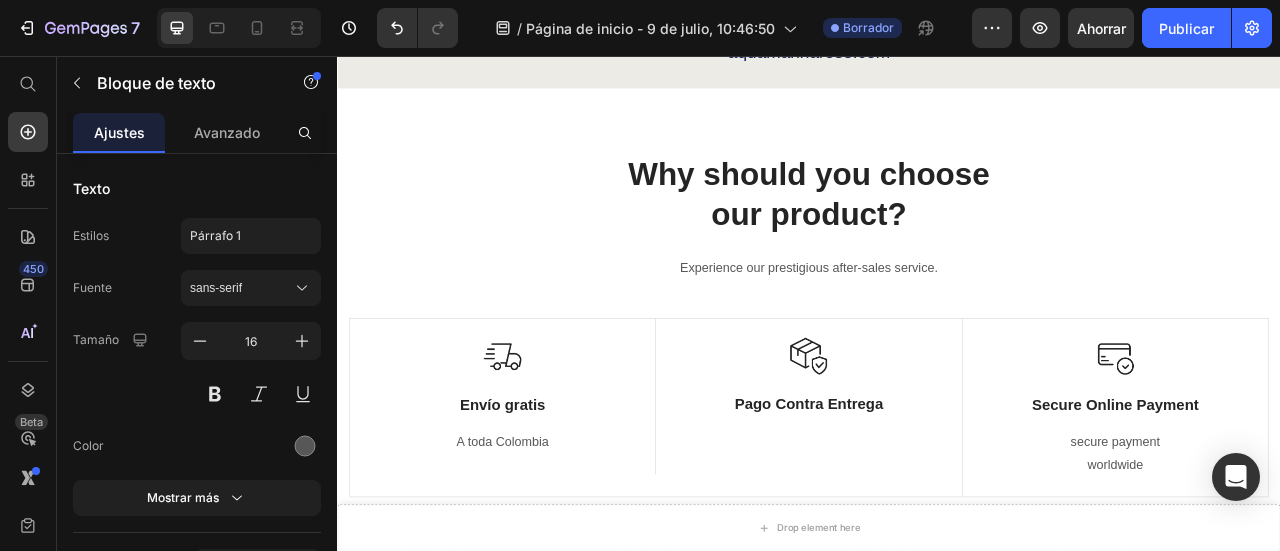 scroll, scrollTop: 7374, scrollLeft: 0, axis: vertical 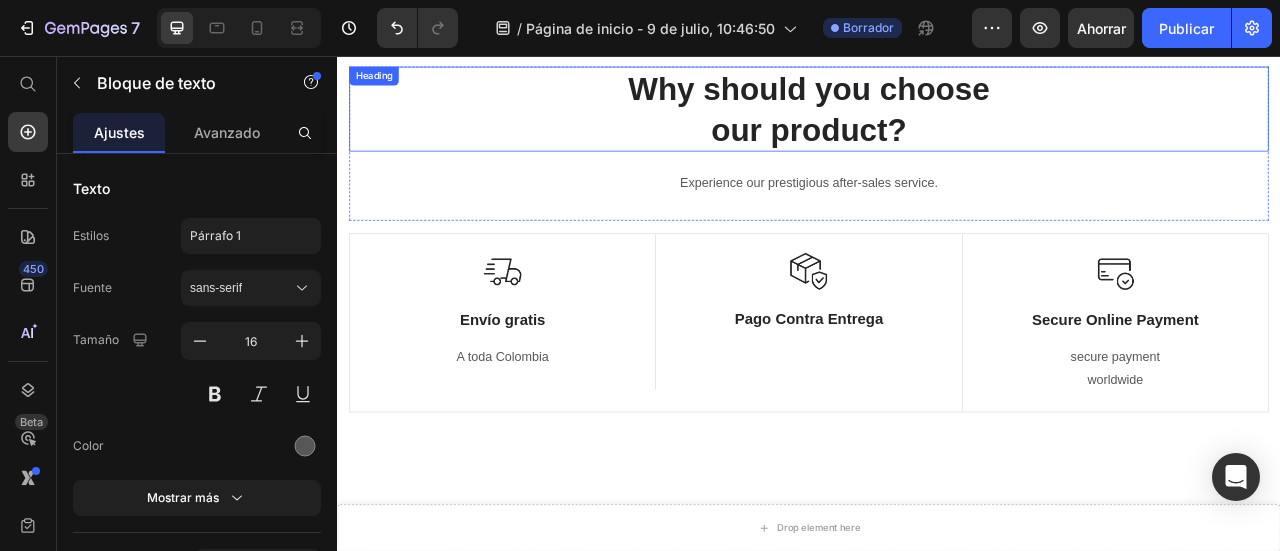 click on "Why should you choose our product?" at bounding box center (937, 123) 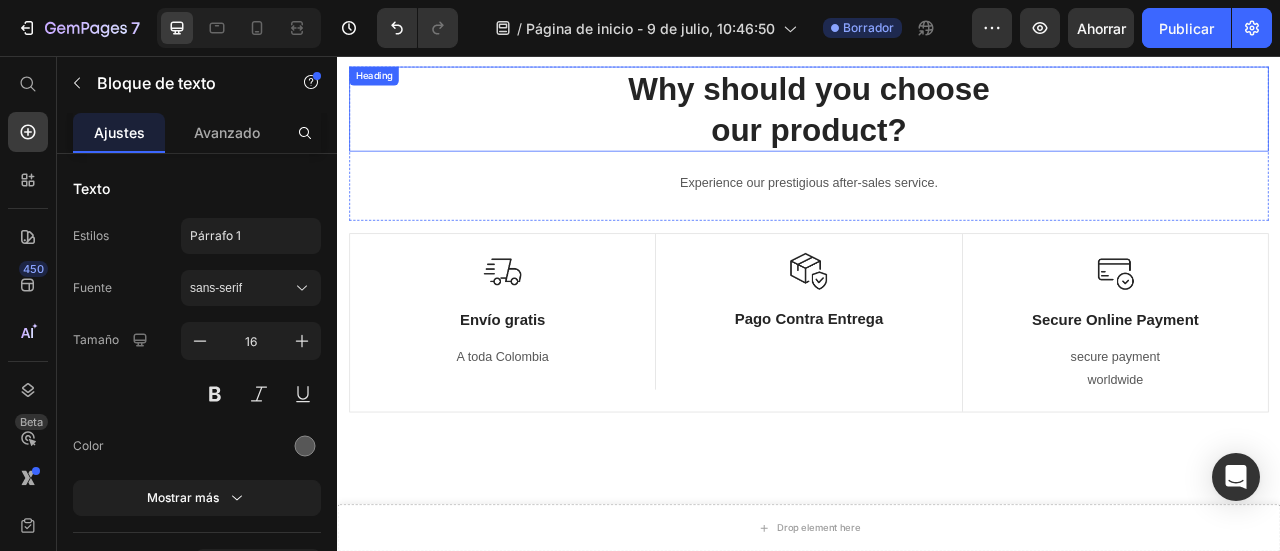 click on "Why should you choose our product?" at bounding box center (937, 123) 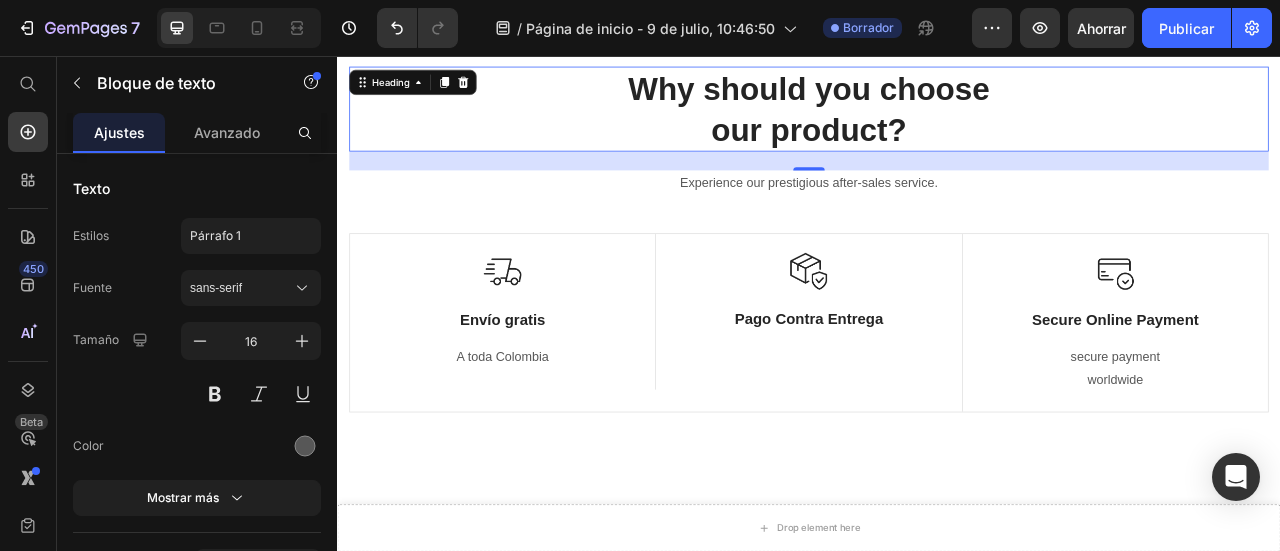 click on "Why should you choose our product?" at bounding box center (937, 123) 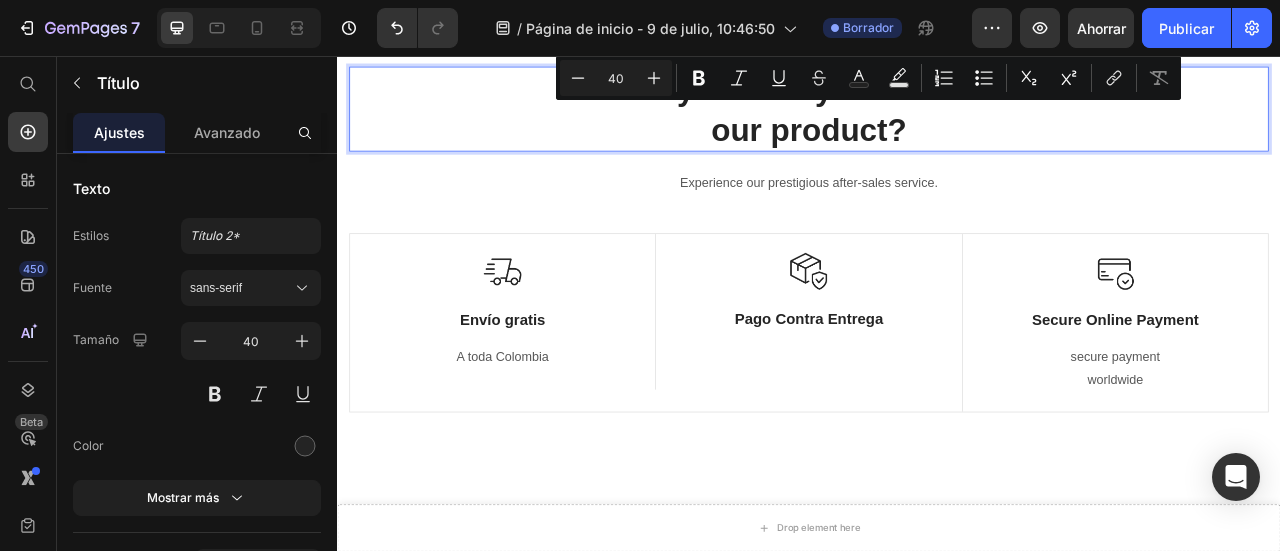click on "Why should you choose our product?" at bounding box center [937, 123] 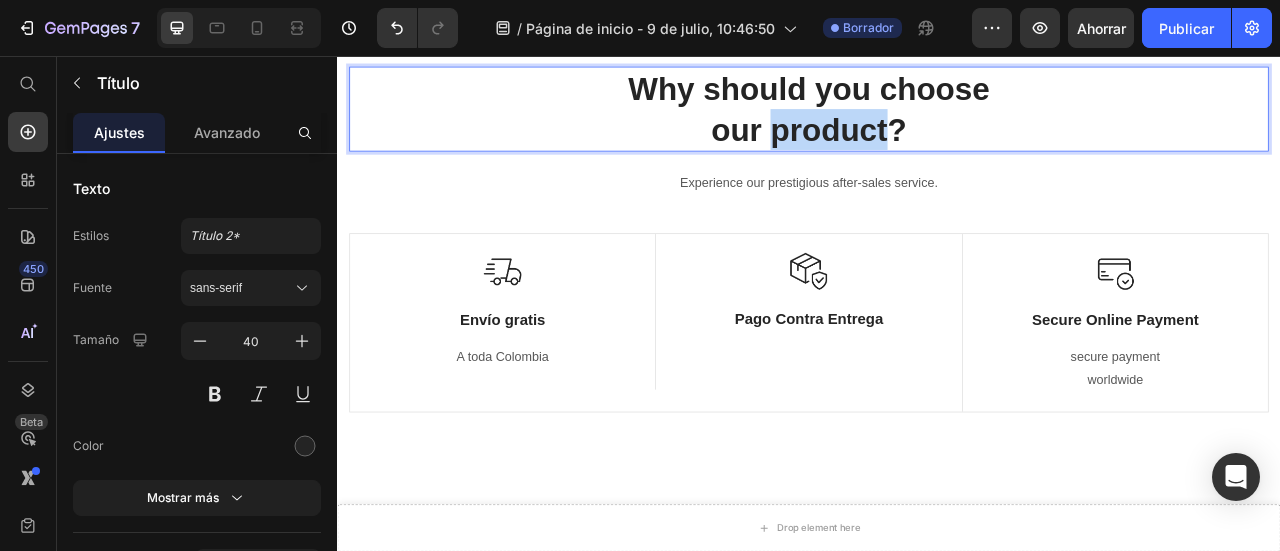click on "Why should you choose our product?" at bounding box center [937, 123] 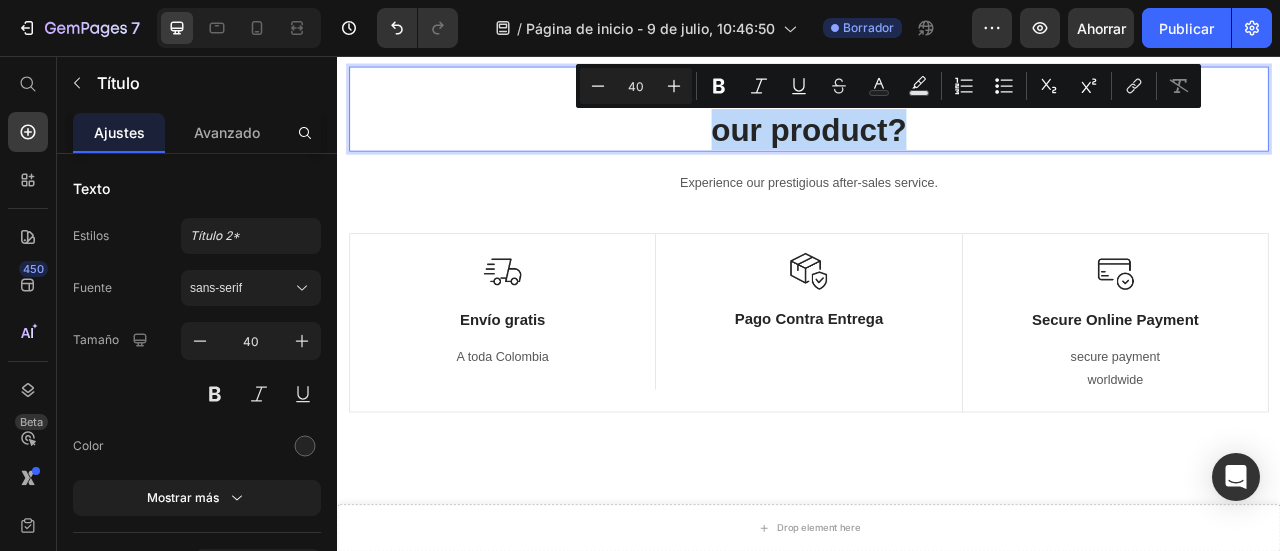 click on "Why should you choose our product?" at bounding box center [937, 123] 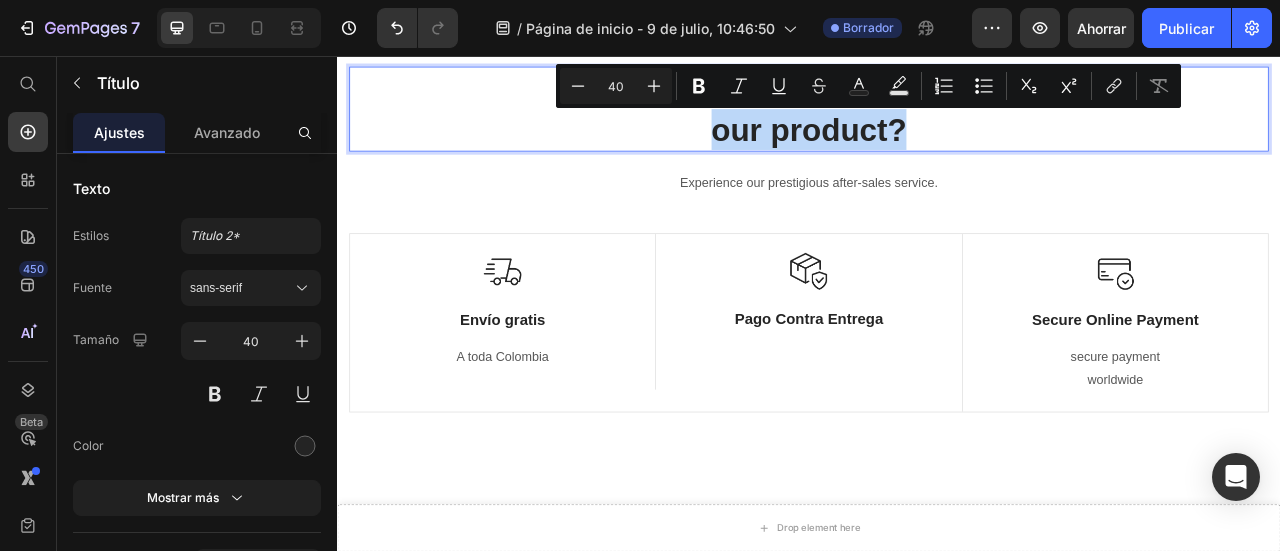 click on "Why should you choose our product?" at bounding box center [937, 123] 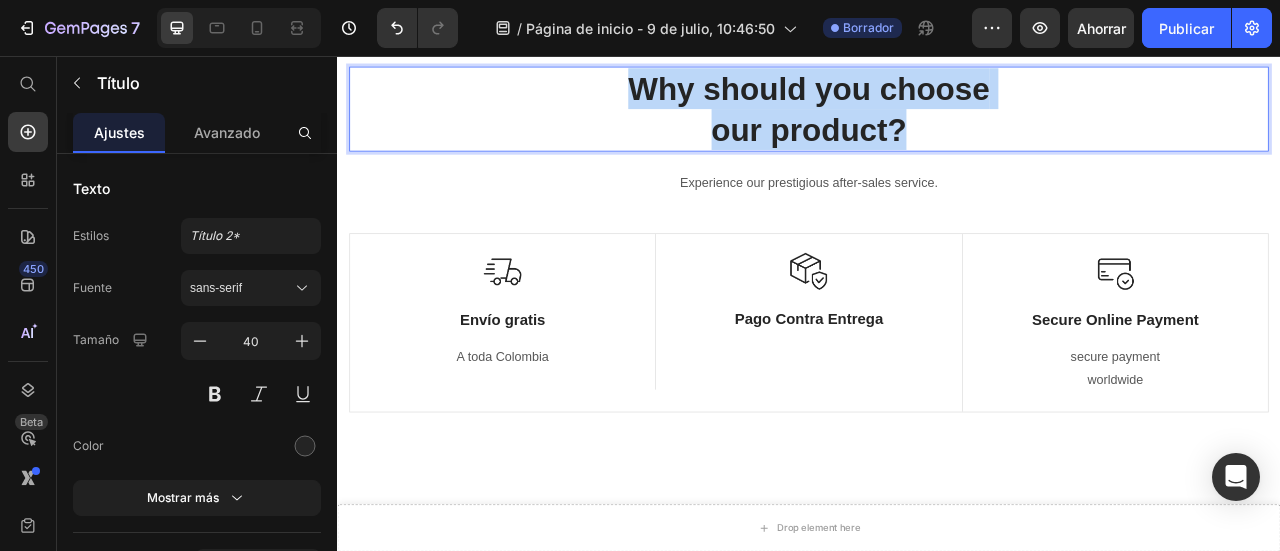 drag, startPoint x: 1058, startPoint y: 154, endPoint x: 714, endPoint y: 97, distance: 348.6904 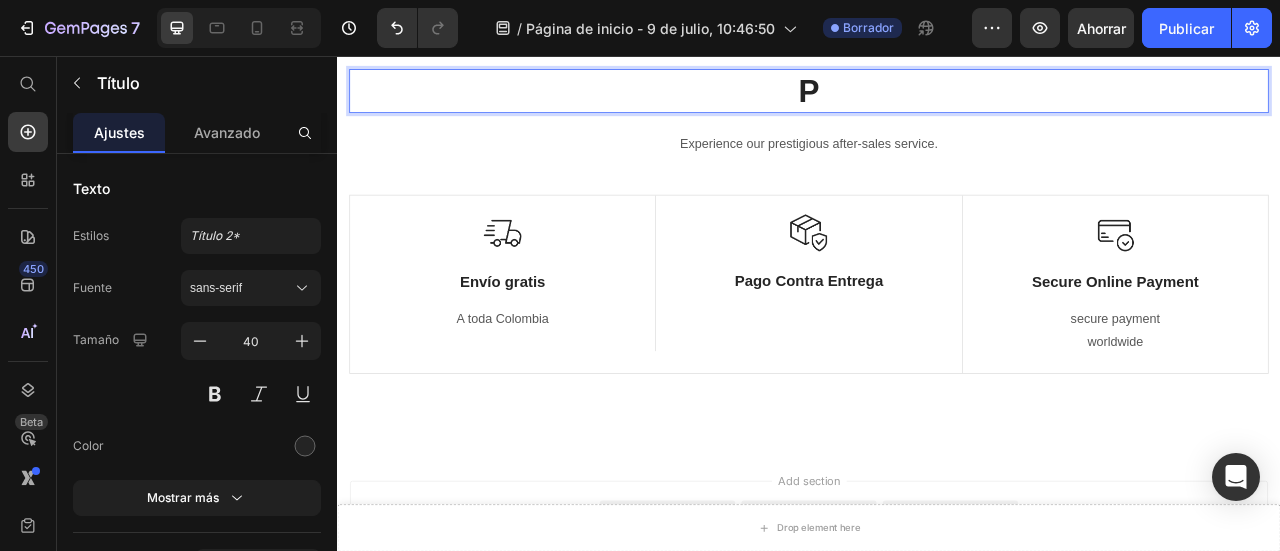 scroll, scrollTop: 7368, scrollLeft: 0, axis: vertical 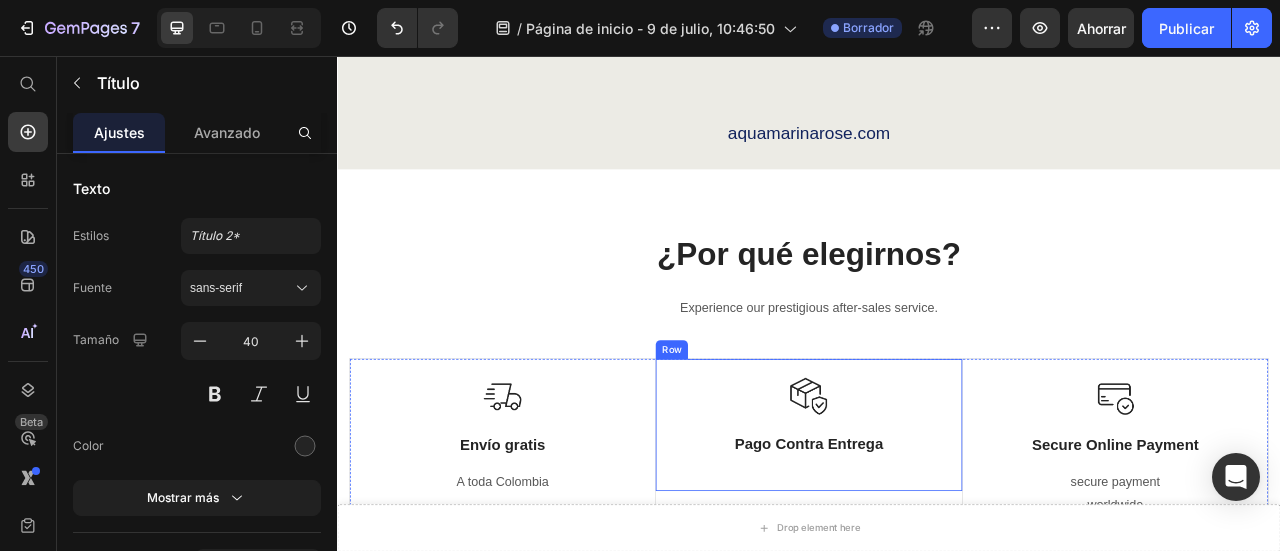click on "Image Pago Contra Entrega Text Block Text block" at bounding box center [936, 525] 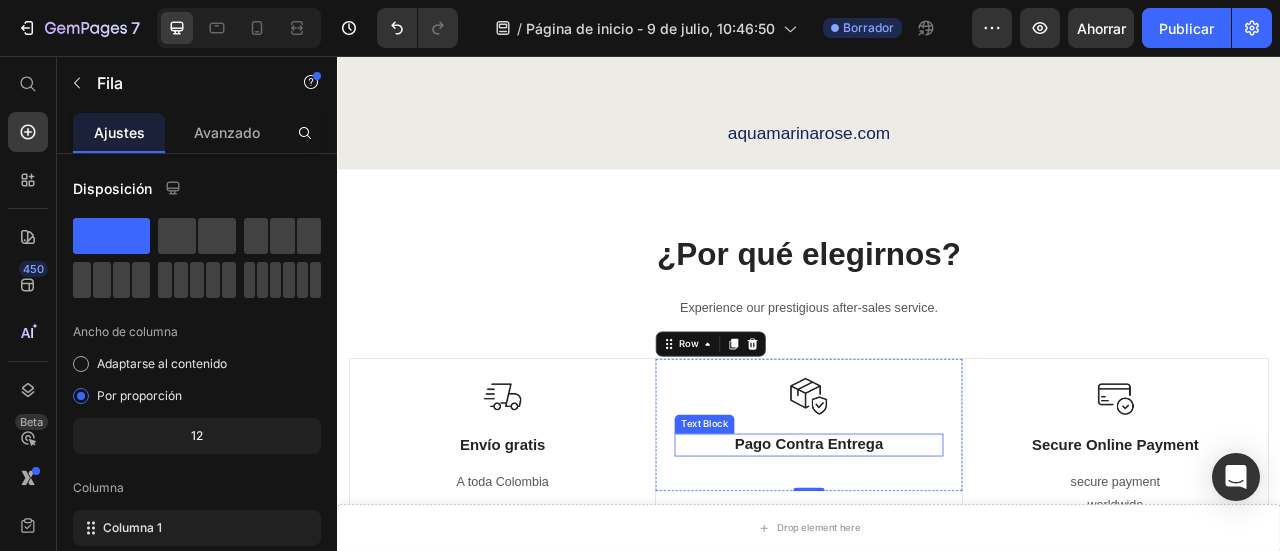 click on "Pago Contra Entrega" at bounding box center (936, 550) 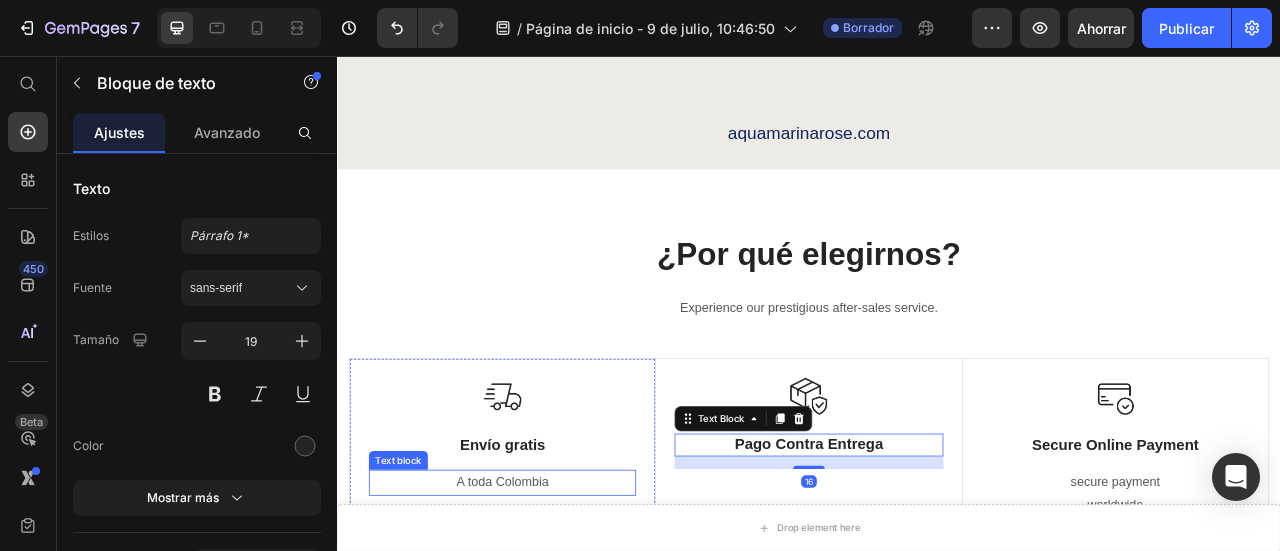 click on "A toda Colombia" at bounding box center (547, 598) 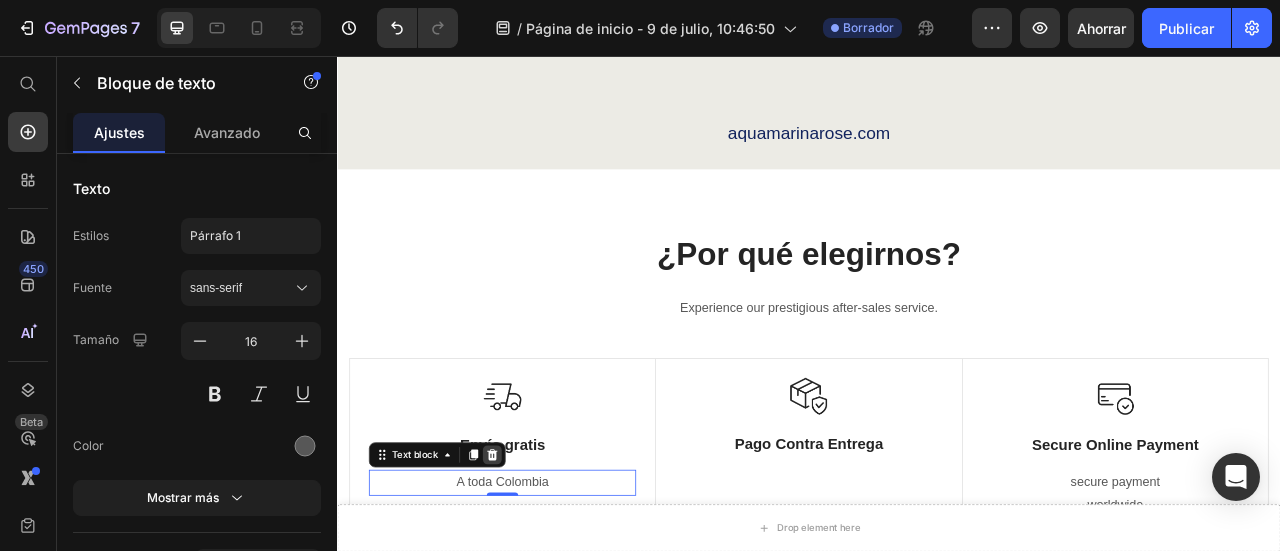 click 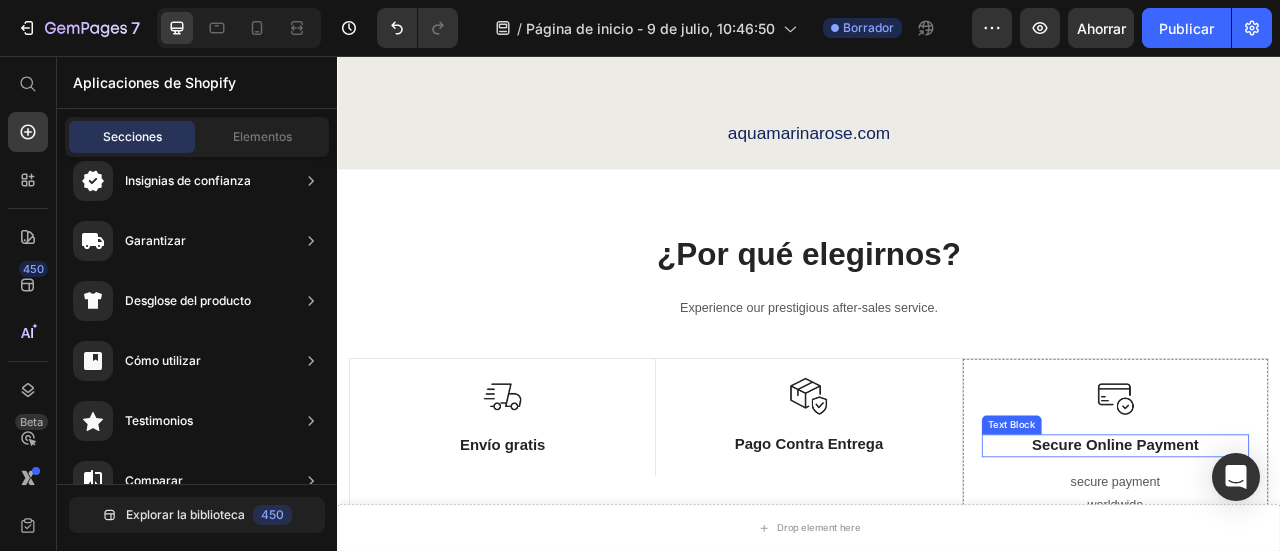 click on "Secure Online Payment" at bounding box center (1327, 551) 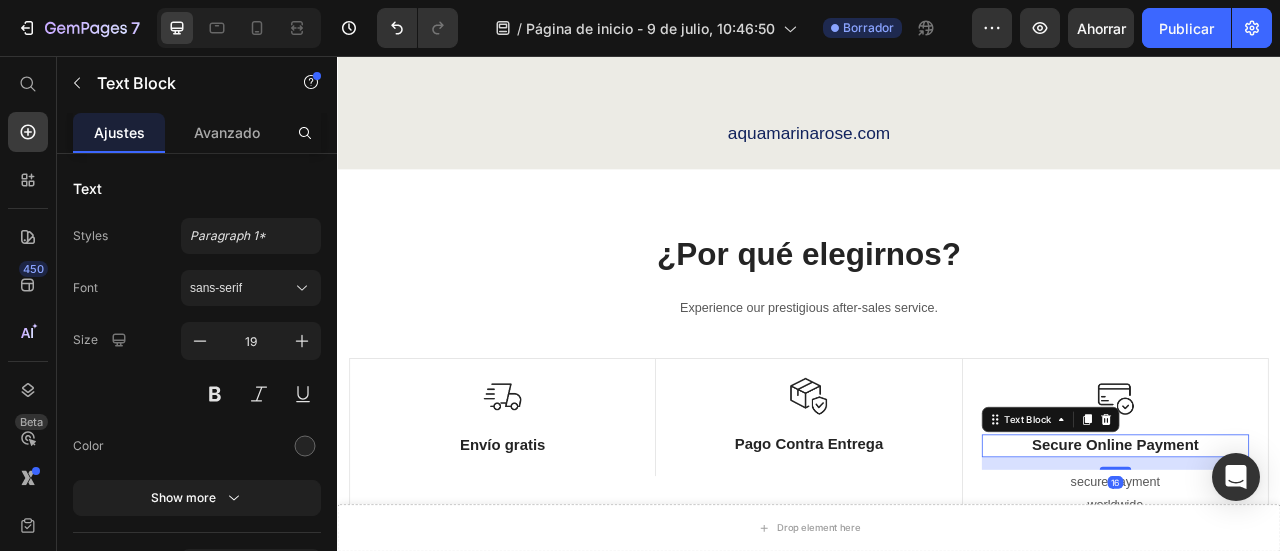 click on "Secure Online Payment" at bounding box center (1327, 551) 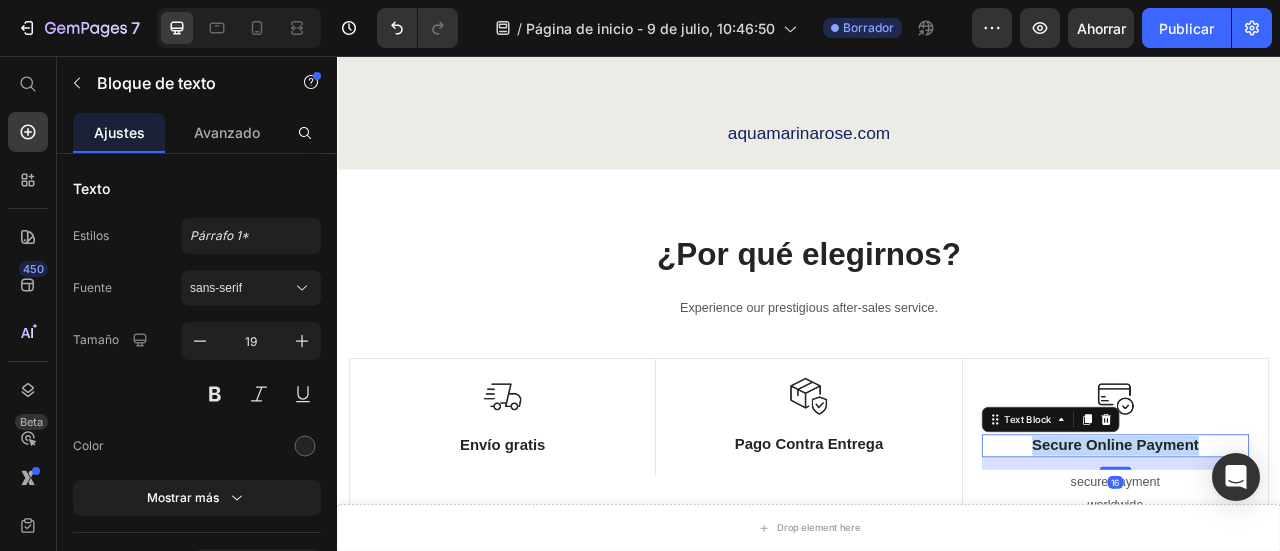 click on "Secure Online Payment" at bounding box center [1327, 551] 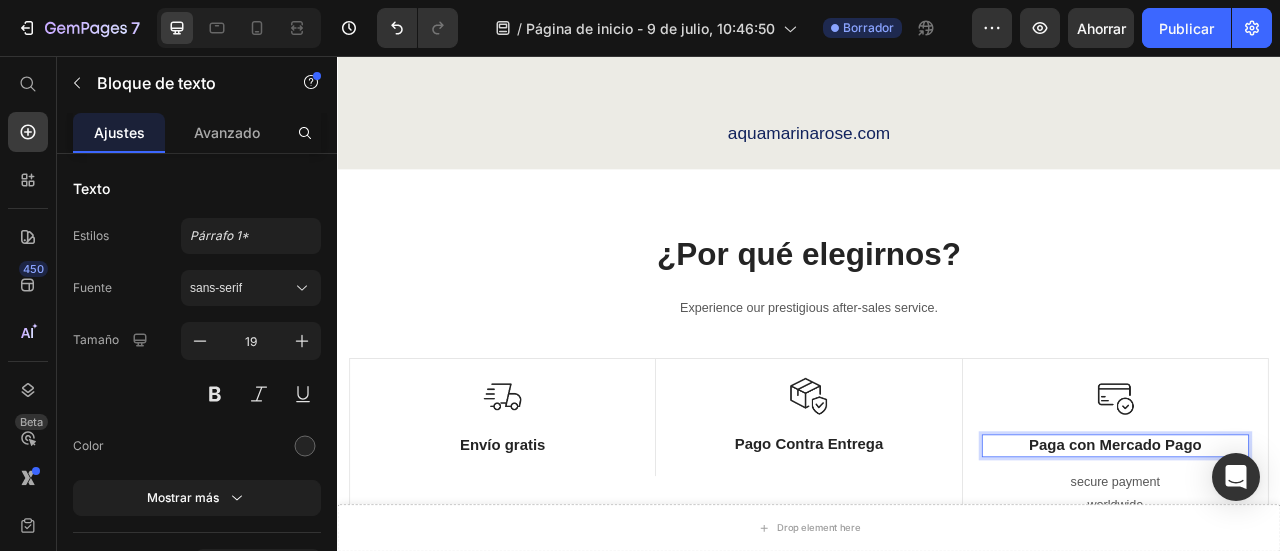 scroll, scrollTop: 7263, scrollLeft: 0, axis: vertical 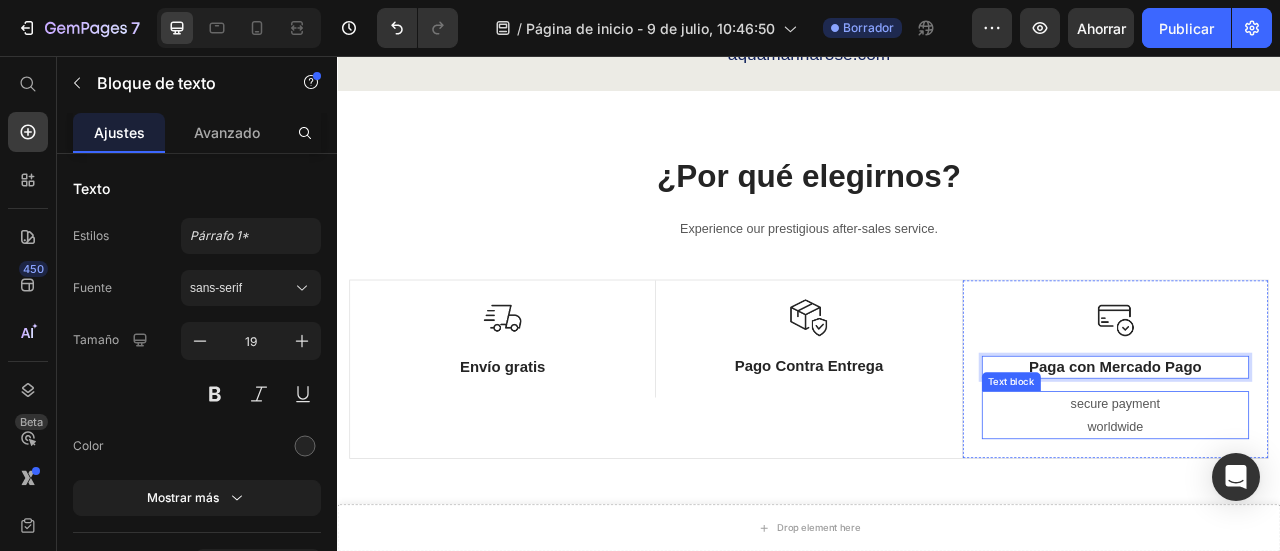 click on "secure payment worldwide" at bounding box center (1327, 513) 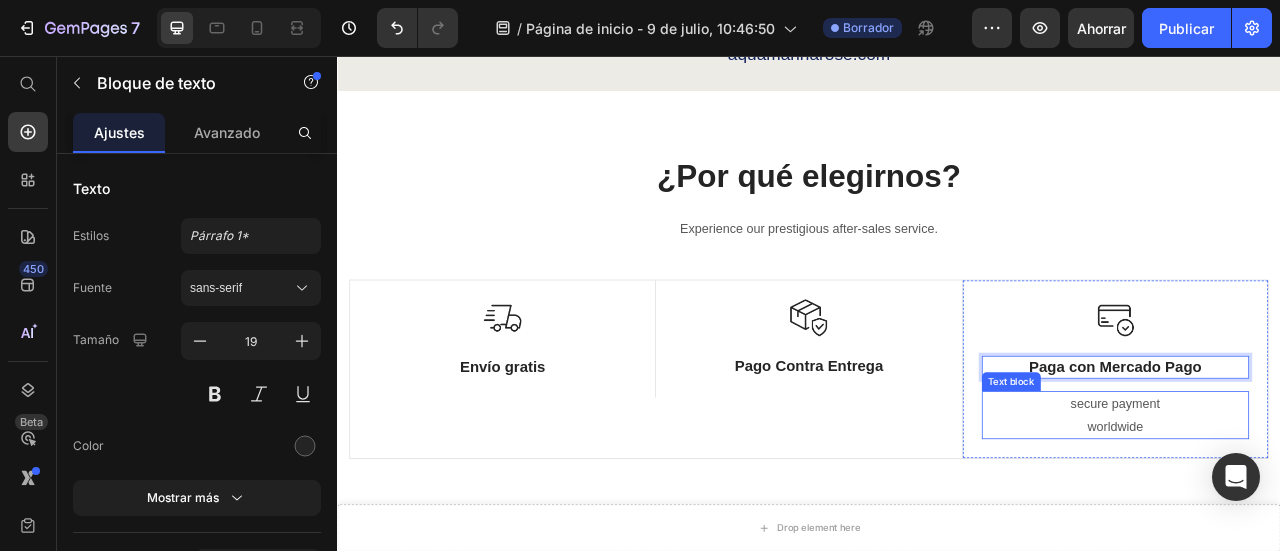 click on "secure payment worldwide" at bounding box center (1327, 513) 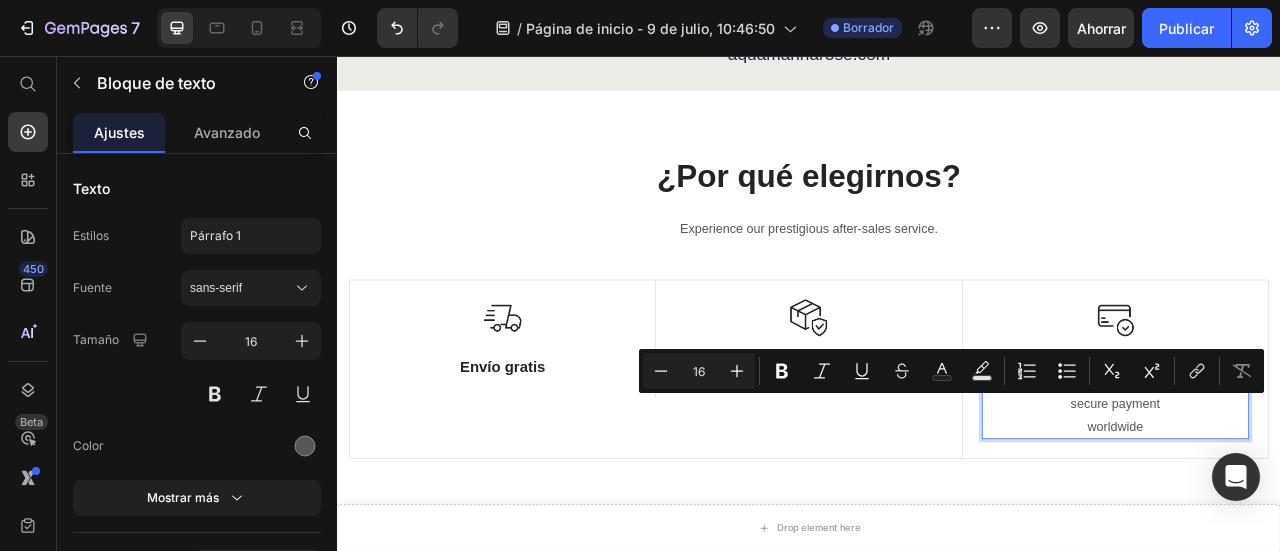 click on "secure payment worldwide" at bounding box center [1327, 513] 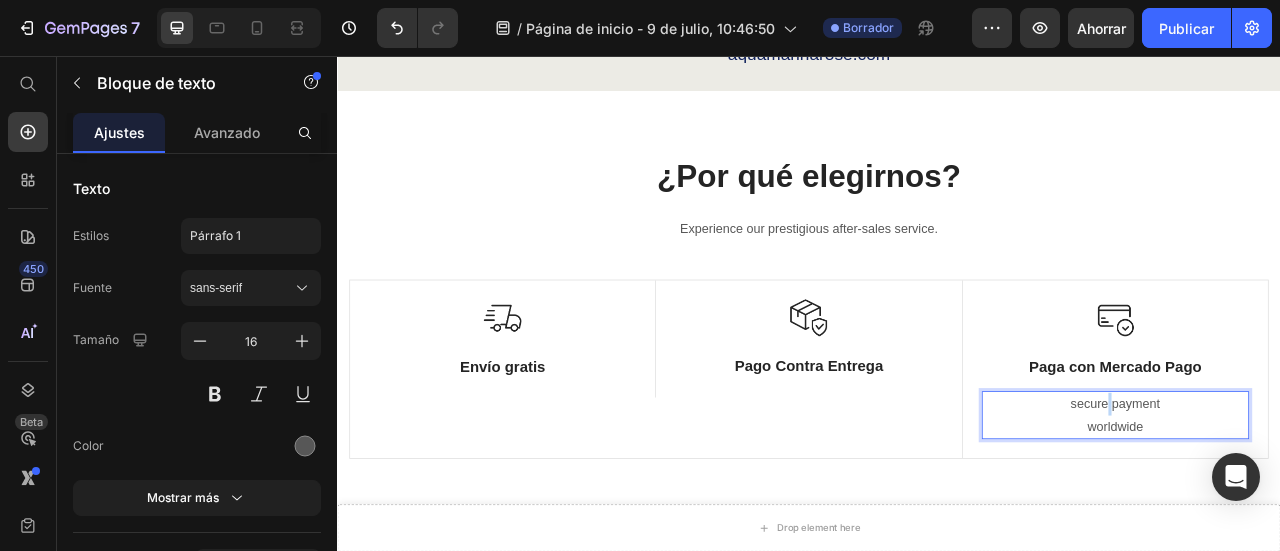 click on "secure payment worldwide" at bounding box center (1327, 513) 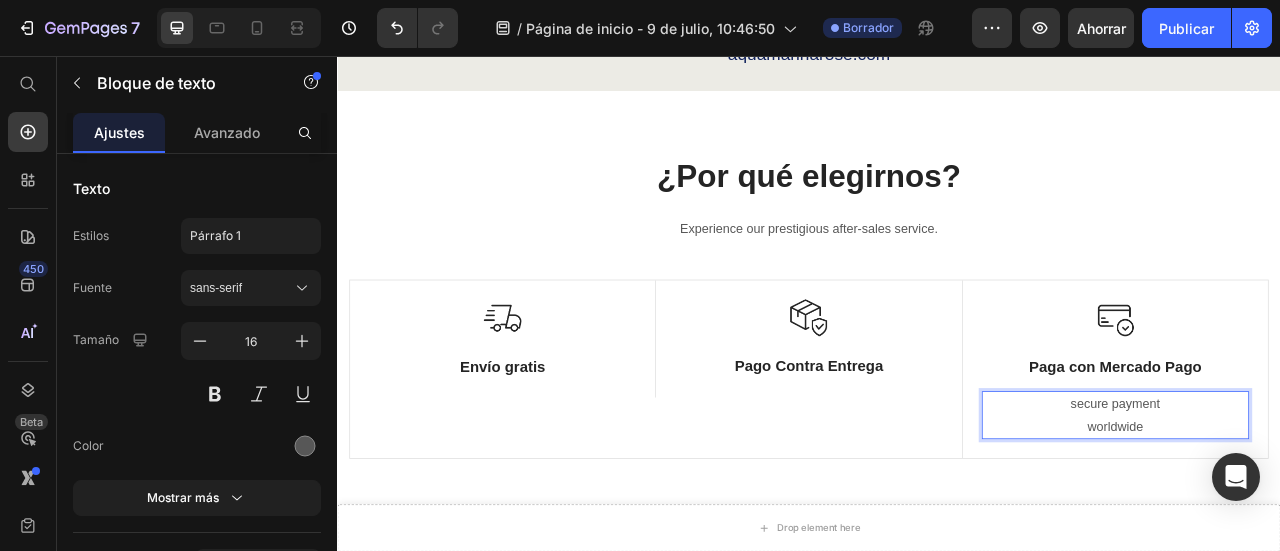 click on "secure payment worldwide" at bounding box center [1327, 513] 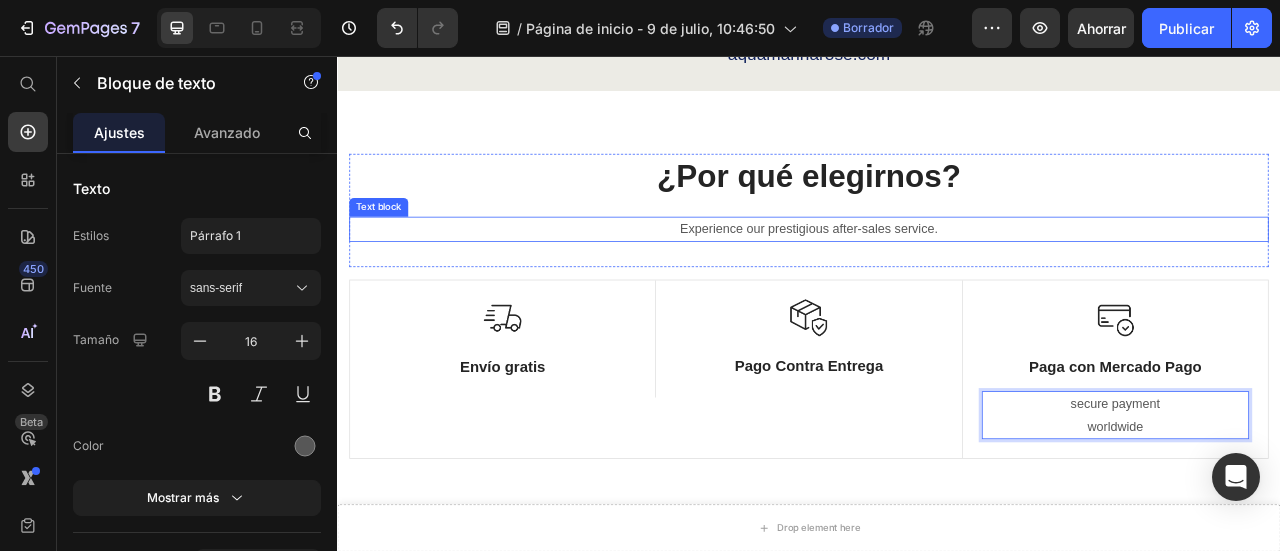 click on "Experience our prestigious after-sales service." at bounding box center (937, 276) 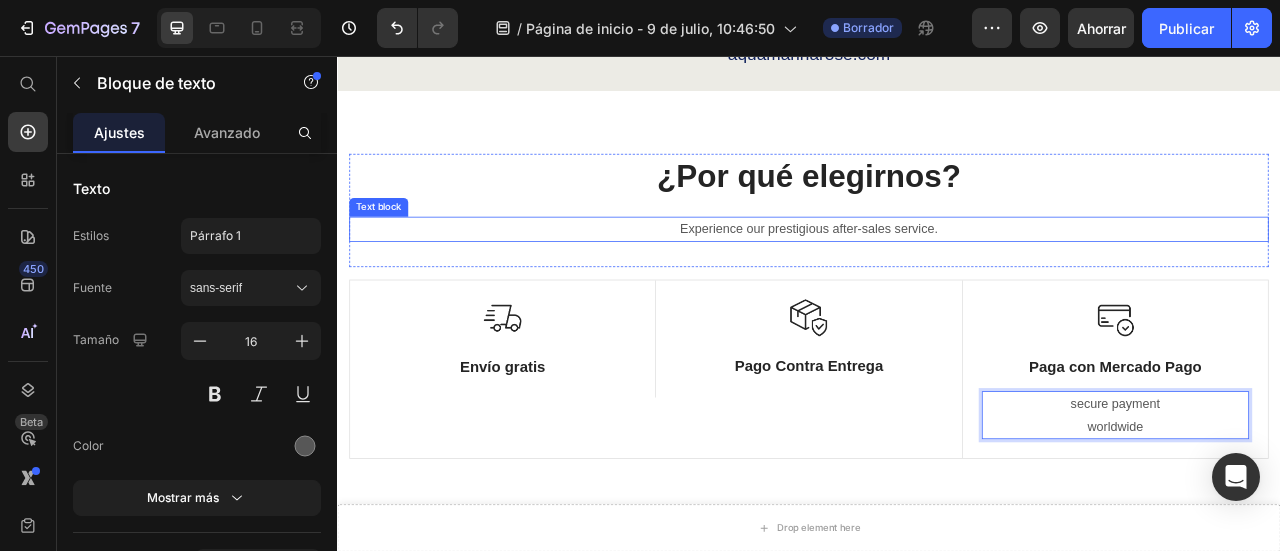 click on "Experience our prestigious after-sales service." at bounding box center (937, 276) 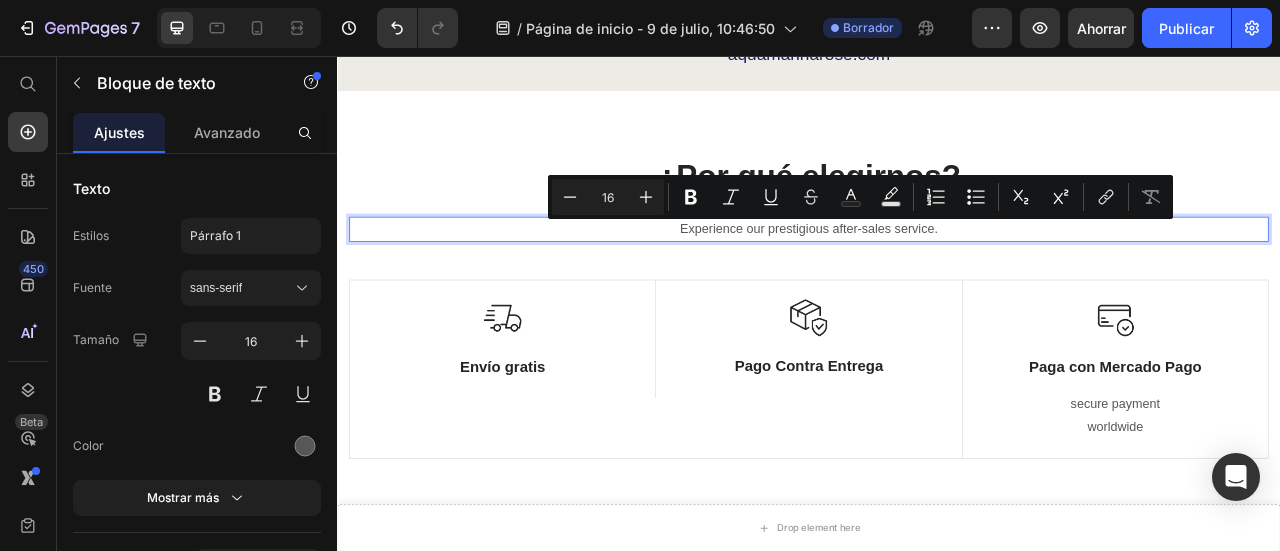 click on "Experience our prestigious after-sales service." at bounding box center (937, 276) 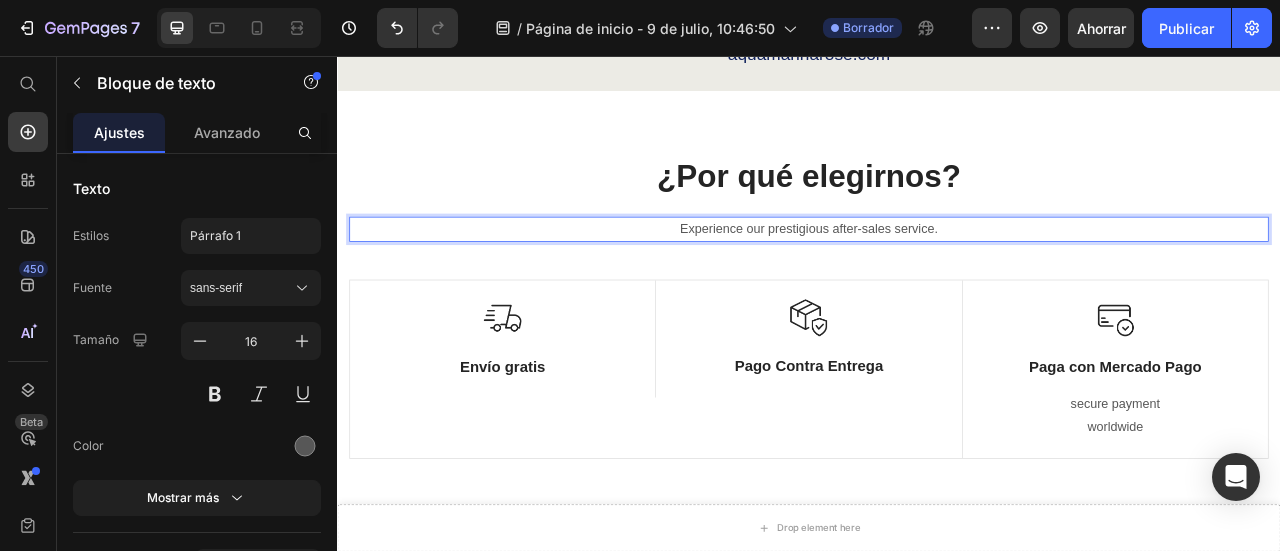click on "Experience our prestigious after-sales service." at bounding box center [937, 276] 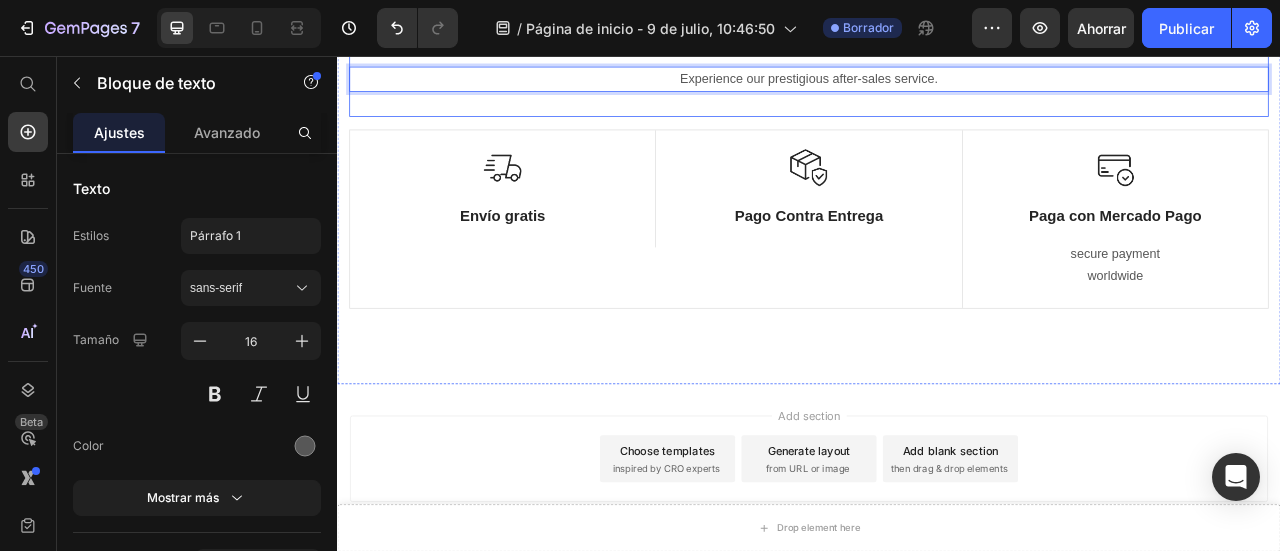 scroll, scrollTop: 7127, scrollLeft: 0, axis: vertical 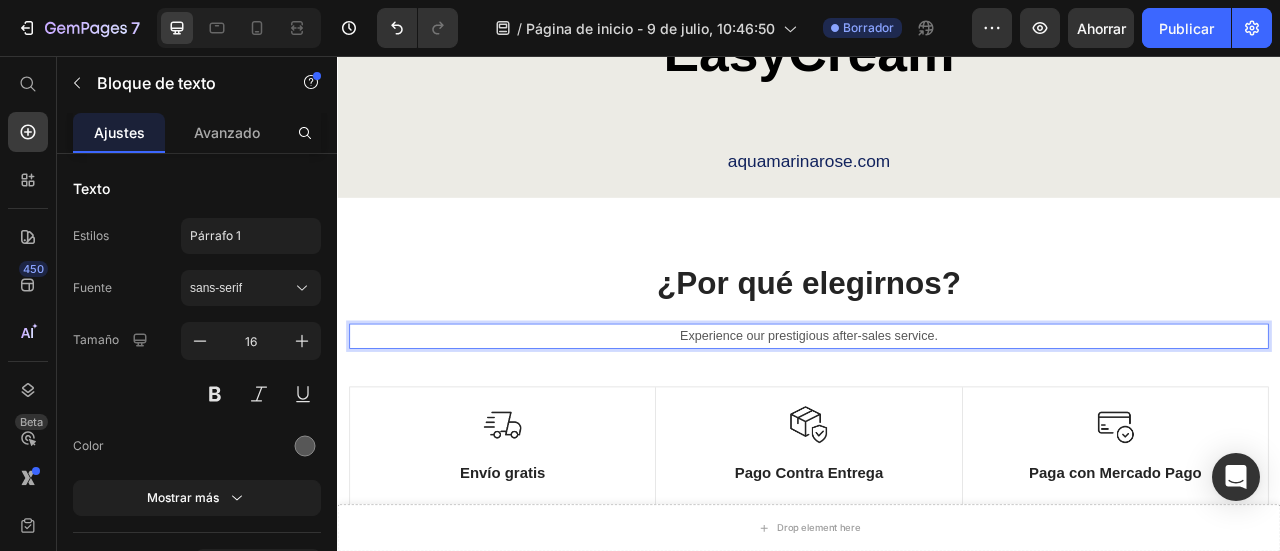 click on "Experience our prestigious after-sales service." at bounding box center [937, 412] 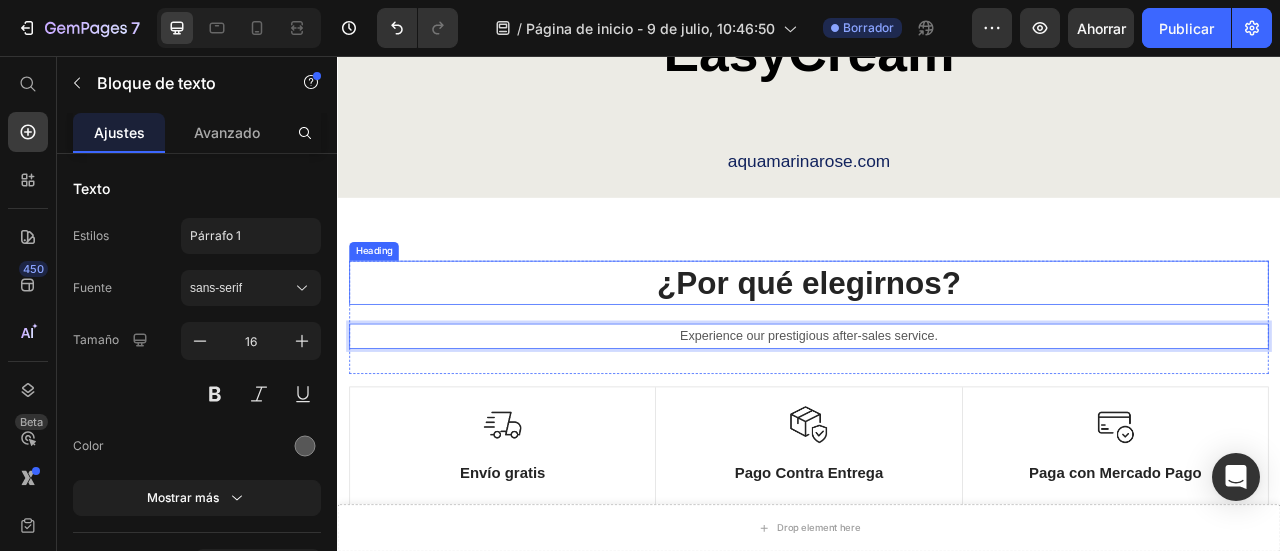 click on "¿Por qué elegirnos?" at bounding box center [937, 344] 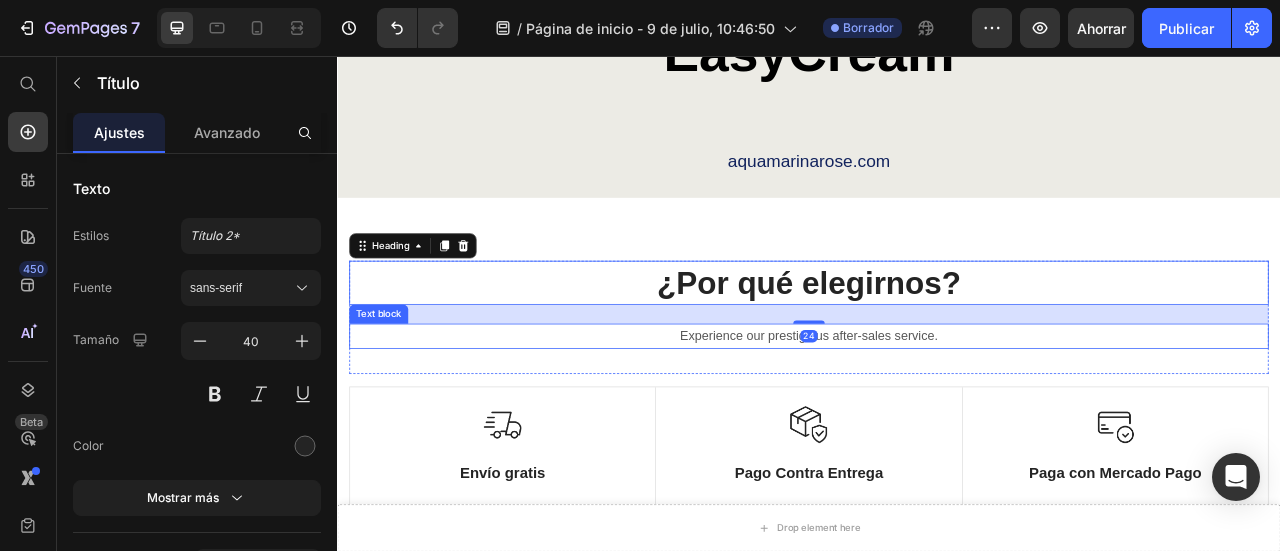 click on "Experience our prestigious after-sales service." at bounding box center [937, 412] 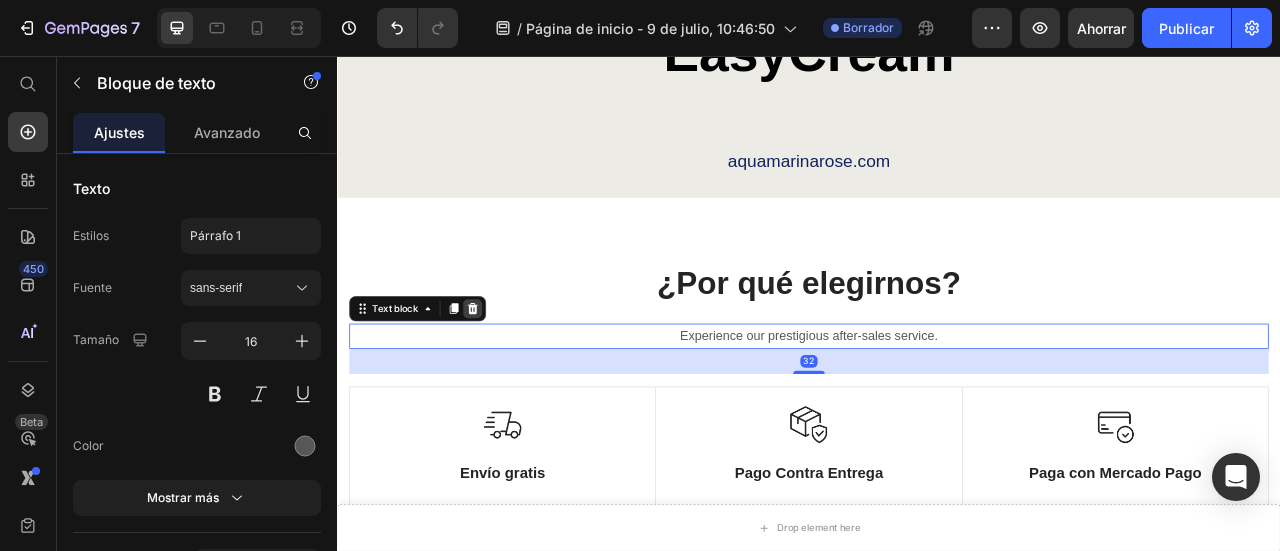 click 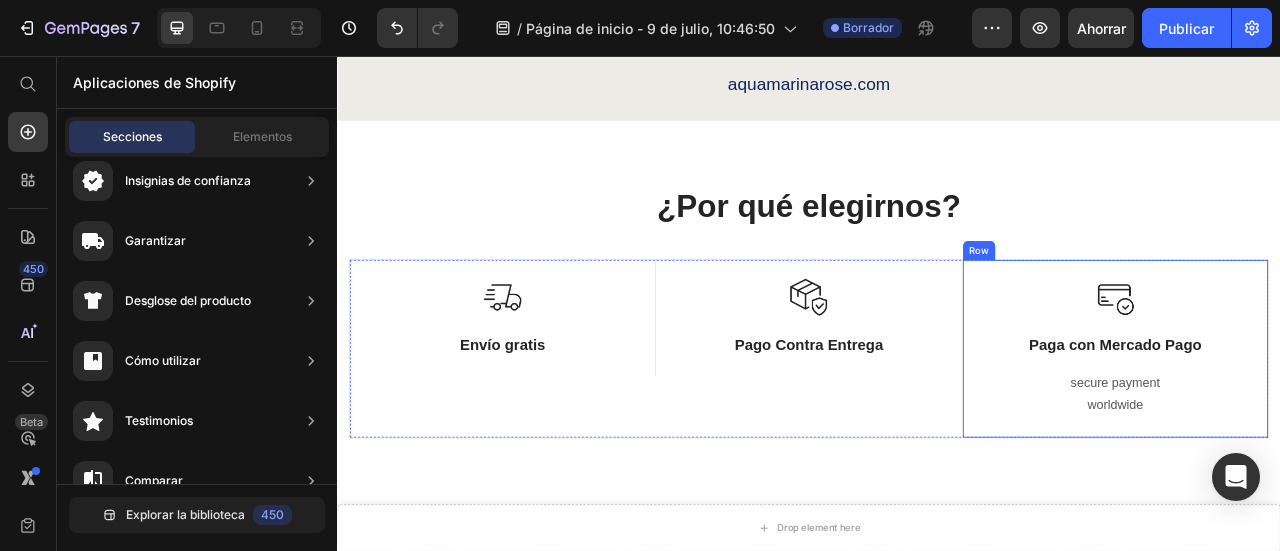 scroll, scrollTop: 7327, scrollLeft: 0, axis: vertical 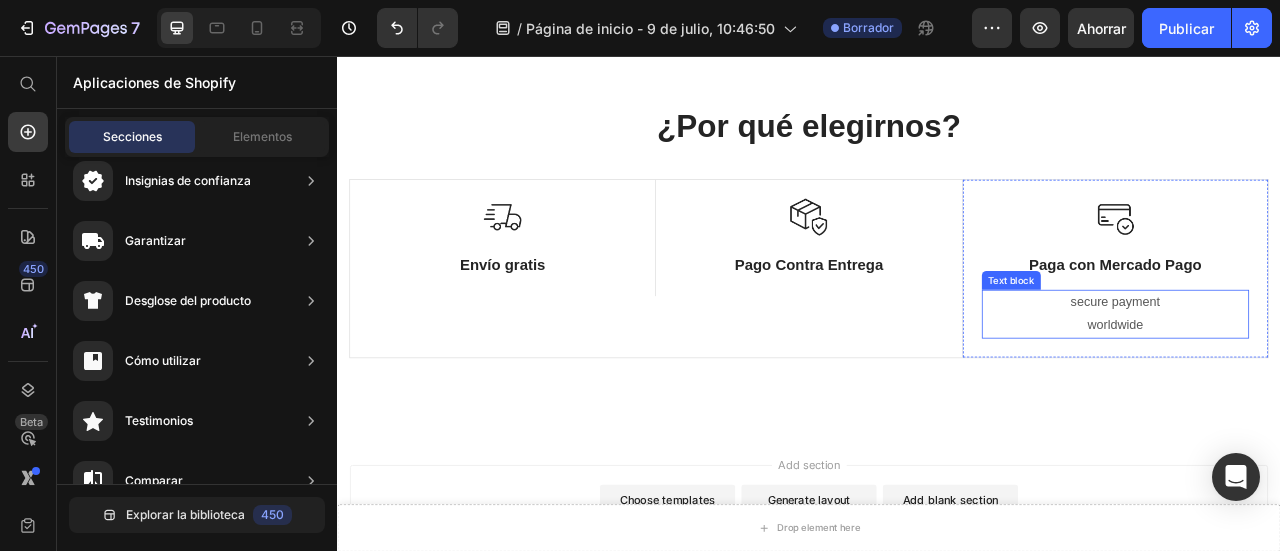 click on "secure payment worldwide" at bounding box center (1327, 384) 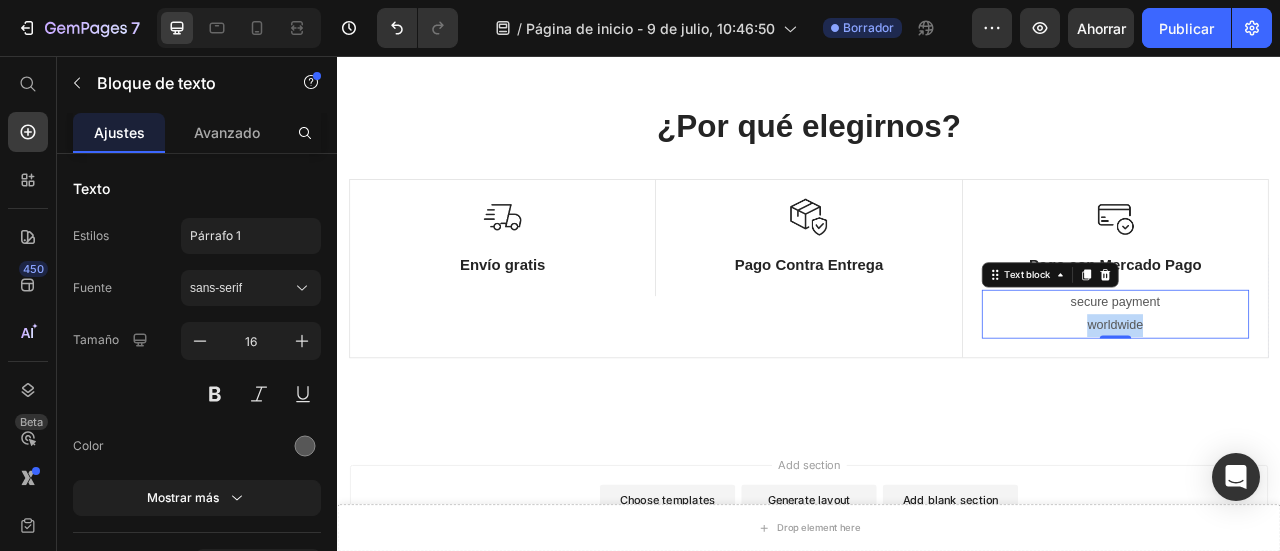 click on "secure payment worldwide" at bounding box center [1327, 384] 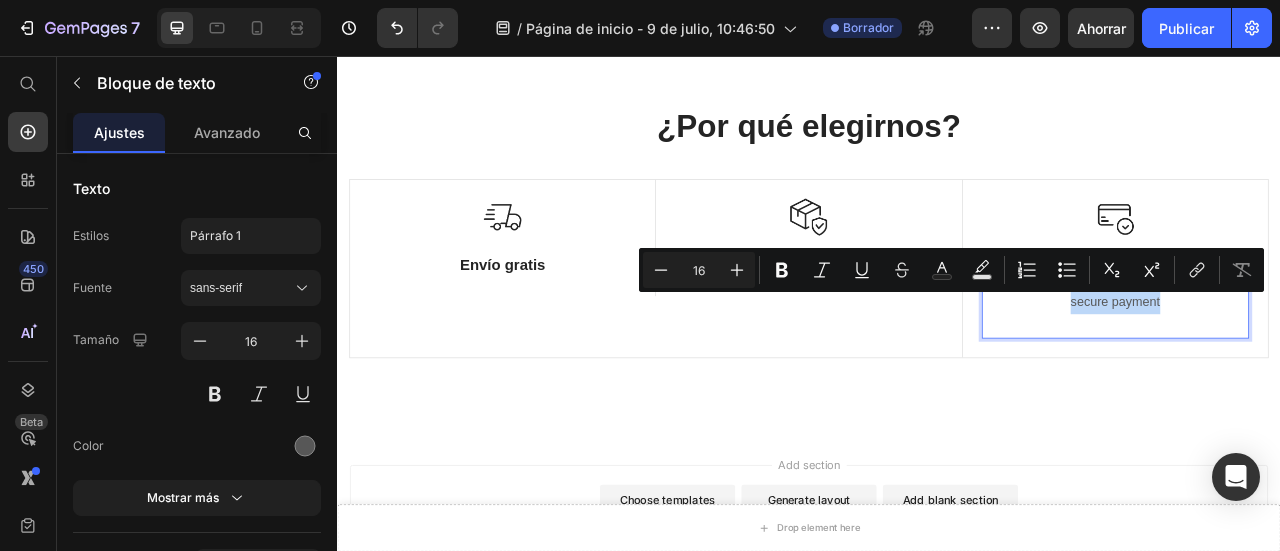 drag, startPoint x: 1391, startPoint y: 372, endPoint x: 1237, endPoint y: 362, distance: 154.32434 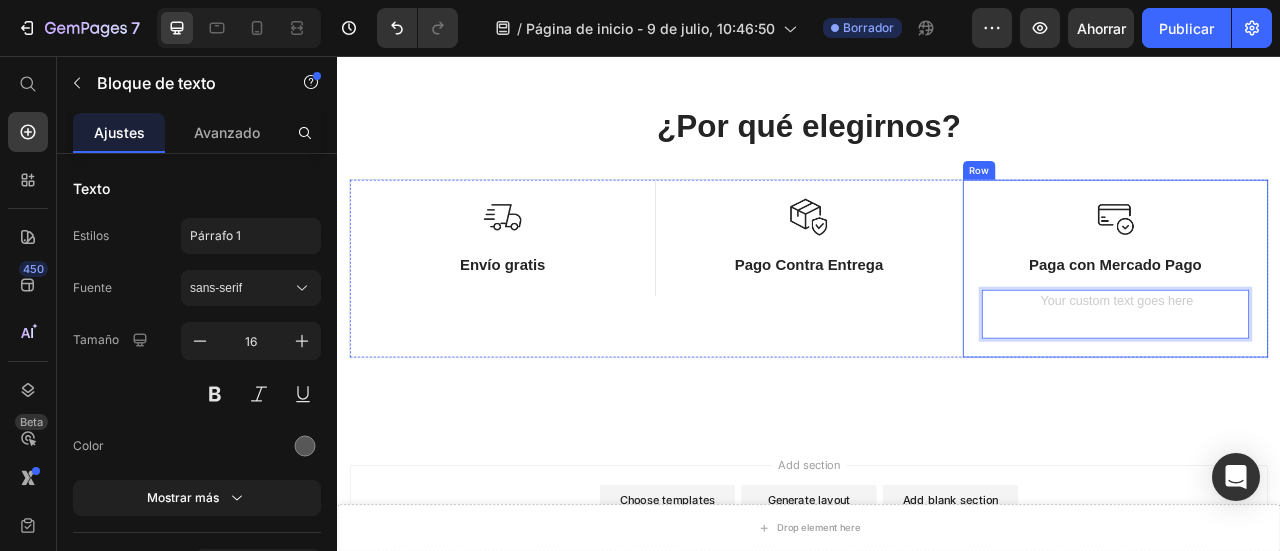 click on "Image Paga con Mercado Pago Text Block ⁠⁠⁠⁠⁠⁠⁠ Text block   0 Row" at bounding box center [1326, 326] 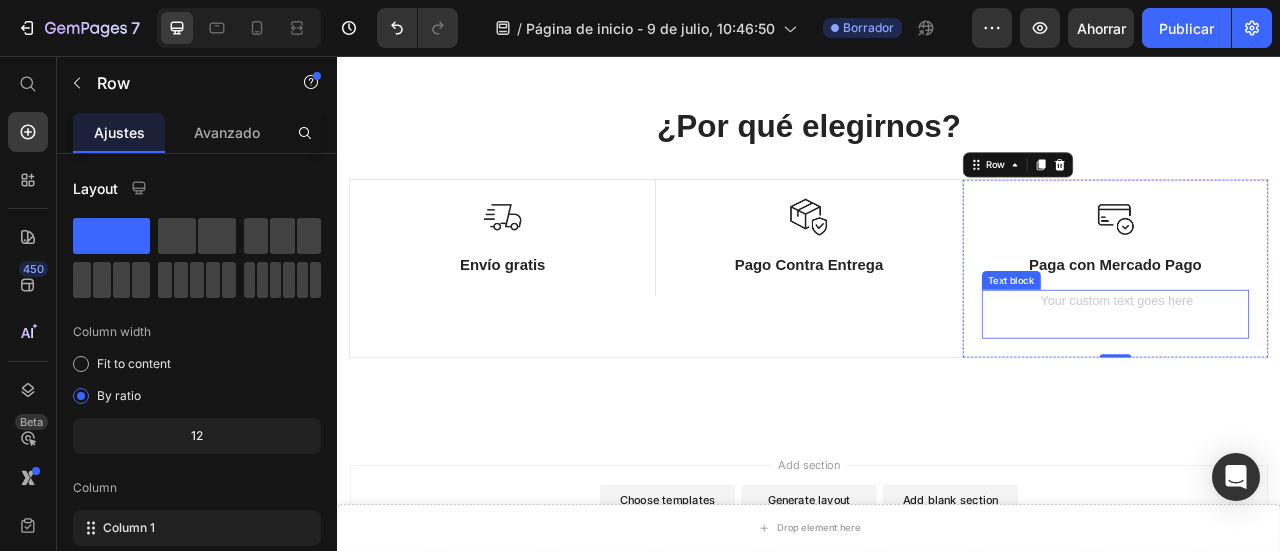 click on "⁠⁠⁠⁠⁠⁠⁠" at bounding box center [1327, 384] 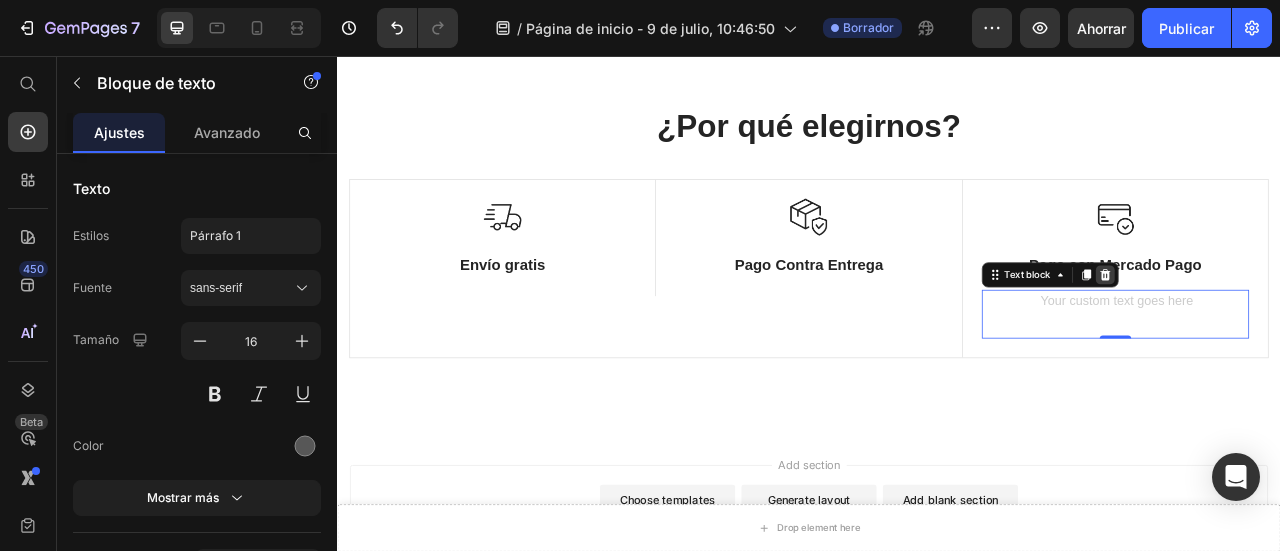 click 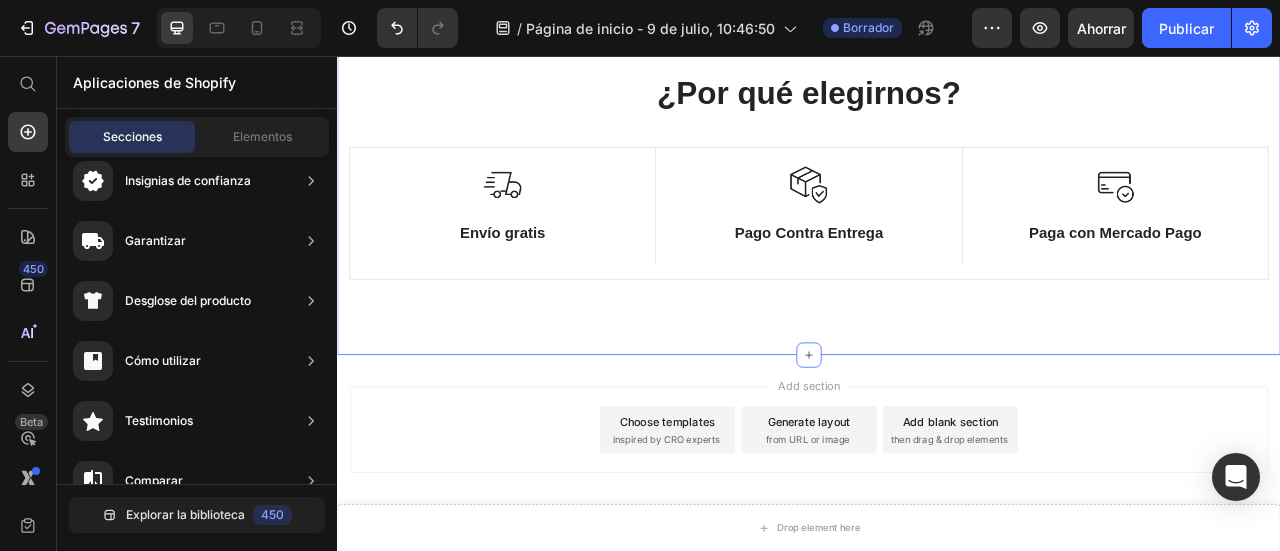 scroll, scrollTop: 7404, scrollLeft: 0, axis: vertical 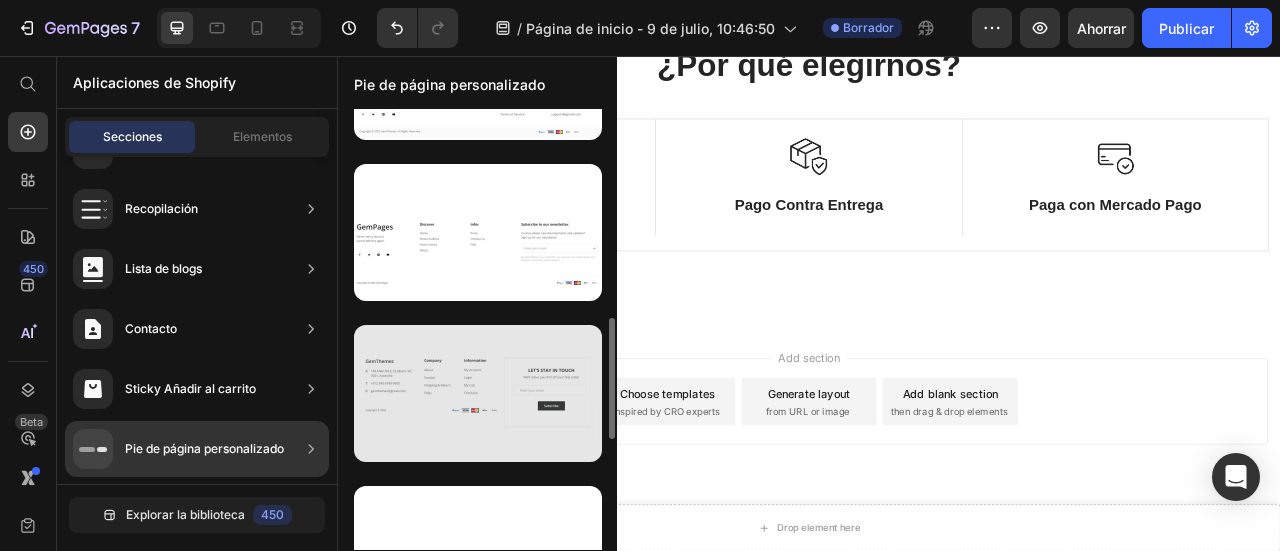 click at bounding box center [478, 393] 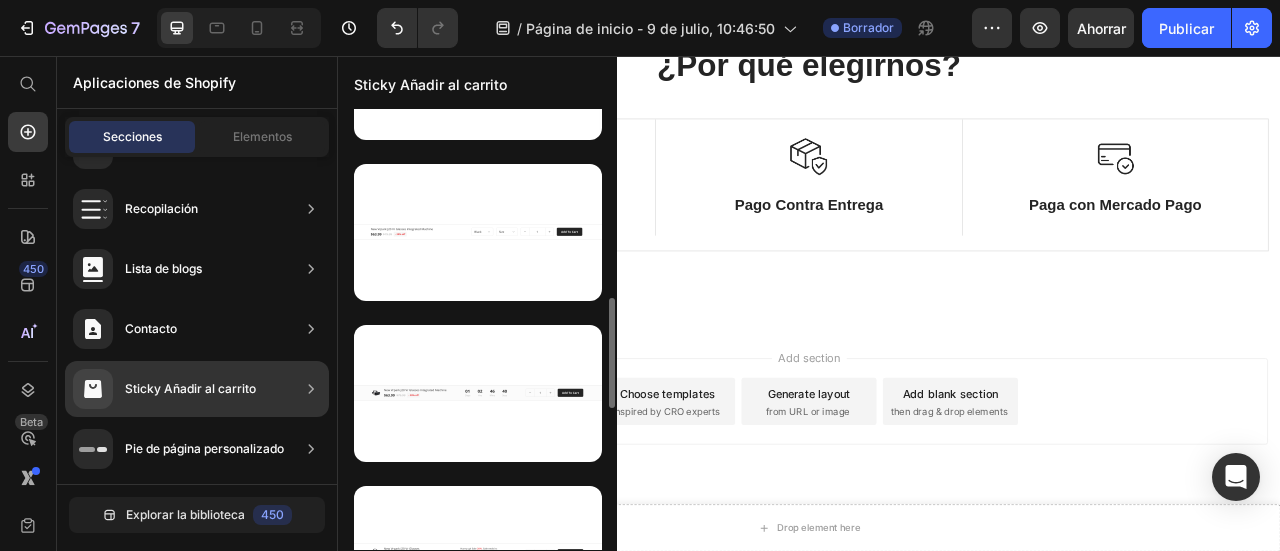 scroll, scrollTop: 856, scrollLeft: 0, axis: vertical 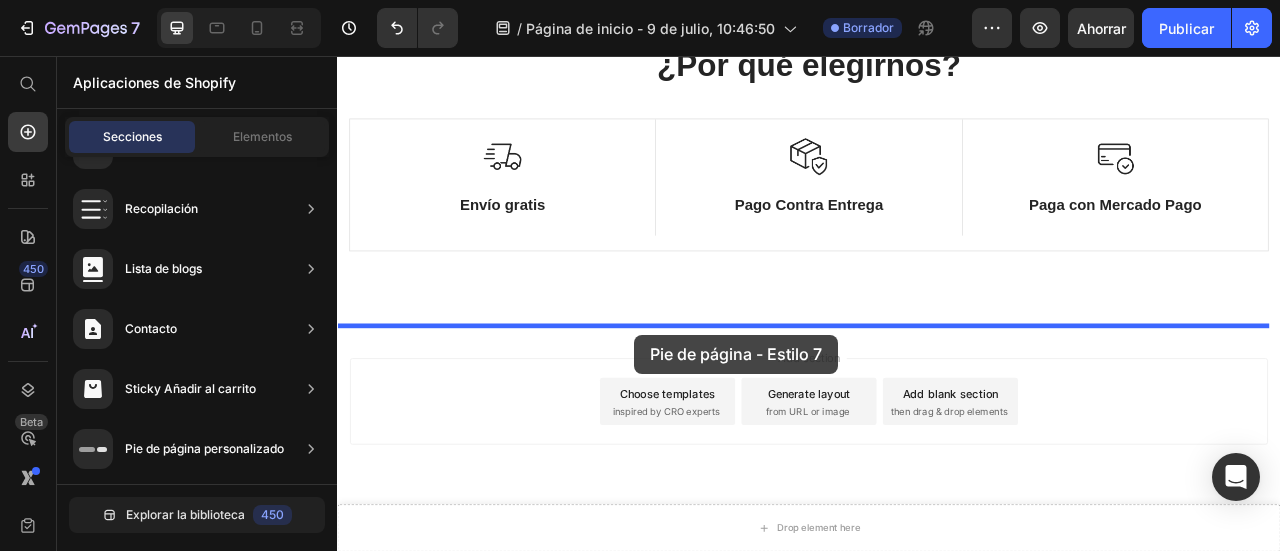 drag, startPoint x: 753, startPoint y: 387, endPoint x: 715, endPoint y: 411, distance: 44.94441 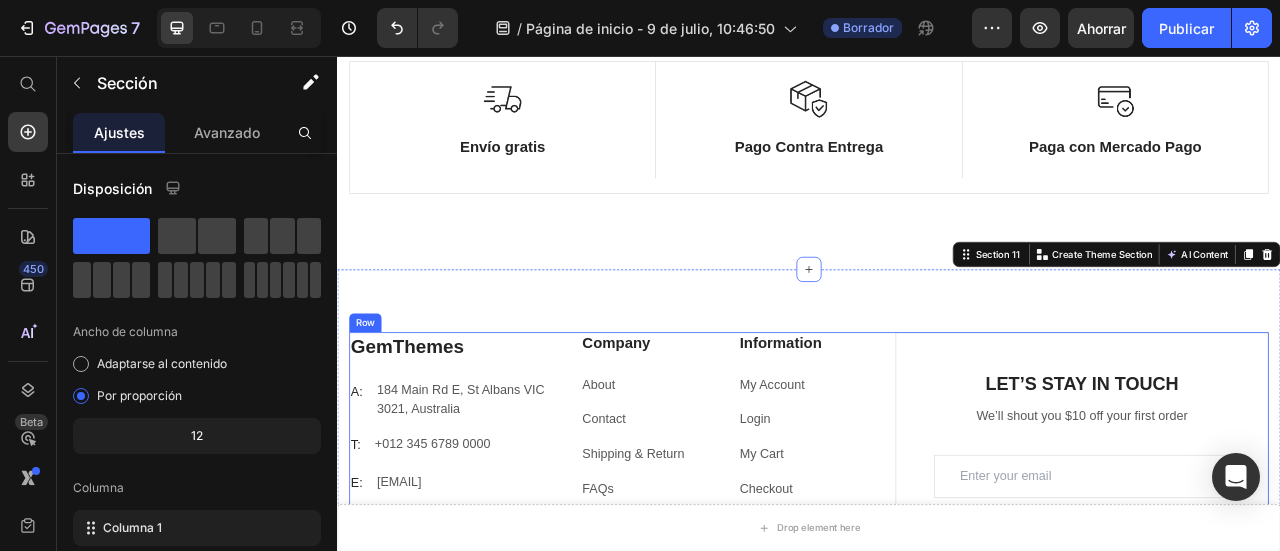 scroll, scrollTop: 7377, scrollLeft: 0, axis: vertical 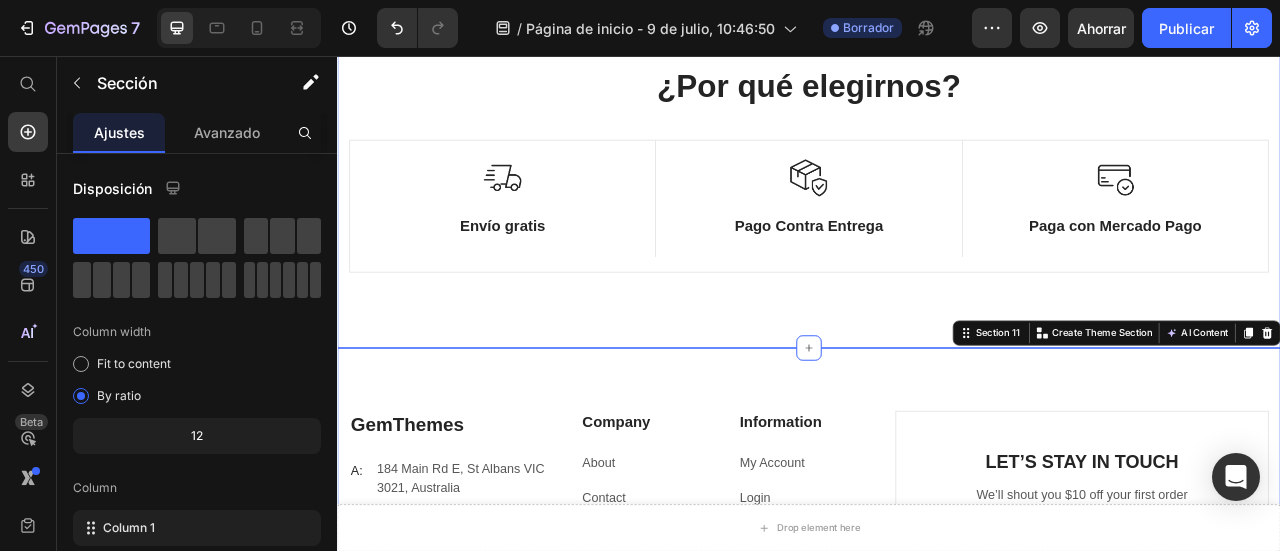 click on "¿Por qué elegirnos? Heading Row Image Envío gratis Text Block Row Image Pago Contra Entrega Text Block Text block Row Image Paga con Mercado Pago Text Block Row Row Image Free Shipping Text Block Free shipping on any order of $150  or more. Text block Row Image Full Refund Text Block If your product aren’t perfect, return them for a full refund Text block Row Image Secure Online Payment Text Block secure payment worldwide Text block Row Row Section 10" at bounding box center [937, 207] 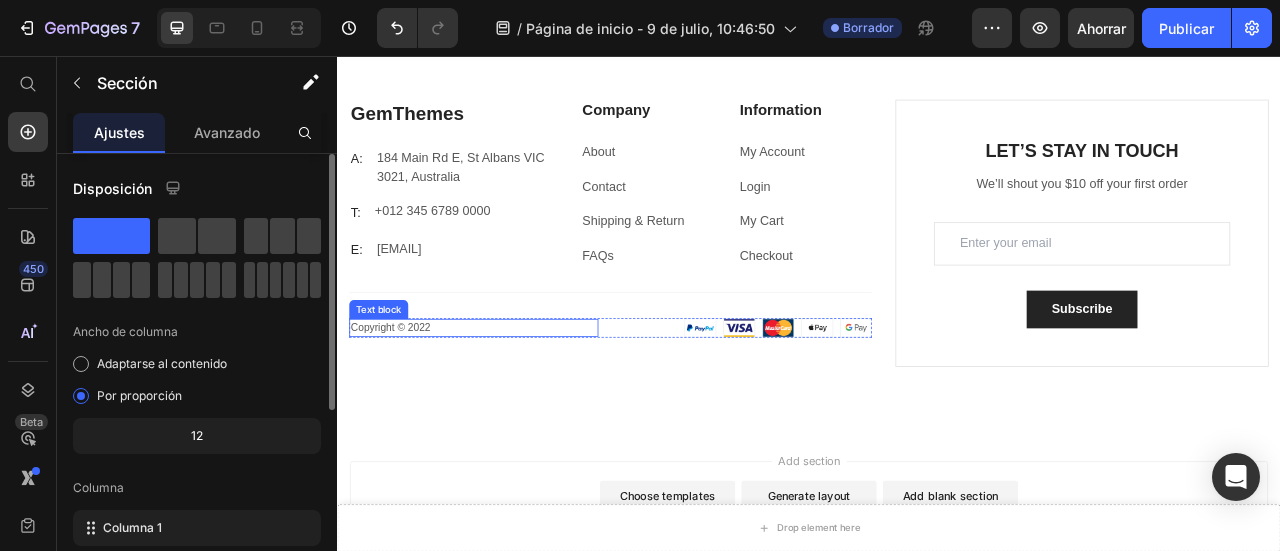 scroll, scrollTop: 7777, scrollLeft: 0, axis: vertical 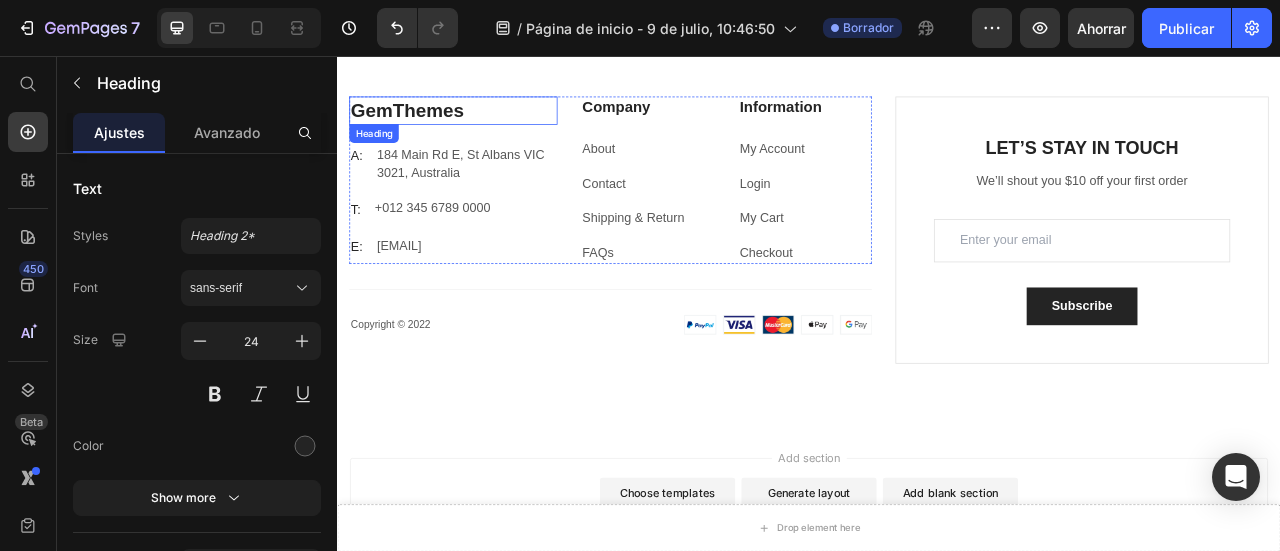 click on "GemThemes" at bounding box center [484, 124] 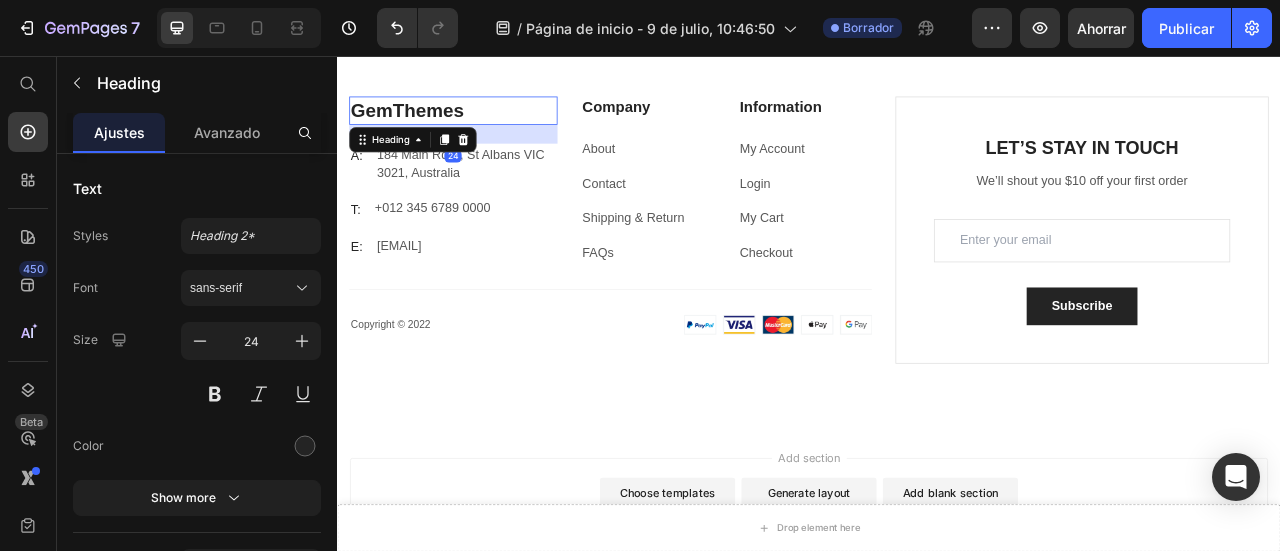 click on "GemThemes" at bounding box center [484, 124] 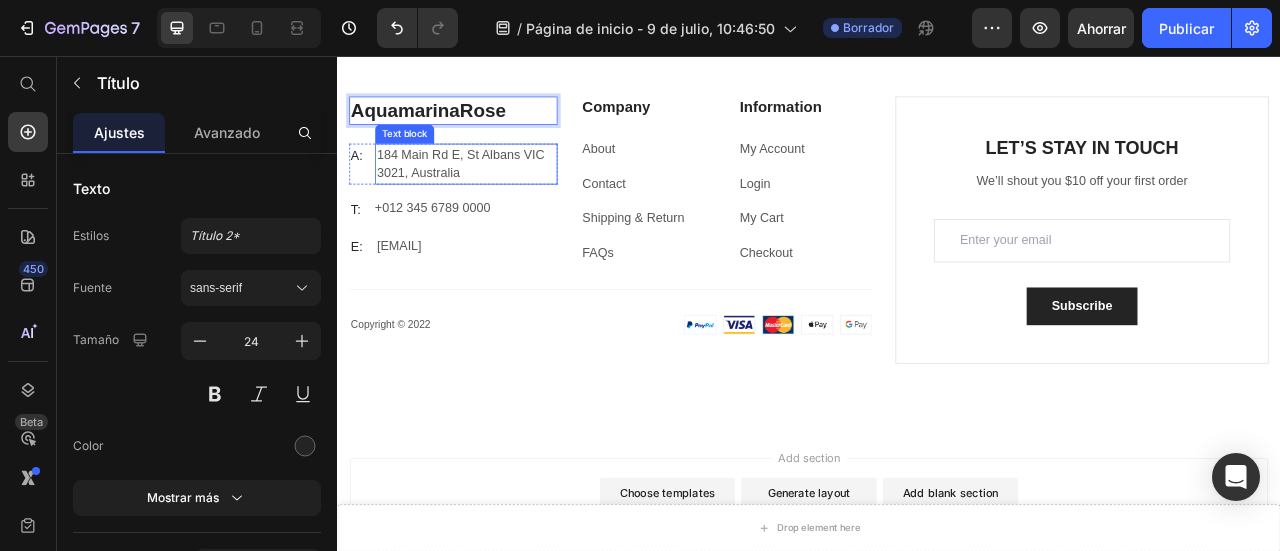 click on "184 Main Rd E, St Albans VIC 3021, Australia" at bounding box center [500, 193] 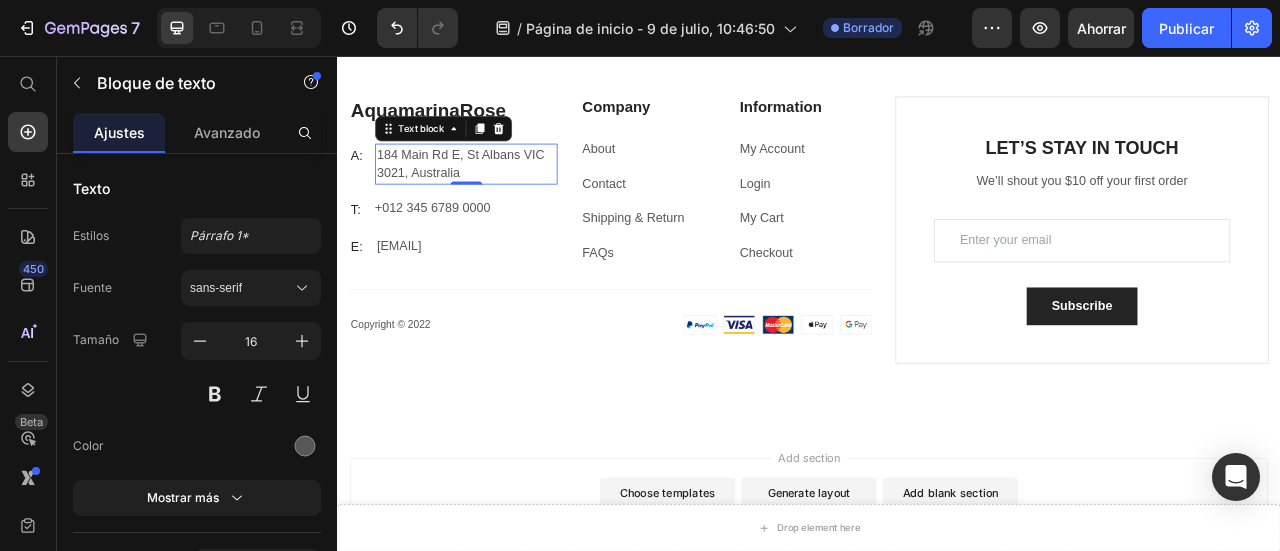 click on "184 Main Rd E, St Albans VIC 3021, Australia" at bounding box center (500, 193) 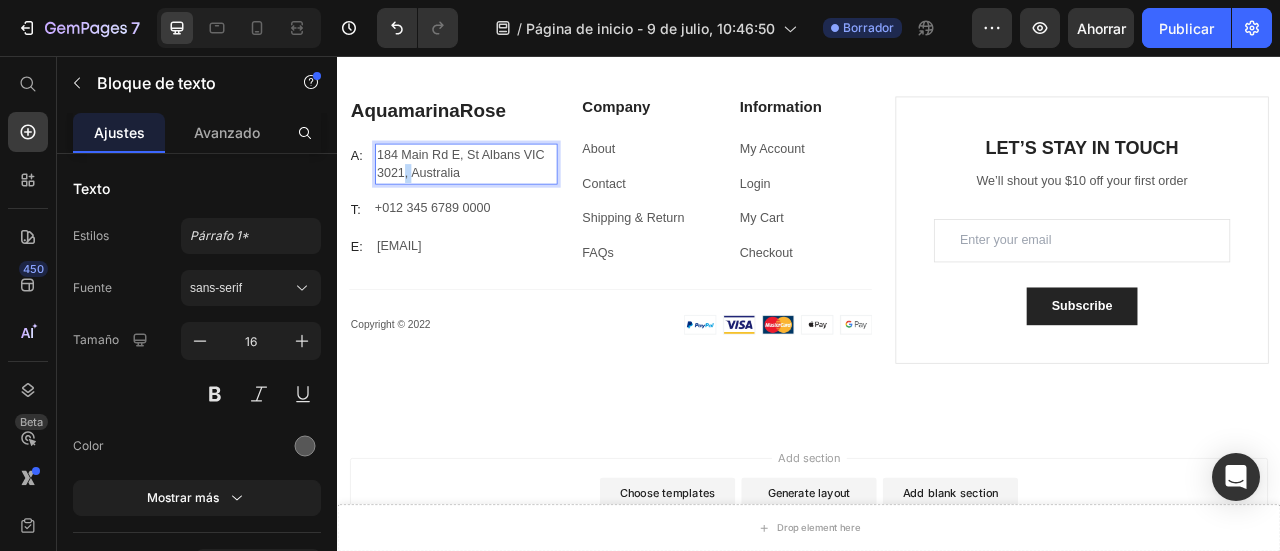 click on "184 Main Rd E, St Albans VIC 3021, Australia" at bounding box center [500, 193] 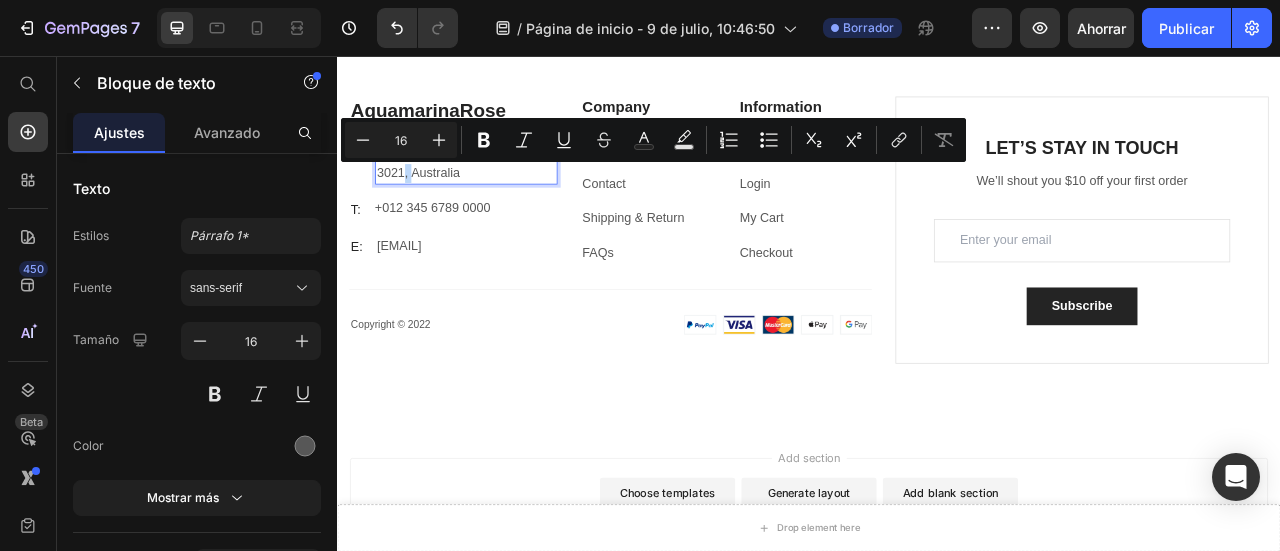 click on "184 Main Rd E, St Albans VIC 3021, Australia" at bounding box center (500, 193) 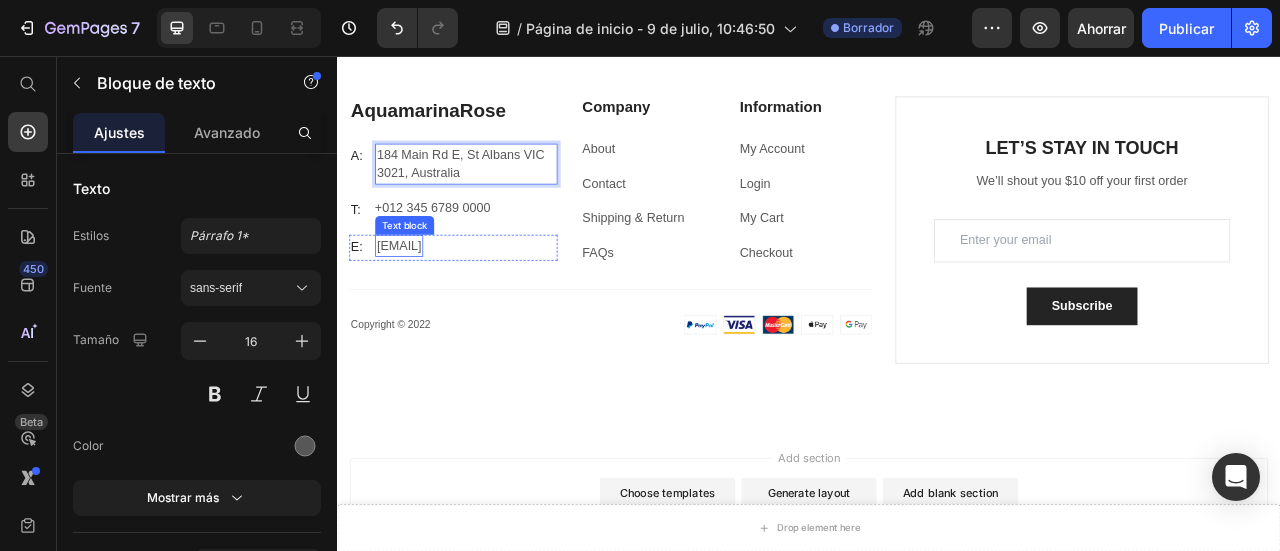 click on "[EMAIL]" at bounding box center [415, 297] 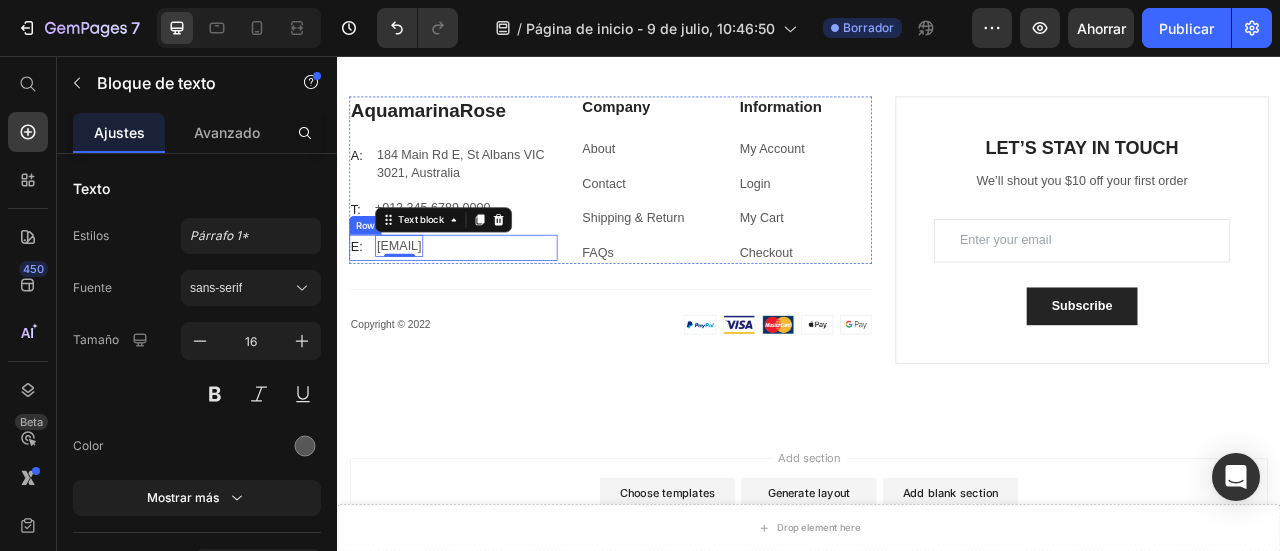 click on "E:" at bounding box center (361, 299) 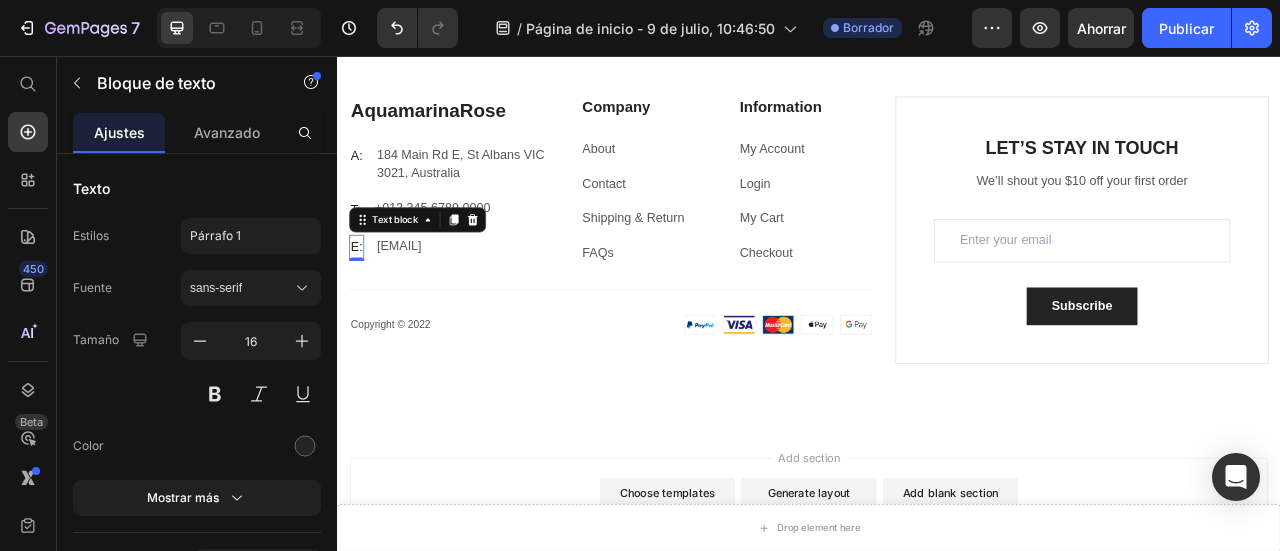 click on "E:" at bounding box center (361, 299) 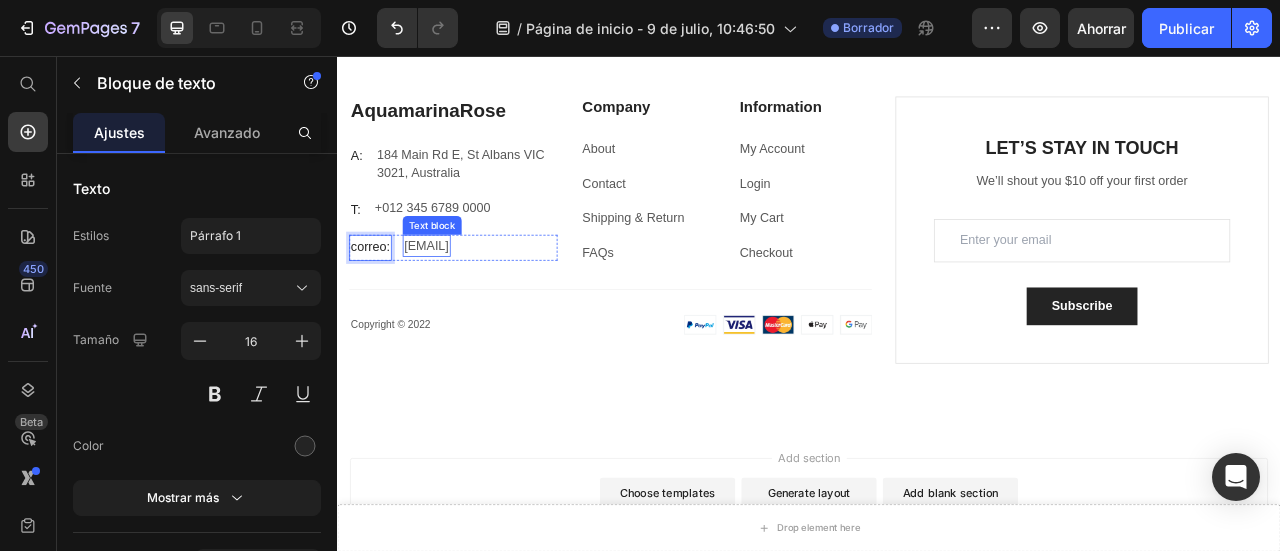 click on "[EMAIL]" at bounding box center [450, 297] 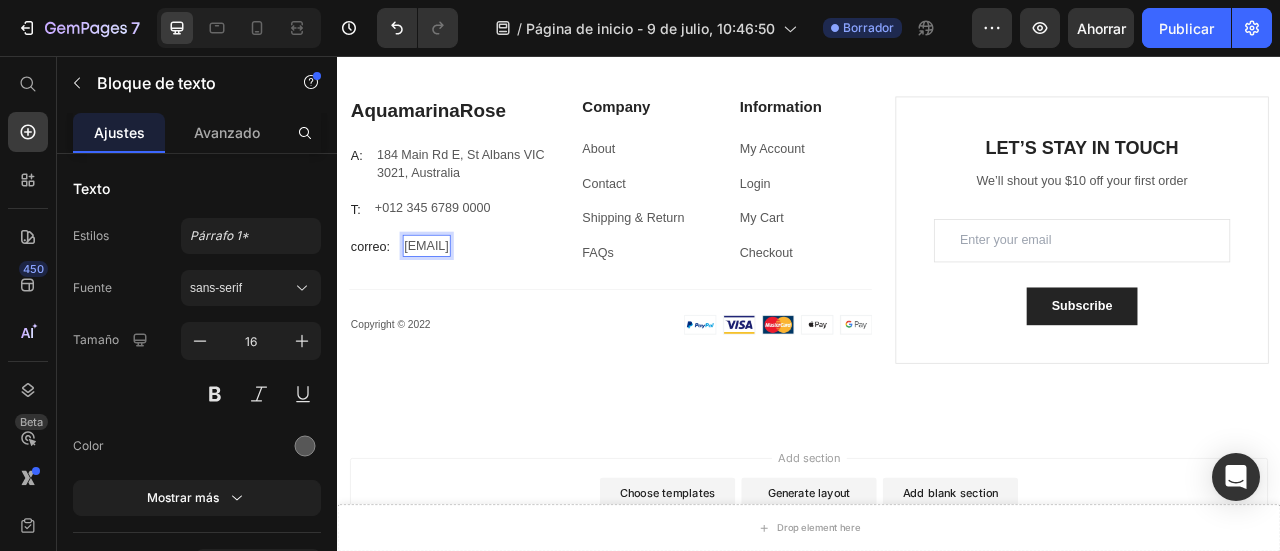 click on "[EMAIL]" at bounding box center (450, 297) 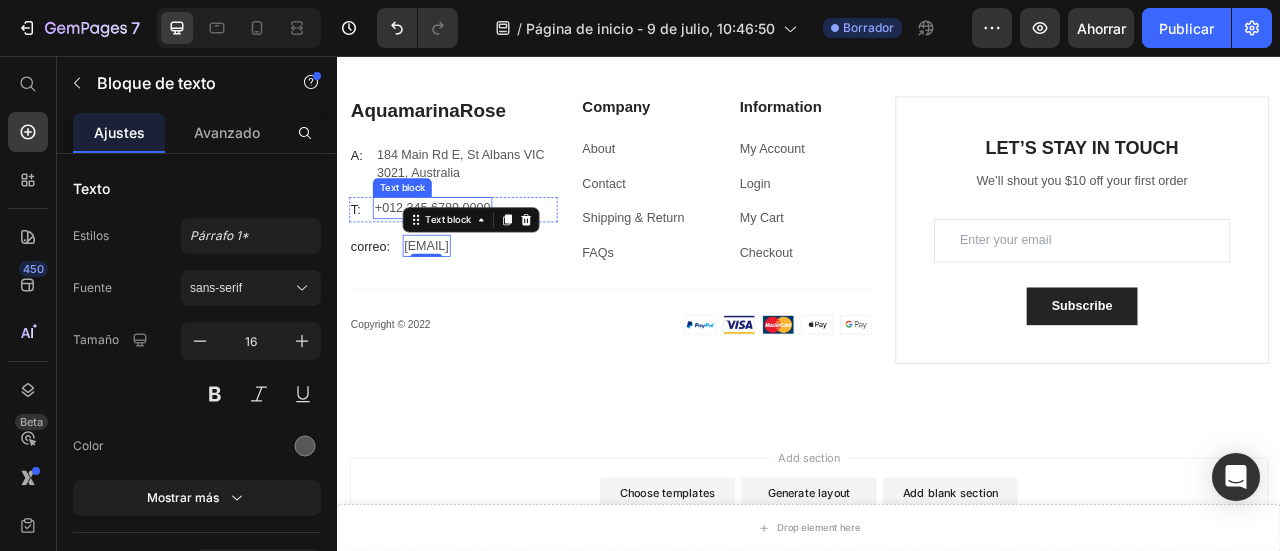 drag, startPoint x: 437, startPoint y: 243, endPoint x: 540, endPoint y: 241, distance: 103.01942 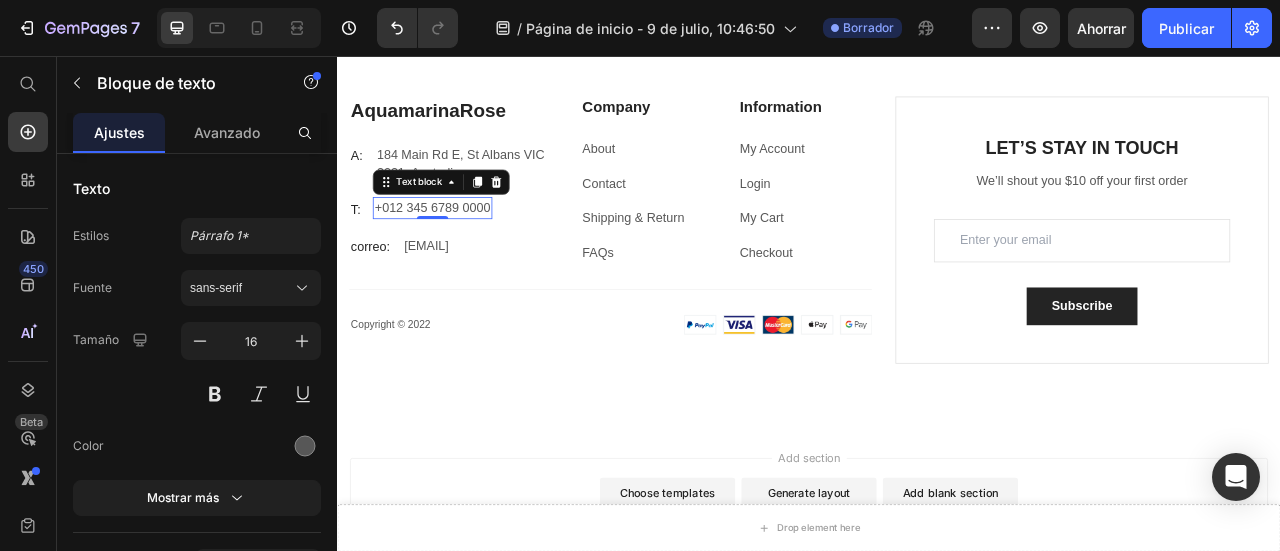 click on "+012 345 6789 0000" at bounding box center (457, 249) 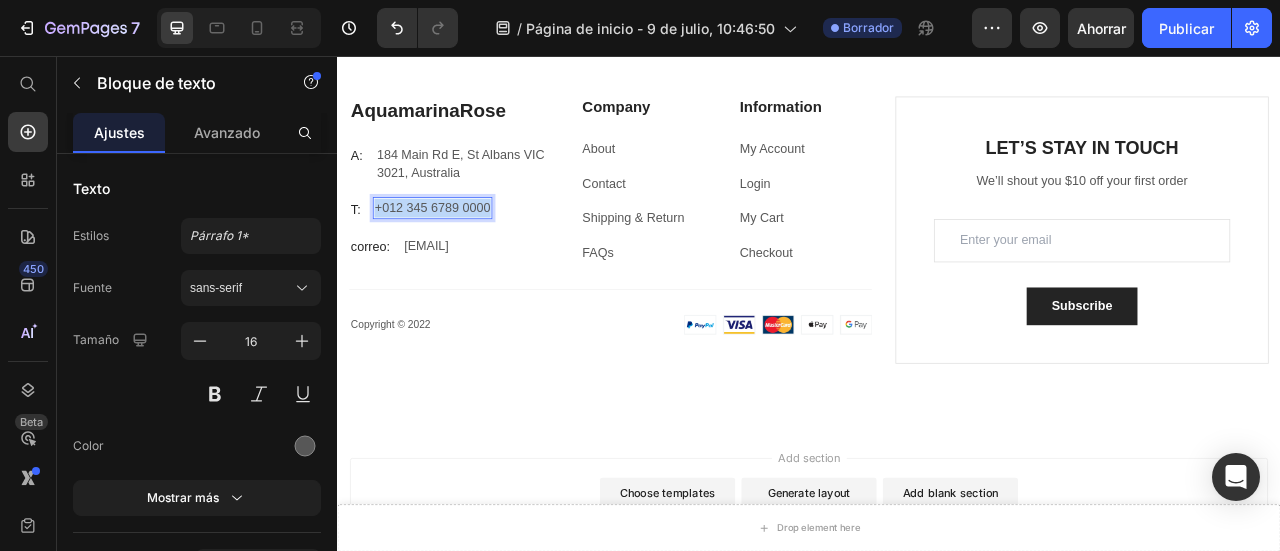 click on "+012 345 6789 0000" at bounding box center [457, 249] 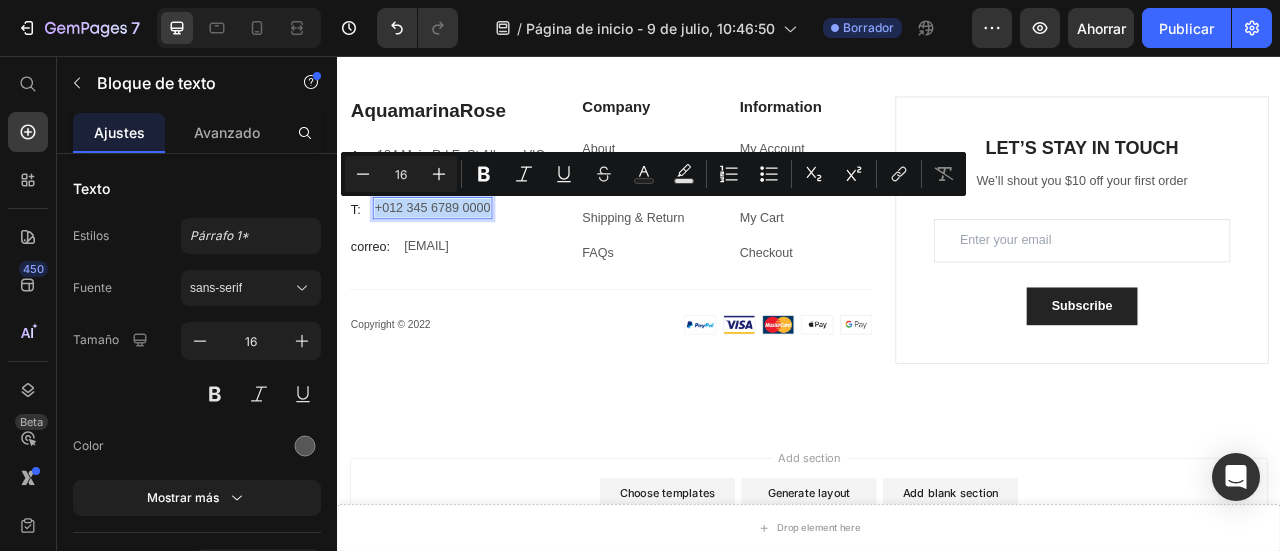 click on "+012 345 6789 0000" at bounding box center [457, 249] 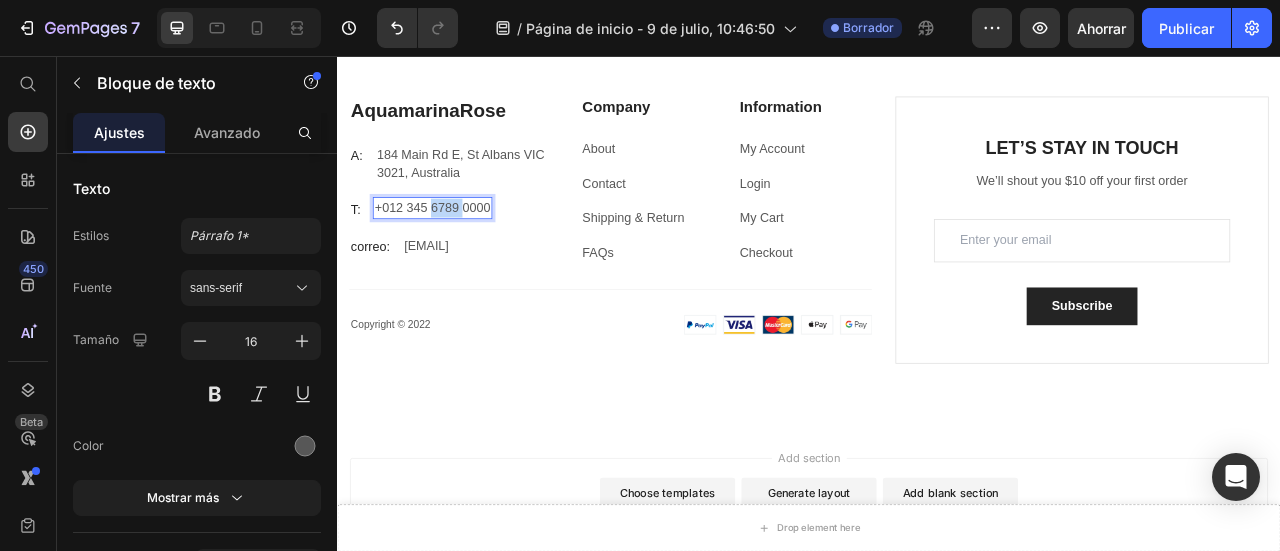 click on "+012 345 6789 0000" at bounding box center (457, 249) 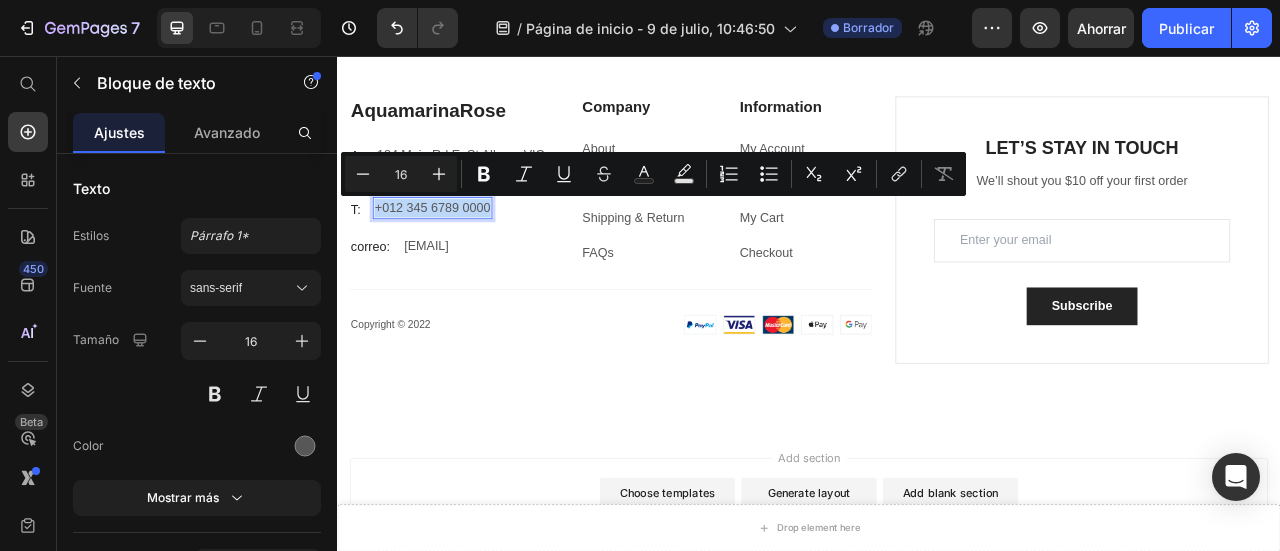 click on "+012 345 6789 0000" at bounding box center (457, 249) 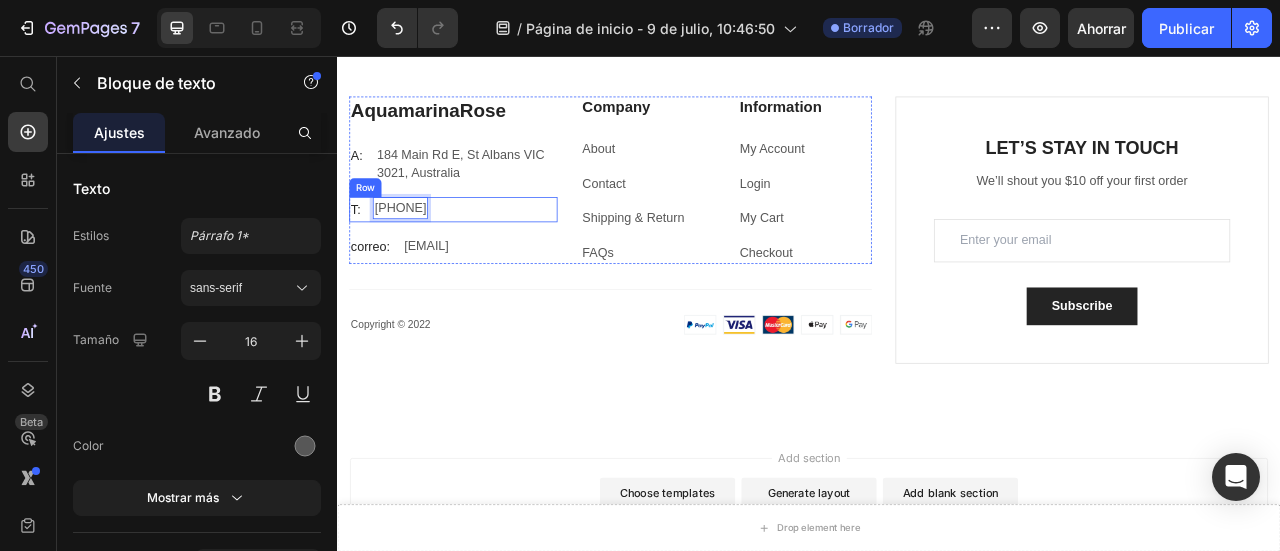click on "T: Text block [PHONE] Text block 0 Row" at bounding box center [484, 251] 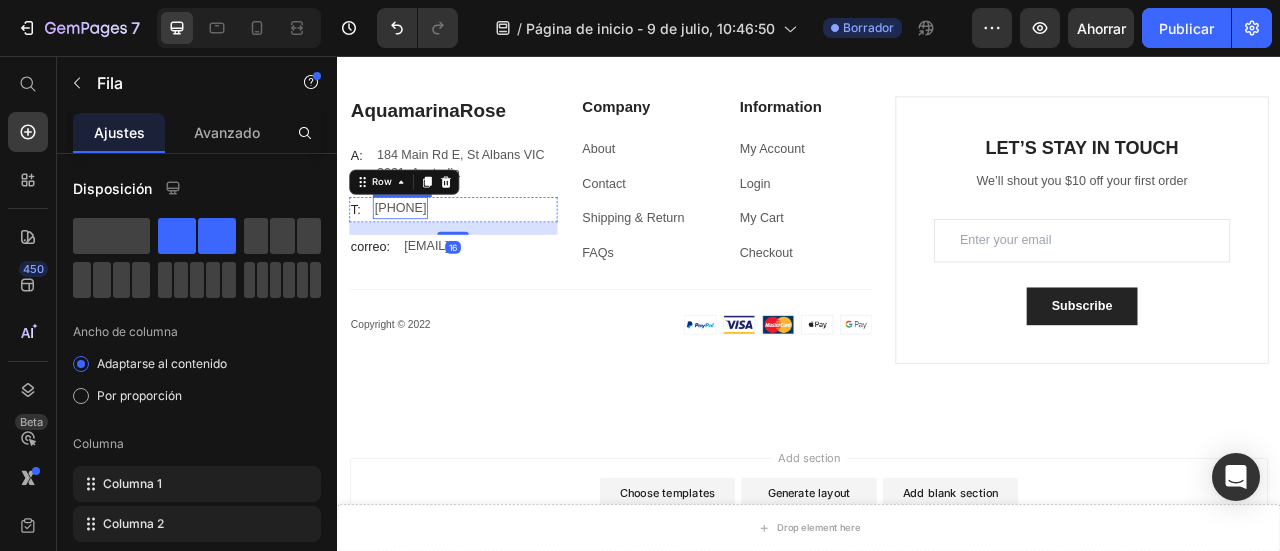 click on "[PHONE]" at bounding box center [417, 249] 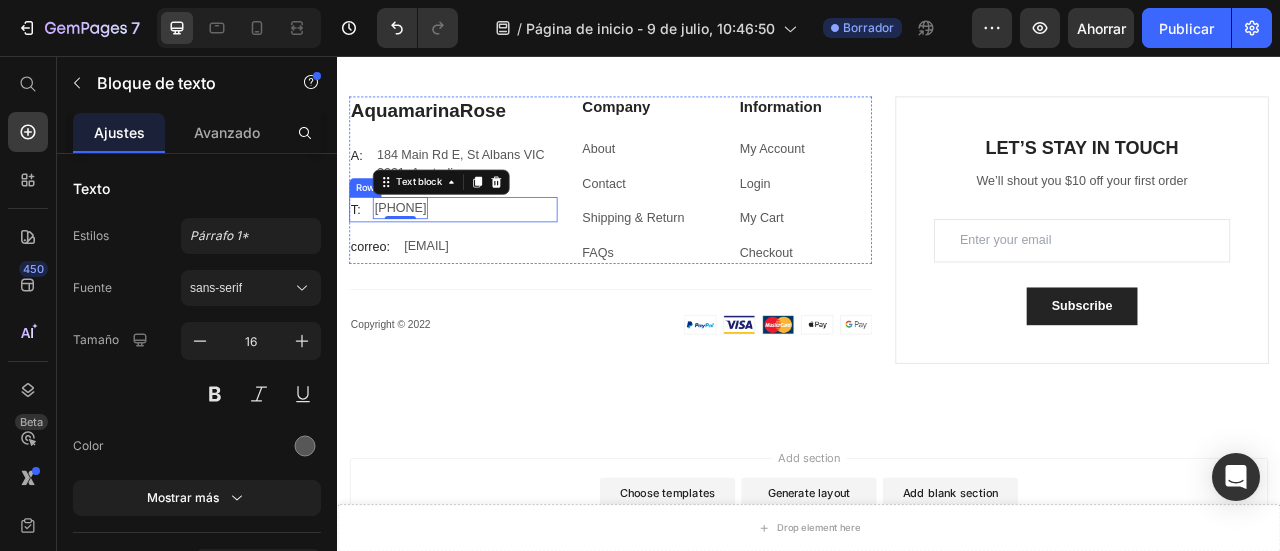 click on "T: Text block [PHONE] Text block 0 Row" at bounding box center (484, 251) 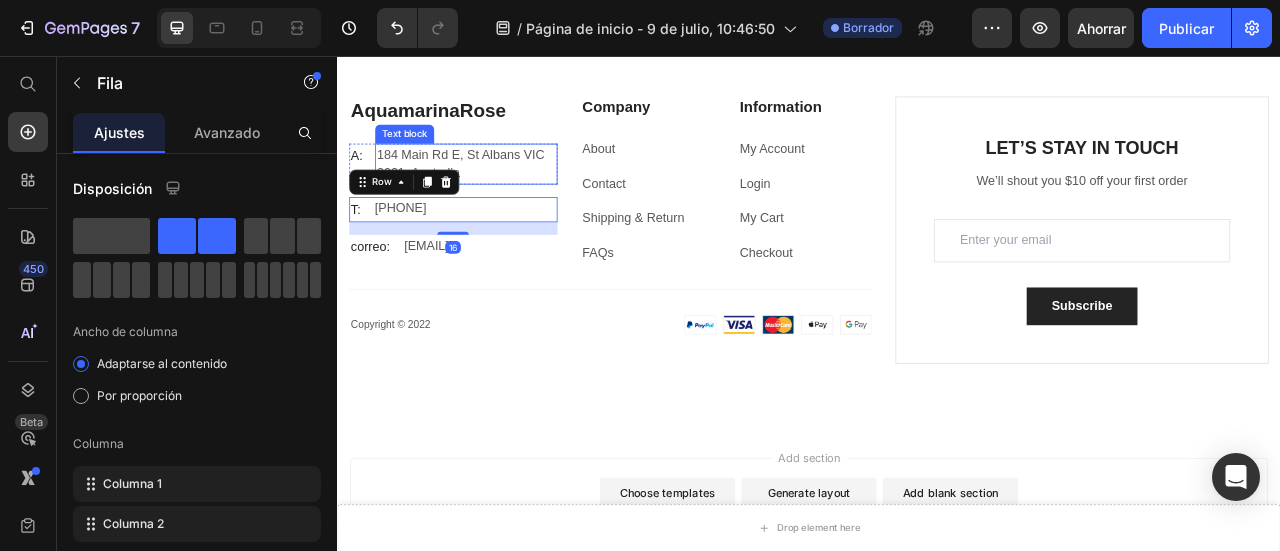 click on "184 Main Rd E, St Albans VIC 3021, Australia" at bounding box center (500, 193) 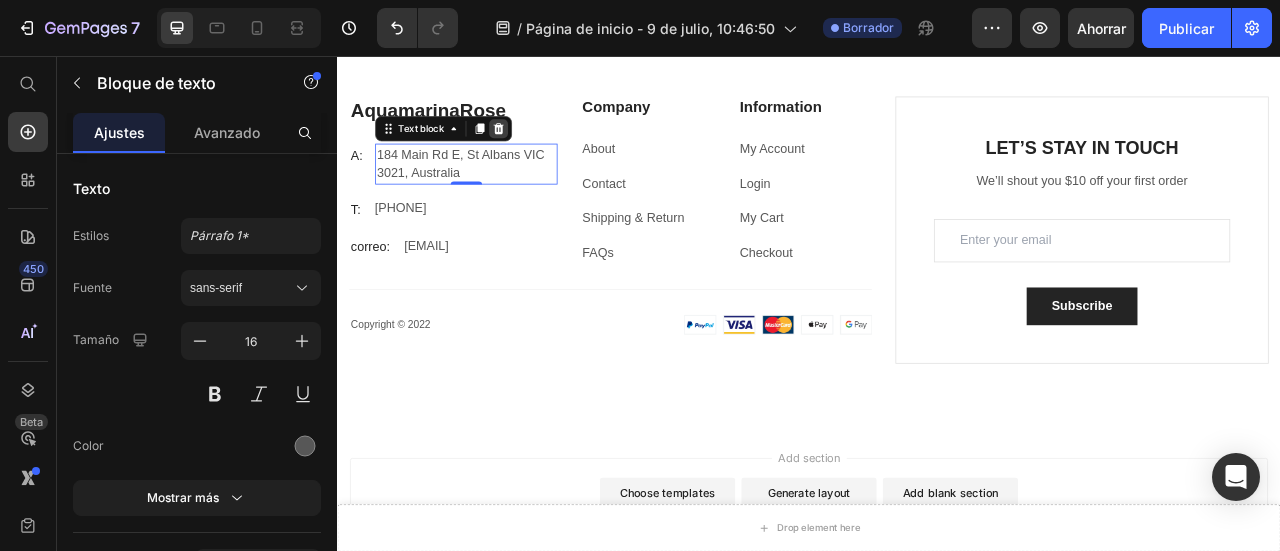 click 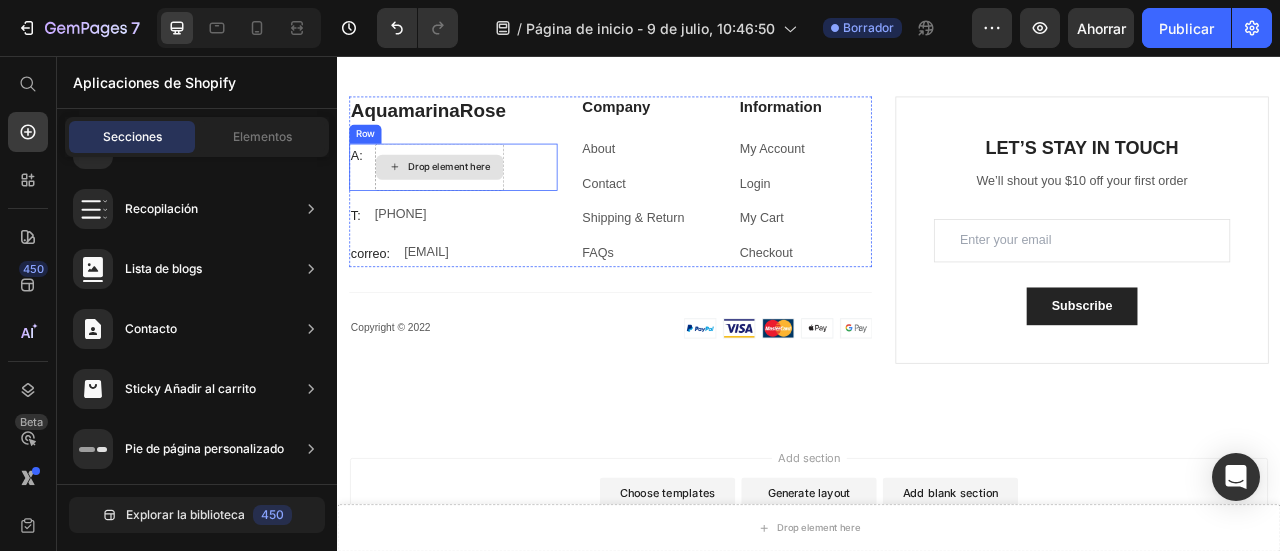 click on "Drop element here" at bounding box center [479, 197] 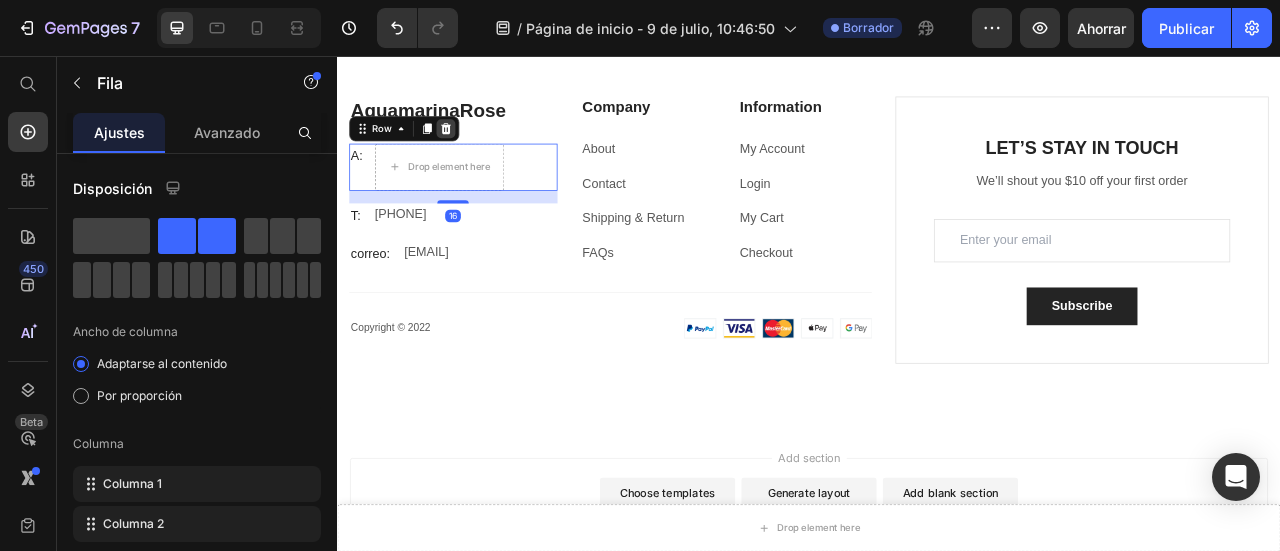 click 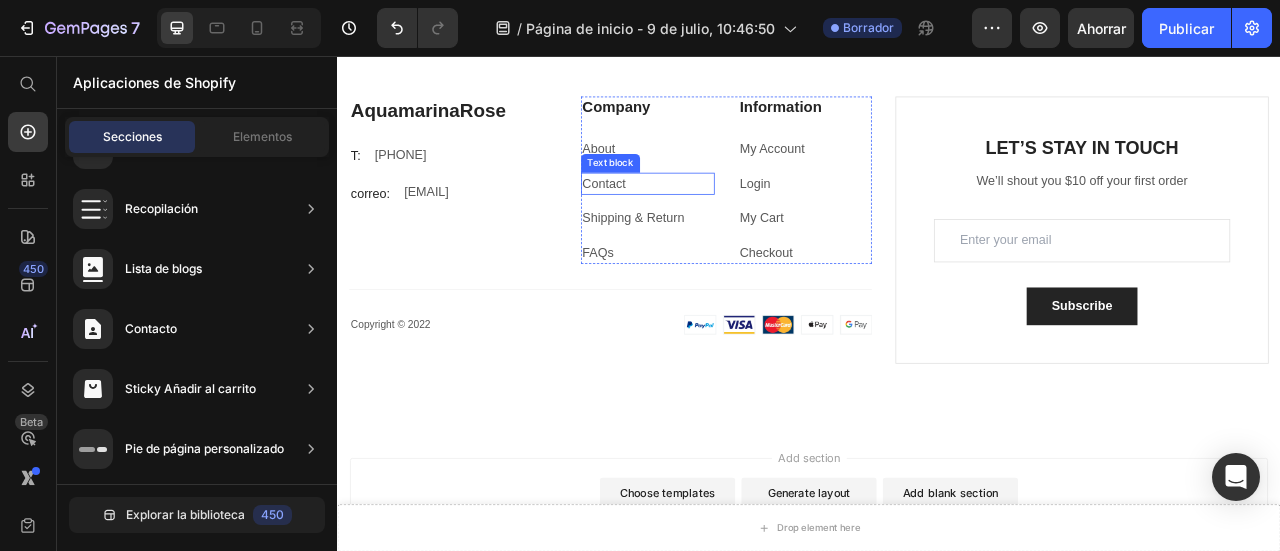 click on "Contact" at bounding box center [676, 217] 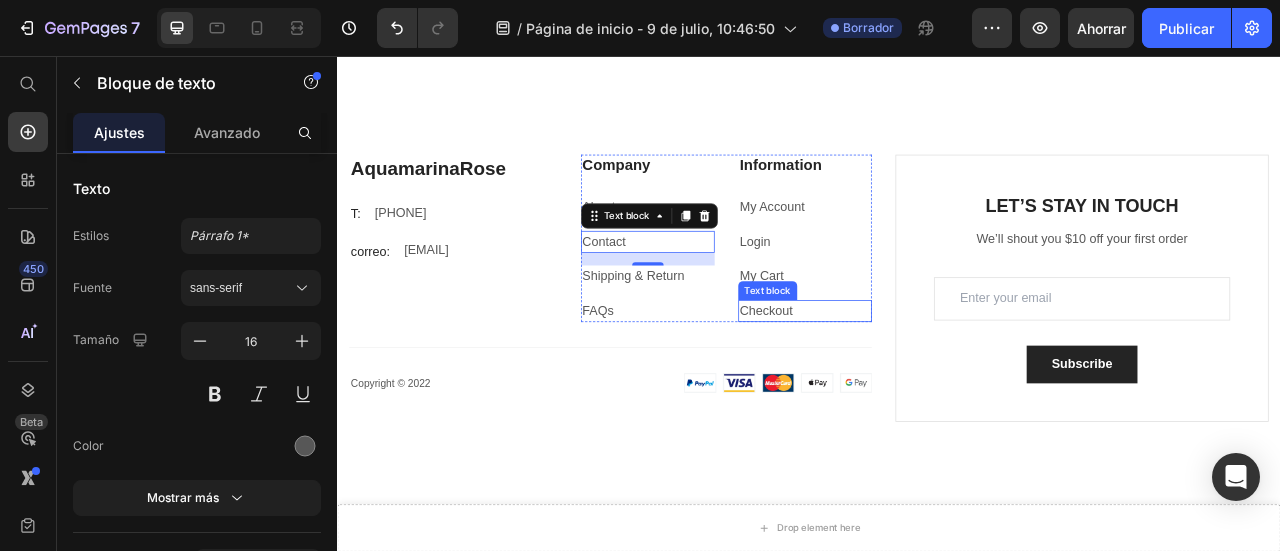 scroll, scrollTop: 7677, scrollLeft: 0, axis: vertical 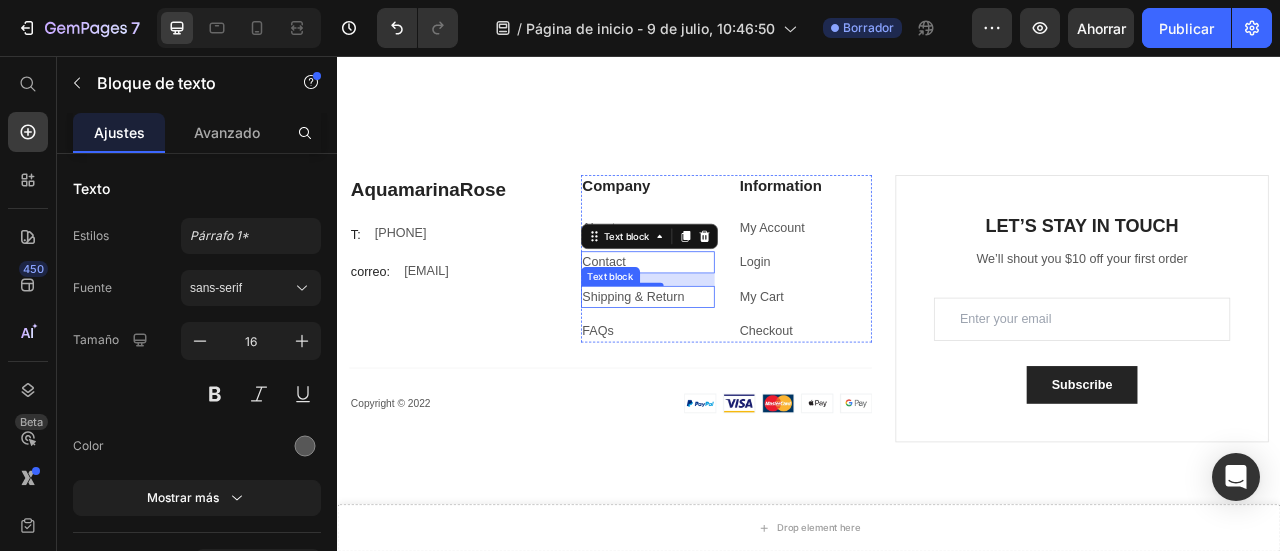 click on "Shipping & Return" at bounding box center [714, 361] 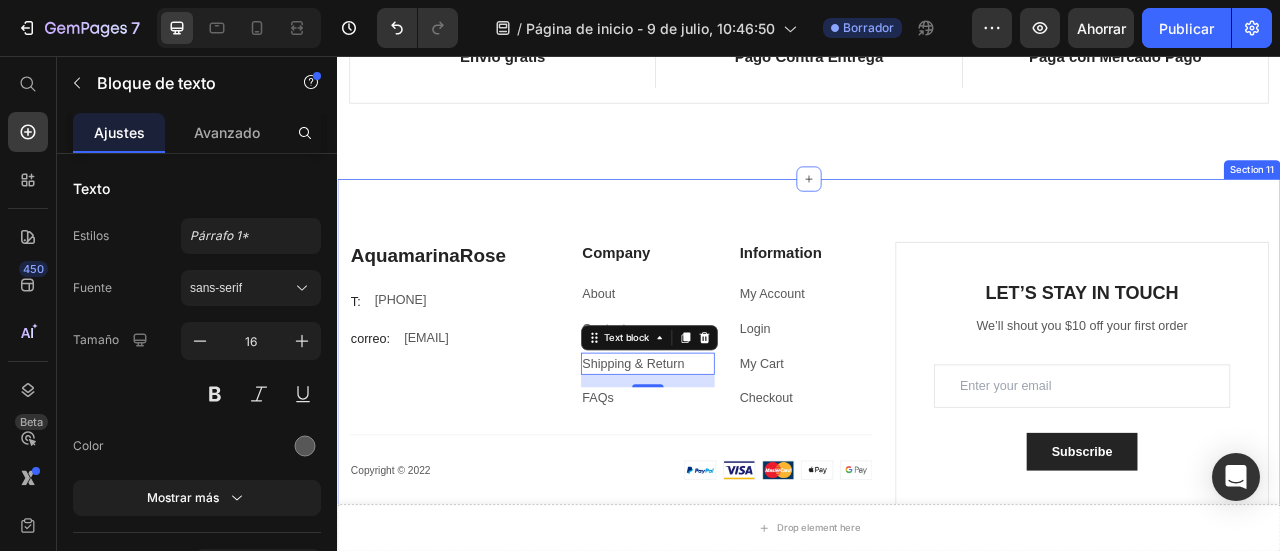 scroll, scrollTop: 7577, scrollLeft: 0, axis: vertical 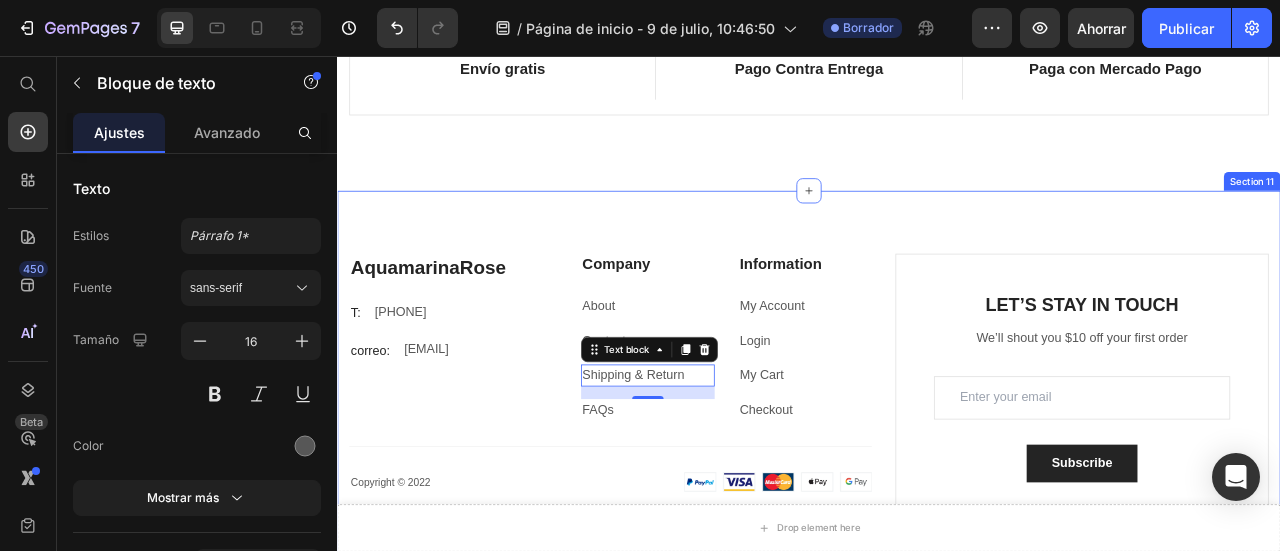 click on "AquamarinaRose Heading T: Text block [PHONE] Text block Row correo: Text block [EMAIL] Text block Row Company Heading About Text block Contact Text block Shipping & Return Text block 16 FAQs Text block Information Heading My Account Text block Login Text block My Cart Text block Checkout Text block Row Row Title Line Copyright © 2022 Text block Image Row LET’S STAY IN TOUCH Heading We’ll shout you $10 off your first order Text block Email Field Row Subscribe Submit Button Contact Form Row Copyright © 2022 Text block Image Row Row Section 11" at bounding box center [937, 477] 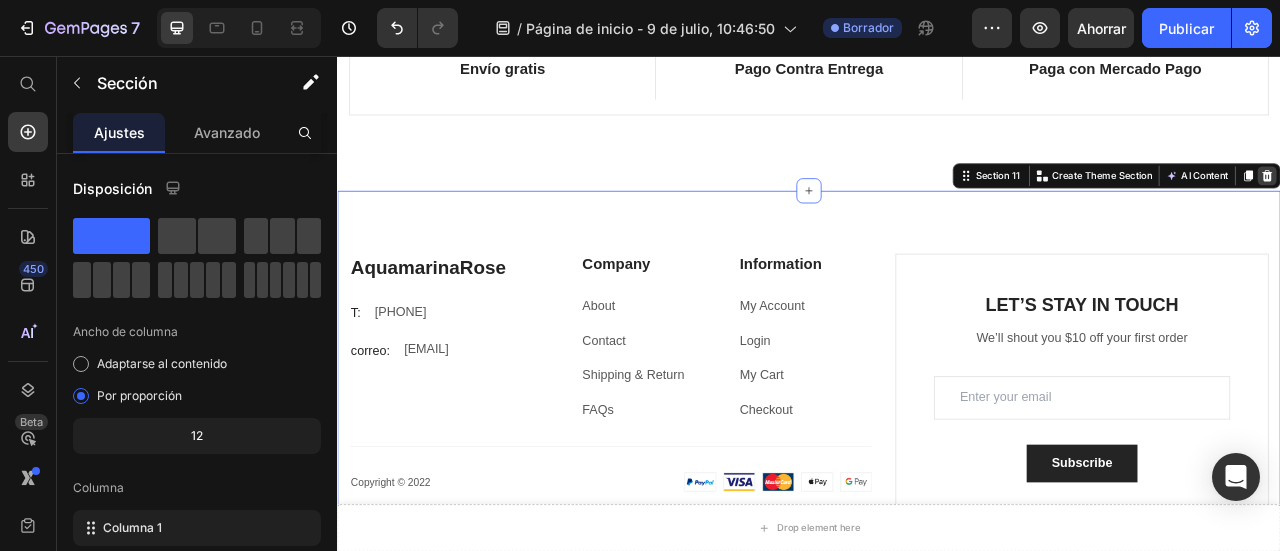 click 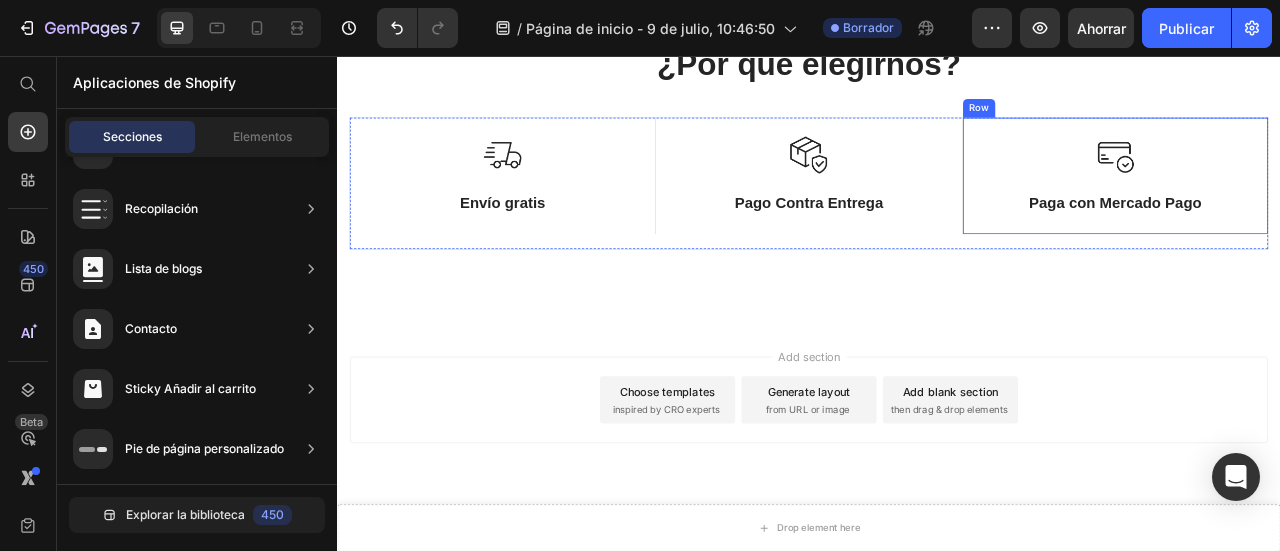 scroll, scrollTop: 7404, scrollLeft: 0, axis: vertical 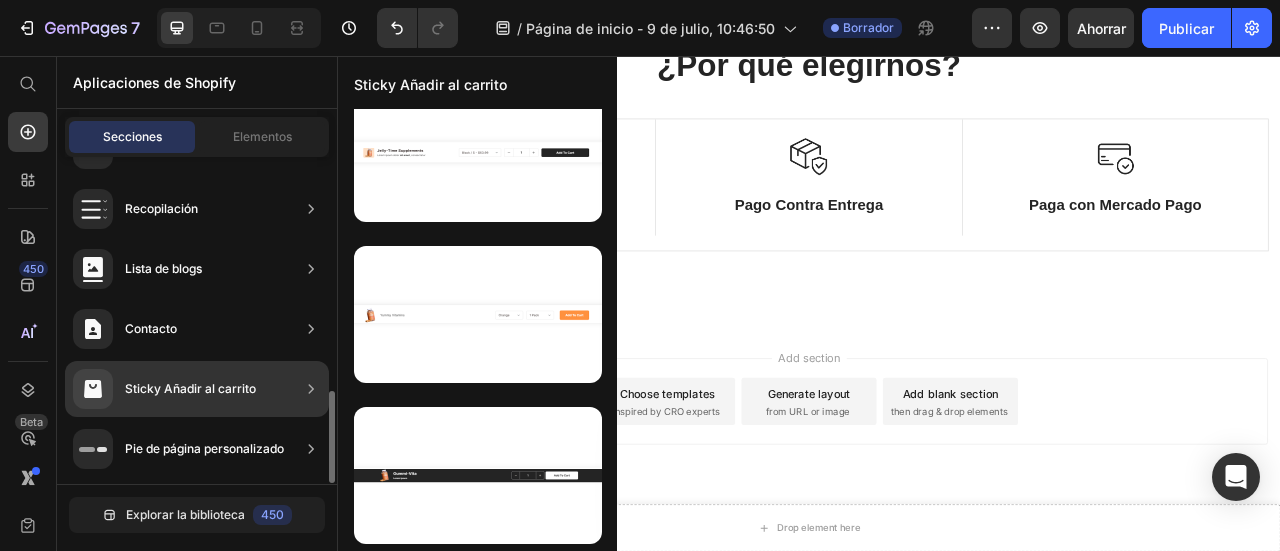 click on "Contacto" 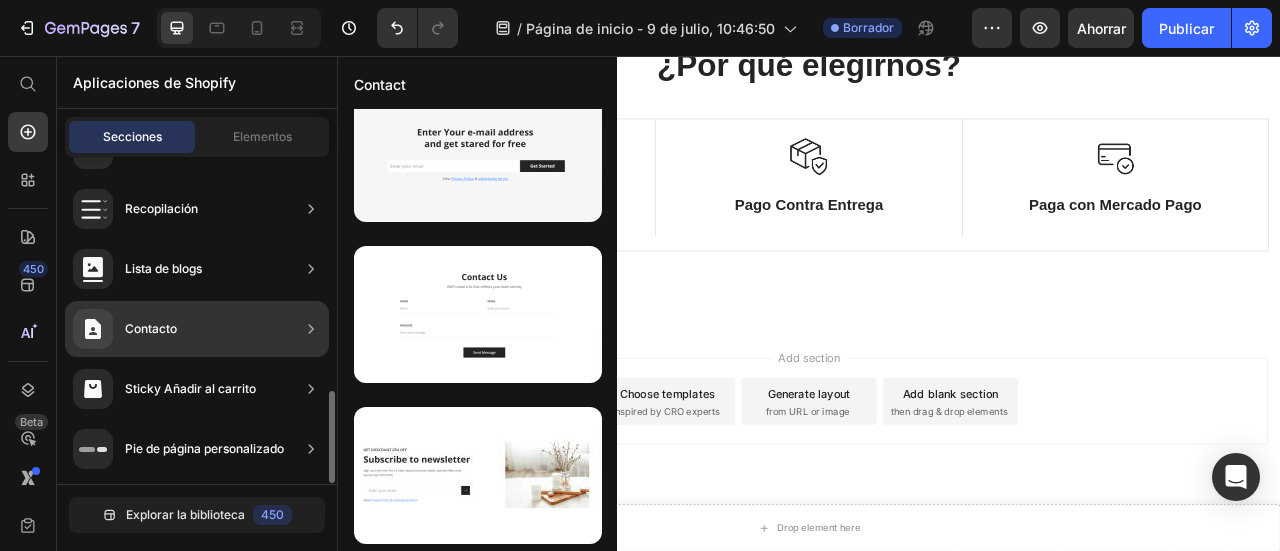 click on "Contacto" at bounding box center (151, 328) 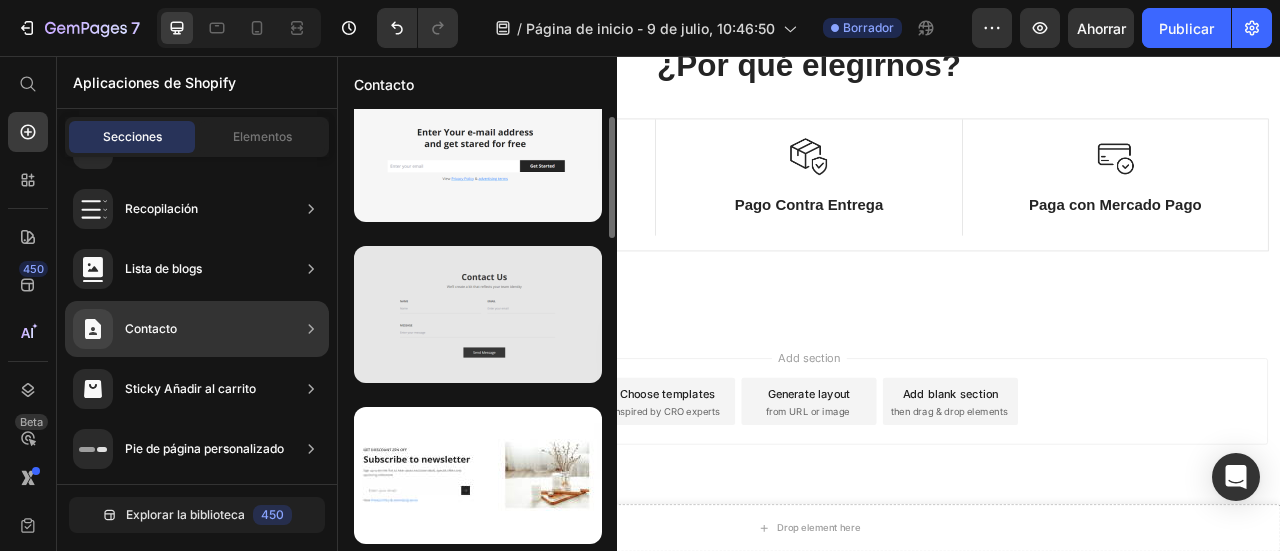 scroll, scrollTop: 0, scrollLeft: 0, axis: both 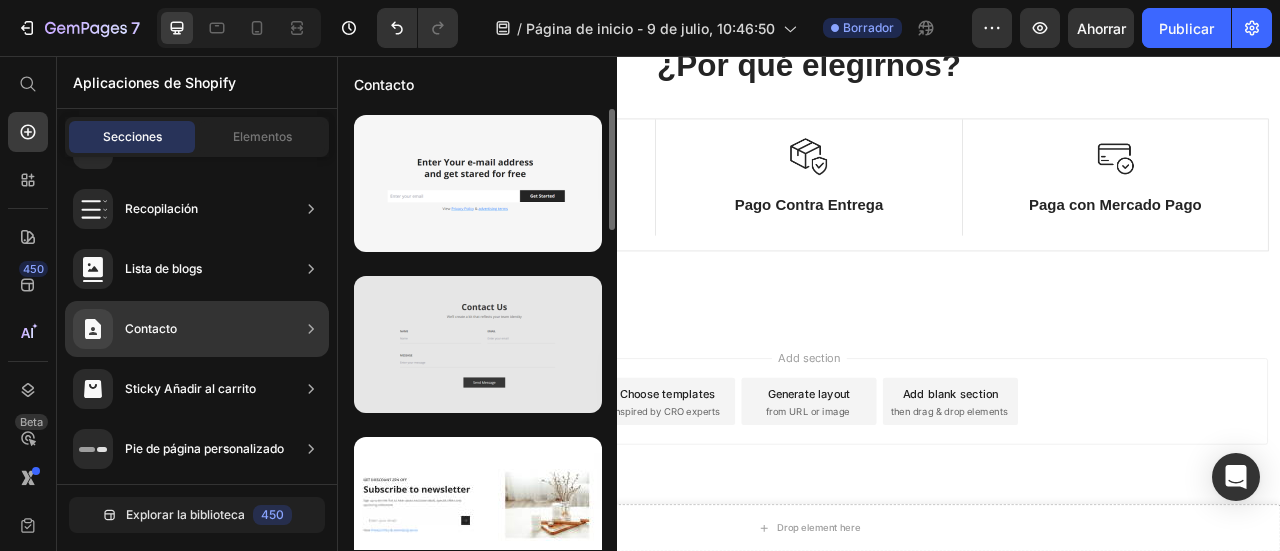 click at bounding box center [478, 344] 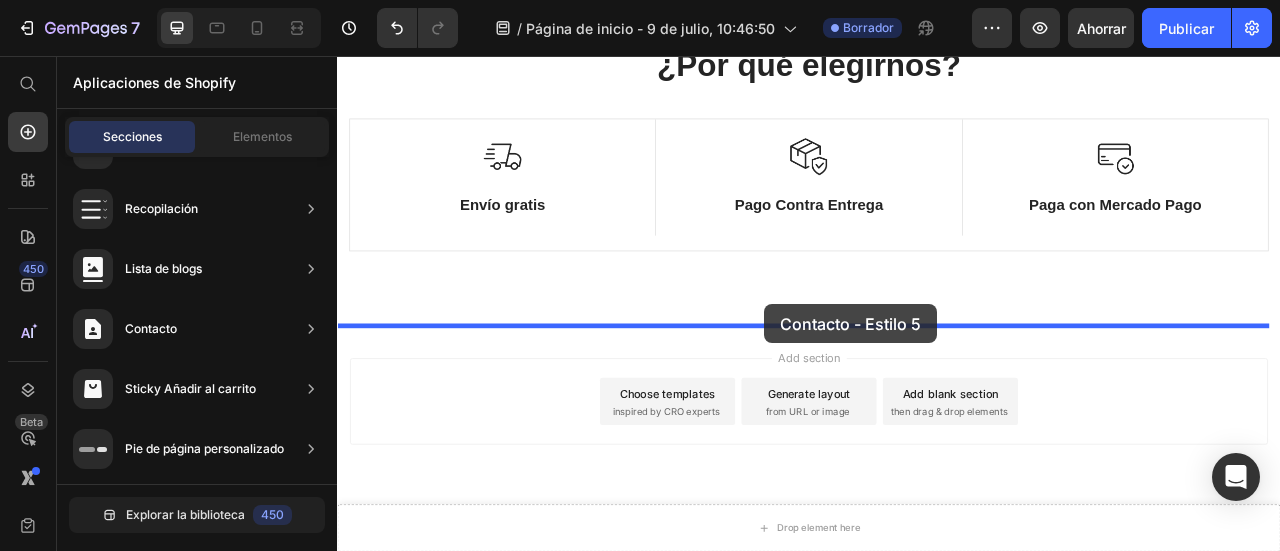 drag, startPoint x: 784, startPoint y: 391, endPoint x: 880, endPoint y: 372, distance: 97.862144 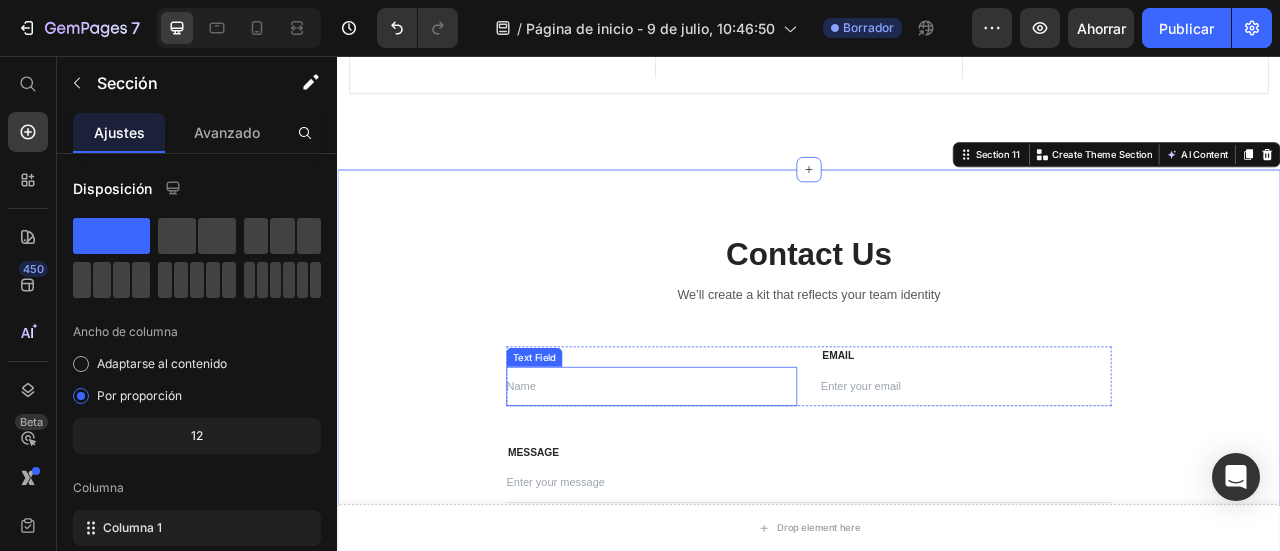 scroll, scrollTop: 7603, scrollLeft: 0, axis: vertical 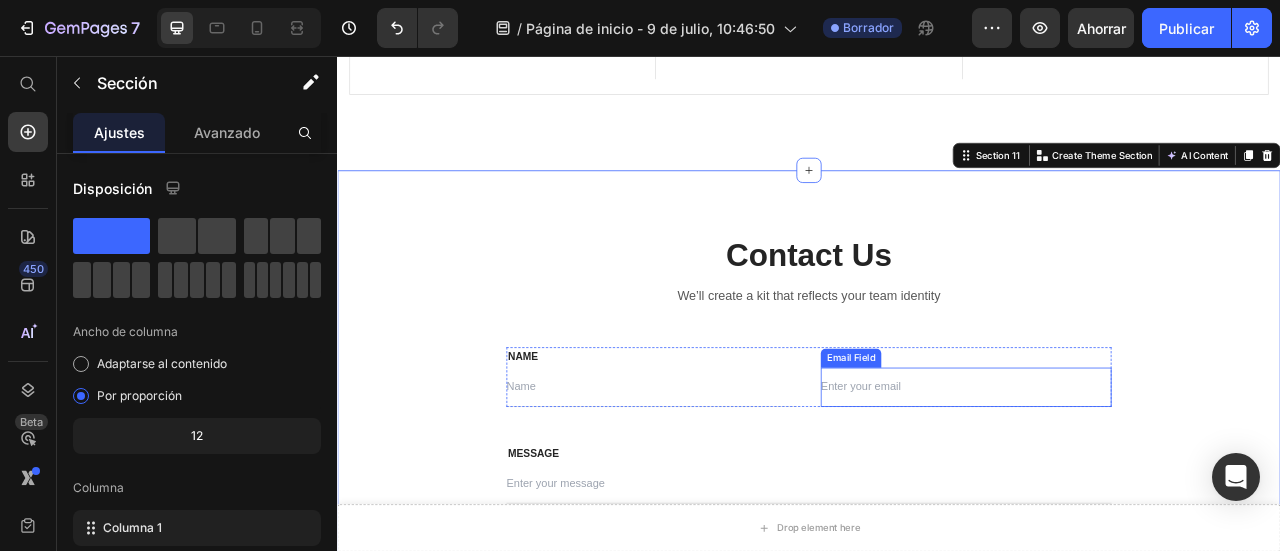click at bounding box center (1137, 477) 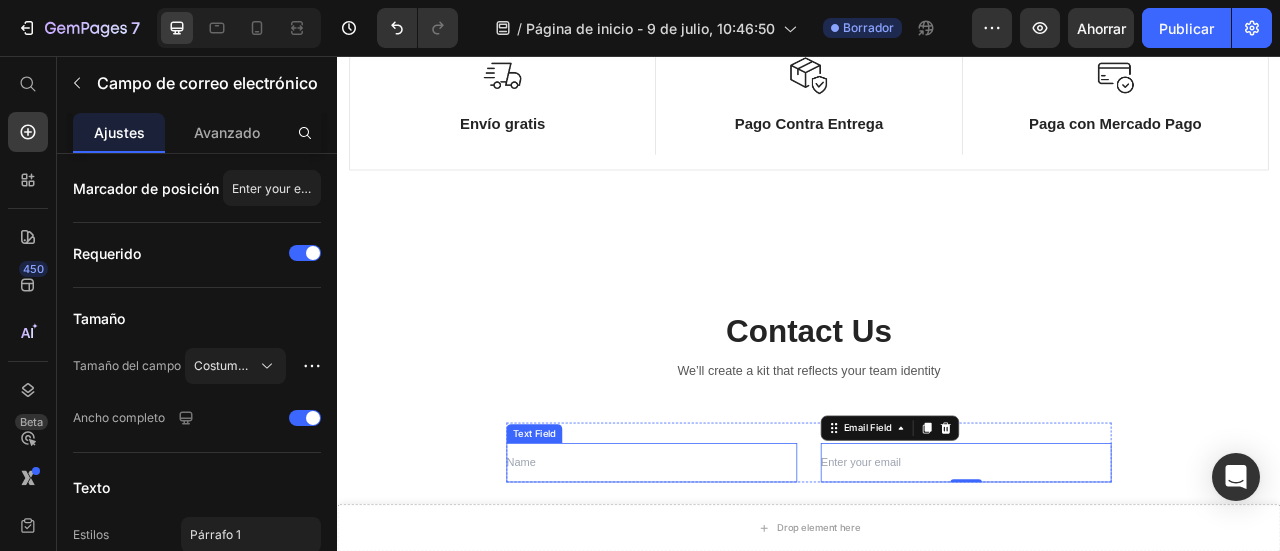 scroll, scrollTop: 7403, scrollLeft: 0, axis: vertical 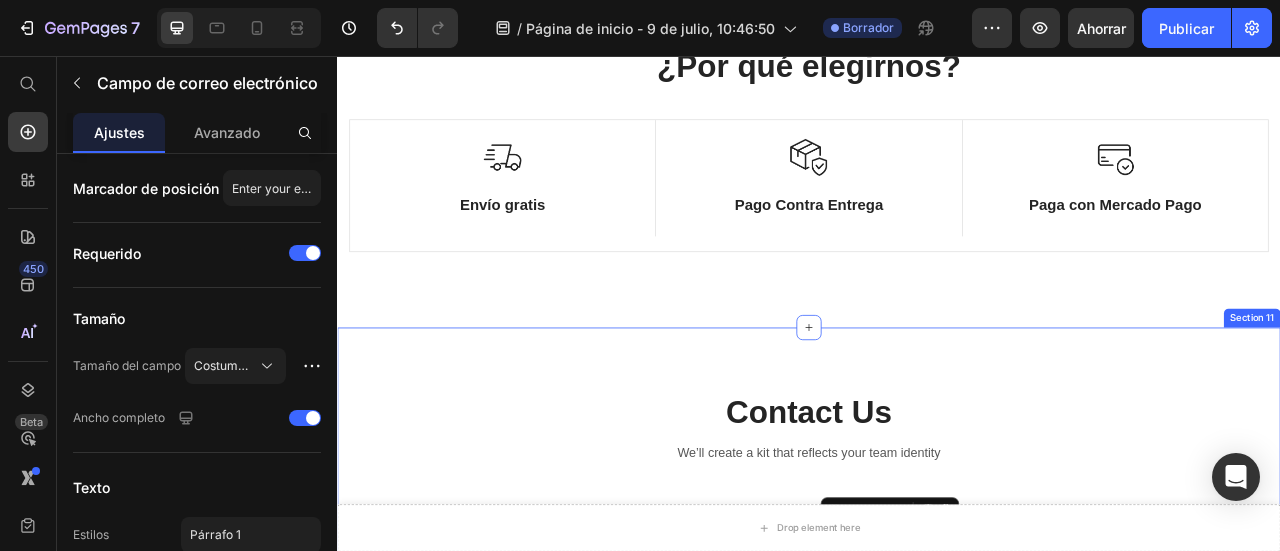 click on "Contact Us Heading We’ll create a kit that reflects your team identity Text block Row NAME Text block Text Field EMAIL Text block Email Field   0 Row MESSAGE Text block Text Field Send Message Submit Button Contact Form Row Section 11" at bounding box center [937, 701] 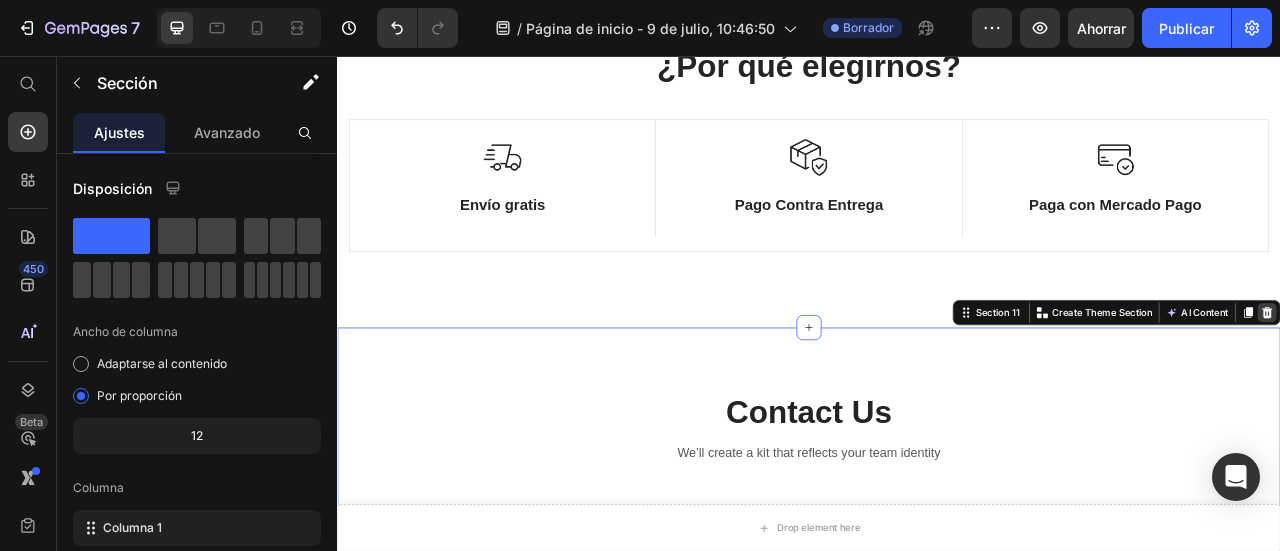click 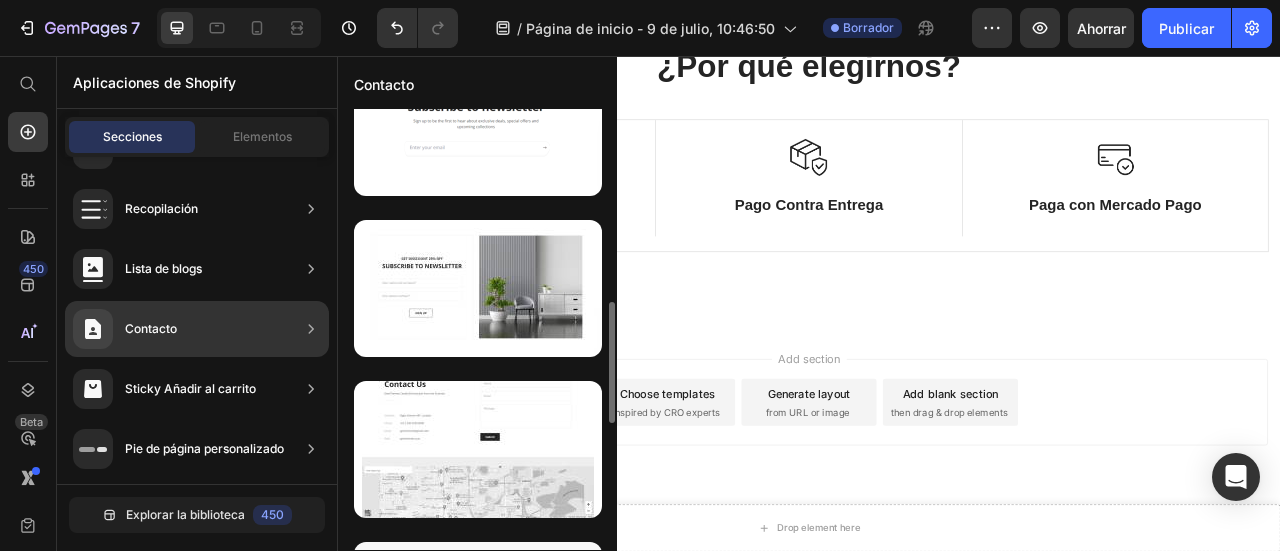 scroll, scrollTop: 900, scrollLeft: 0, axis: vertical 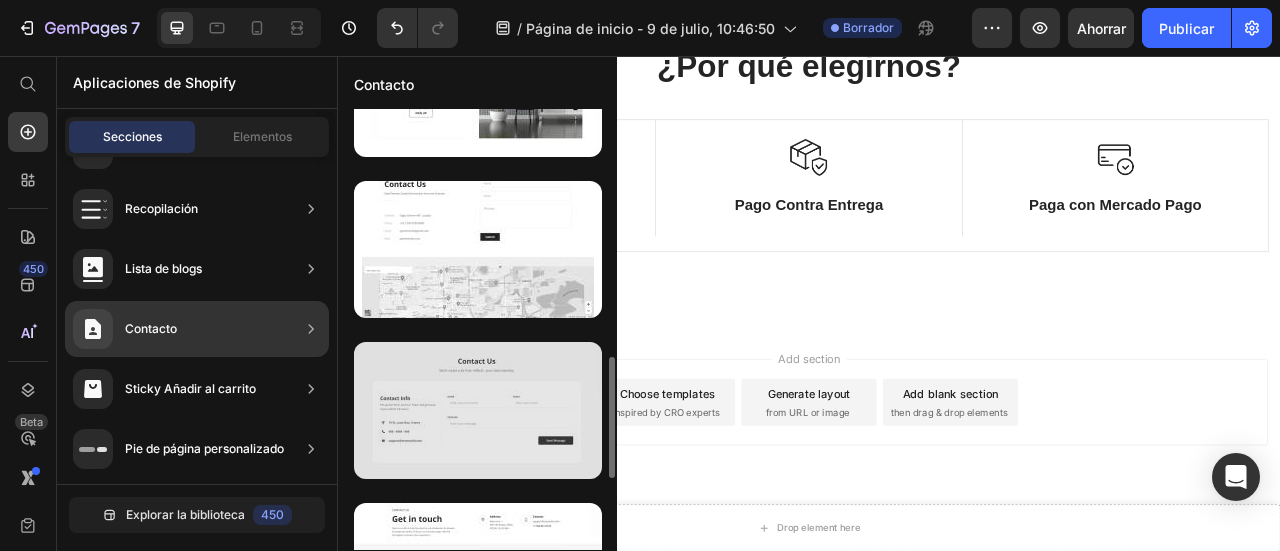 click at bounding box center [478, 410] 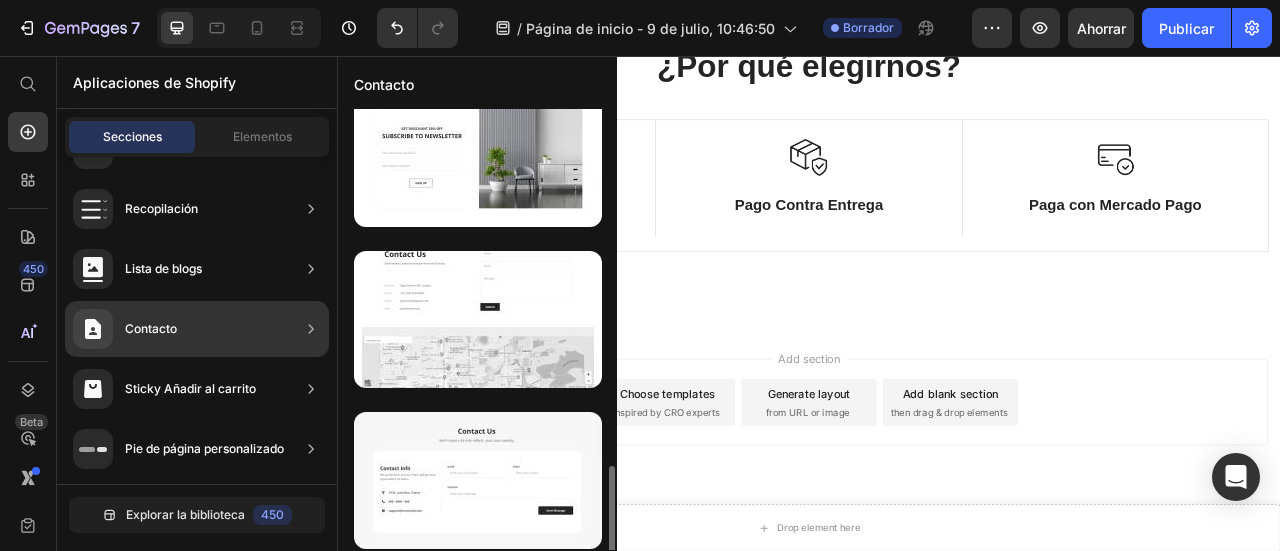 scroll, scrollTop: 930, scrollLeft: 0, axis: vertical 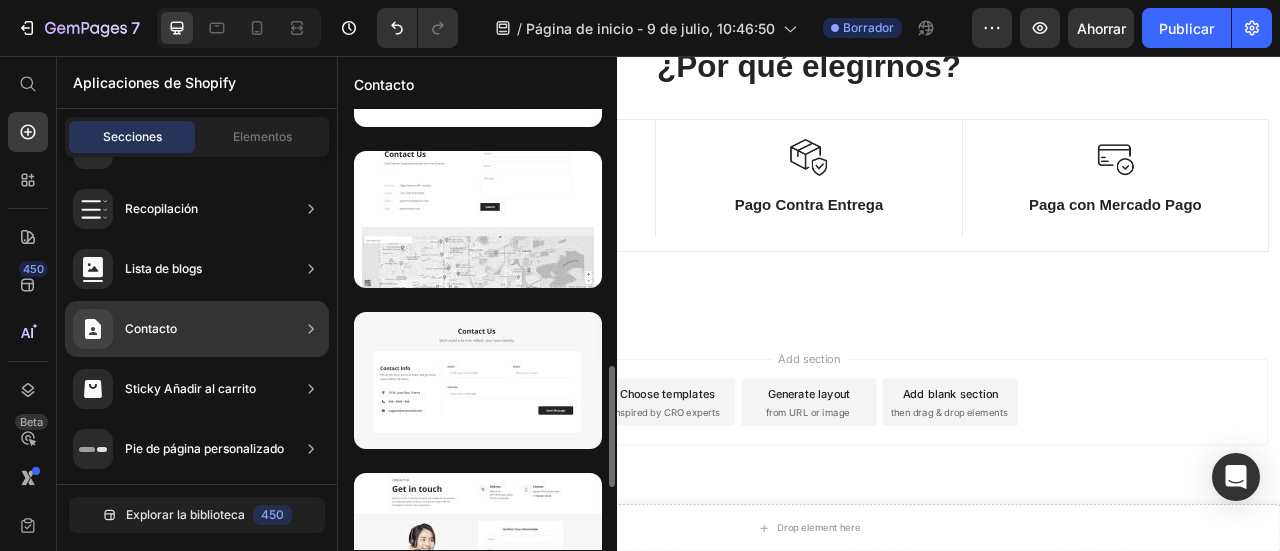 click at bounding box center [478, 380] 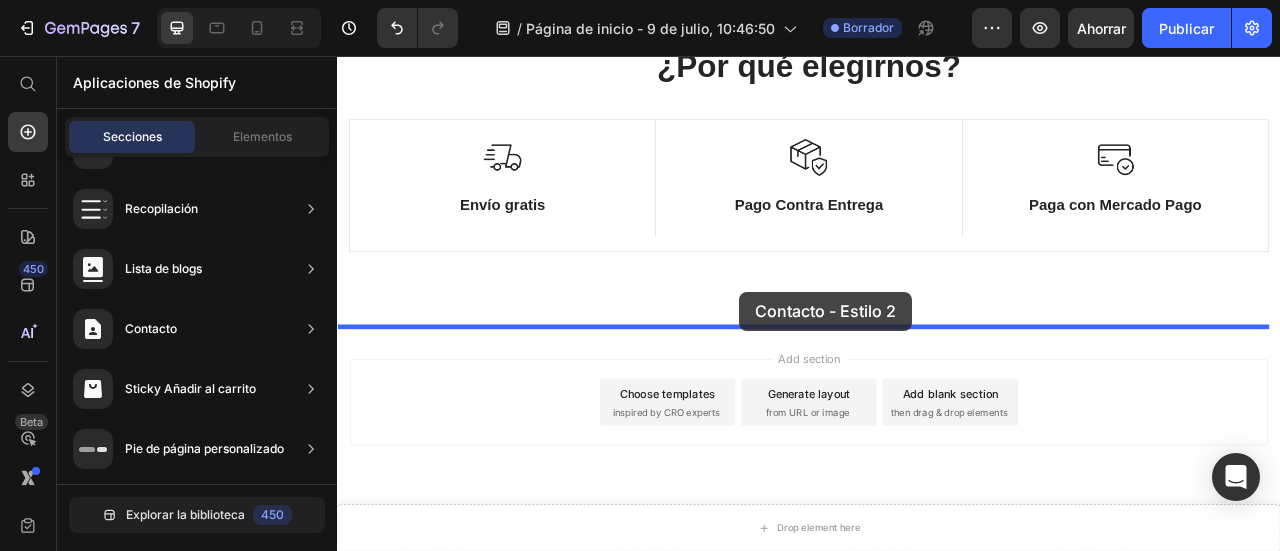 drag, startPoint x: 835, startPoint y: 420, endPoint x: 848, endPoint y: 356, distance: 65.30697 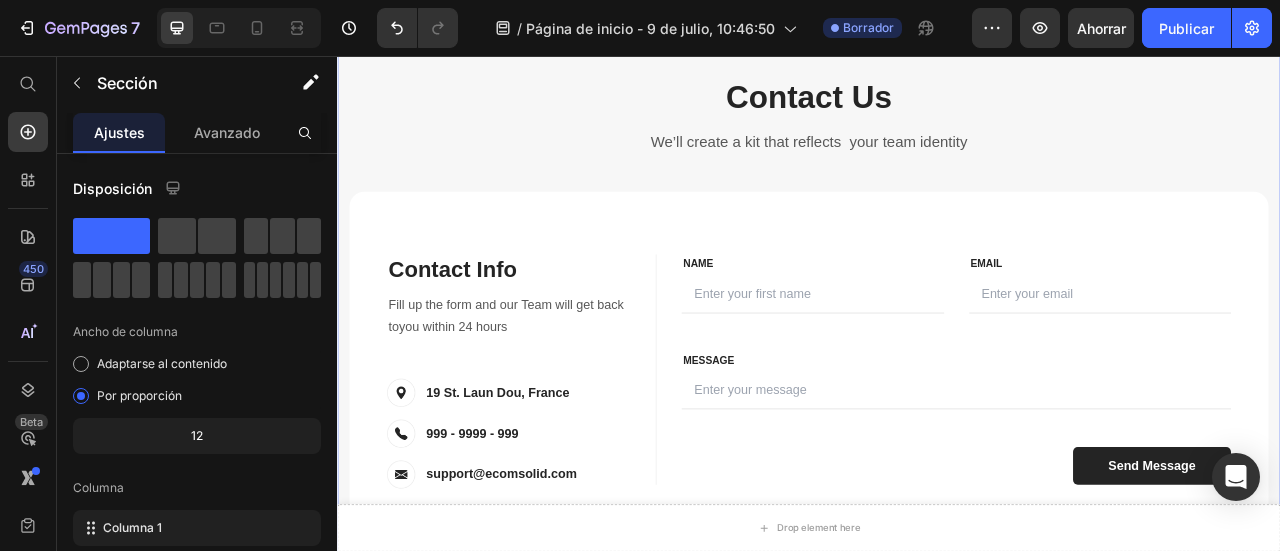 scroll, scrollTop: 7877, scrollLeft: 0, axis: vertical 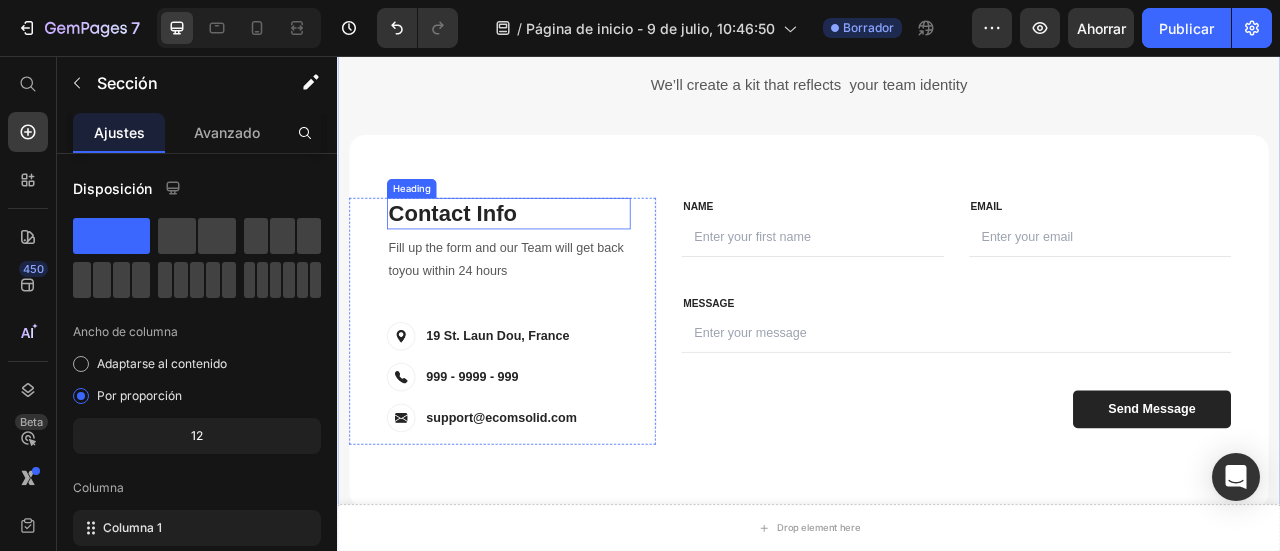 click on "Contact Info" at bounding box center [555, 256] 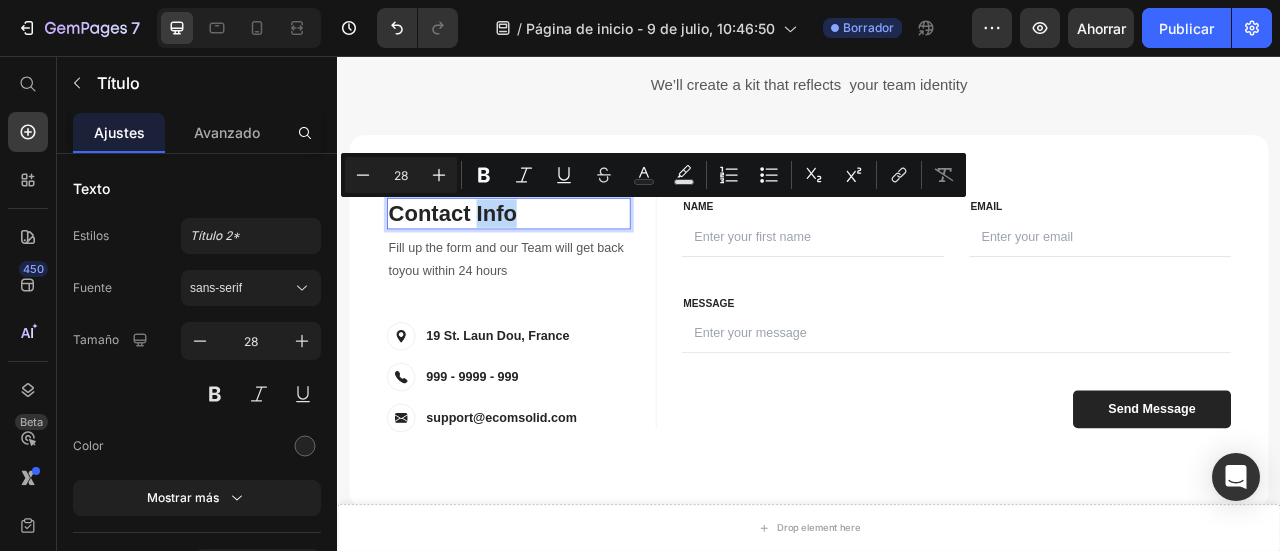 click on "Contact Info" at bounding box center (555, 256) 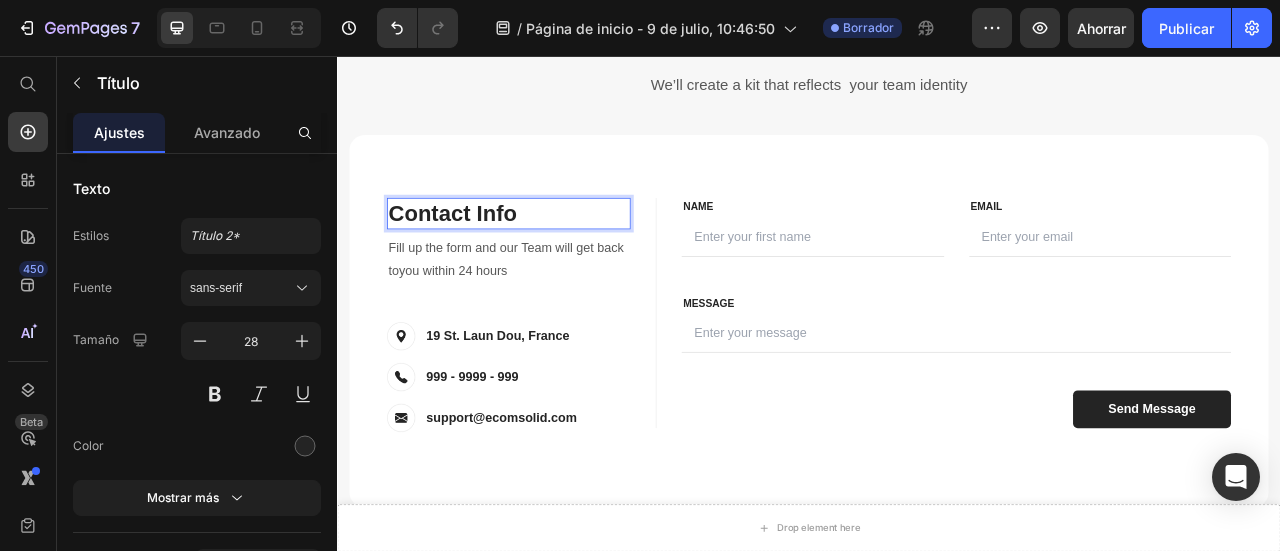 click on "Contact Info" at bounding box center (555, 256) 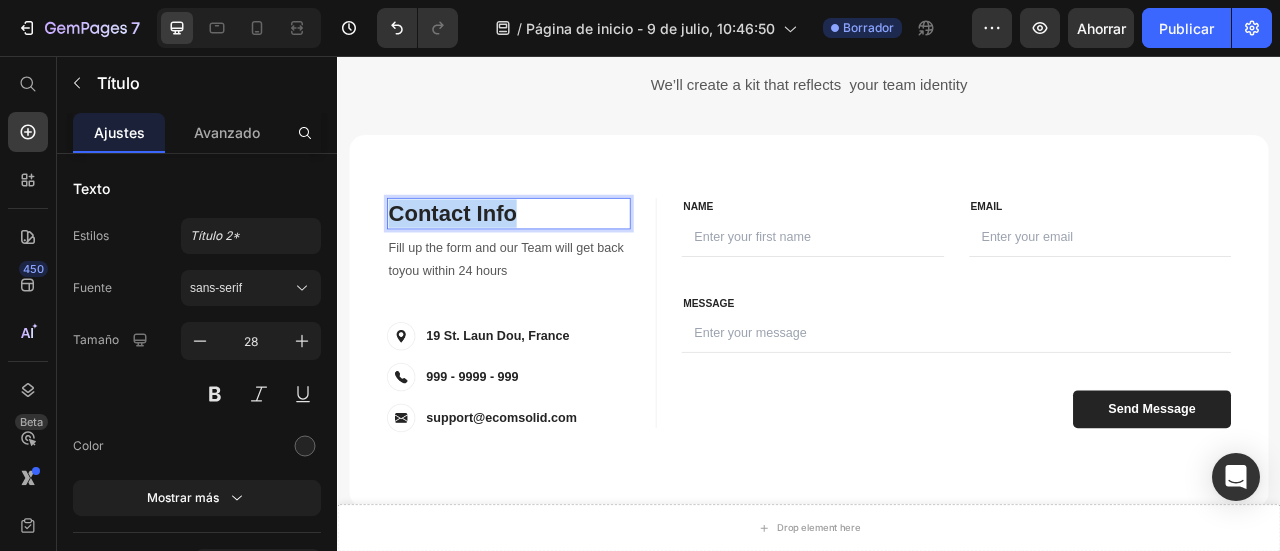 click on "Contact Info" at bounding box center (555, 256) 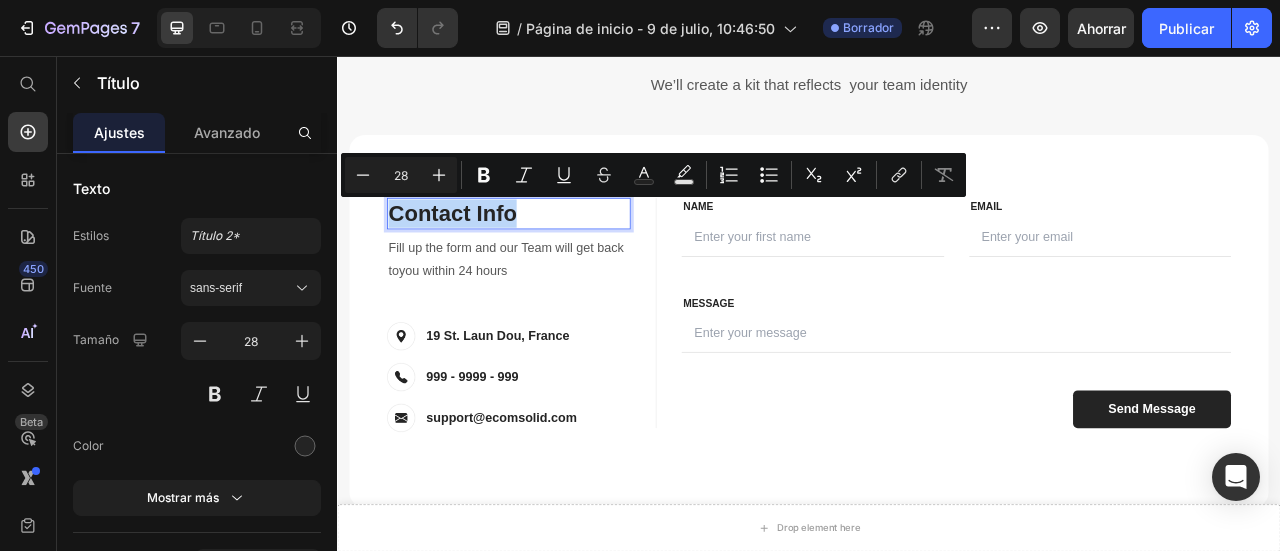 click on "Contact Info" at bounding box center [555, 256] 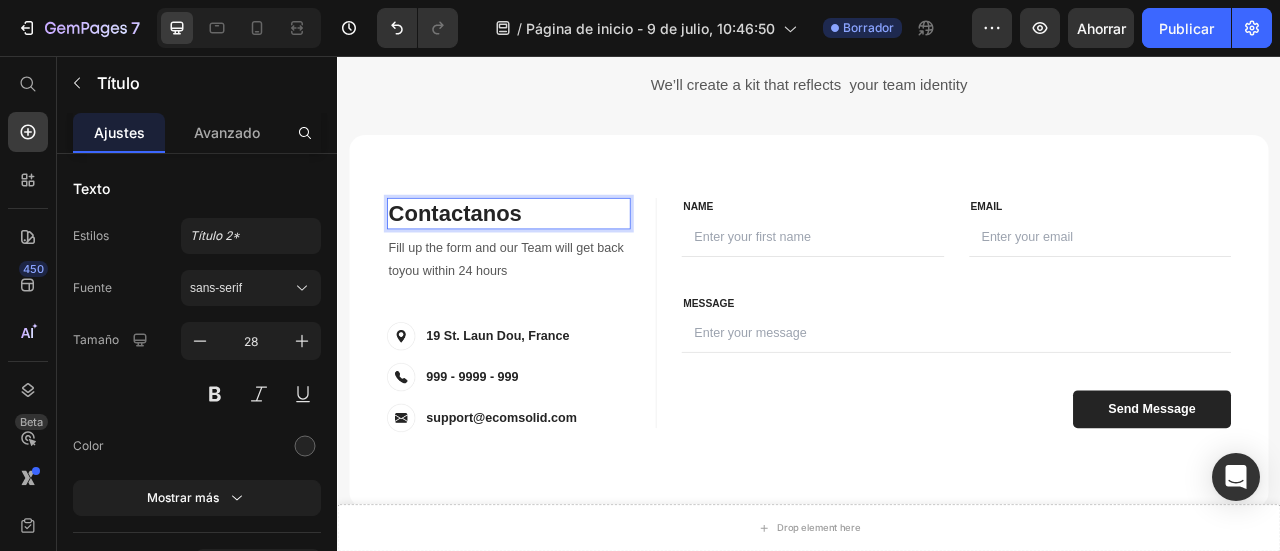 click on "Contactanos" at bounding box center (555, 256) 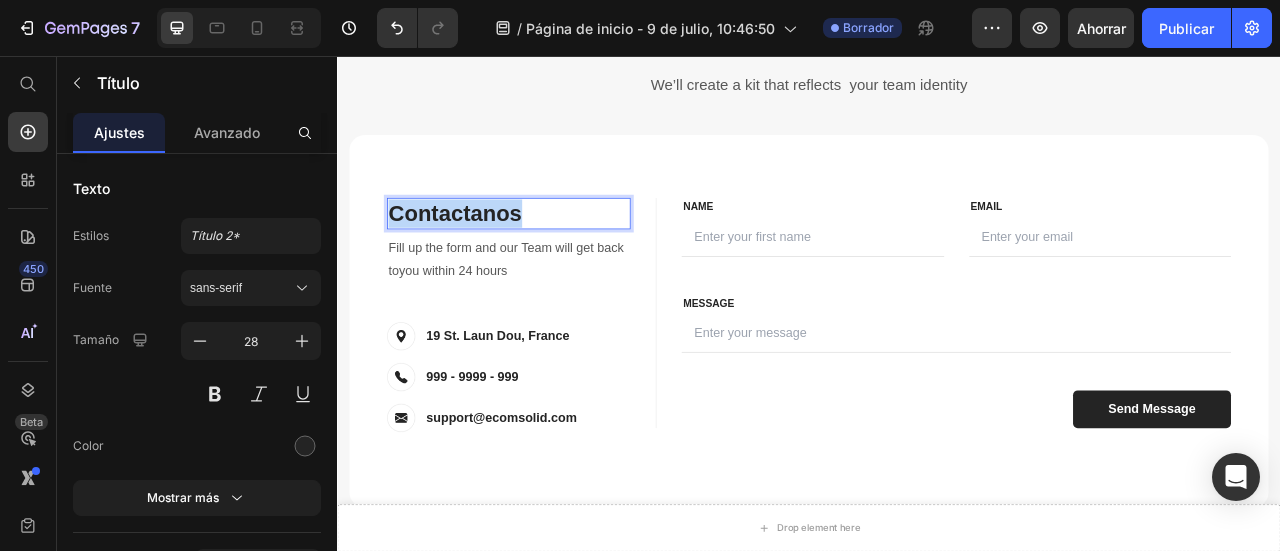 click on "Contactanos" at bounding box center [555, 256] 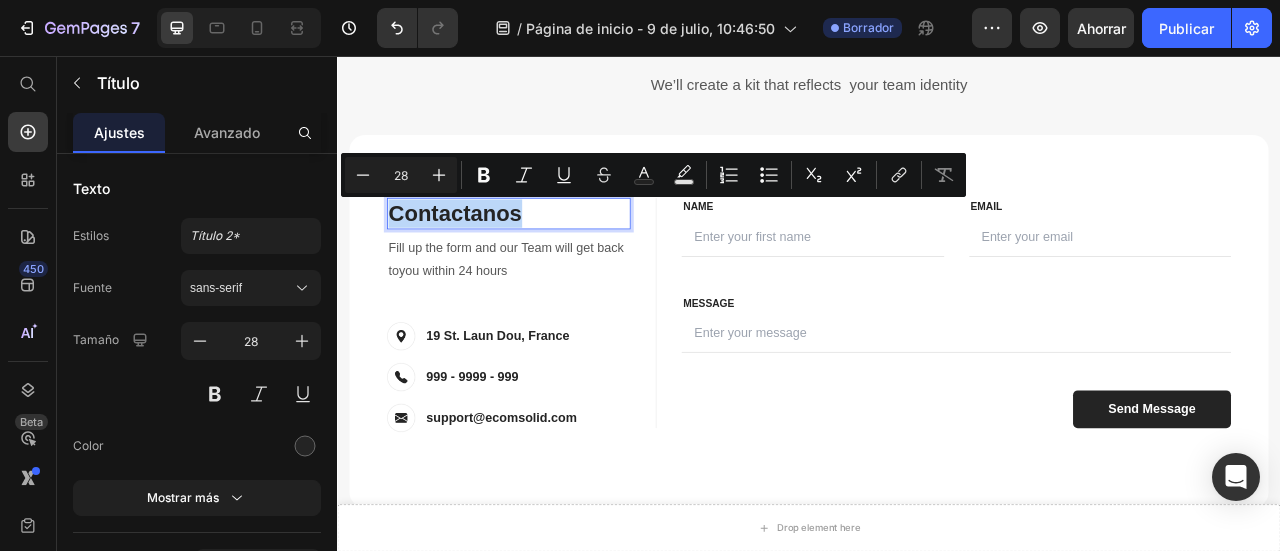 copy on "Contactanos" 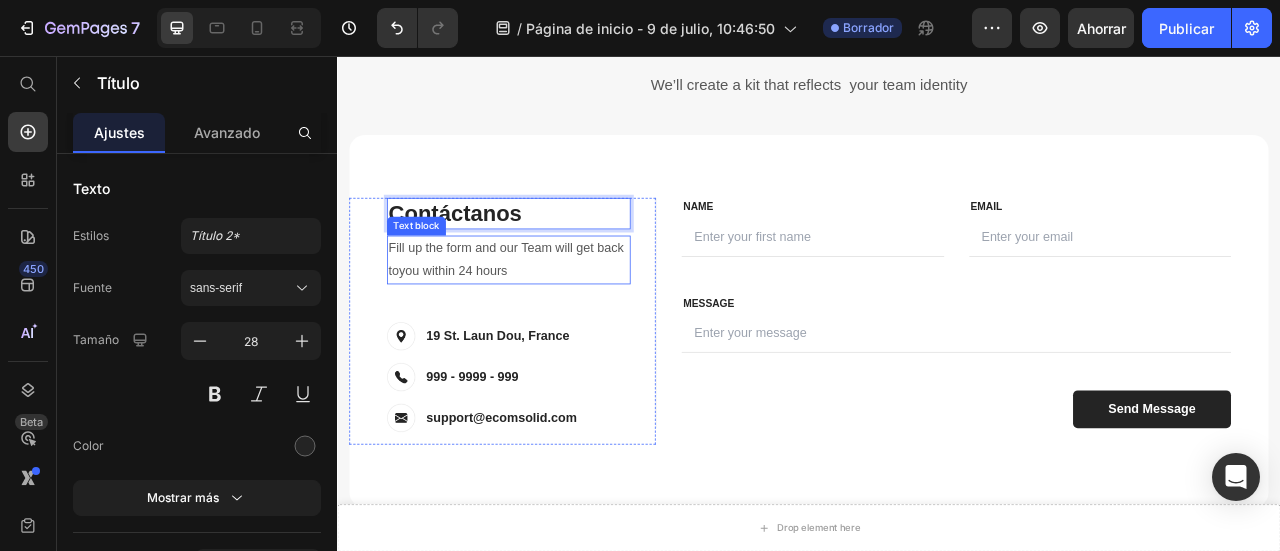 click on "Fill up the form and our Team will get back toyou within 24 hours" at bounding box center (555, 315) 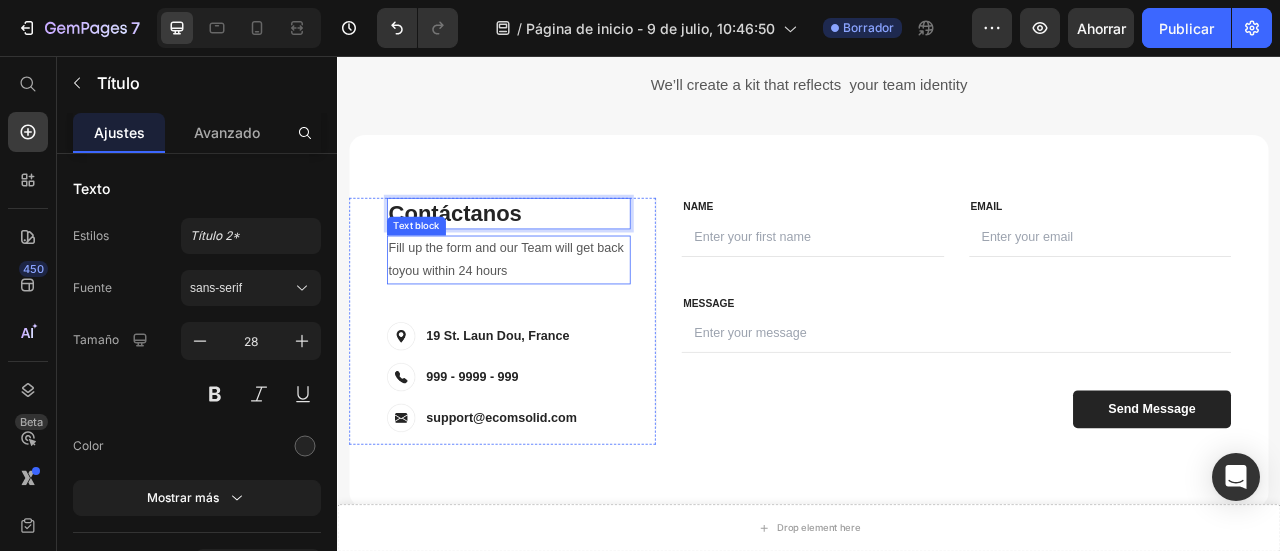 click on "Fill up the form and our Team will get back toyou within 24 hours" at bounding box center (555, 315) 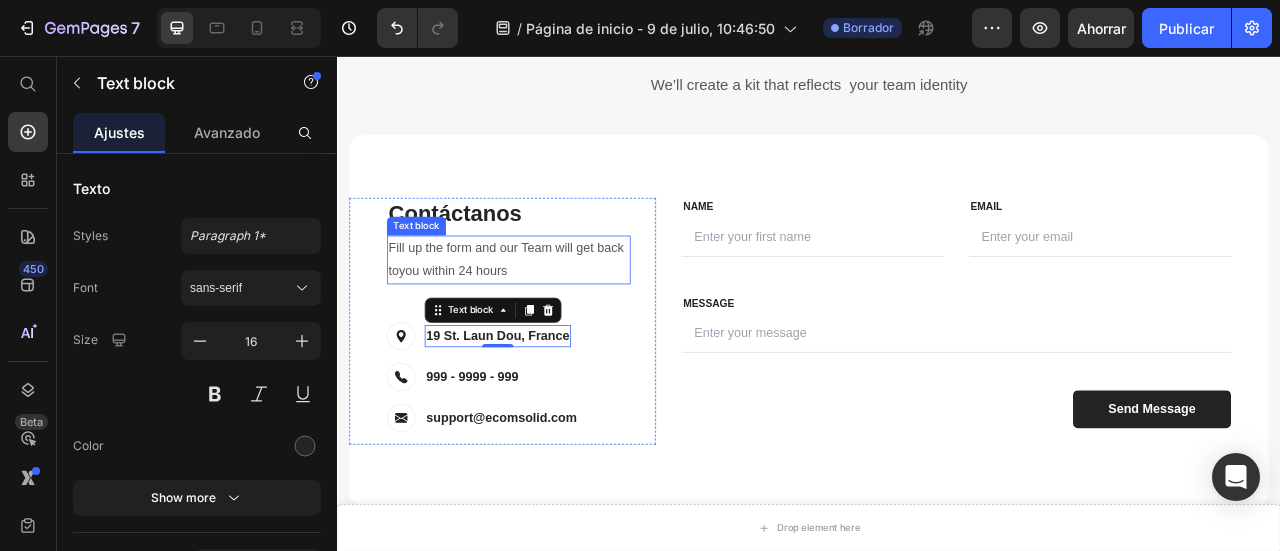 click on "Fill up the form and our Team will get back toyou within 24 hours" at bounding box center (555, 315) 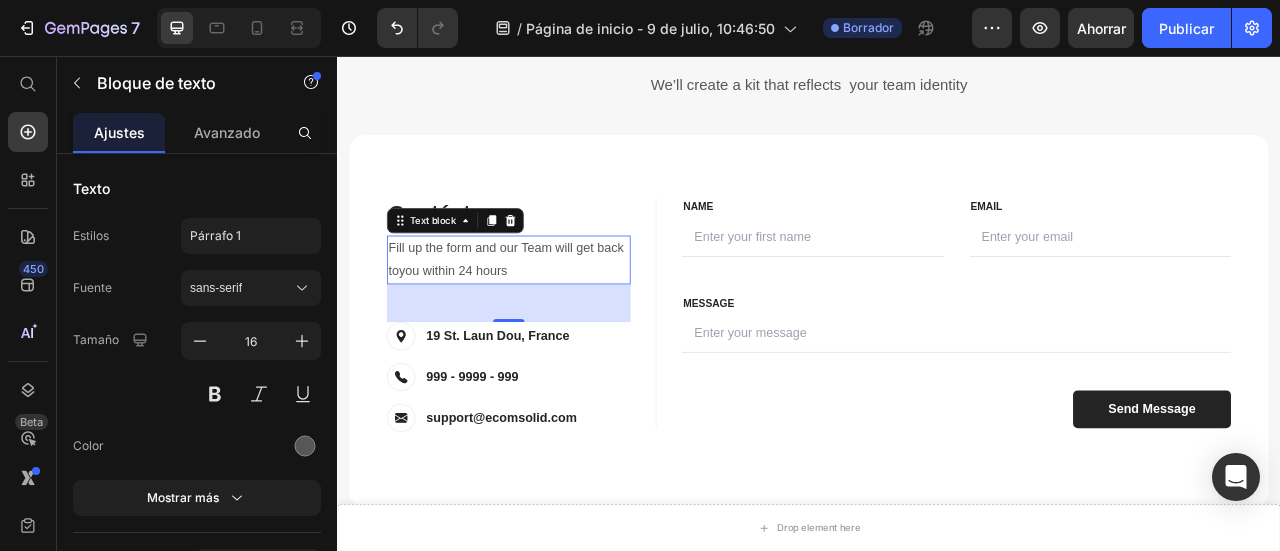 click on "Fill up the form and our Team will get back toyou within 24 hours" at bounding box center (555, 315) 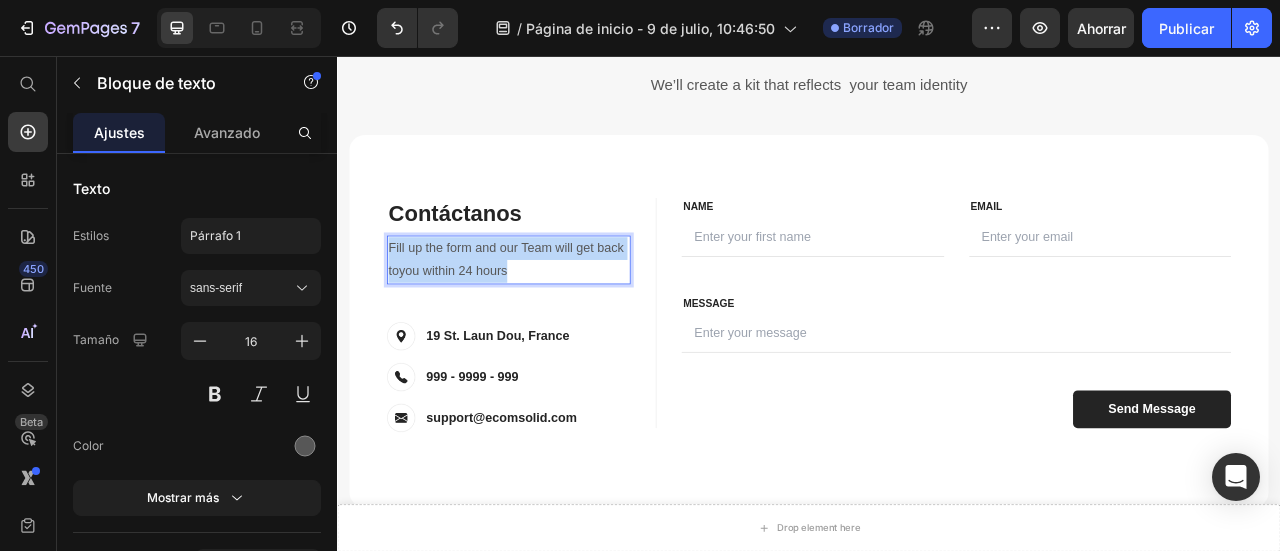 click on "Fill up the form and our Team will get back toyou within 24 hours" at bounding box center (555, 315) 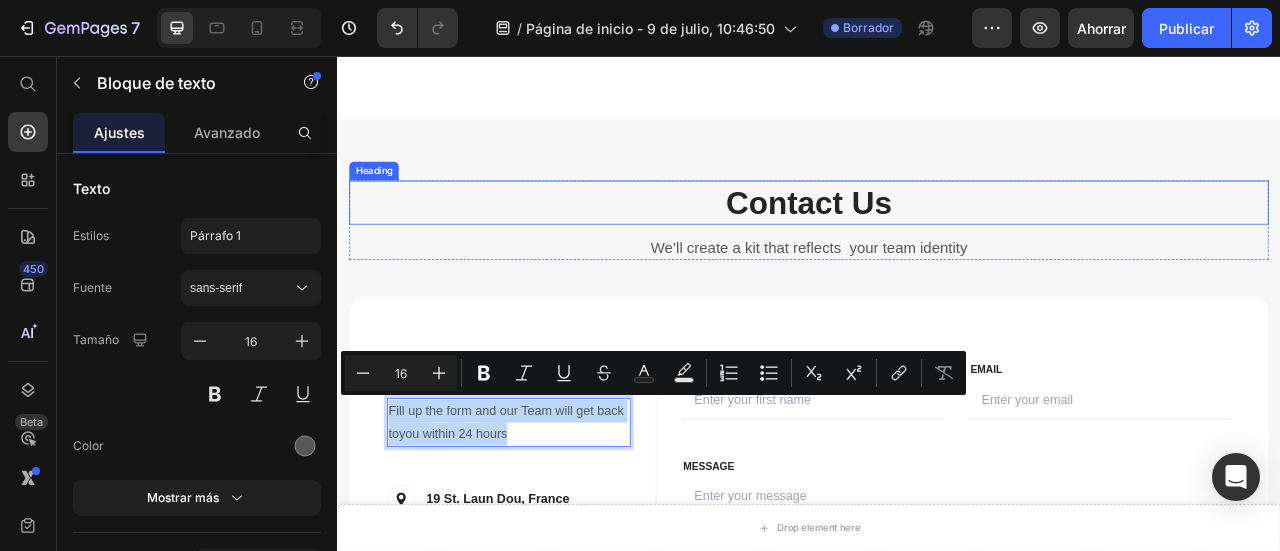 scroll, scrollTop: 7677, scrollLeft: 0, axis: vertical 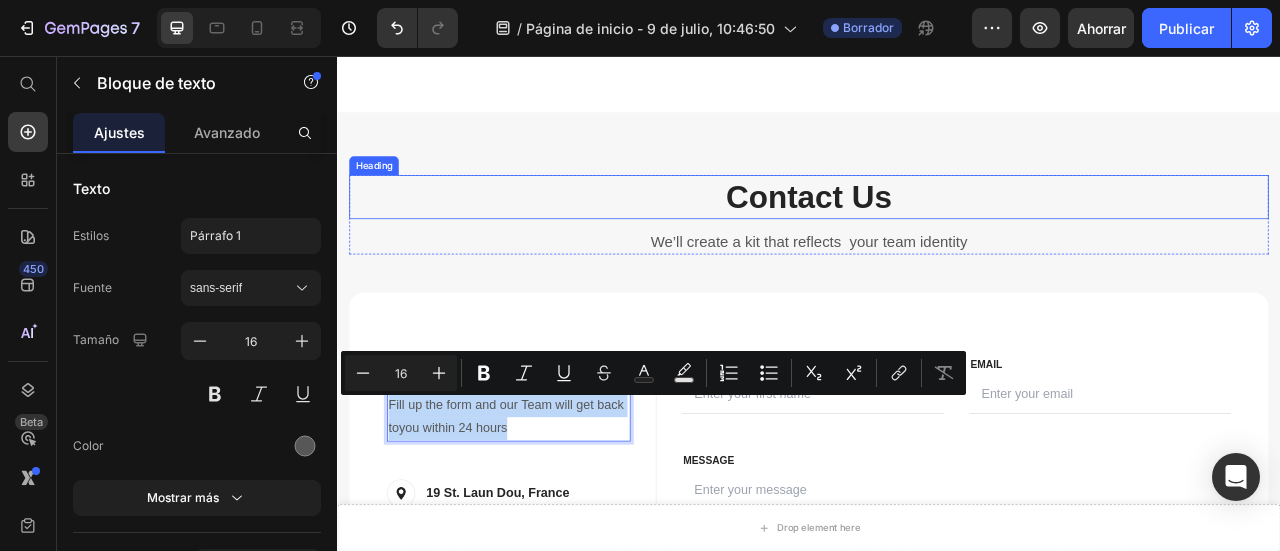 click on "Contact Us" at bounding box center (937, 235) 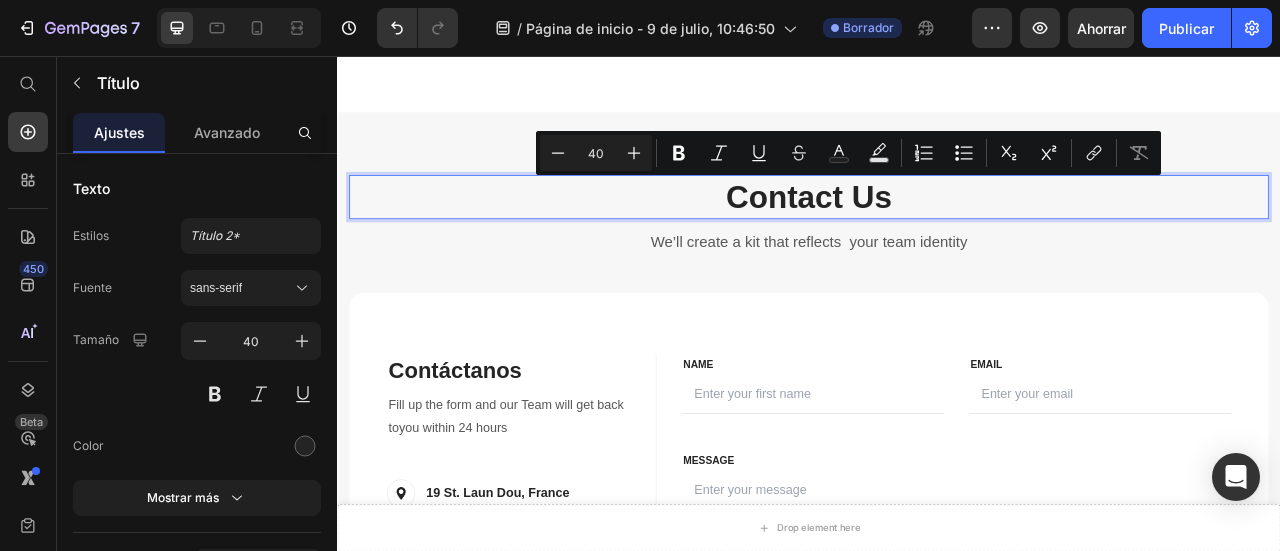 click on "Contact Us" at bounding box center [937, 235] 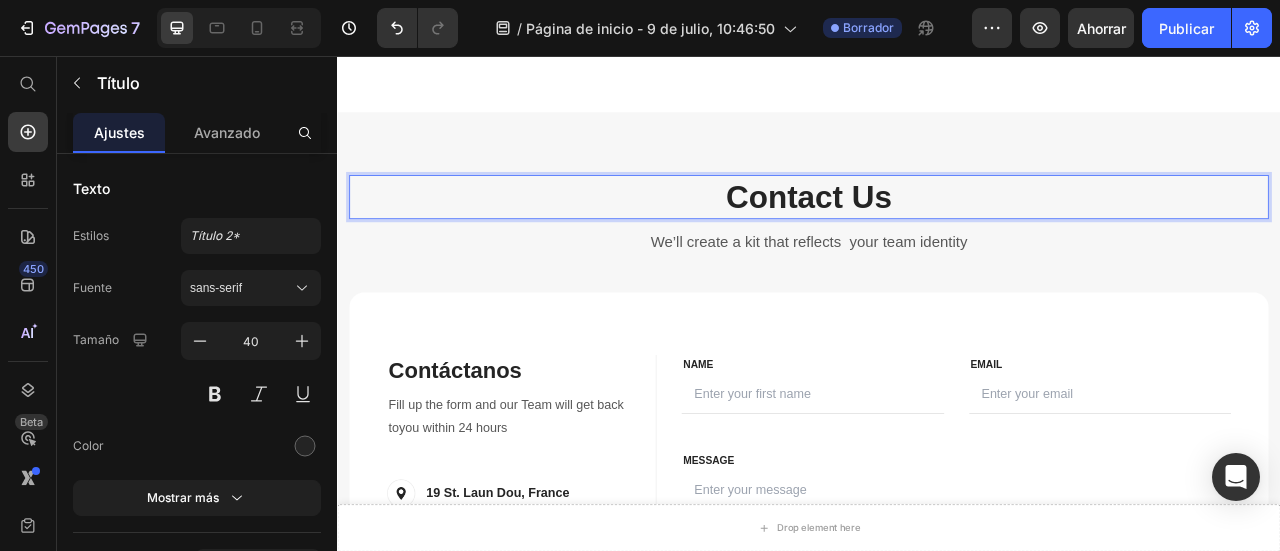 click on "Contact Us" at bounding box center (937, 235) 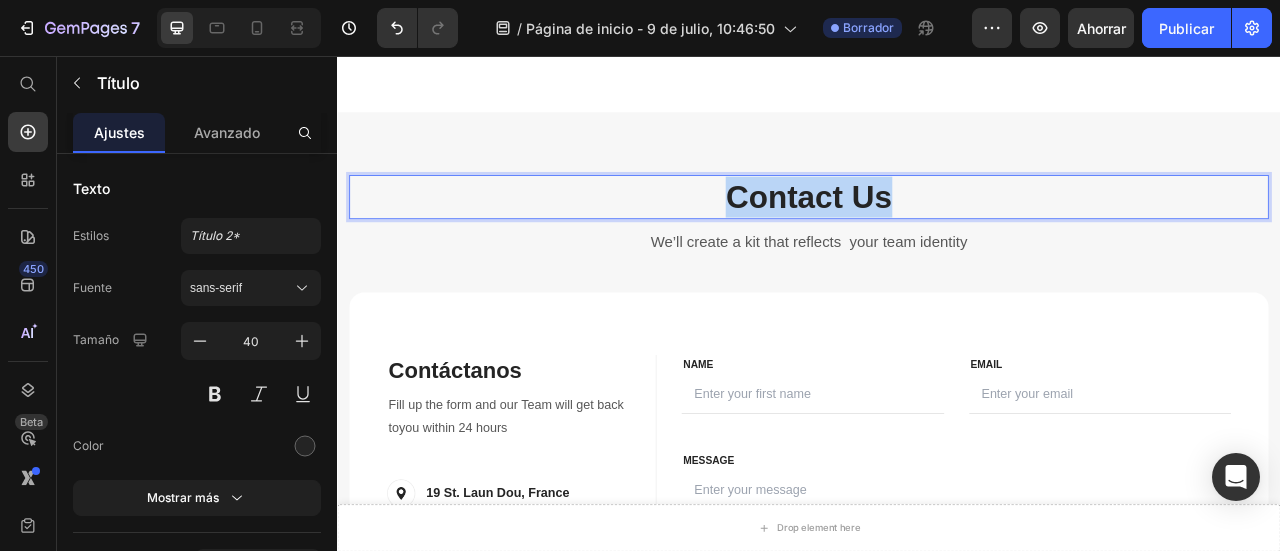 click on "Contact Us" at bounding box center [937, 235] 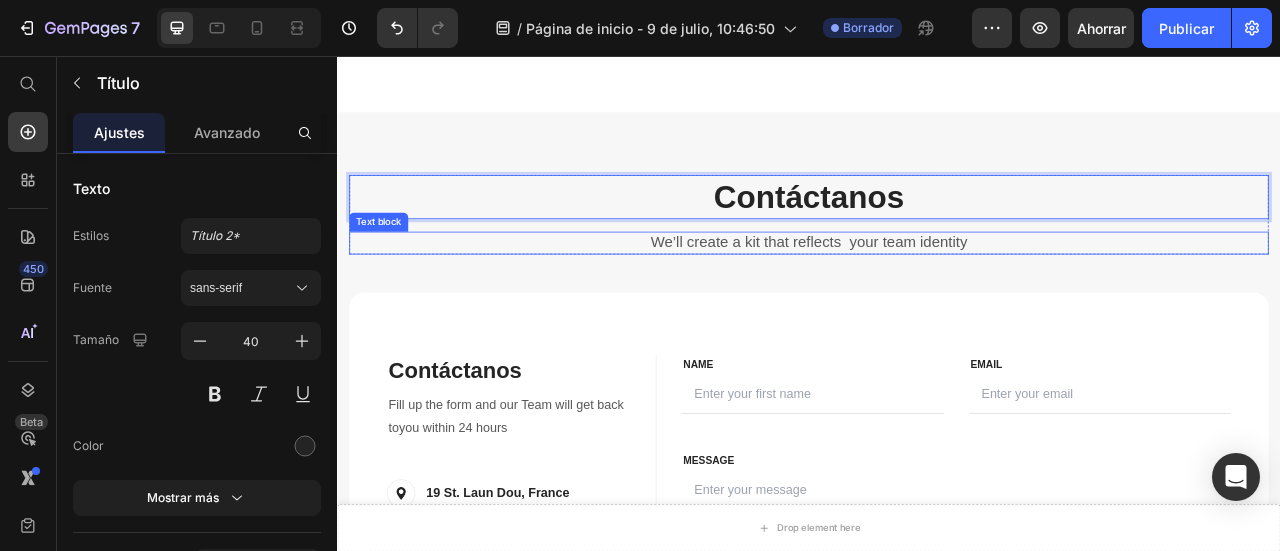 click on "We’ll create a kit that reflects  your team identity" at bounding box center (937, 293) 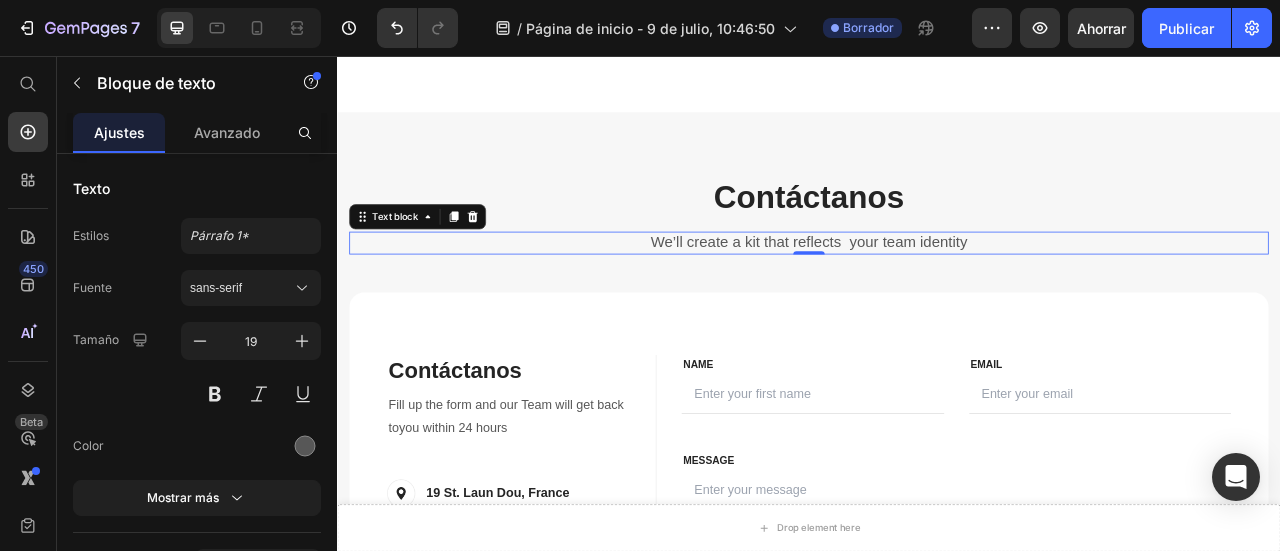 click on "We’ll create a kit that reflects  your team identity" at bounding box center (937, 293) 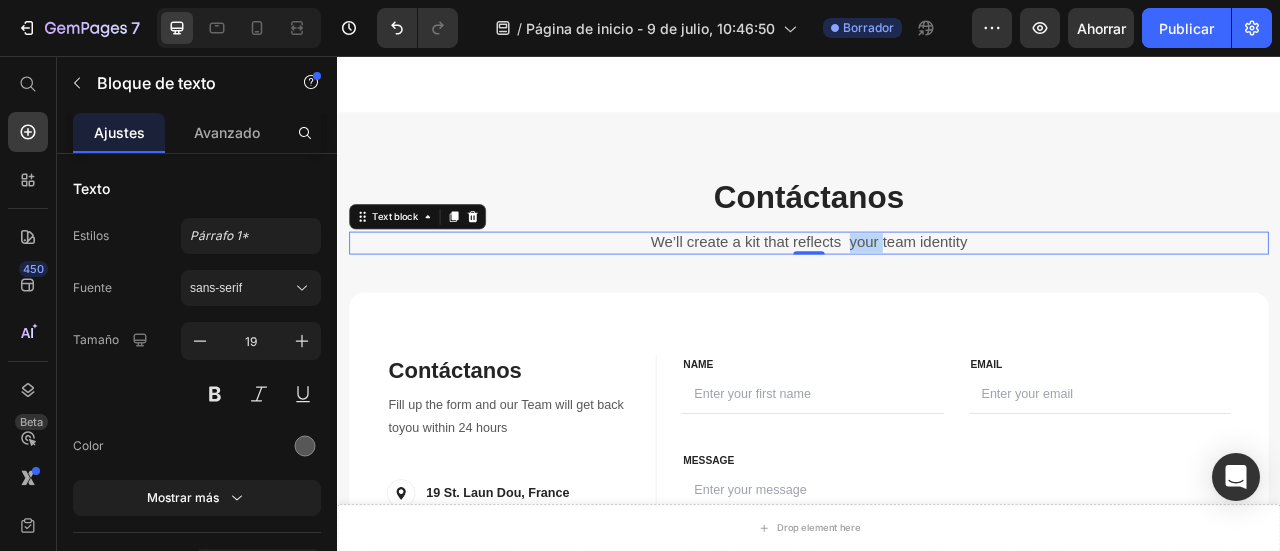click on "We’ll create a kit that reflects  your team identity" at bounding box center [937, 293] 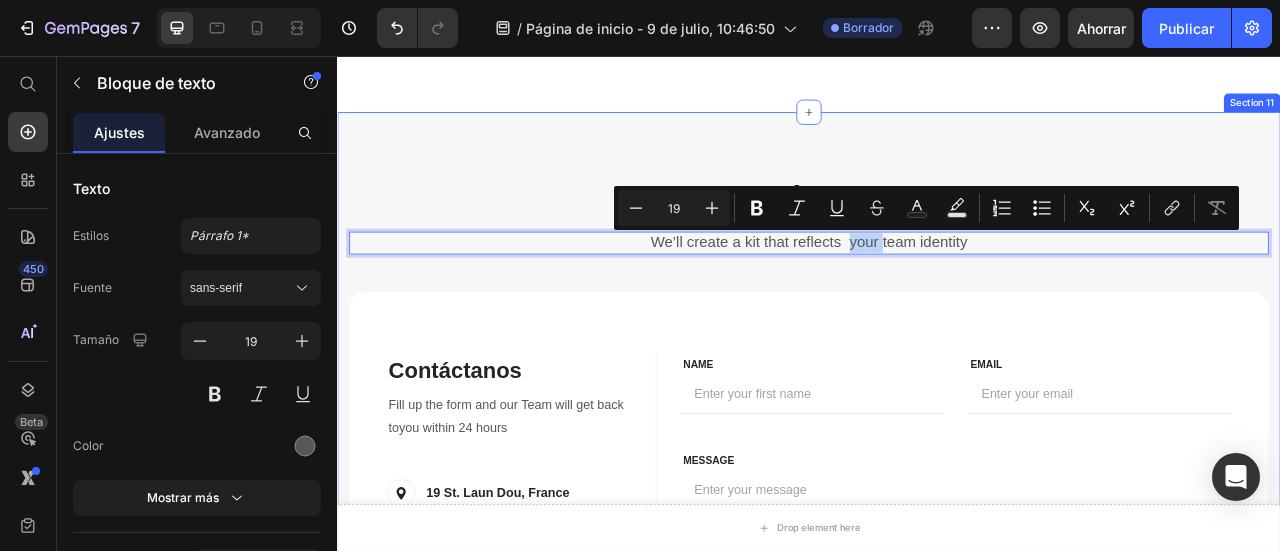 click on "Contáctanos Heading We’ll create a kit that reflects your team identity Text block 0 Row Contáctanos Heading Contact Information Heading Fill up the form and our Team will get back toyou within 24 hours Text block Image [NUMBER] St. Laun Dou, France Text block Row Image [PHONE] Text block Row Image [EMAIL] Text block Row Row FIRST NAME Text block NAME Text block Text Field LAST NAME Text block Email Text block Email Field Row MESSAGE Text block MESSAGE Text block Text Field Send Message Submit Button Contact Form Row FIRST NAME Text block NAME Text block Text Field LAST NAME Text block Email Text block Email Field Row MESSAGE Text block MESSAGE Text block Text Field Send Message Submit Button Contact Form Row Row" at bounding box center (937, 518) 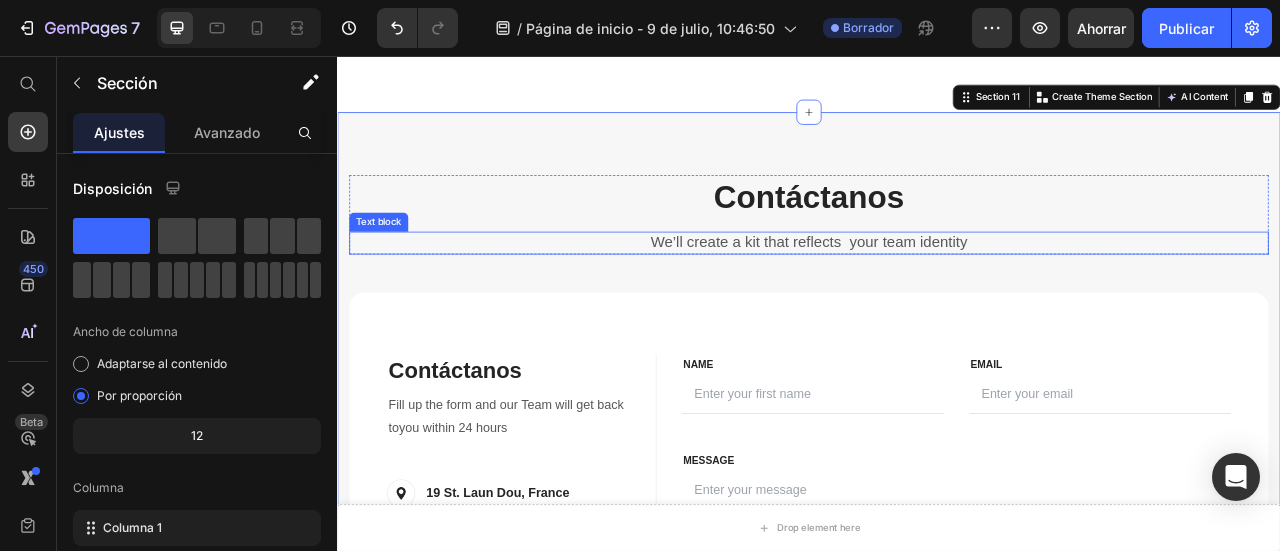 click on "We’ll create a kit that reflects  your team identity" at bounding box center (937, 293) 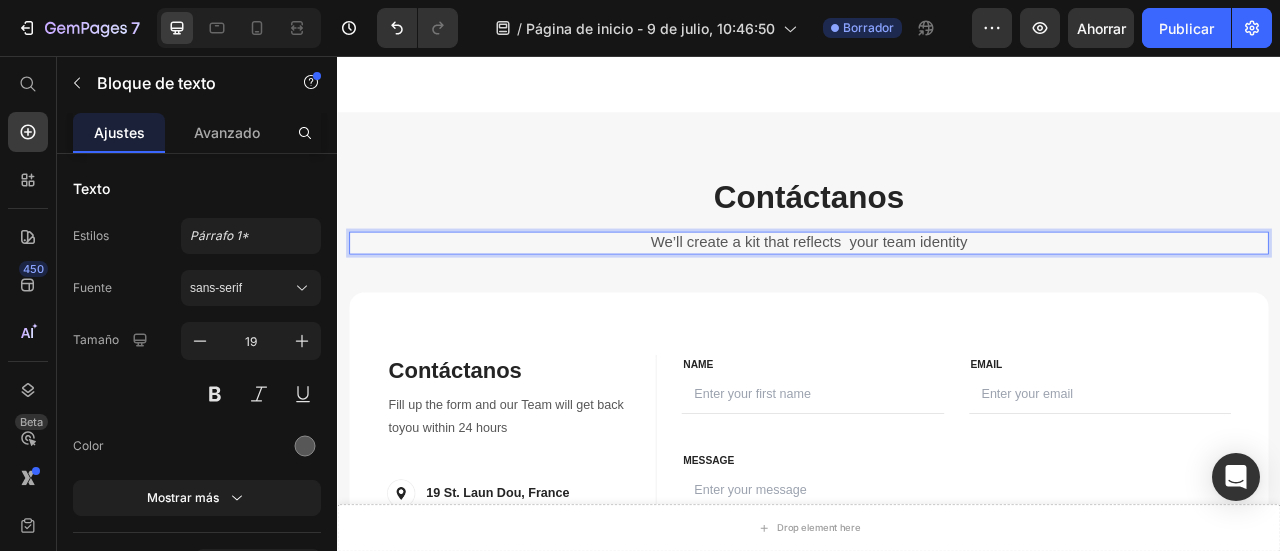 click on "We’ll create a kit that reflects  your team identity" at bounding box center (937, 293) 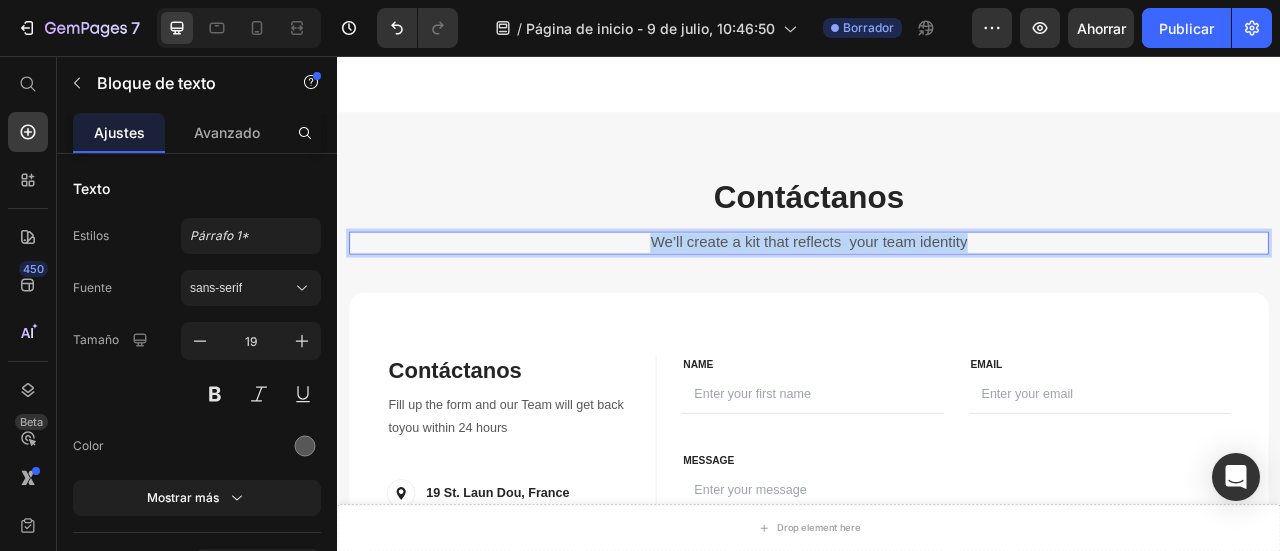 click on "We’ll create a kit that reflects  your team identity" at bounding box center (937, 293) 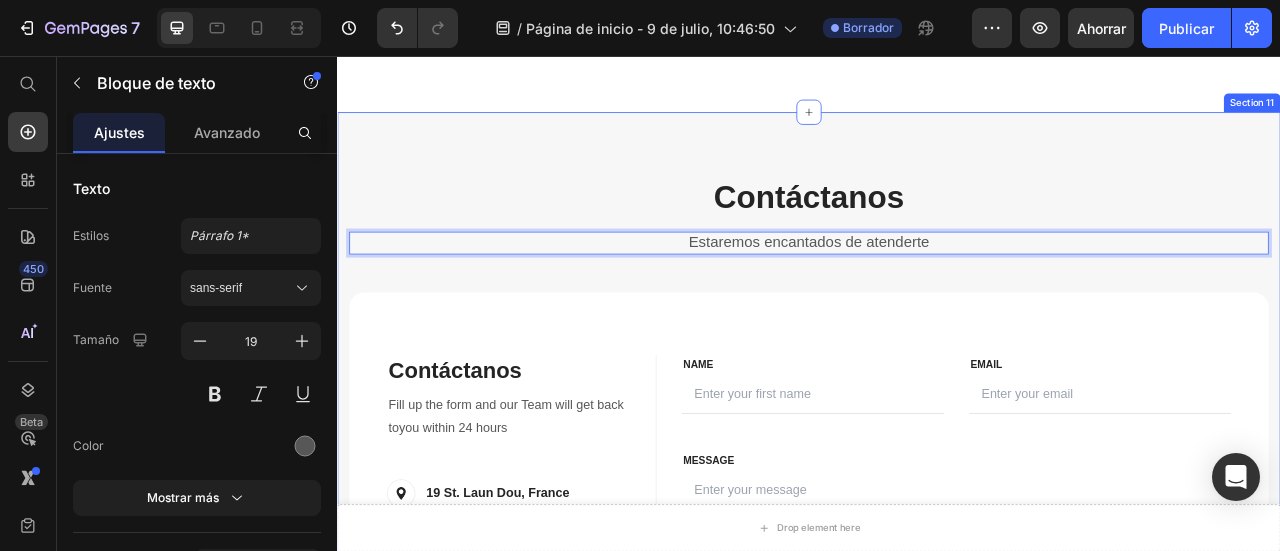 click on "Contáctanos Heading Estaremos encantados de atenderte Text block 0 Row Contáctanos Heading Contact Information Heading Fill up the form and our Team will get back toyou within 24 hours Text block Image [NUMBER] St. Laun Dou, France Text block Row Image [PHONE] Text block Row Image [EMAIL] Text block Row Row FIRST NAME Text block NAME Text block Text Field LAST NAME Text block Email Text block Email Field Row MESSAGE Text block MESSAGE Text block Text Field Send Message Submit Button Contact Form Row FIRST NAME Text block NAME Text block Text Field LAST NAME Text block Email Text block Email Field Row MESSAGE Text block MESSAGE Text block Text Field Send Message Submit Button Contact Form Row Row" at bounding box center (937, 518) 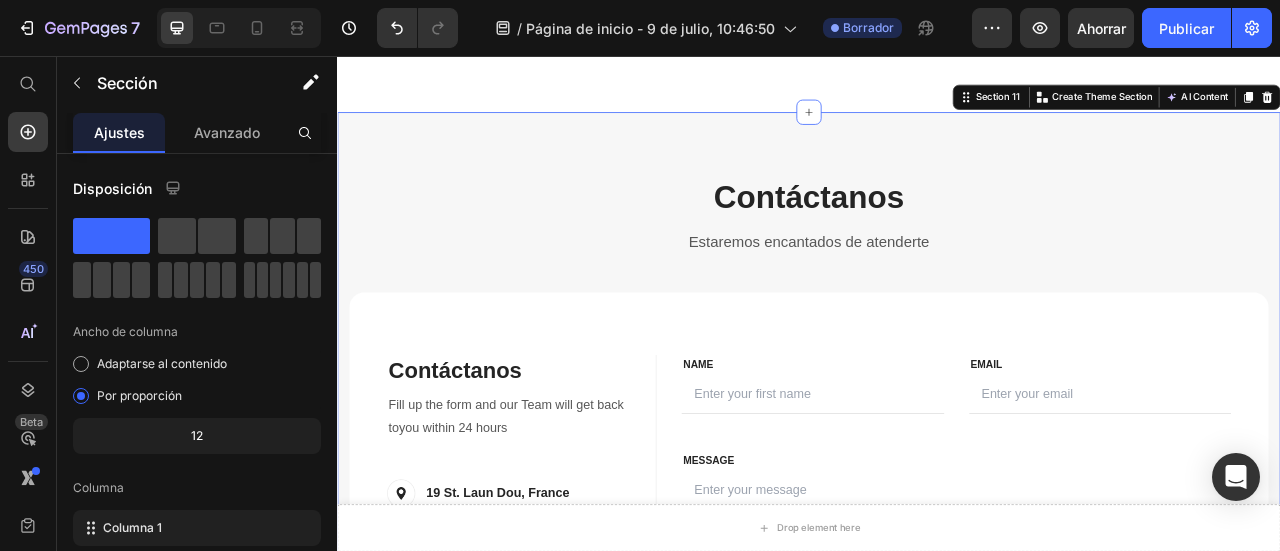click on "Contáctanos Heading Estaremos encantados de atenderte Text block Row Contáctanos Heading Contact Information Heading Fill up the form and our Team will get back toyou within 24 hours Text block Image [NUMBER] St. Laun Dou, France Text block Row Image [PHONE] Text block Row Image [EMAIL] Text block Row Row FIRST NAME Text block NAME Text block Text Field LAST NAME Text block Email Text block Email Field Row MESSAGE Text block MESSAGE Text block Text Field Send Message Submit Button Contact Form Row FIRST NAME Text block NAME Text block Text Field LAST NAME Text block Email Text block Email Field Row MESSAGE Text block MESSAGE Text block Text Field Send Message Submit Button Contact Form Row Row" at bounding box center [937, 518] 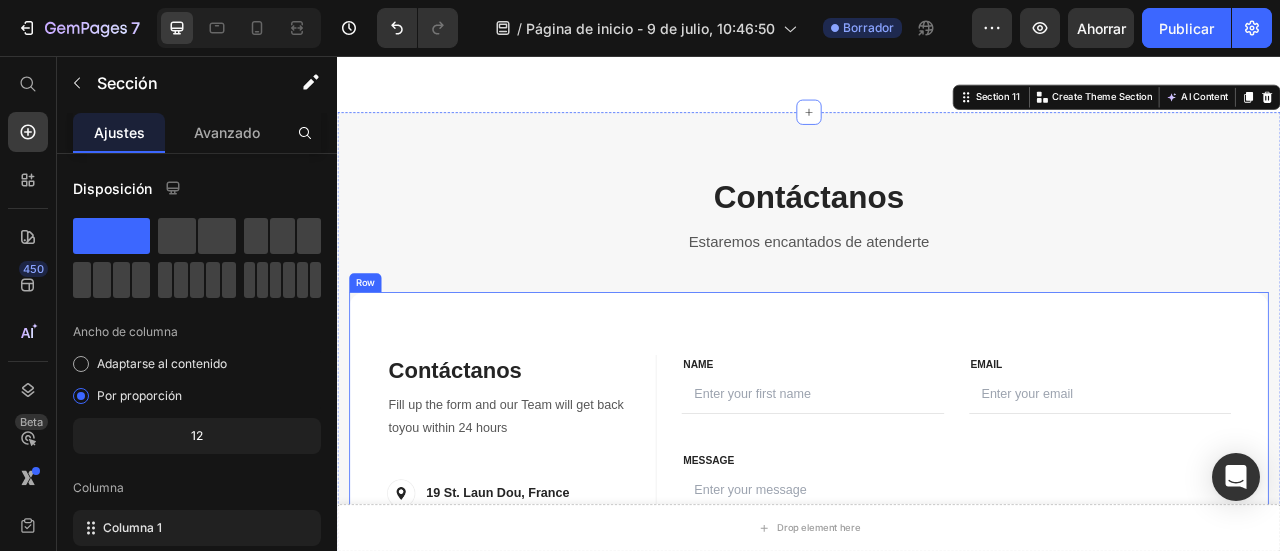 click on "Contáctanos Heading Contact Information Heading Fill up the form and our Team will get back toyou within 24 hours Text block Image [NUMBER] St. Laun Dou, France Text block Row Image [PHONE] Text block Row Image [EMAIL] Text block Row Row FIRST NAME Text block NAME Text block Text Field LAST NAME Text block Email Text block Email Field Row MESSAGE Text block MESSAGE Text block Text Field Send Message Submit Button Contact Form Row FIRST NAME Text block NAME Text block Text Field LAST NAME Text block Email Text block Email Field Row MESSAGE Text block MESSAGE Text block Text Field Send Message Submit Button Contact Form Row Row" at bounding box center [937, 593] 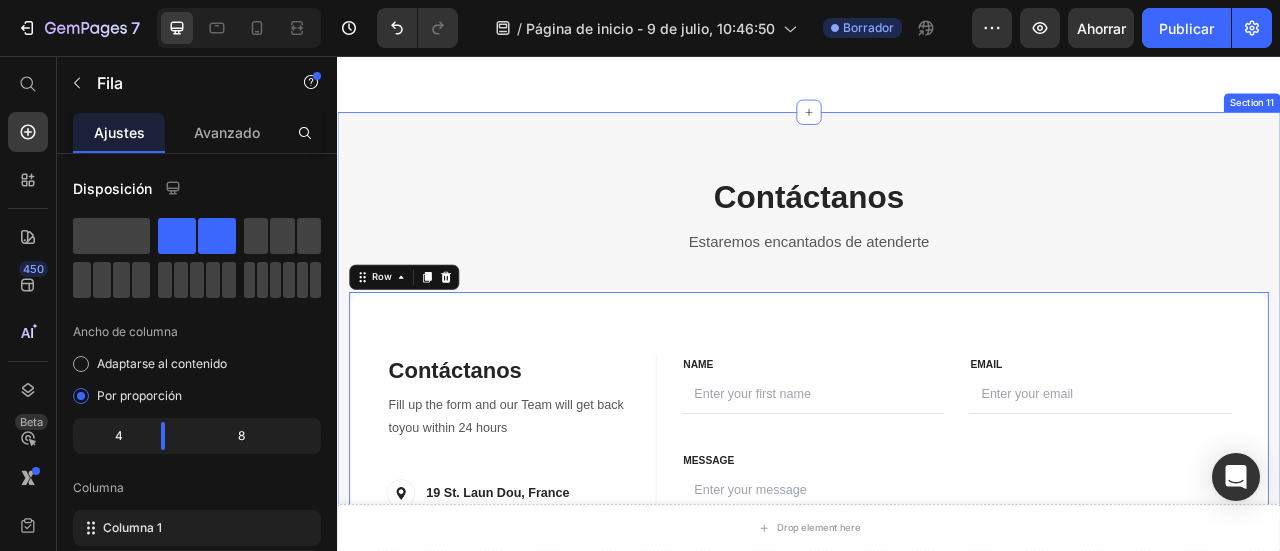 click on "Contáctanos Heading Estaremos encantados de atenderte Text block Row Contáctanos Heading Contact Information Heading Fill up the form and our Team will get back toyou within 24 hours Text block Image [NUMBER] St. Laun Dou, France Text block Row Image [PHONE] Text block Row Image [EMAIL] Text block Row Row FIRST NAME Text block NAME Text block Text Field LAST NAME Text block Email Text block Email Field Row MESSAGE Text block MESSAGE Text block Text Field Send Message Submit Button Contact Form Row FIRST NAME Text block NAME Text block Text Field LAST NAME Text block Email Text block Email Field Row MESSAGE Text block MESSAGE Text block Text Field Send Message Submit Button Contact Form Row Row 0" at bounding box center [937, 518] 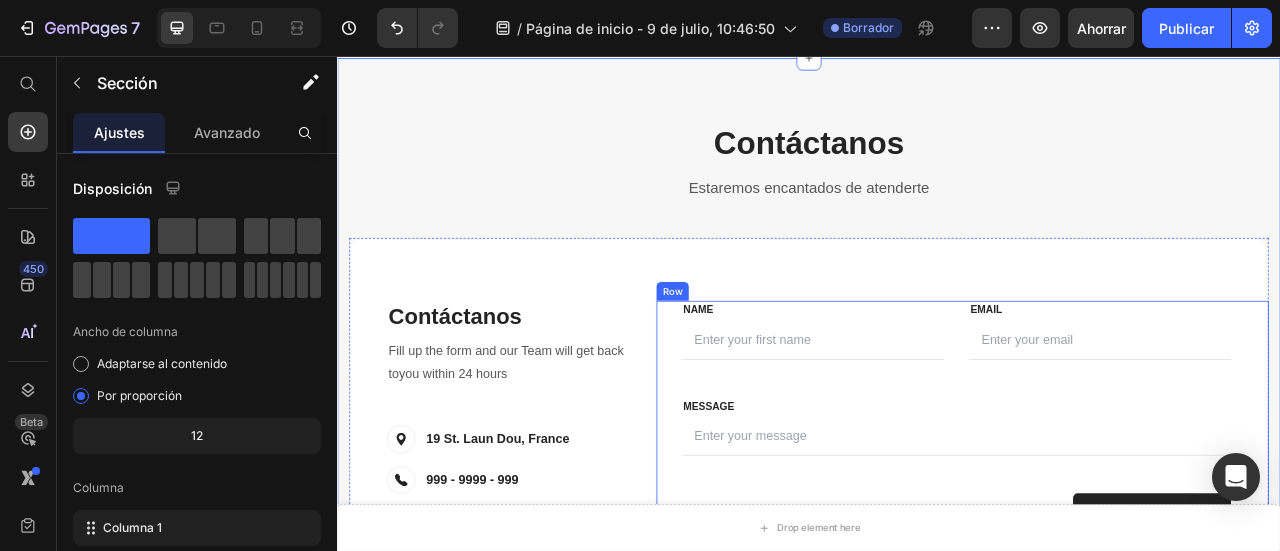 scroll, scrollTop: 7777, scrollLeft: 0, axis: vertical 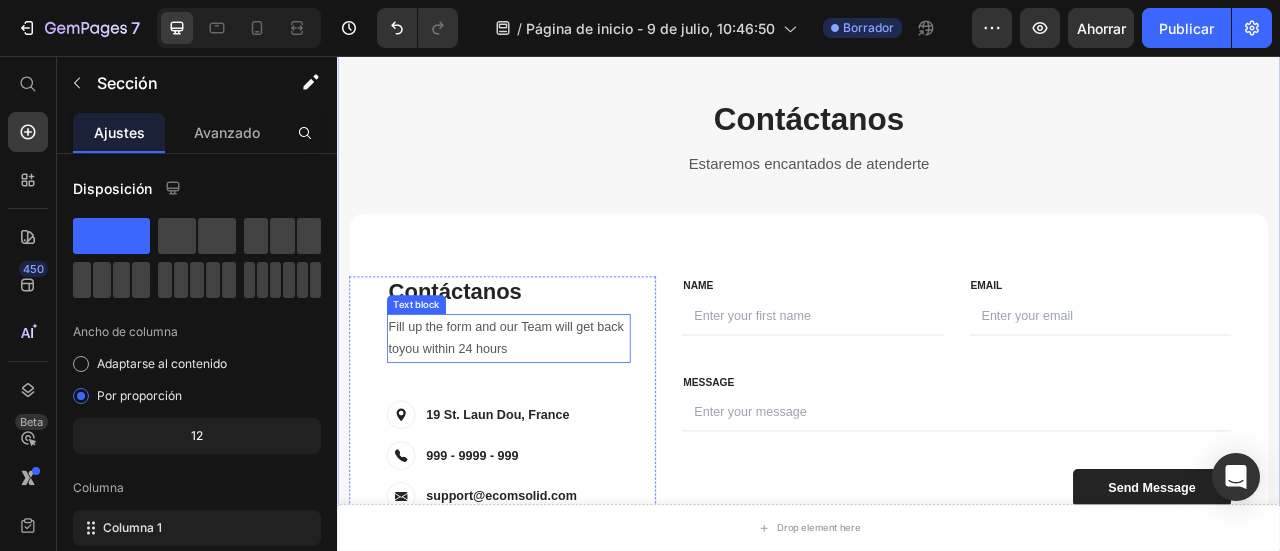 click on "Fill up the form and our Team will get back toyou within 24 hours" at bounding box center [555, 415] 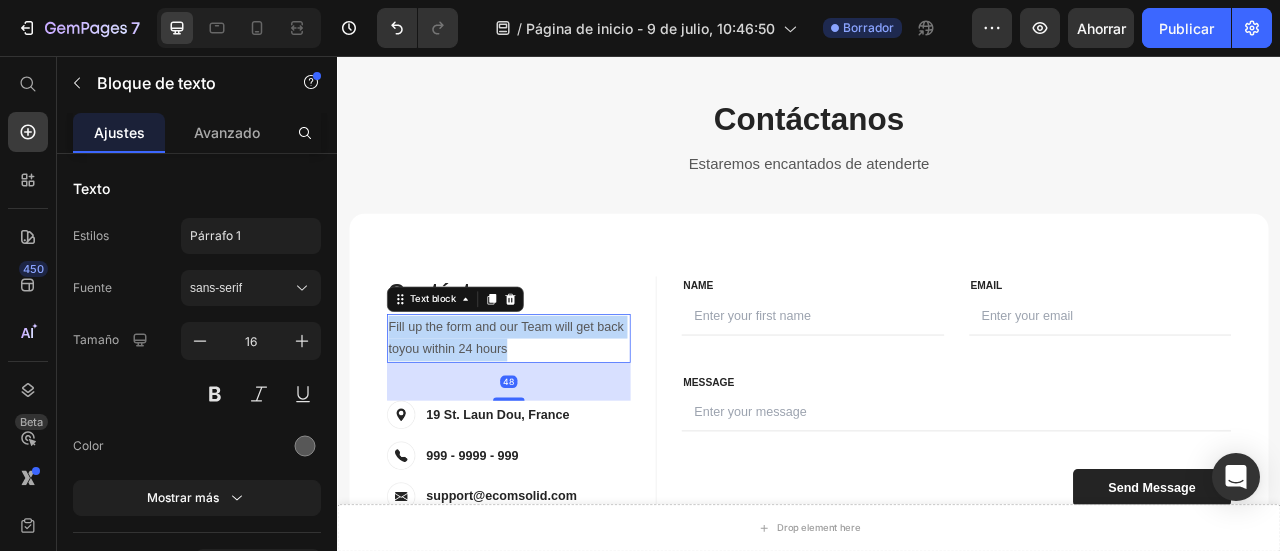 click on "Fill up the form and our Team will get back toyou within 24 hours" at bounding box center (555, 415) 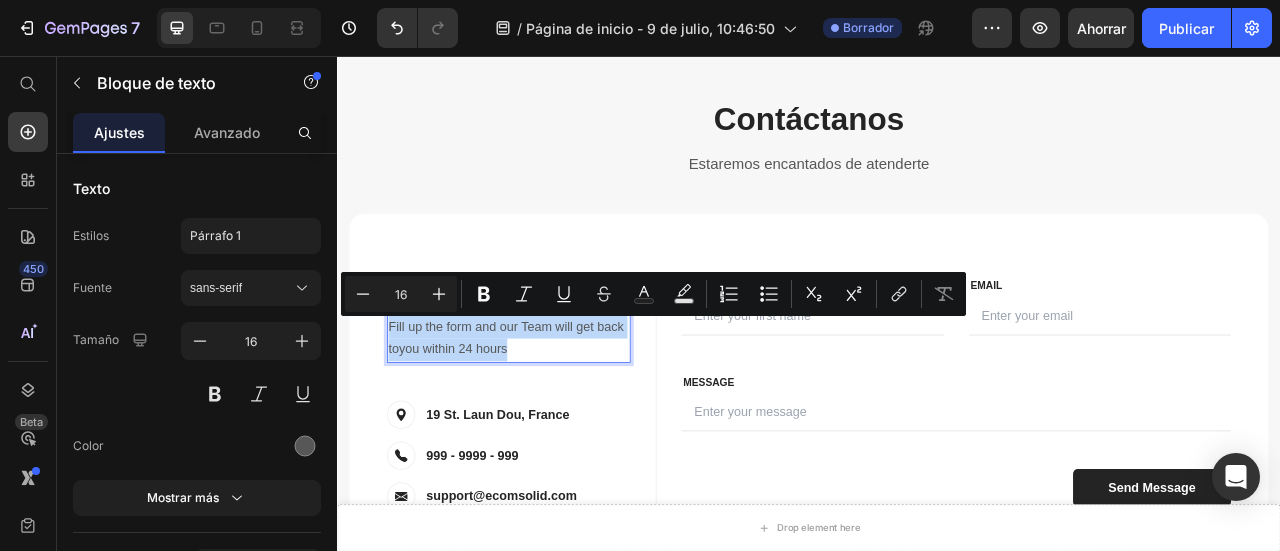 copy on "Fill up the form and our Team will get back toyou within 24 hours" 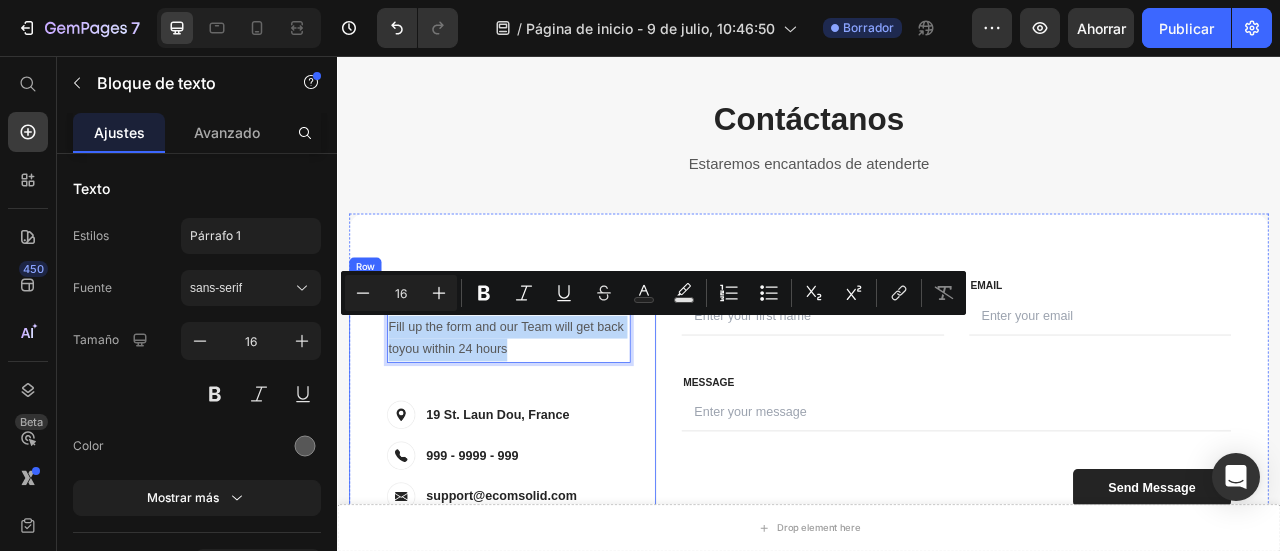 scroll, scrollTop: 7877, scrollLeft: 0, axis: vertical 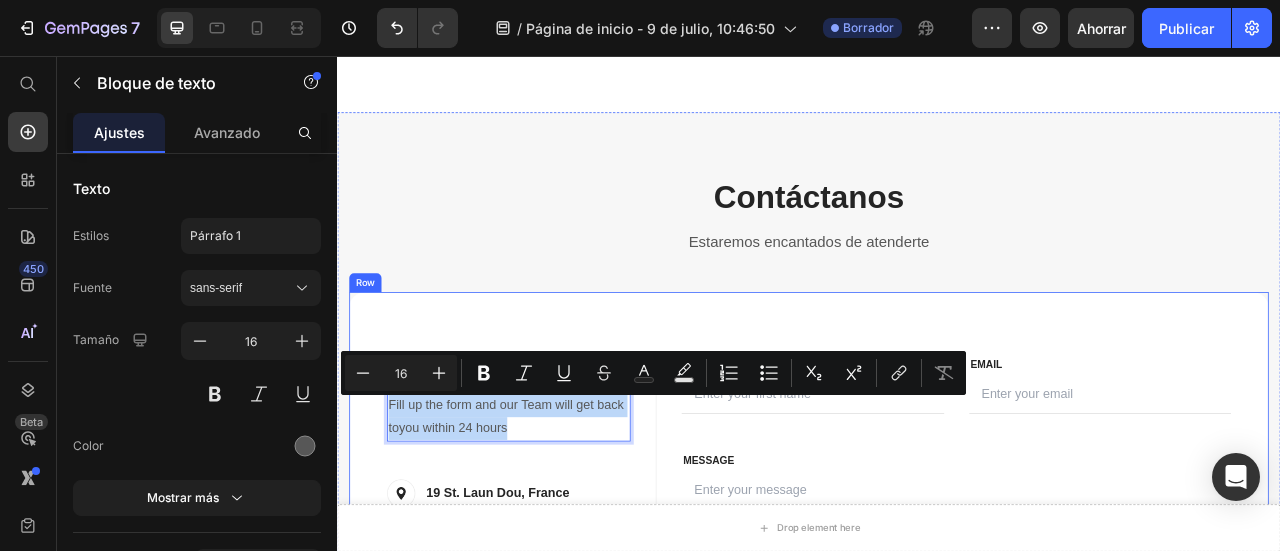 click on "Contáctanos Heading Contact Information Heading Fill up the form and our Team will get back toyou within 24 hours Text block 48 Image [NUMBER] St. Laun Dou, France Text block Row Image [PHONE] Text block Row Image [EMAIL] Text block Row Row FIRST NAME Text block NAME Text block Text Field LAST NAME Text block Email Text block Email Field Row MESSAGE Text block MESSAGE Text block Text Field Send Message Submit Button Contact Form Row FIRST NAME Text block NAME Text block Text Field LAST NAME Text block Email Text block Email Field Row MESSAGE Text block MESSAGE Text block Text Field Send Message Submit Button Contact Form Row Row" at bounding box center (937, 593) 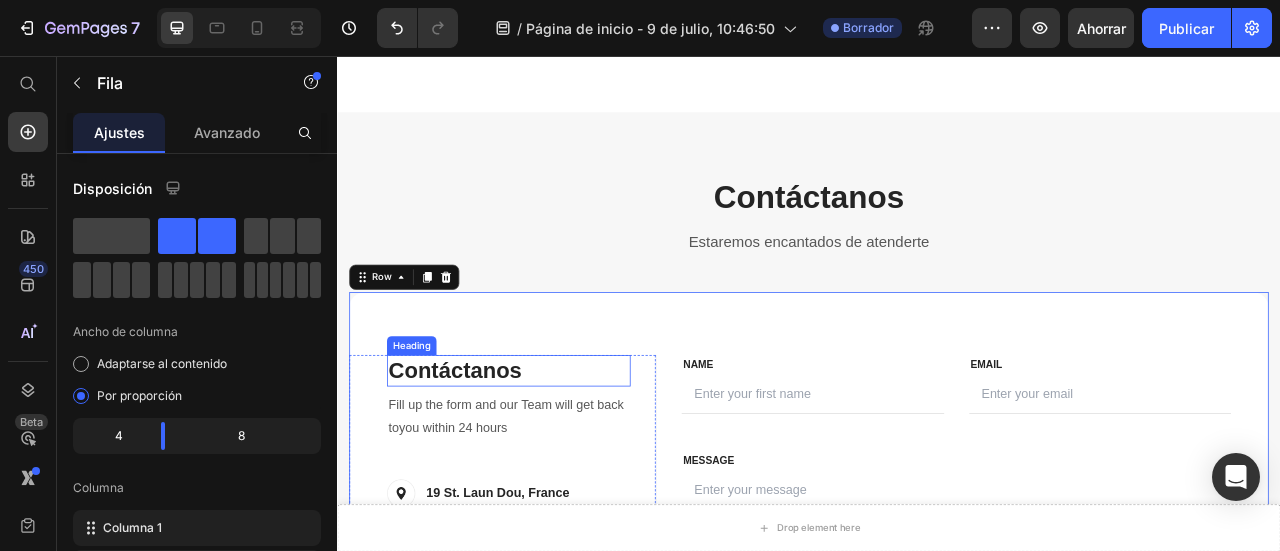 click on "Contáctanos" at bounding box center [555, 456] 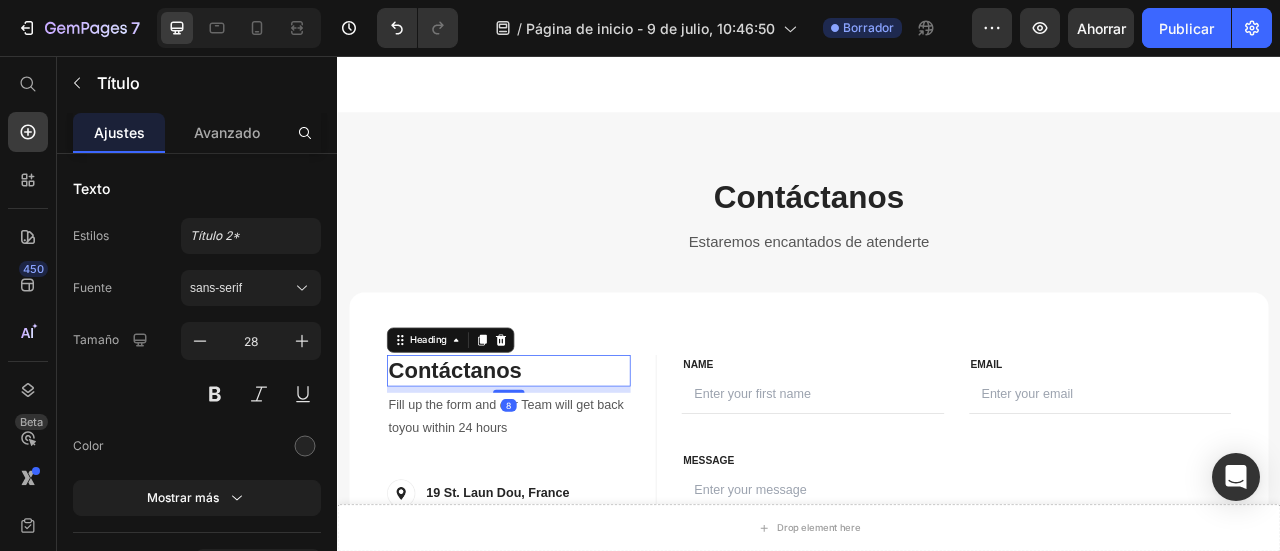click on "Contáctanos" at bounding box center (555, 456) 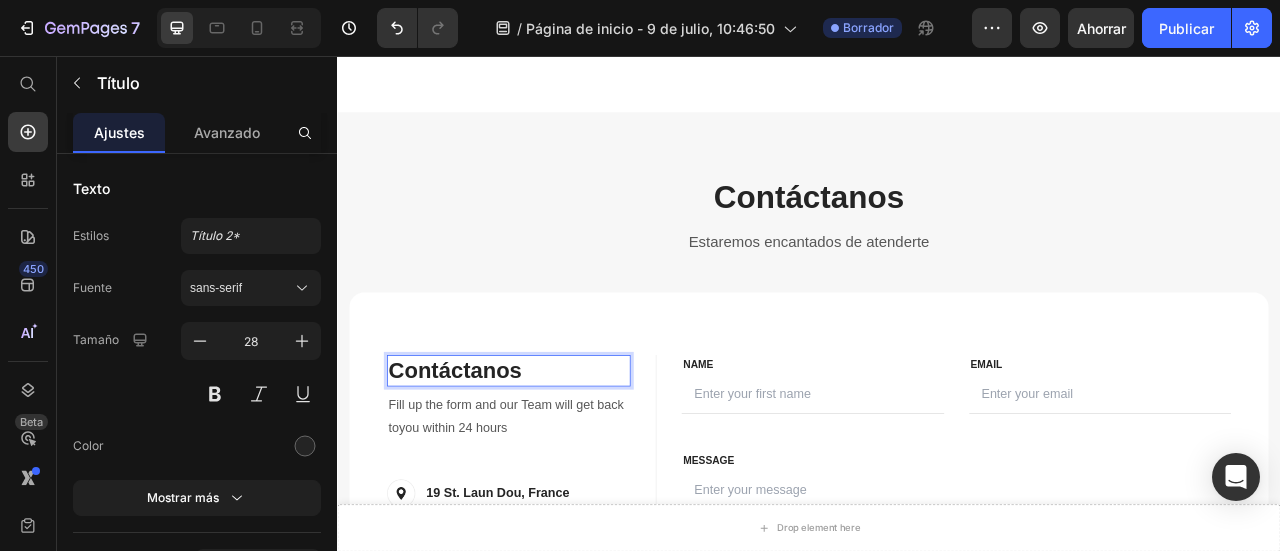 click on "Contáctanos" at bounding box center [555, 456] 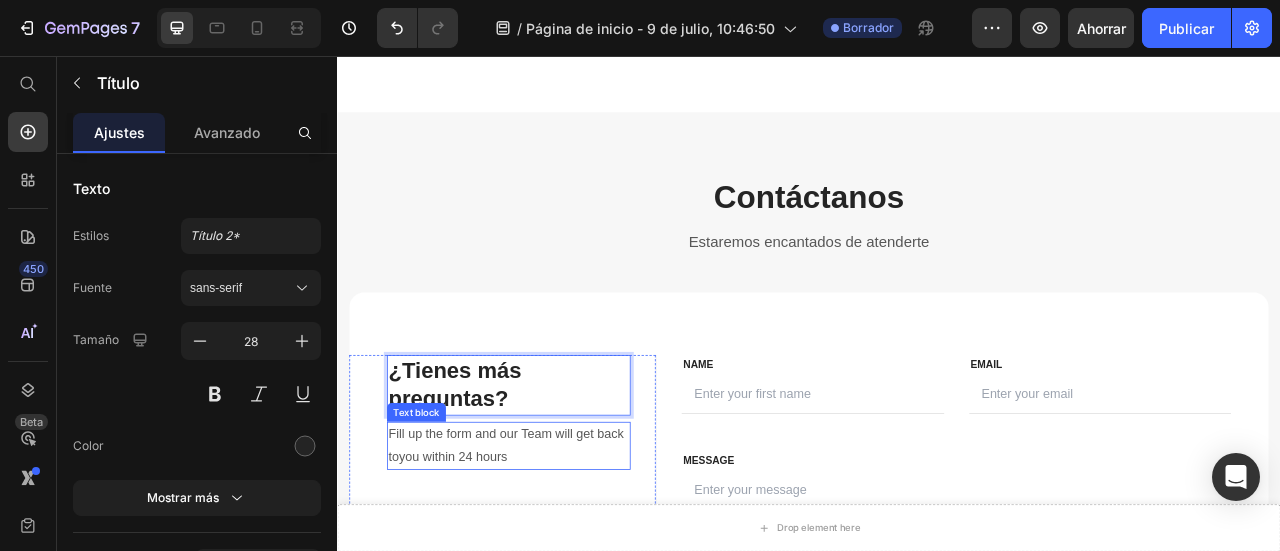 click on "Fill up the form and our Team will get back toyou within 24 hours" at bounding box center [555, 552] 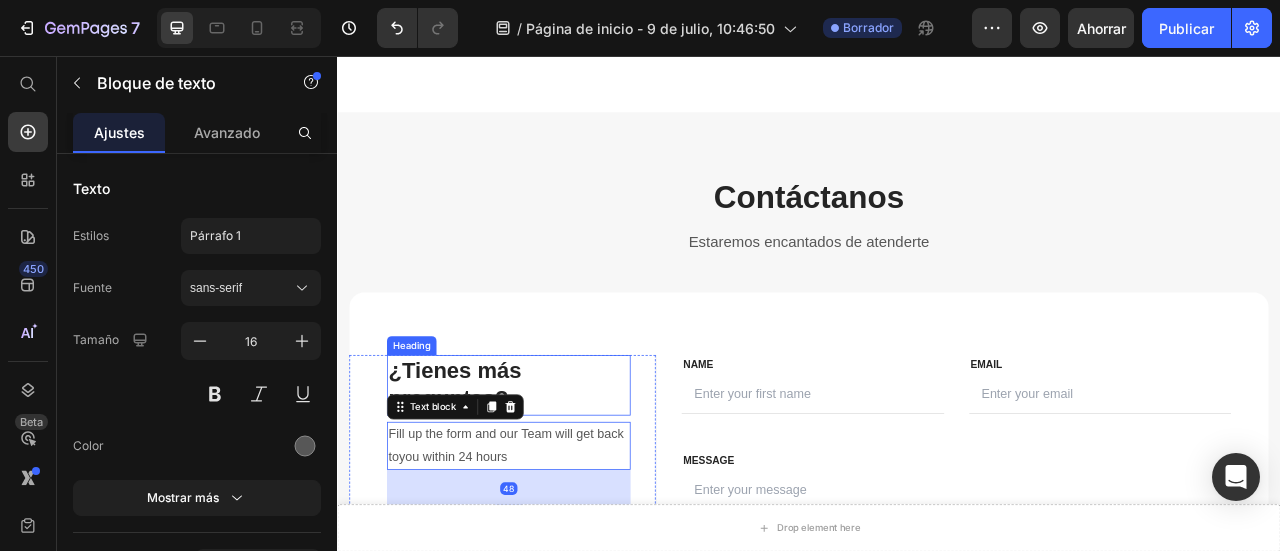 click on "¿Tienes más preguntas?" at bounding box center (555, 474) 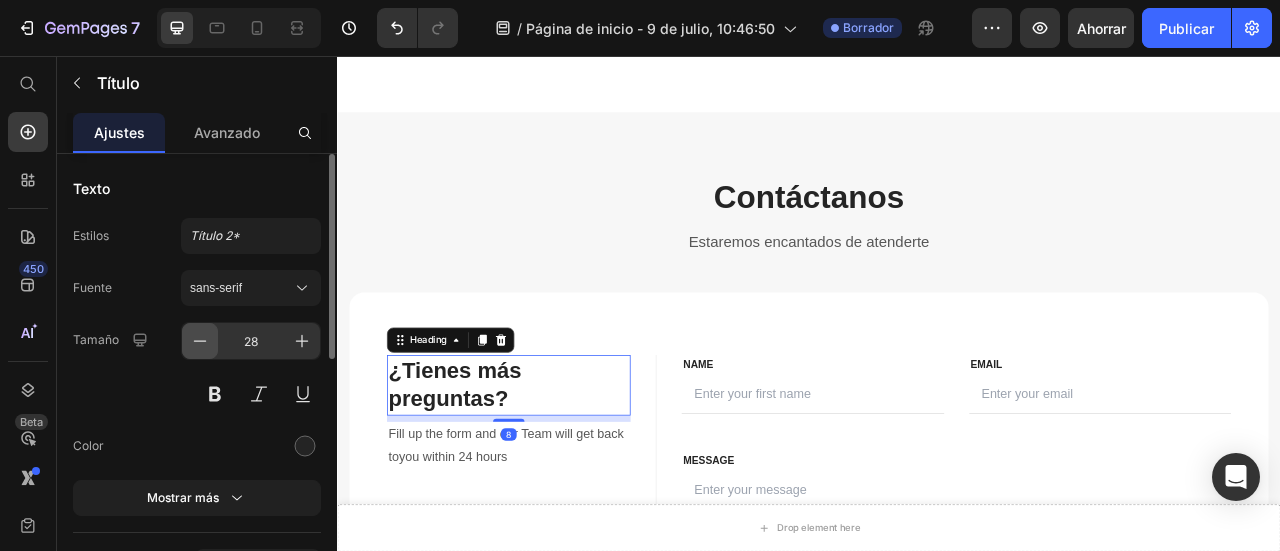 click 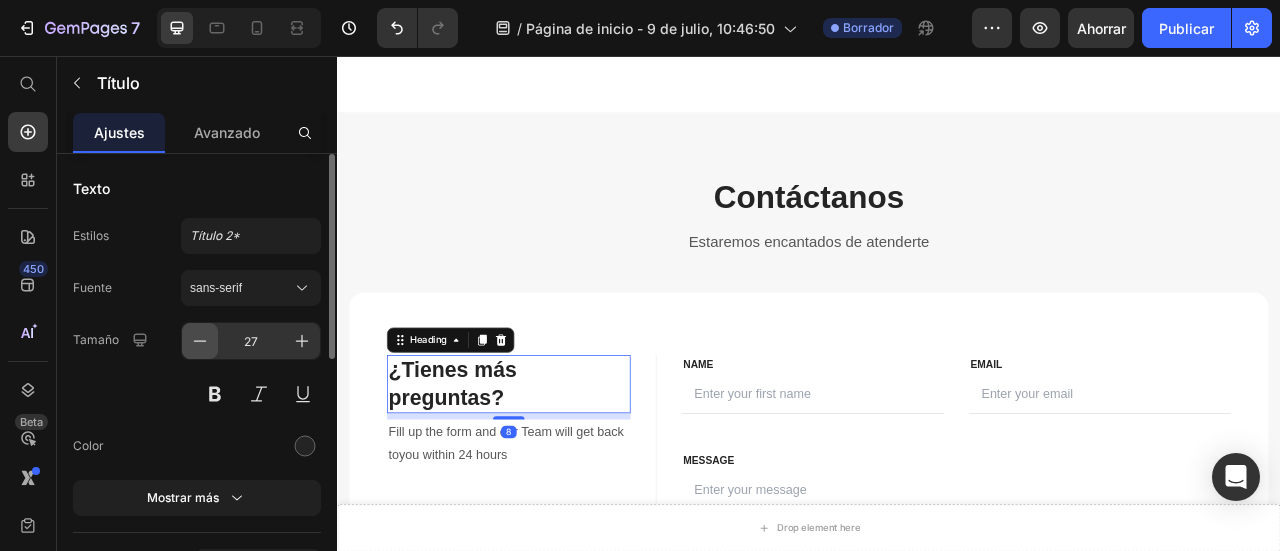 click 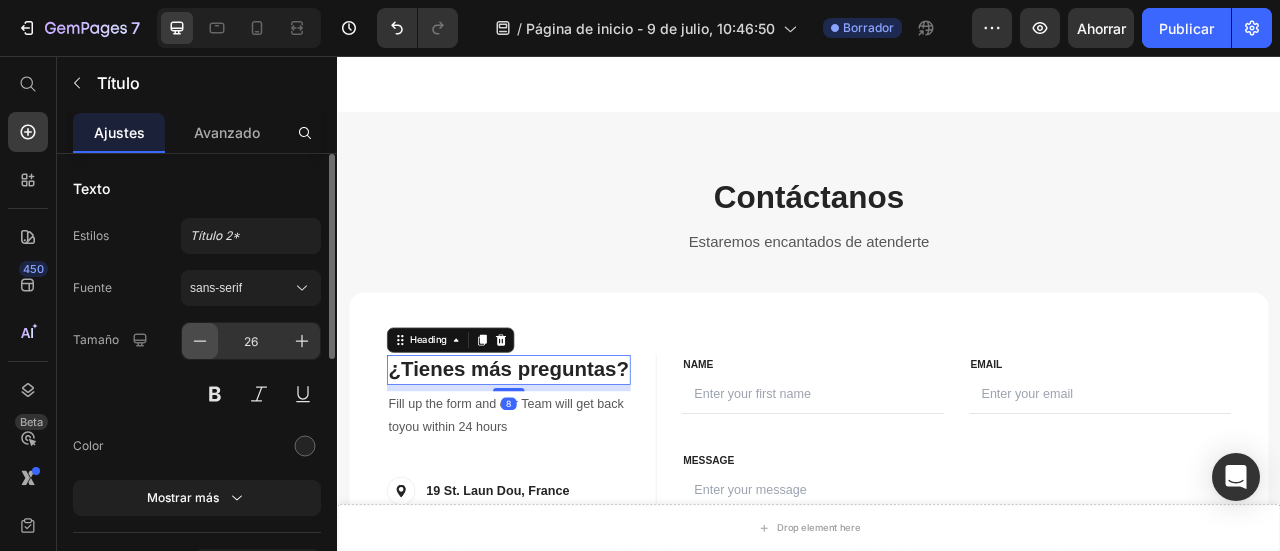 click 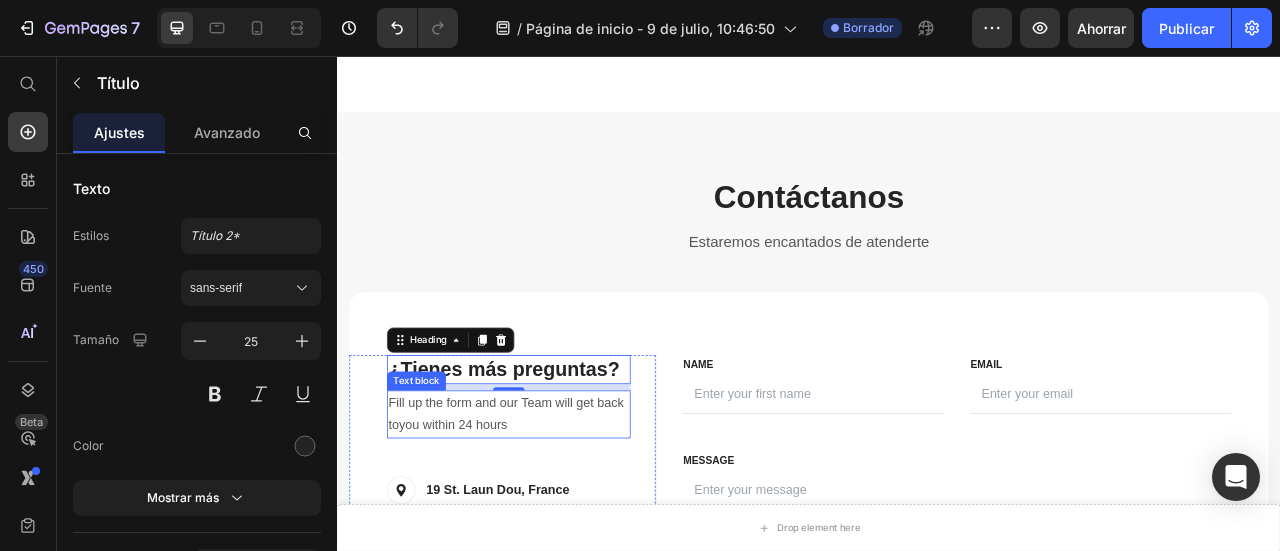 drag, startPoint x: 453, startPoint y: 506, endPoint x: 669, endPoint y: 282, distance: 311.1784 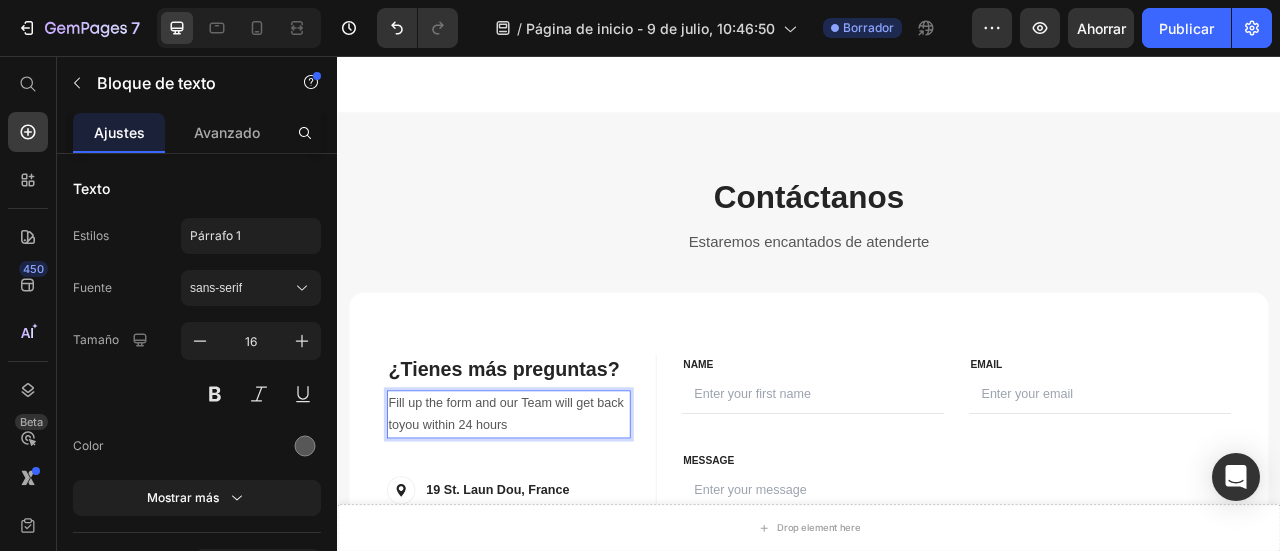 click on "Fill up the form and our Team will get back toyou within 24 hours" at bounding box center [555, 512] 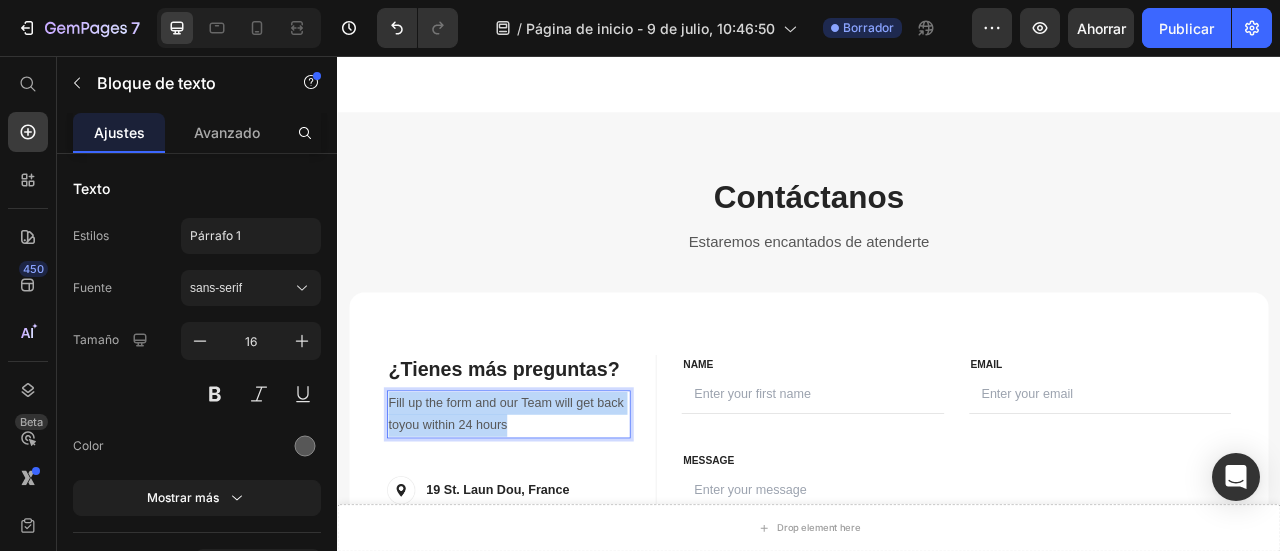 click on "Fill up the form and our Team will get back toyou within 24 hours" at bounding box center (555, 512) 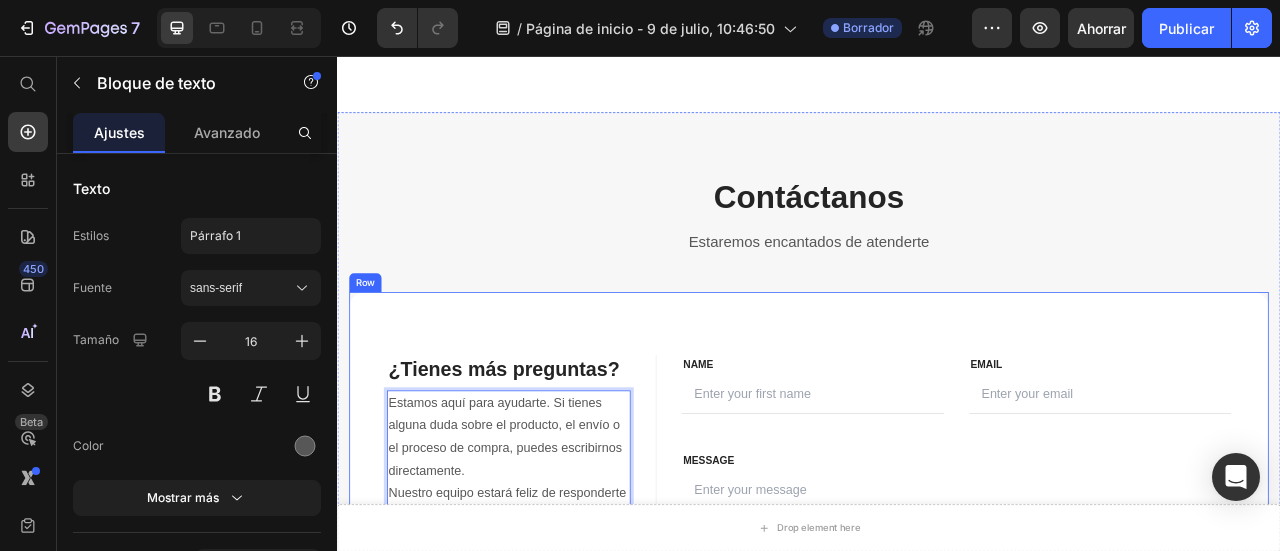 click on "¿Tienes más preguntas? Heading Contact Information Heading Estamos aquí para ayudarte. Si tienes alguna duda sobre el producto, el envío o el proceso de compra, puedes escribirnos directamente. Nuestro equipo estará feliz de responderte lo antes posible. Text block 48 Image [NUMBER] St. Laun Dou, France Text block Row Image [PHONE] Text block Row Image [EMAIL] Text block Row Row FIRST NAME Text block NAME Text block Text Field LAST NAME Text block Email Text block Email Field Row MESSAGE Text block MESSAGE Text block Text Field Send Message Submit Button Contact Form Row FIRST NAME Text block NAME Text block Text Field LAST NAME Text block Email Text block Email Field Row MESSAGE Text block MESSAGE Text block Text Field Send Message Submit Button Contact Form Row Row" at bounding box center [937, 648] 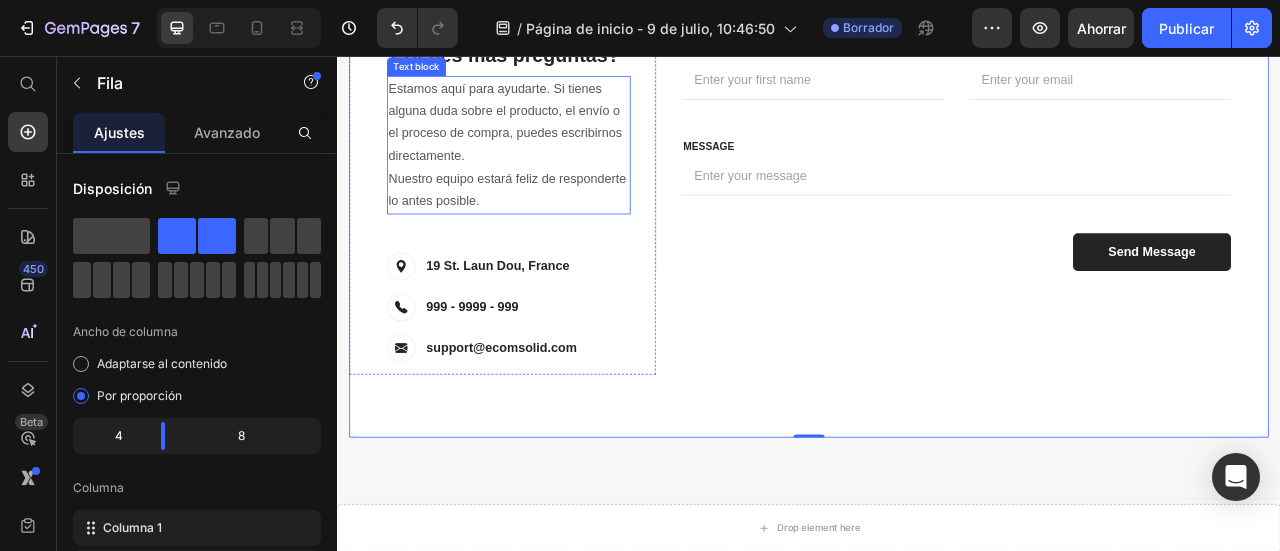 scroll, scrollTop: 8177, scrollLeft: 0, axis: vertical 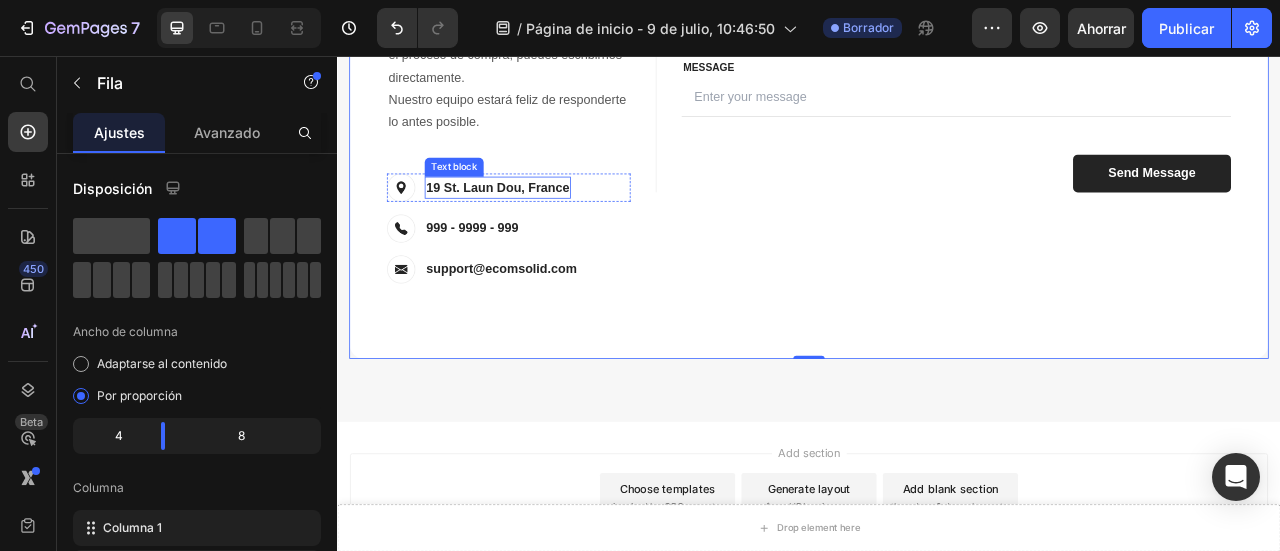 click on "19 St. Laun Dou, France" at bounding box center (541, 223) 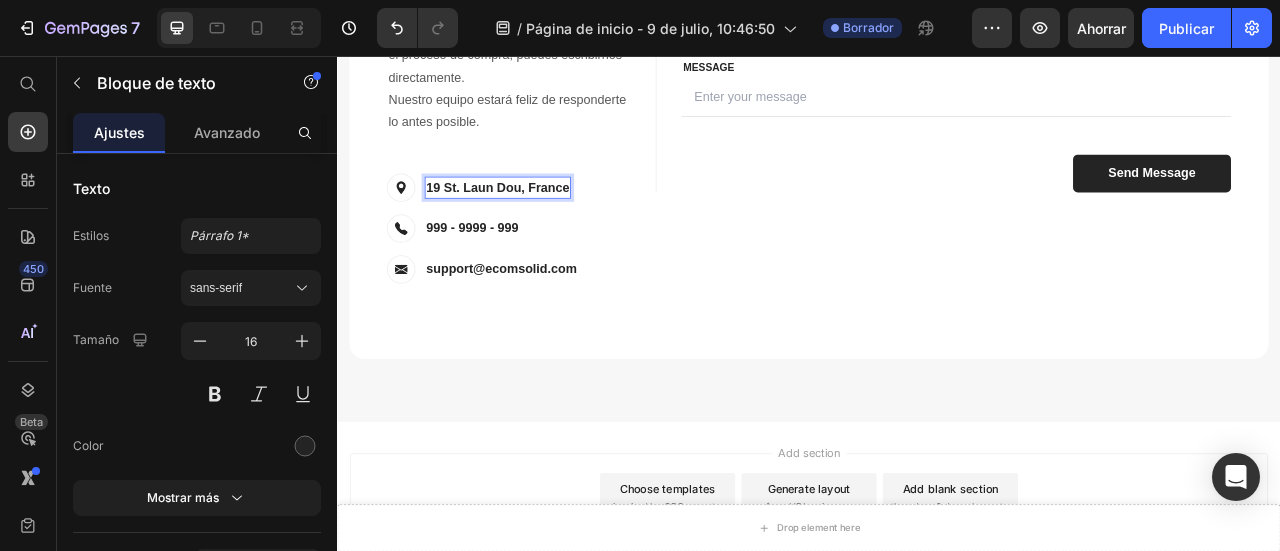 click on "19 St. Laun Dou, France" at bounding box center [541, 223] 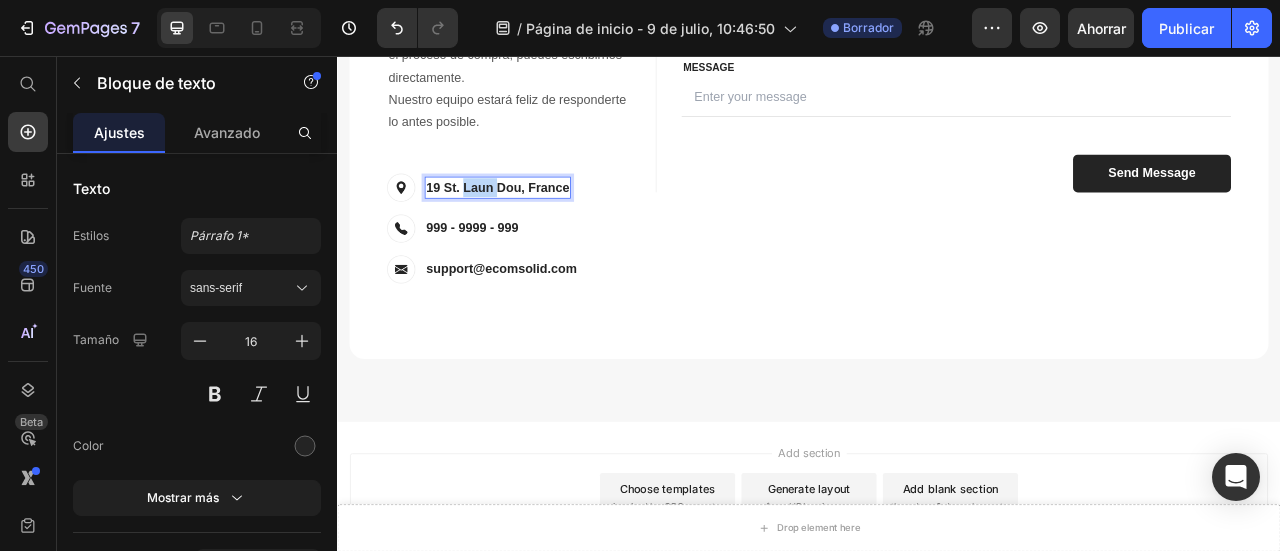 click on "19 St. Laun Dou, France" at bounding box center [541, 223] 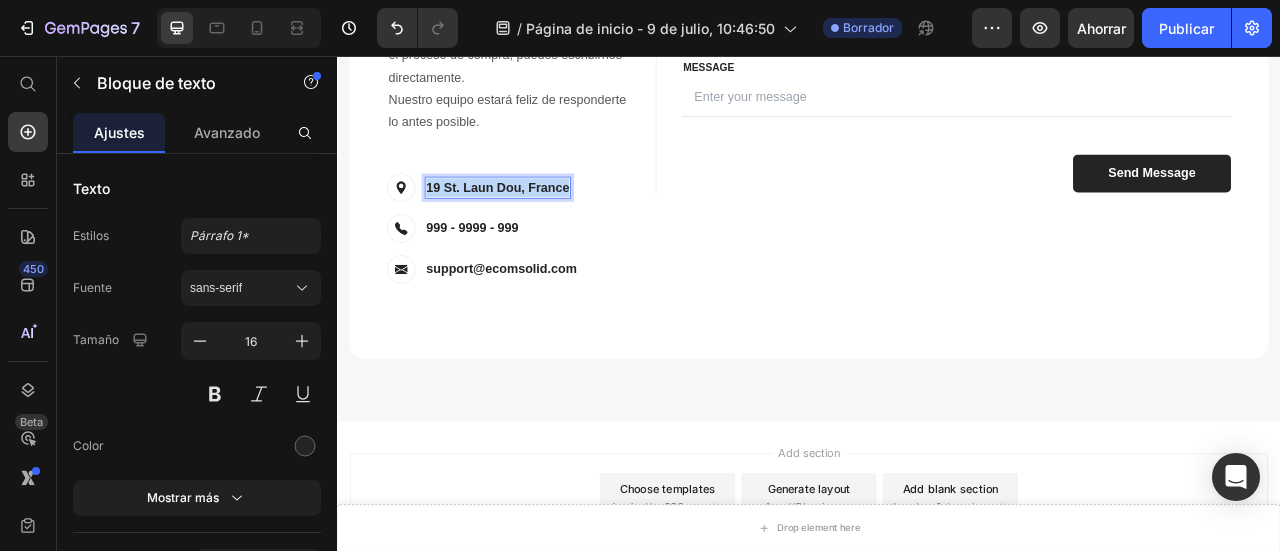 click on "19 St. Laun Dou, France" at bounding box center [541, 223] 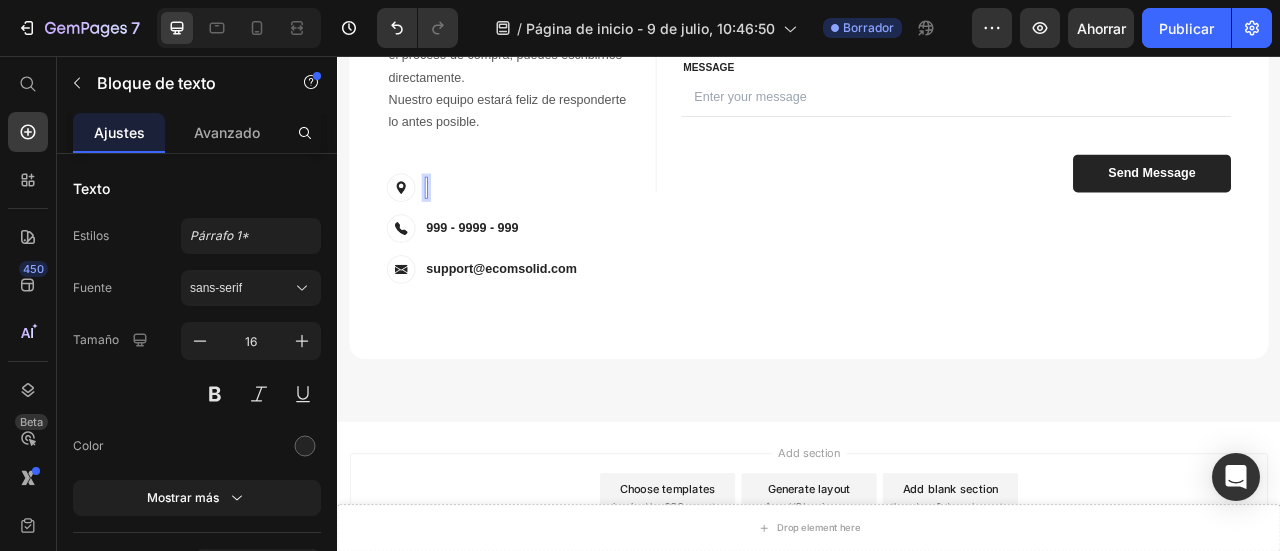 scroll, scrollTop: 8165, scrollLeft: 0, axis: vertical 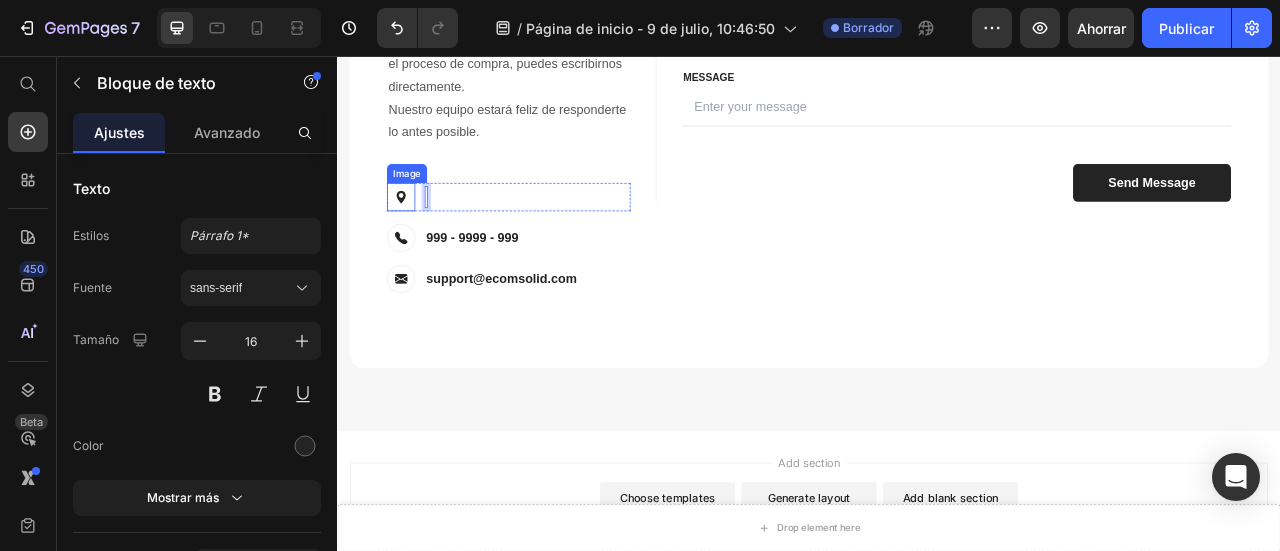 click at bounding box center [418, 235] 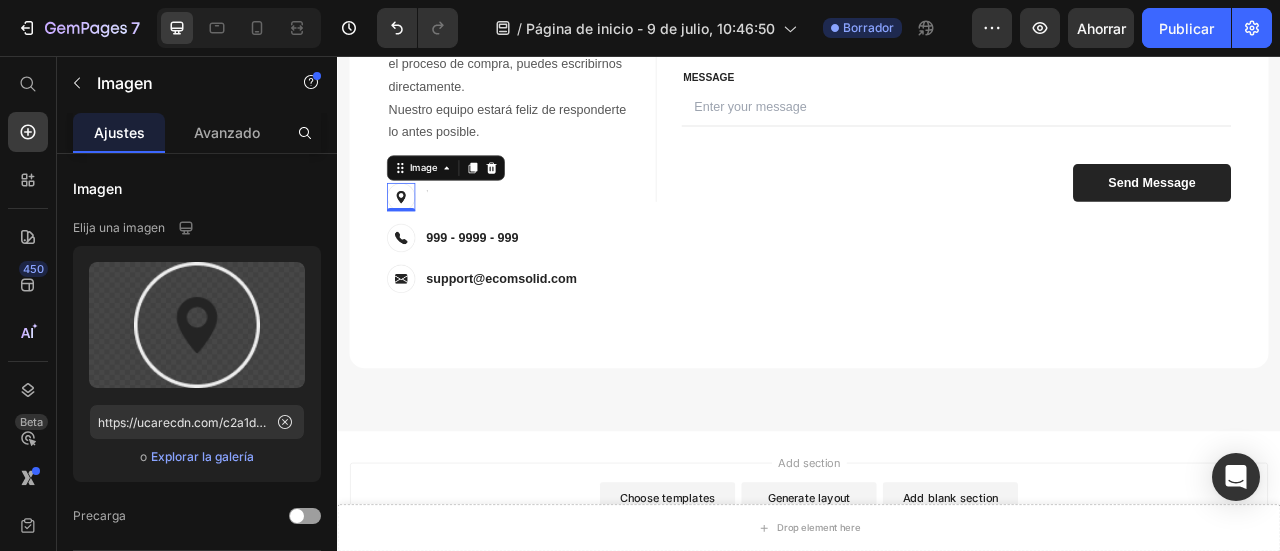 click at bounding box center (418, 235) 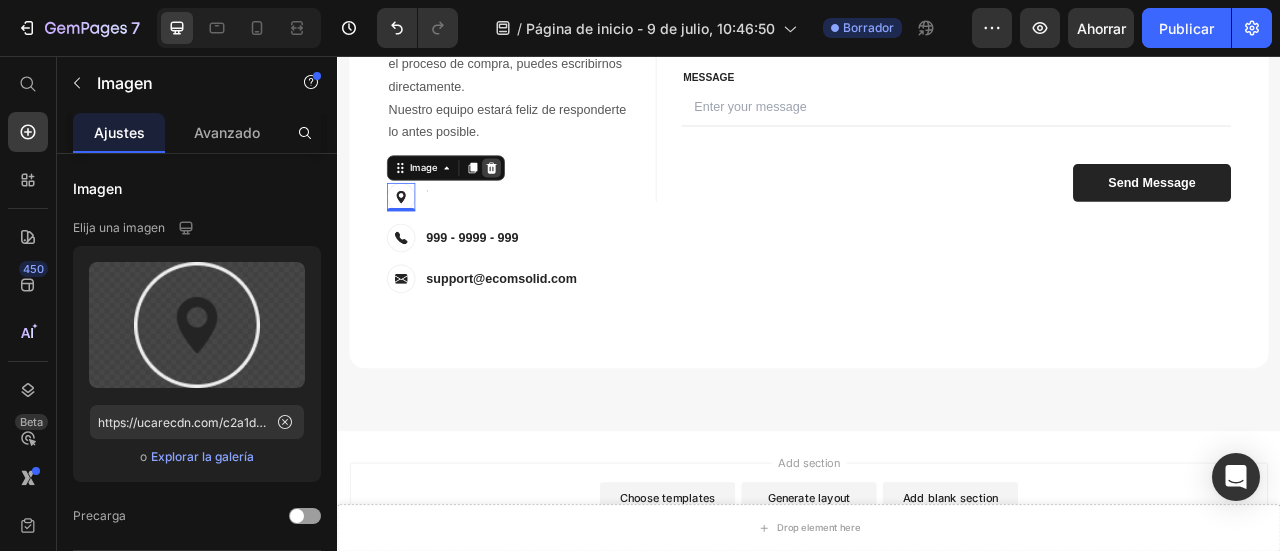 click 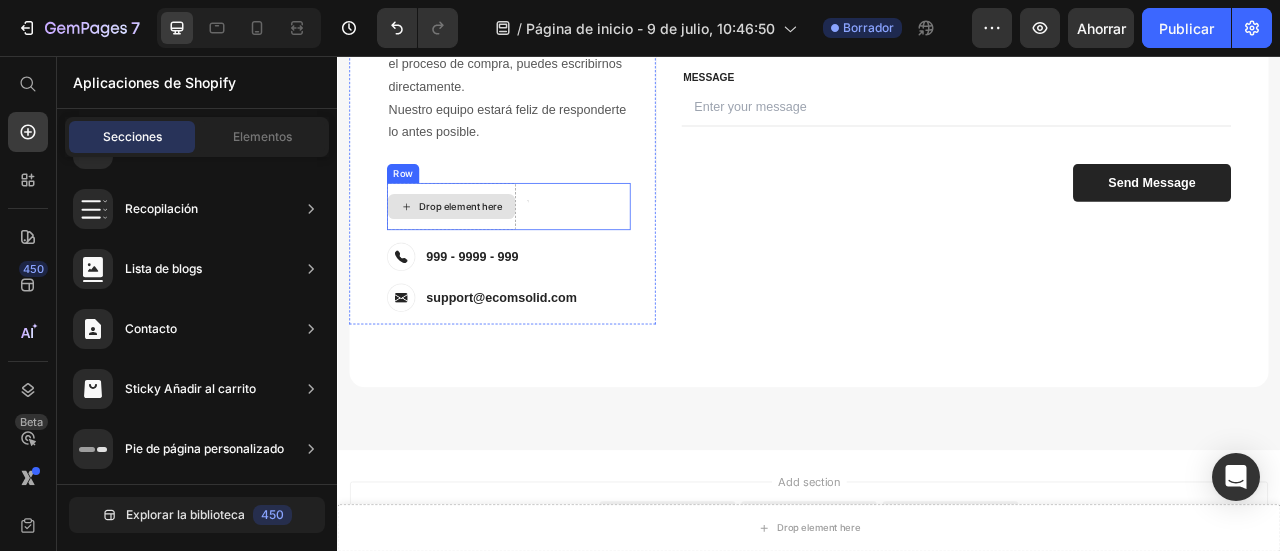click on "Drop element here" at bounding box center [494, 247] 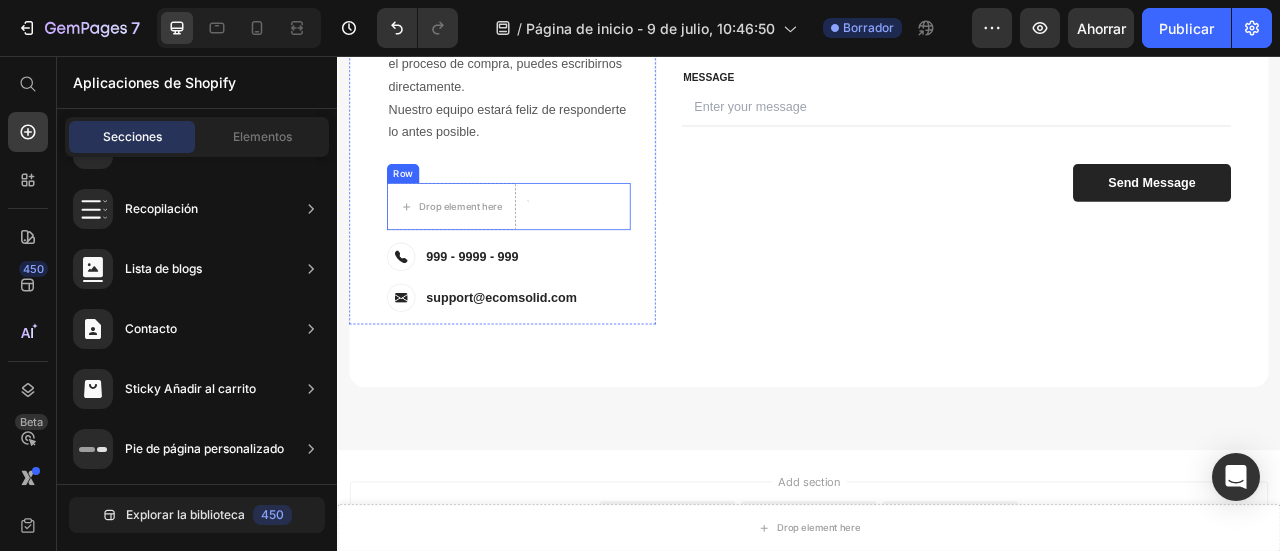 click on "Drop element here Text block Row" at bounding box center [555, 247] 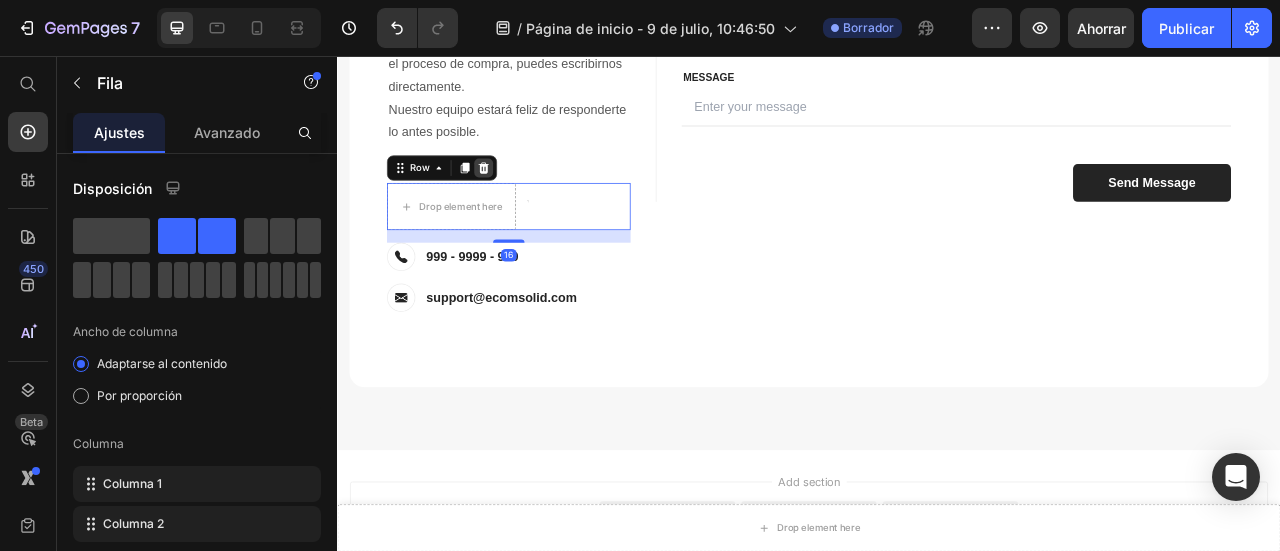click 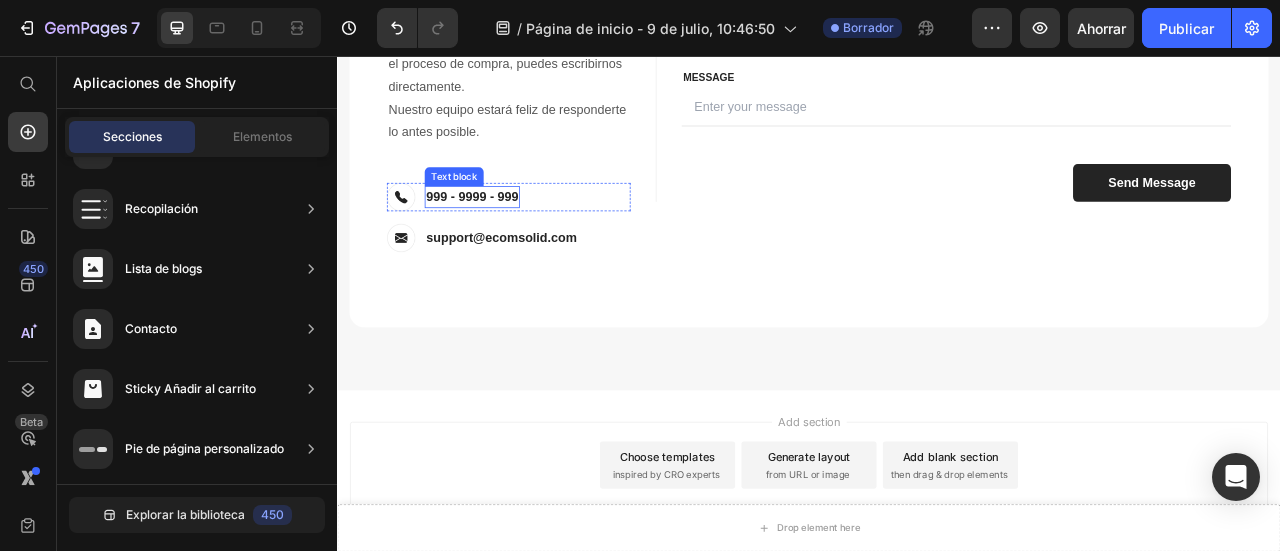 click on "999 - 9999 - 999" at bounding box center (508, 235) 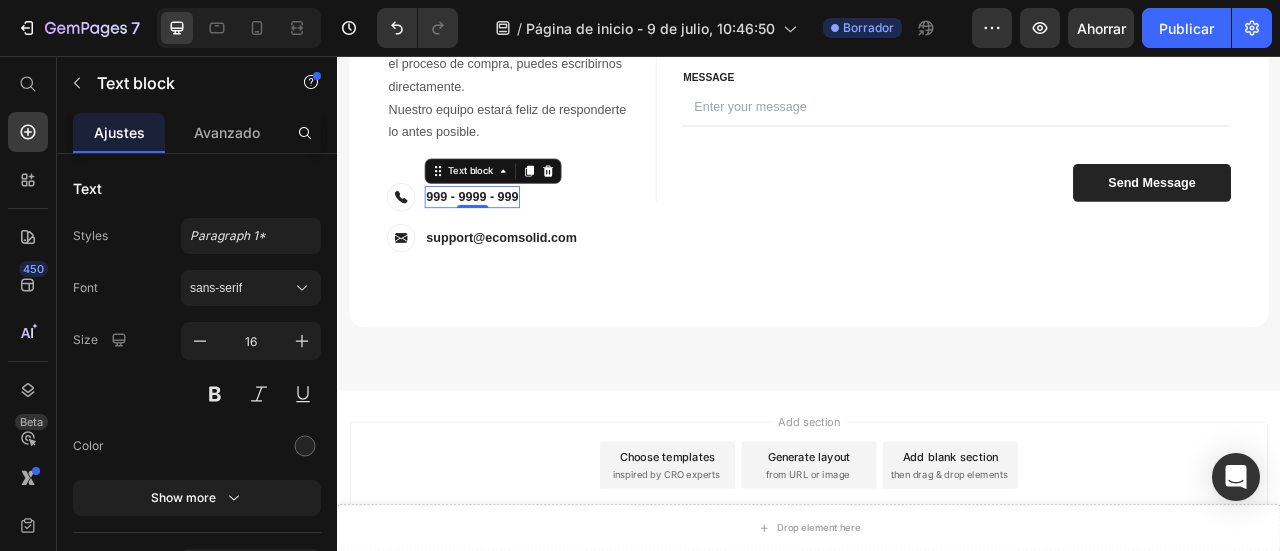 click on "999 - 9999 - 999" at bounding box center (508, 235) 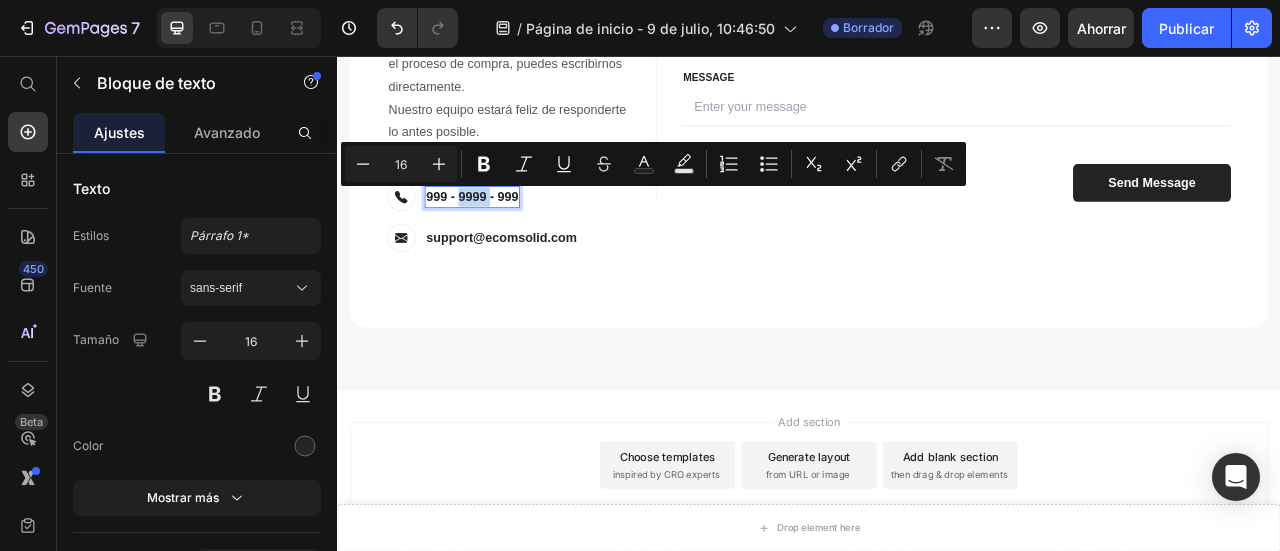 click on "999 - 9999 - 999" at bounding box center (508, 235) 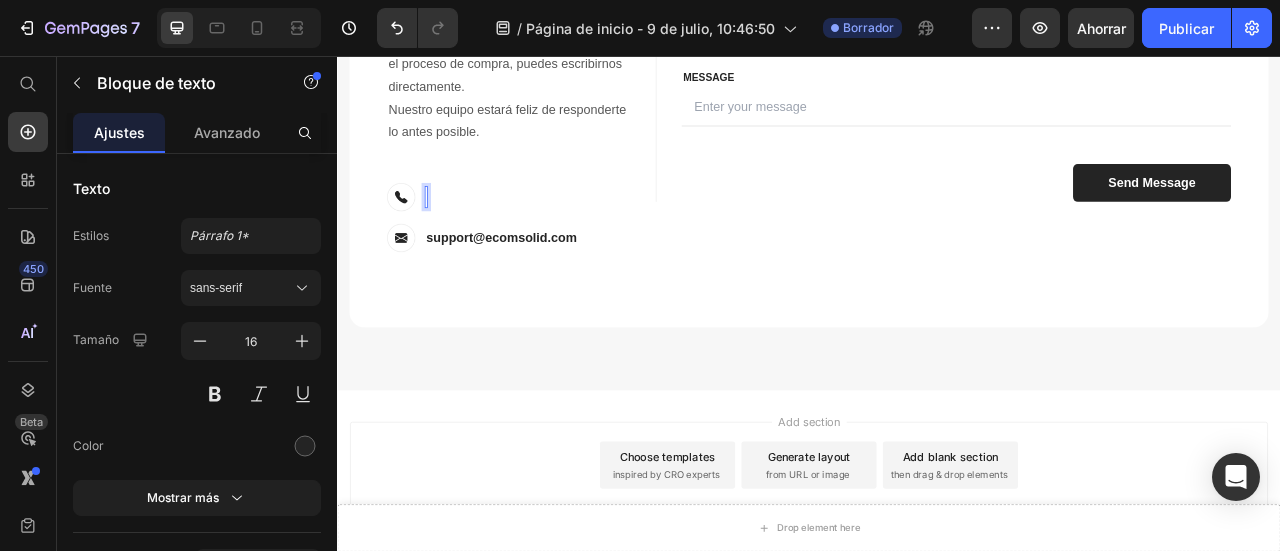 scroll, scrollTop: 8153, scrollLeft: 0, axis: vertical 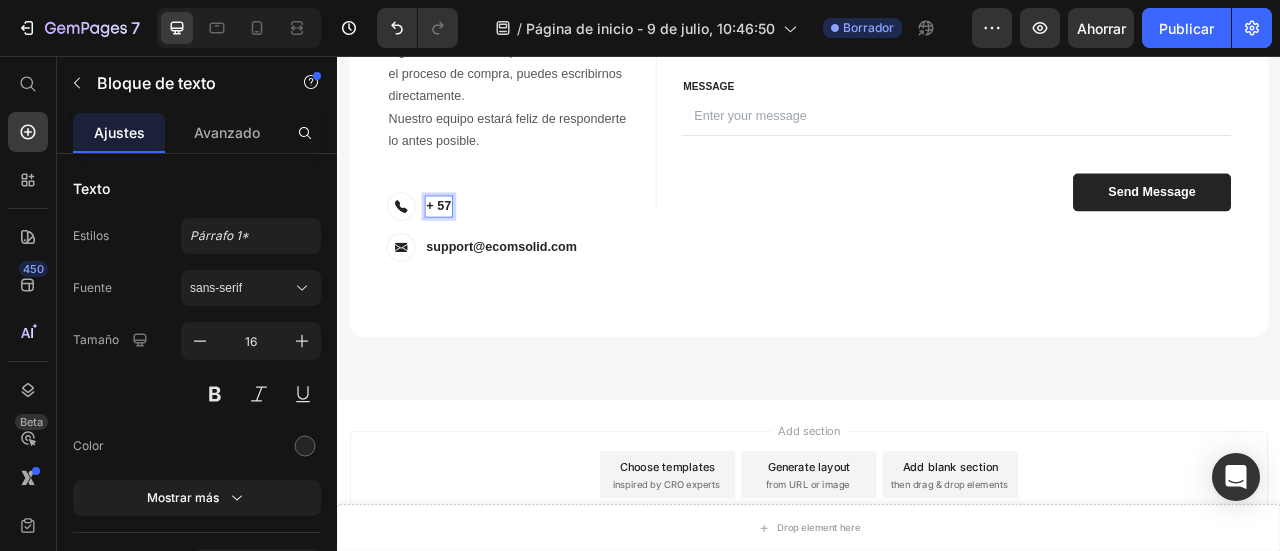click on "+ 57" at bounding box center (466, 247) 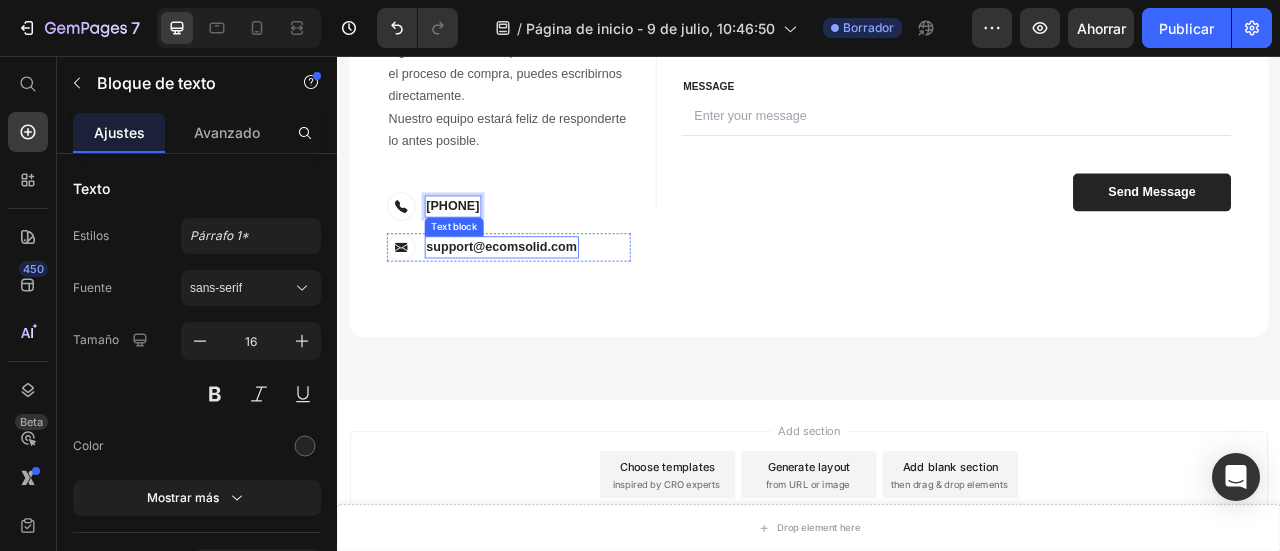 click on "support@ecomsolid.com" at bounding box center [546, 299] 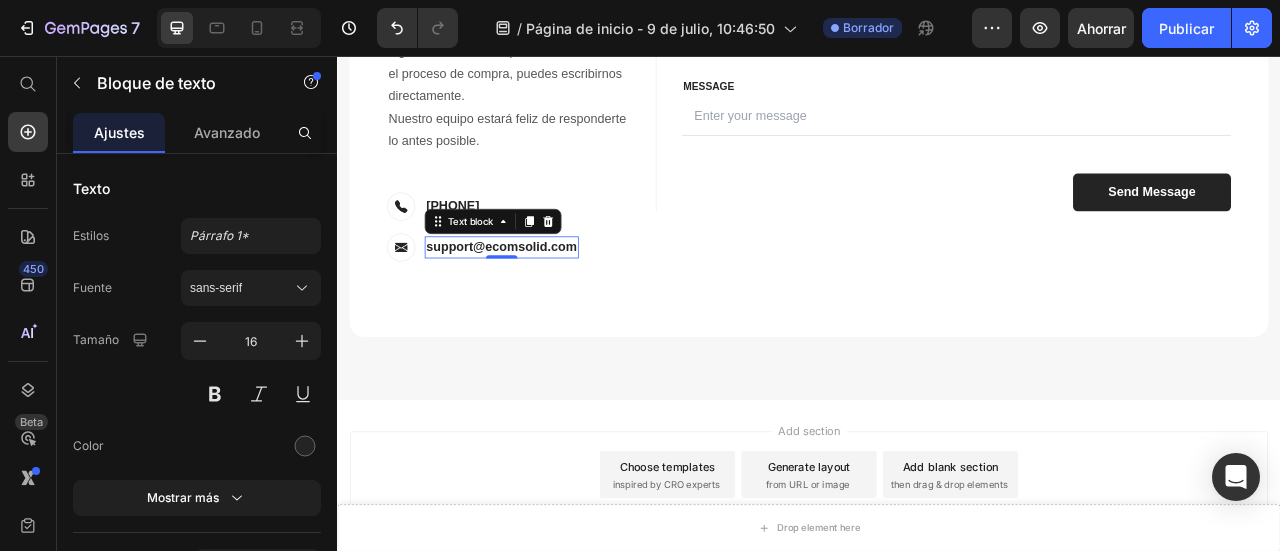 click on "support@ecomsolid.com" at bounding box center (546, 299) 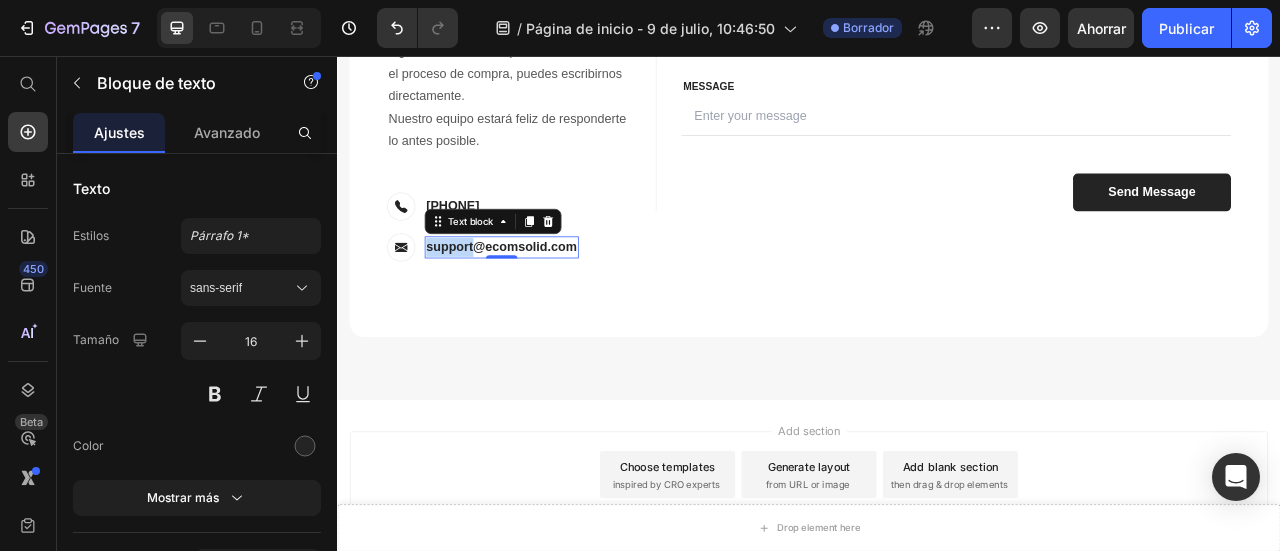 click on "support@ecomsolid.com" at bounding box center (546, 299) 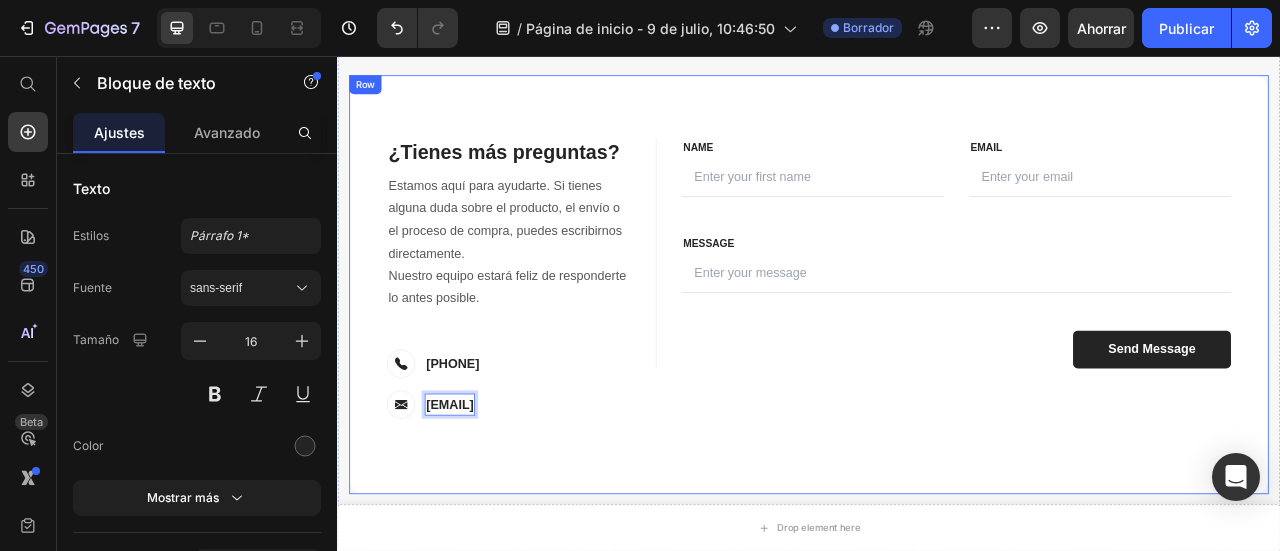 scroll, scrollTop: 7753, scrollLeft: 0, axis: vertical 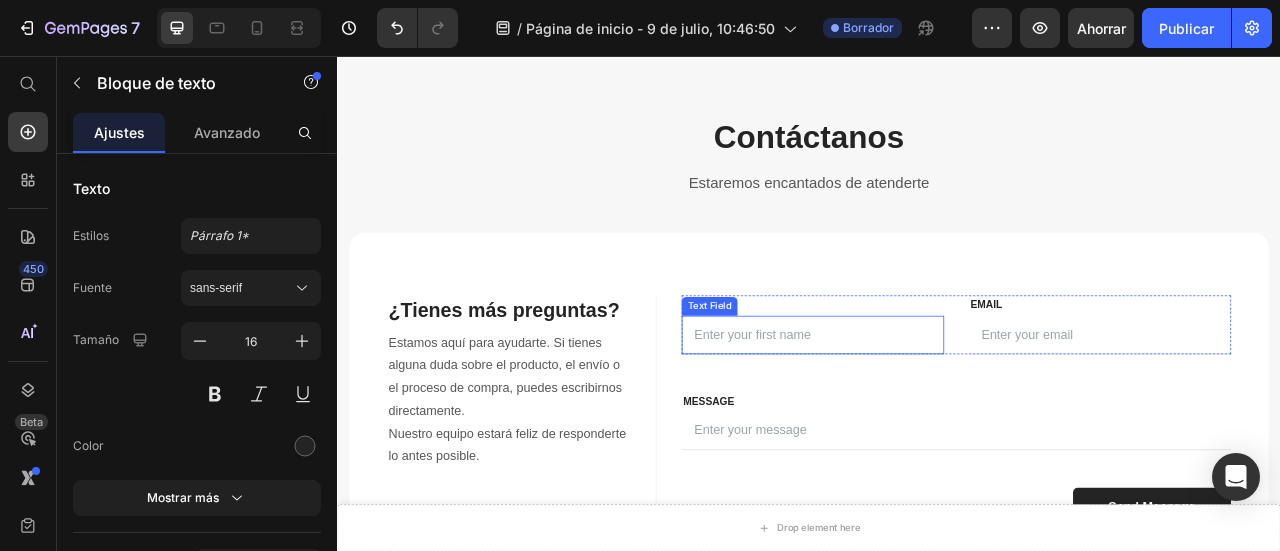 click at bounding box center [942, 410] 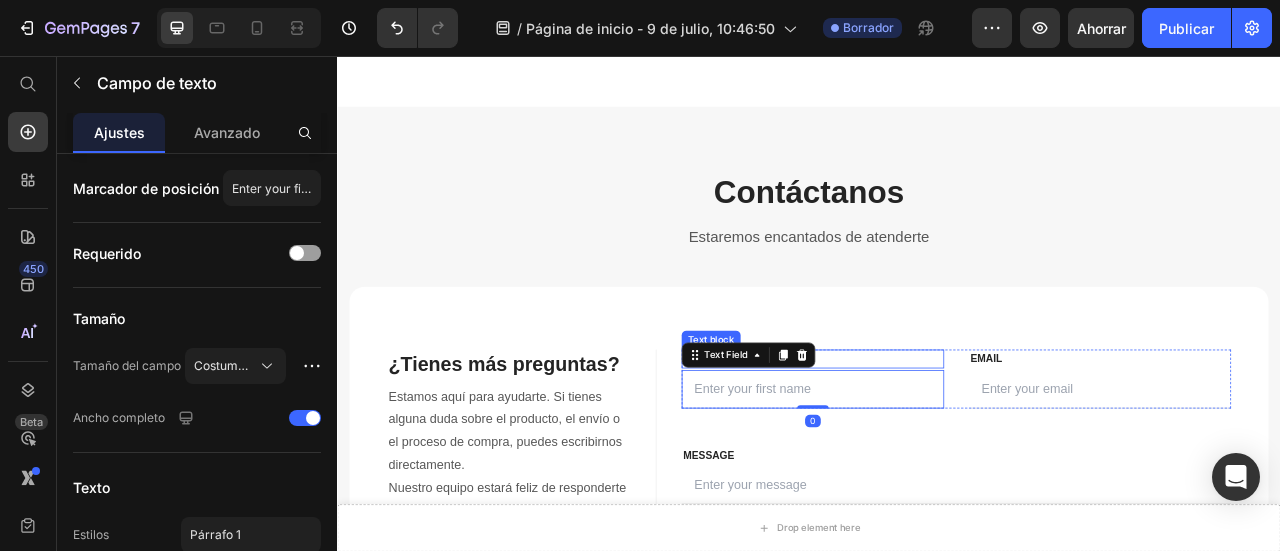 scroll, scrollTop: 7653, scrollLeft: 0, axis: vertical 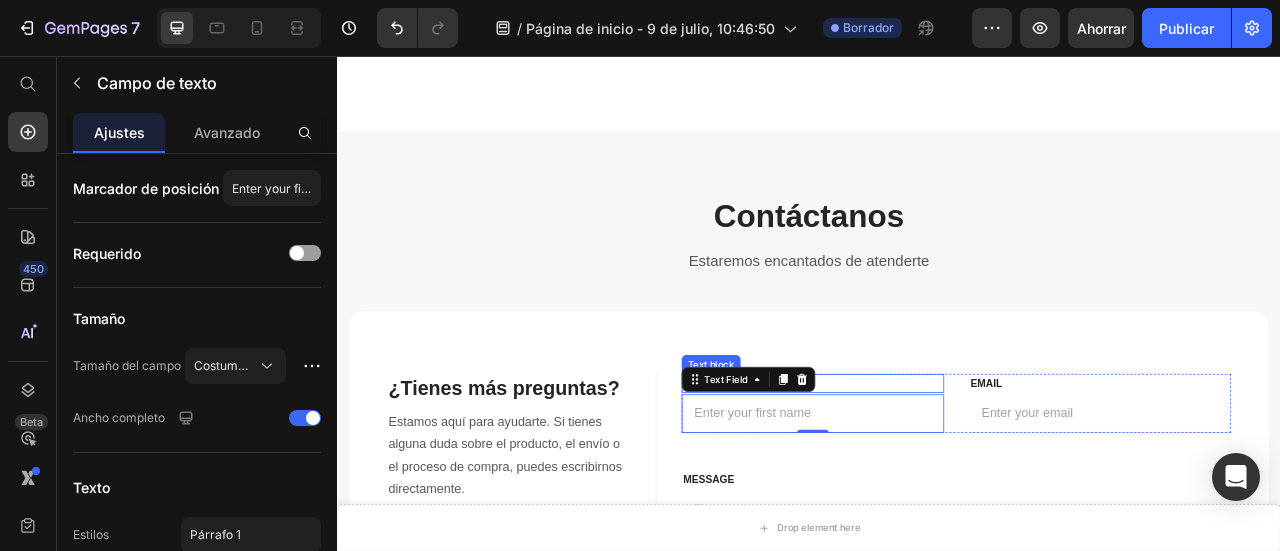 click on "NAME" at bounding box center (942, 472) 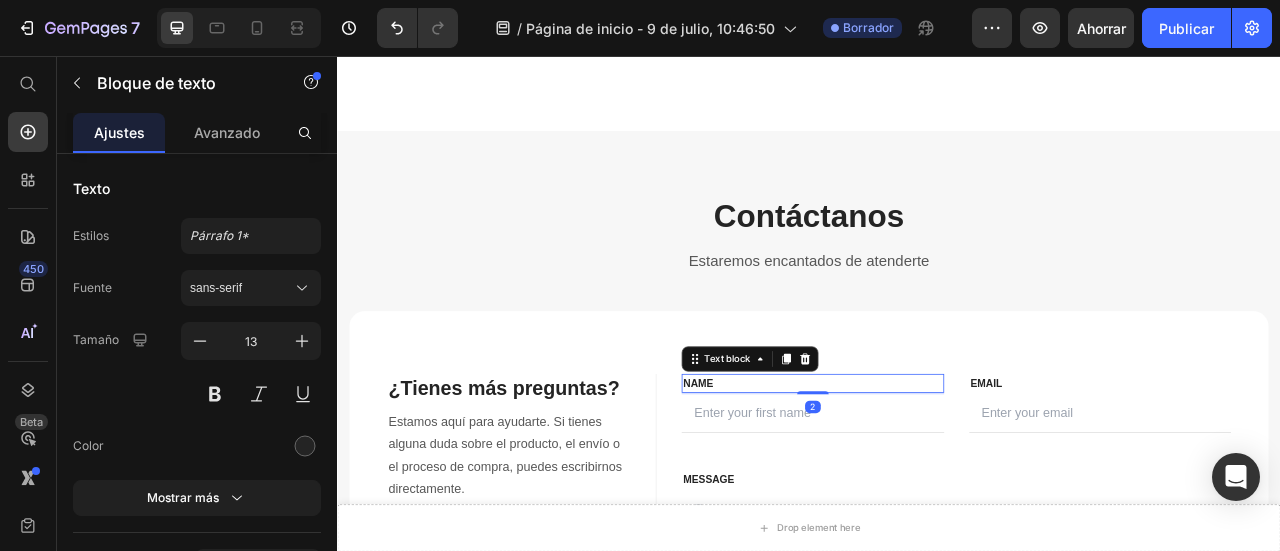 click on "NAME" at bounding box center (942, 472) 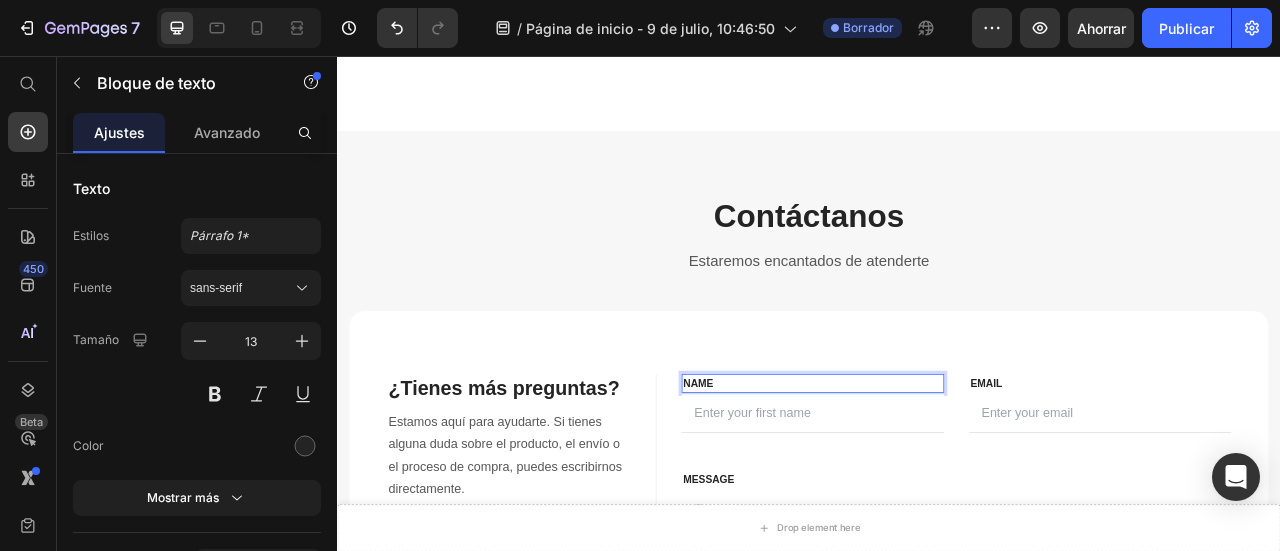 click on "NAME" at bounding box center [942, 472] 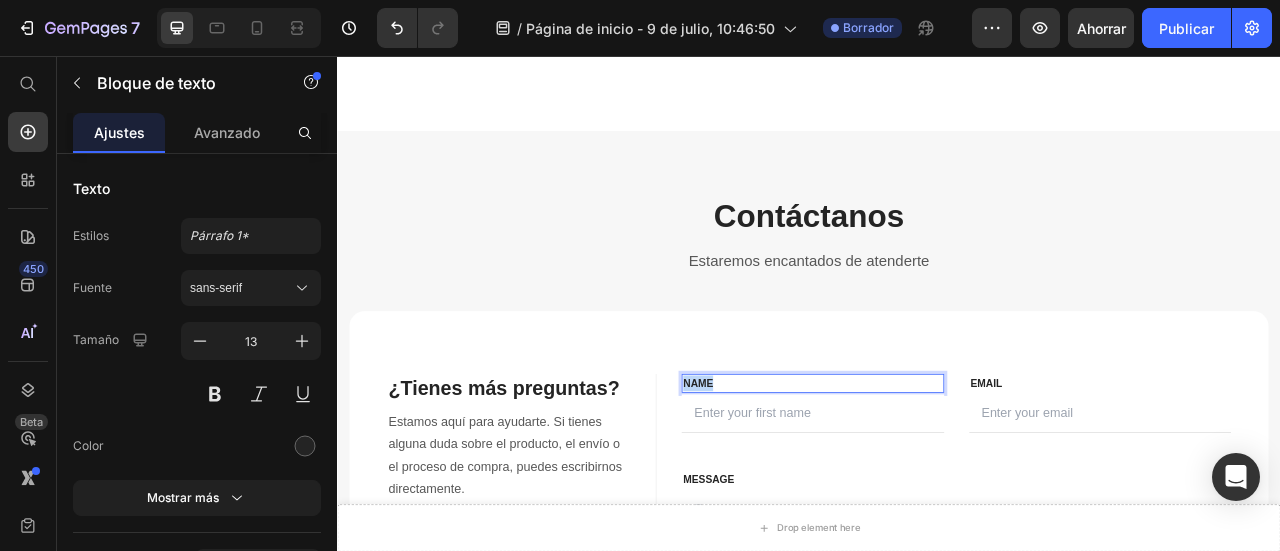 click on "NAME" at bounding box center (942, 472) 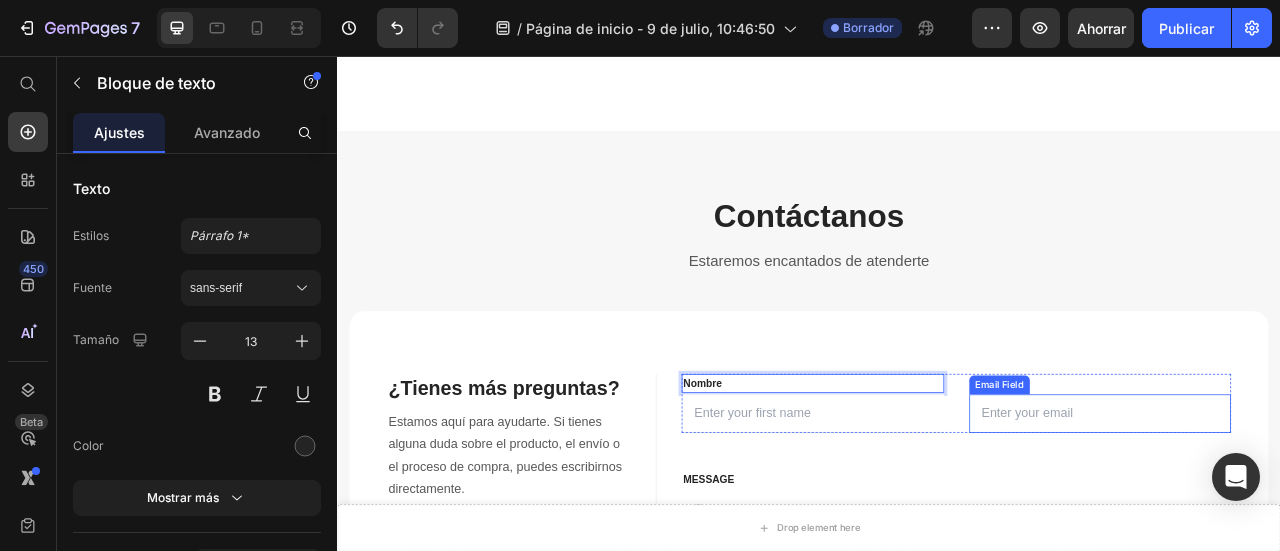 click on "Email Field" at bounding box center [1179, 474] 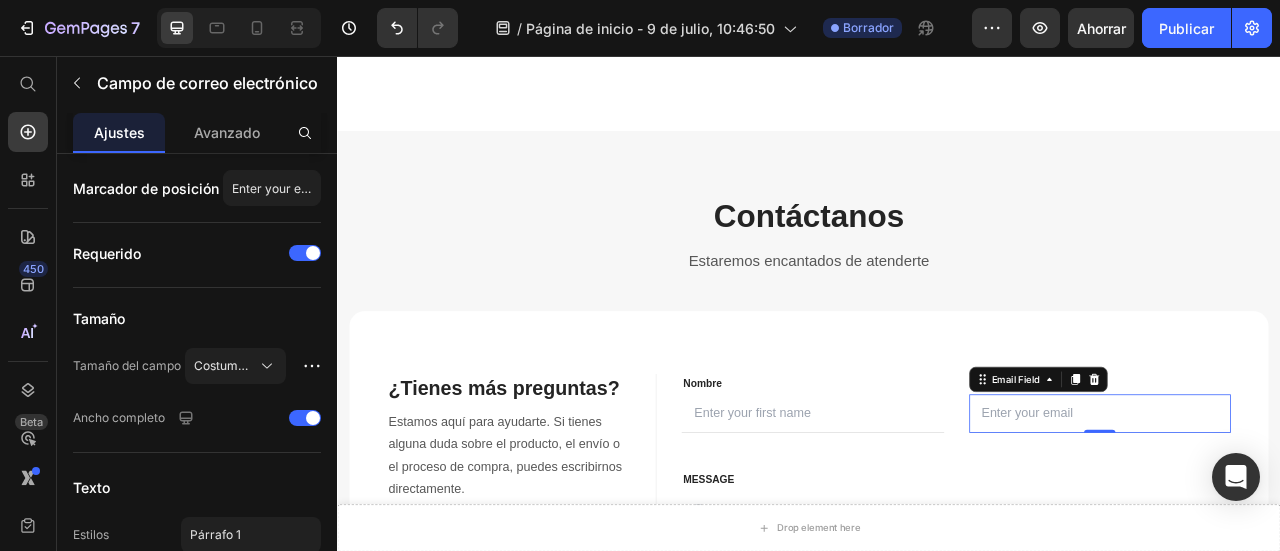 click at bounding box center [1308, 510] 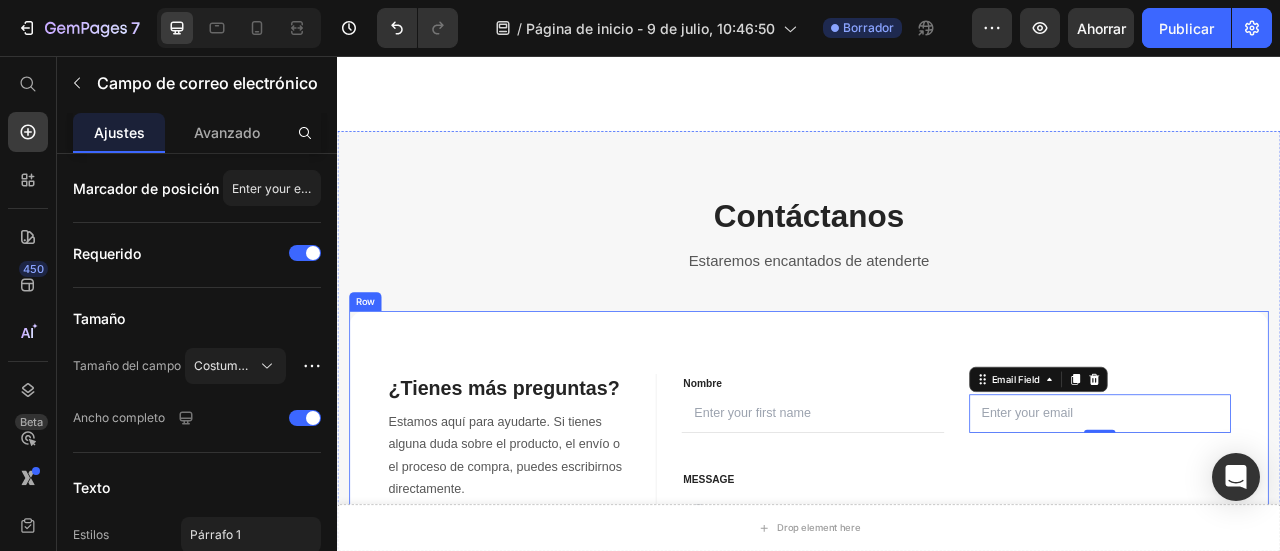 click on "¿Tienes más preguntas? Heading Contact Information Heading Estamos aquí para ayudarte. Si tienes alguna duda sobre el producto, el envío o el proceso de compra, puedes escribirnos directamente. Nuestro equipo estará feliz de responderte lo antes posible. Text block Image + [COUNTRY CODE] [PHONE] Text block Row Image [EMAIL] Text block Row Row FIRST NAME Text block NAME Text block Text Field LAST NAME Text block Email Text block Email Field Row MESSAGE Text block MESSAGE Text block Text Field Send Message Submit Button Contact Form Row FIRST NAME Text block Nombre Text block Text Field LAST NAME Text block Email Text block Email Field 0 Row MESSAGE Text block MESSAGE Text block Text Field Send Message Submit Button Contact Form Row Row" at bounding box center (937, 646) 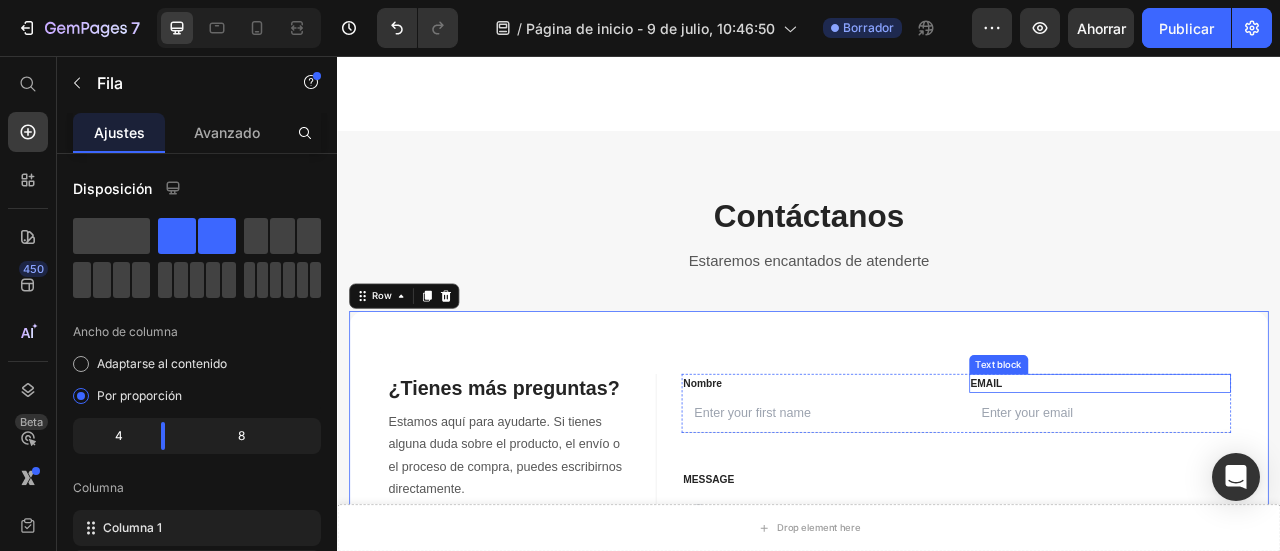 click on "Email" at bounding box center [1308, 472] 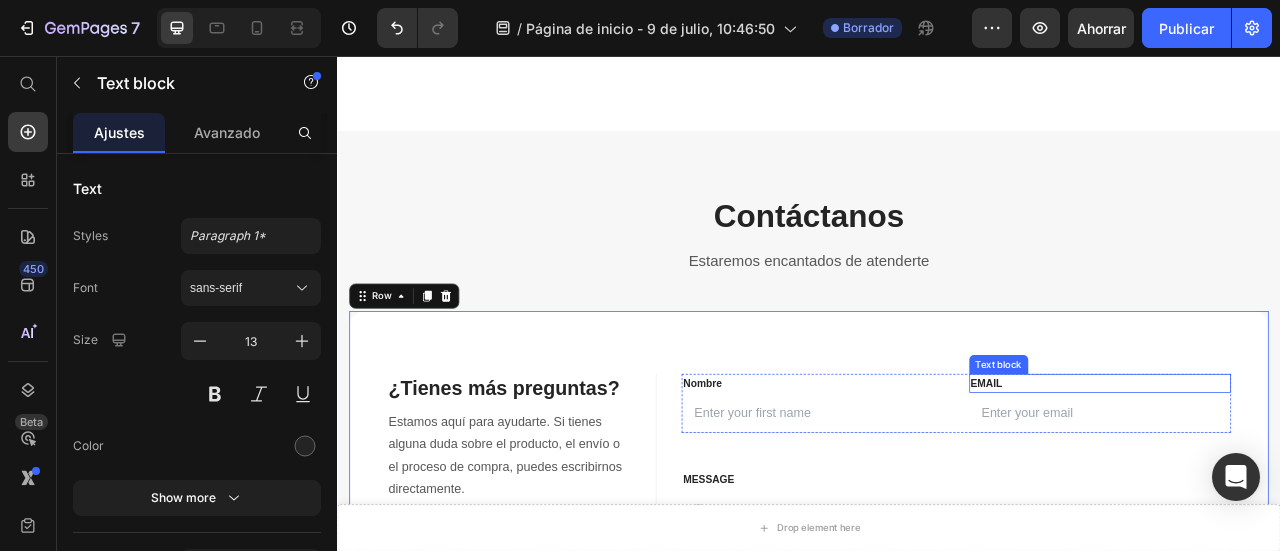 click on "Email" at bounding box center [1308, 472] 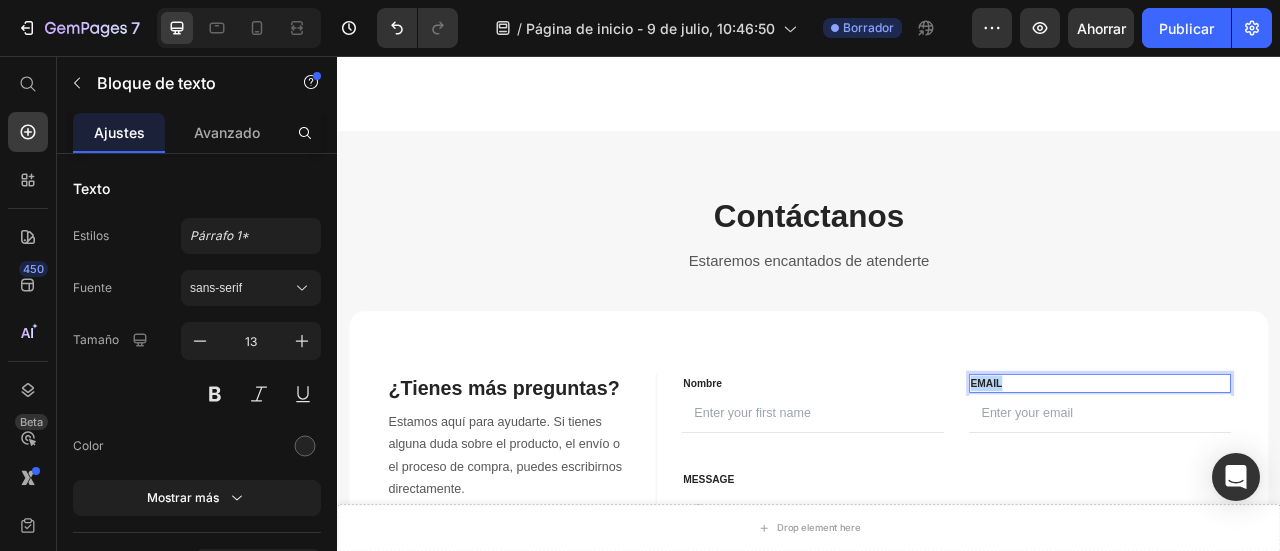 click on "Email" at bounding box center [1308, 472] 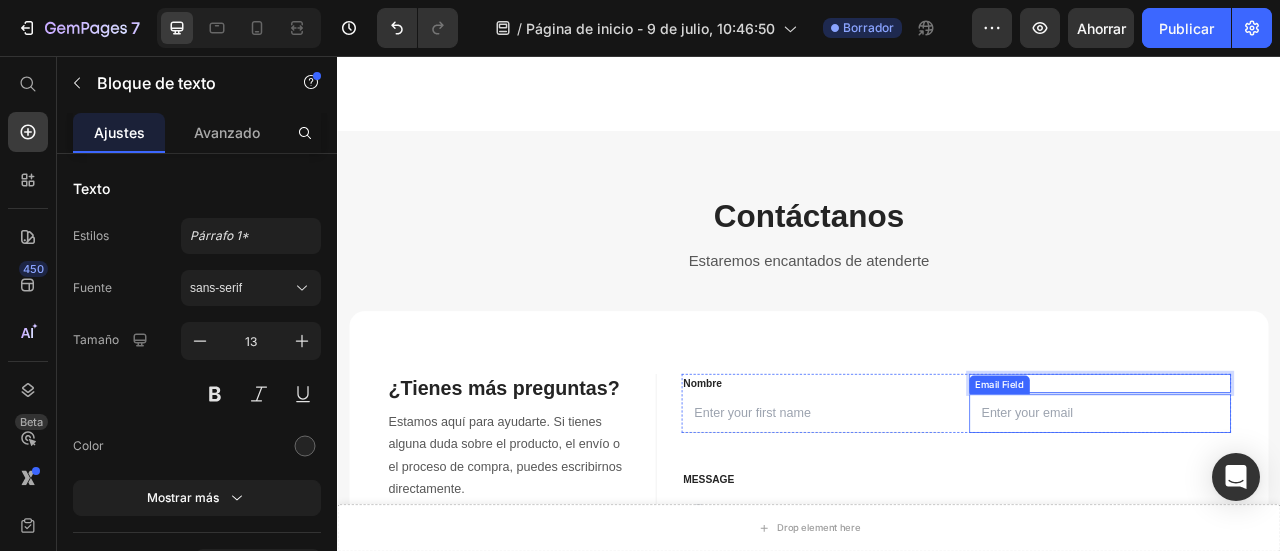 scroll, scrollTop: 7953, scrollLeft: 0, axis: vertical 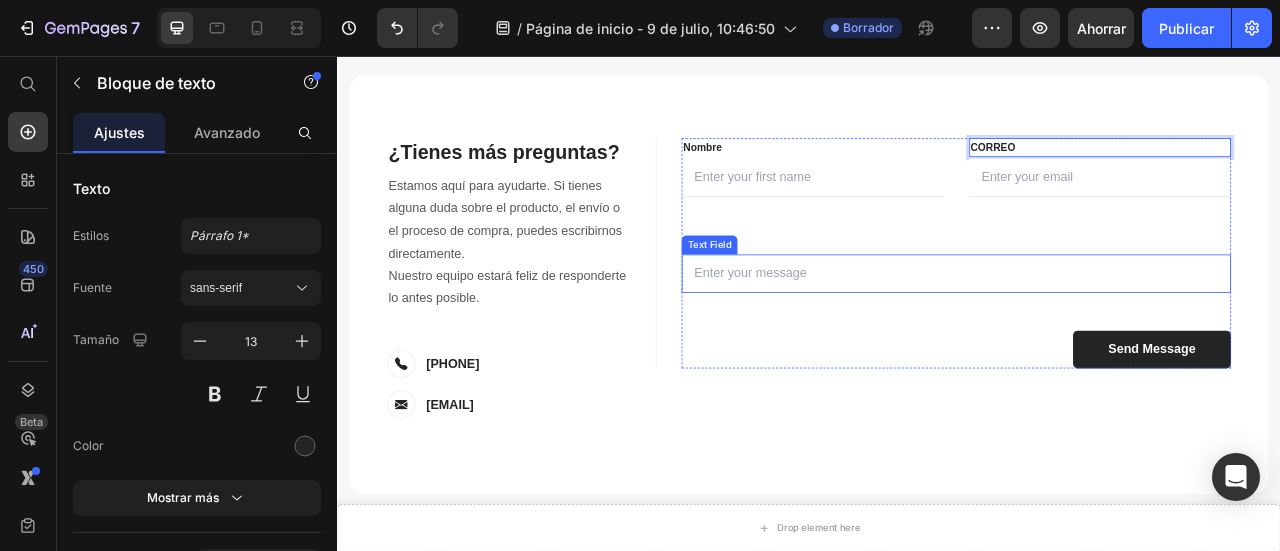 click at bounding box center [1124, 332] 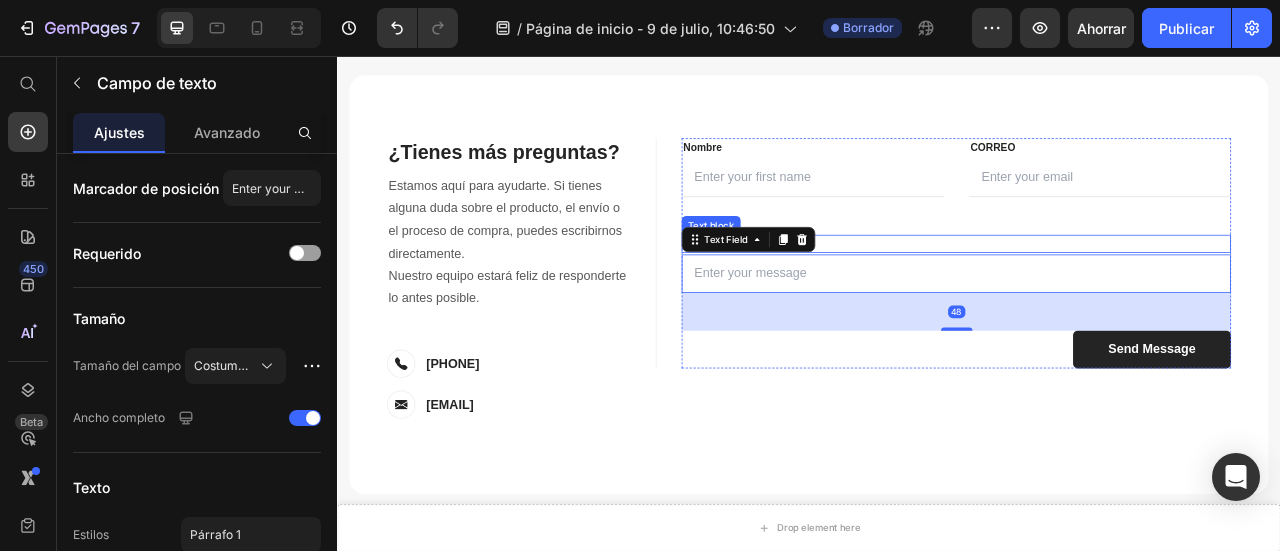 click on "MESSAGE" at bounding box center [1124, 295] 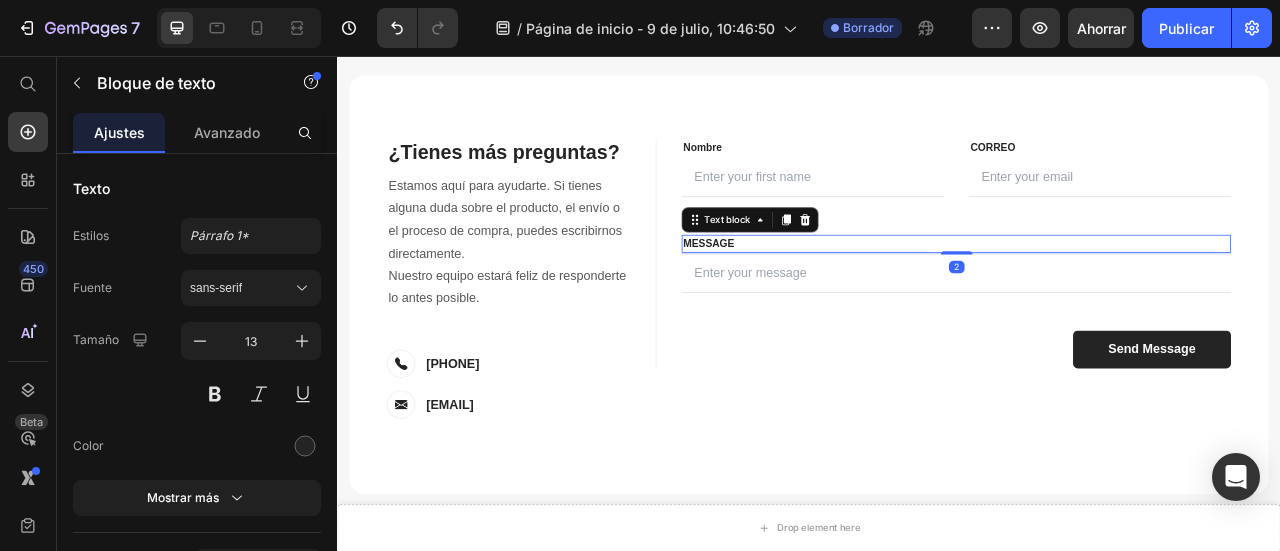 click on "MESSAGE" at bounding box center (1124, 295) 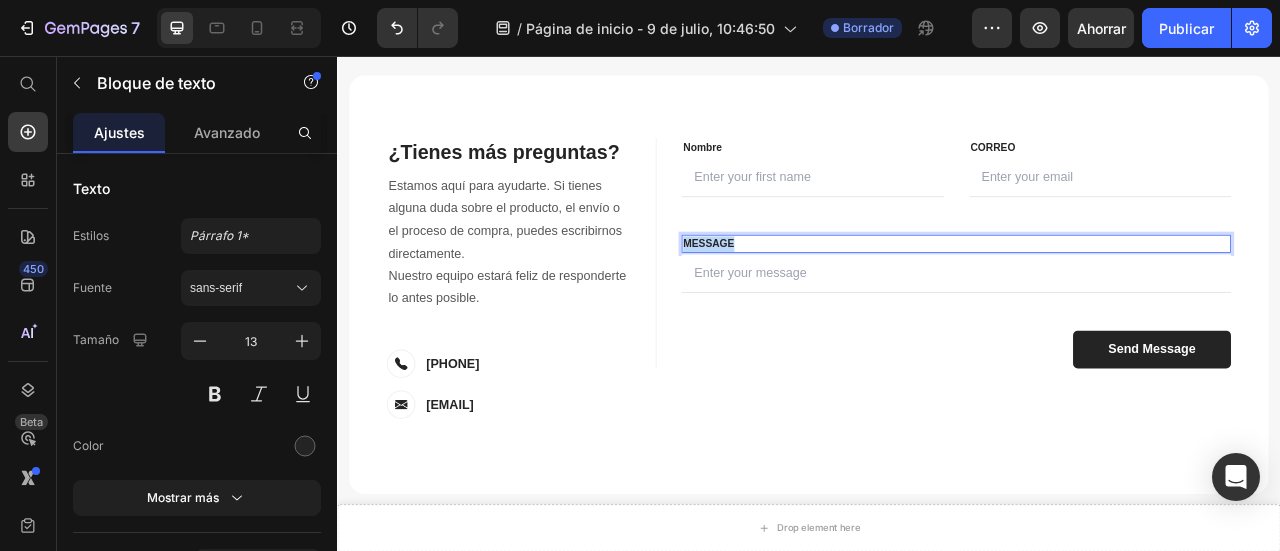click on "MESSAGE" at bounding box center [1124, 295] 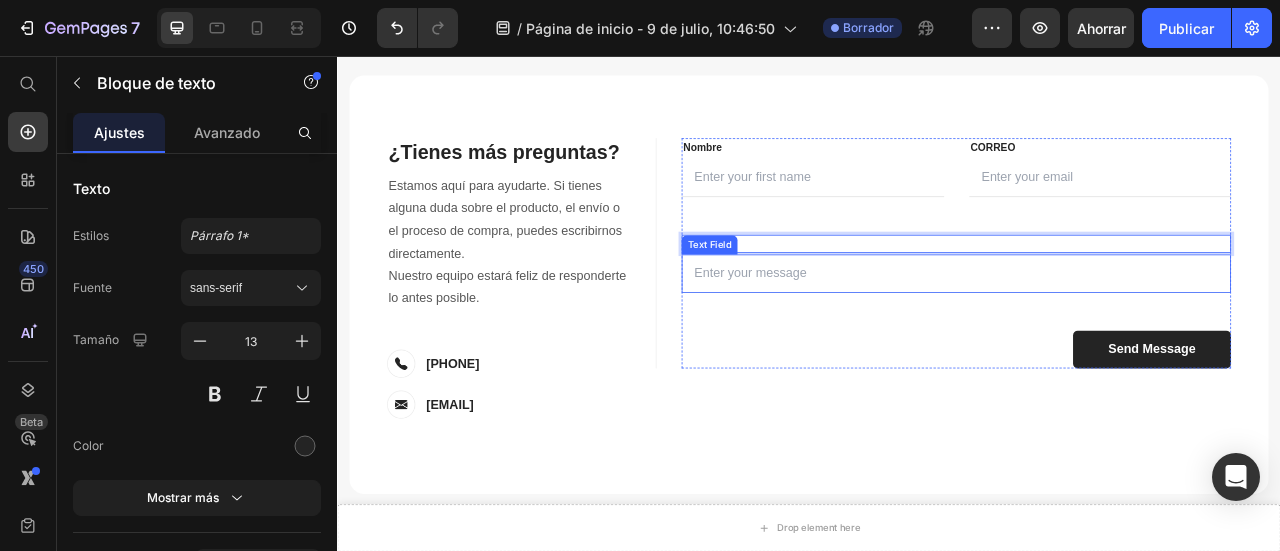 click at bounding box center [1124, 332] 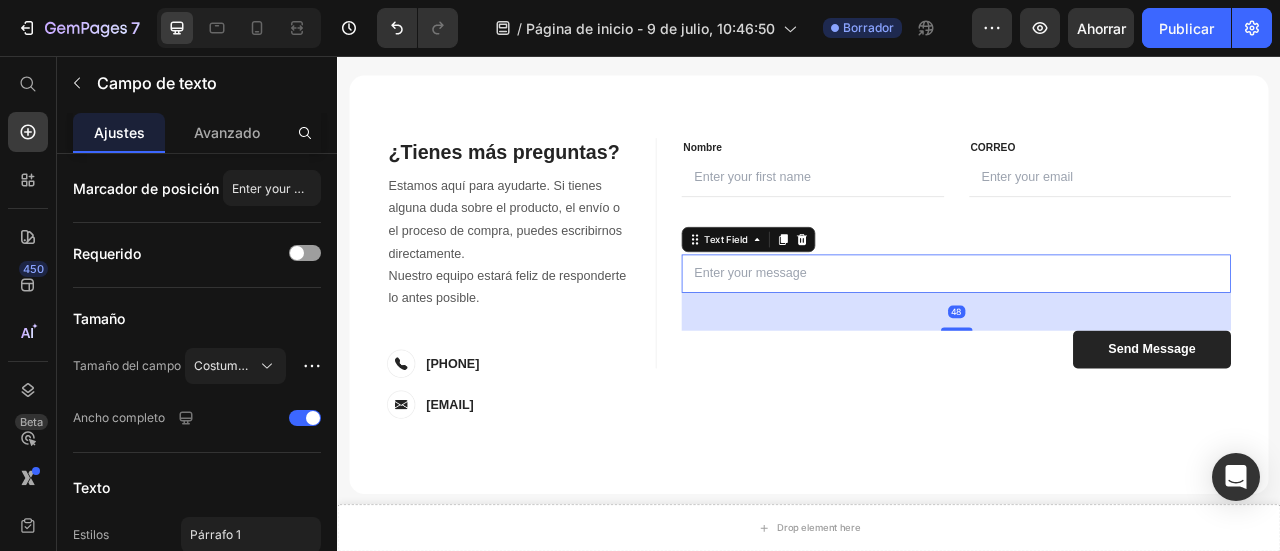 click at bounding box center [1124, 332] 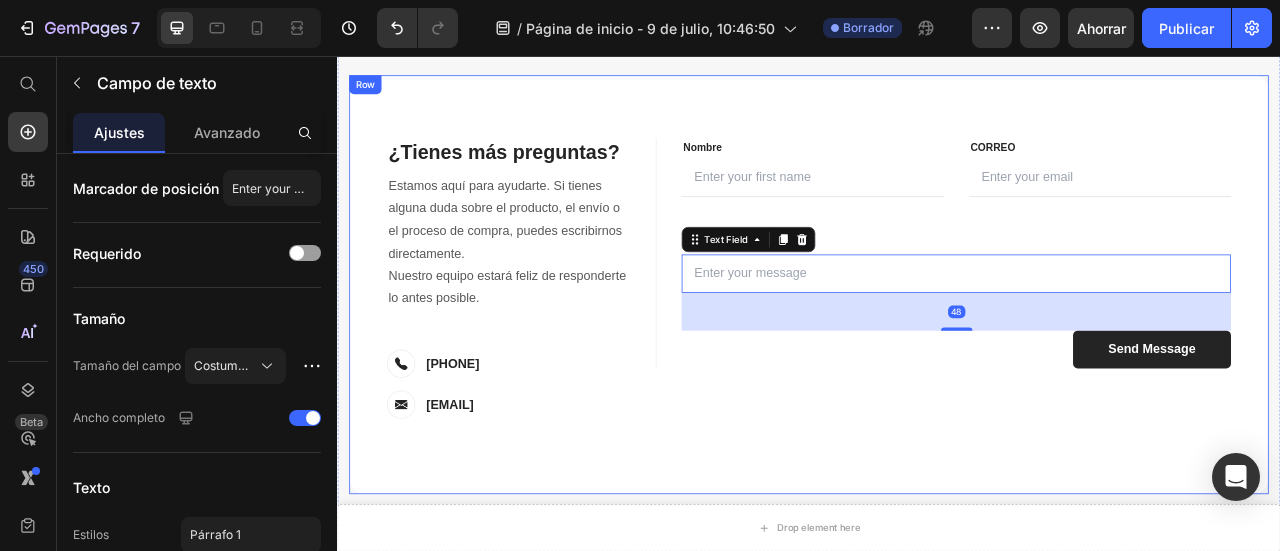 click on "Send Message" at bounding box center (1373, 429) 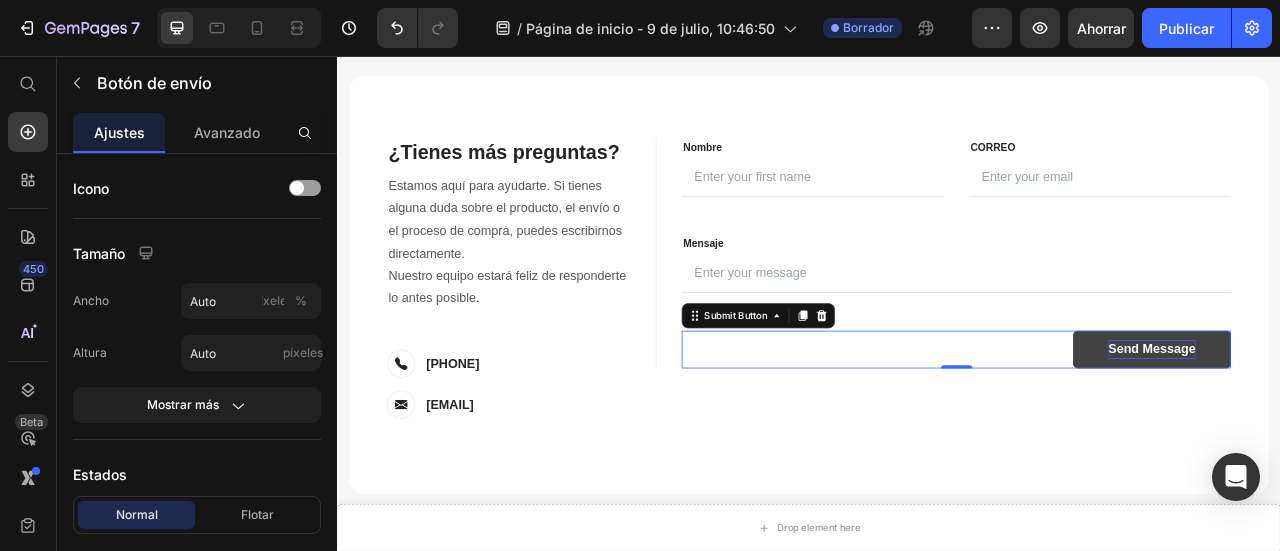click on "Send Message" at bounding box center [1373, 429] 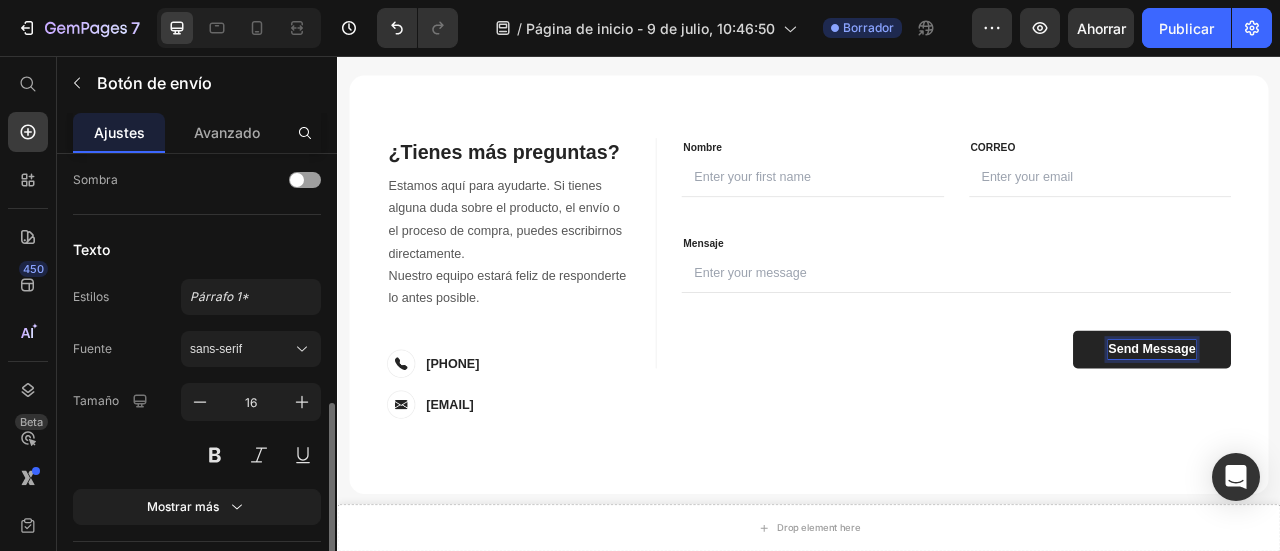 scroll, scrollTop: 826, scrollLeft: 0, axis: vertical 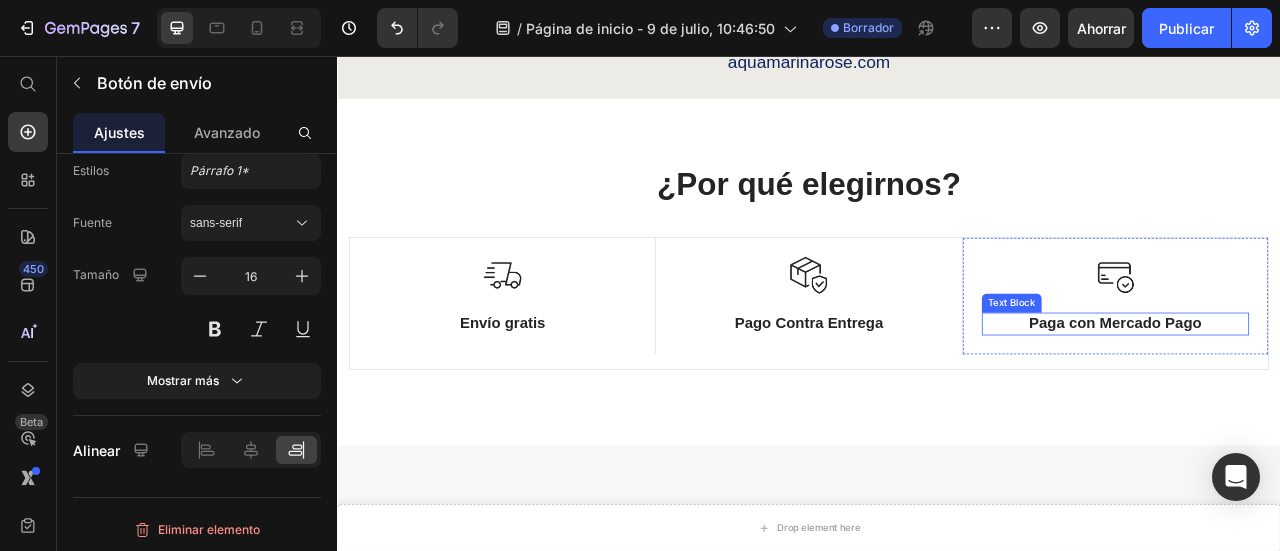 click on "Paga con Mercado Pago" at bounding box center (1327, 396) 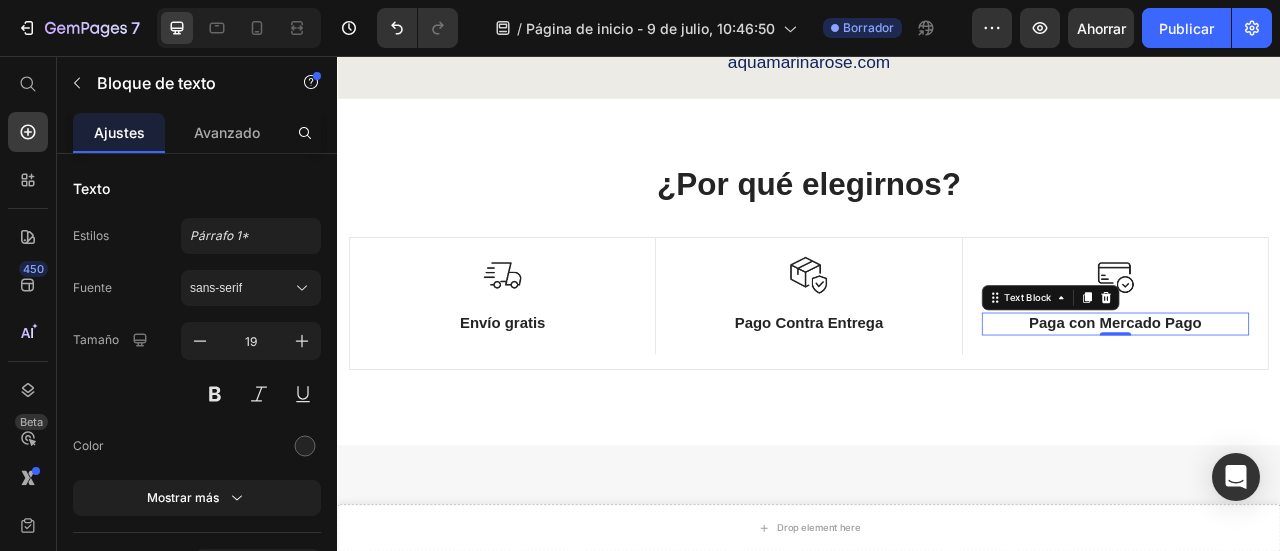 scroll, scrollTop: 100, scrollLeft: 0, axis: vertical 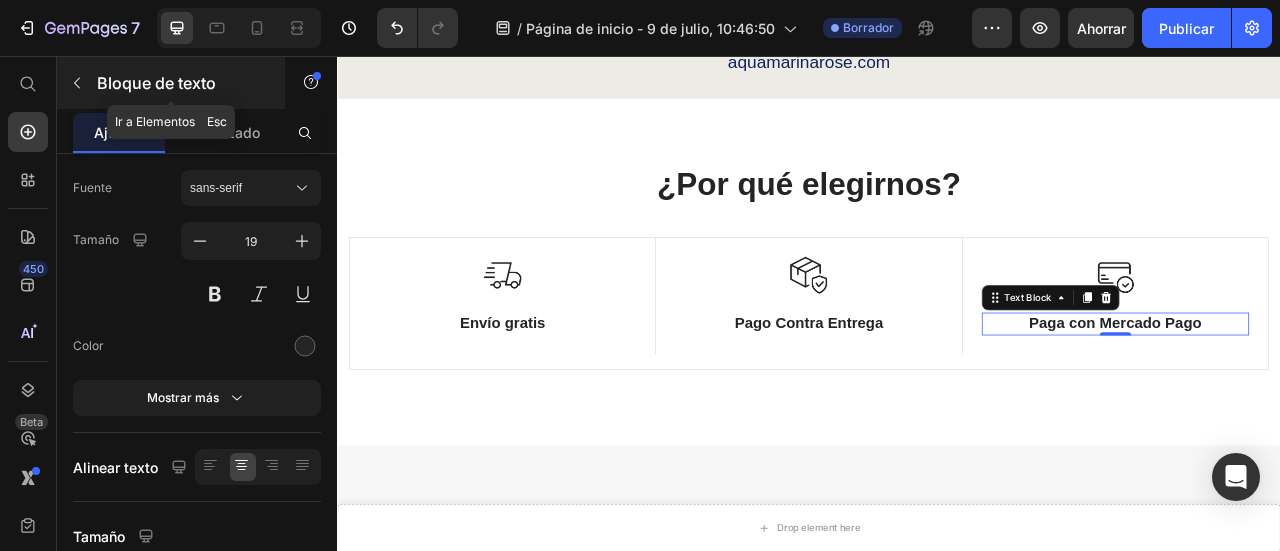 click 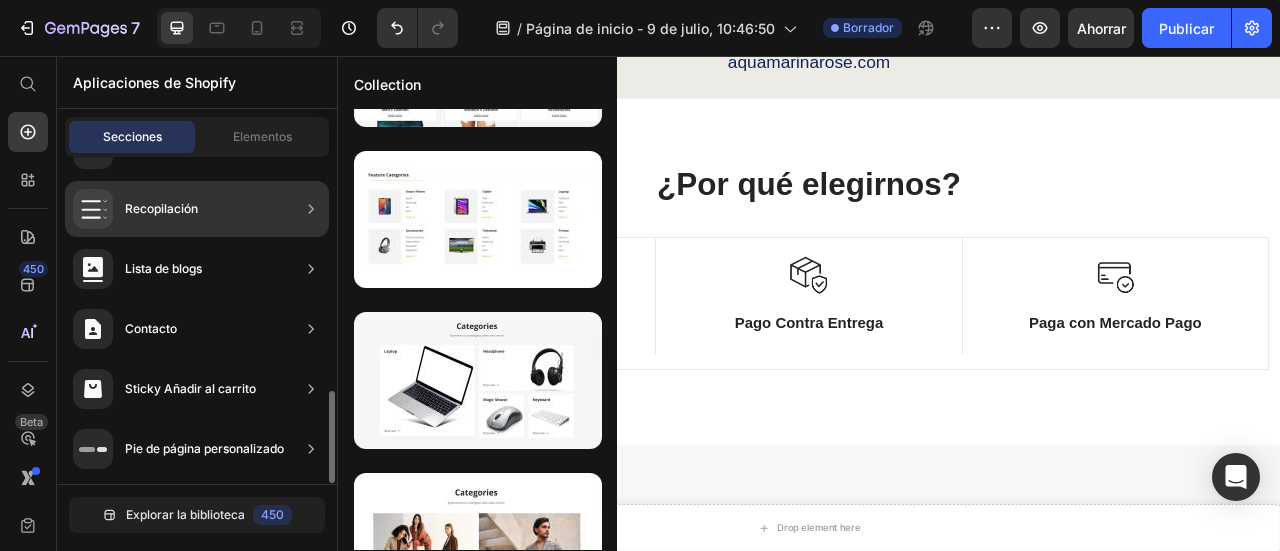 scroll, scrollTop: 30, scrollLeft: 0, axis: vertical 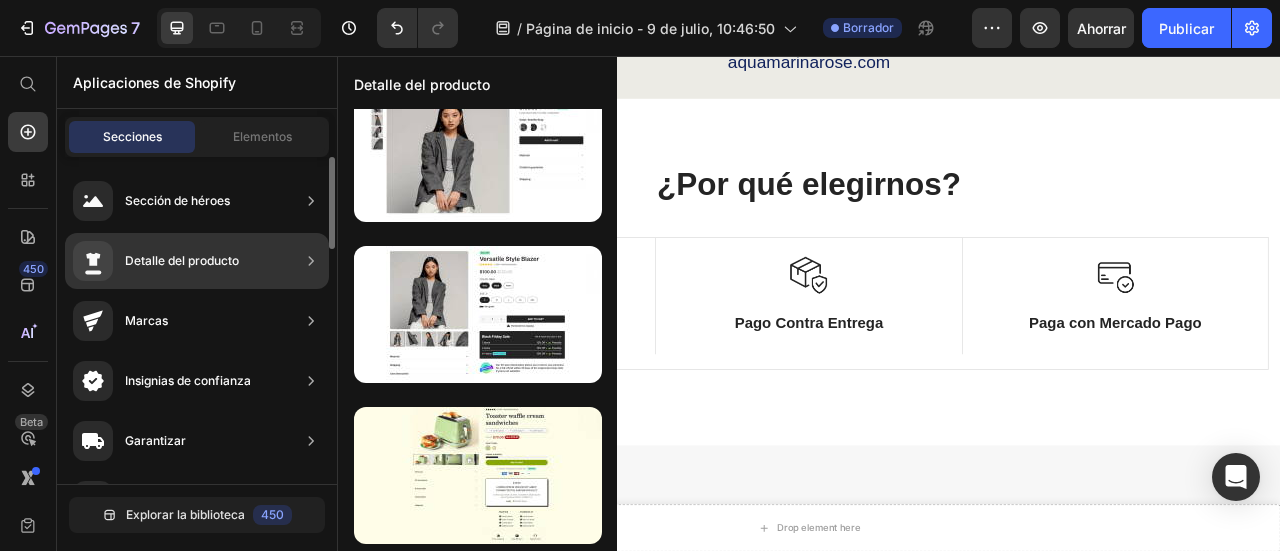 click on "Detalle del producto" at bounding box center (156, 261) 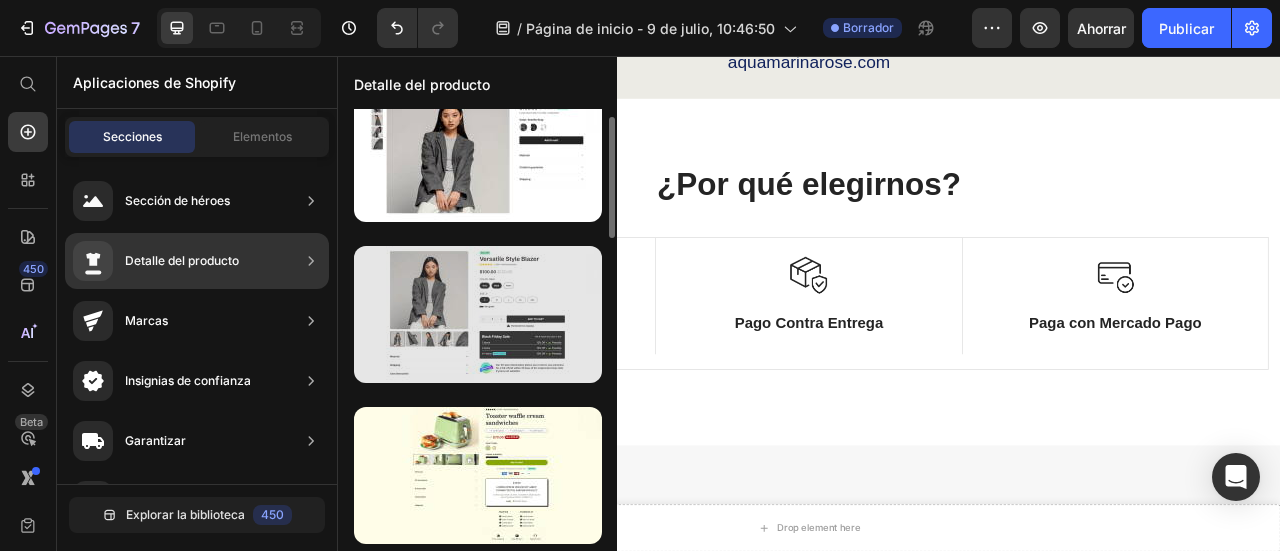 click at bounding box center (478, 314) 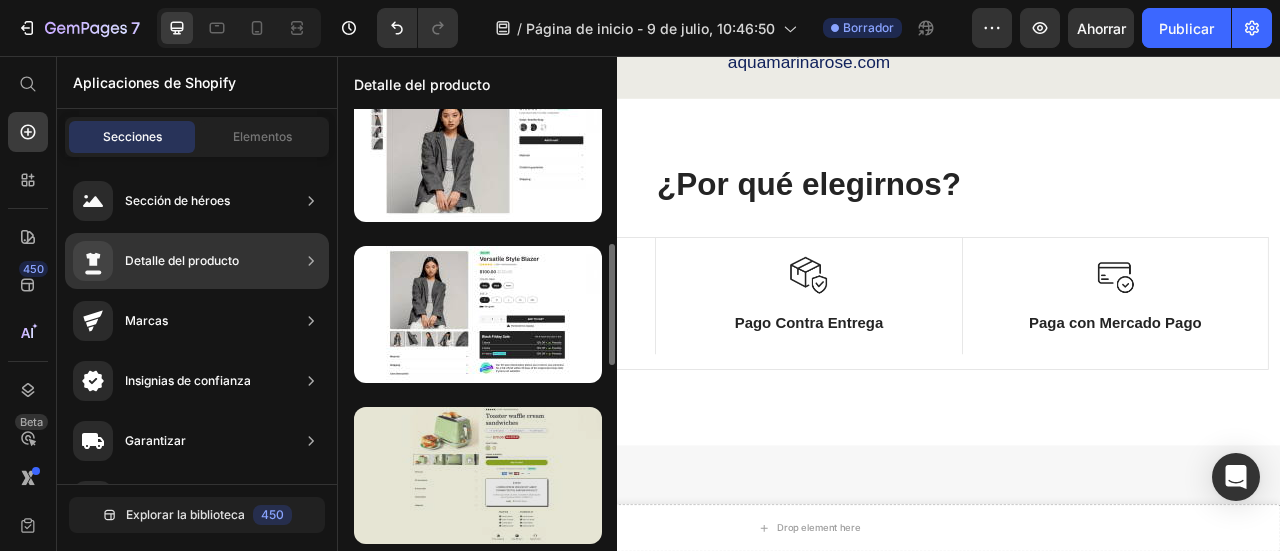 scroll, scrollTop: 130, scrollLeft: 0, axis: vertical 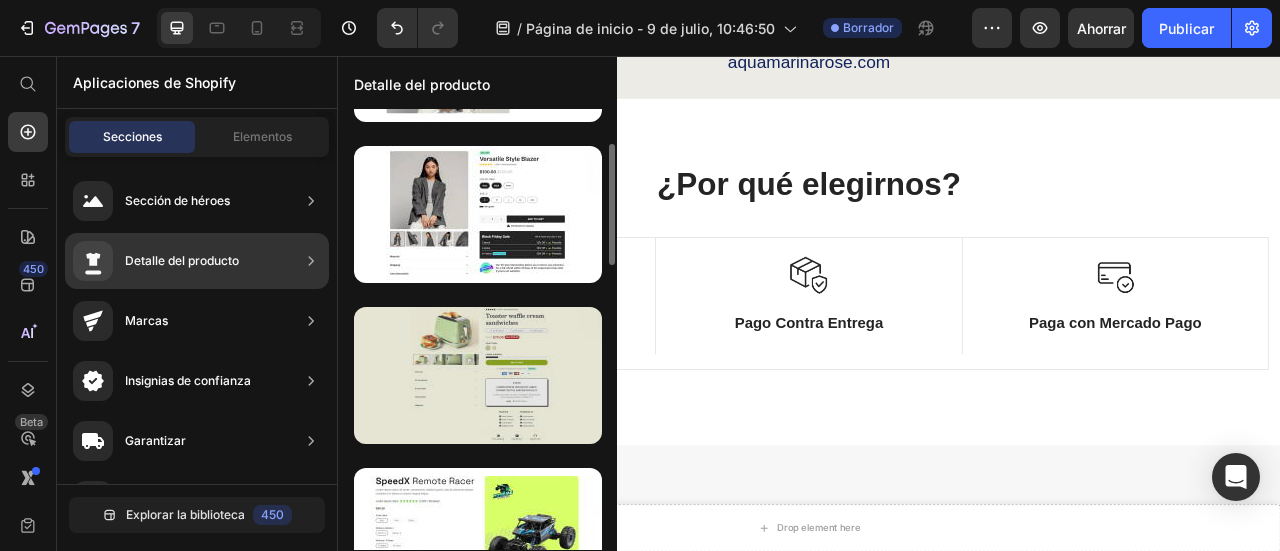 click at bounding box center [478, 375] 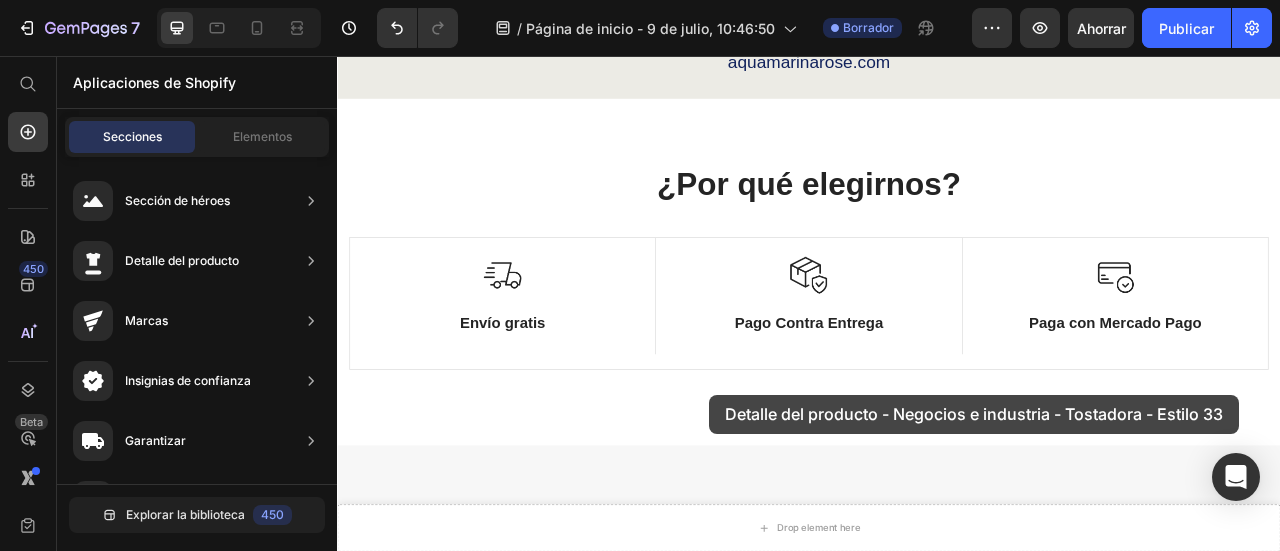 drag, startPoint x: 814, startPoint y: 451, endPoint x: 811, endPoint y: 487, distance: 36.124783 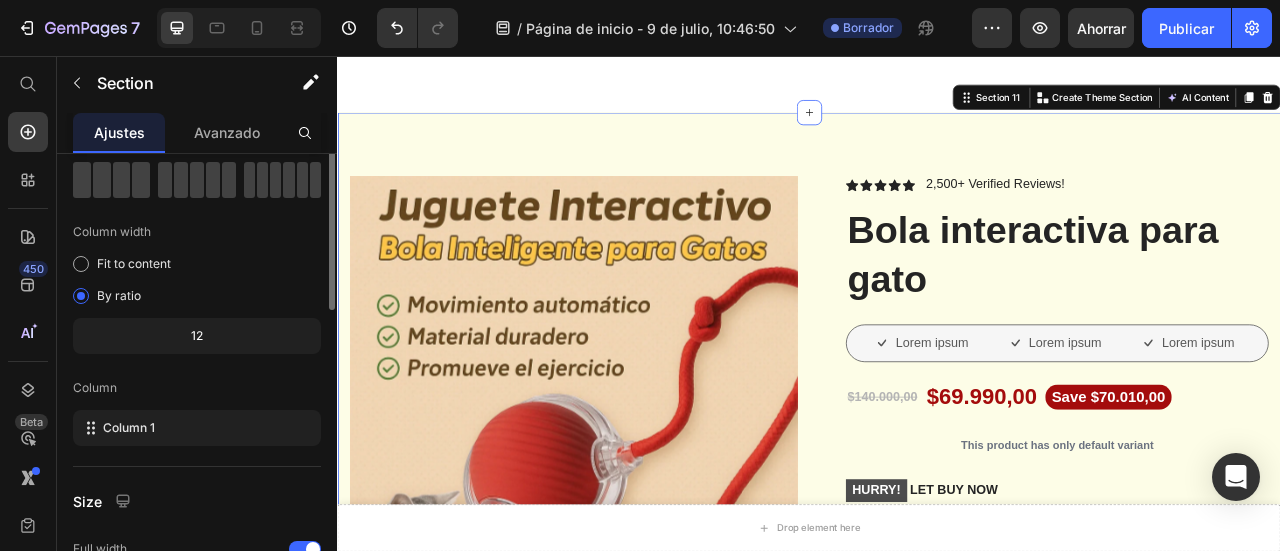 scroll, scrollTop: 0, scrollLeft: 0, axis: both 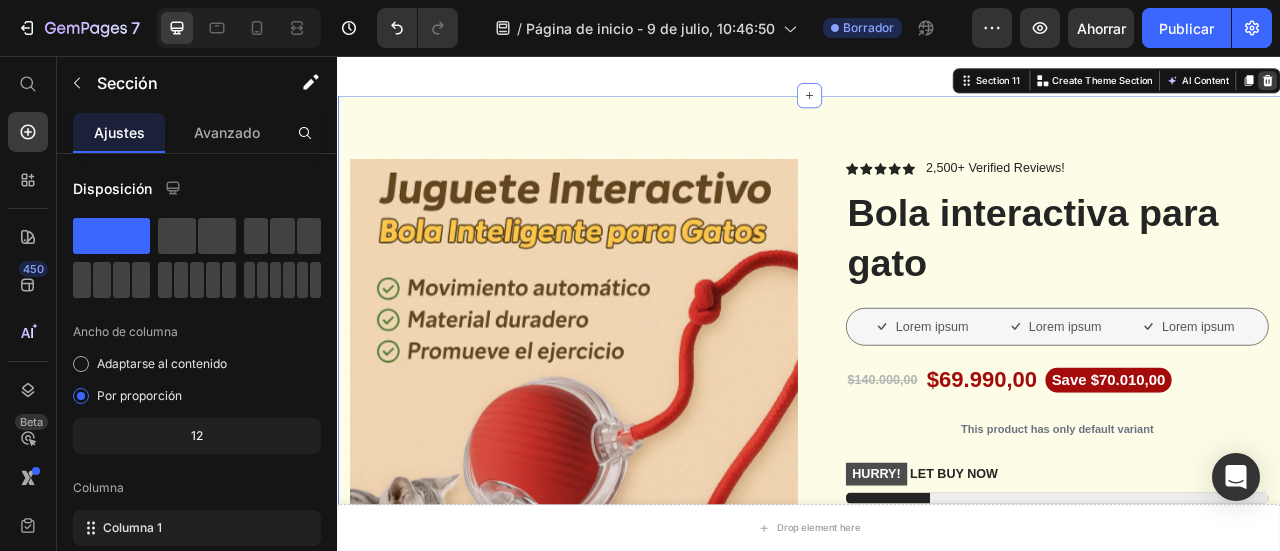 click 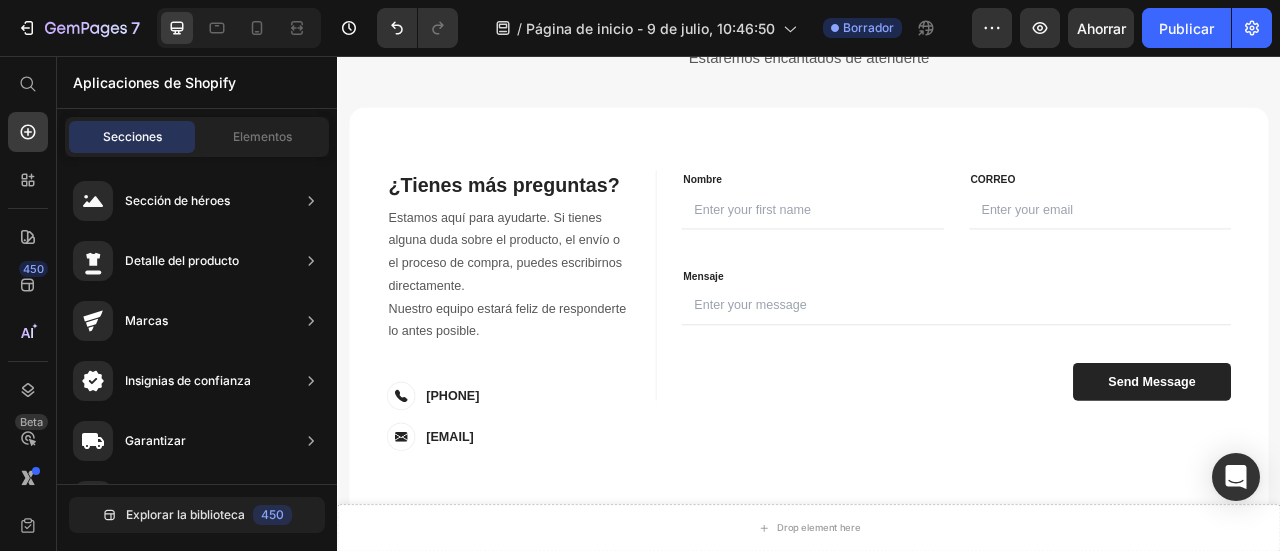 scroll, scrollTop: 7946, scrollLeft: 0, axis: vertical 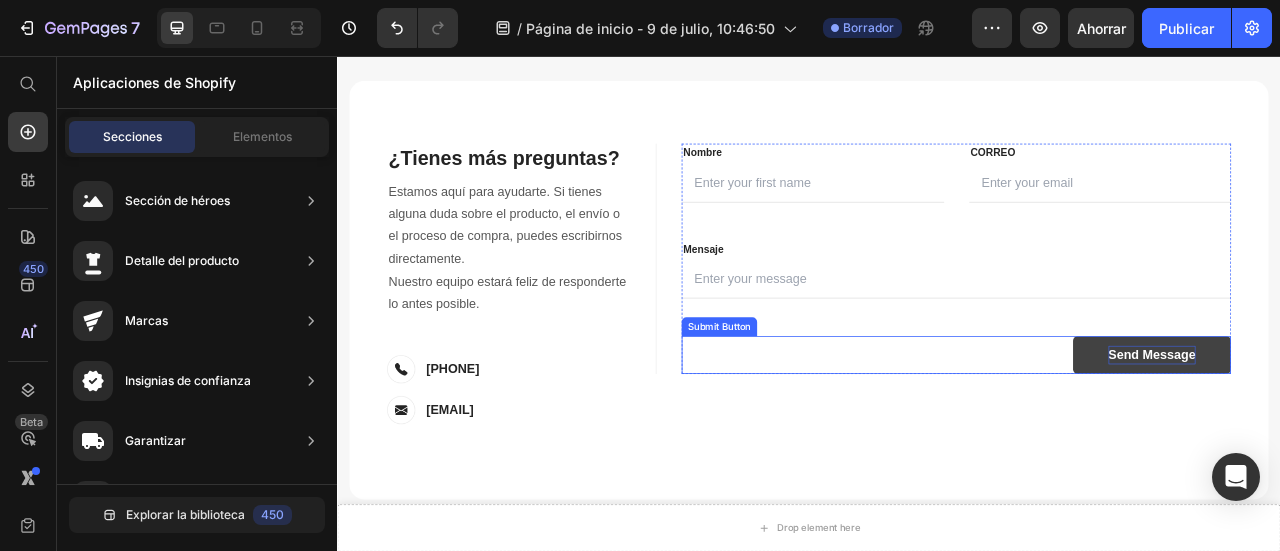 click on "Send Message" at bounding box center [1373, 436] 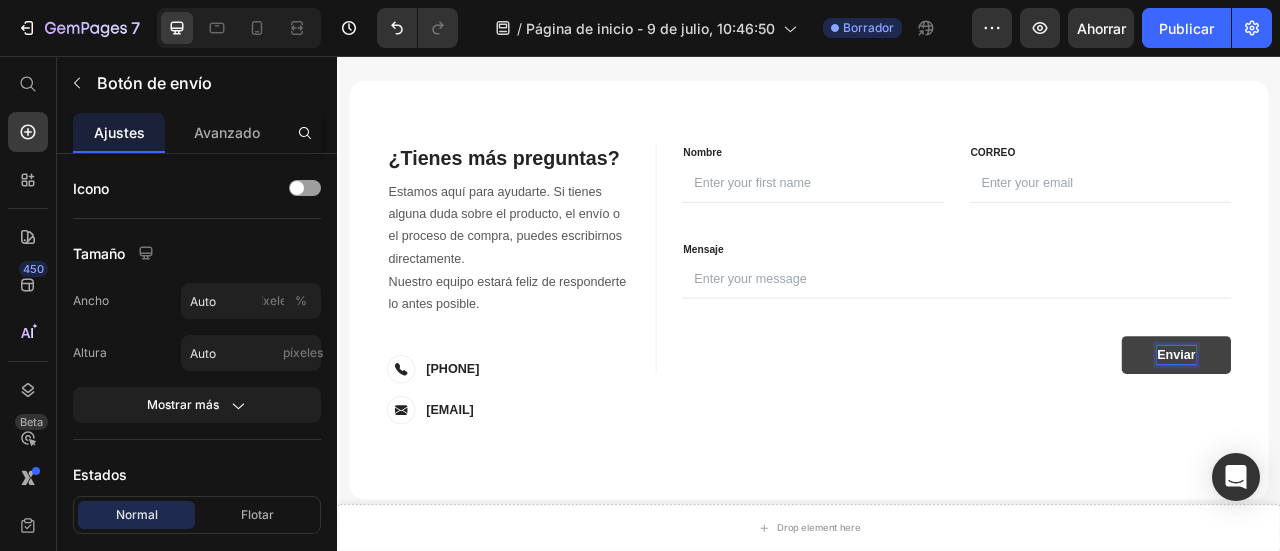 click on "Enviar" at bounding box center (1404, 436) 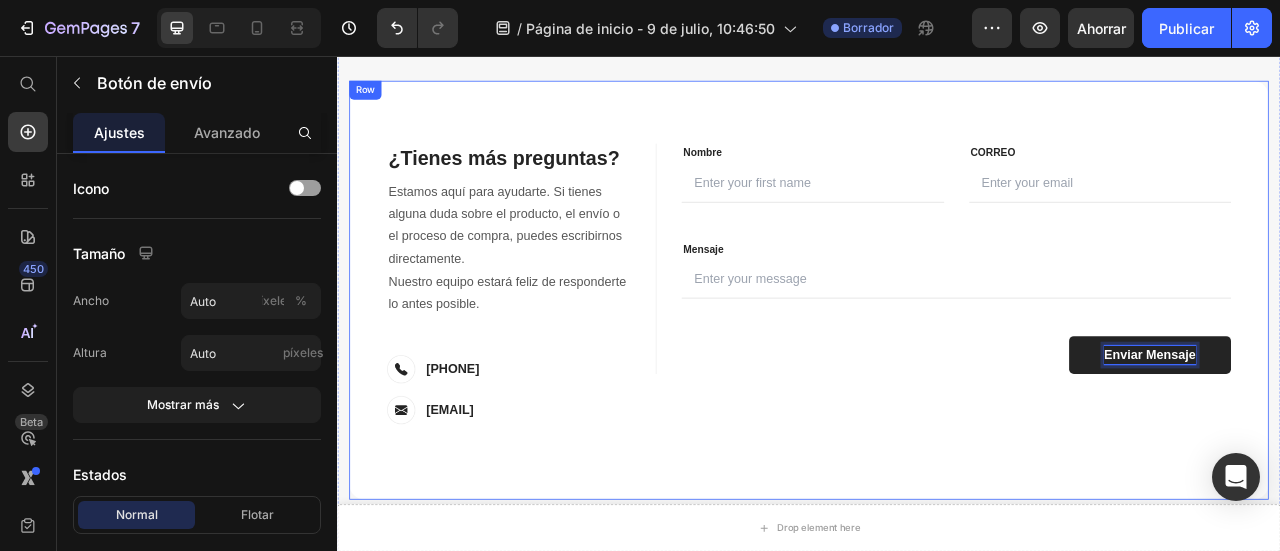 click on "FIRST NAME Text block NAME Text block Text Field LAST NAME Text block Email Text block Email Field Row MESSAGE Text block MESSAGE Text block Text Field Send Message Submit Button Contact Form Row FIRST NAME Text block Nombre Text block Text Field LAST NAME Text block CORREO Text block Email Field Row MESSAGE Text block Mensaje Text block Text Field Enviar Mensaje Submit Button   0 Contact Form Row" at bounding box center (1132, 353) 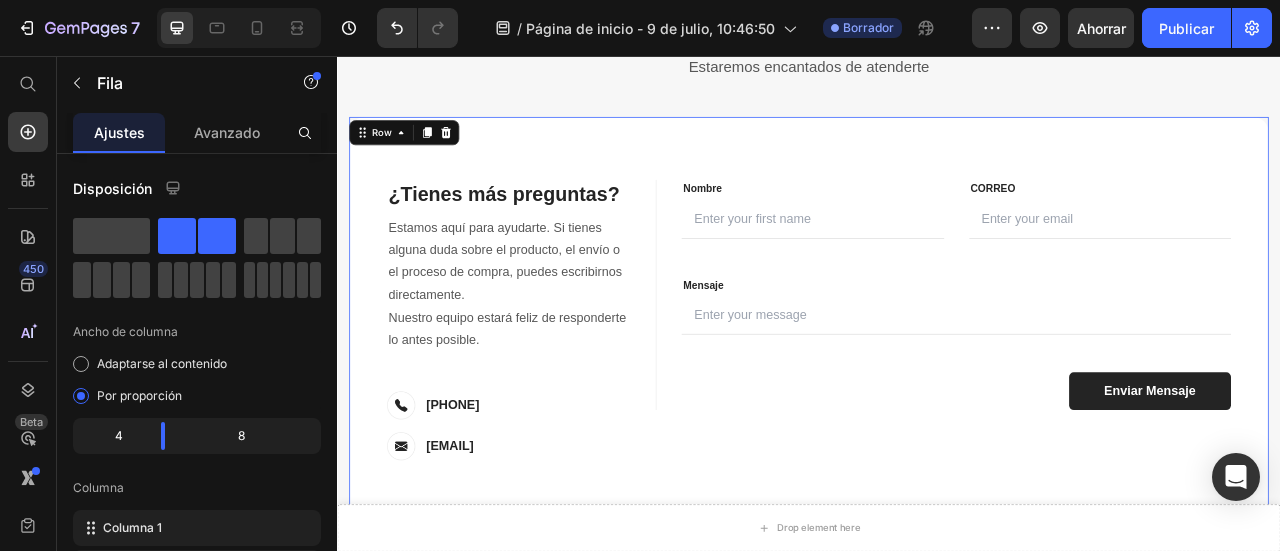 scroll, scrollTop: 7846, scrollLeft: 0, axis: vertical 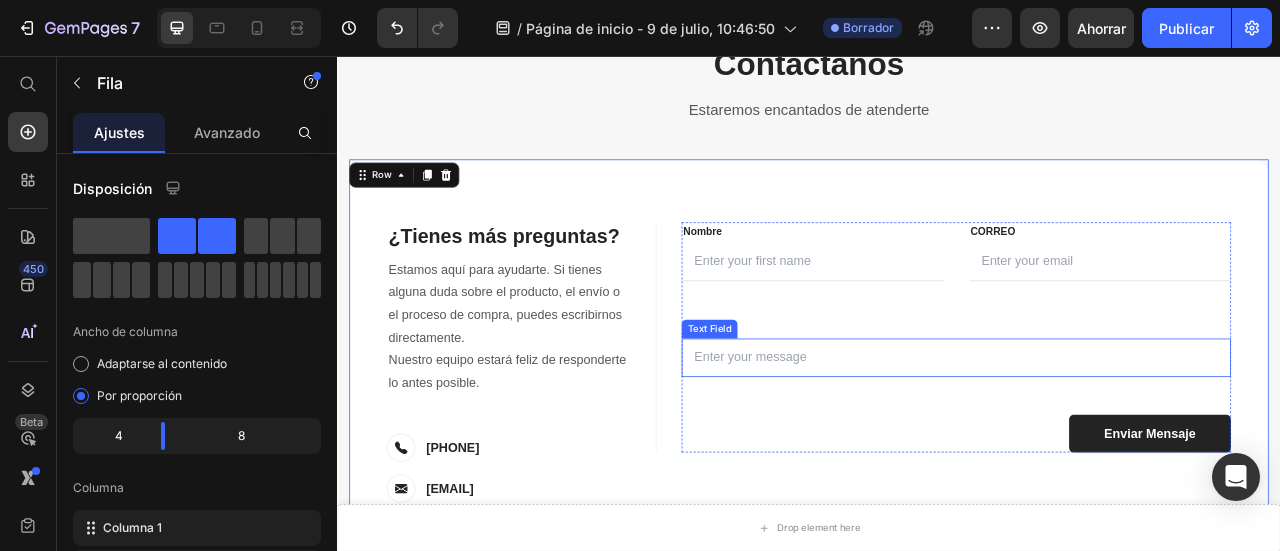 click at bounding box center [1124, 439] 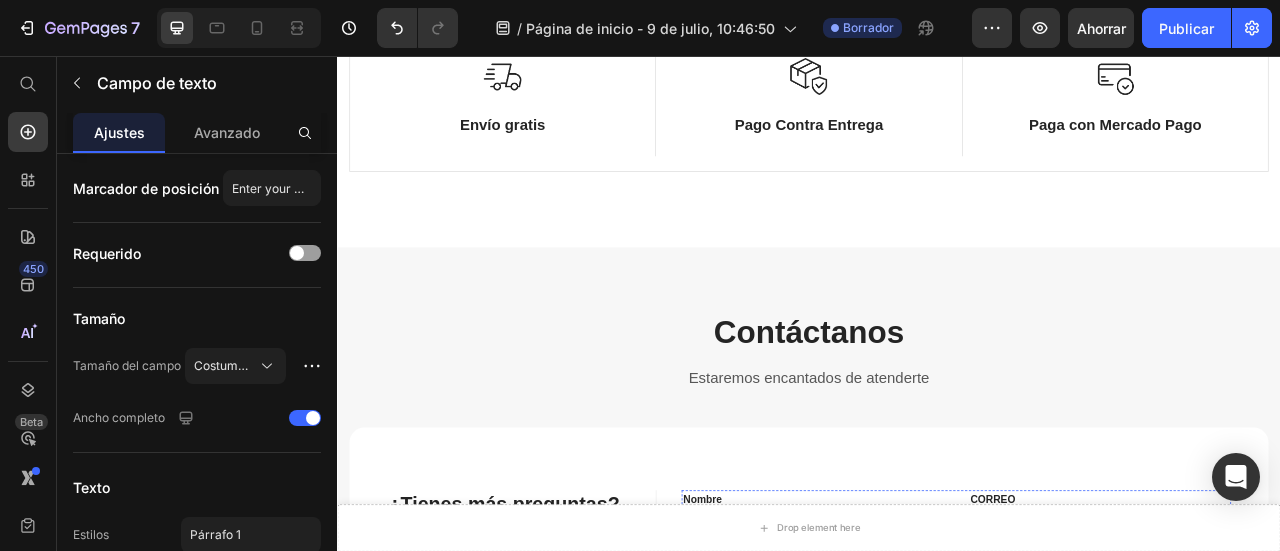 scroll, scrollTop: 7146, scrollLeft: 0, axis: vertical 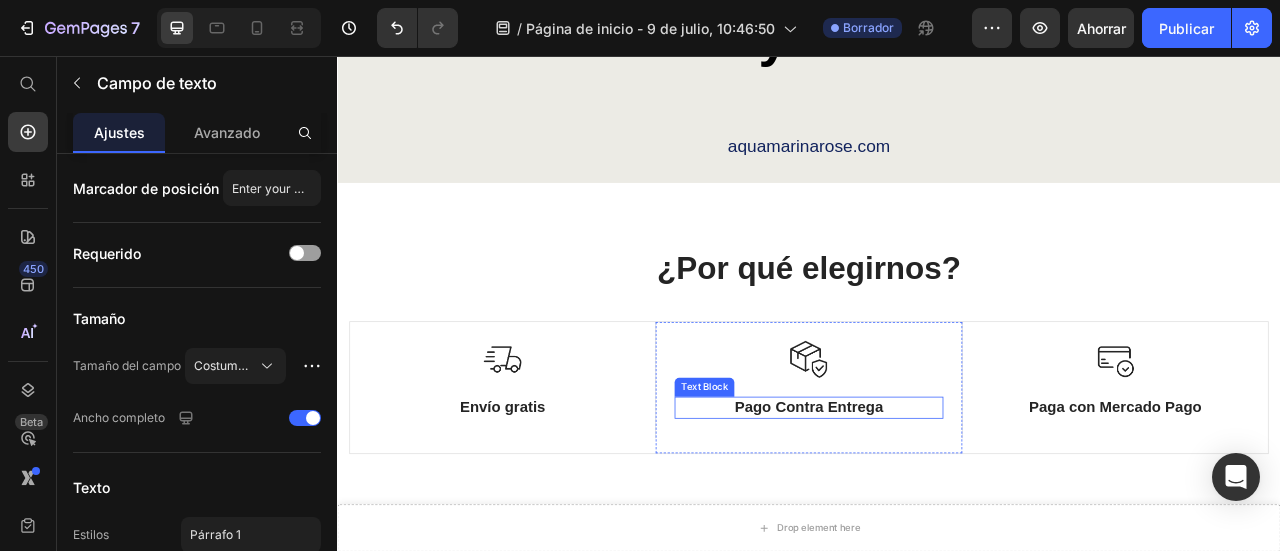 click on "Pago Contra Entrega" at bounding box center [936, 503] 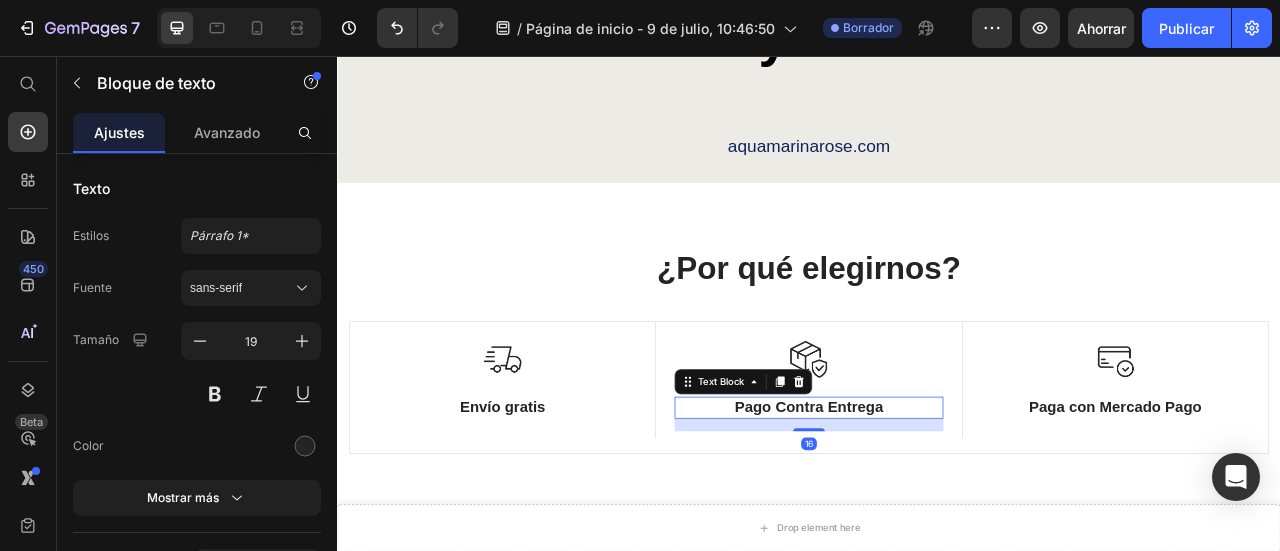 click on "Pago Contra Entrega" at bounding box center (936, 503) 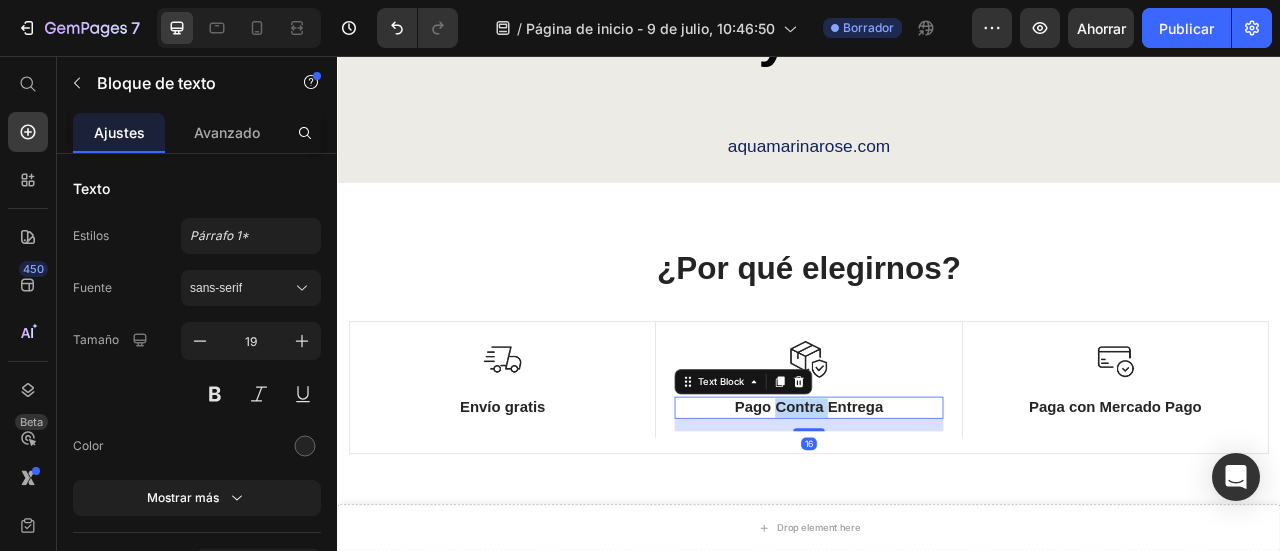 click on "Pago Contra Entrega" at bounding box center [936, 503] 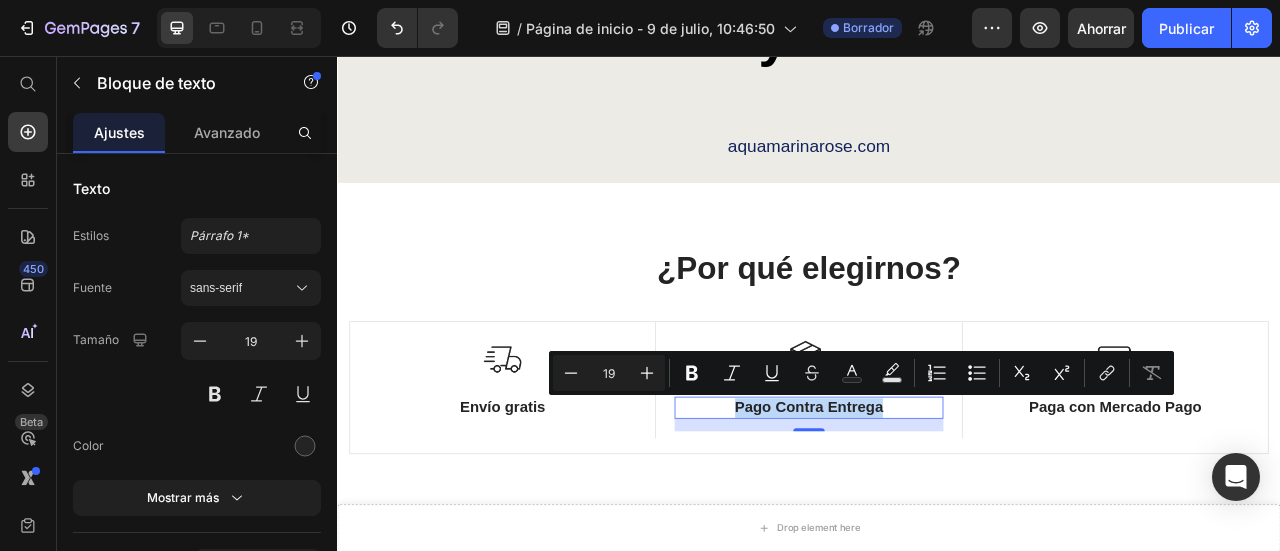 click on "Pago Contra Entrega" at bounding box center (936, 503) 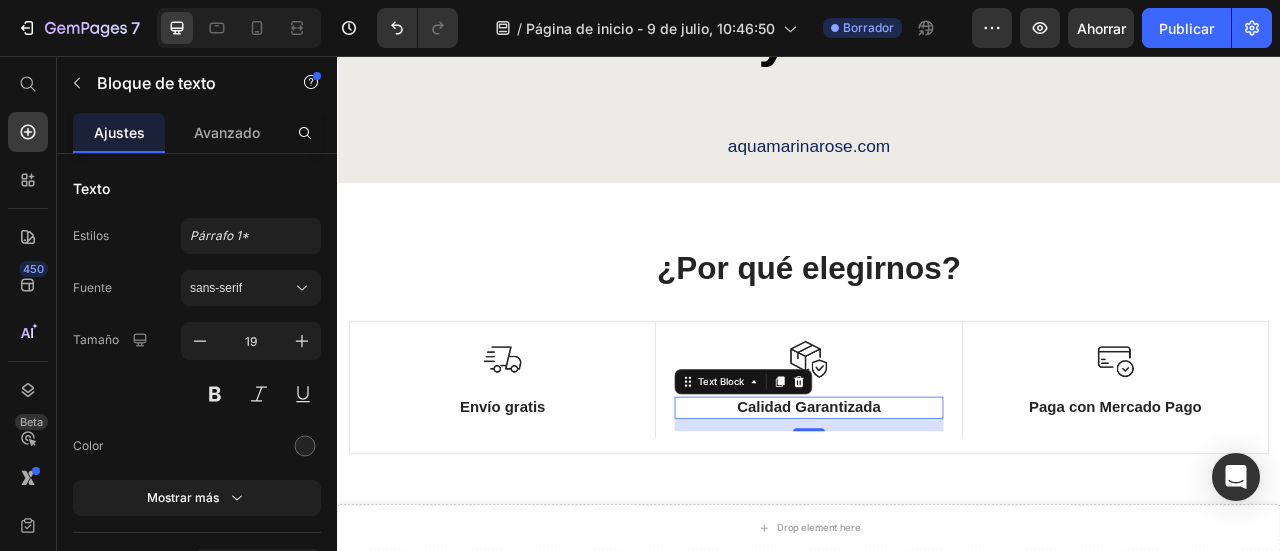 click on "Calidad Garantizada" at bounding box center (936, 503) 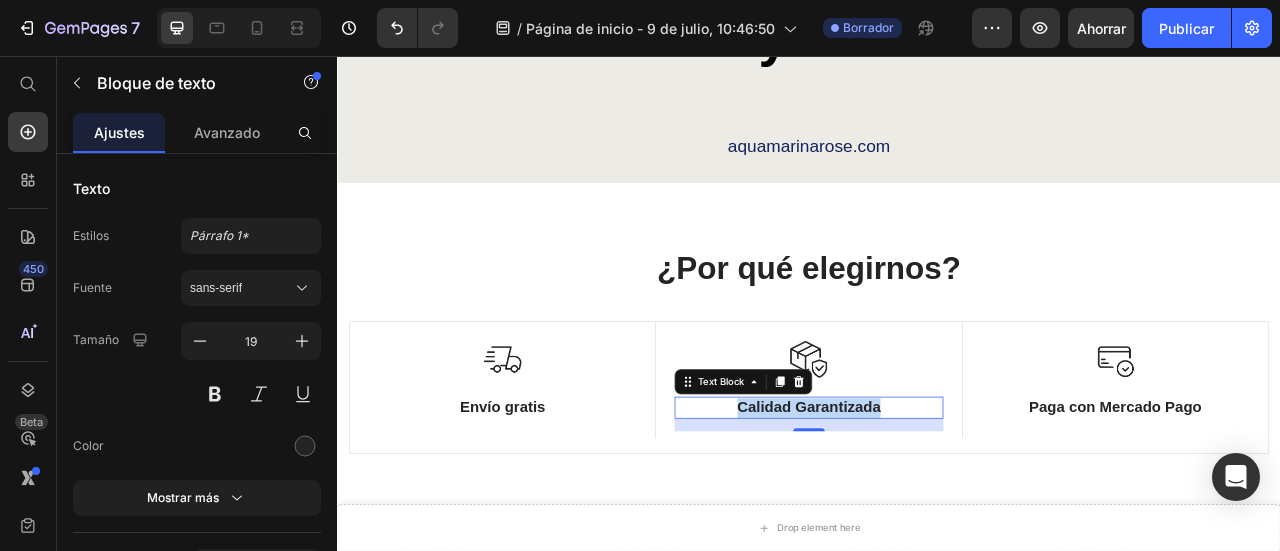 click on "Calidad Garantizada" at bounding box center (936, 503) 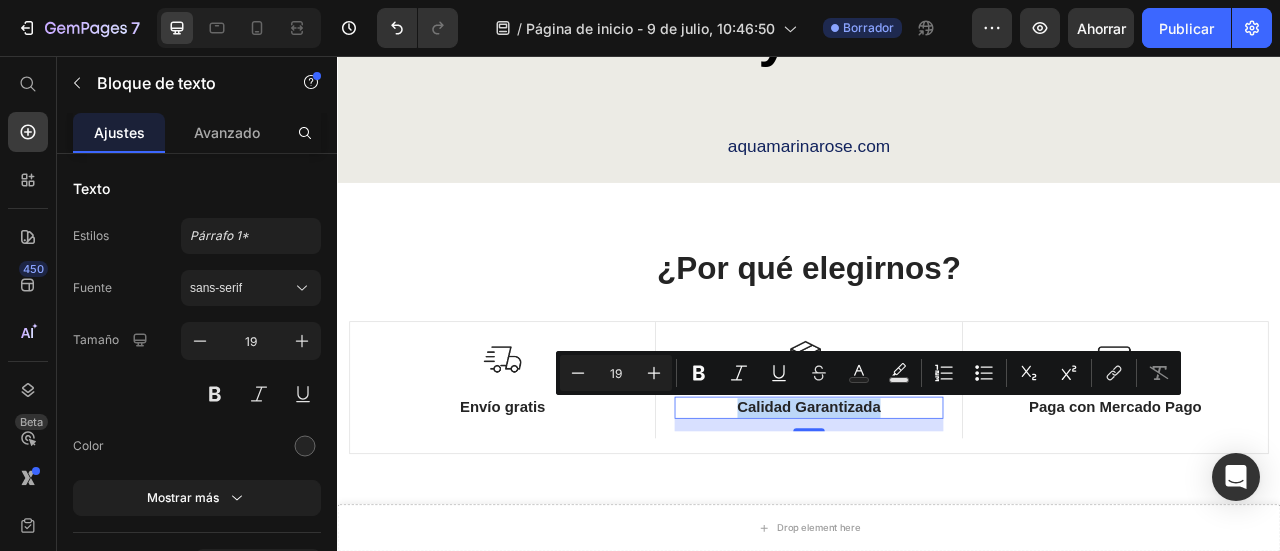 copy on "Calidad Garantizada" 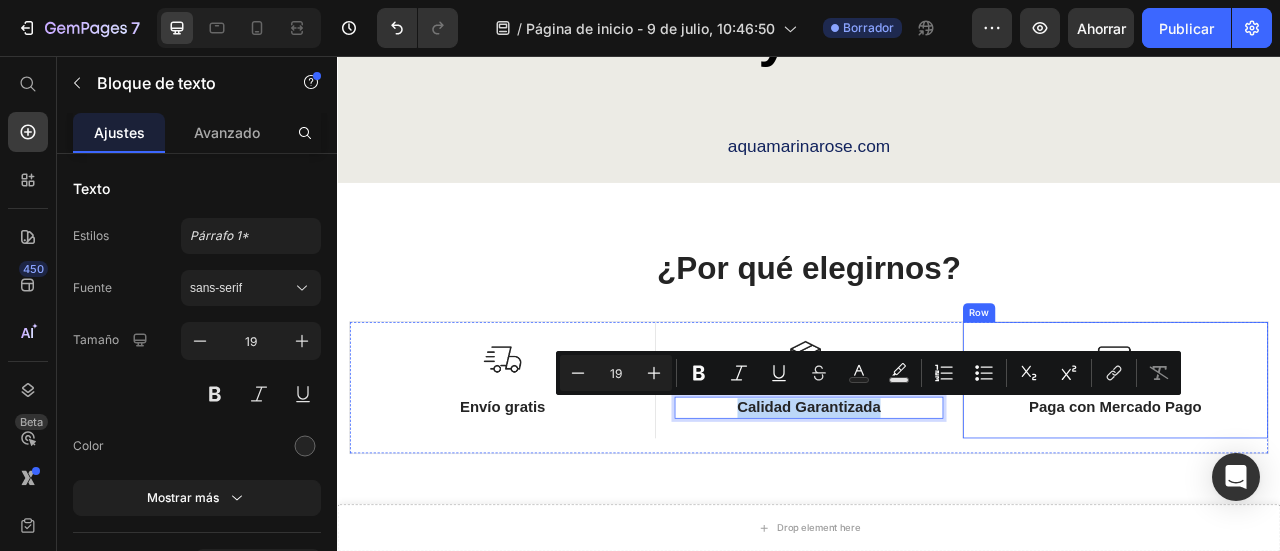click on "Paga con Mercado Pago" at bounding box center [1327, 503] 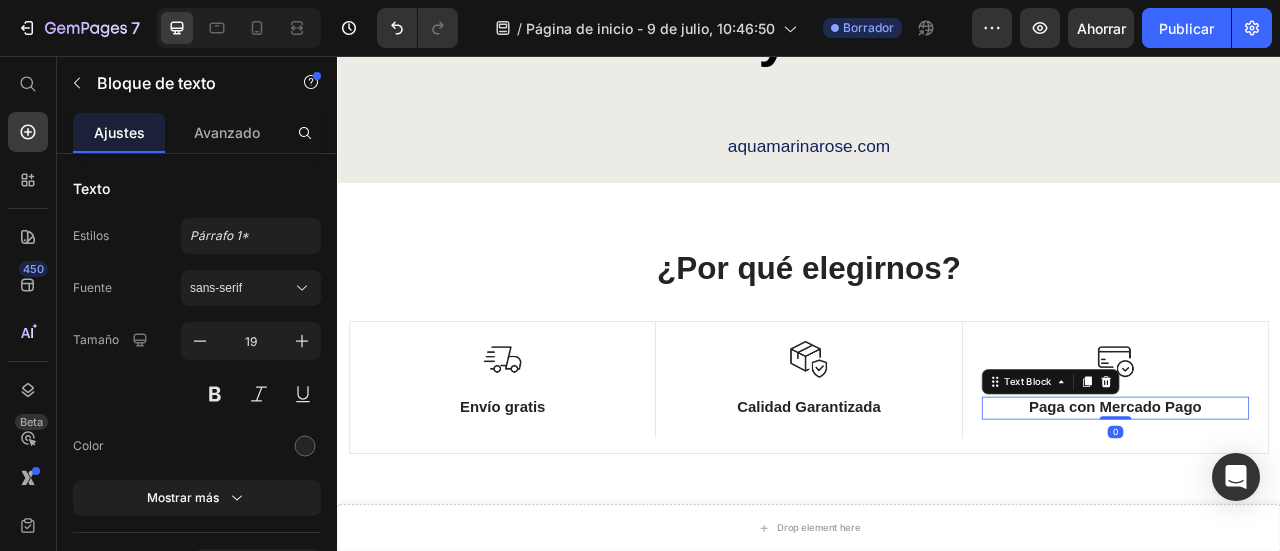 click on "Paga con Mercado Pago" at bounding box center (1327, 503) 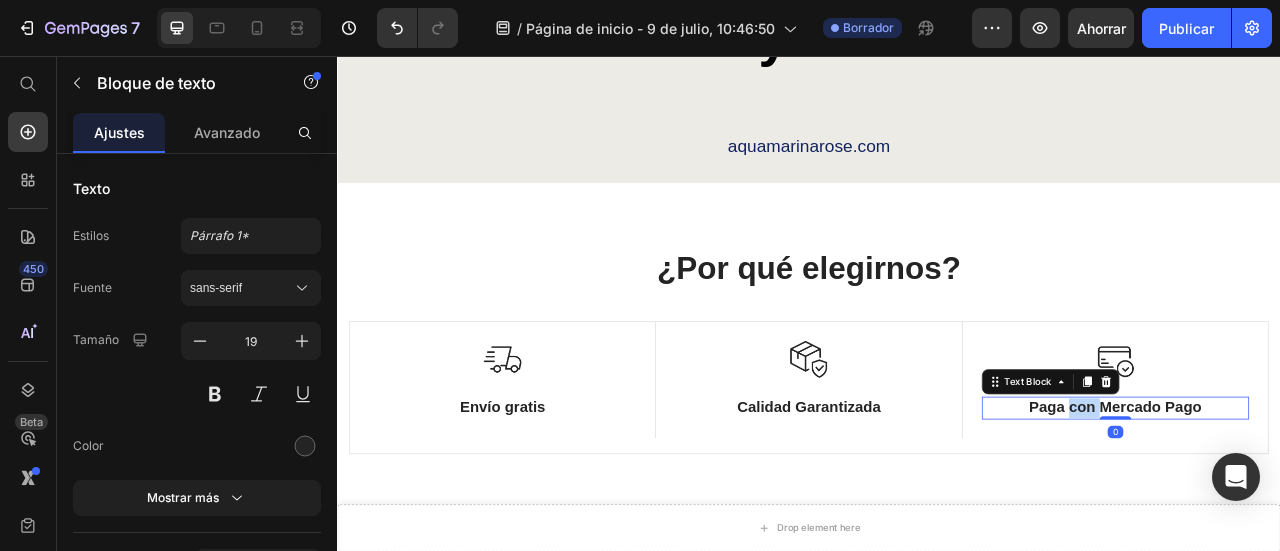 click on "Paga con Mercado Pago" at bounding box center (1327, 503) 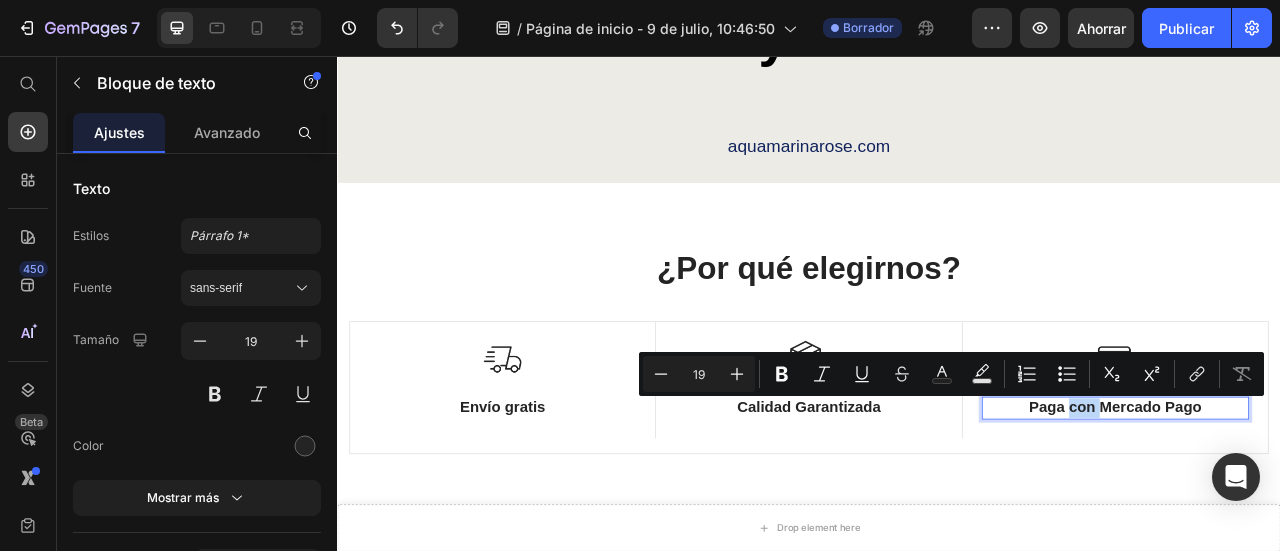 click on "Paga con Mercado Pago" at bounding box center (1327, 503) 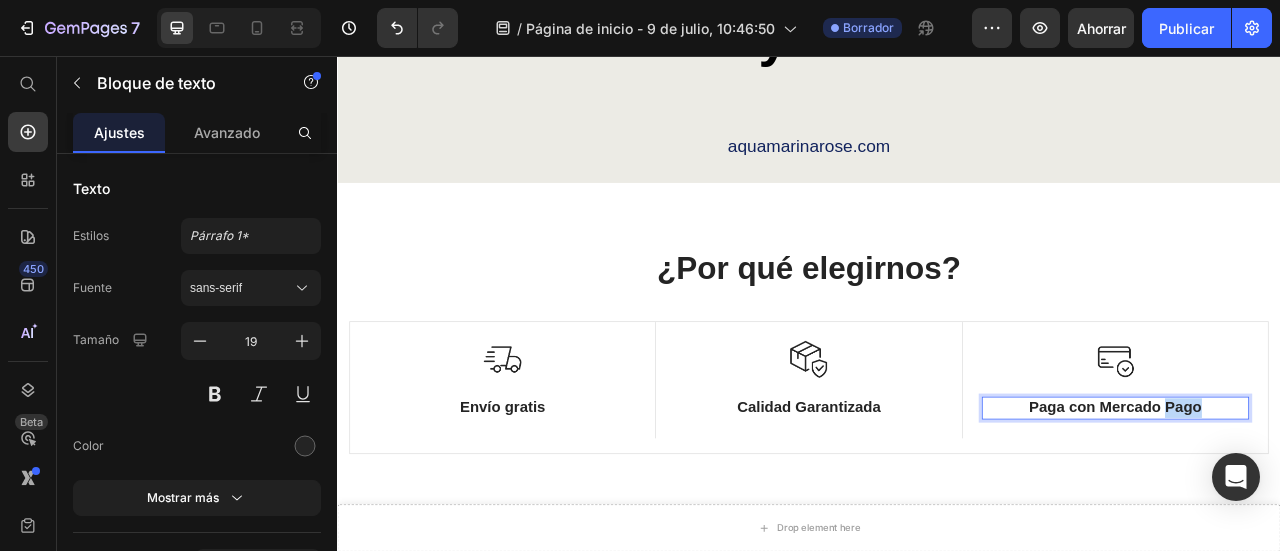 click on "Paga con Mercado Pago" at bounding box center (1327, 503) 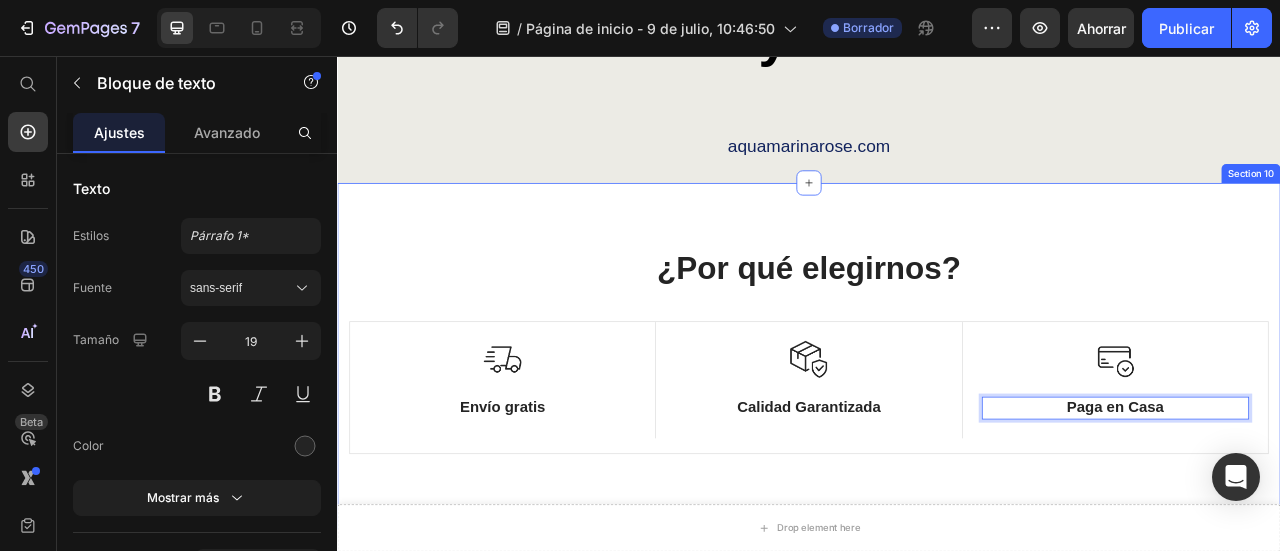 click on "¿Por qué elegirnos? Heading Row Image Envío gratis Text Block Row Image Calidad Garantizada Text Block Text block Row Image Paga en Casa Text Block   0 Row Row Image Free Shipping Text Block Free shipping on any order of $150  or more. Text block Row Image Full Refund Text Block If your product aren’t perfect, return them for a full refund Text block Row Image Secure Online Payment Text Block secure payment worldwide Text block Row Row" at bounding box center [937, 438] 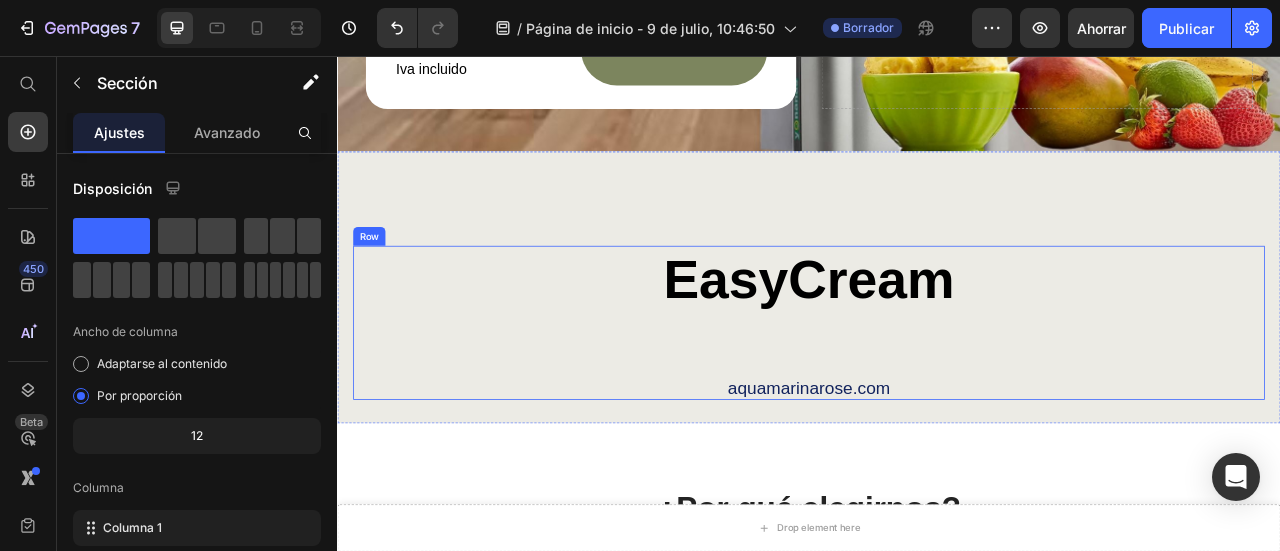 scroll, scrollTop: 6546, scrollLeft: 0, axis: vertical 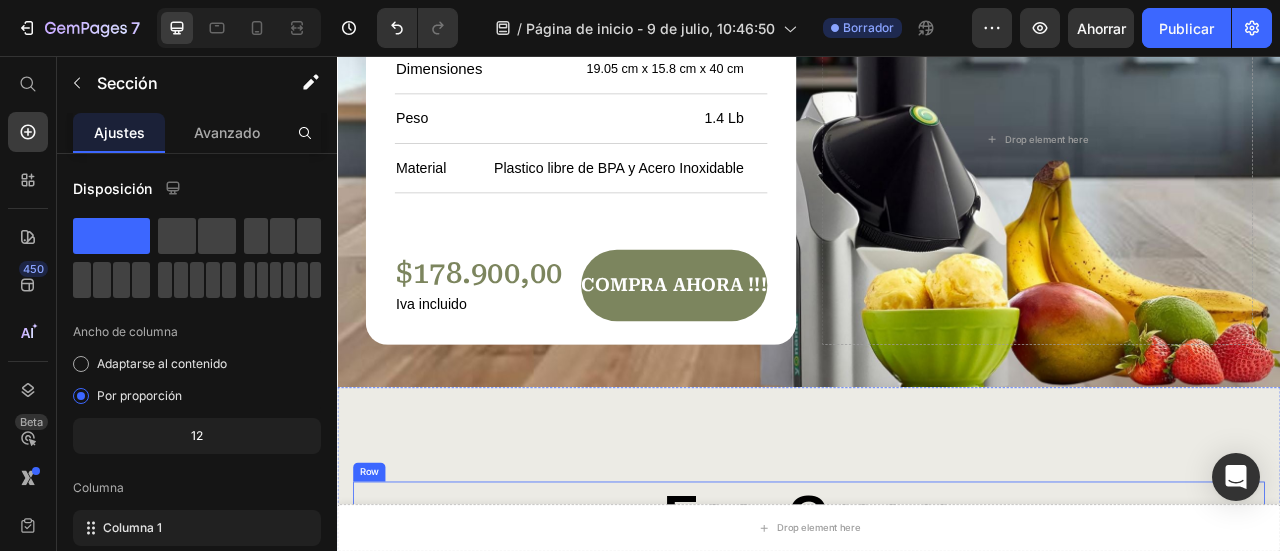 click on "Especificaciones Heading Dimensiones Text Block 19.05 cm x 15.8 cm x 40 cm Text Block Row Peso Text Block 1.4 Lb Text Block Row Material Text Block Plastico libre de BPA y Acero Inoxidable Text Block Row Row $178.900,00 Product Price Iva incluido Text Block Compra Ahora !!! Add to Cart Row Product Row" at bounding box center [647, 162] 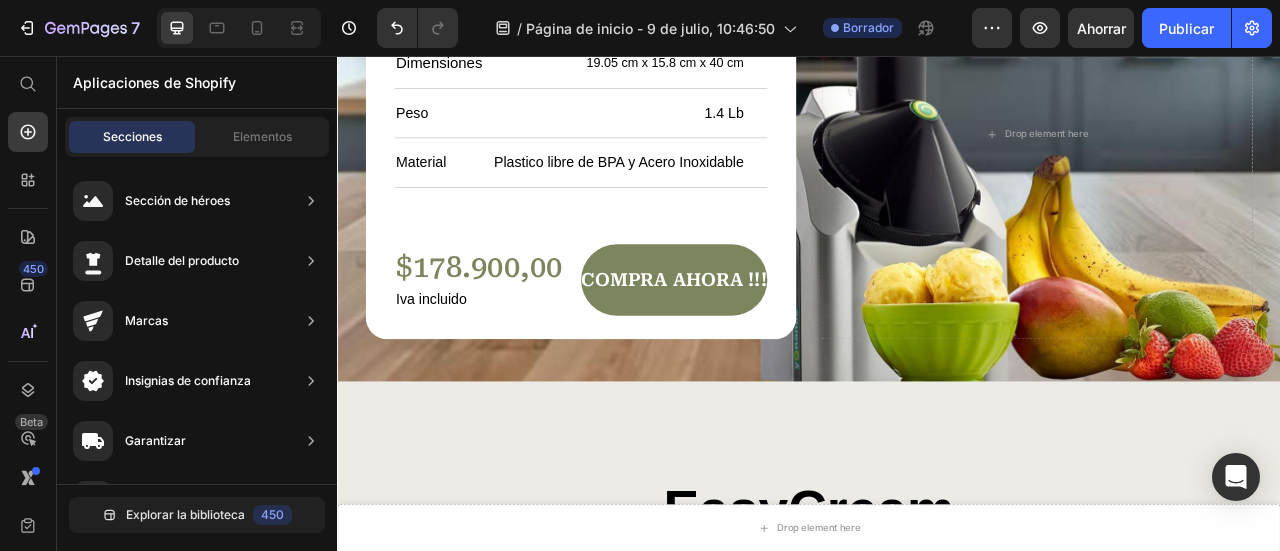click on "Aplicaciones de Shopify" at bounding box center [154, 82] 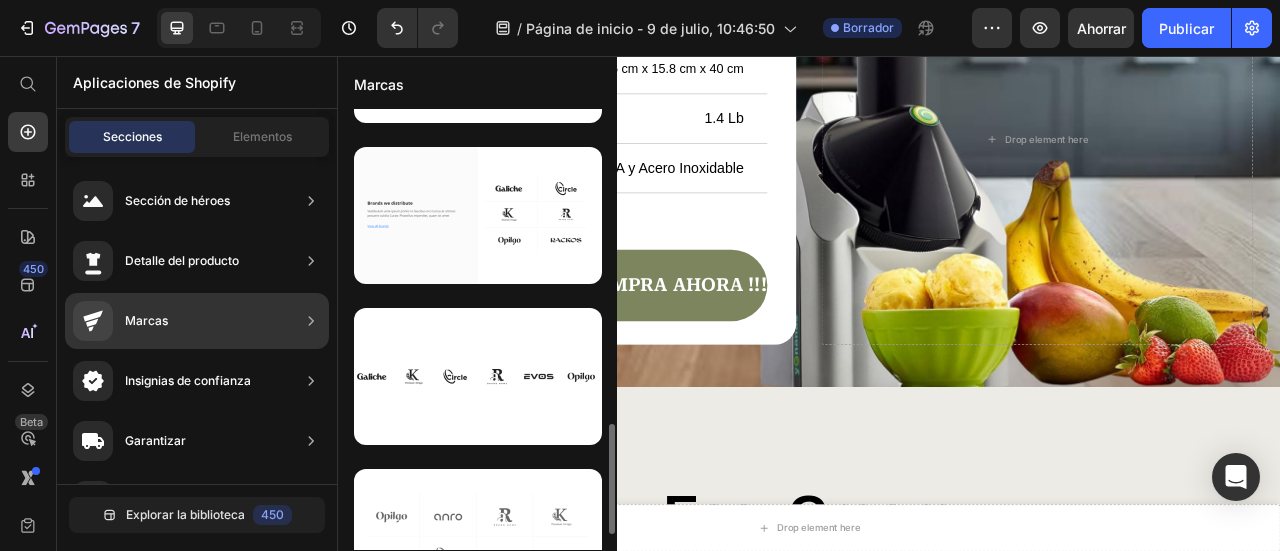 scroll, scrollTop: 1318, scrollLeft: 0, axis: vertical 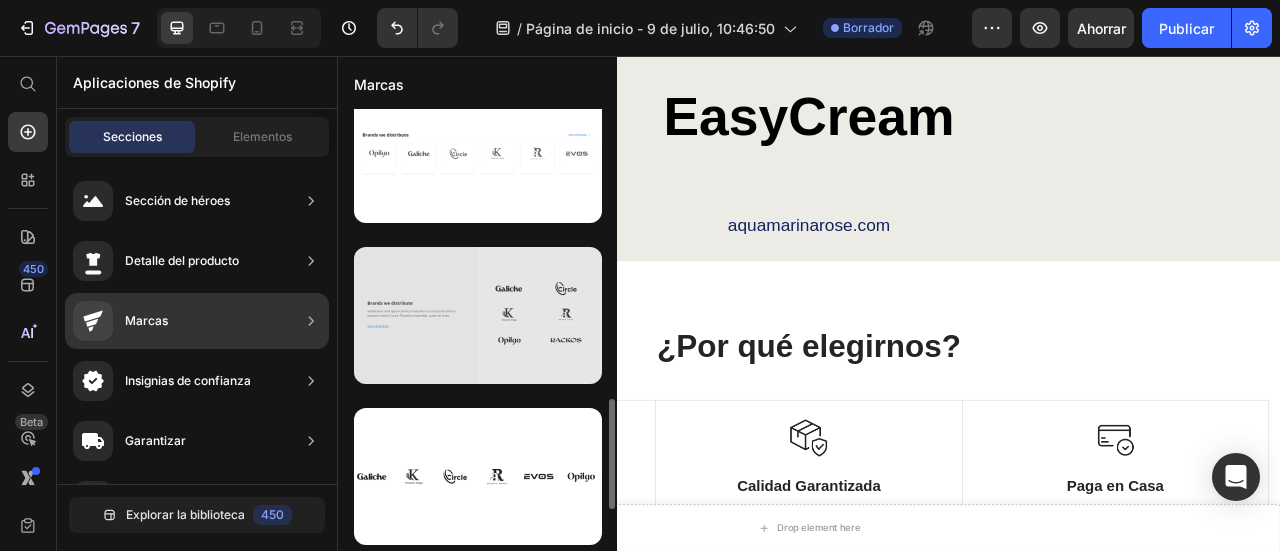 click at bounding box center [478, 315] 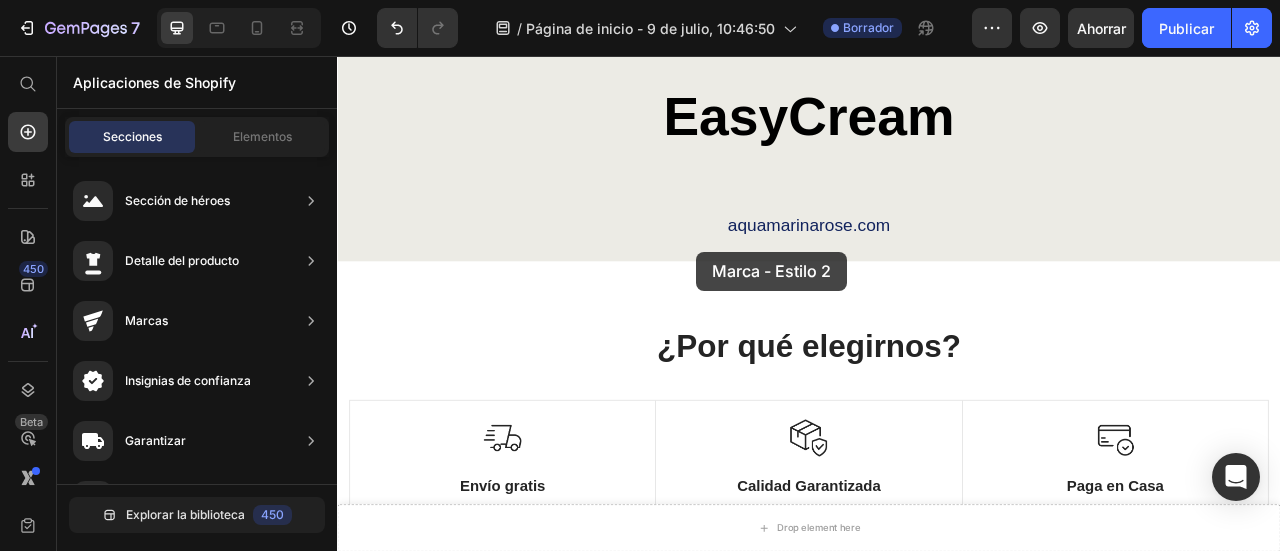drag, startPoint x: 806, startPoint y: 367, endPoint x: 794, endPoint y: 304, distance: 64.132675 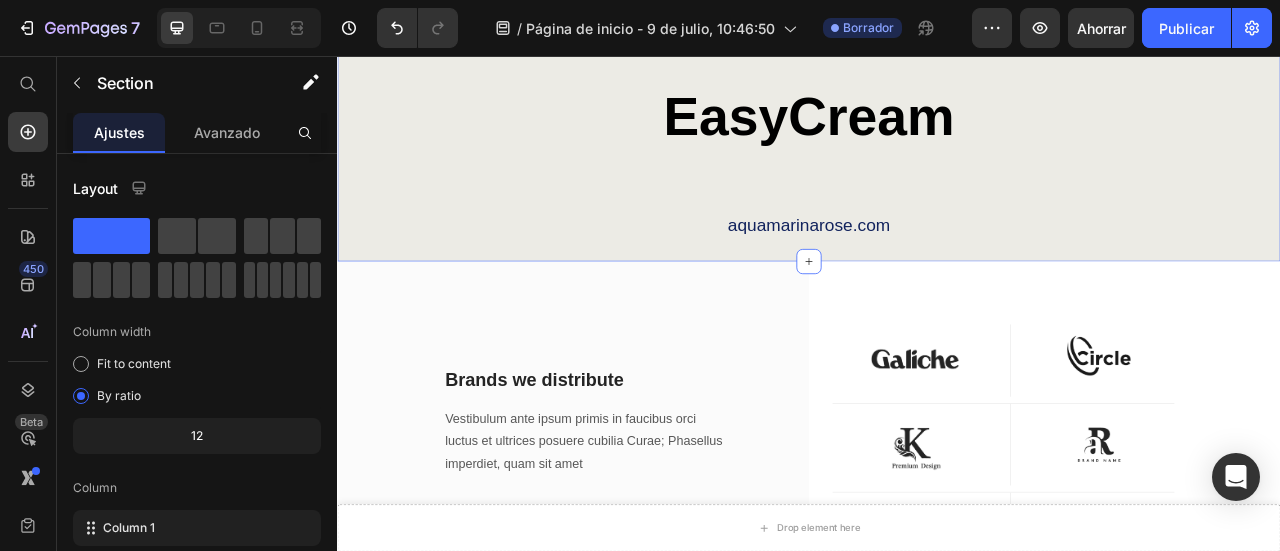 click on "EasyCream Heading aquamarinarose.com Text Block Row Section 9" at bounding box center [937, 143] 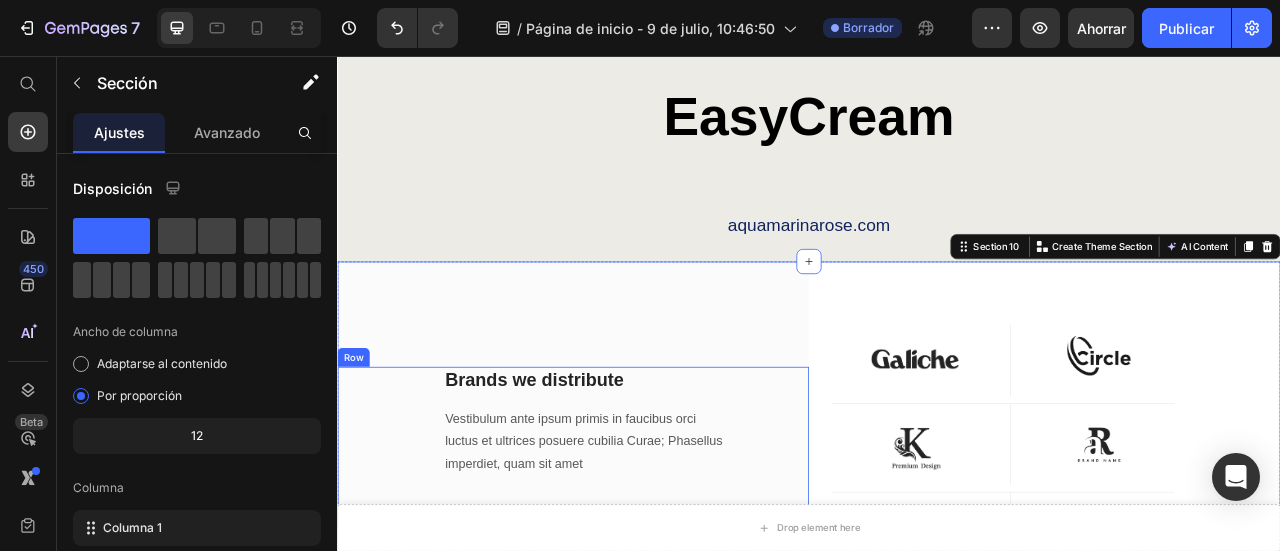 scroll, scrollTop: 7246, scrollLeft: 0, axis: vertical 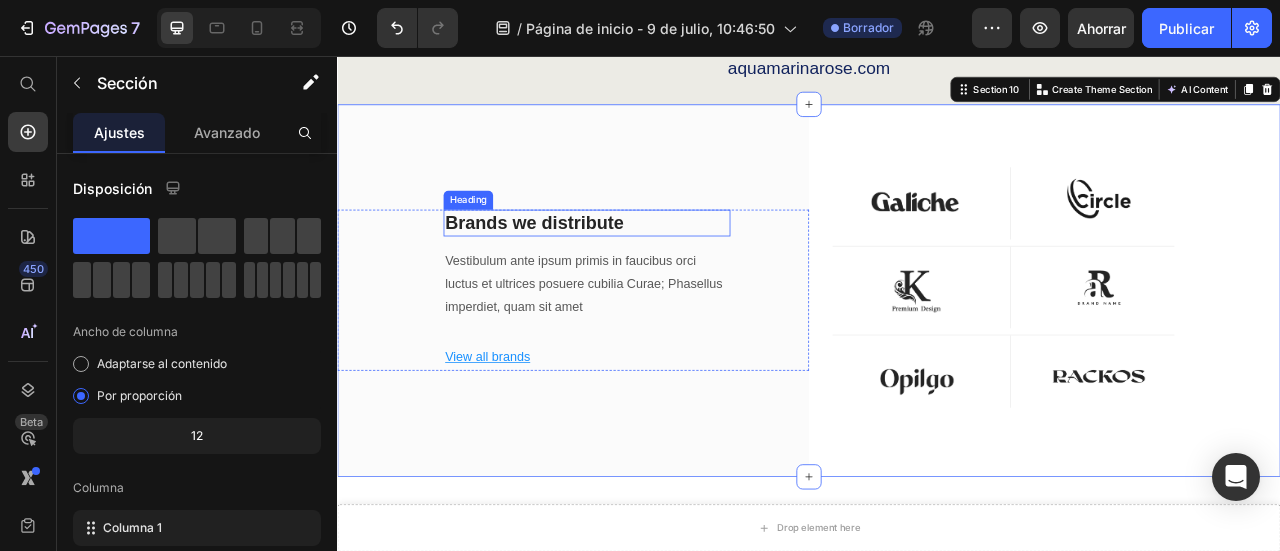 click on "Brands we distribute" at bounding box center (654, 268) 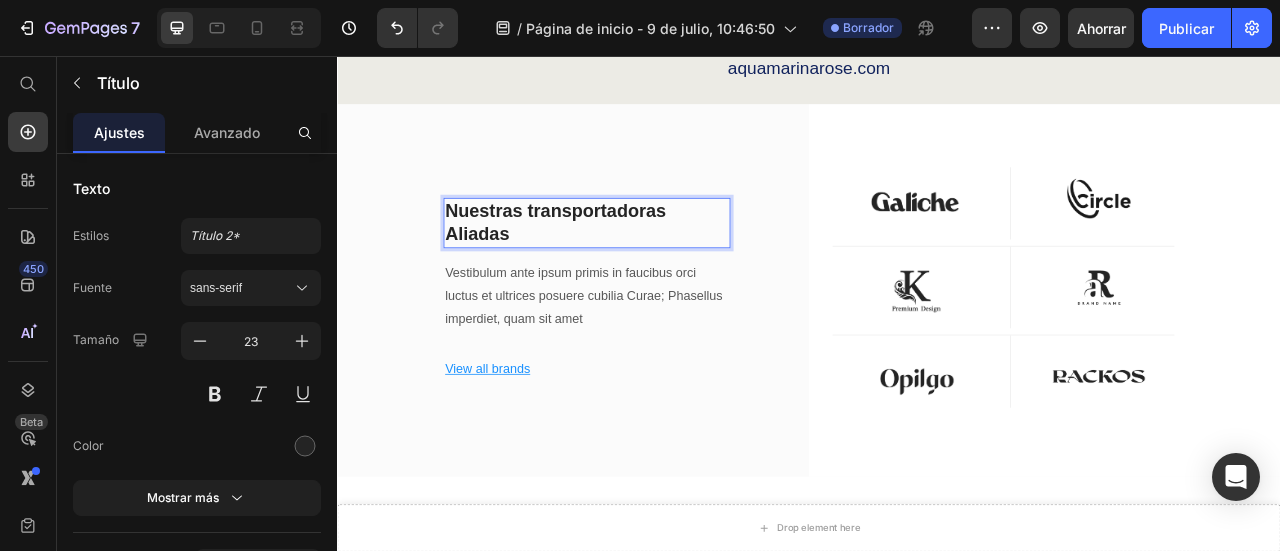 scroll, scrollTop: 7231, scrollLeft: 0, axis: vertical 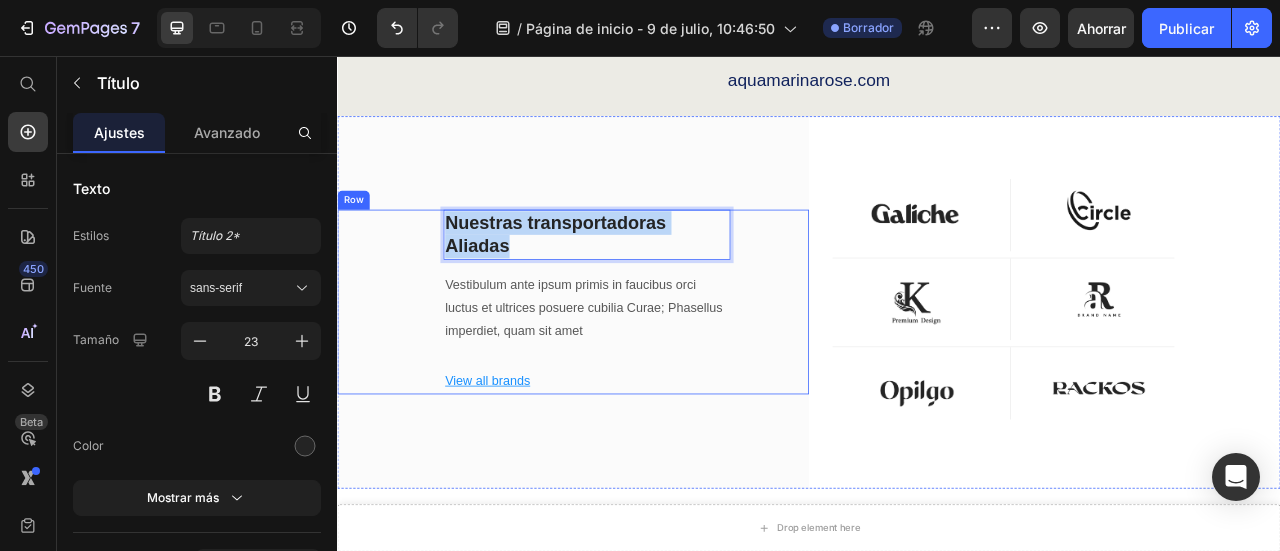 drag, startPoint x: 573, startPoint y: 286, endPoint x: 463, endPoint y: 261, distance: 112.805145 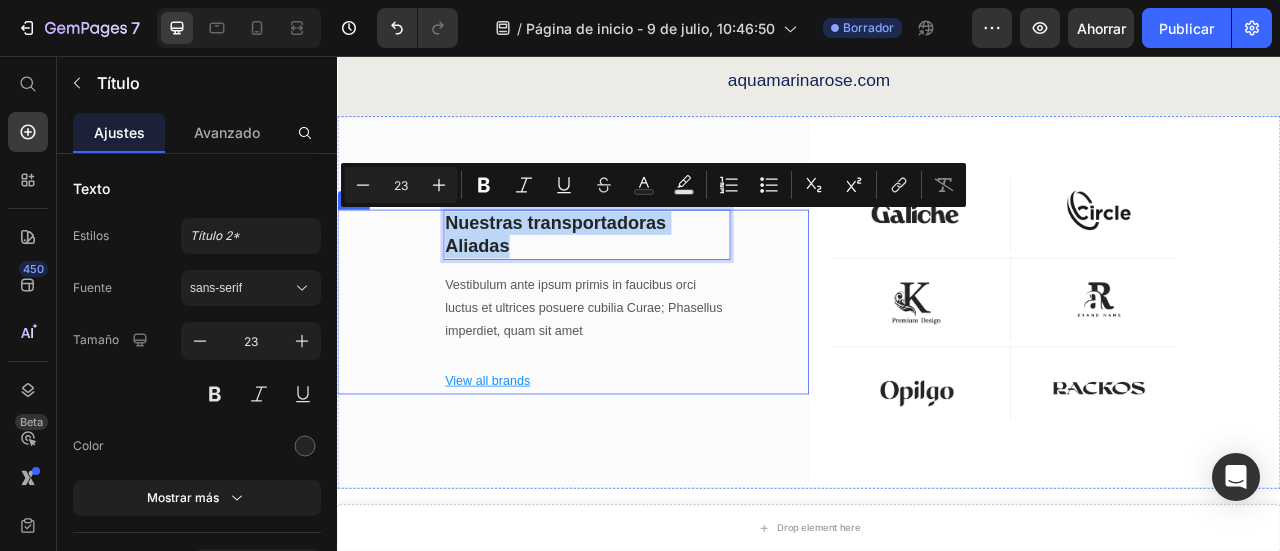 copy on "Nuestras transportadoras Aliadas" 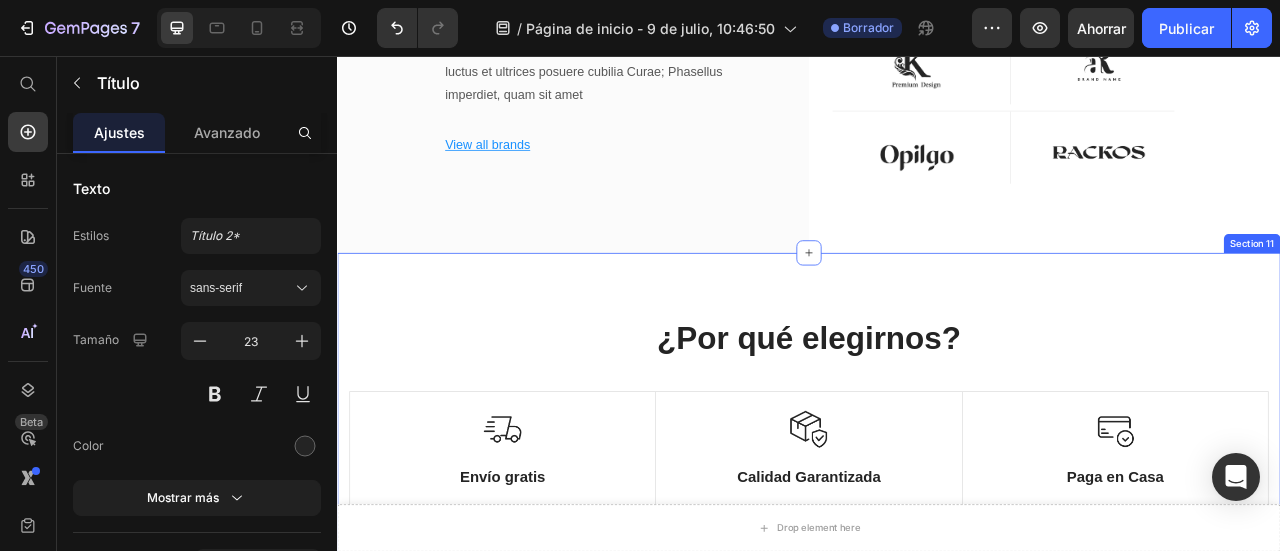 scroll, scrollTop: 7731, scrollLeft: 0, axis: vertical 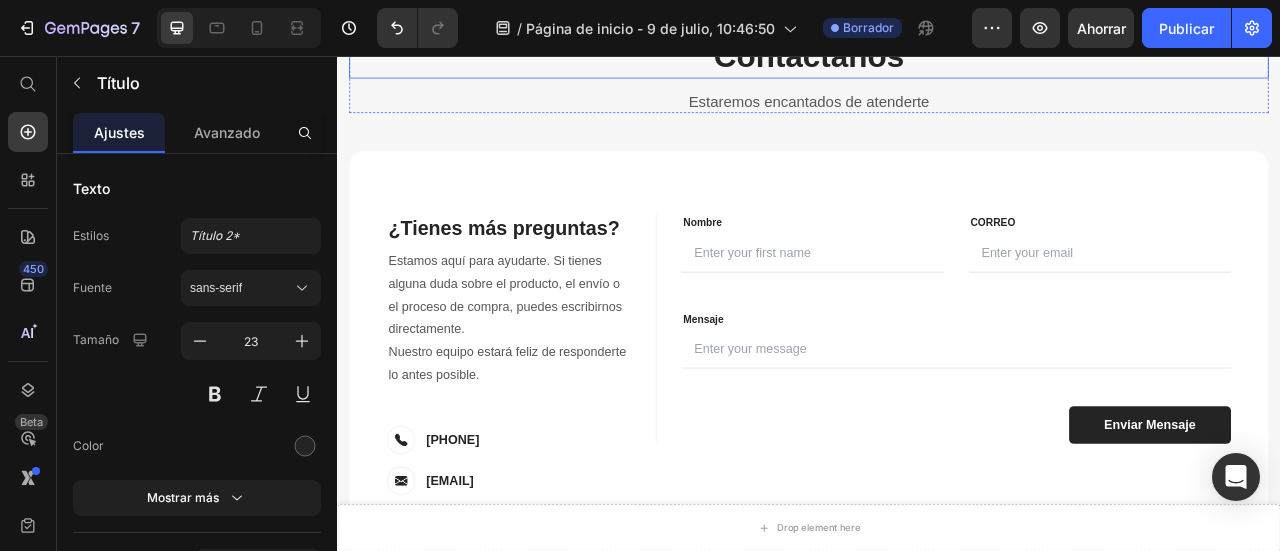 type on "16" 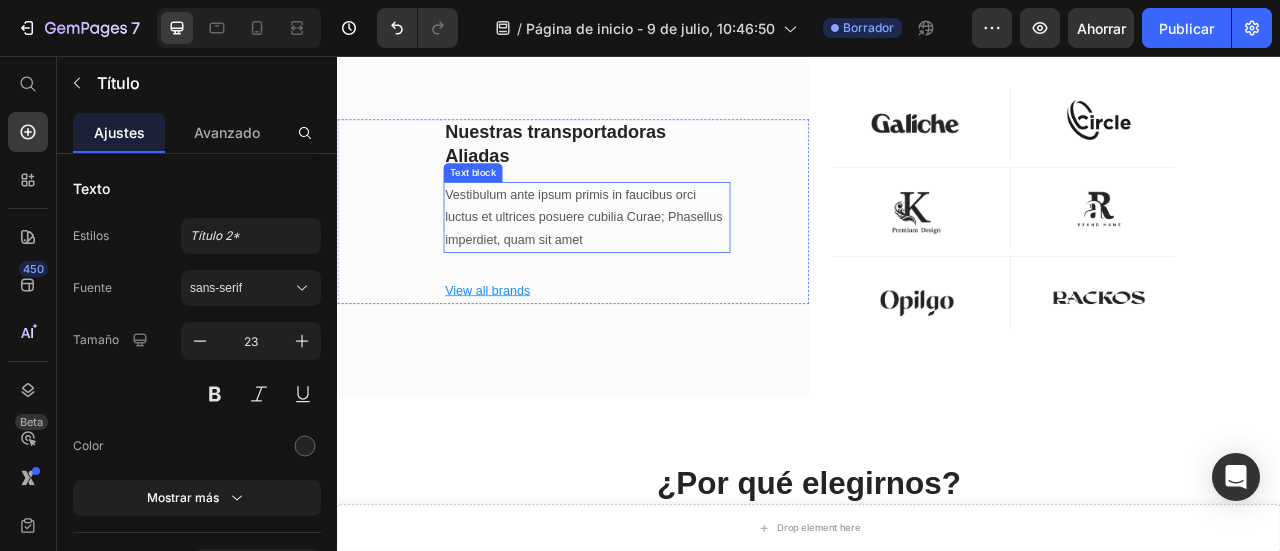 scroll, scrollTop: 7431, scrollLeft: 0, axis: vertical 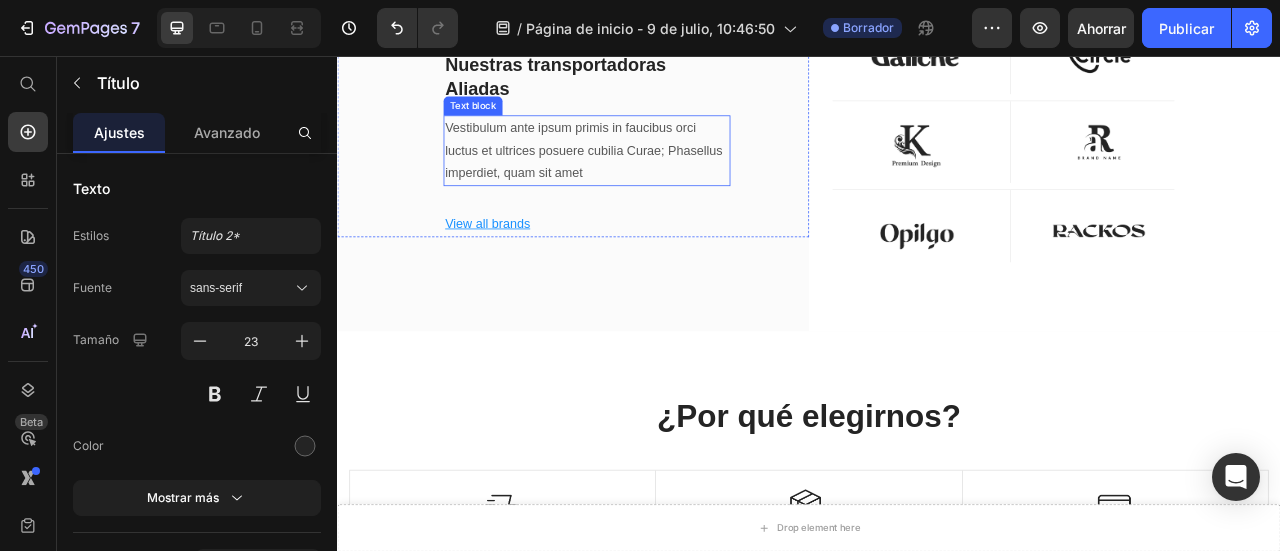 click on "Vestibulum ante ipsum primis in faucibus orci luctus et ultrices posuere cubilia Curae; Phasellus imperdiet, quam sit amet" at bounding box center (654, 176) 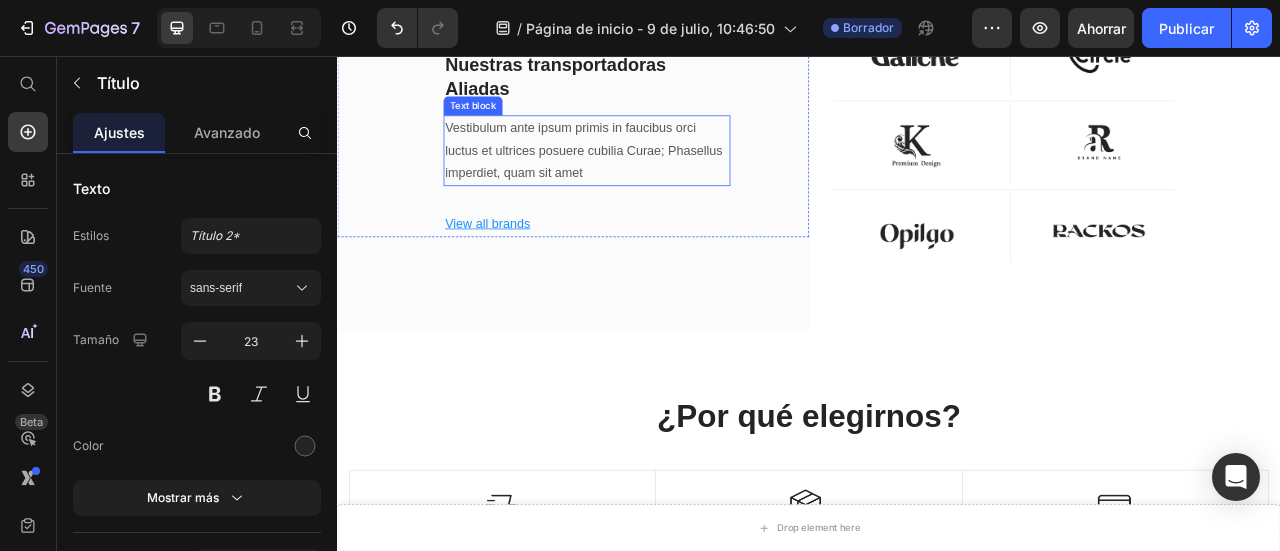 click on "Vestibulum ante ipsum primis in faucibus orci luctus et ultrices posuere cubilia Curae; Phasellus imperdiet, quam sit amet" at bounding box center (654, 176) 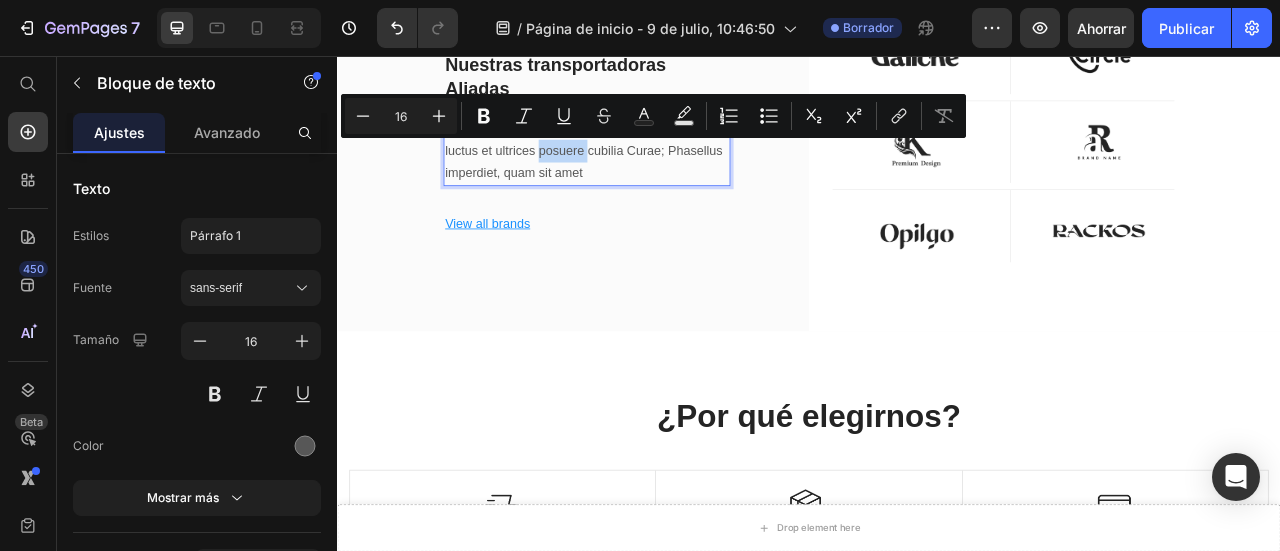 click on "Vestibulum ante ipsum primis in faucibus orci luctus et ultrices posuere cubilia Curae; Phasellus imperdiet, quam sit amet" at bounding box center [654, 176] 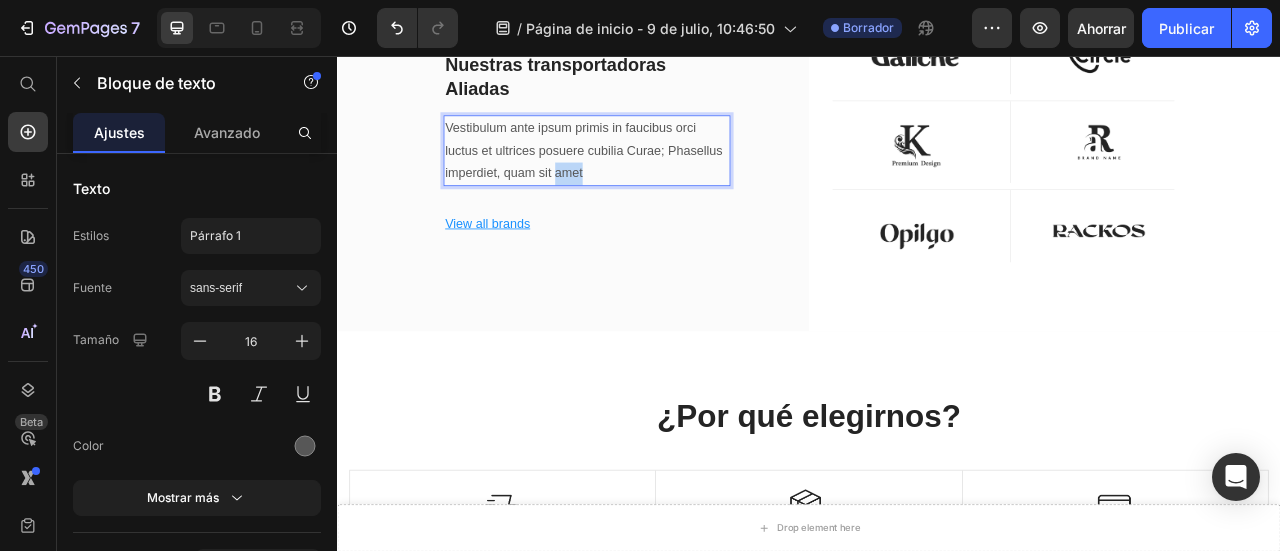 click on "Vestibulum ante ipsum primis in faucibus orci luctus et ultrices posuere cubilia Curae; Phasellus imperdiet, quam sit amet" at bounding box center (654, 176) 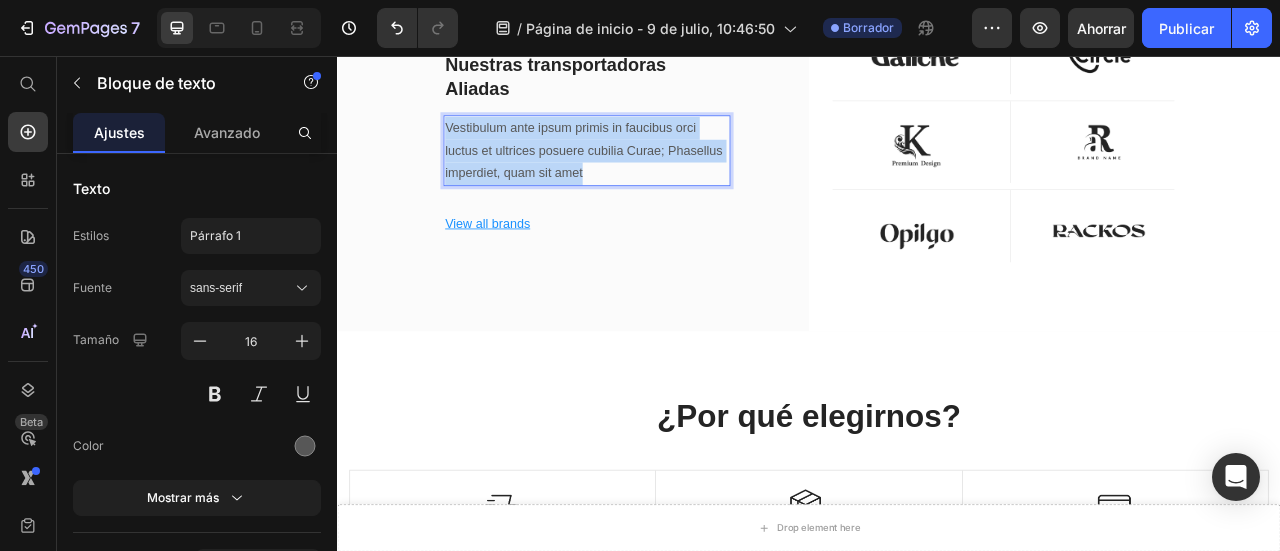 click on "Vestibulum ante ipsum primis in faucibus orci luctus et ultrices posuere cubilia Curae; Phasellus imperdiet, quam sit amet" at bounding box center [654, 176] 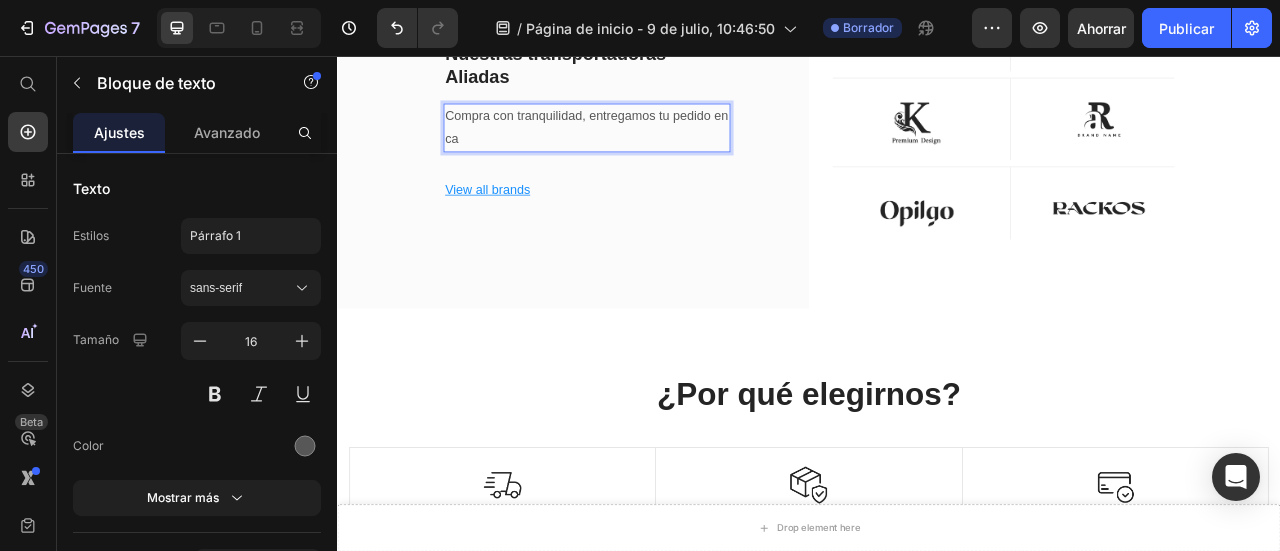 scroll, scrollTop: 7446, scrollLeft: 0, axis: vertical 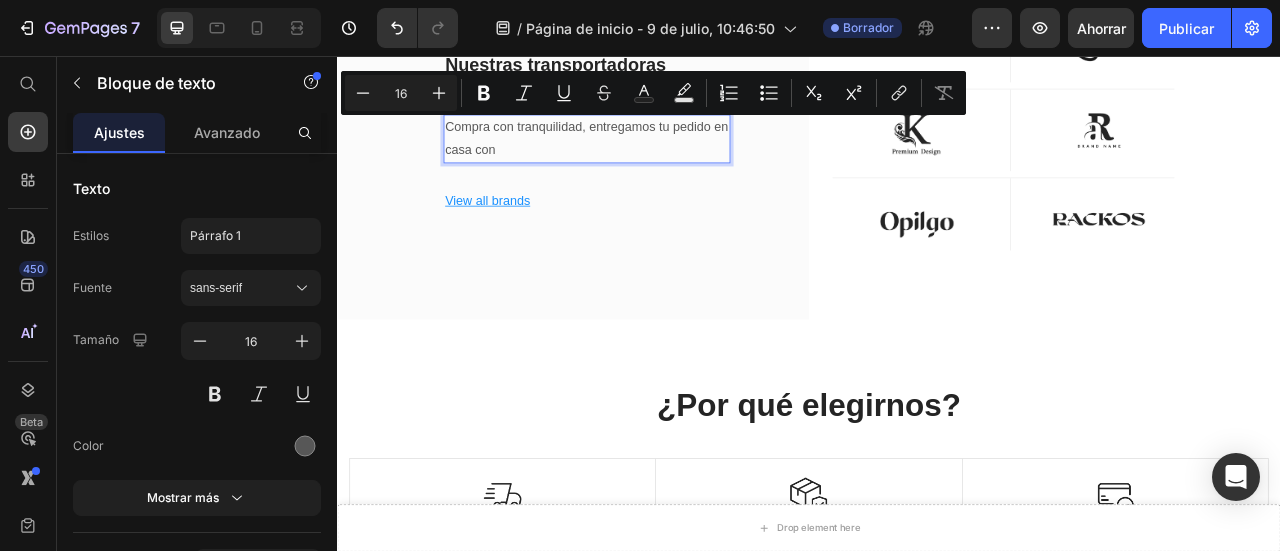 drag, startPoint x: 610, startPoint y: 177, endPoint x: 471, endPoint y: 148, distance: 141.99295 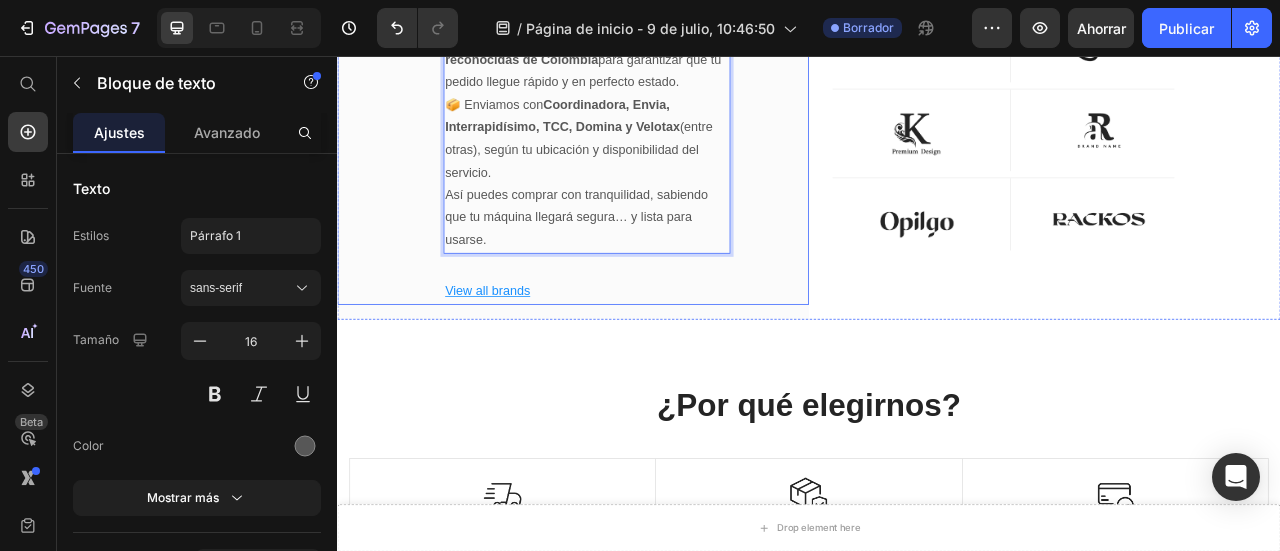 scroll, scrollTop: 7330, scrollLeft: 0, axis: vertical 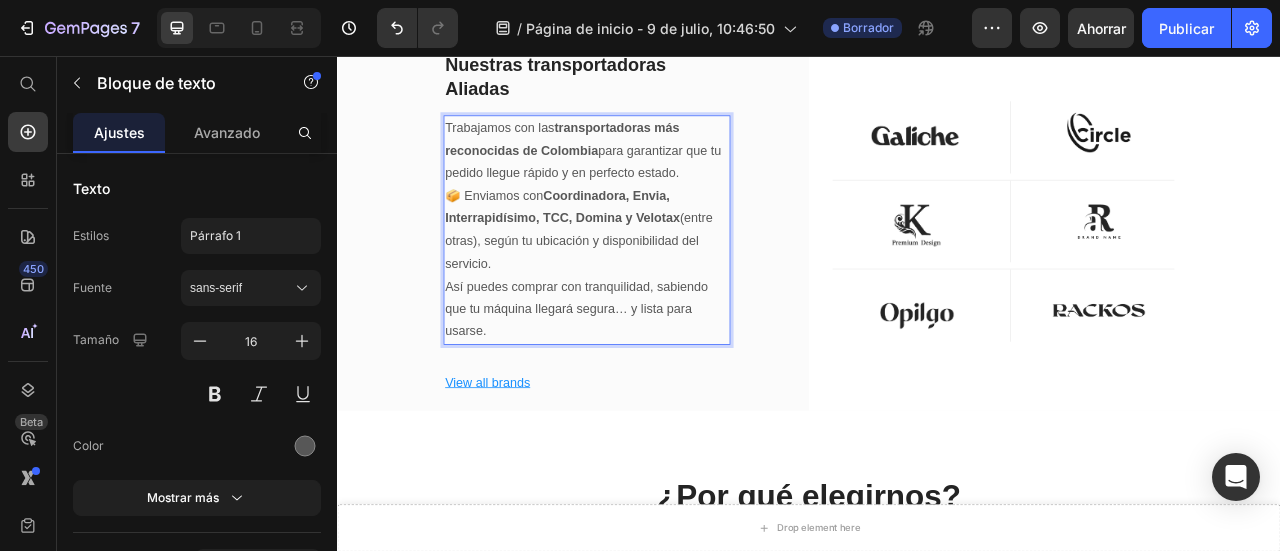 click on "📦 Enviamos con  Coordinadora, Envia, Interrapidísimo, TCC, Domina y Velotax  (entre otras), según tu ubicación y disponibilidad del servicio." at bounding box center [654, 277] 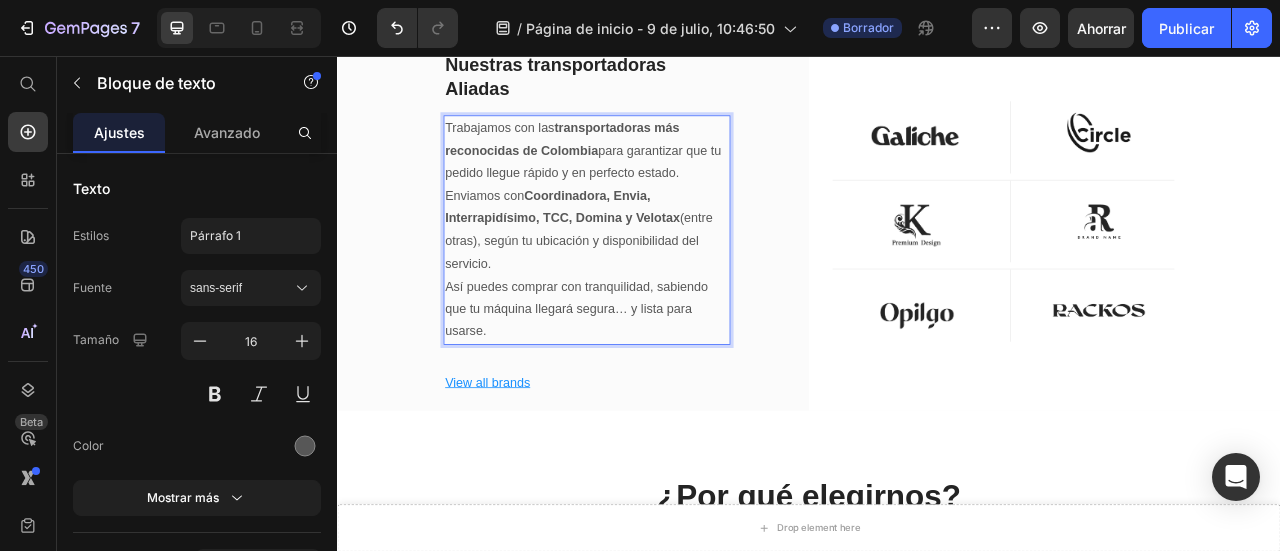 click on "Coordinadora, Envia, Interrapidísimo, TCC, Domina y Velotax" at bounding box center [623, 248] 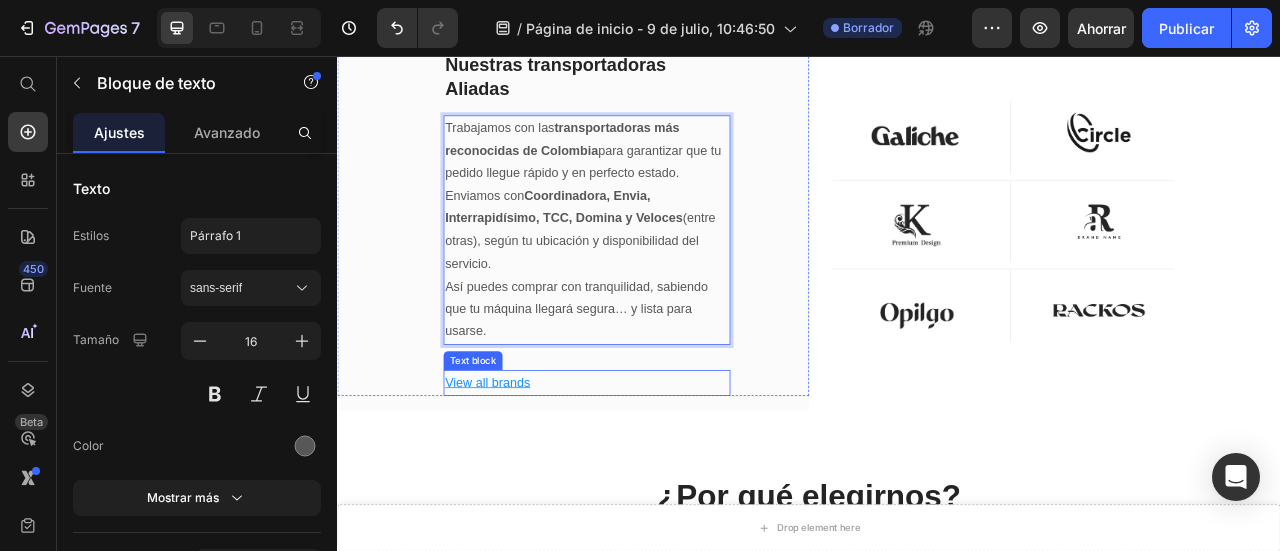 click on "View all brands" at bounding box center [654, 471] 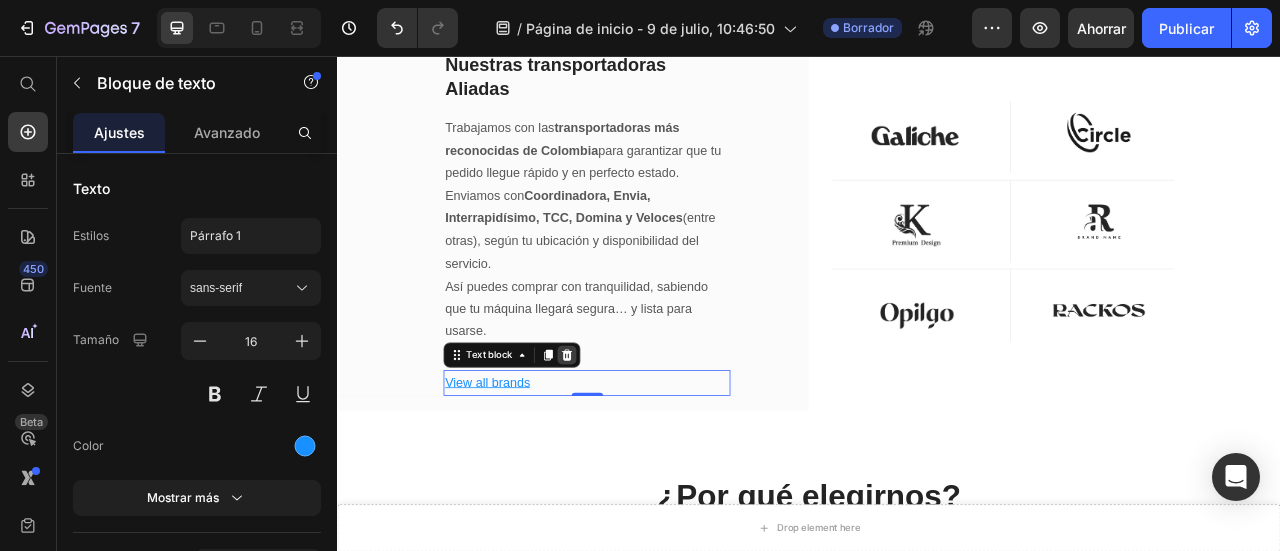 click 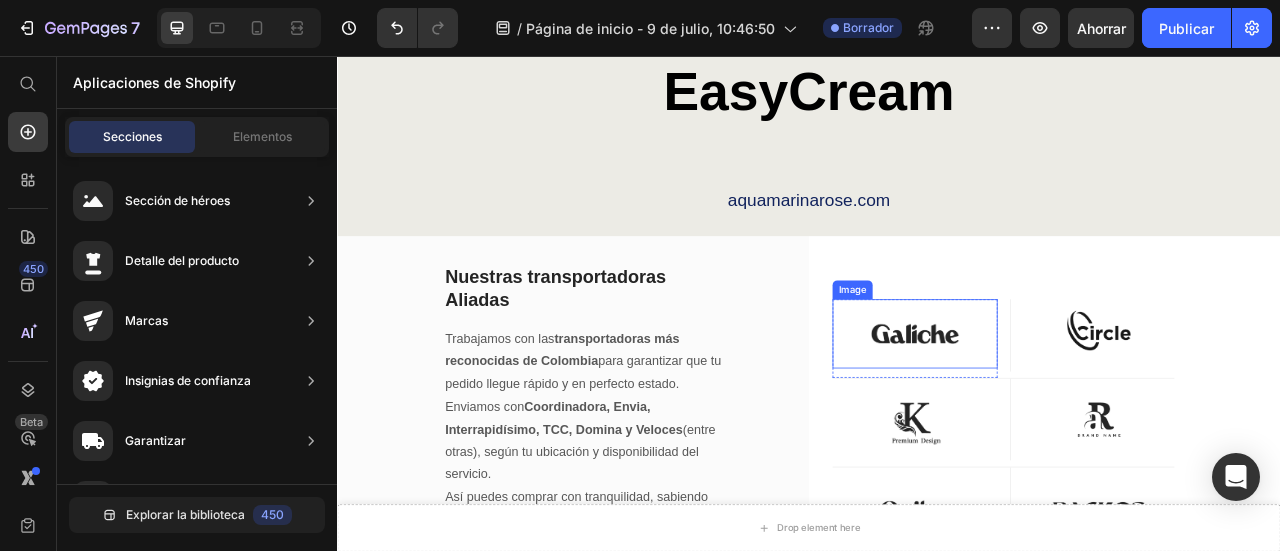 scroll, scrollTop: 7047, scrollLeft: 0, axis: vertical 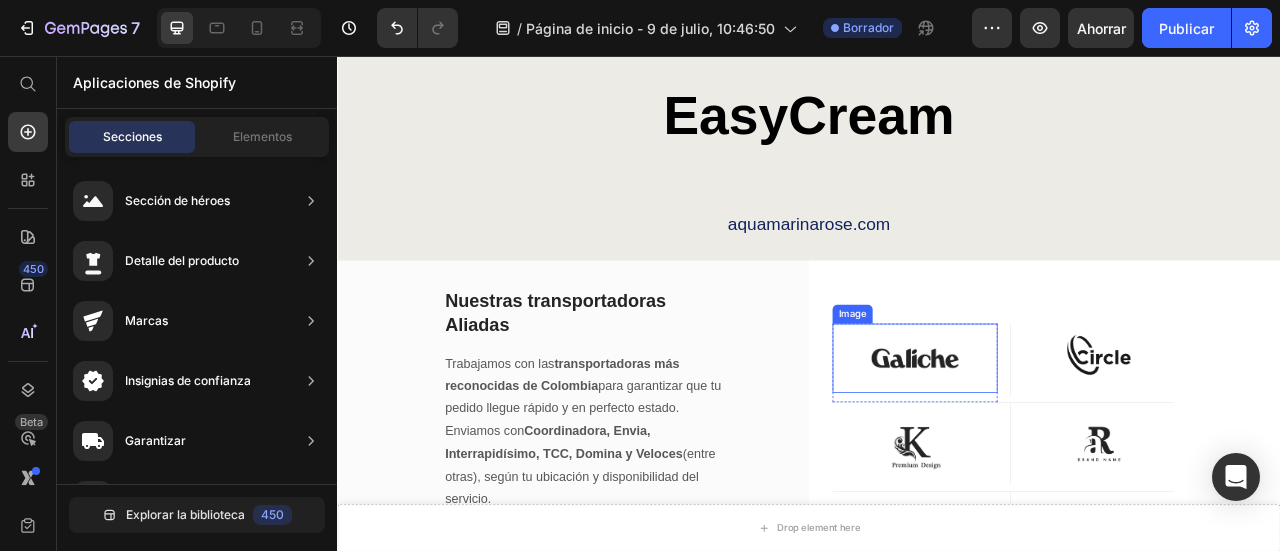 click at bounding box center (1072, 440) 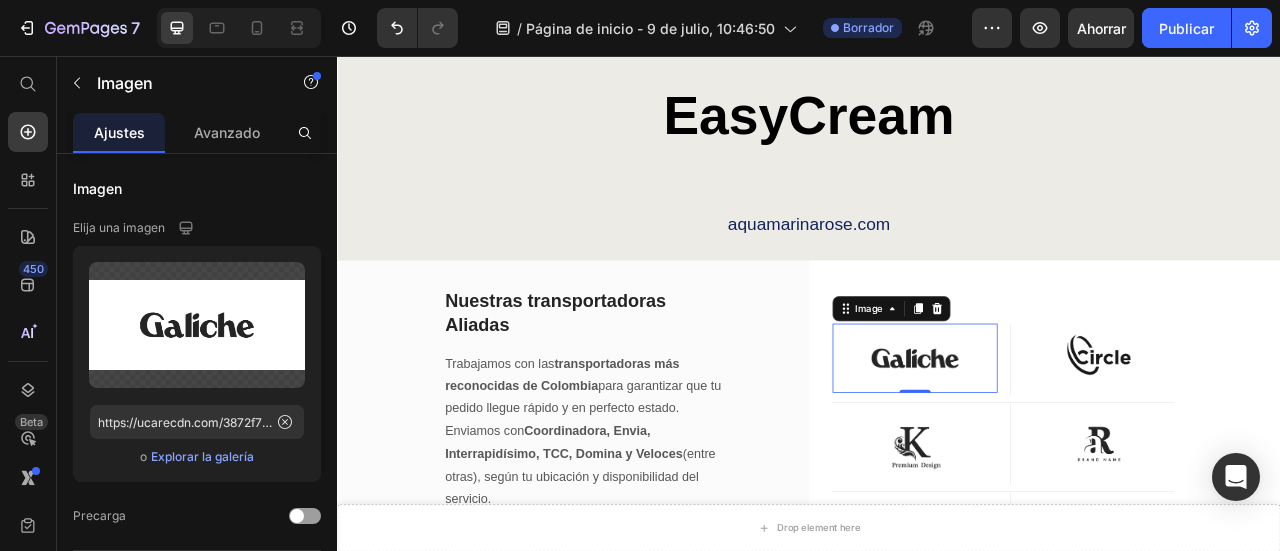 click at bounding box center (1072, 440) 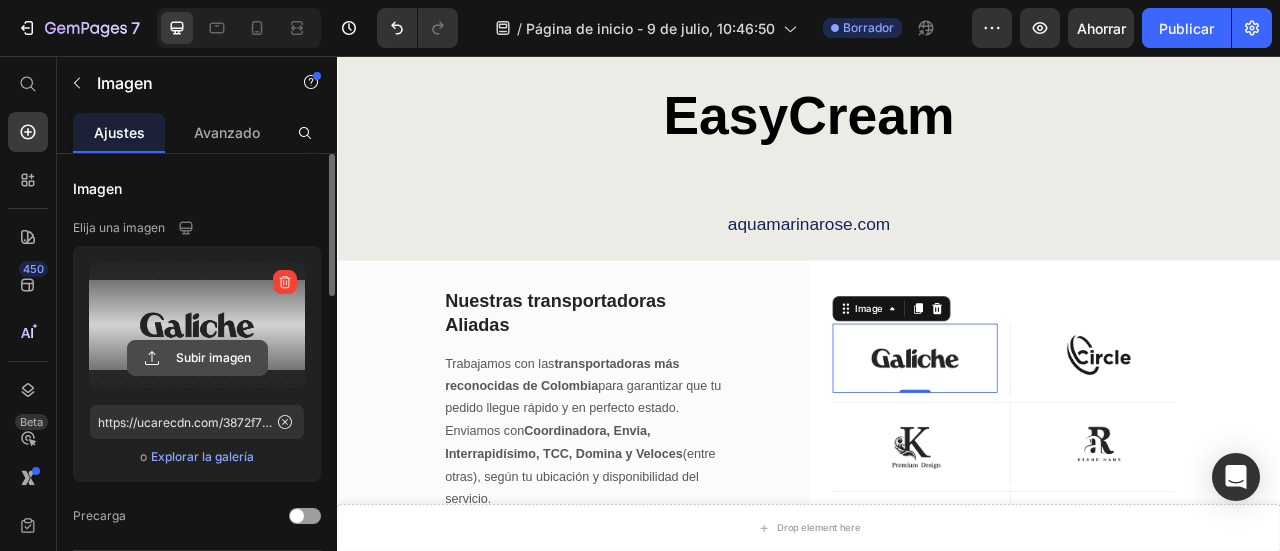 click 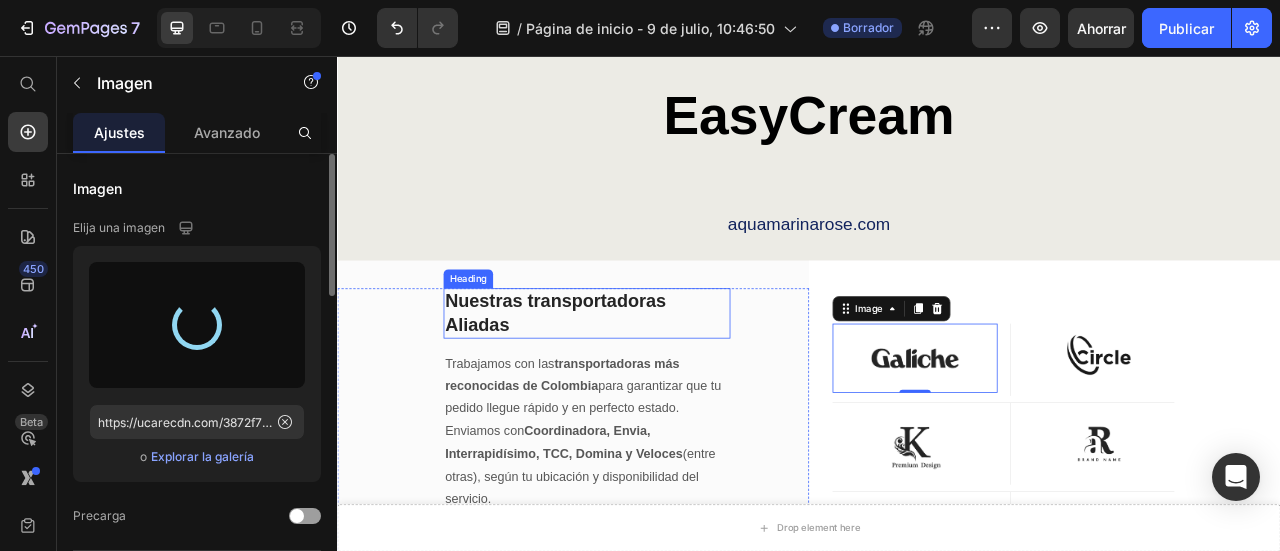 type on "https://cdn.shopify.com/s/files/1/0597/1915/5799/files/gempages_543124246927246340-e599af69-82a2-48e1-a6fc-a423941df48a.png" 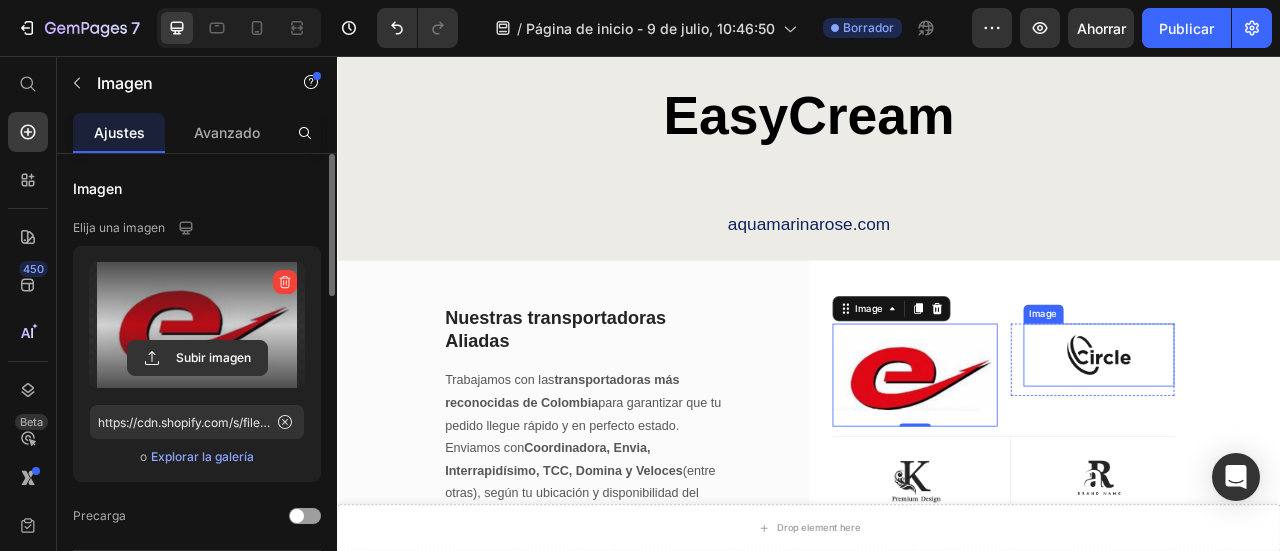click at bounding box center (1306, 436) 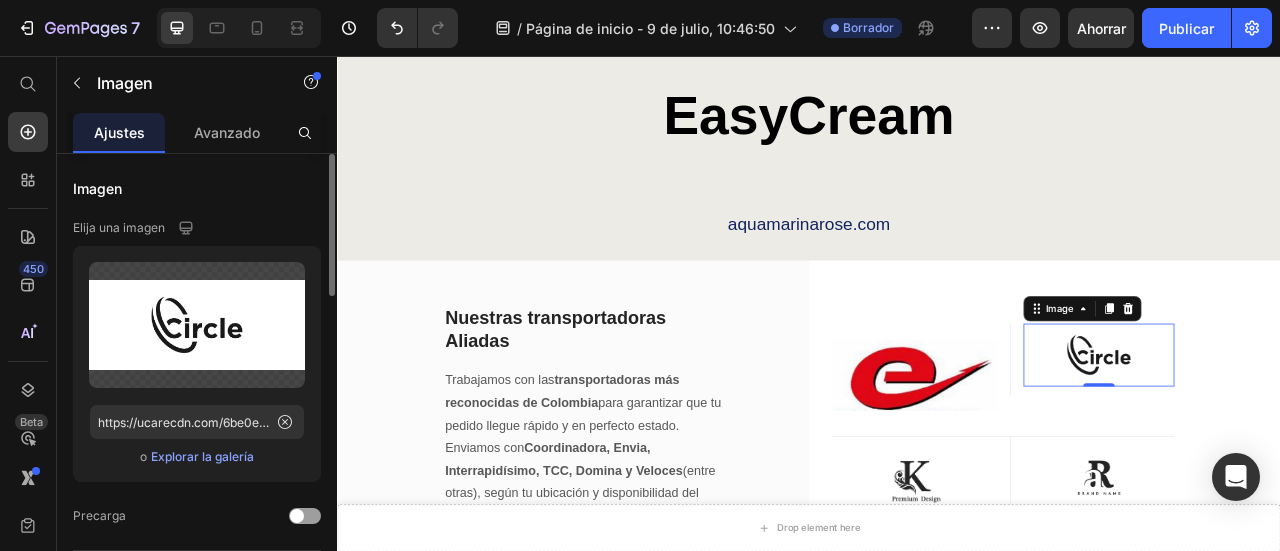 click on "Explorar la galería" at bounding box center [202, 456] 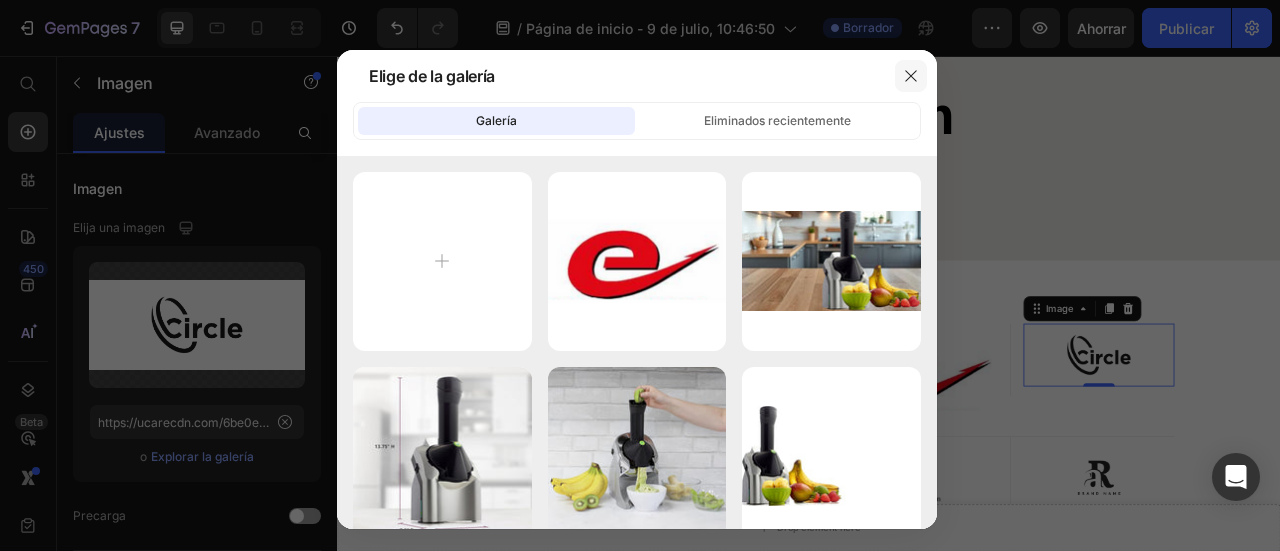 click 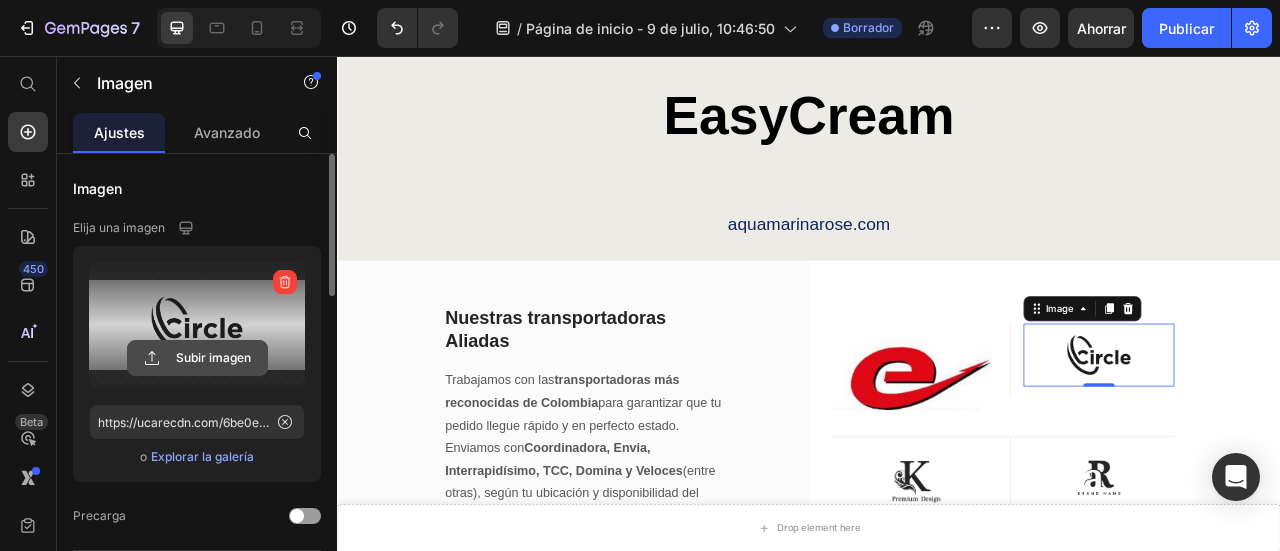 click 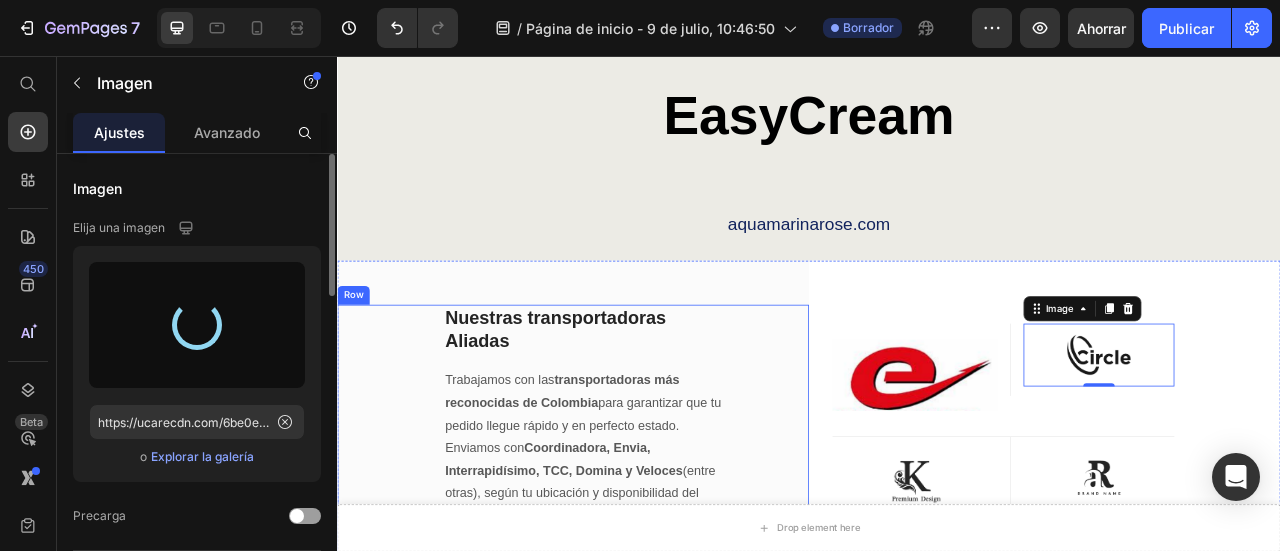 type on "https://cdn.shopify.com/s/files/1/0597/1915/5799/files/gempages_543124246927246340-529dc412-5fde-4d59-ad6b-118f98d97b0d.png" 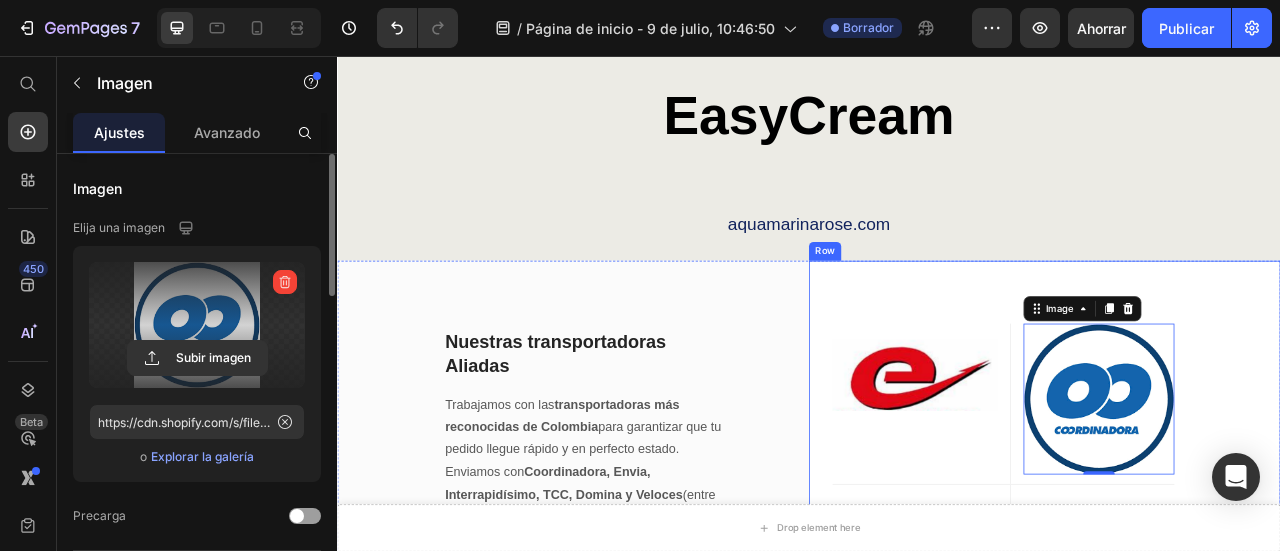 scroll, scrollTop: 7147, scrollLeft: 0, axis: vertical 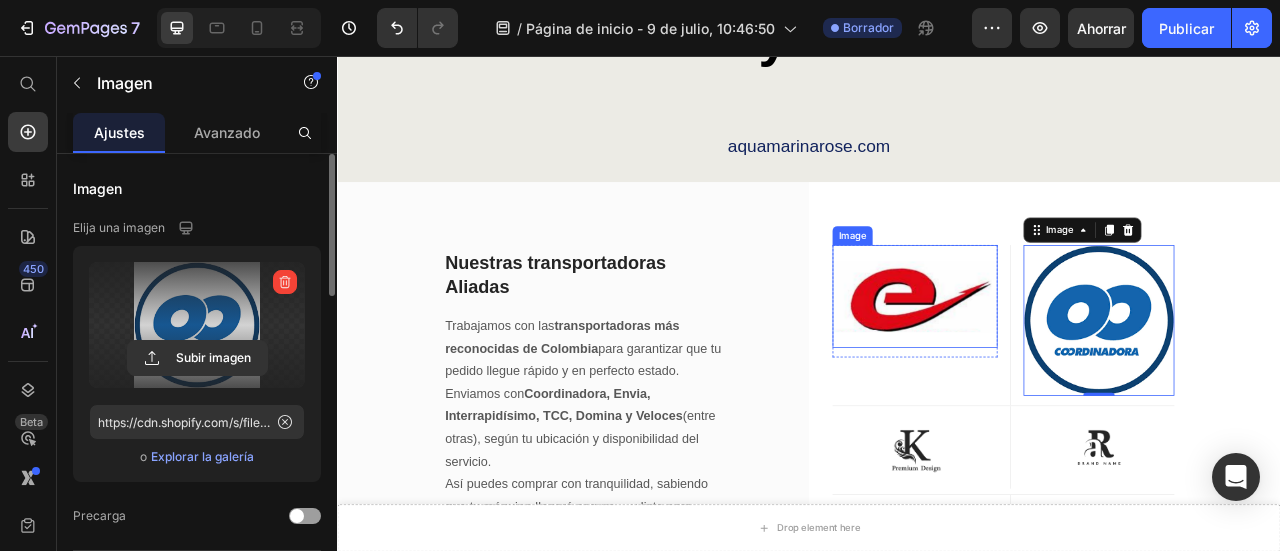 click at bounding box center (1072, 361) 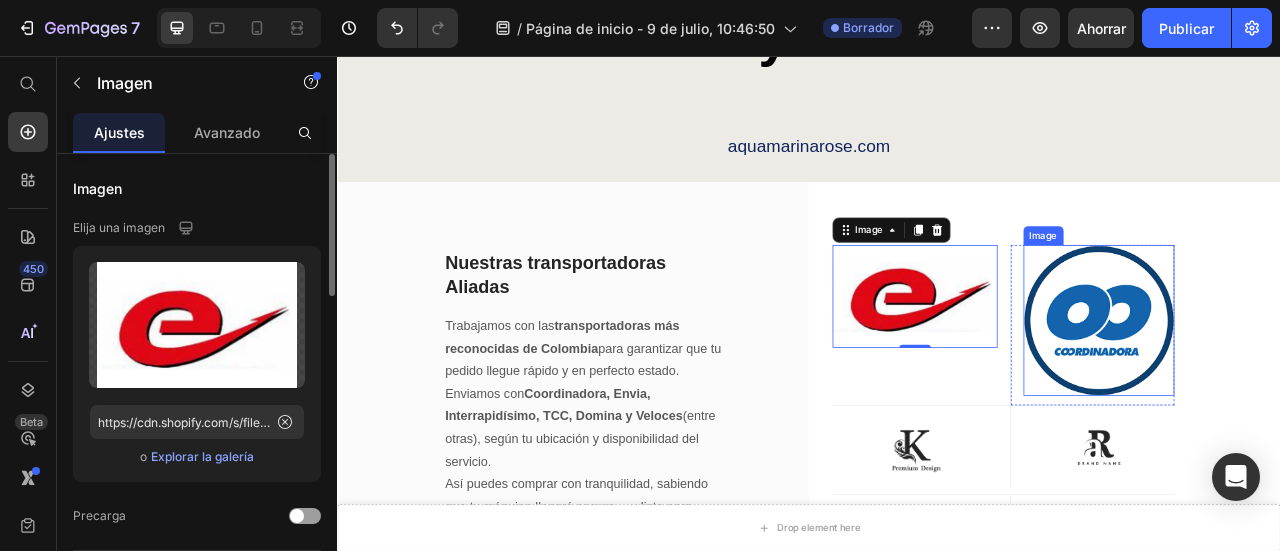 click at bounding box center [1306, 392] 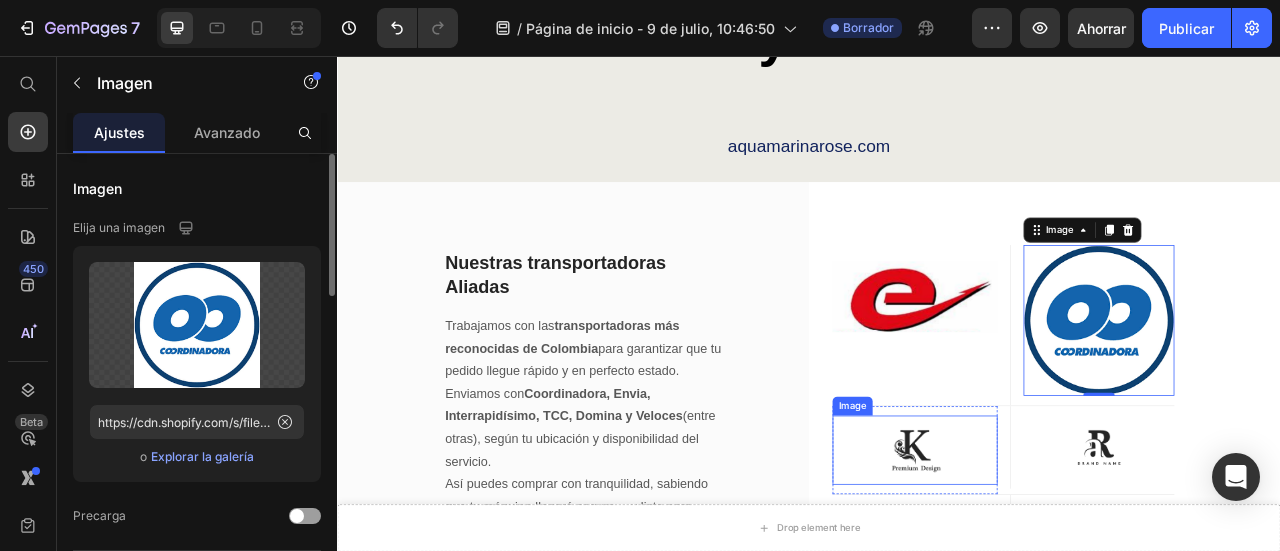 click at bounding box center (1072, 557) 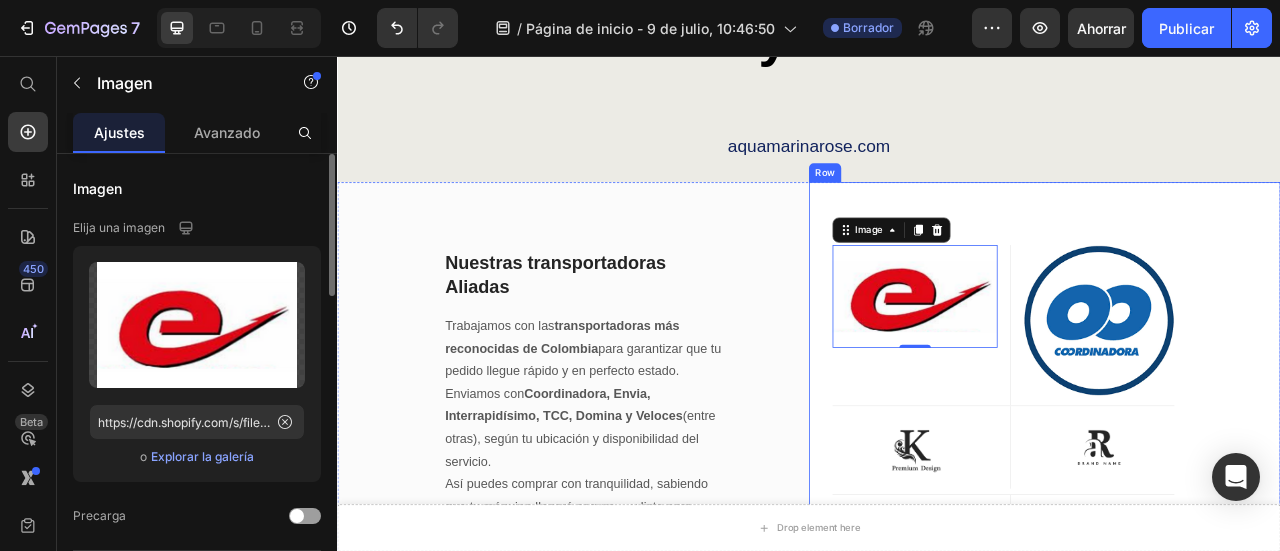 click on "Image   0 Row" at bounding box center [1072, 398] 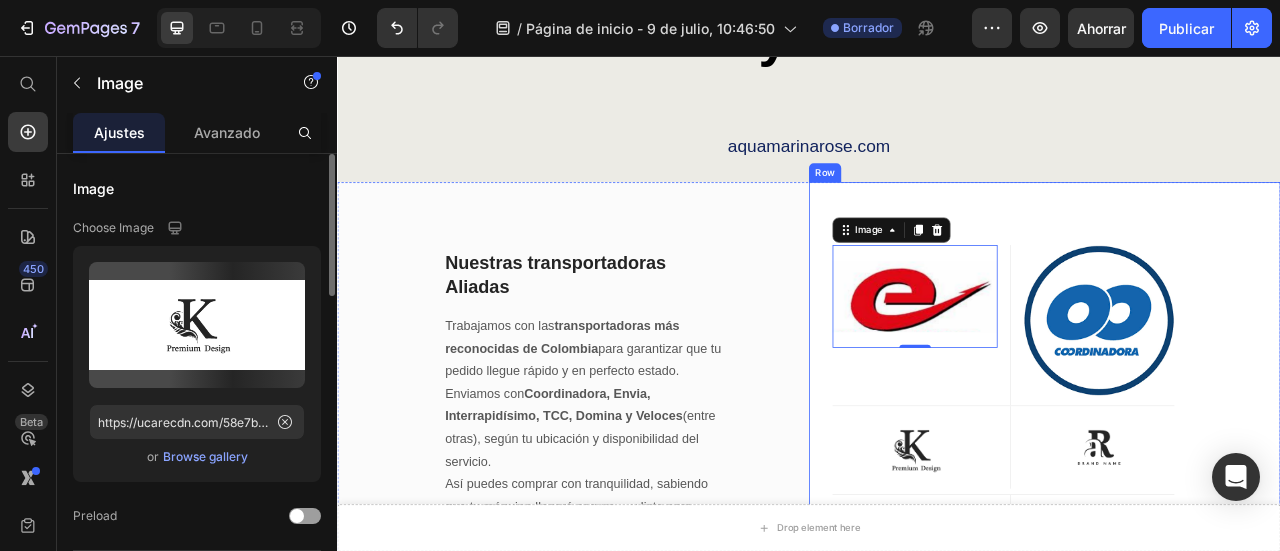 click at bounding box center (1072, 557) 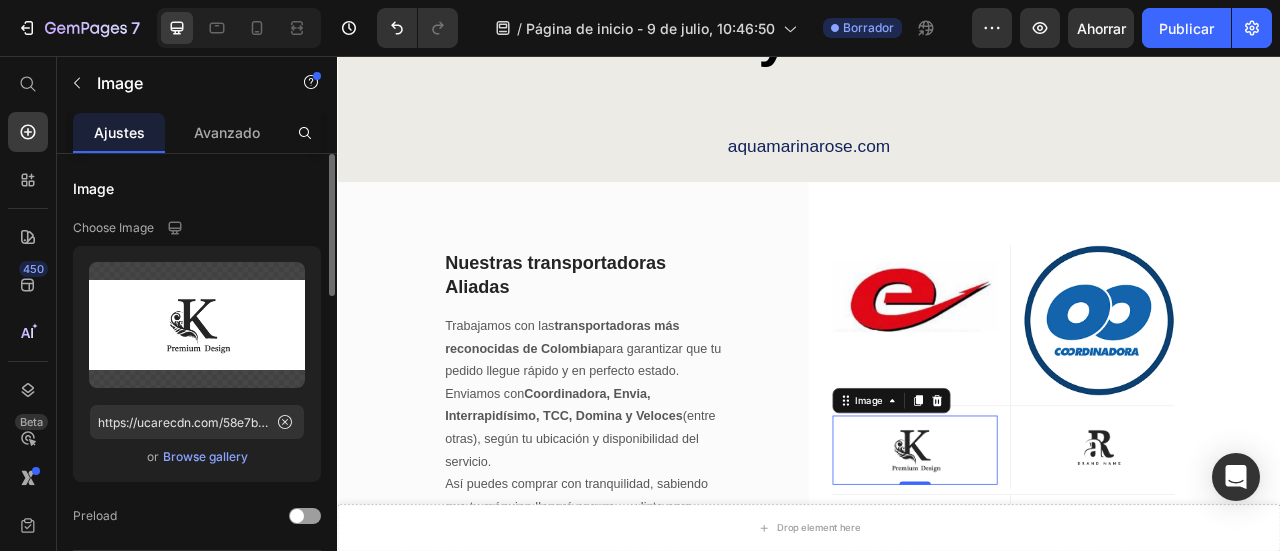 scroll, scrollTop: 7247, scrollLeft: 0, axis: vertical 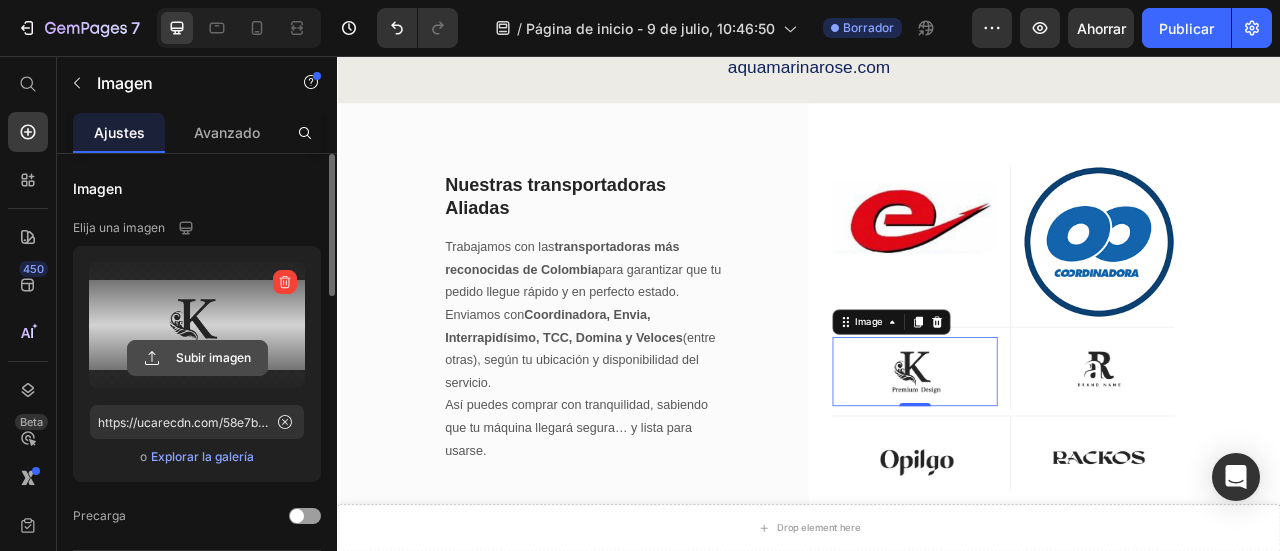 click 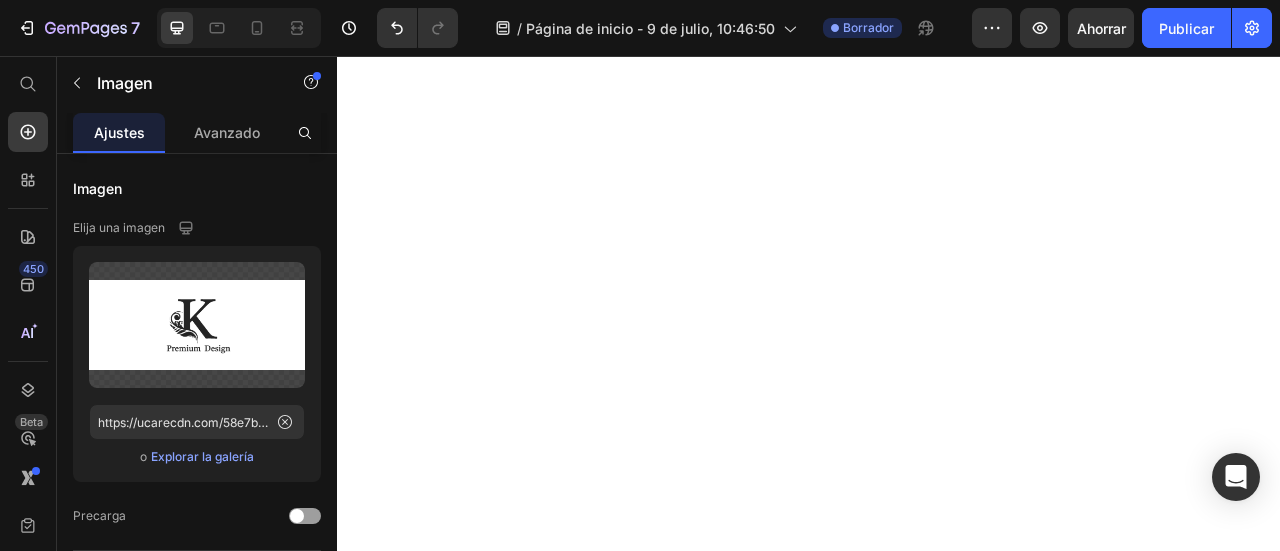 scroll, scrollTop: 0, scrollLeft: 0, axis: both 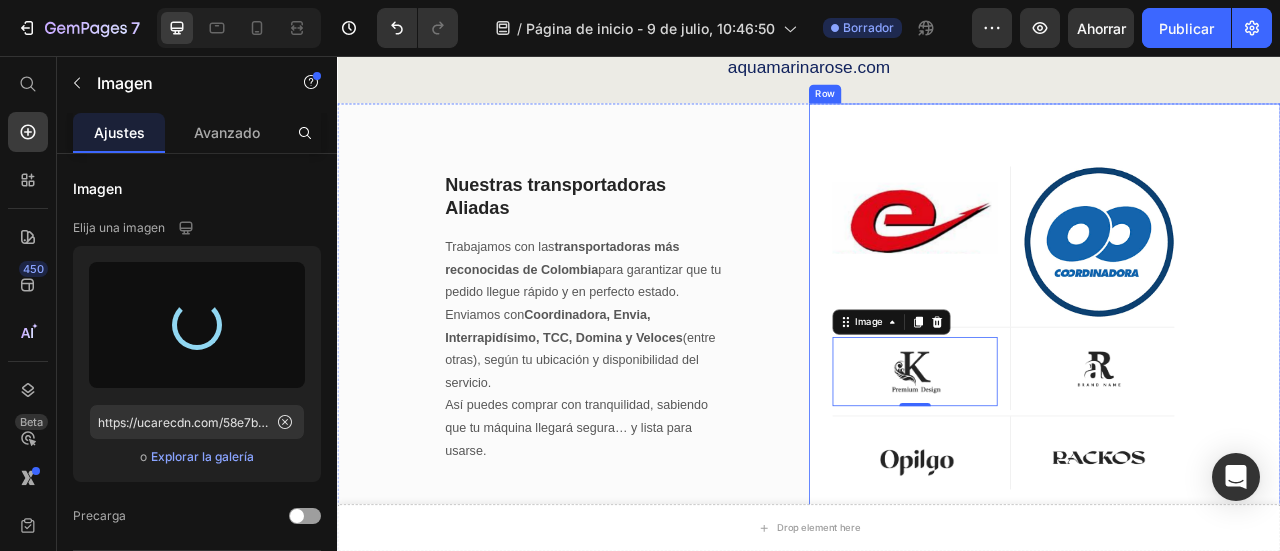type on "https://cdn.shopify.com/s/files/1/0597/1915/5799/files/gempages_543124246927246340-0bf5c4a6-3586-43c2-9deb-906f01a1312d.png" 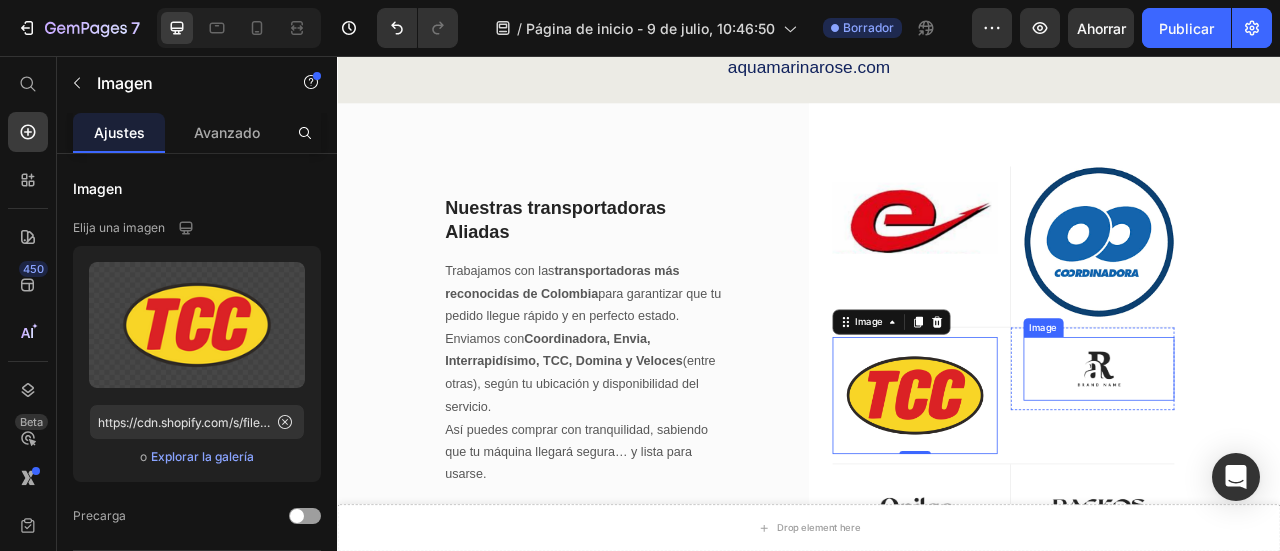 click at bounding box center [1306, 453] 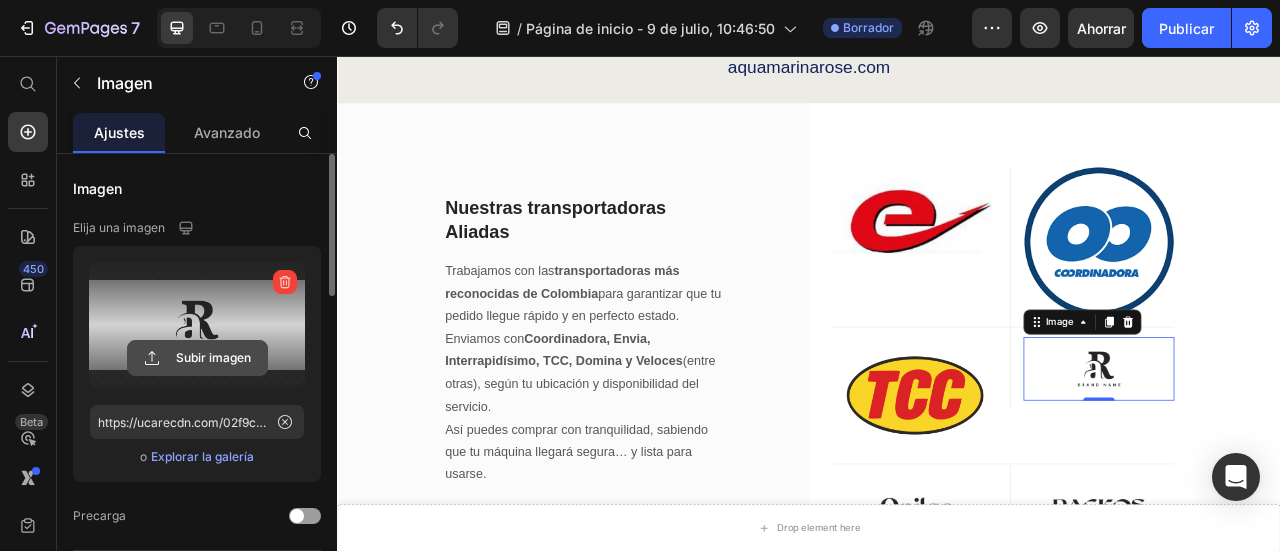 click 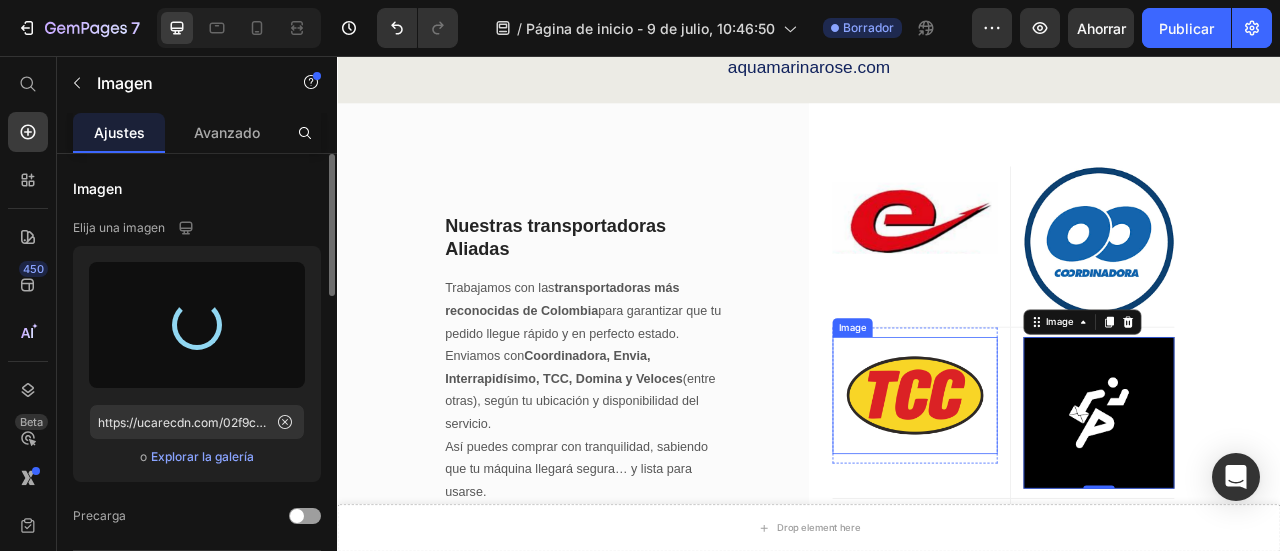 type on "https://cdn.shopify.com/s/files/1/0597/1915/5799/files/gempages_543124246927246340-c12c7029-3c0a-43a3-b0f0-667e753b2a60.png" 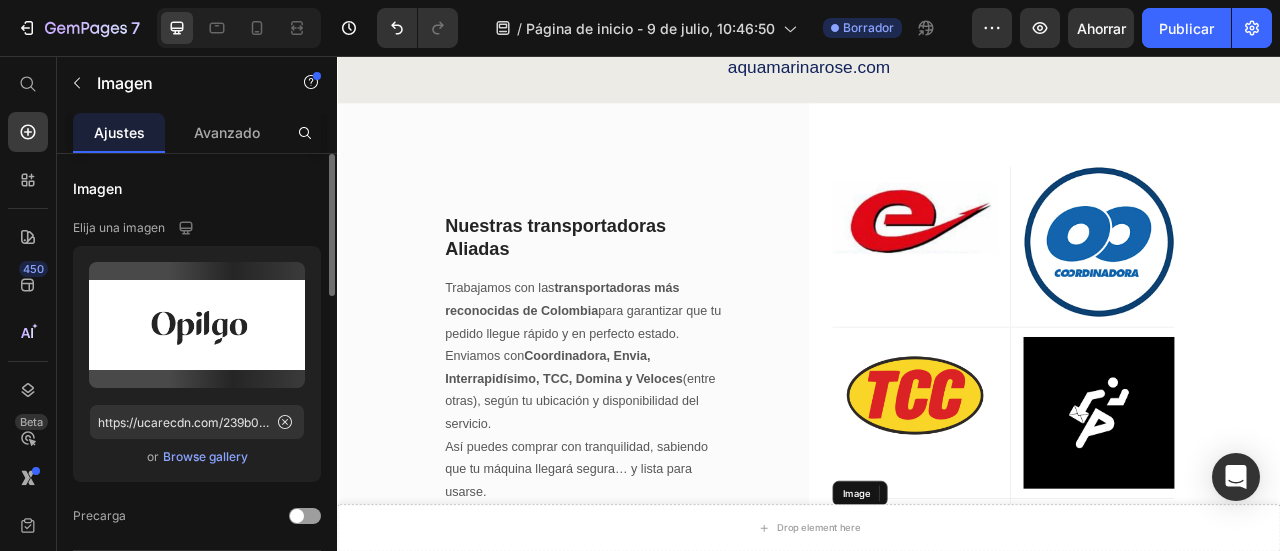 click at bounding box center [1072, 675] 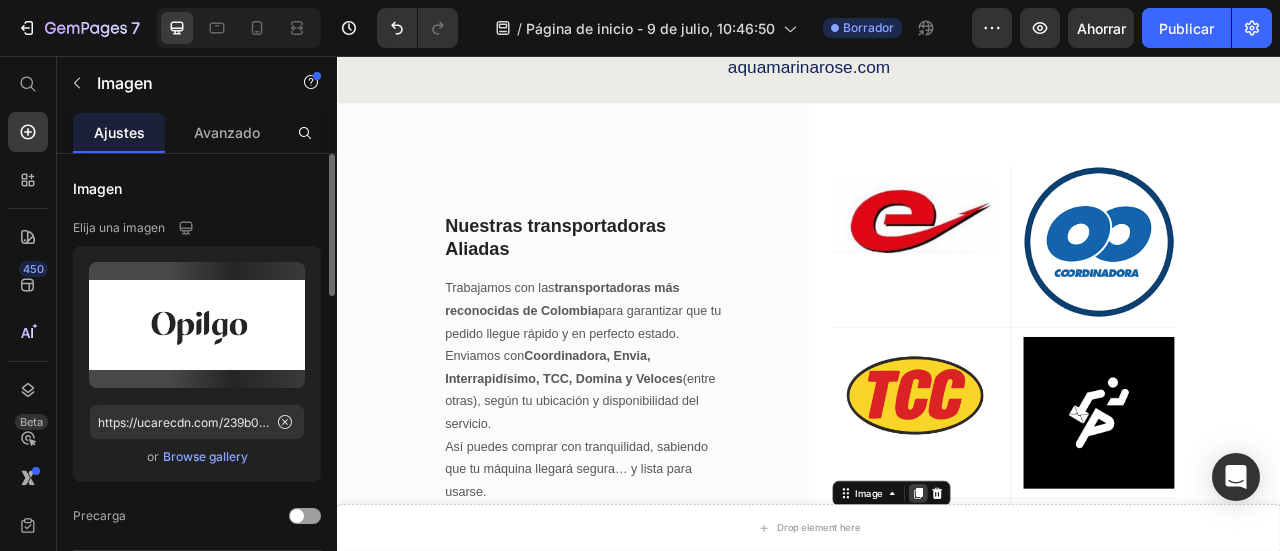 scroll, scrollTop: 7347, scrollLeft: 0, axis: vertical 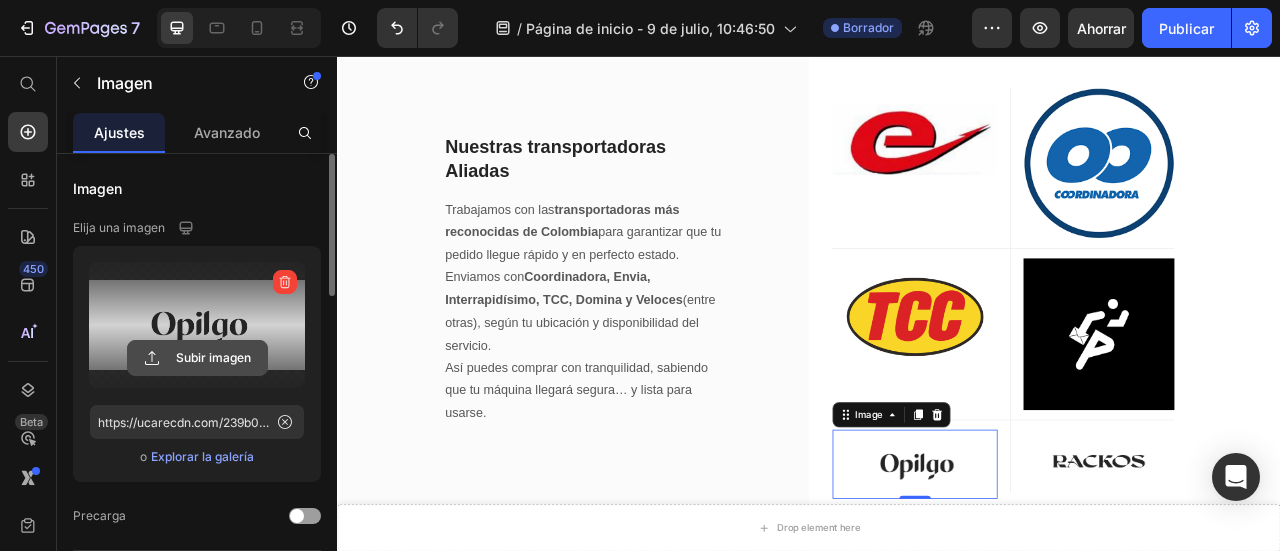 click 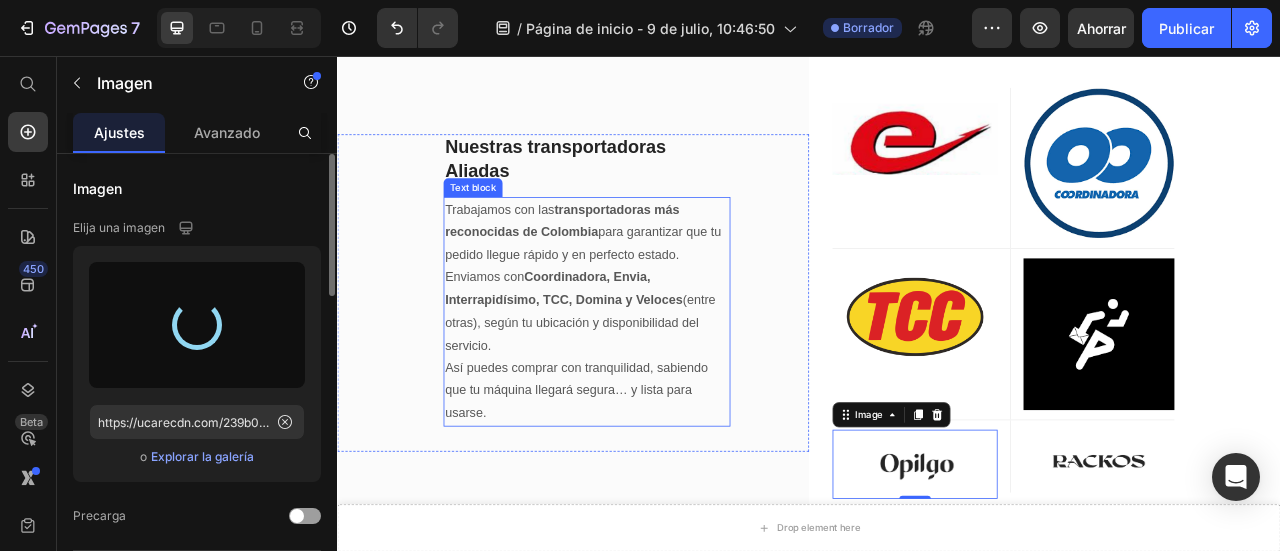 type on "https://cdn.shopify.com/s/files/1/0597/1915/5799/files/gempages_543124246927246340-e6a83123-2781-40d0-872e-35c021ae15c3.png" 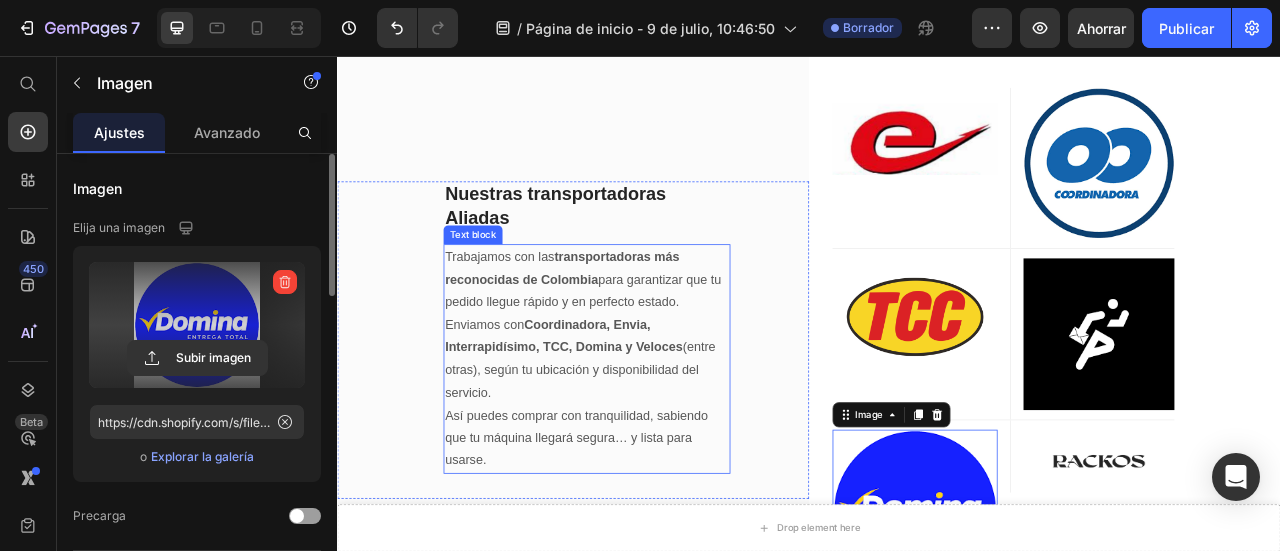 scroll, scrollTop: 7406, scrollLeft: 0, axis: vertical 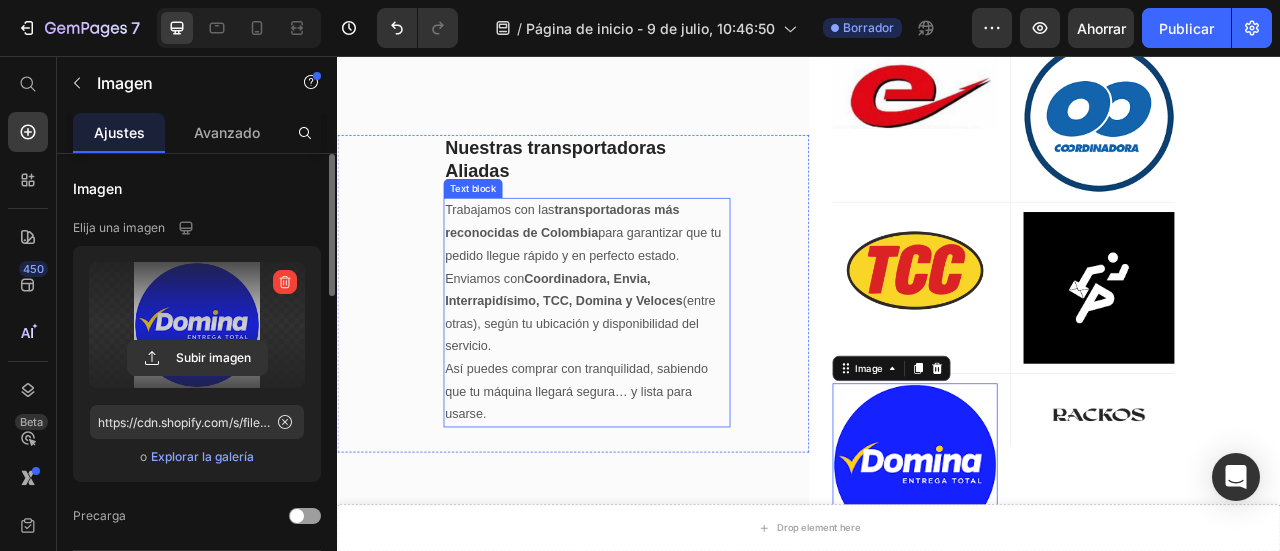 click on "Image Row" at bounding box center [1298, 350] 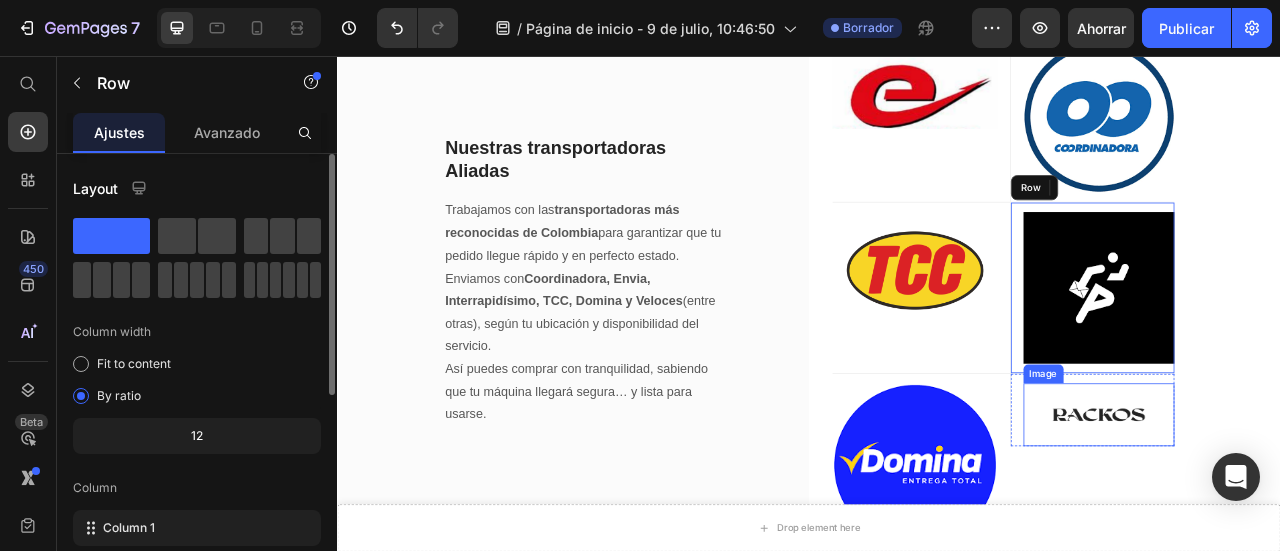 scroll, scrollTop: 7606, scrollLeft: 0, axis: vertical 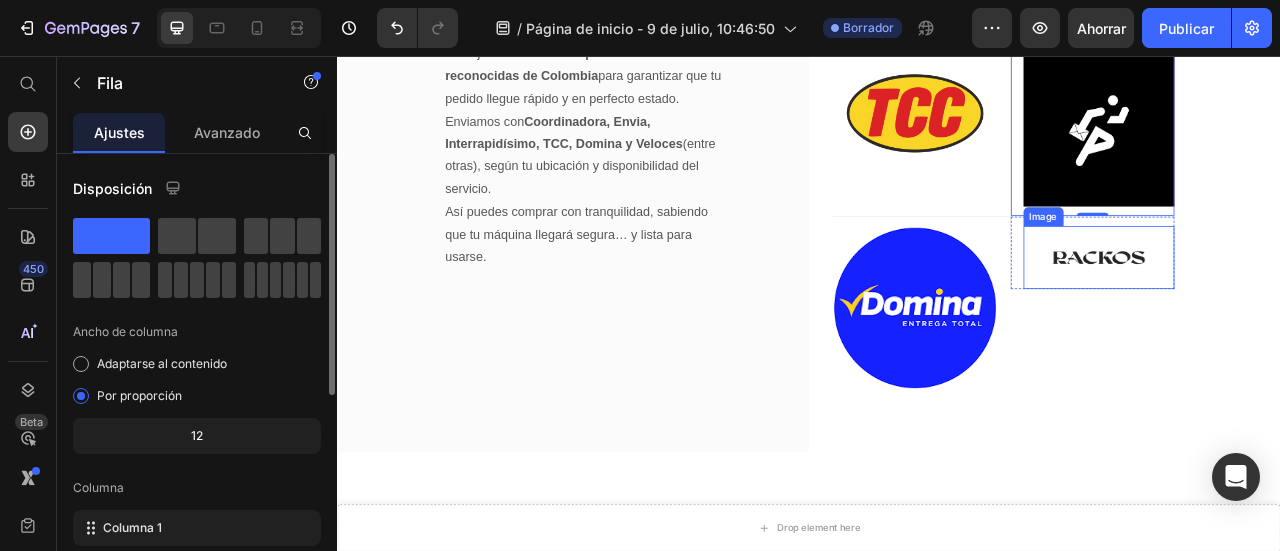 click at bounding box center (1306, 312) 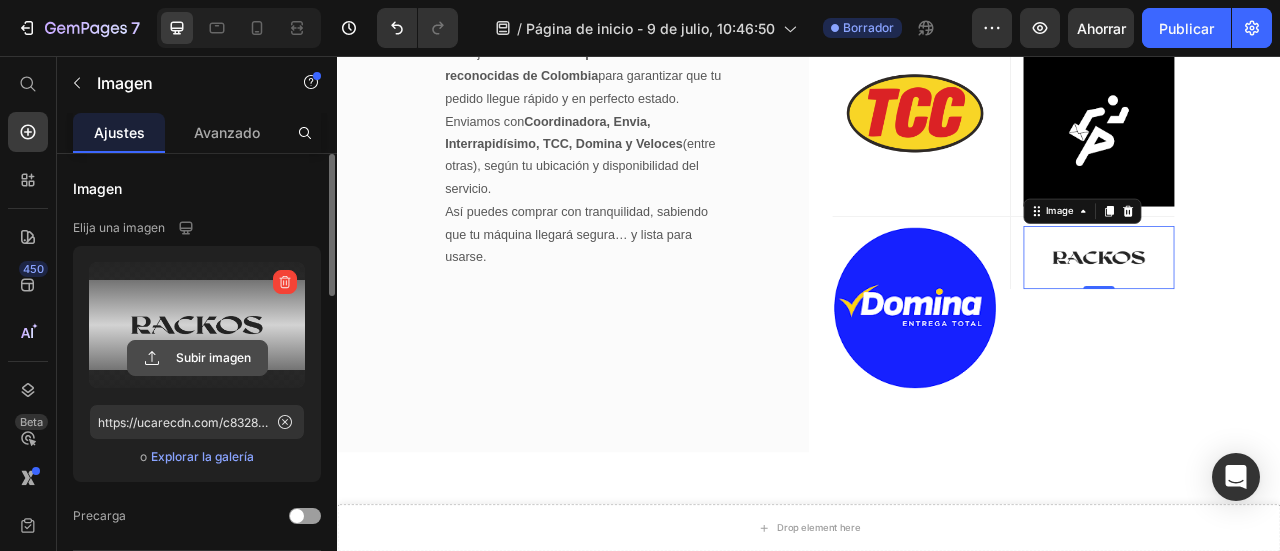 click 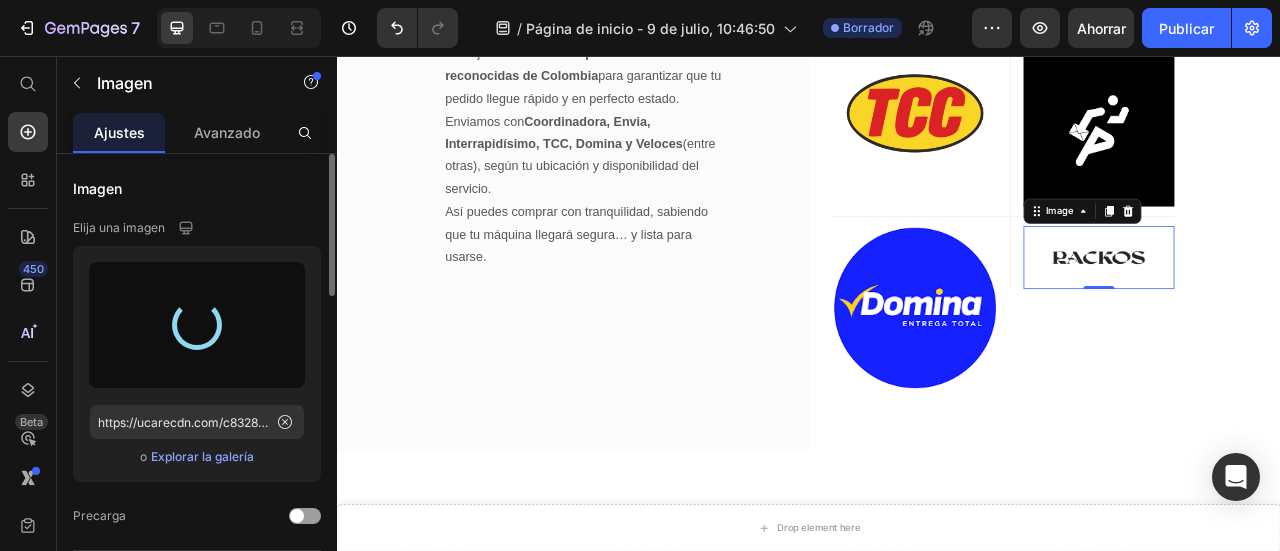 type on "https://cdn.shopify.com/s/files/1/0597/1915/5799/files/gempages_543124246927246340-4c825c32-045e-4a95-a258-9ceb4e7e3290.png" 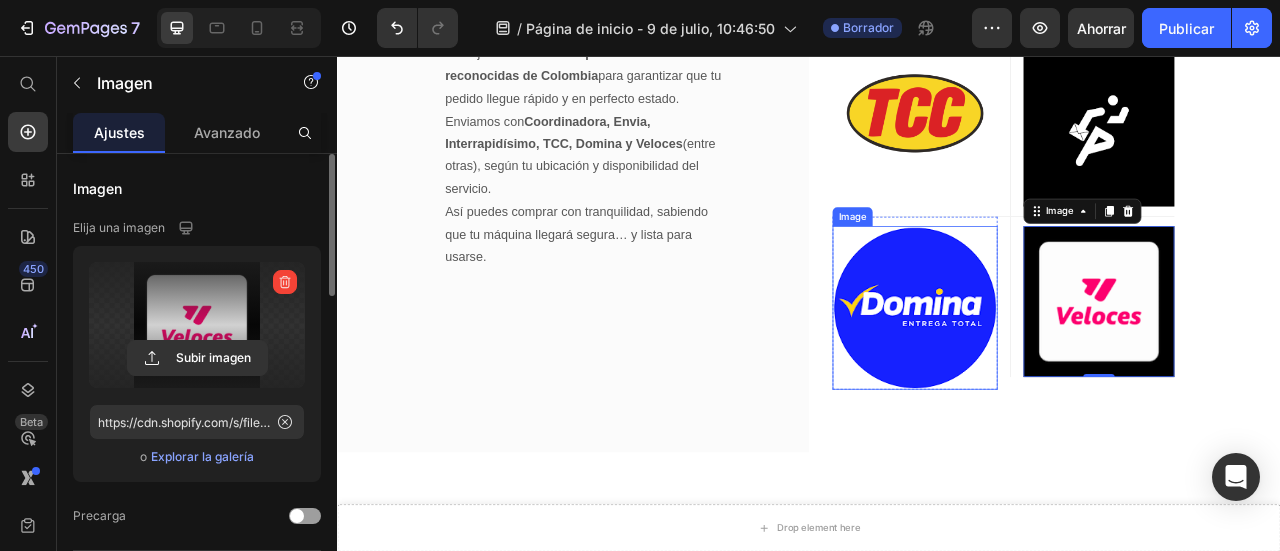 scroll, scrollTop: 7506, scrollLeft: 0, axis: vertical 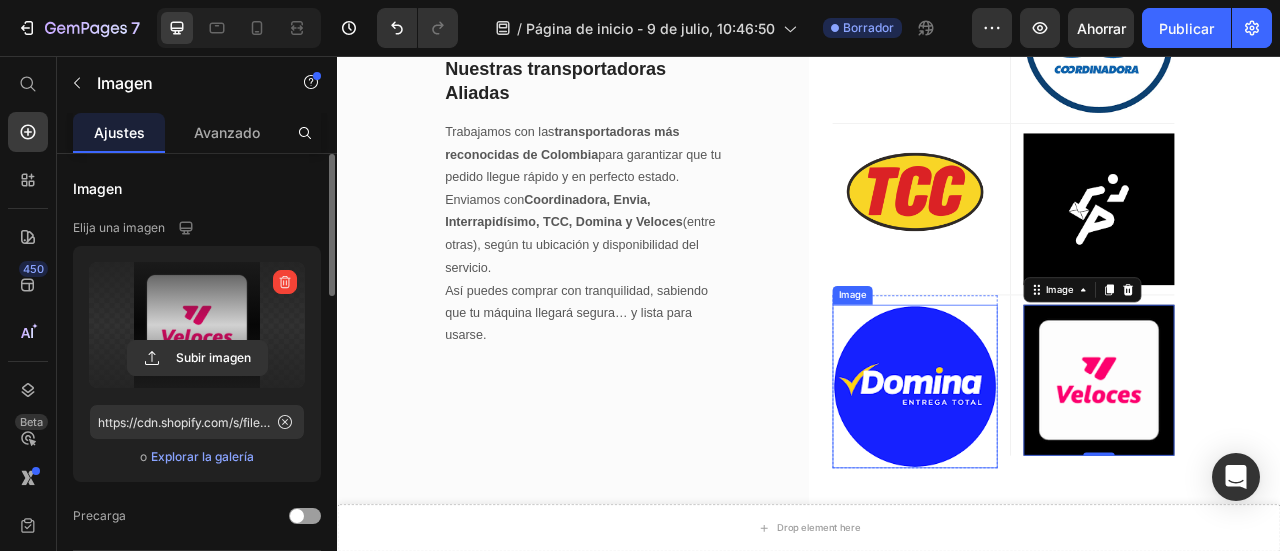 click on "Image Row Image Row Row Image Row Image Row Row Image Row Image   0 Row Row Row" at bounding box center (1237, 259) 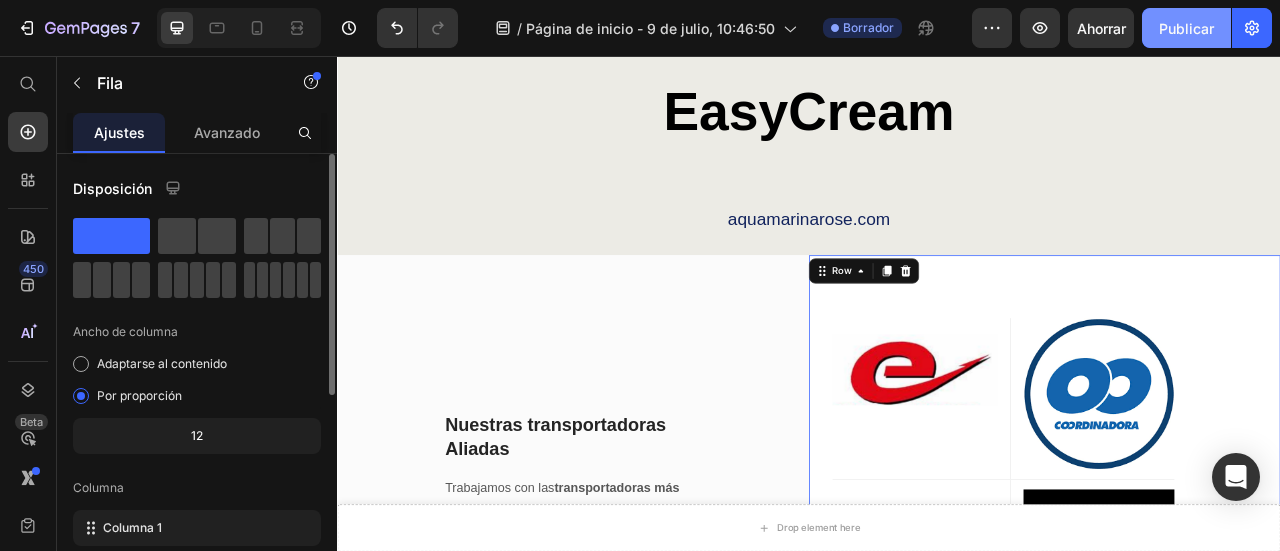 scroll, scrollTop: 6706, scrollLeft: 0, axis: vertical 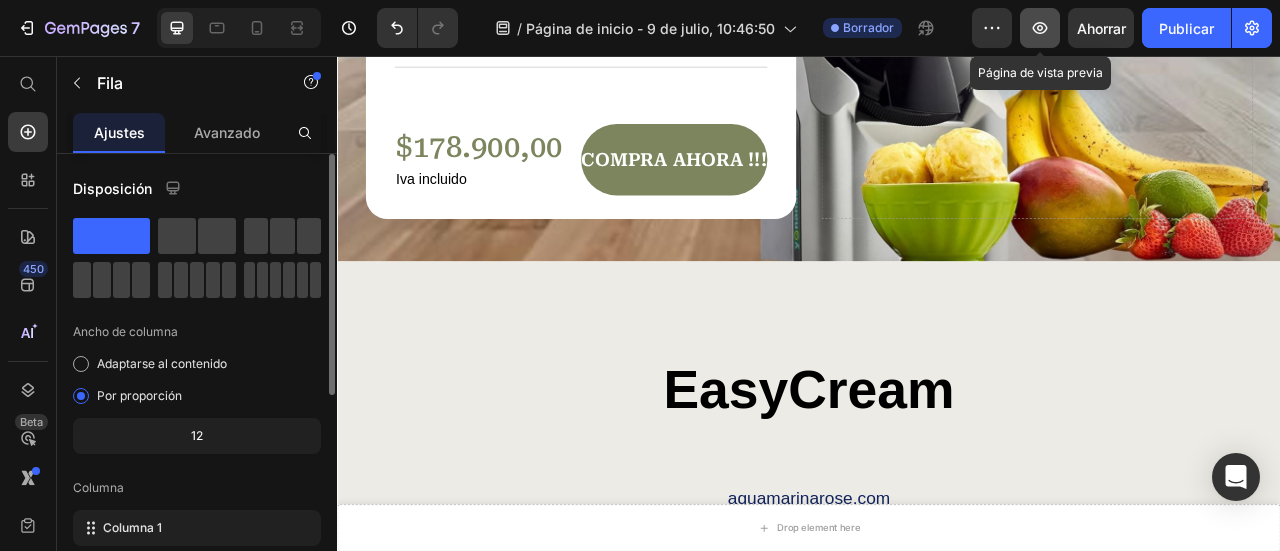 click 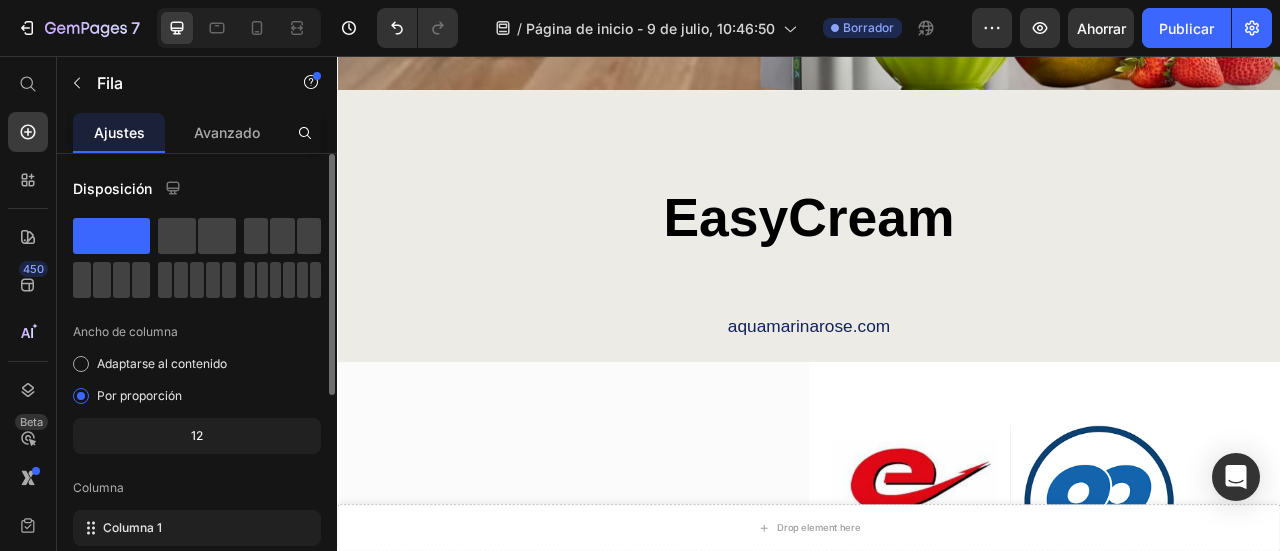scroll, scrollTop: 6462, scrollLeft: 0, axis: vertical 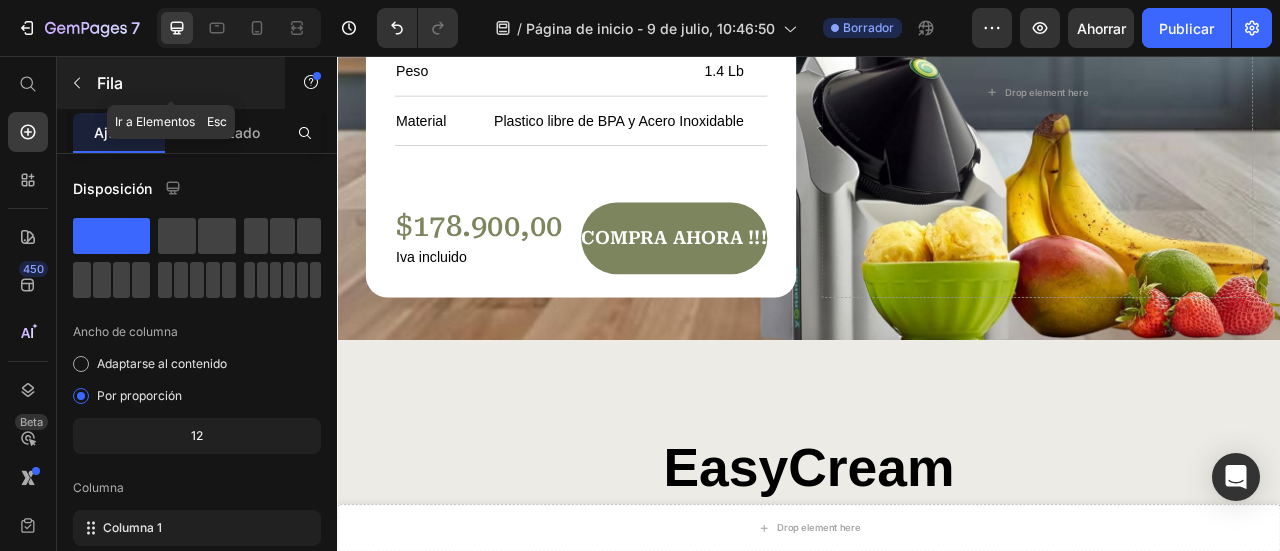 click at bounding box center [77, 83] 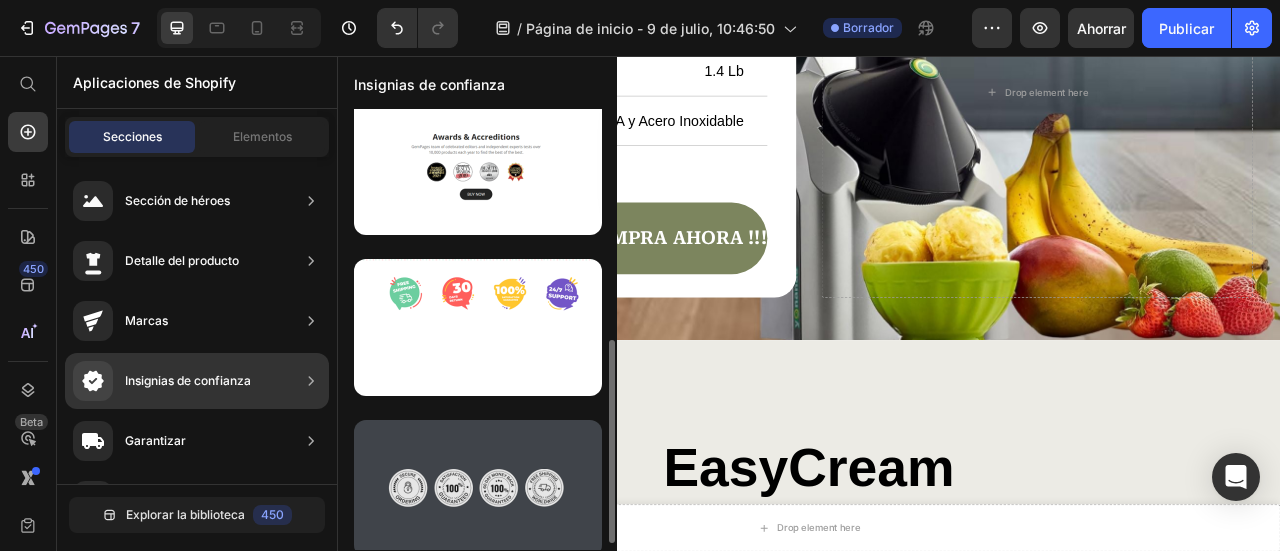 scroll, scrollTop: 512, scrollLeft: 0, axis: vertical 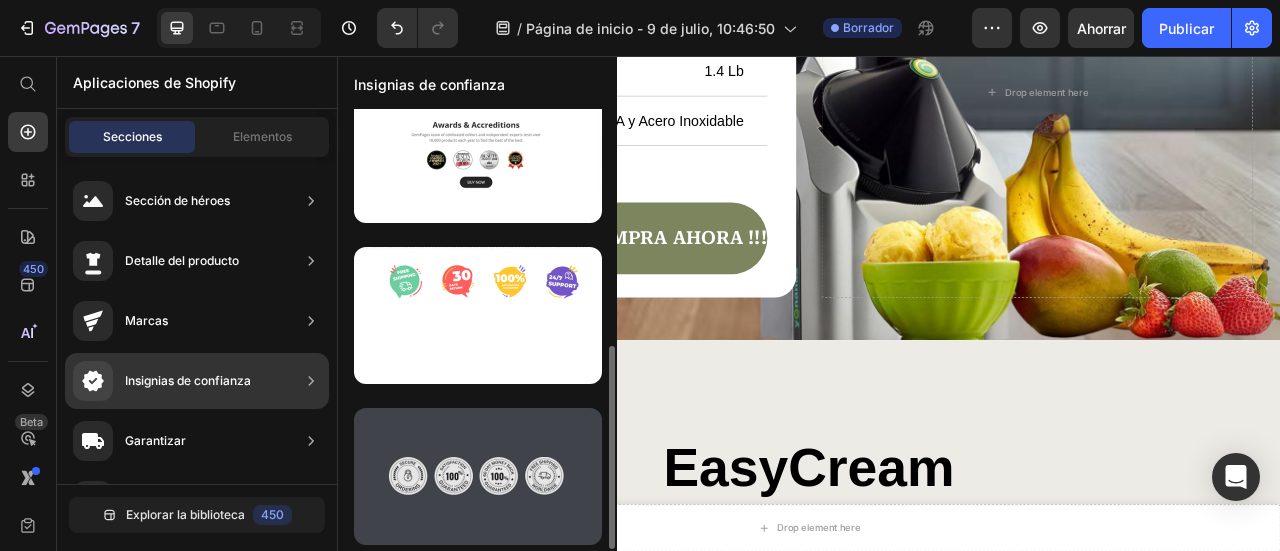 click at bounding box center (478, 476) 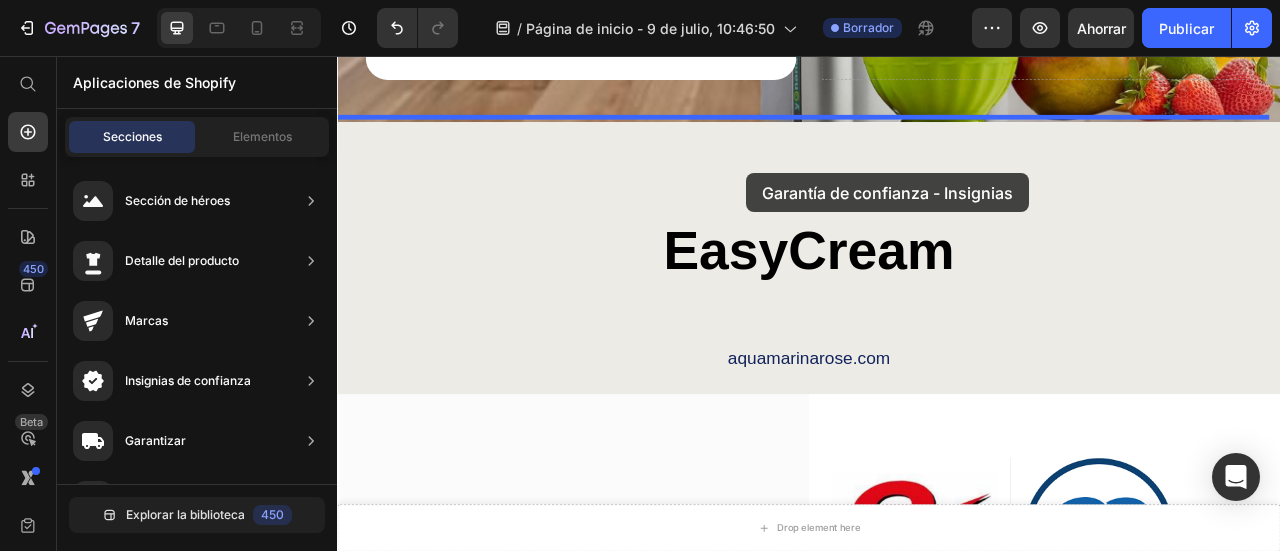 scroll, scrollTop: 6592, scrollLeft: 0, axis: vertical 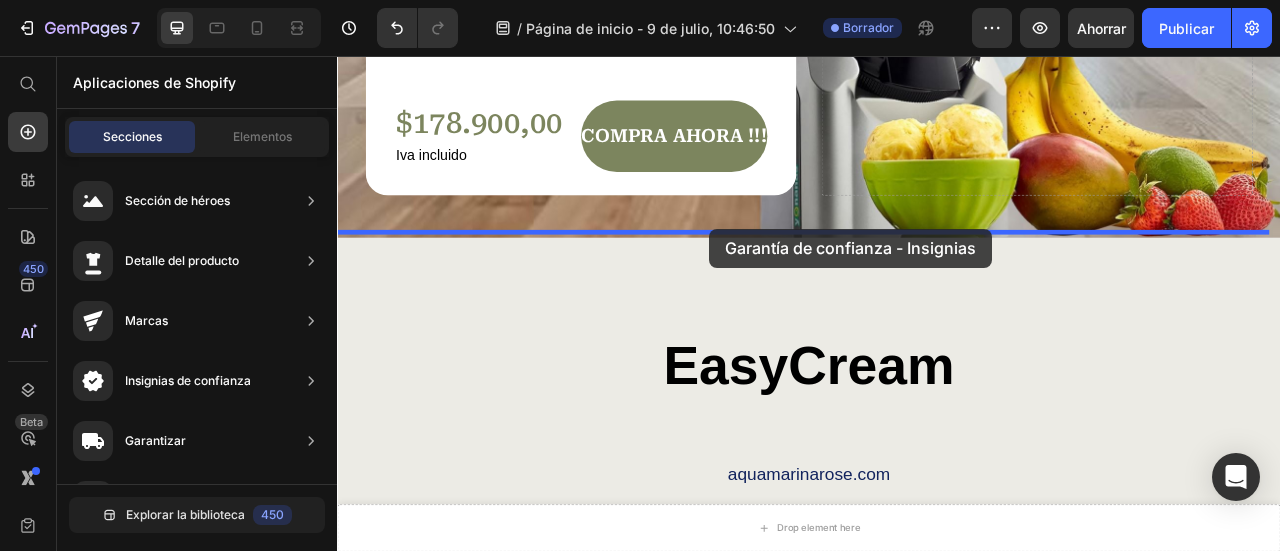 drag, startPoint x: 794, startPoint y: 536, endPoint x: 811, endPoint y: 276, distance: 260.55518 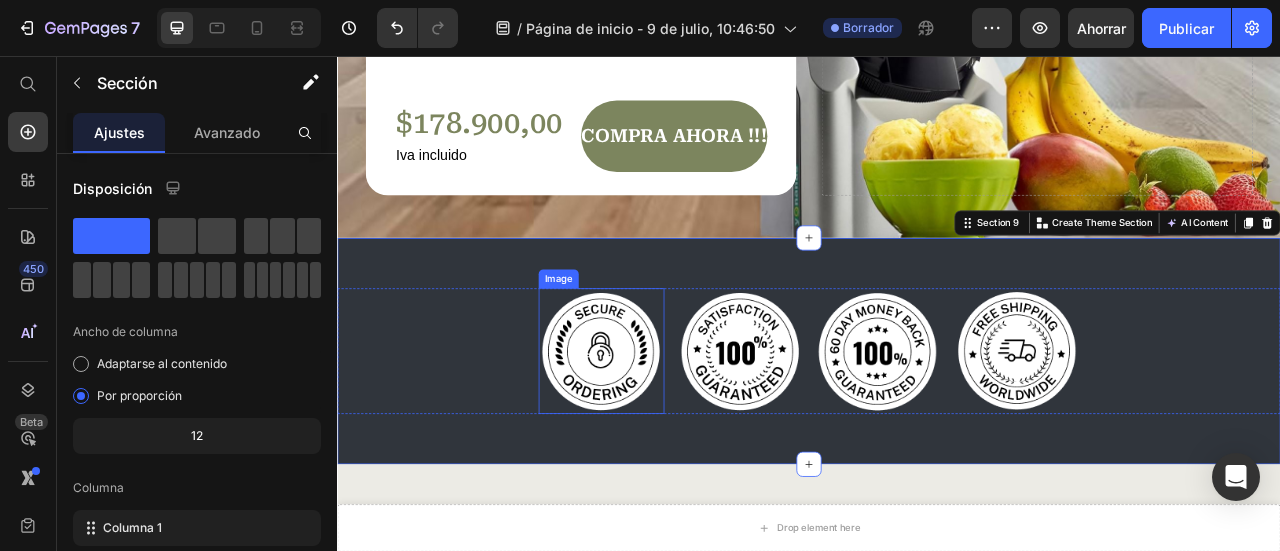 click at bounding box center (673, 431) 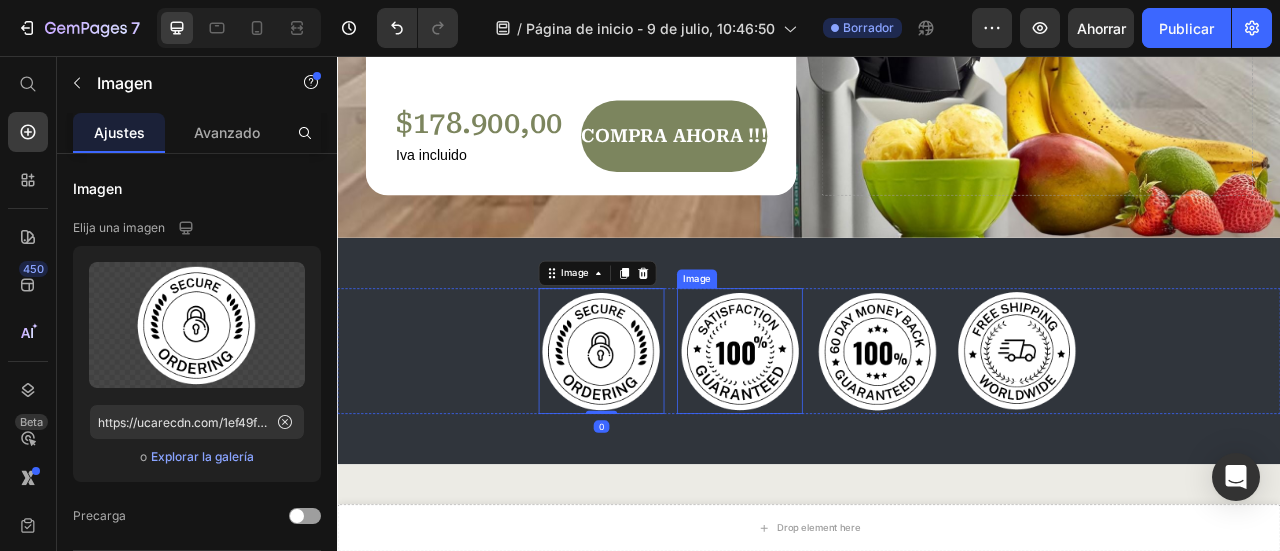 click at bounding box center (849, 431) 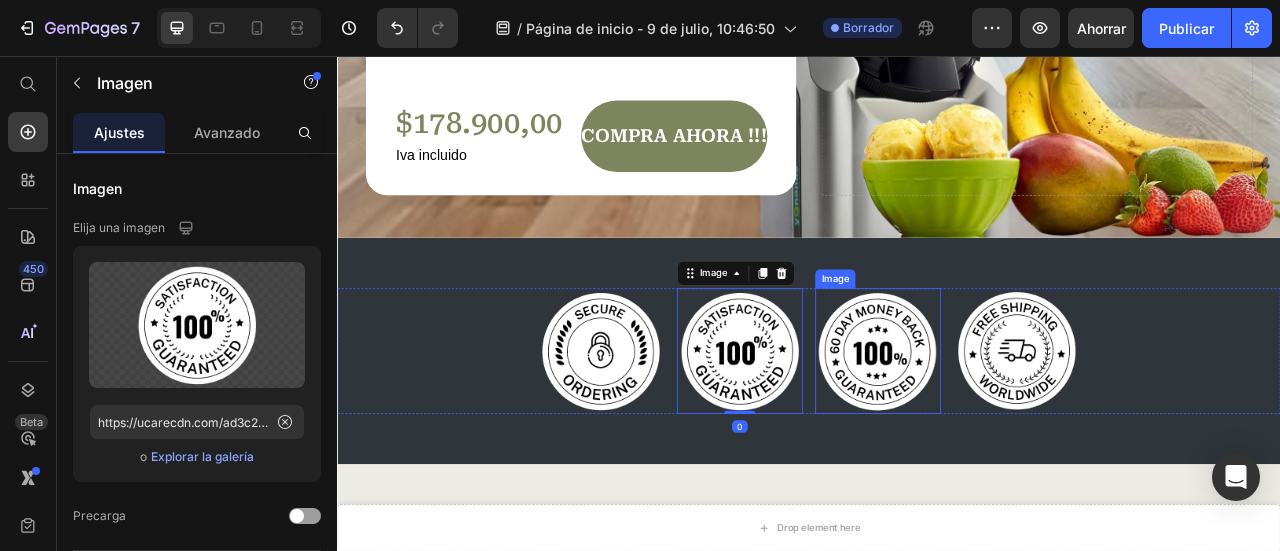 click at bounding box center (1025, 431) 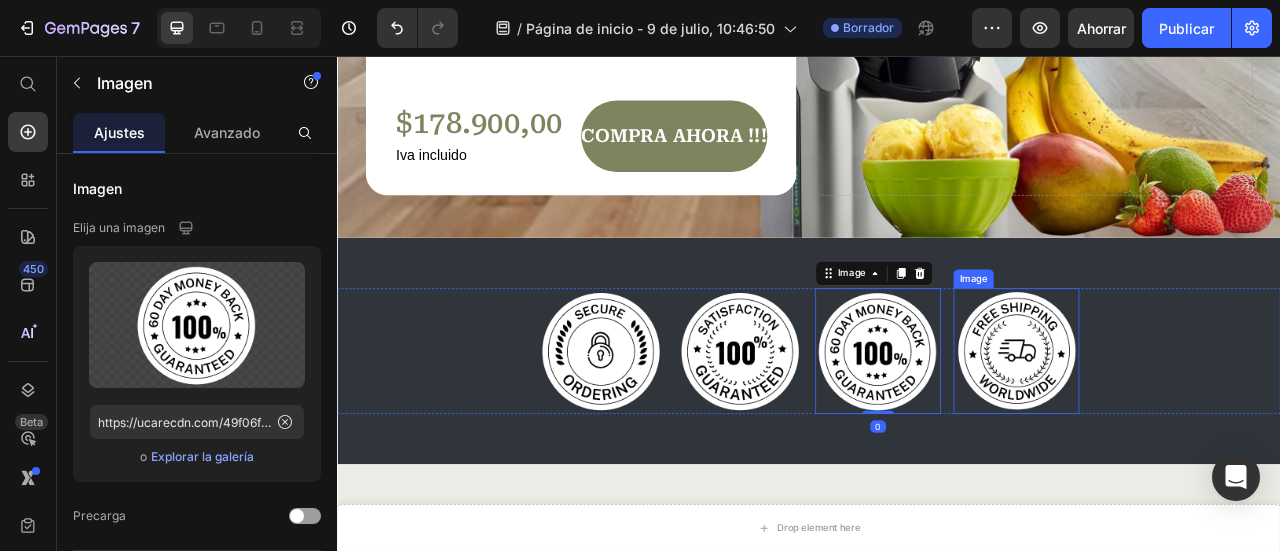 click at bounding box center (1201, 431) 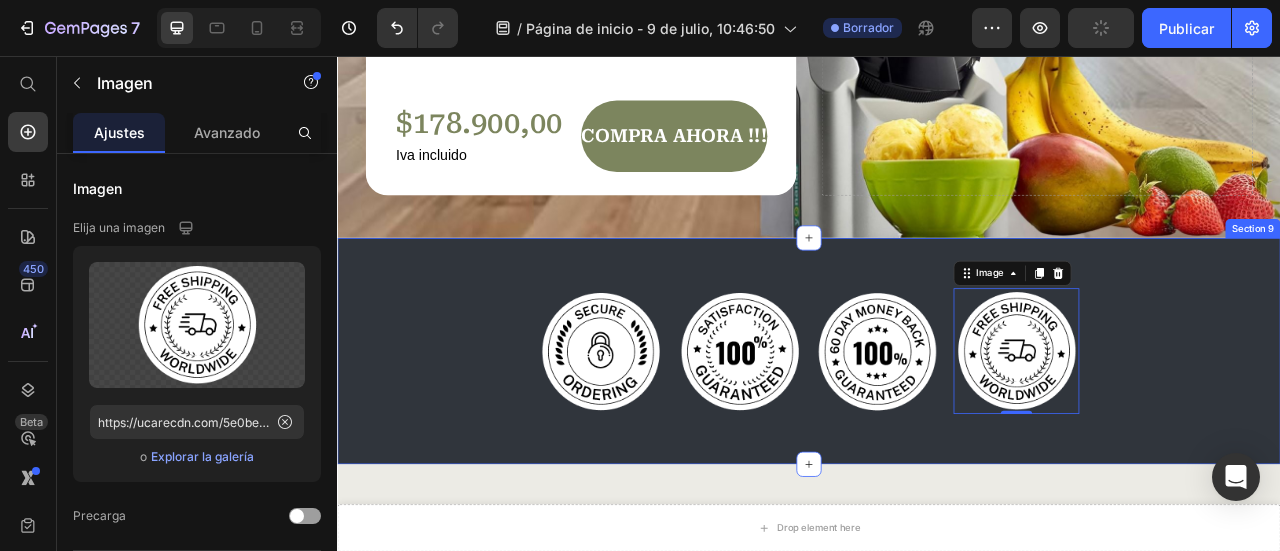 click on "Image Image Image Image   0 Row Section 9" at bounding box center [937, 431] 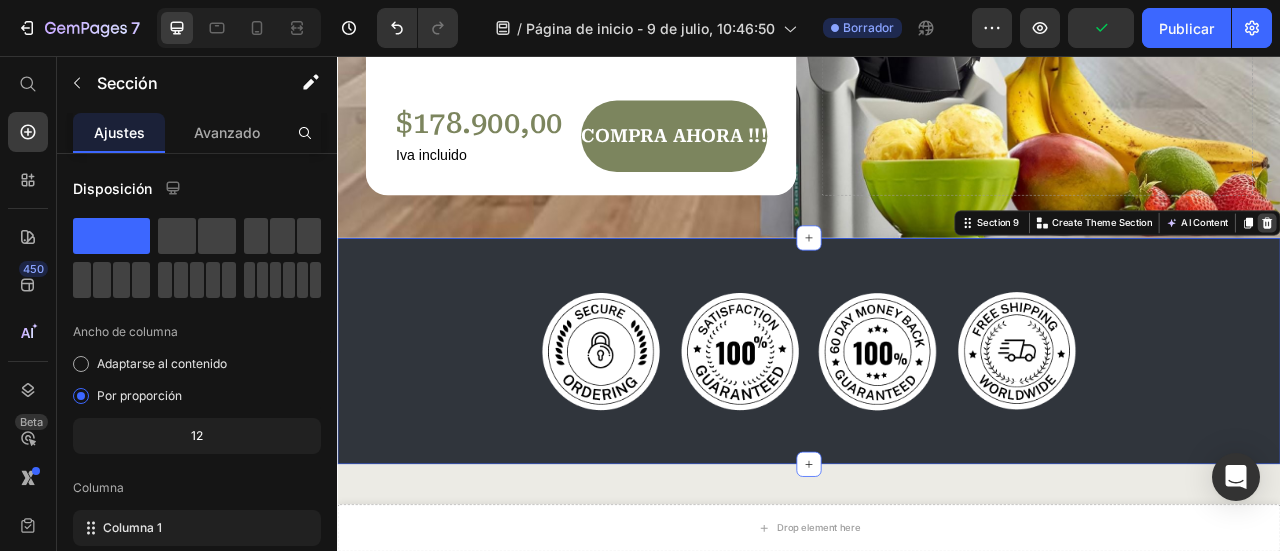 click 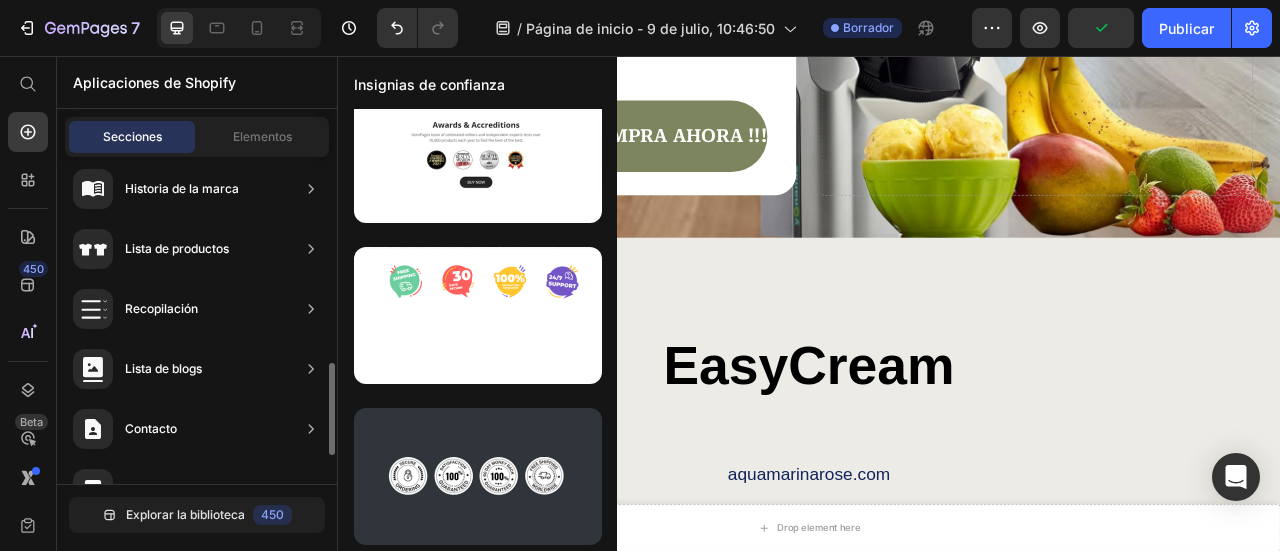 scroll, scrollTop: 832, scrollLeft: 0, axis: vertical 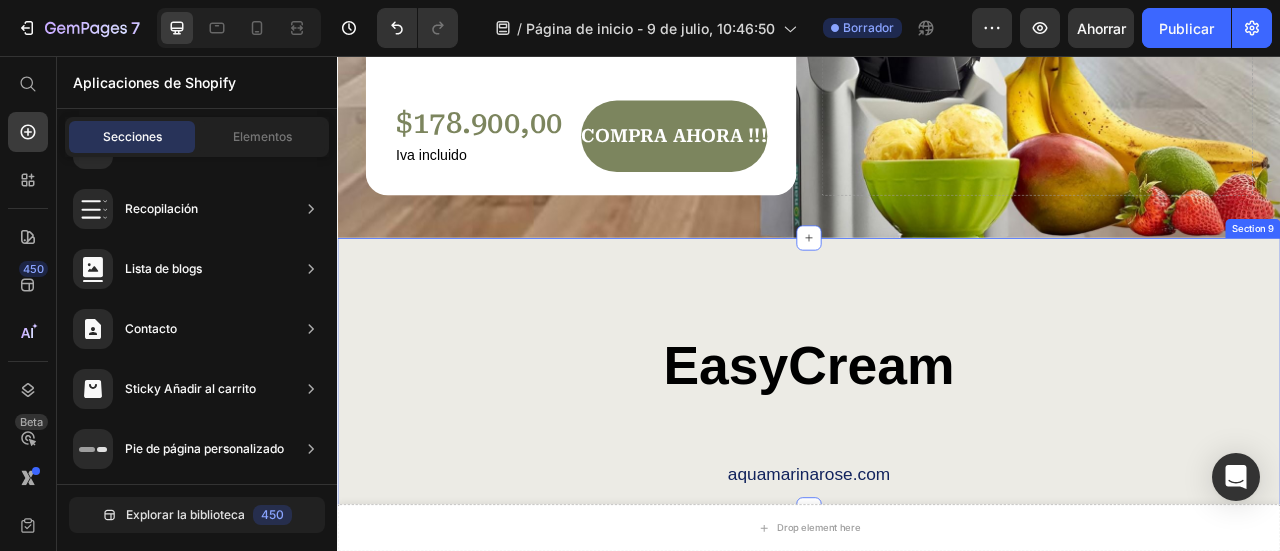 click on "EasyCream Heading aquamarinarose.com Text Block Row Section 9" at bounding box center [937, 460] 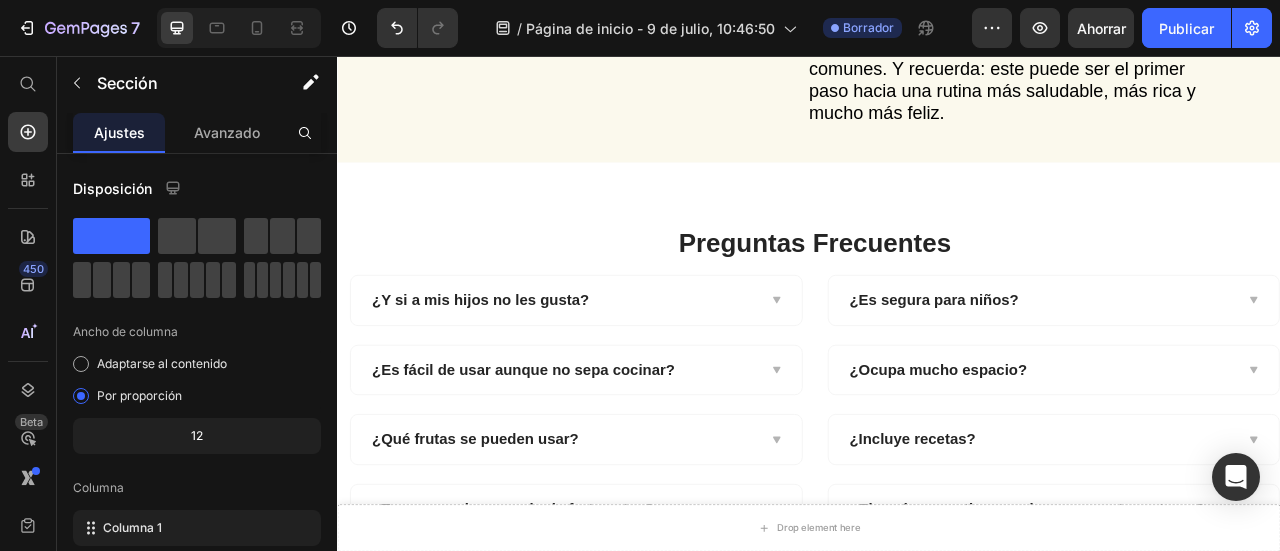 scroll, scrollTop: 5226, scrollLeft: 0, axis: vertical 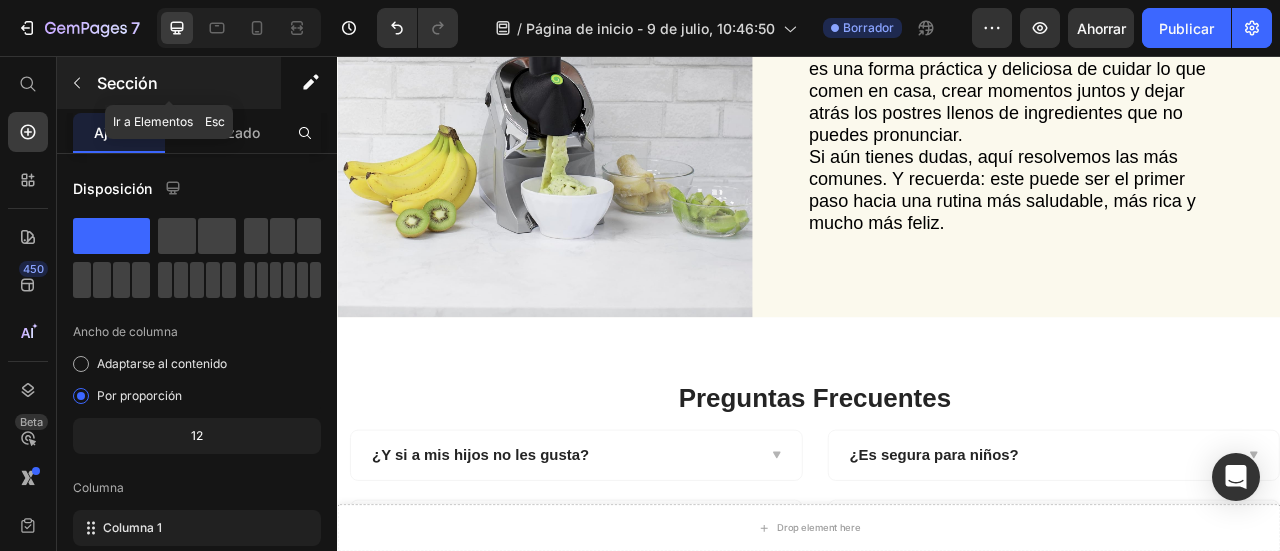 click 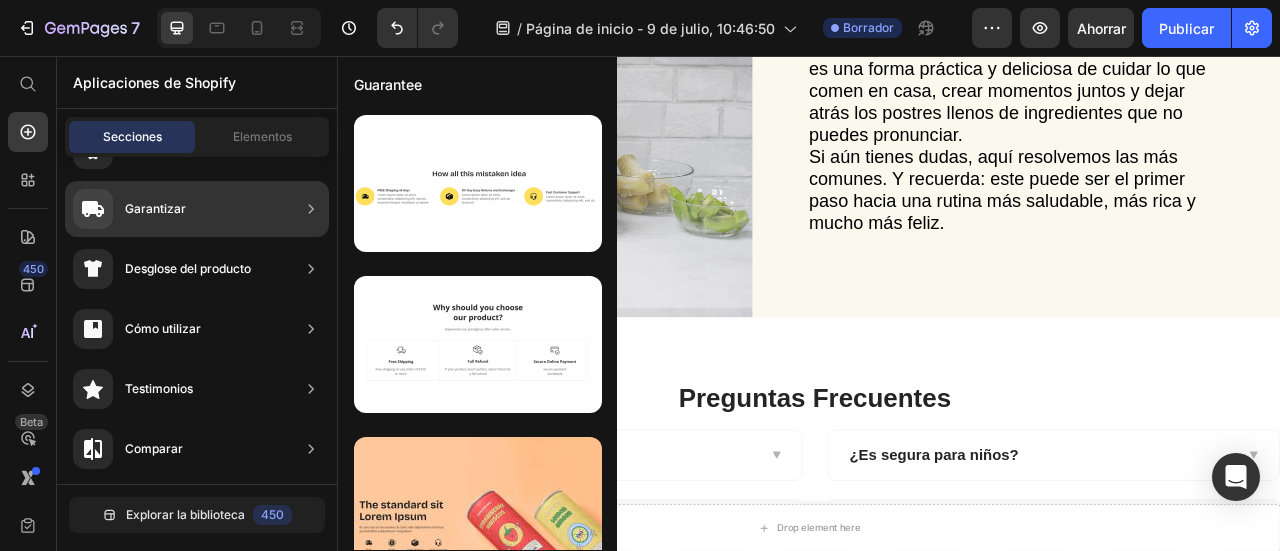 scroll, scrollTop: 0, scrollLeft: 0, axis: both 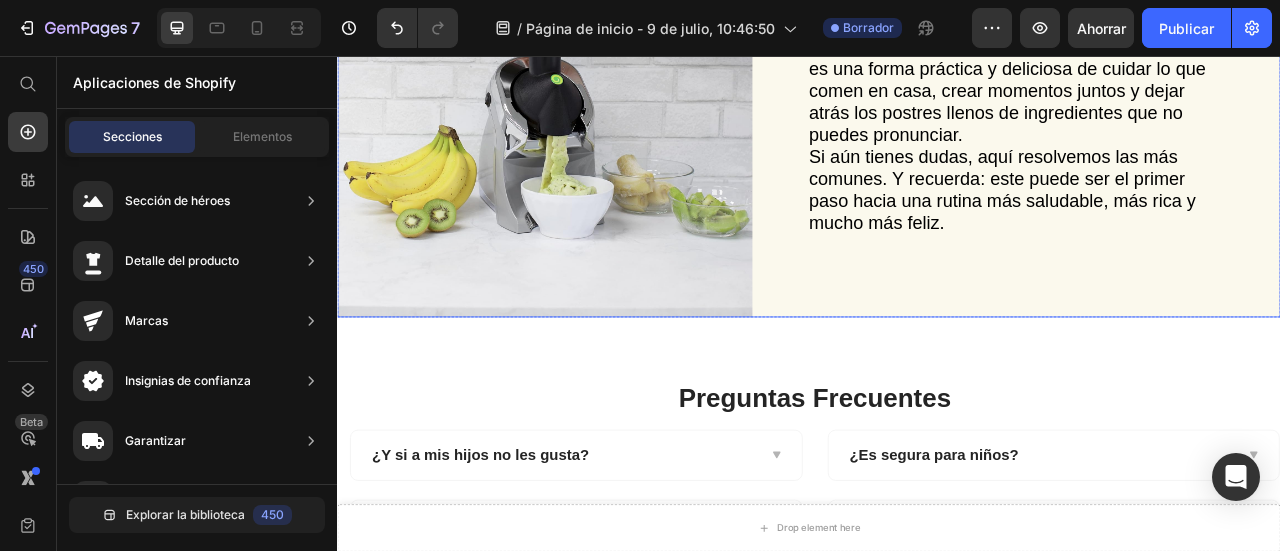 click on "Sabemos que tomar una decisión de compra —sobre todo cuando se trata de tu familia— no es algo que haces a la ligera. Por eso queremos que te sientas 100% segura. Esta máquina no es solo un electrodoméstico más; es una forma práctica y deliciosa de cuidar lo que comen en casa, crear momentos juntos y dejar atrás los postres llenos de ingredientes que no puedes pronunciar. Si aún tienes dudas, aquí resolvemos las más comunes. Y recuerda: este puede ser el primer paso hacia una rutina más saludable, más rica y mucho más feliz. Text Block Row" at bounding box center [1237, 124] 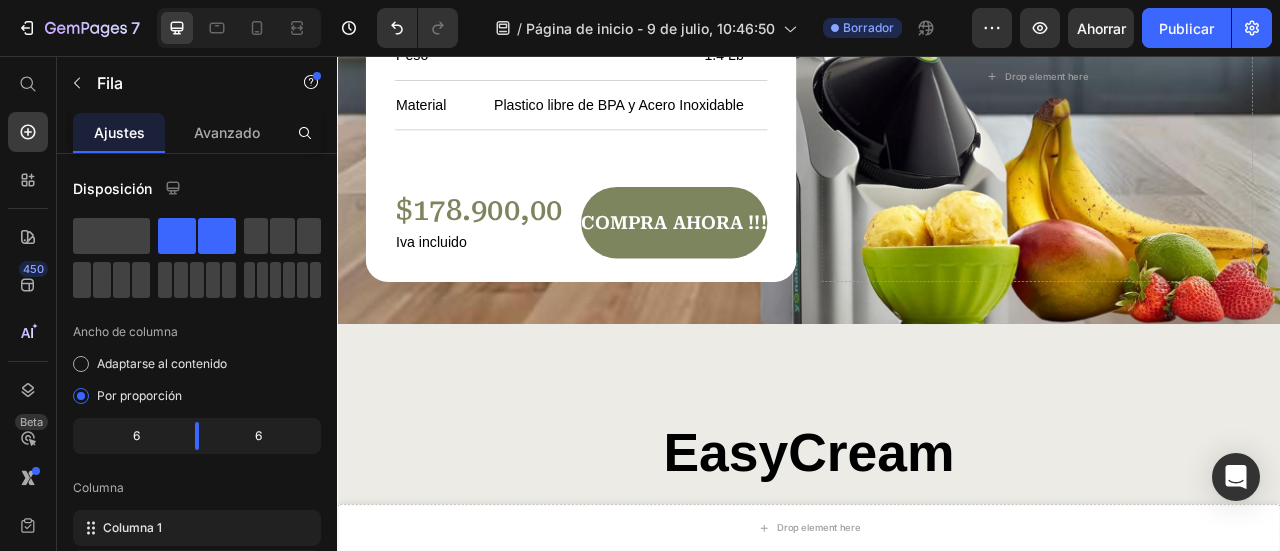 scroll, scrollTop: 6726, scrollLeft: 0, axis: vertical 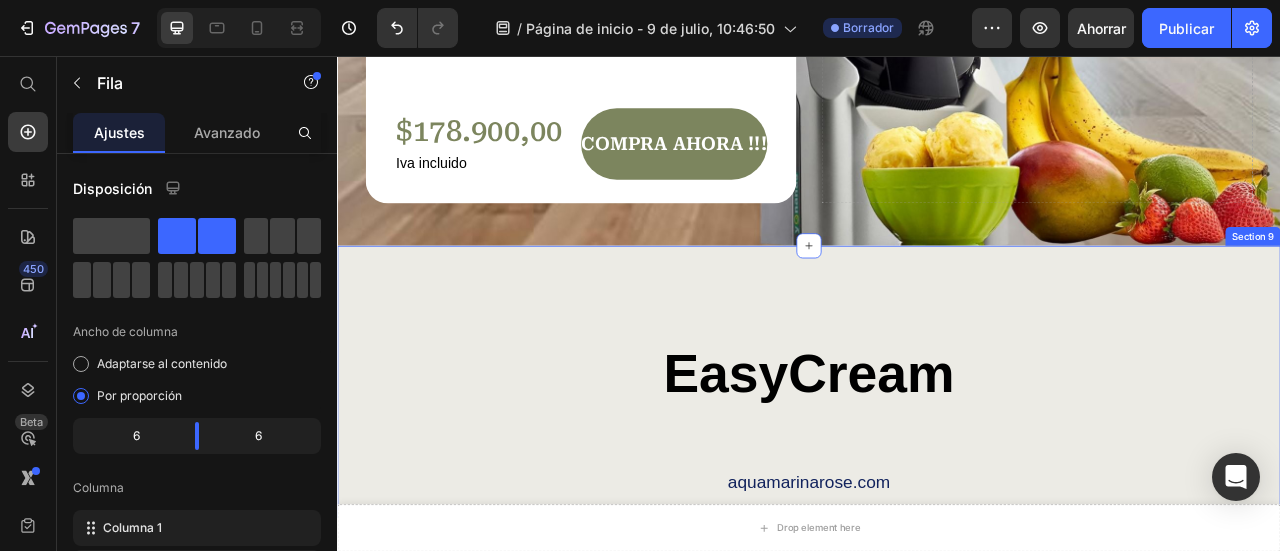 click on "EasyCream Heading aquamarinarose.com Text Block Row Section 9" at bounding box center [937, 470] 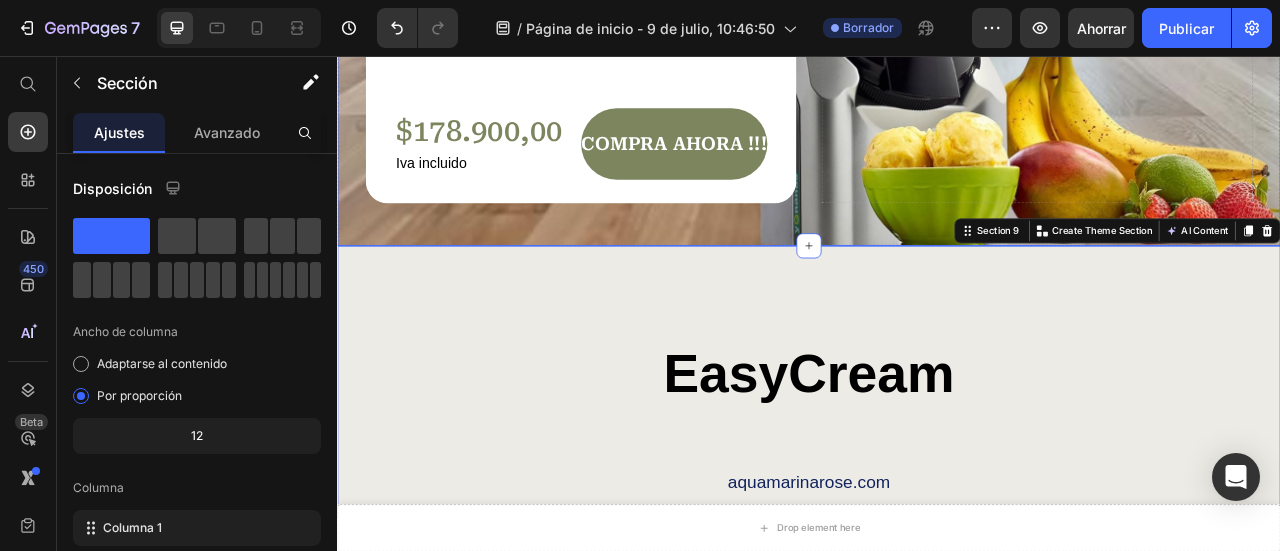 click at bounding box center [937, -18] 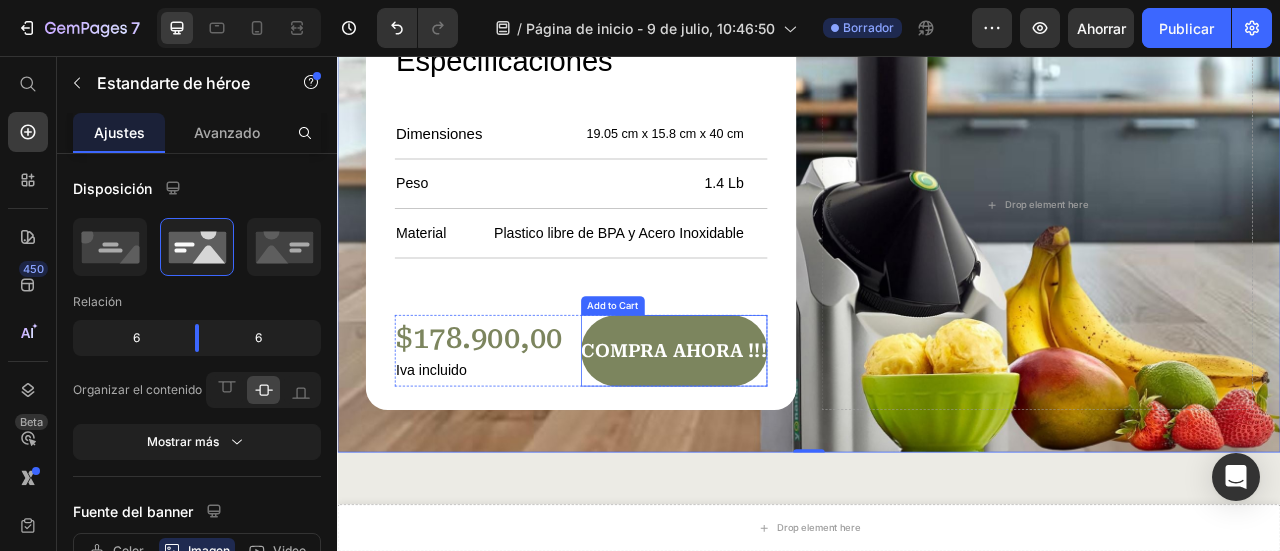 scroll, scrollTop: 6083, scrollLeft: 0, axis: vertical 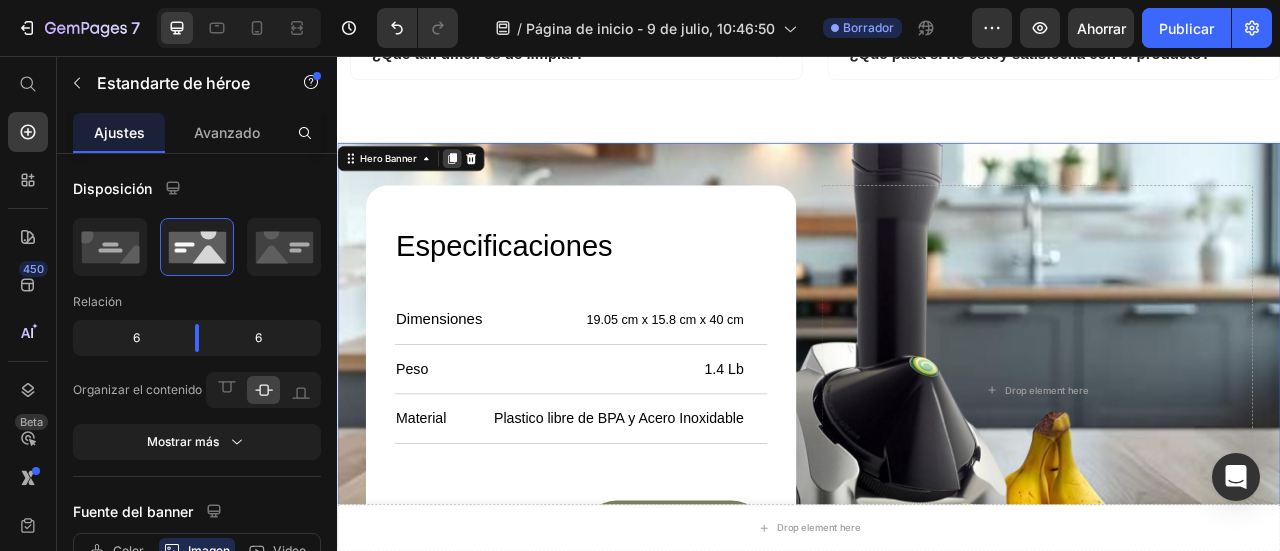 click 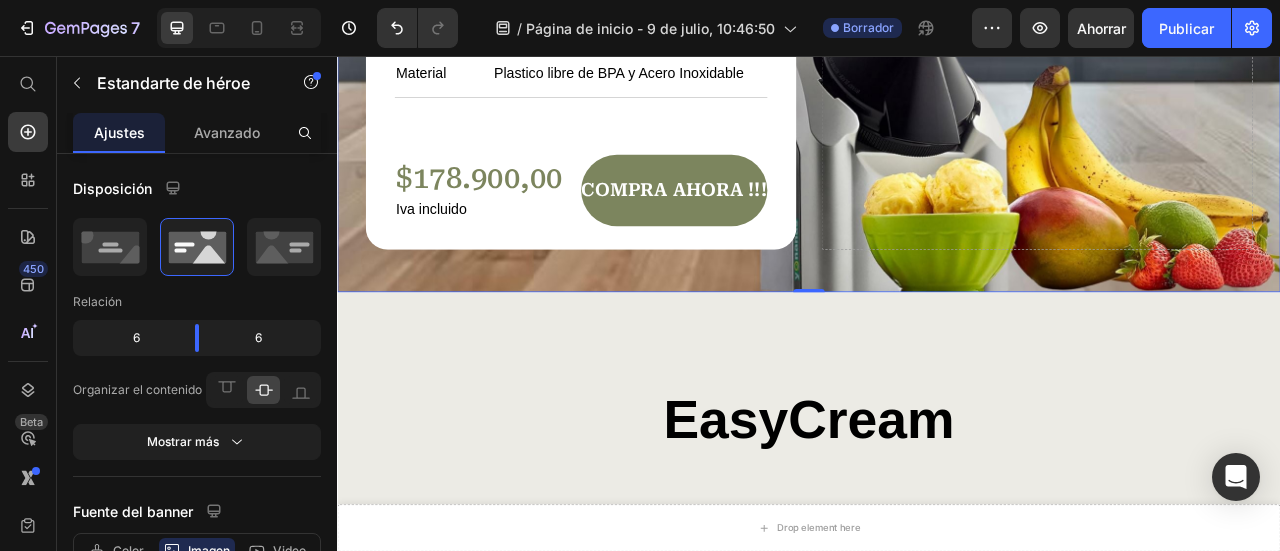 scroll, scrollTop: 6946, scrollLeft: 0, axis: vertical 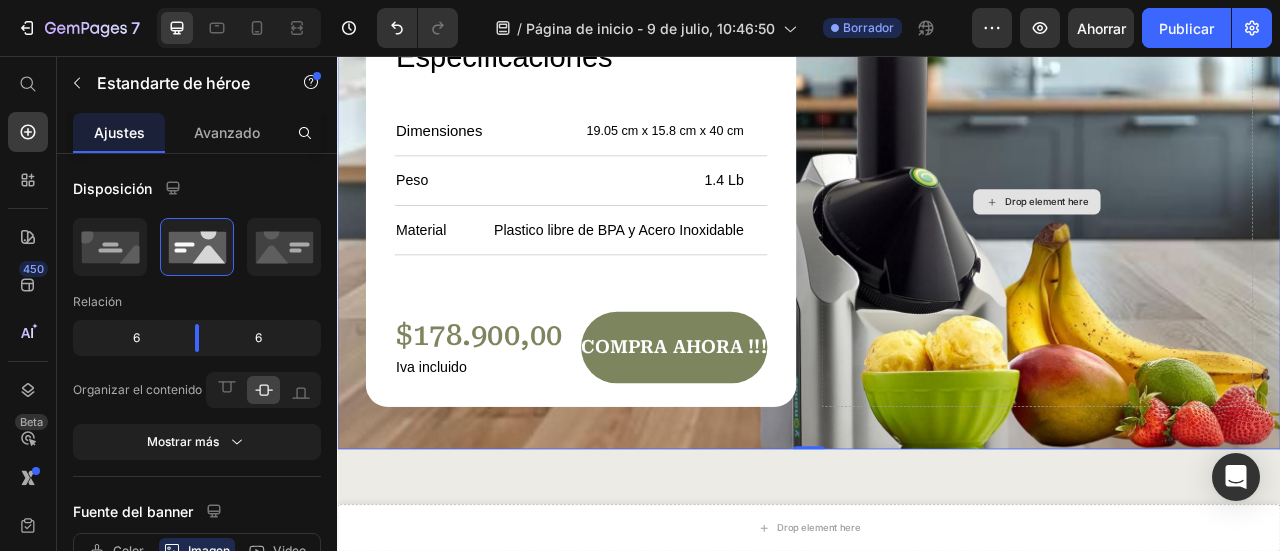 click on "Drop element here" at bounding box center (1227, 241) 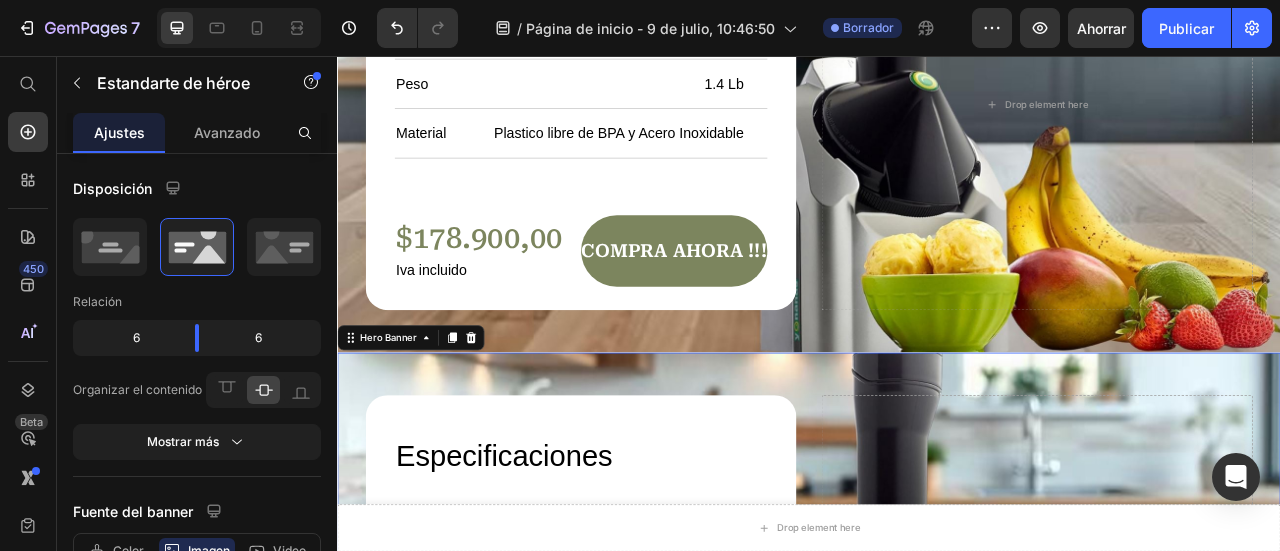 scroll, scrollTop: 6546, scrollLeft: 0, axis: vertical 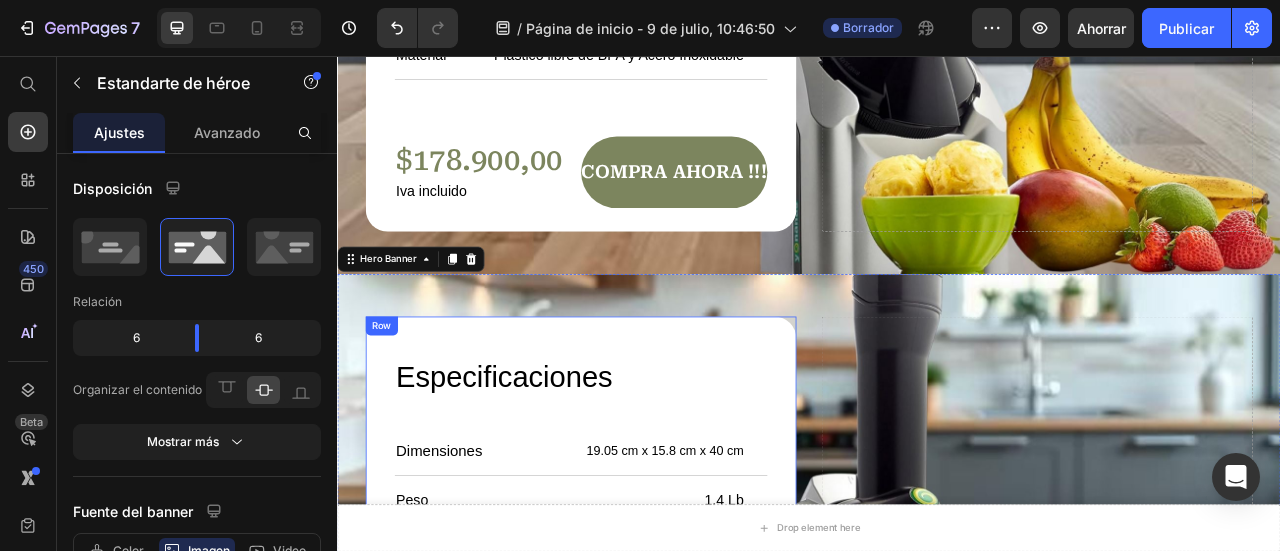 click on "Especificaciones Heading Dimensiones Text Block 19.05 cm x 15.8 cm x 40 cm Text Block Row Peso Text Block 1.4 Lb Text Block Row Material Text Block Plastico libre de BPA y Acero Inoxidable Text Block Row Row $178.900,00 Product Price Iva incluido Text Block Compra Ahora !!! Add to Cart Row Product Row" at bounding box center [647, 648] 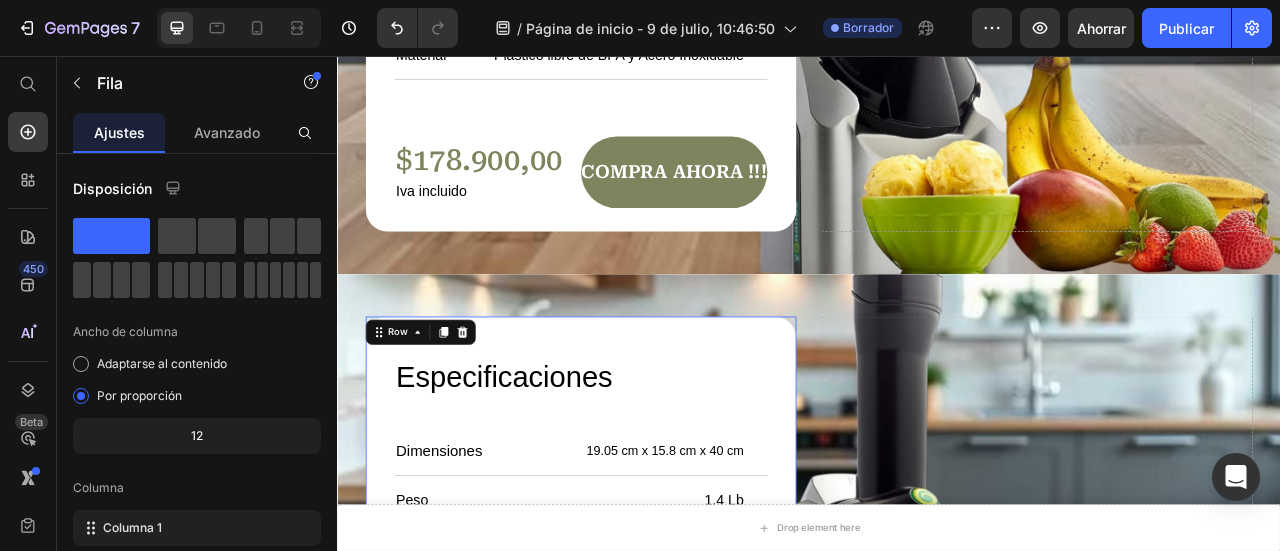 click on "Especificaciones Heading Dimensiones Text Block 19.05 cm x 15.8 cm x 40 cm Text Block Row Peso Text Block 1.4 Lb Text Block Row Material Text Block Plastico libre de BPA y Acero Inoxidable Text Block Row Row $178.900,00 Product Price Iva incluido Text Block Compra Ahora !!! Add to Cart Row Product Row   0" at bounding box center [647, 648] 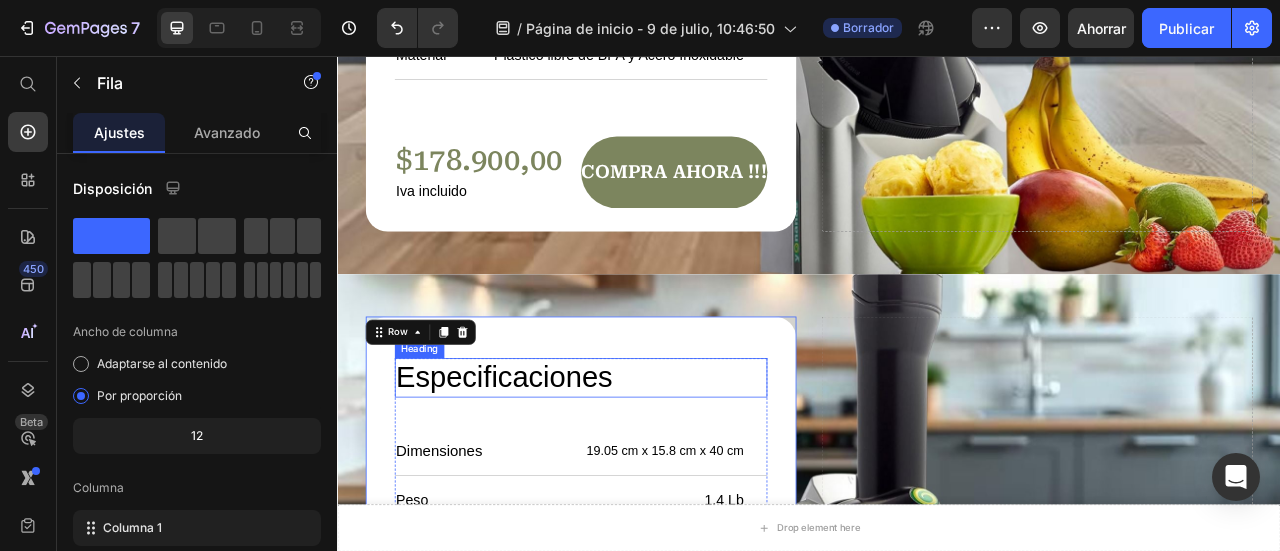 click on "Especificaciones" at bounding box center [637, 465] 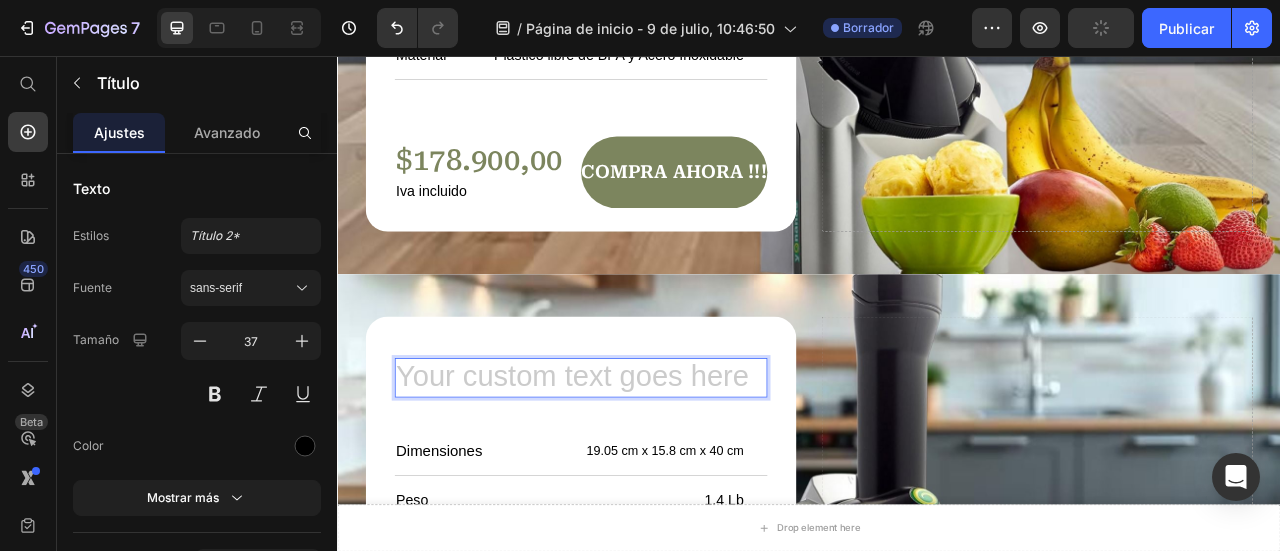 scroll, scrollTop: 6523, scrollLeft: 0, axis: vertical 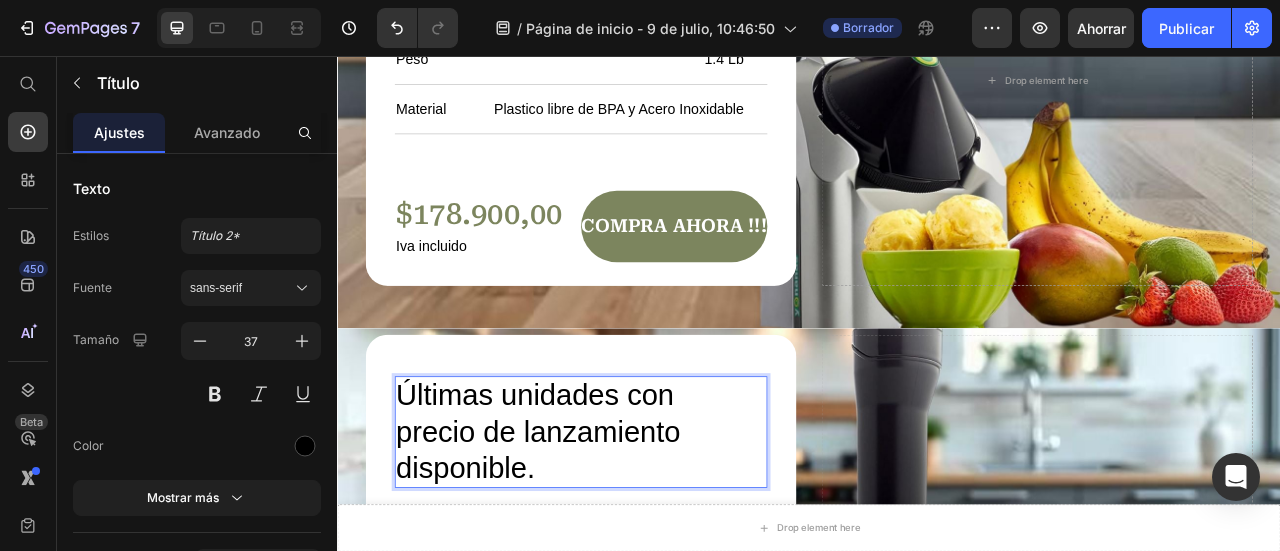 click on "1.4 Lb" at bounding box center (751, 736) 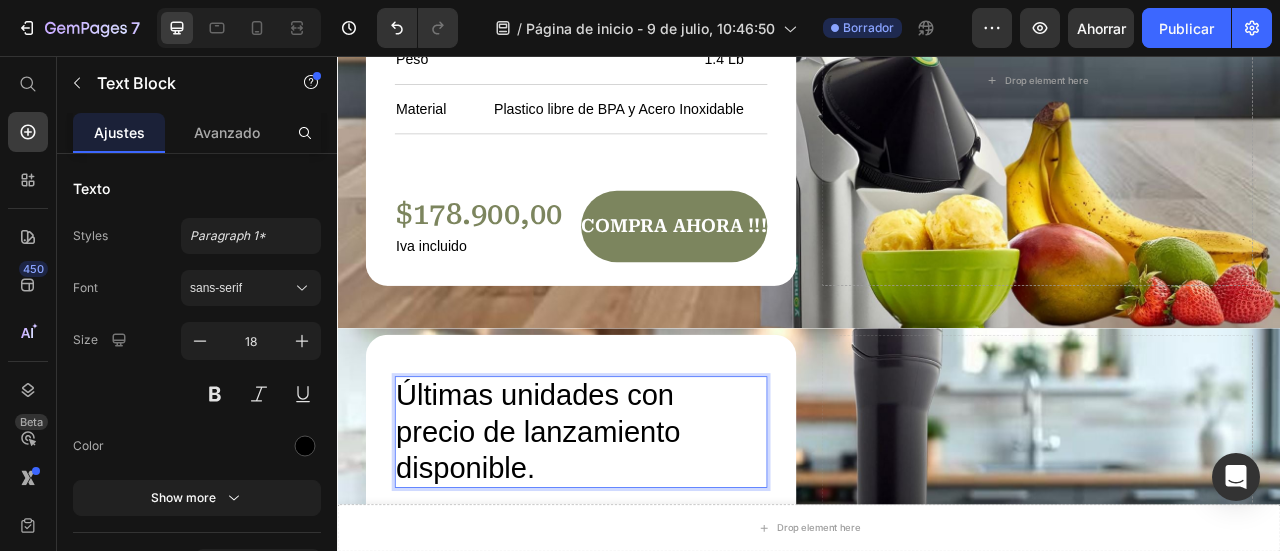 click on "19.05 cm x 15.8 cm x 40 cm" at bounding box center (751, 673) 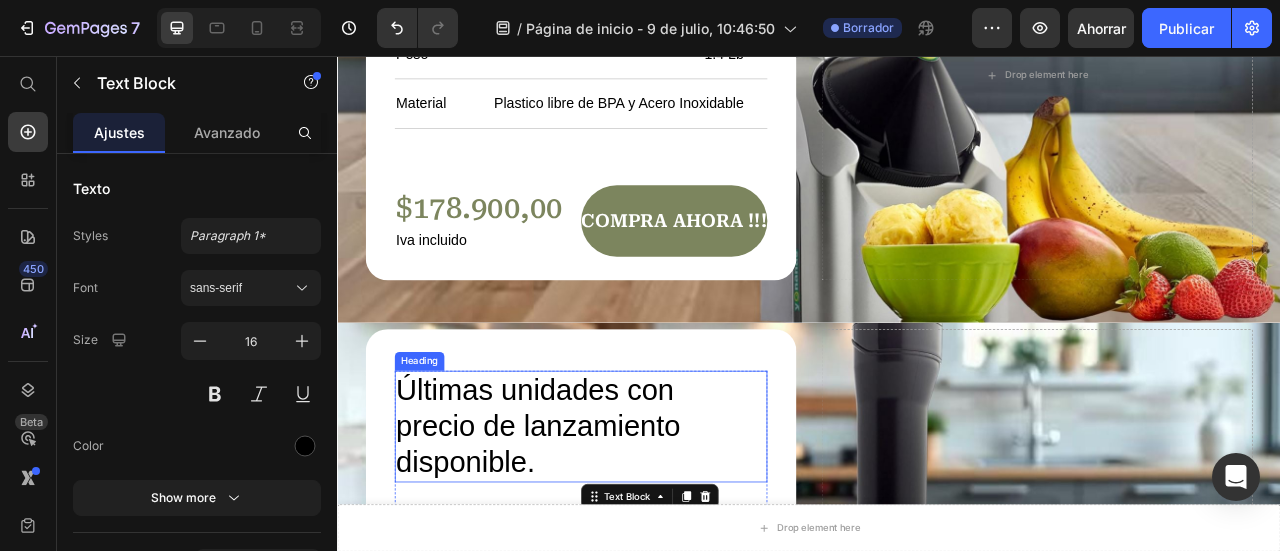 scroll, scrollTop: 6777, scrollLeft: 0, axis: vertical 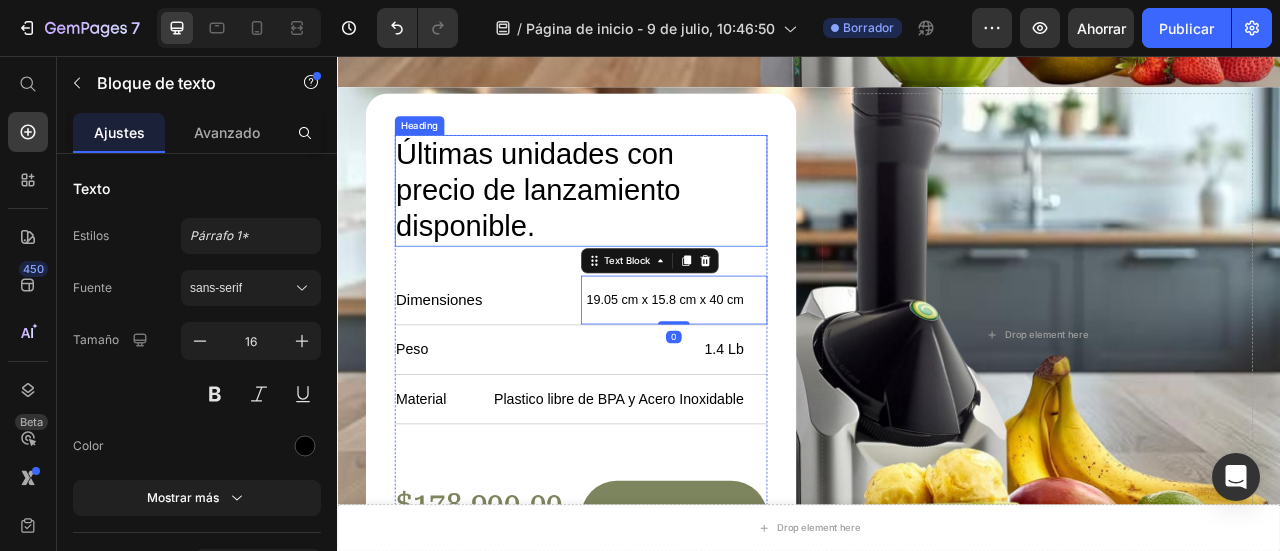 click on "Últimas unidades con precio de lanzamiento disponible." at bounding box center [637, 227] 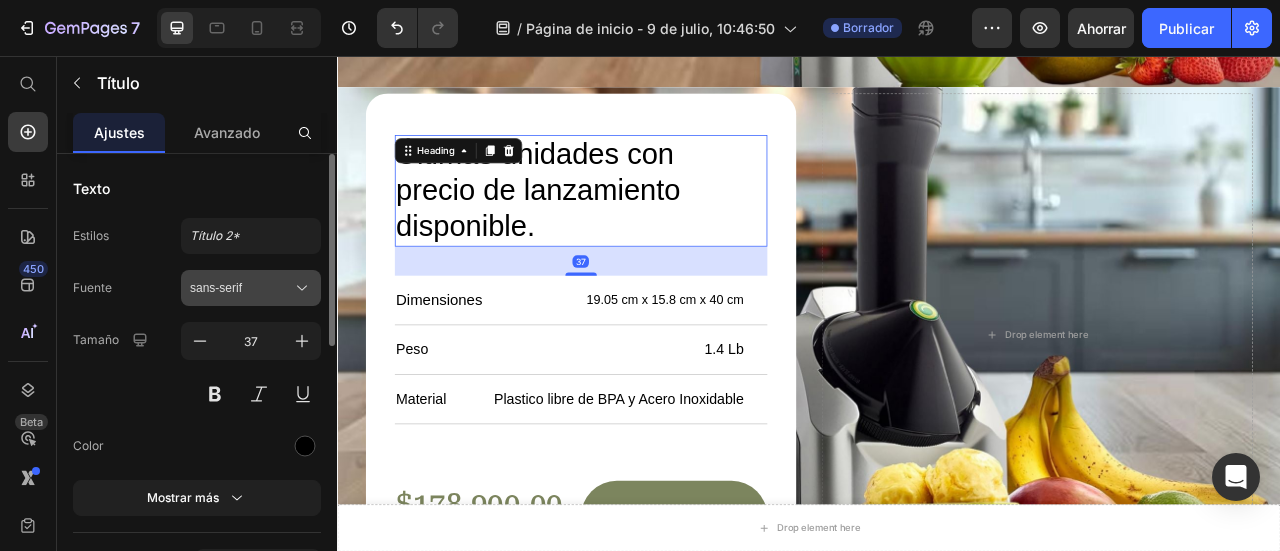 click on "sans-serif" at bounding box center [251, 288] 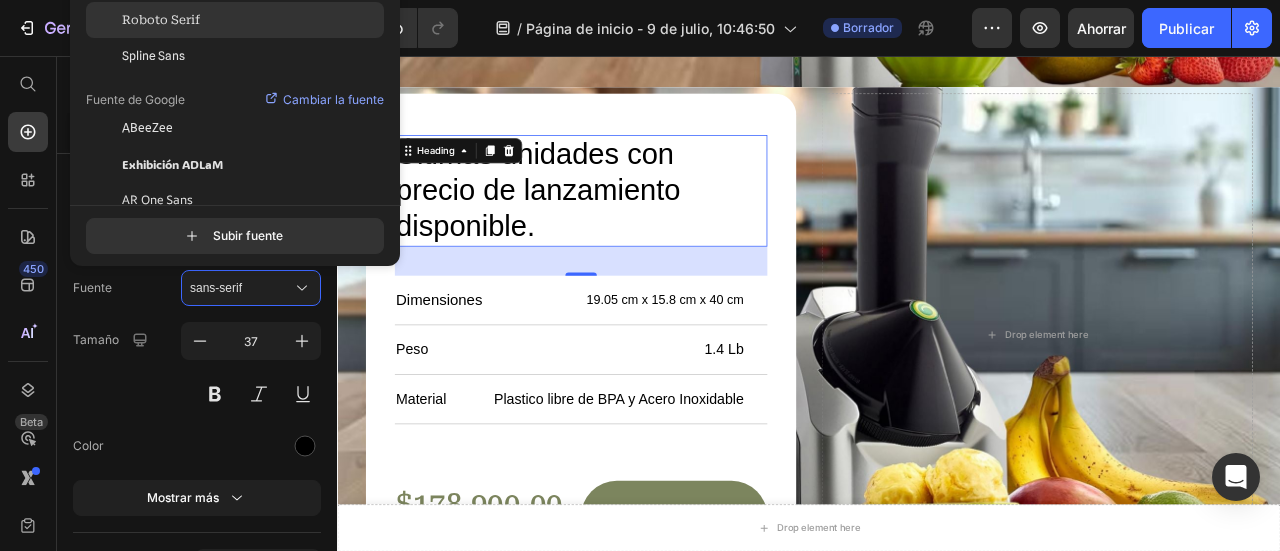 click on "Roboto Serif" at bounding box center [161, 20] 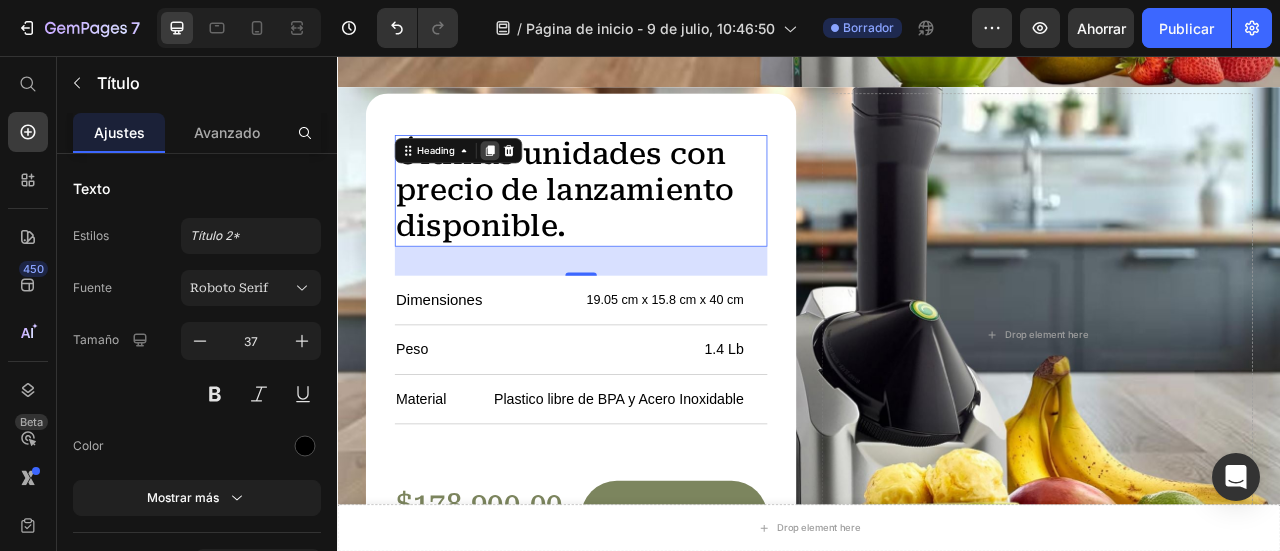 click 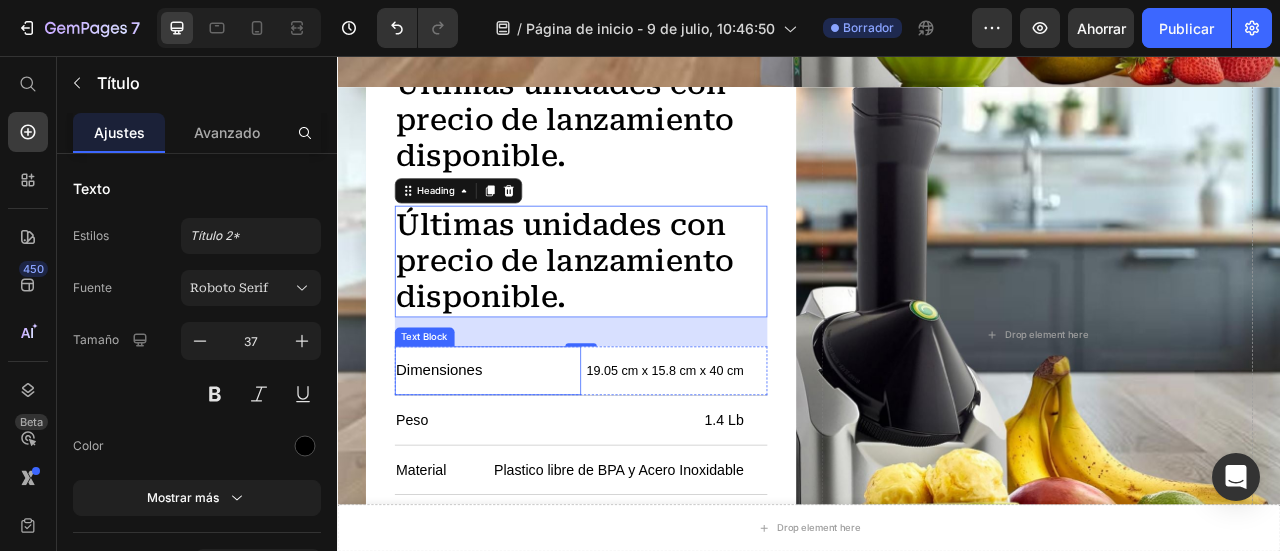 click on "Dimensiones" at bounding box center [528, 456] 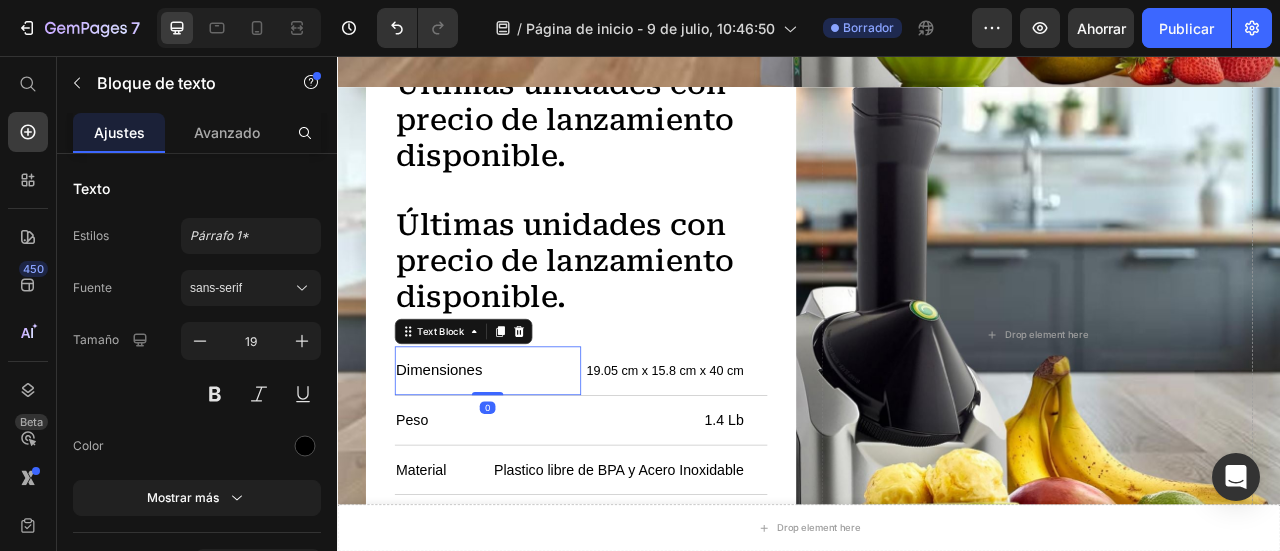 click on "Dimensiones" at bounding box center (528, 456) 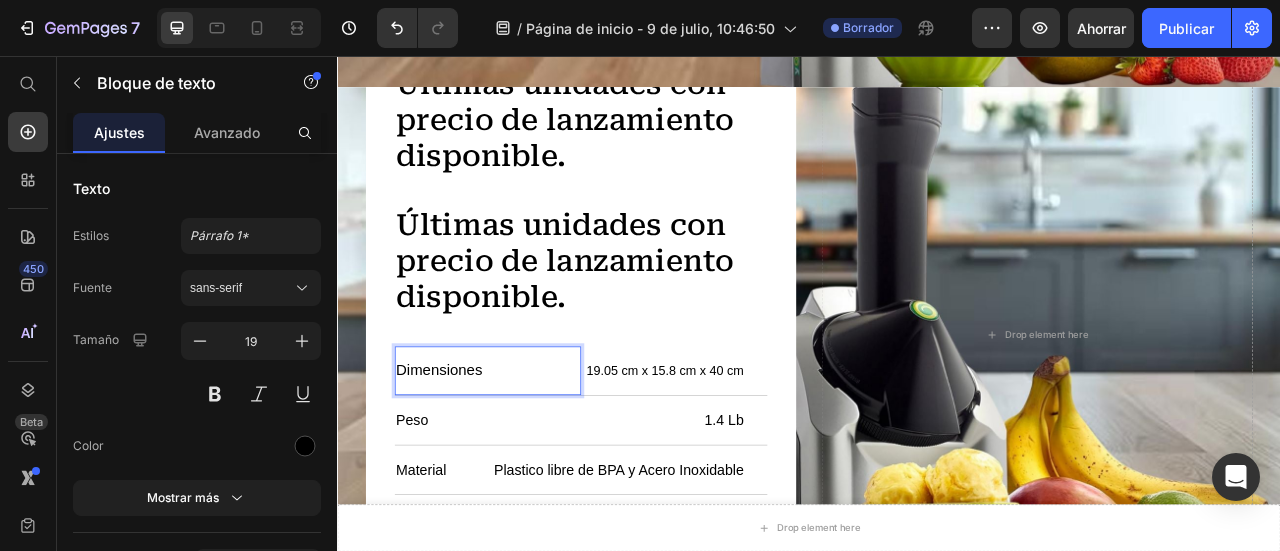 click on "19.05 cm x 15.8 cm x 40 cm" at bounding box center [751, 456] 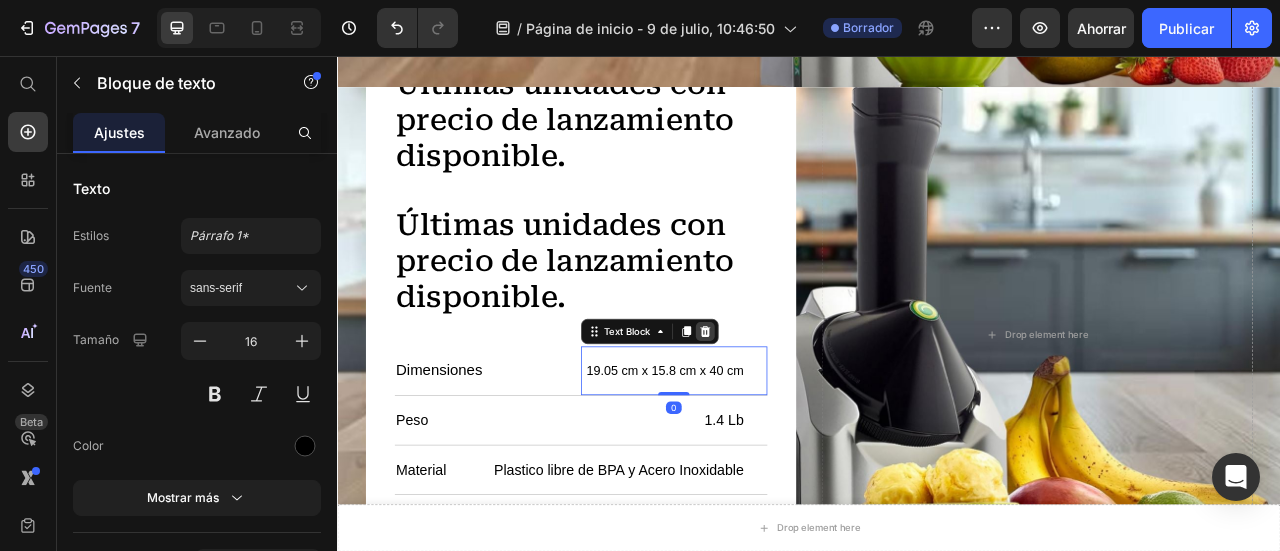 click 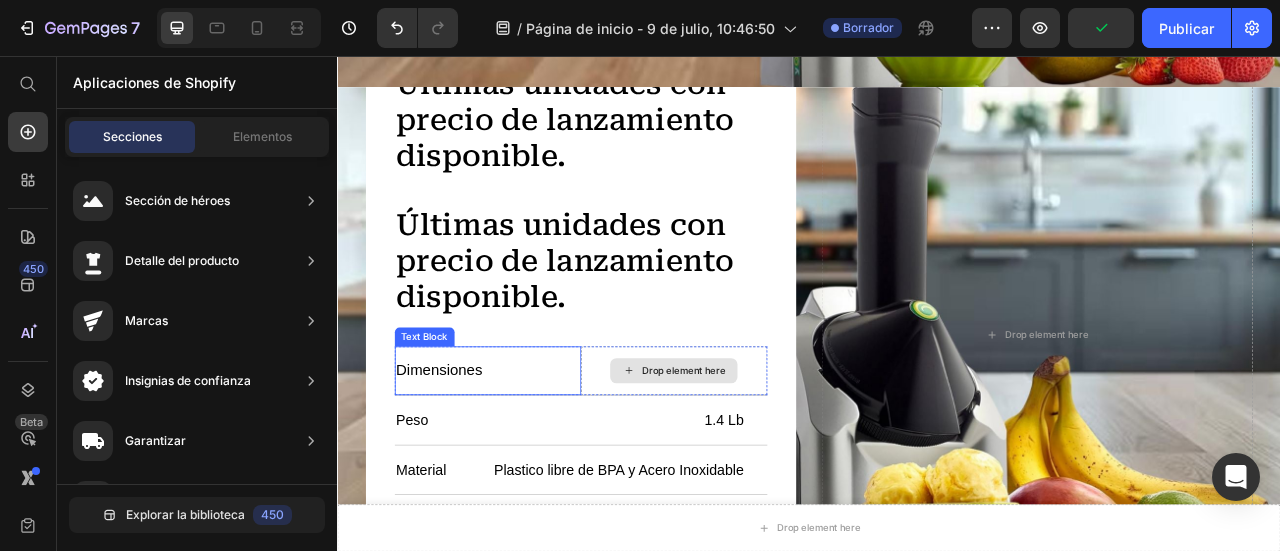 click on "Dimensiones" at bounding box center (528, 456) 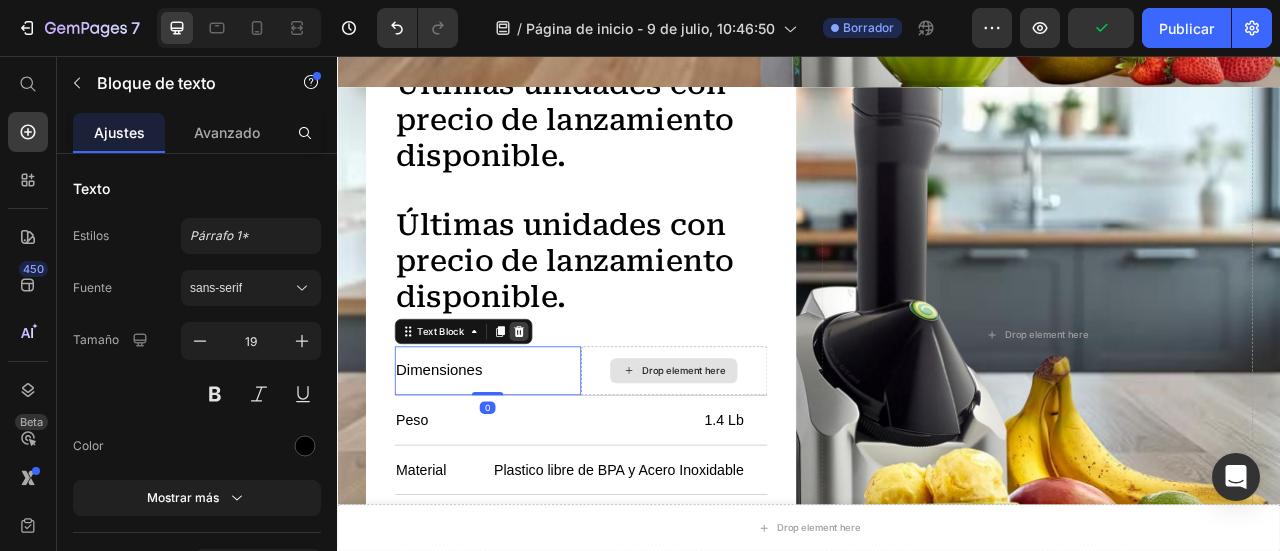 click 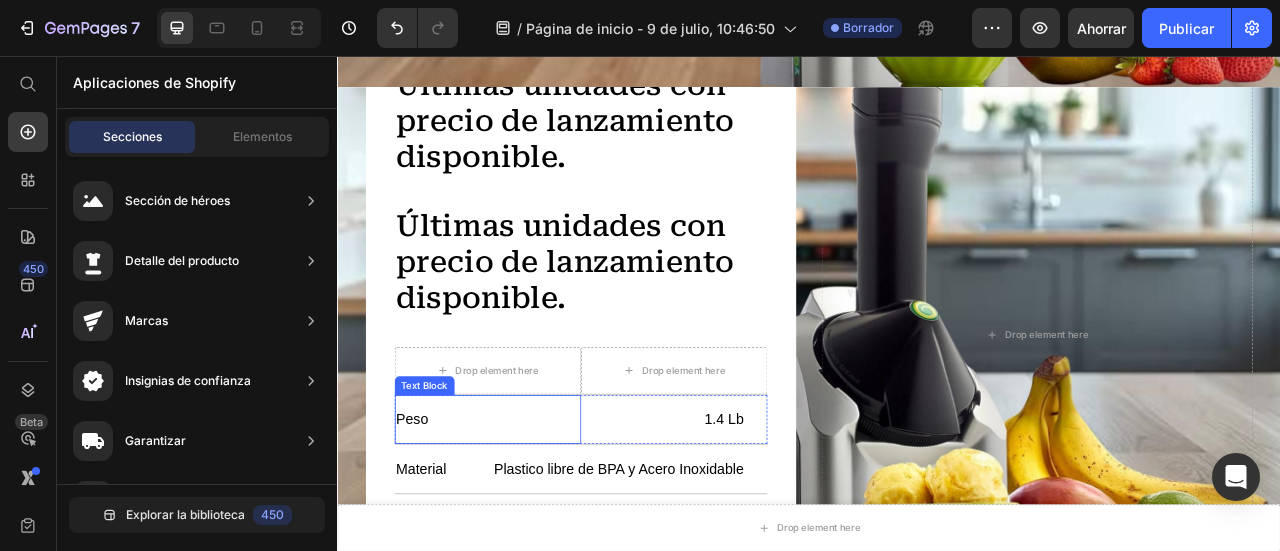 click on "Peso" at bounding box center [528, 518] 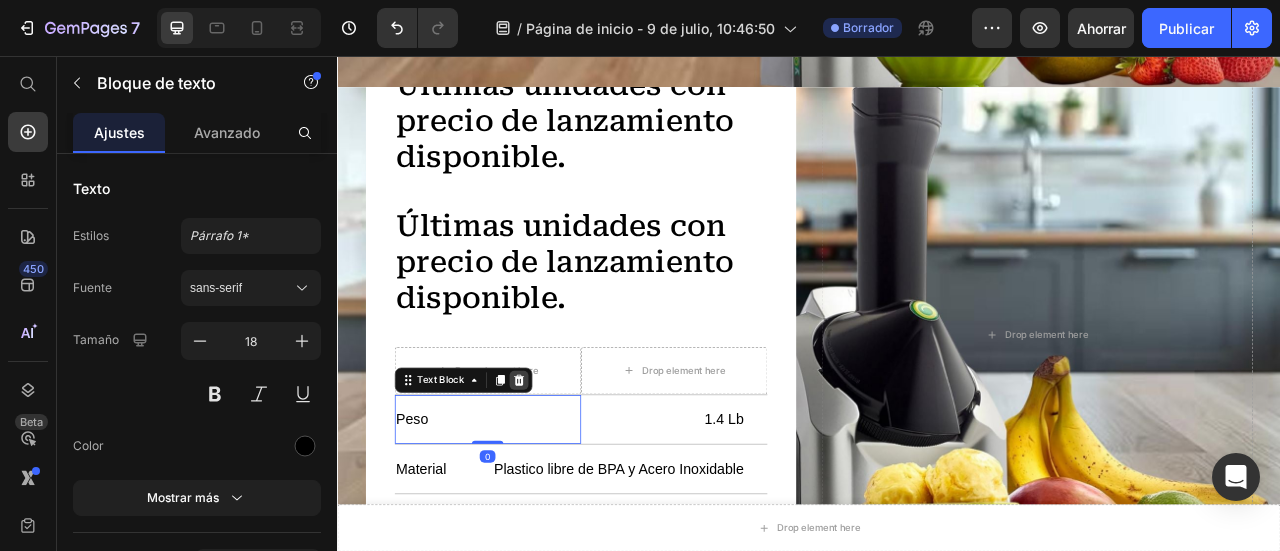 click 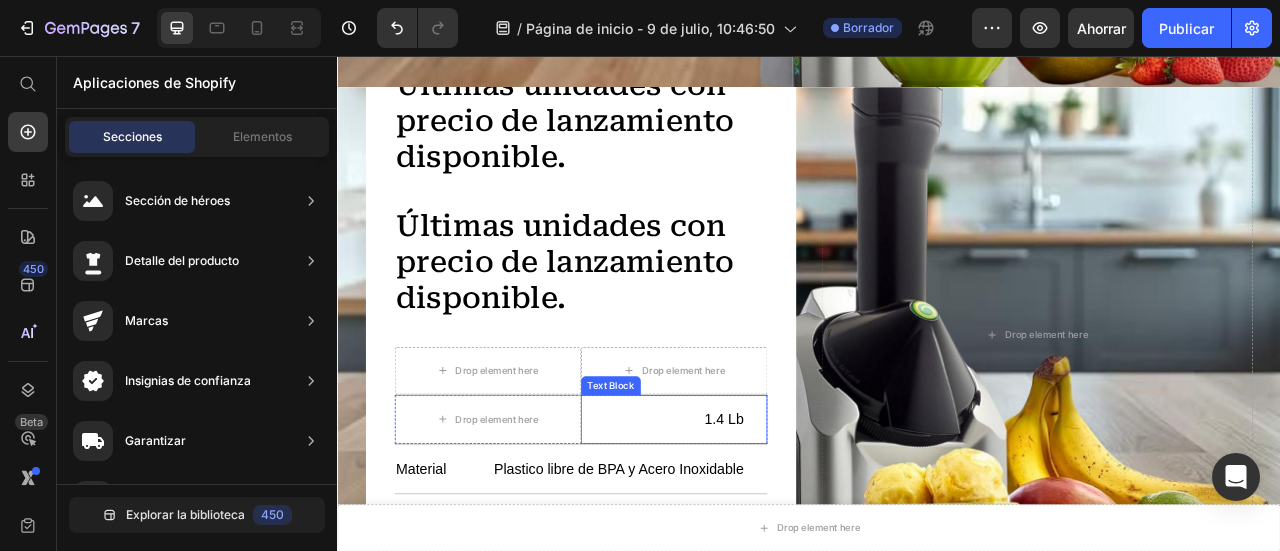 click on "1.4 Lb" at bounding box center (751, 518) 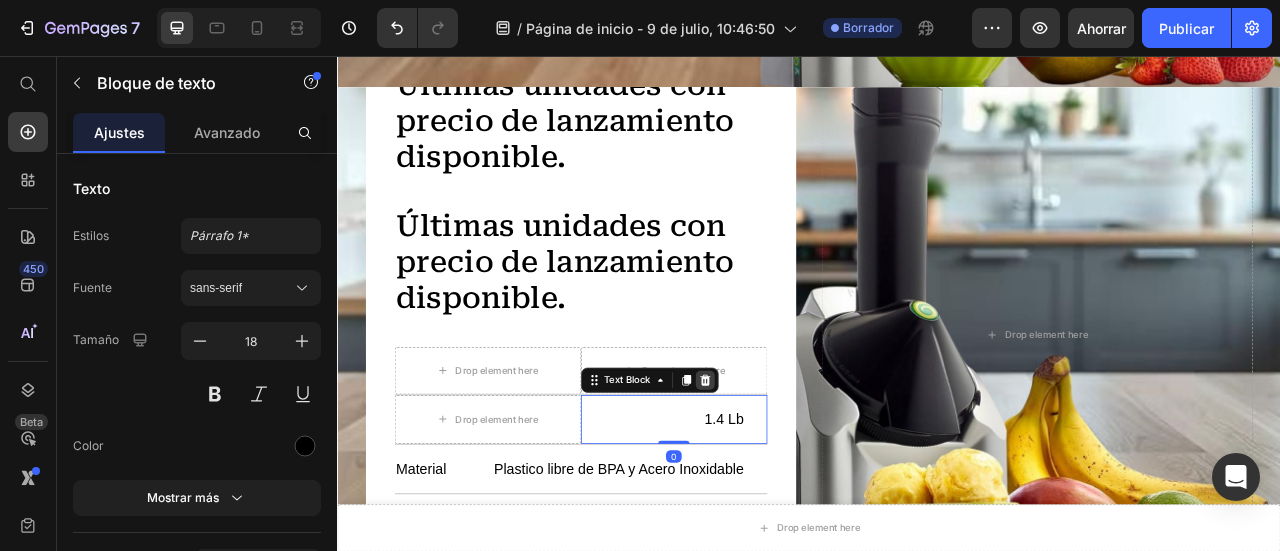 click 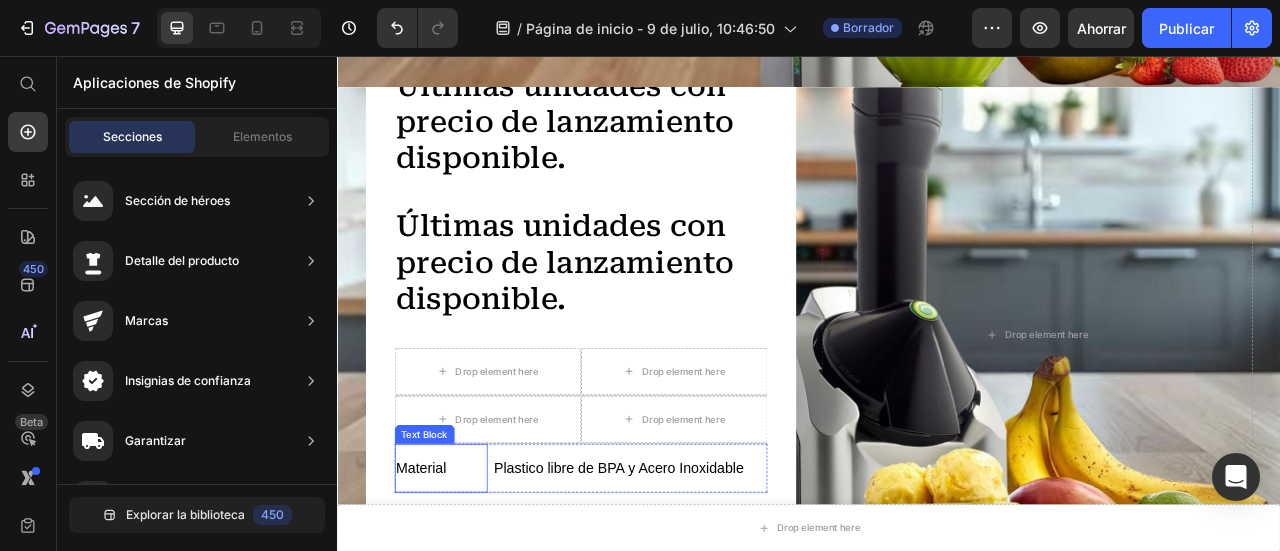 scroll, scrollTop: 6877, scrollLeft: 0, axis: vertical 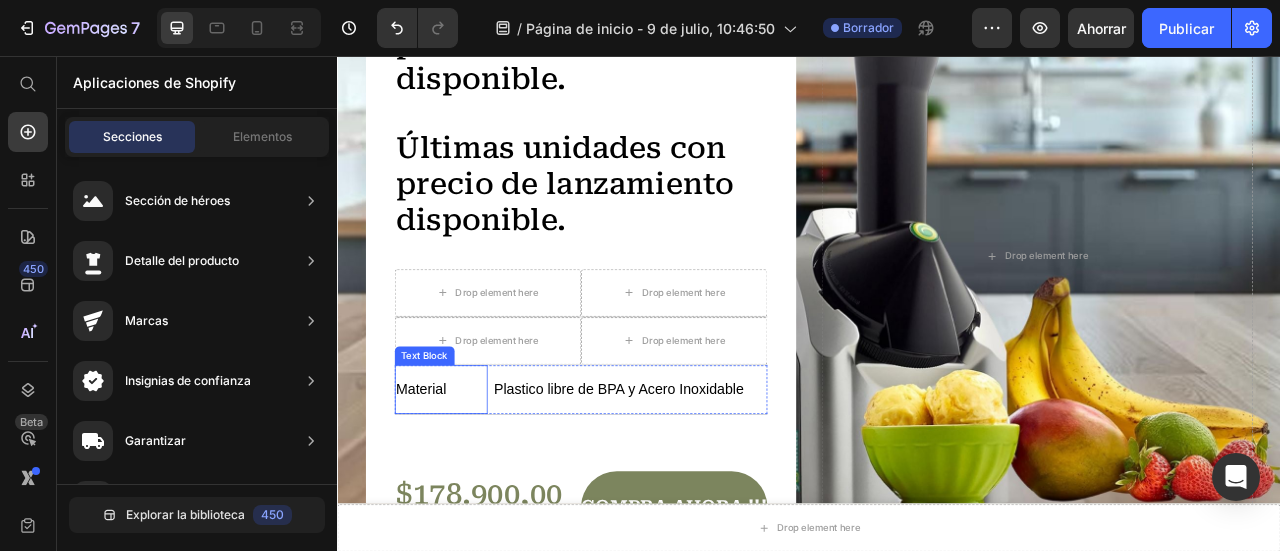 click on "Material" at bounding box center (469, 480) 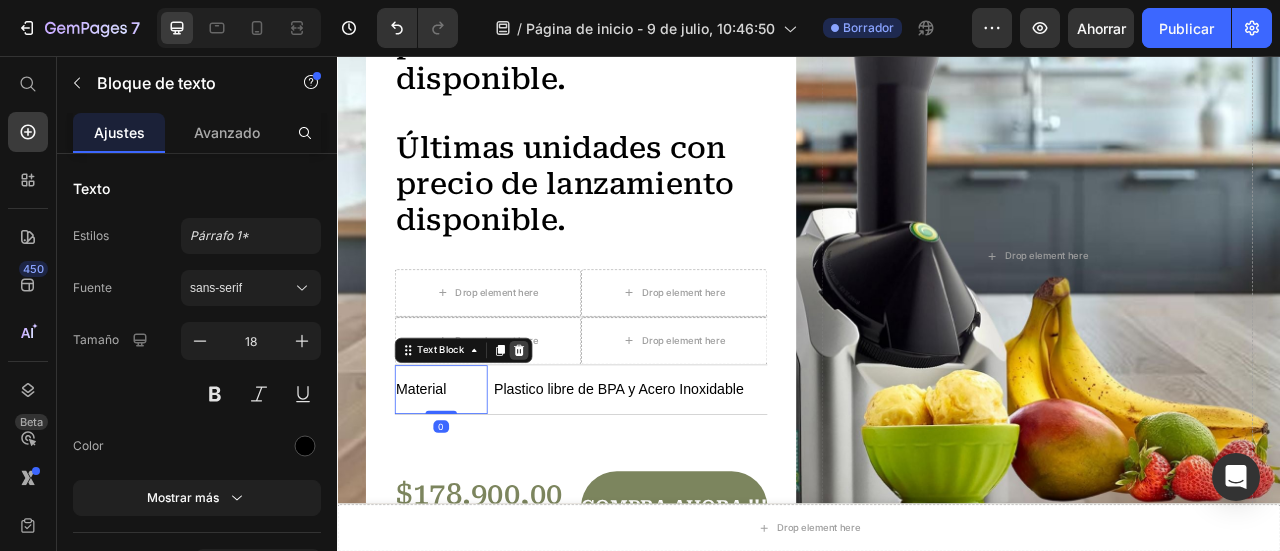 click 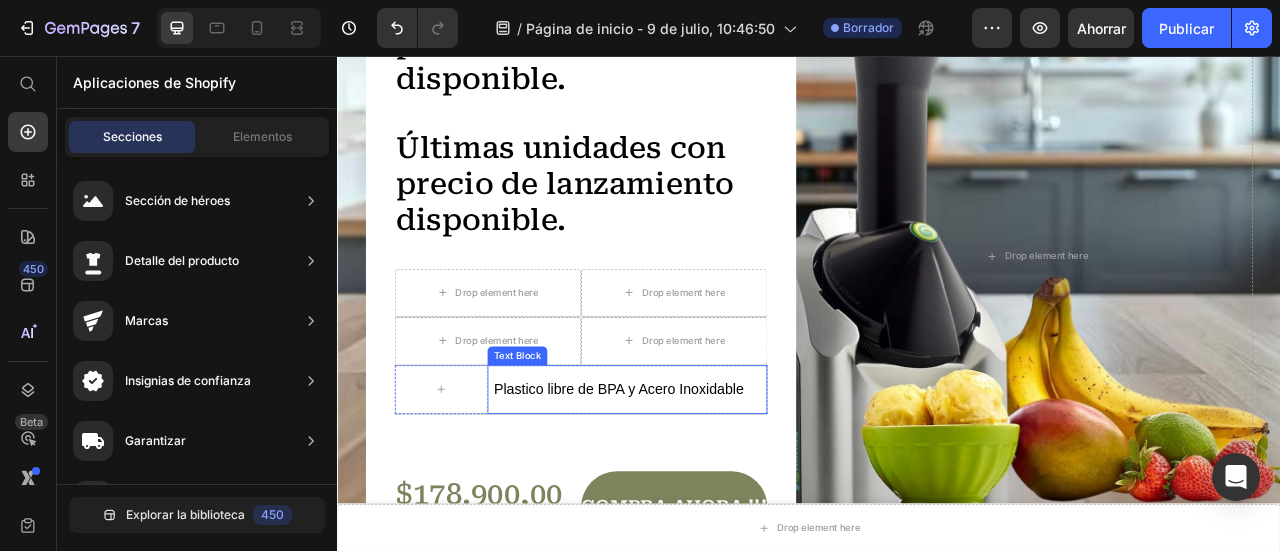 drag, startPoint x: 653, startPoint y: 489, endPoint x: 678, endPoint y: 470, distance: 31.400637 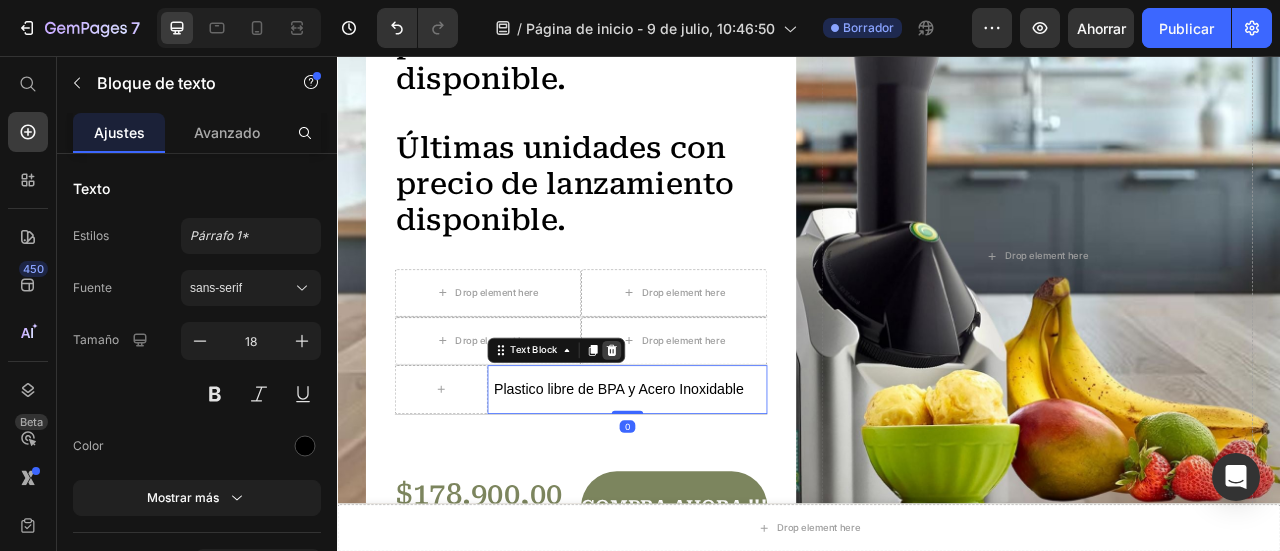 click at bounding box center (686, 430) 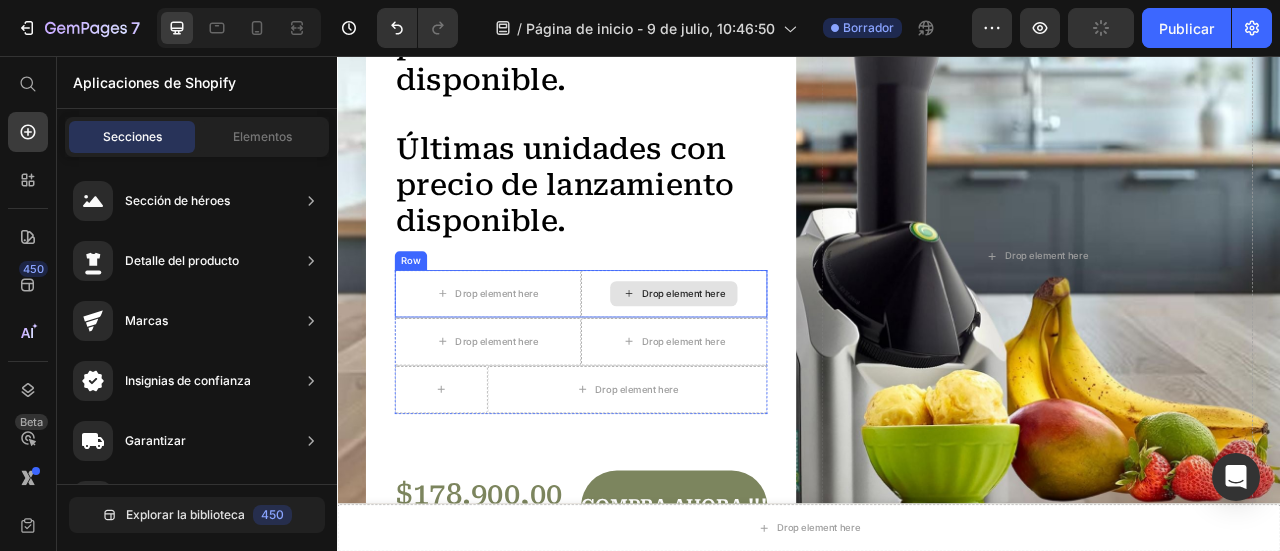 click on "Drop element here" at bounding box center (765, 358) 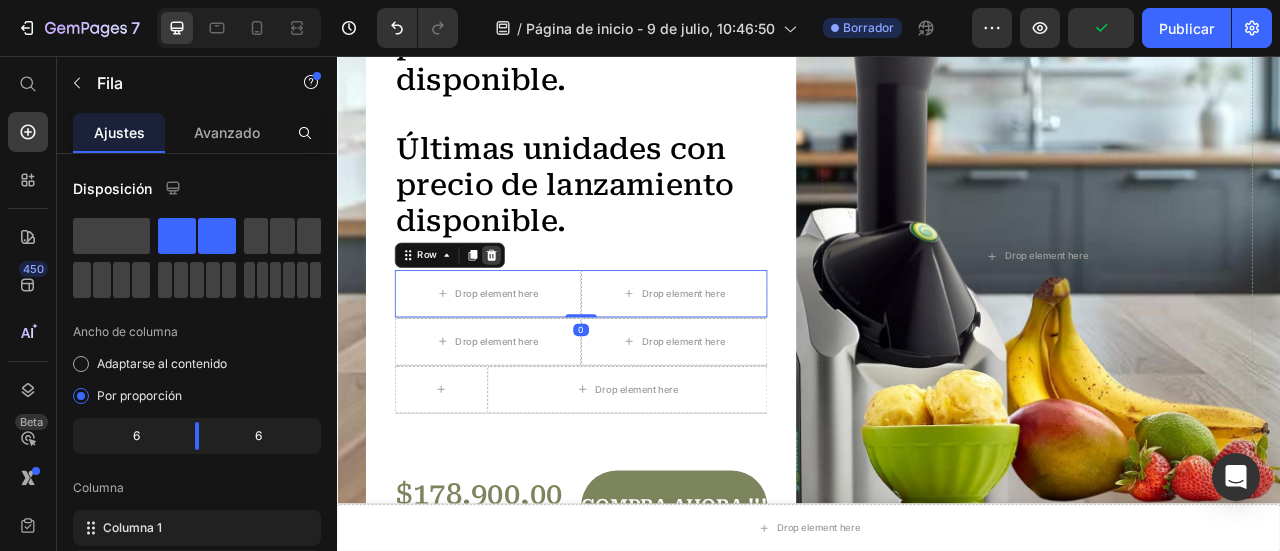 click 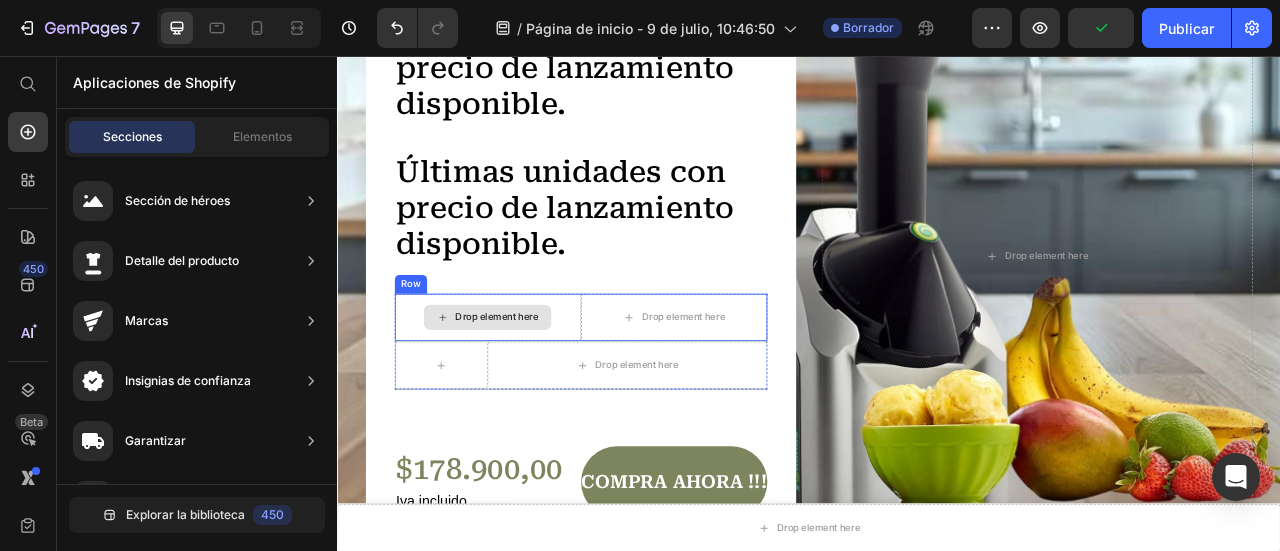 click on "Drop element here" at bounding box center (528, 388) 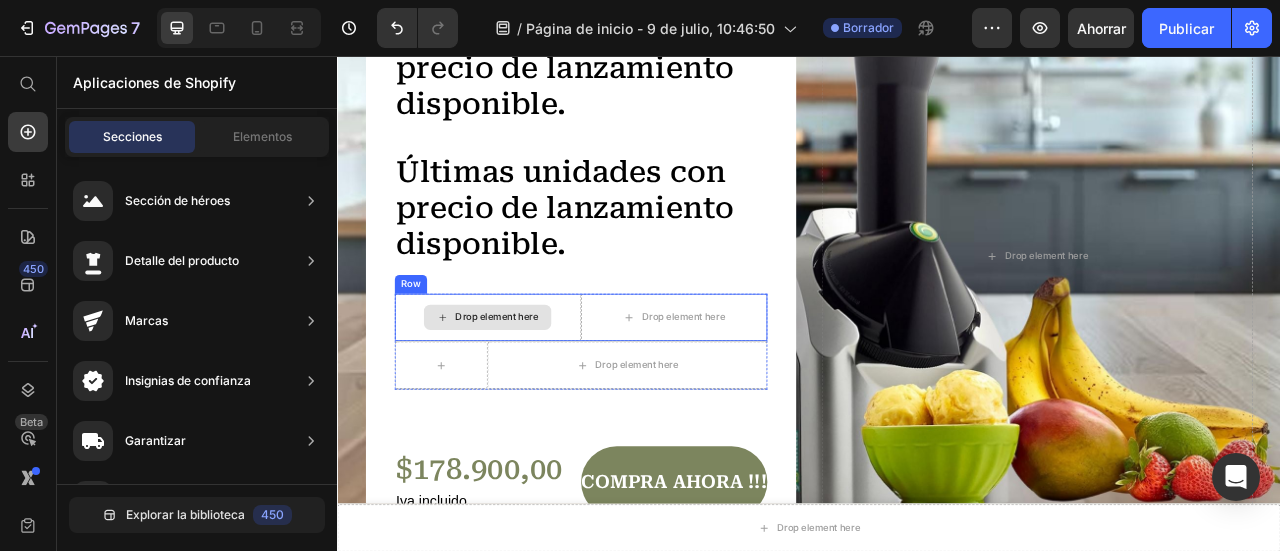 click on "Drop element here" at bounding box center [528, 388] 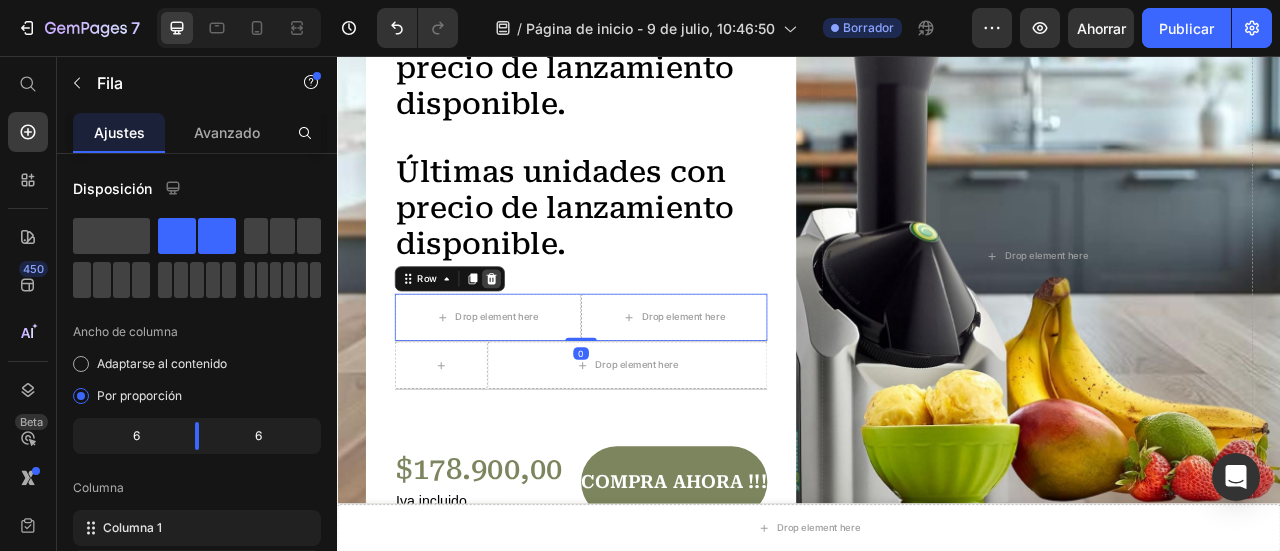 click 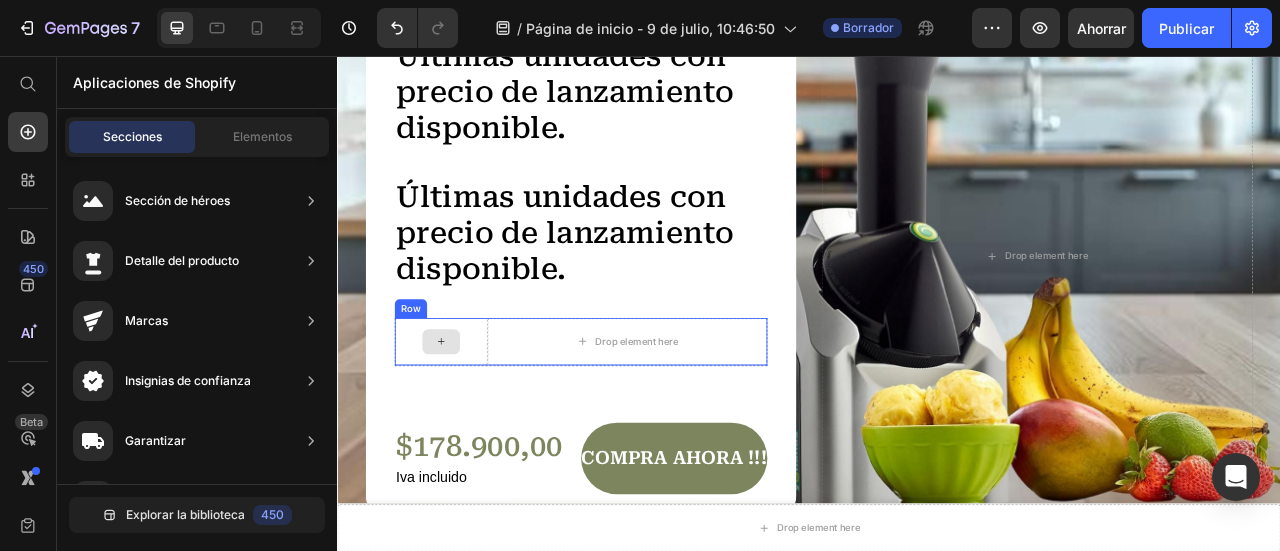 click at bounding box center (469, 419) 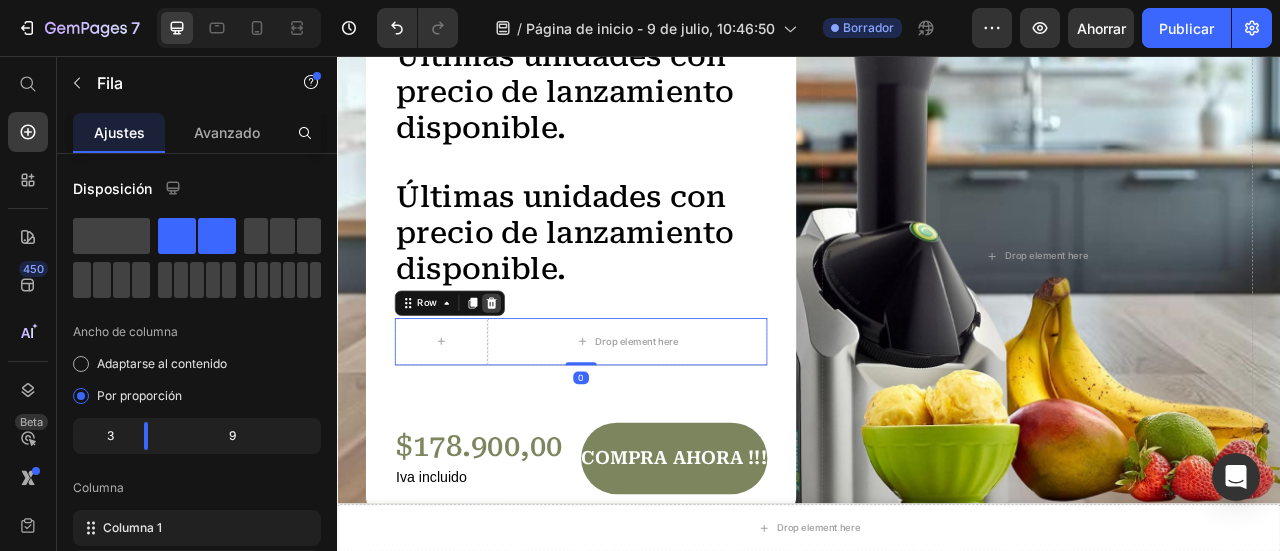 click 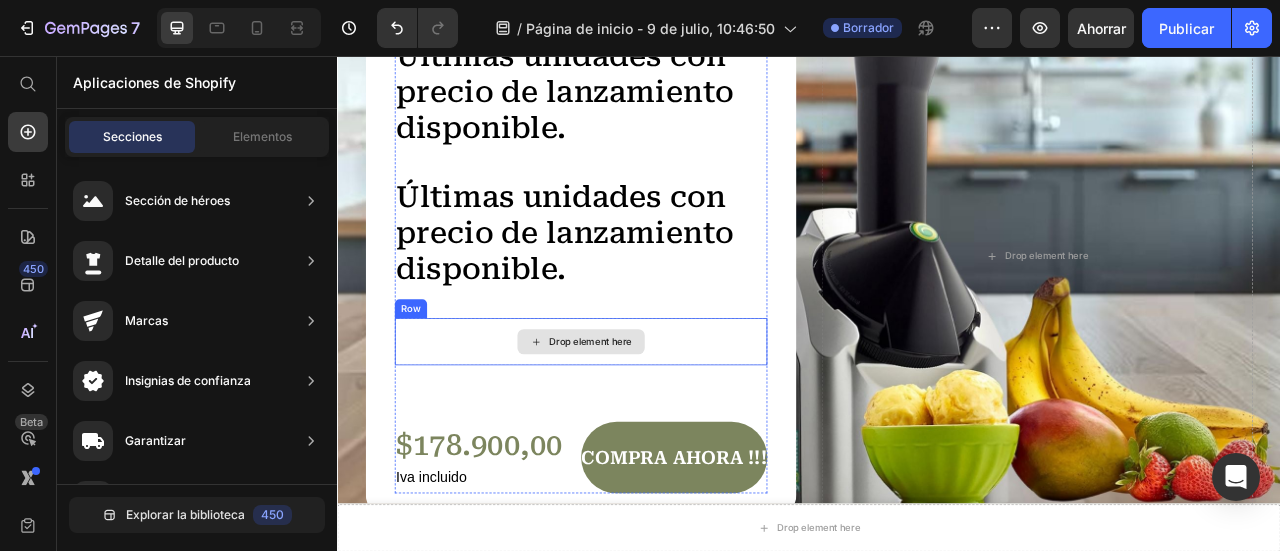 click on "Drop element here" at bounding box center [647, 419] 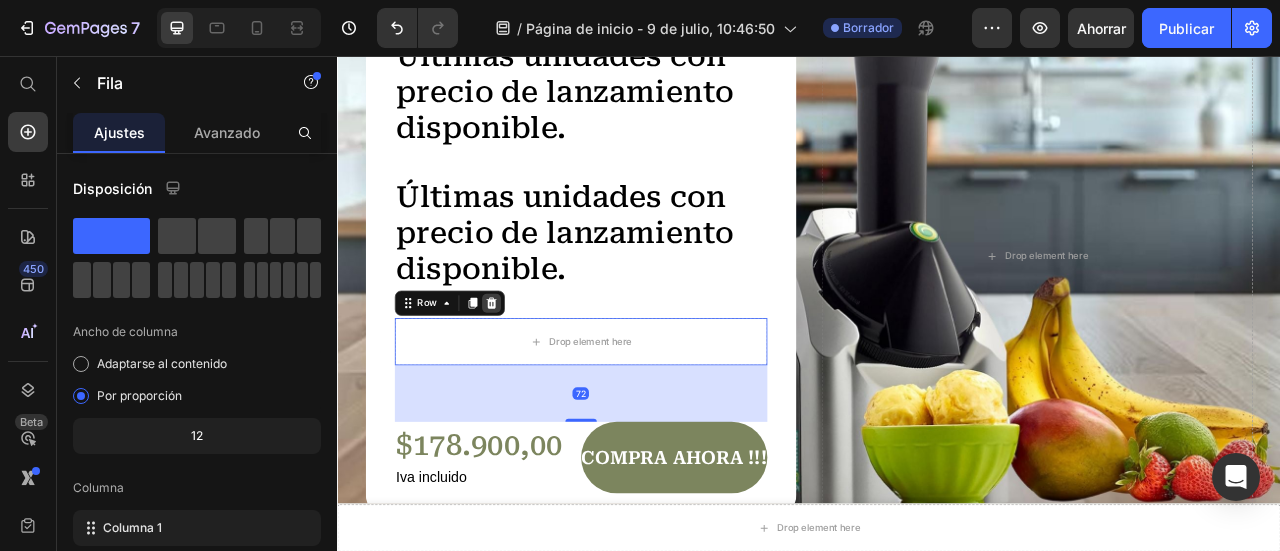 click 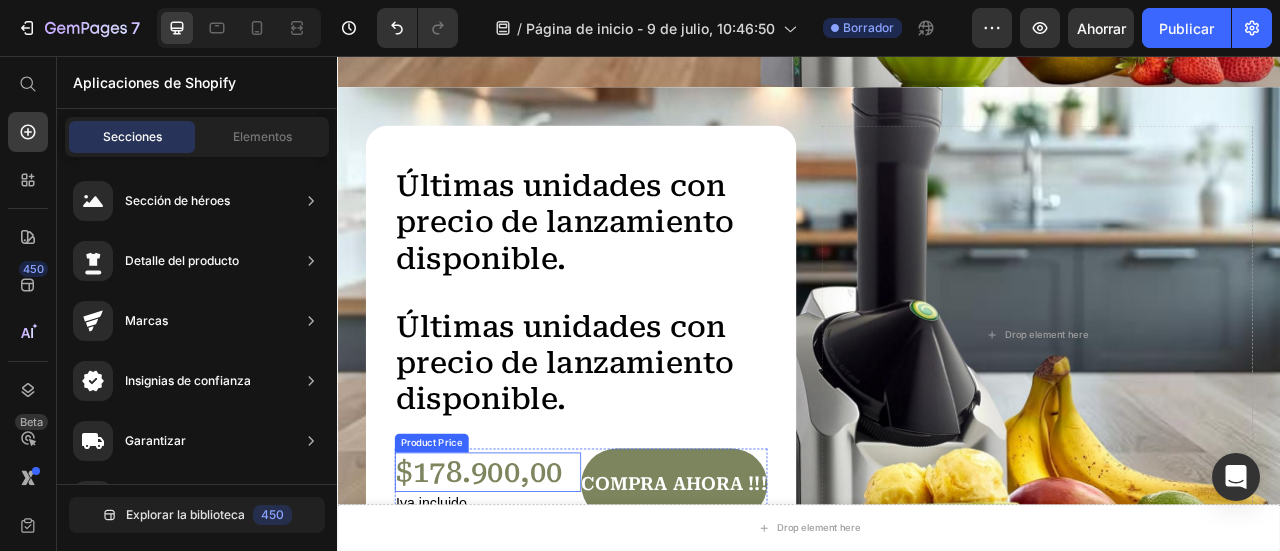scroll, scrollTop: 6678, scrollLeft: 0, axis: vertical 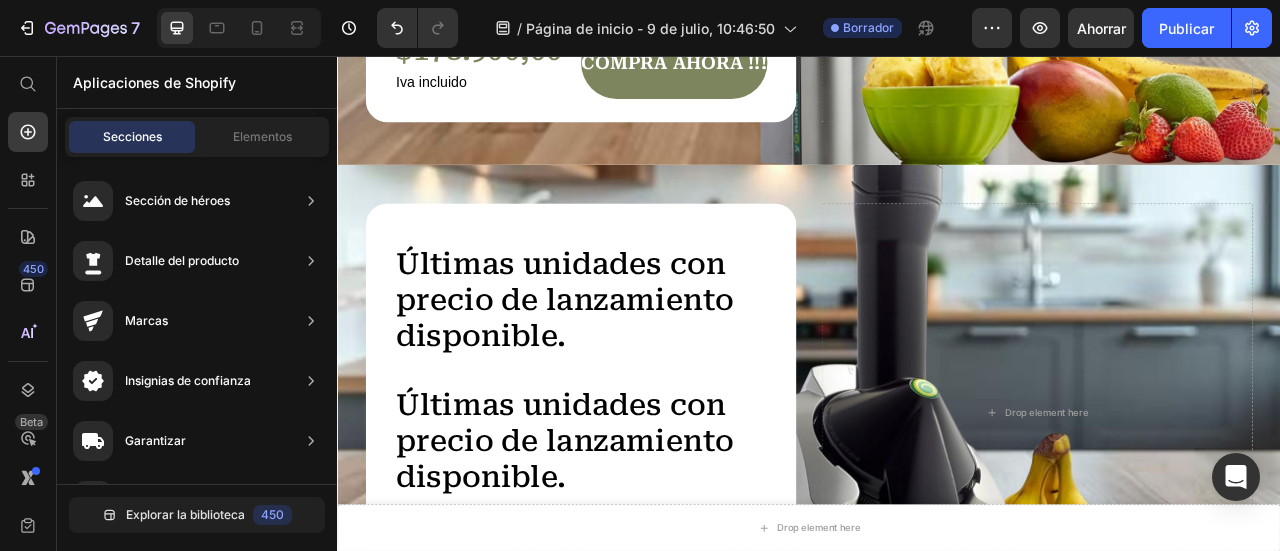click on "Últimas unidades con precio de lanzamiento disponible." at bounding box center [637, 367] 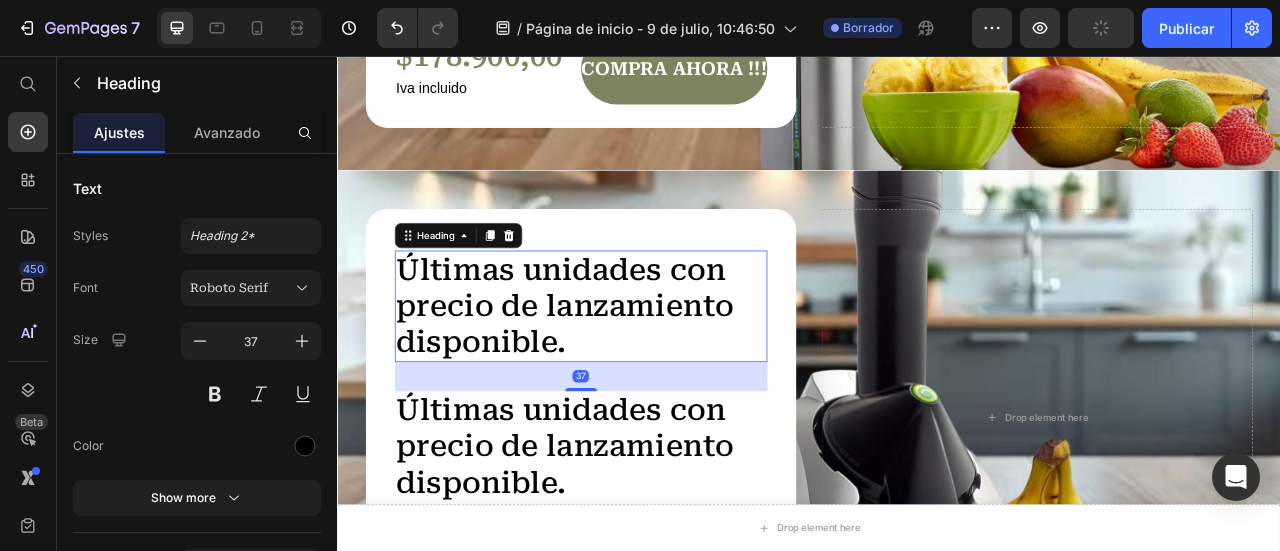 scroll, scrollTop: 6677, scrollLeft: 0, axis: vertical 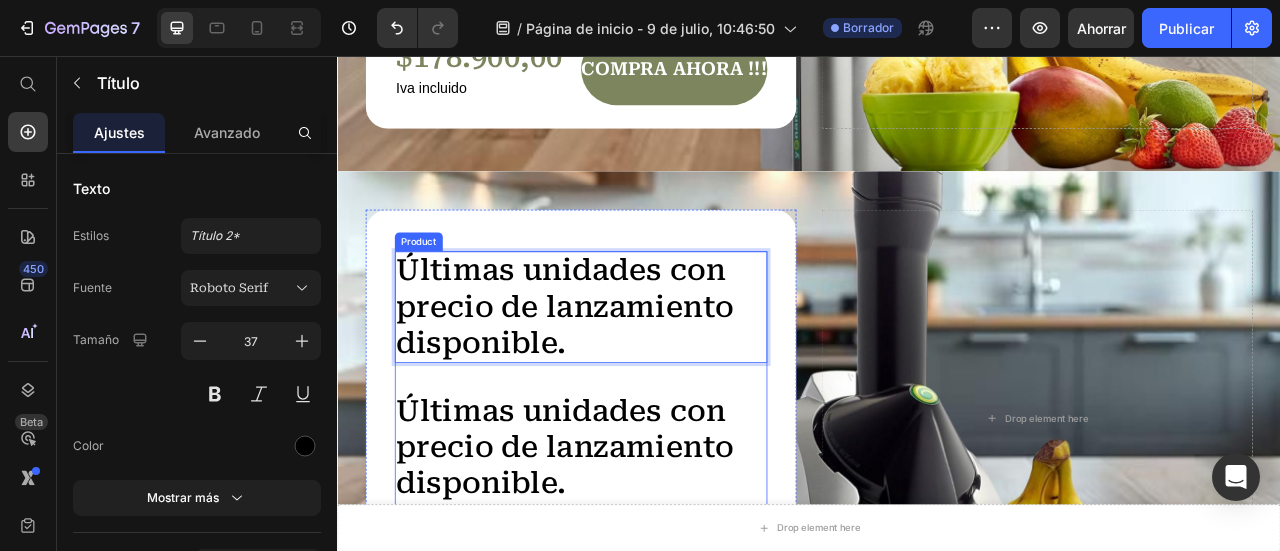 click on "Últimas unidades con precio de lanzamiento disponible. Heading   37 Últimas unidades con precio de lanzamiento disponible. Heading $178.900,00 Product Price Iva incluido Text Block Compra Ahora !!! Add to Cart Row" at bounding box center (647, 528) 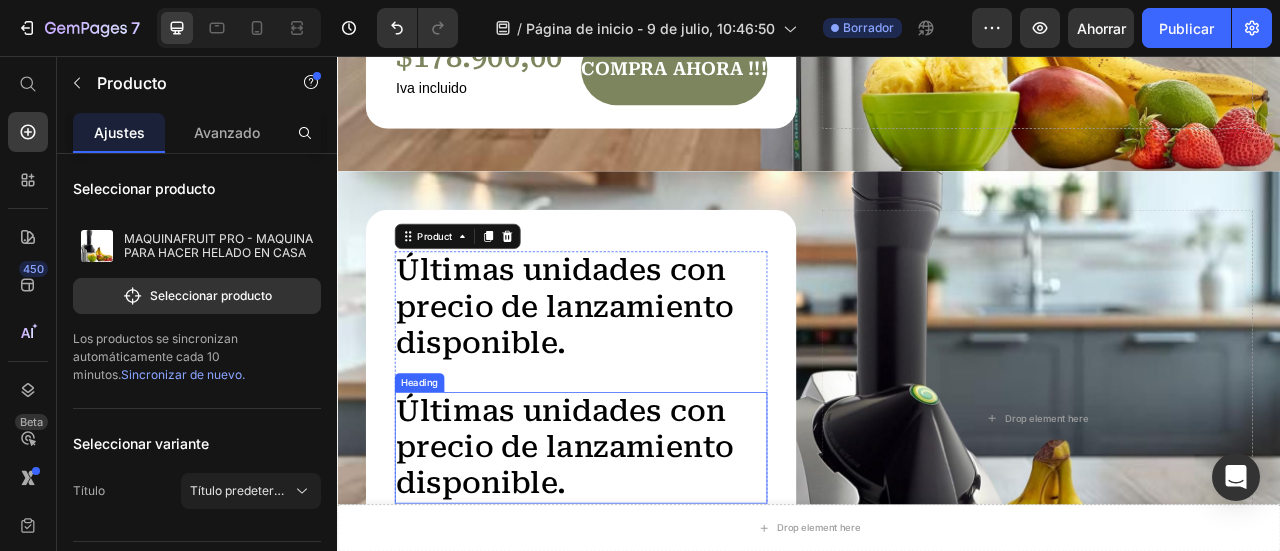 click on "Últimas unidades con precio de lanzamiento disponible." at bounding box center [637, 554] 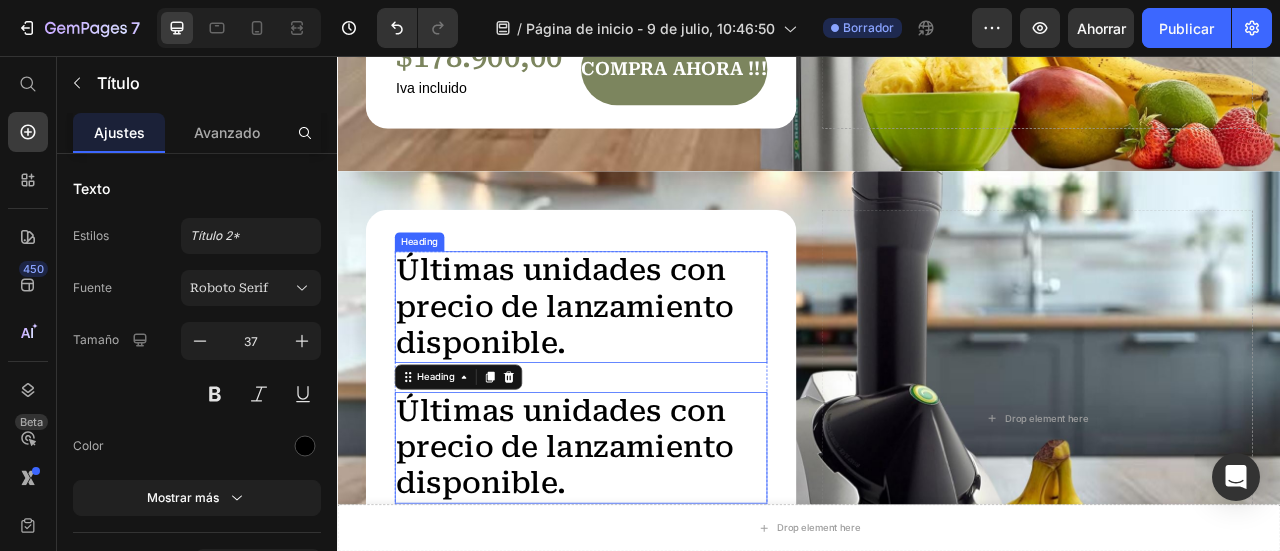 click on "Últimas unidades con precio de lanzamiento disponible." at bounding box center (637, 375) 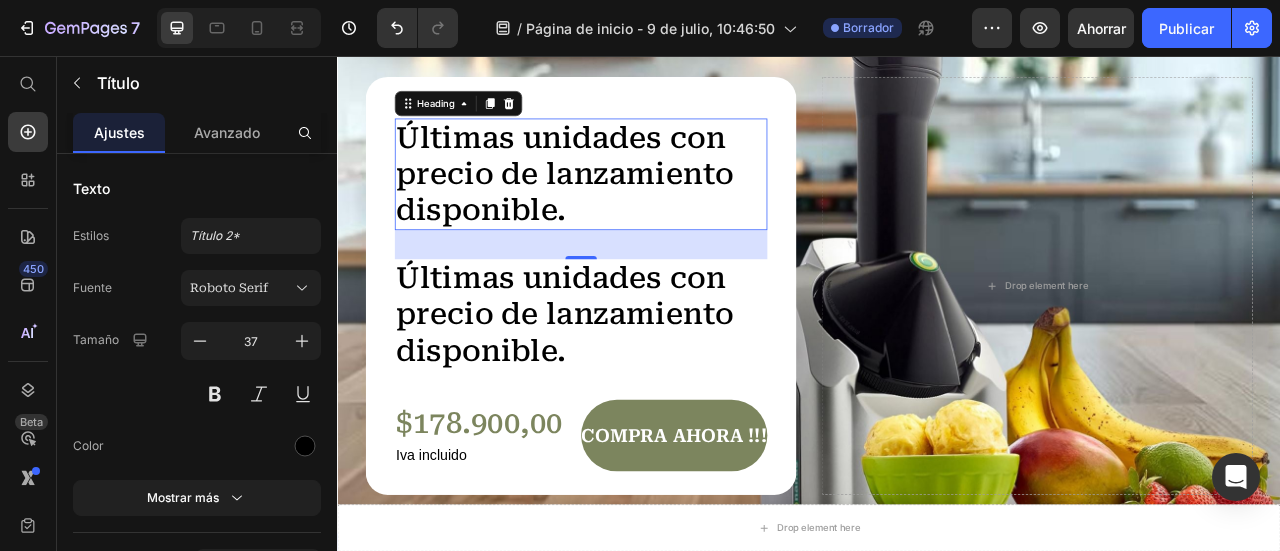 scroll, scrollTop: 6777, scrollLeft: 0, axis: vertical 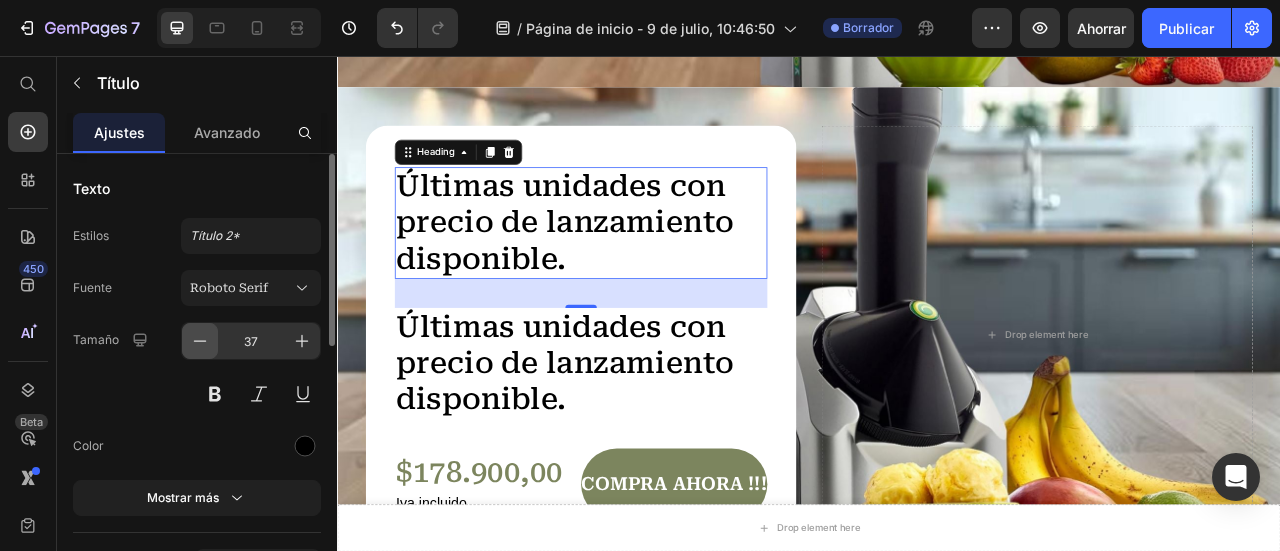 click 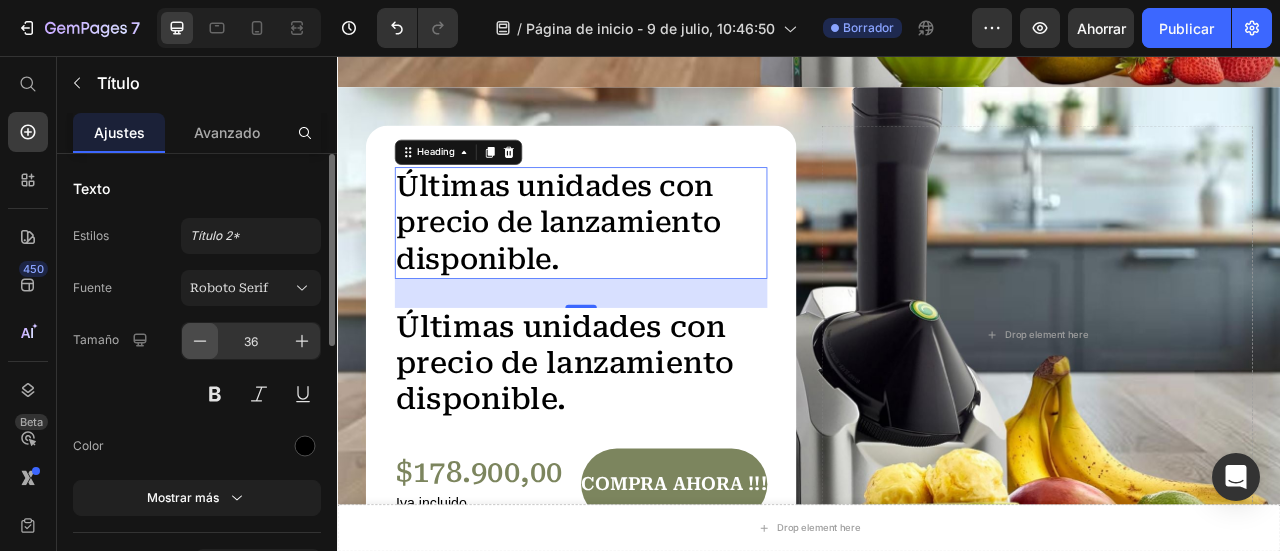 click 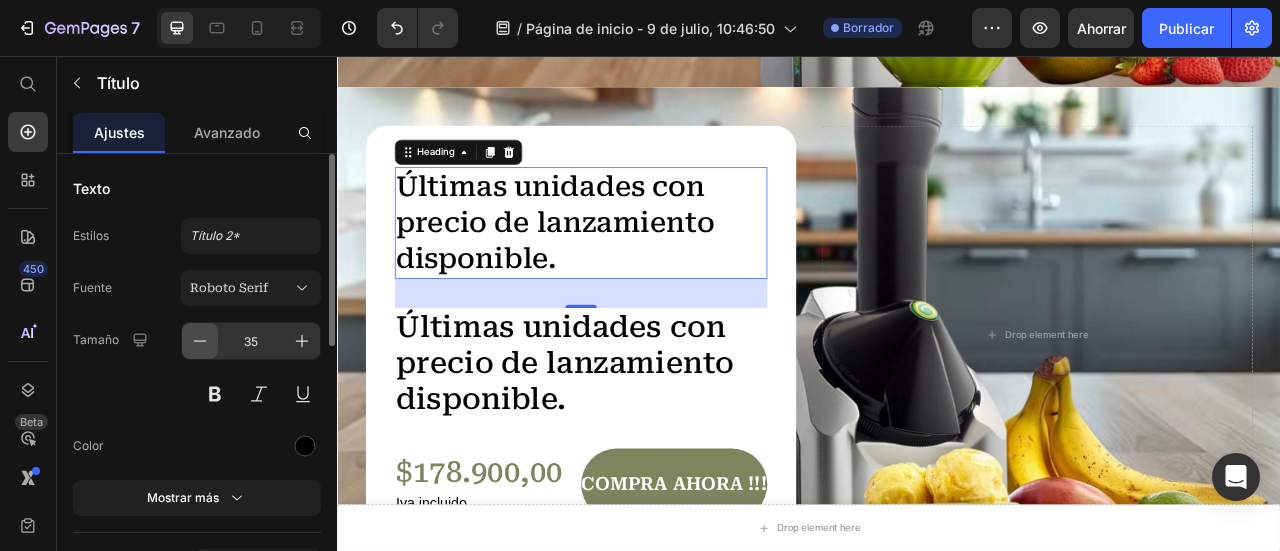 click 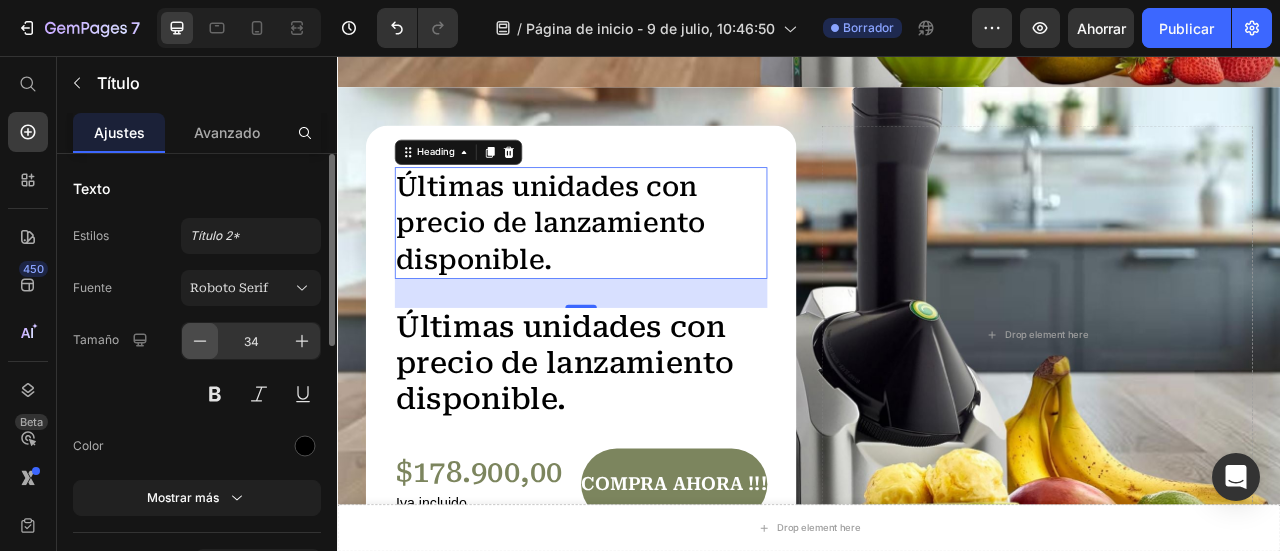 click 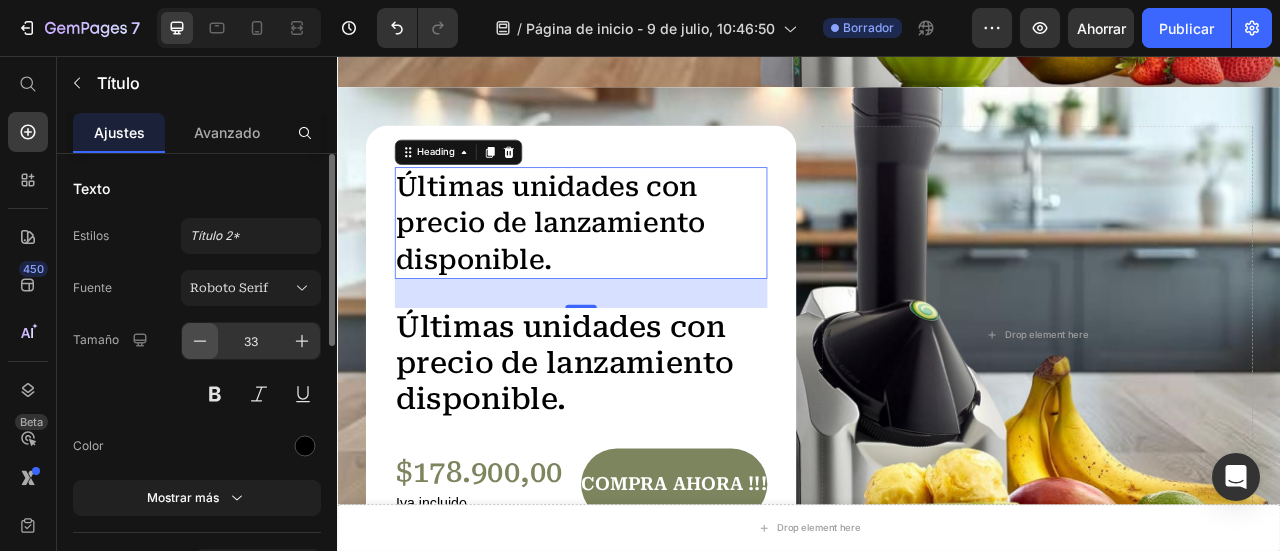click 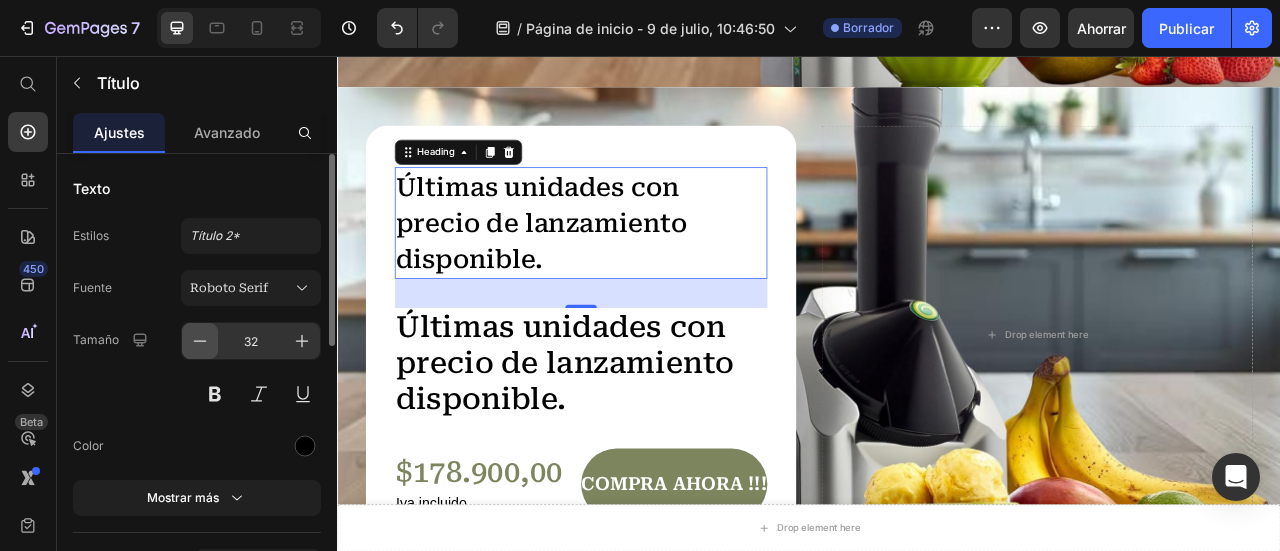 click 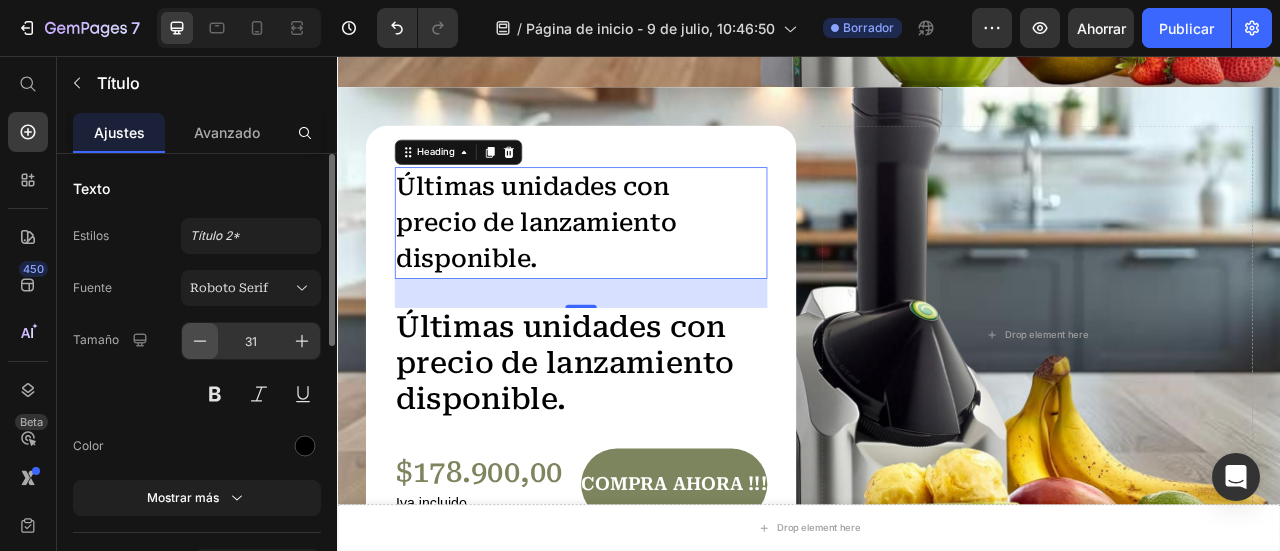 click 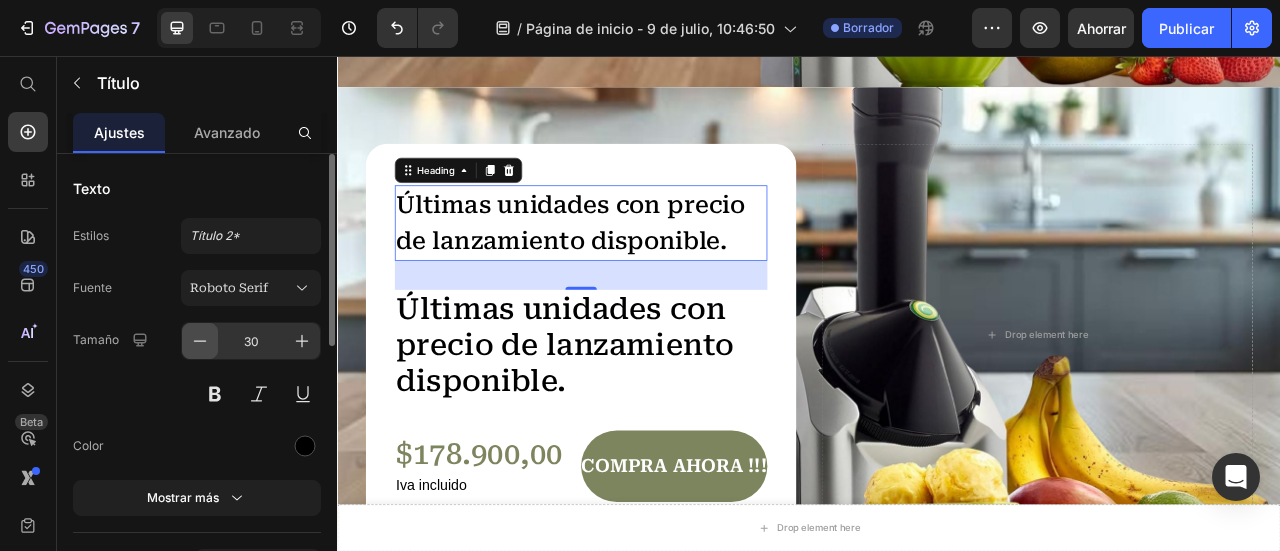 click 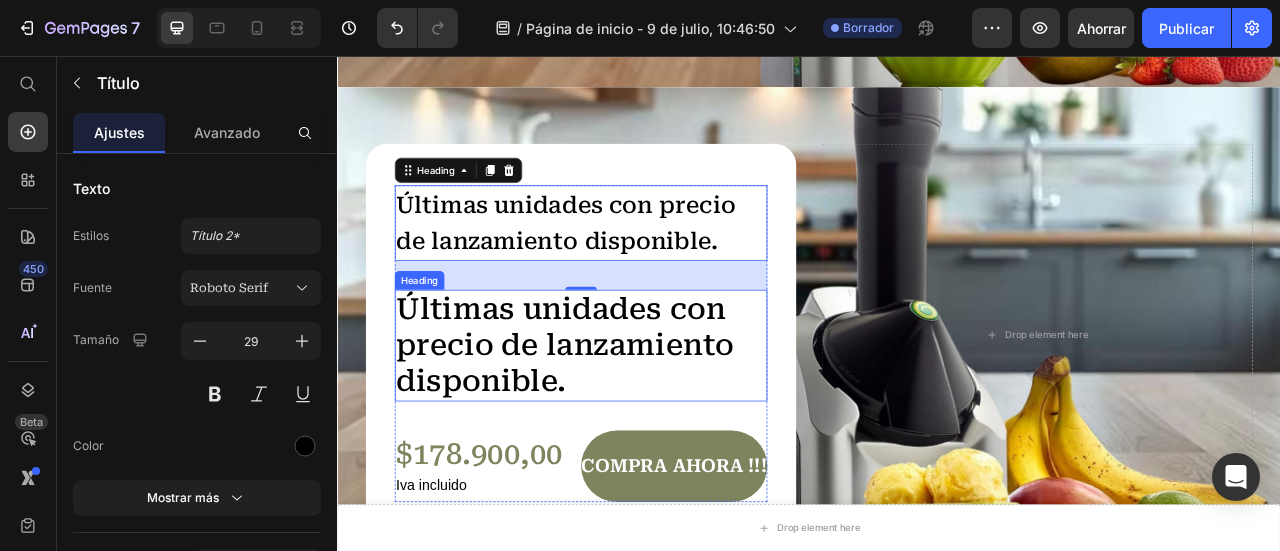 click on "Últimas unidades con precio de lanzamiento disponible." at bounding box center (637, 424) 